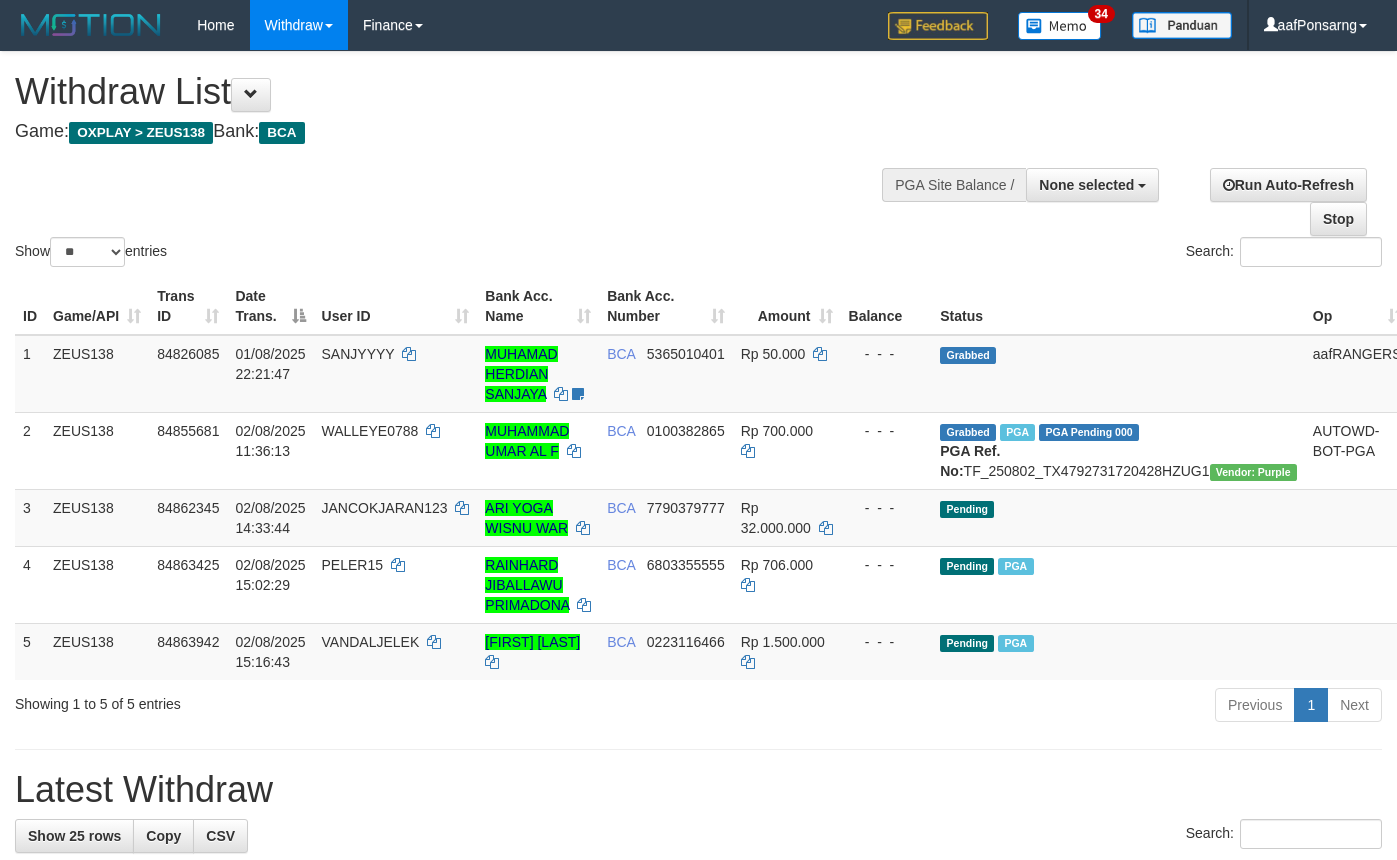 select 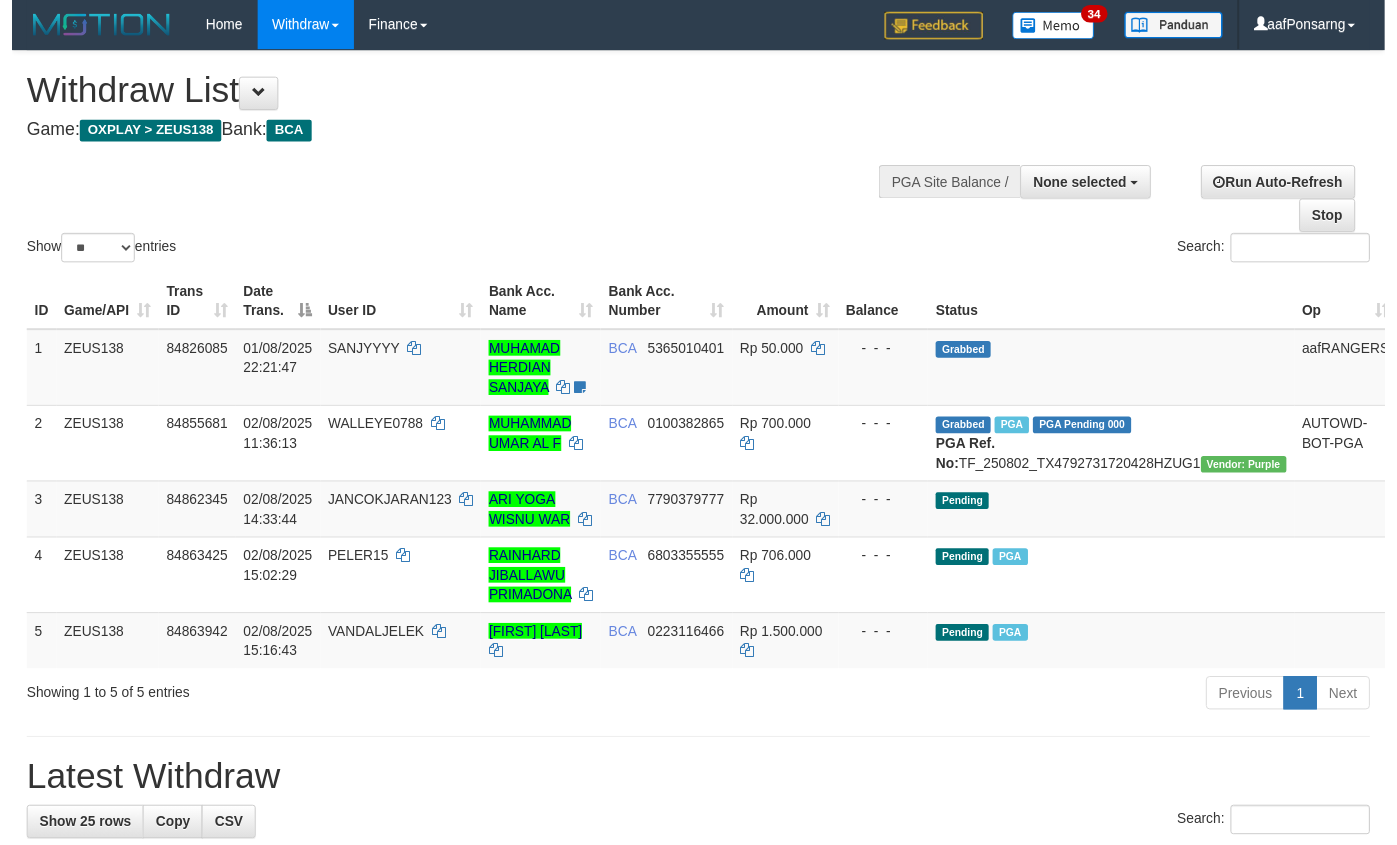 scroll, scrollTop: 152, scrollLeft: 0, axis: vertical 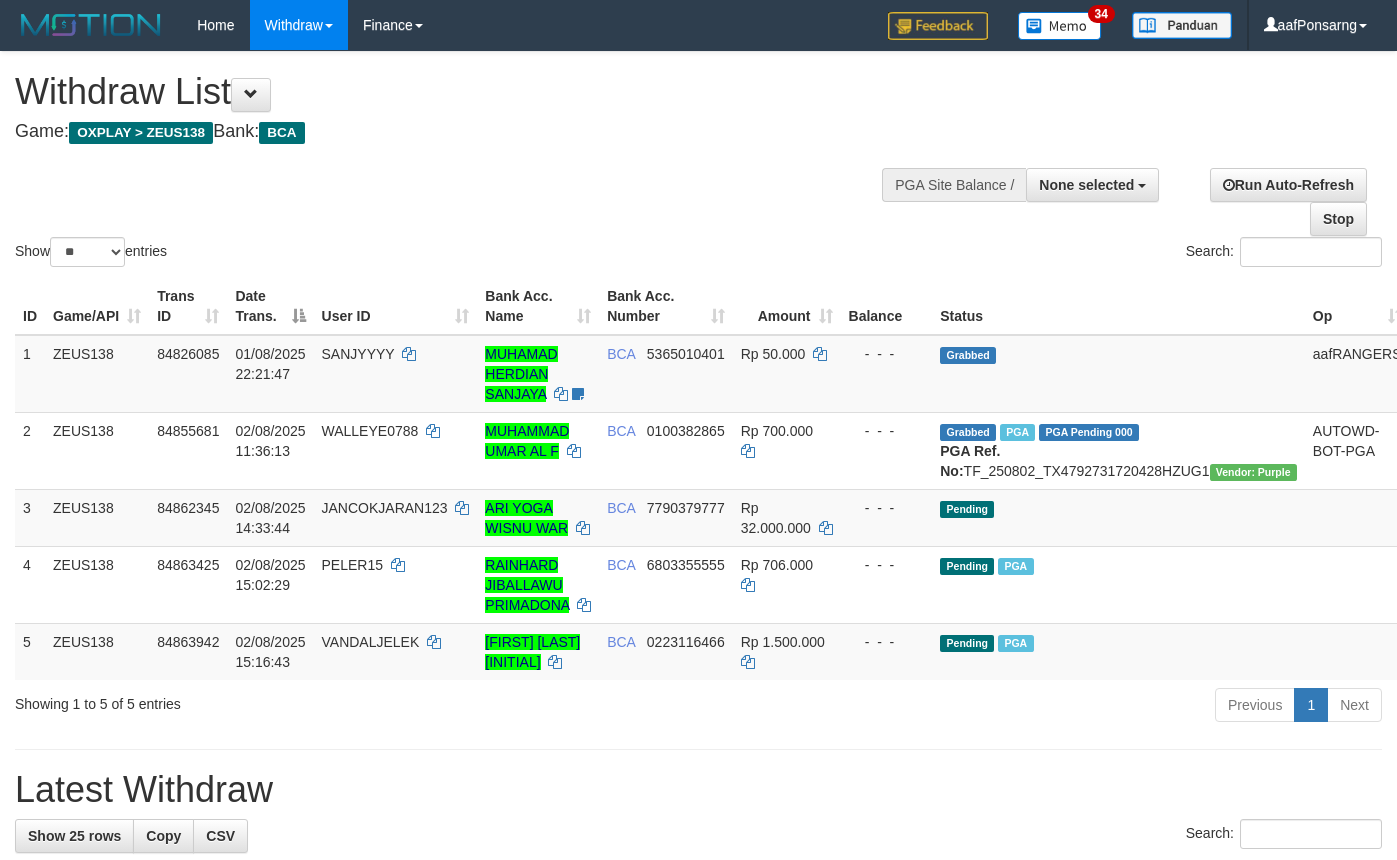 select 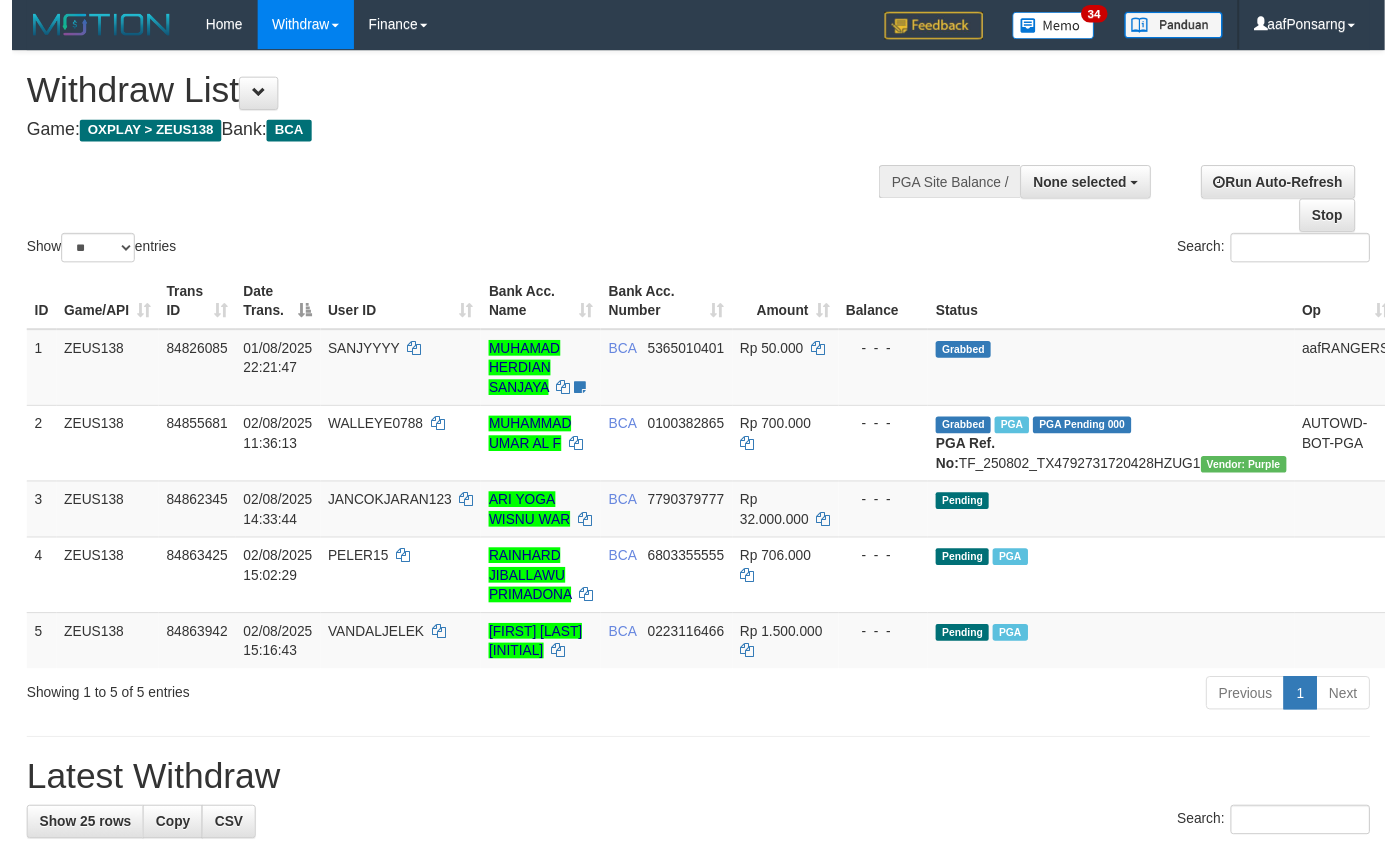 scroll, scrollTop: 152, scrollLeft: 0, axis: vertical 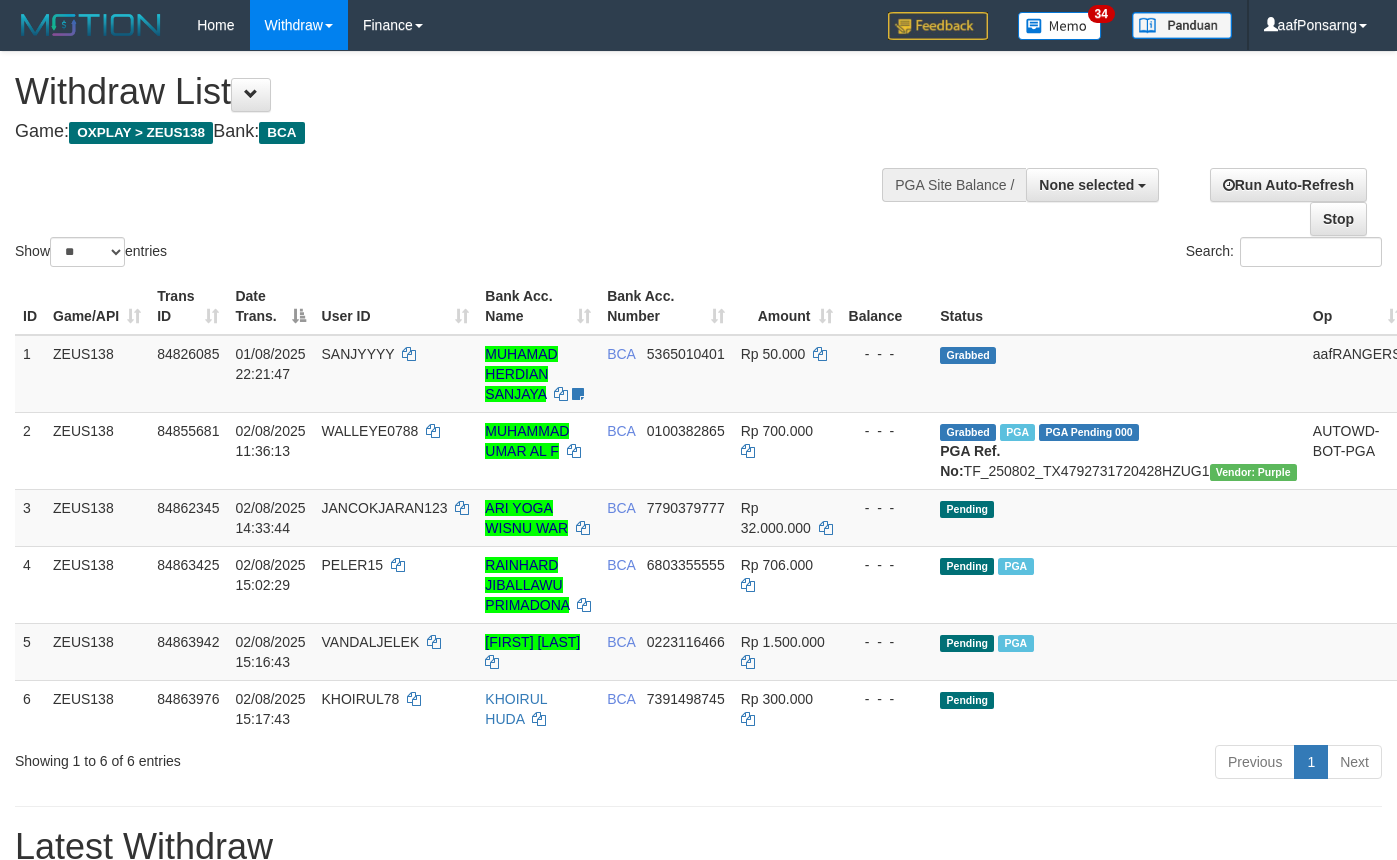 select 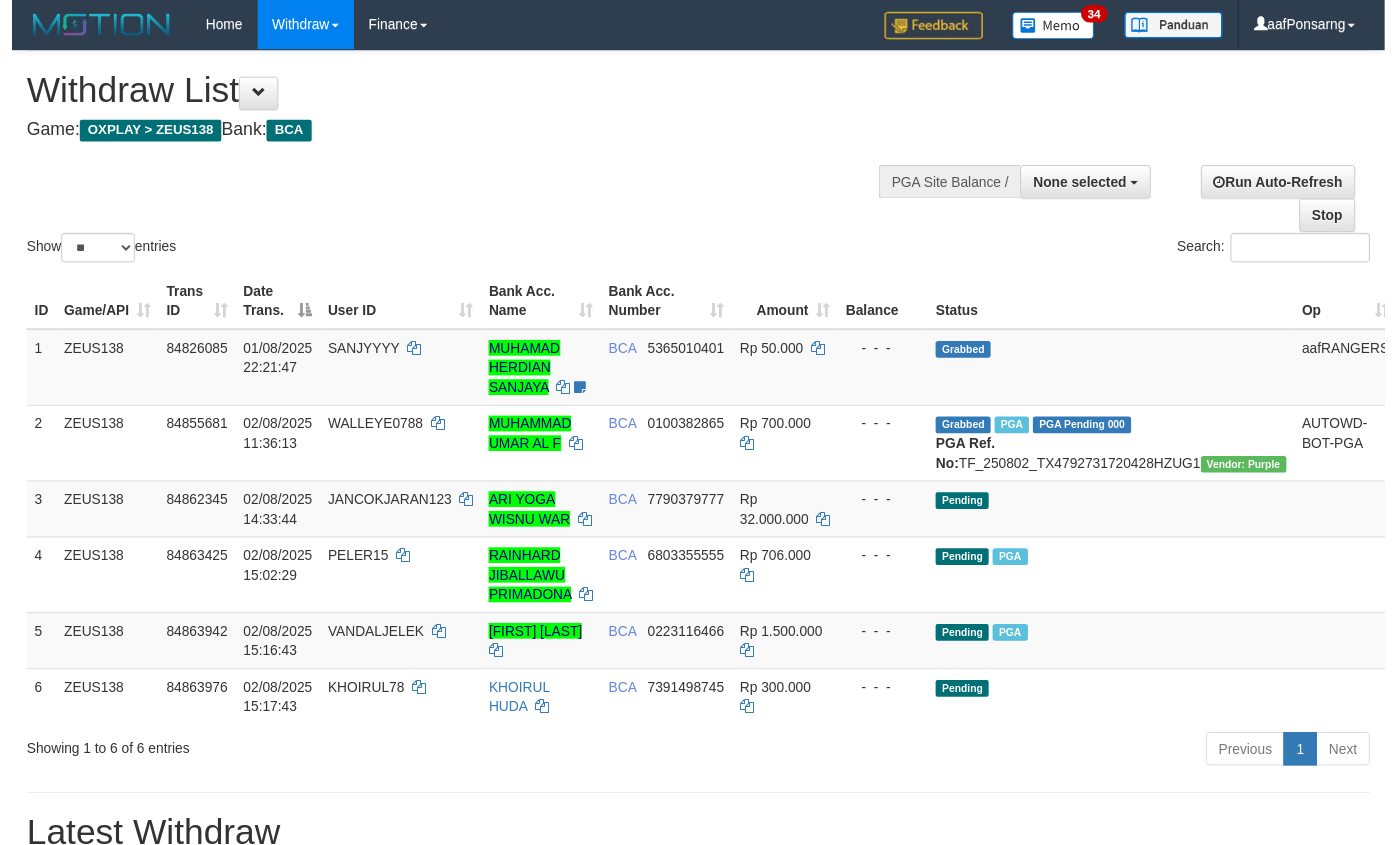 scroll, scrollTop: 152, scrollLeft: 0, axis: vertical 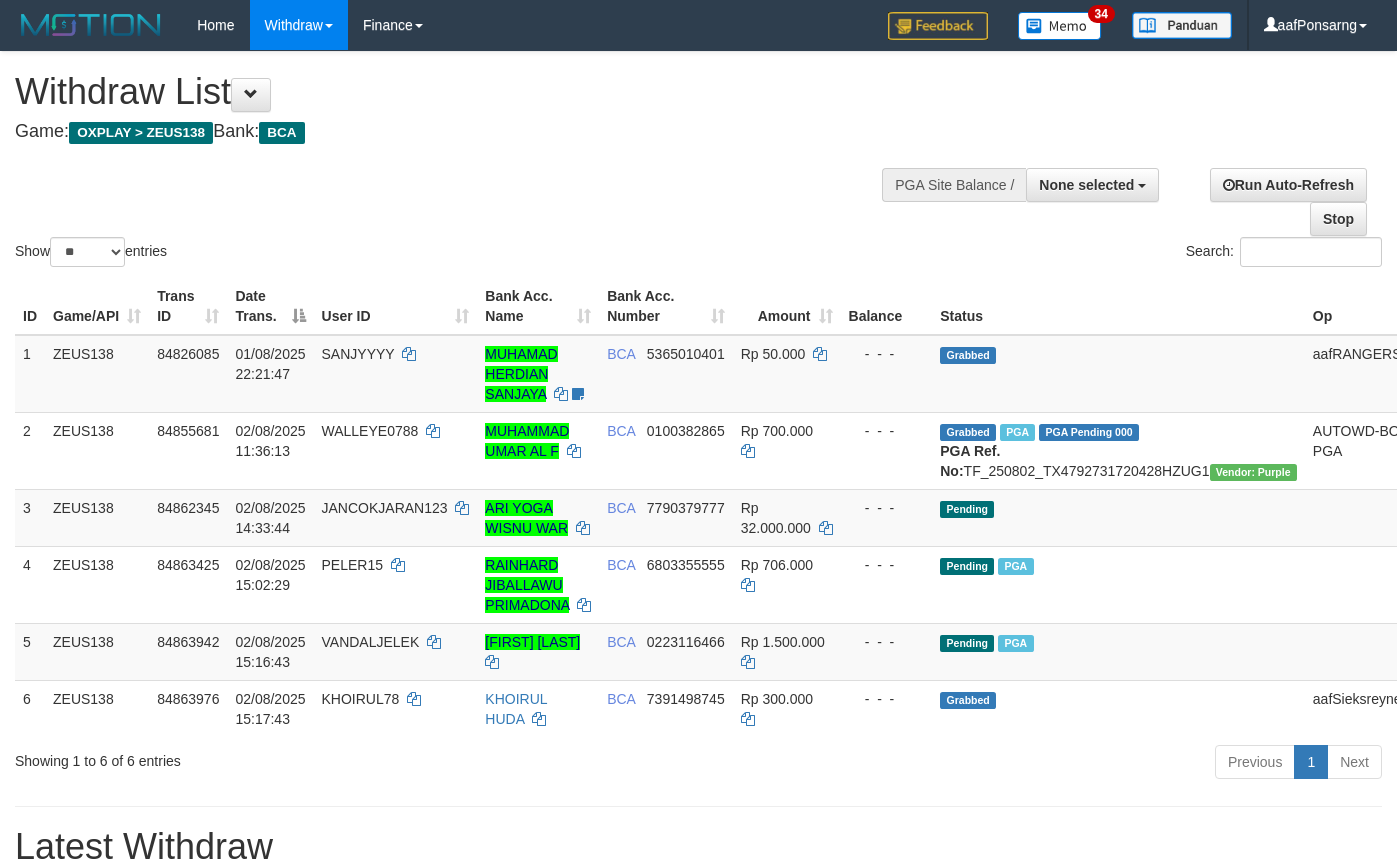 select 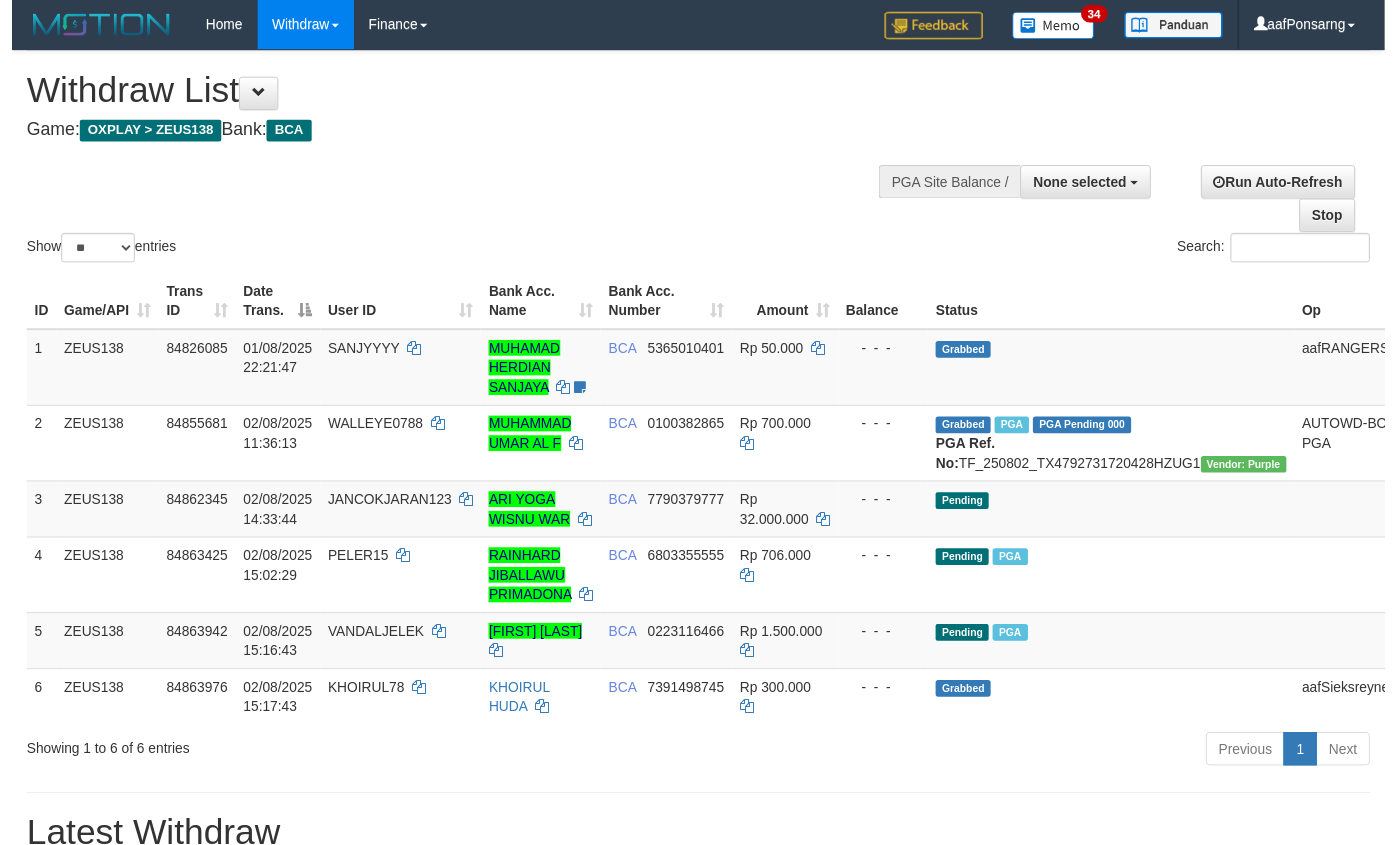 scroll, scrollTop: 152, scrollLeft: 0, axis: vertical 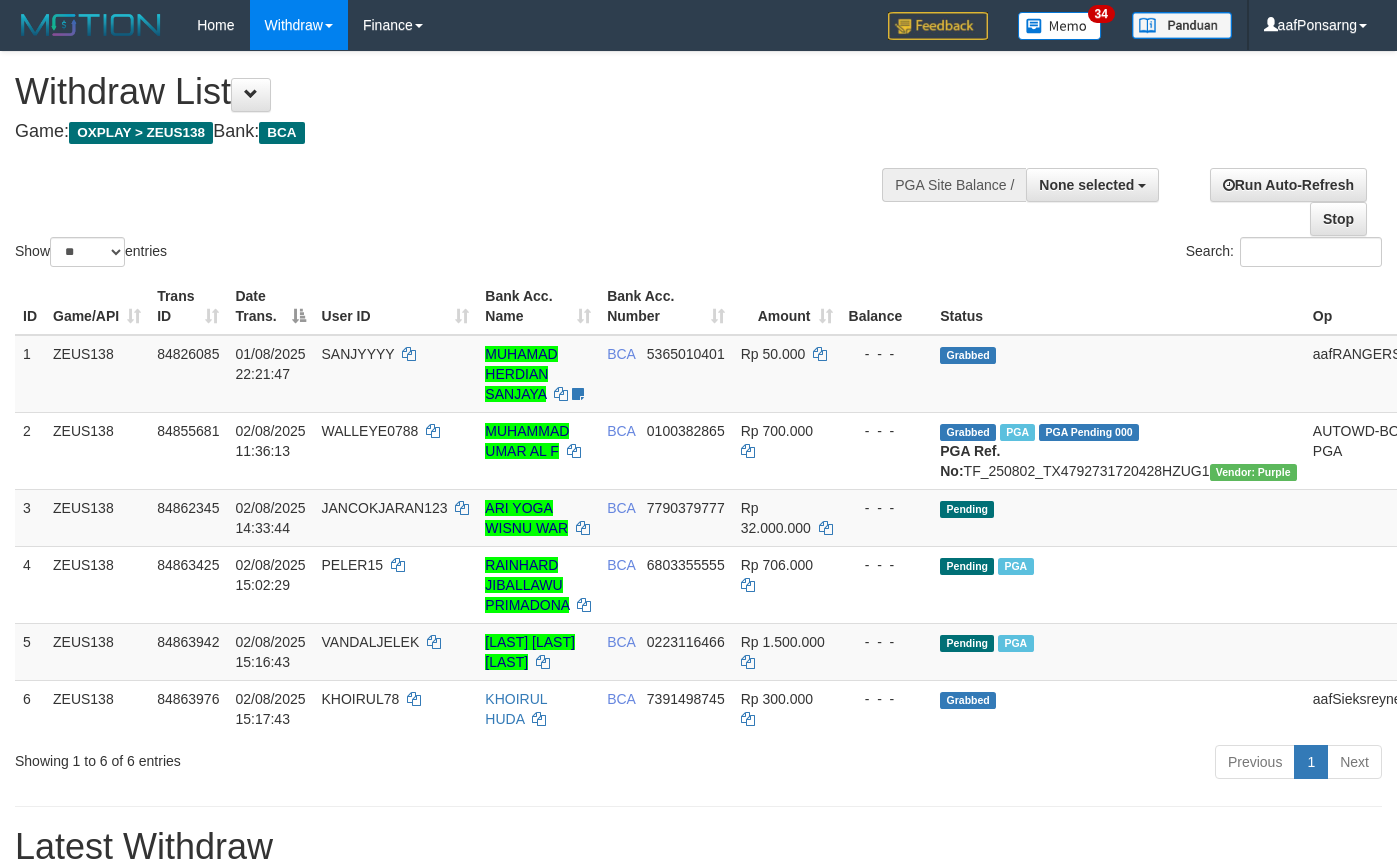 select 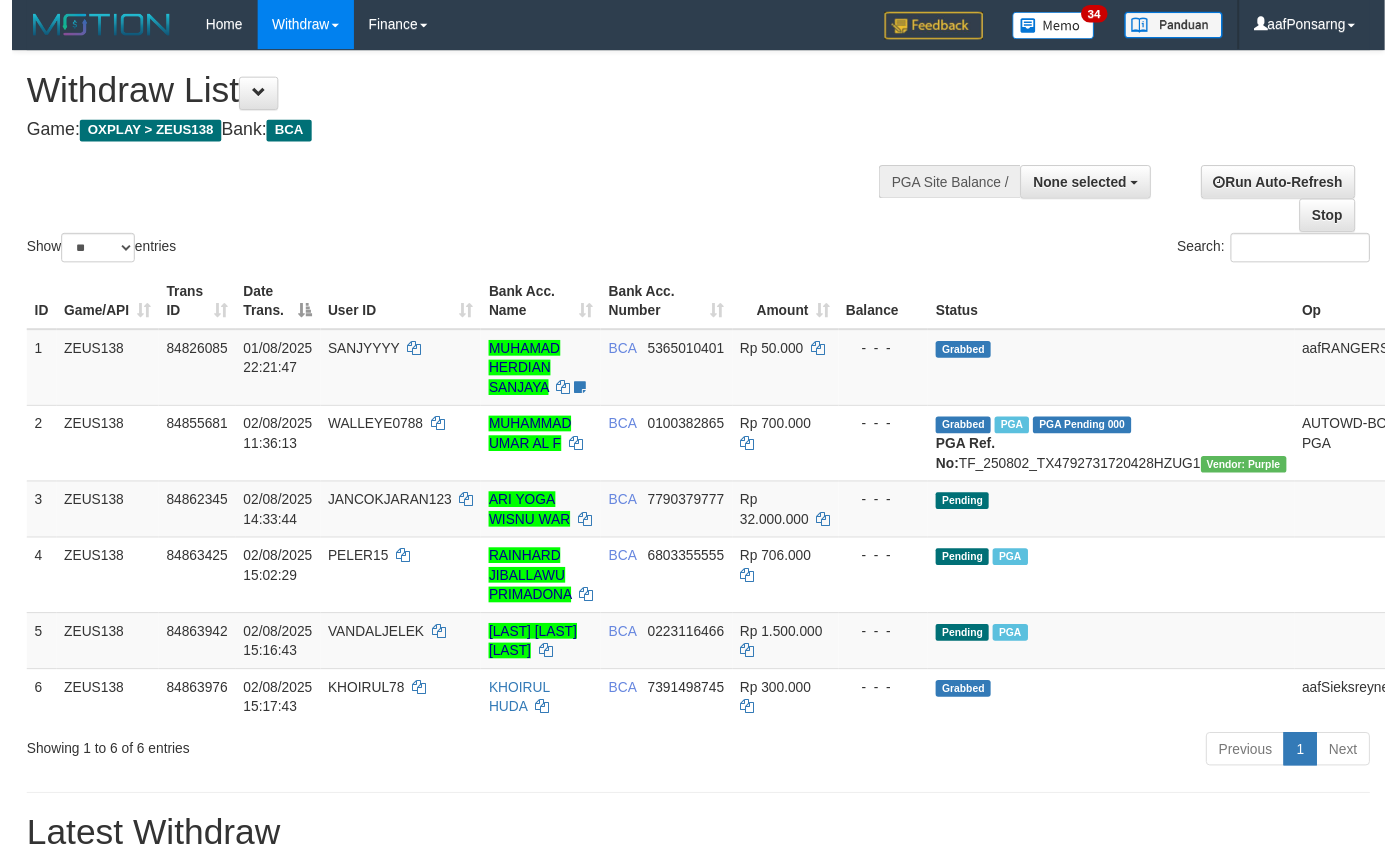 scroll, scrollTop: 152, scrollLeft: 0, axis: vertical 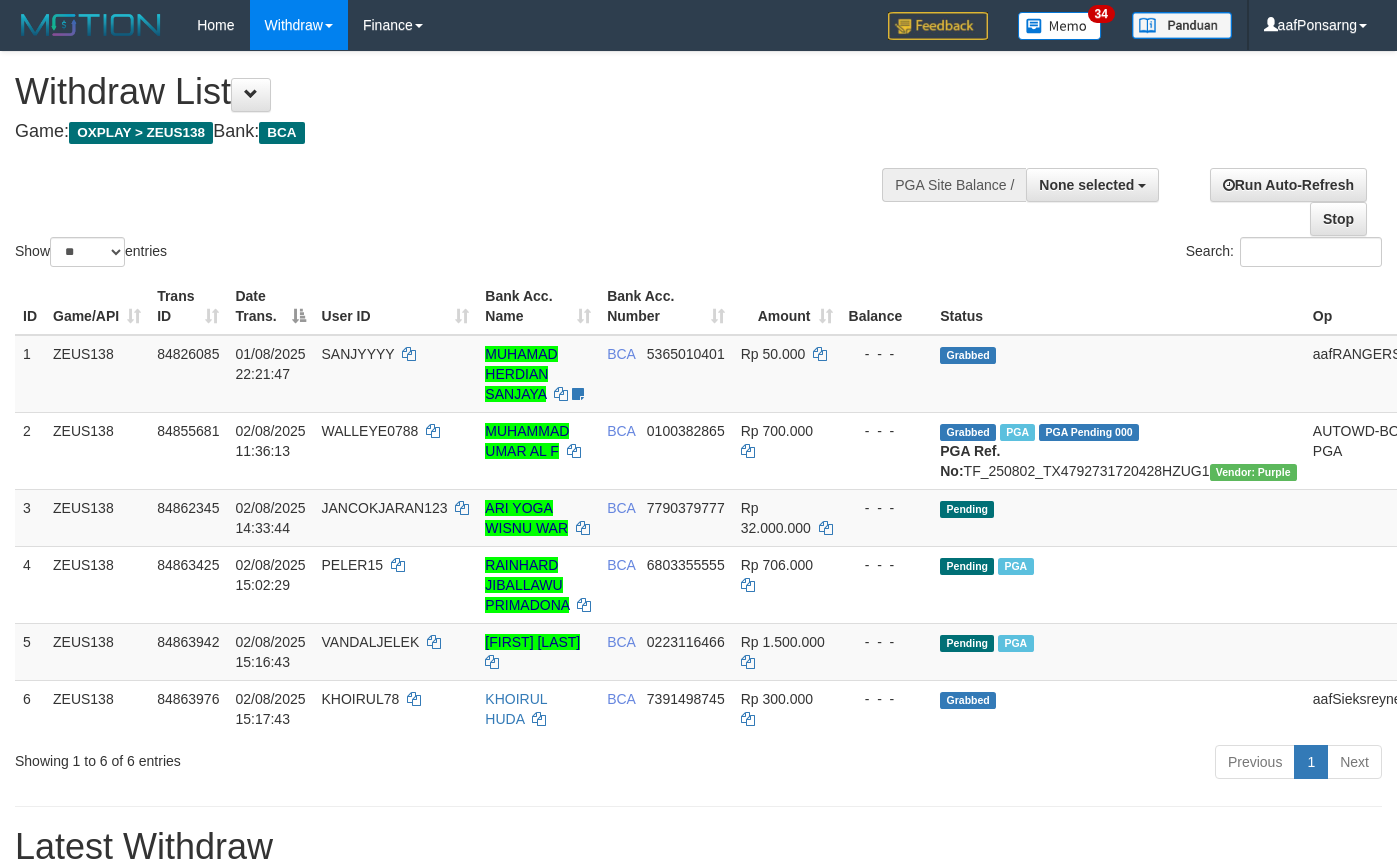 select 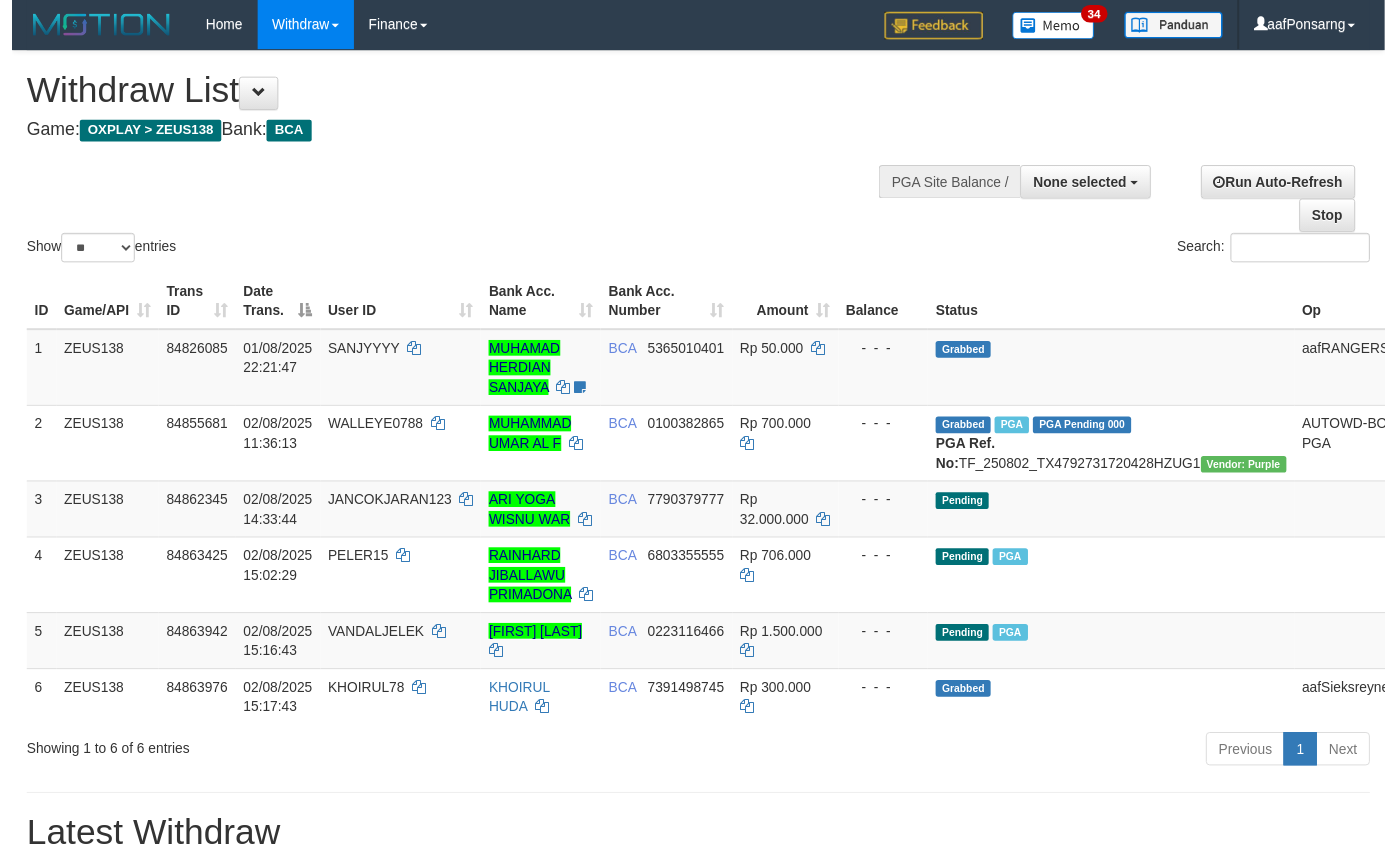 scroll, scrollTop: 152, scrollLeft: 0, axis: vertical 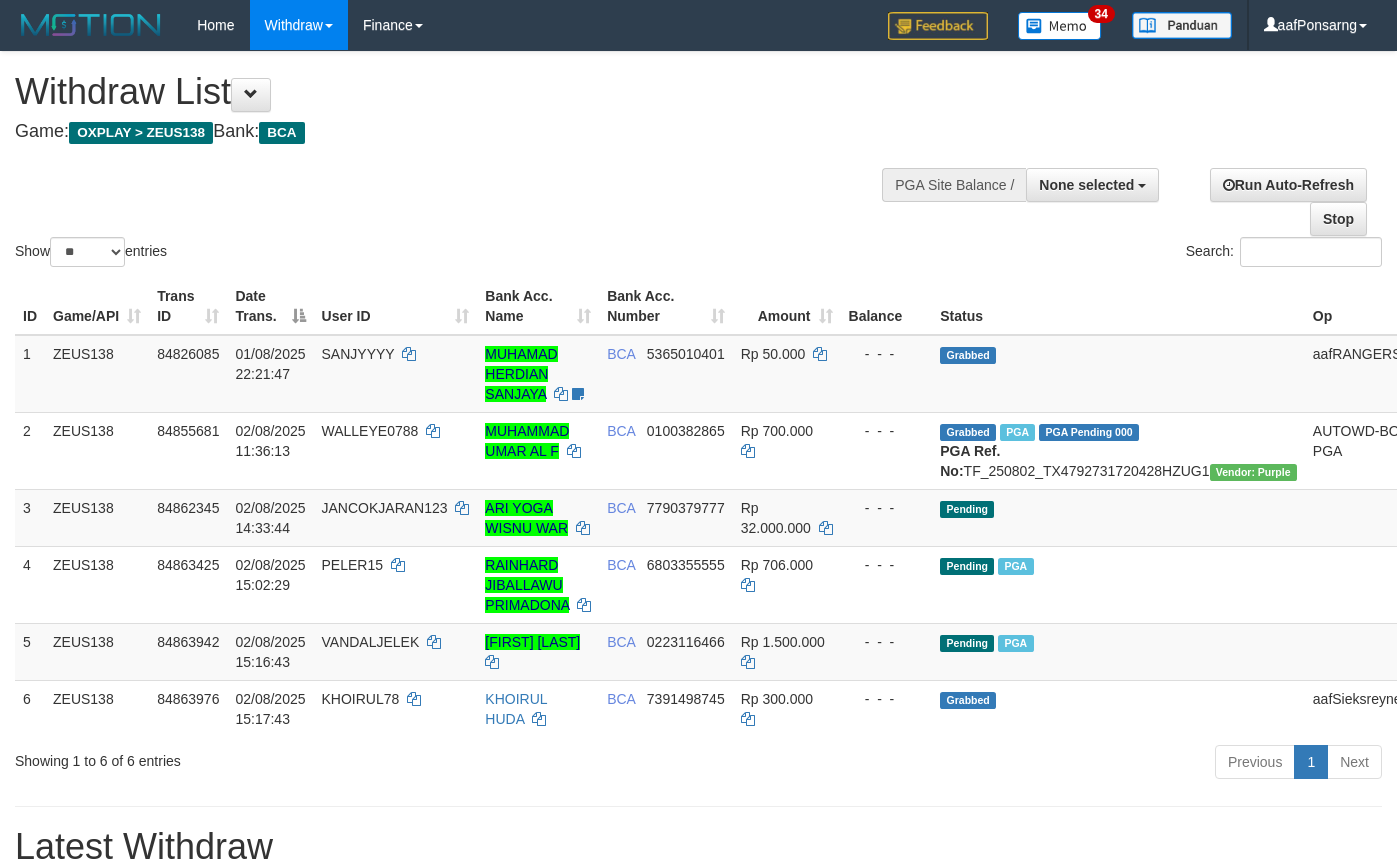 select 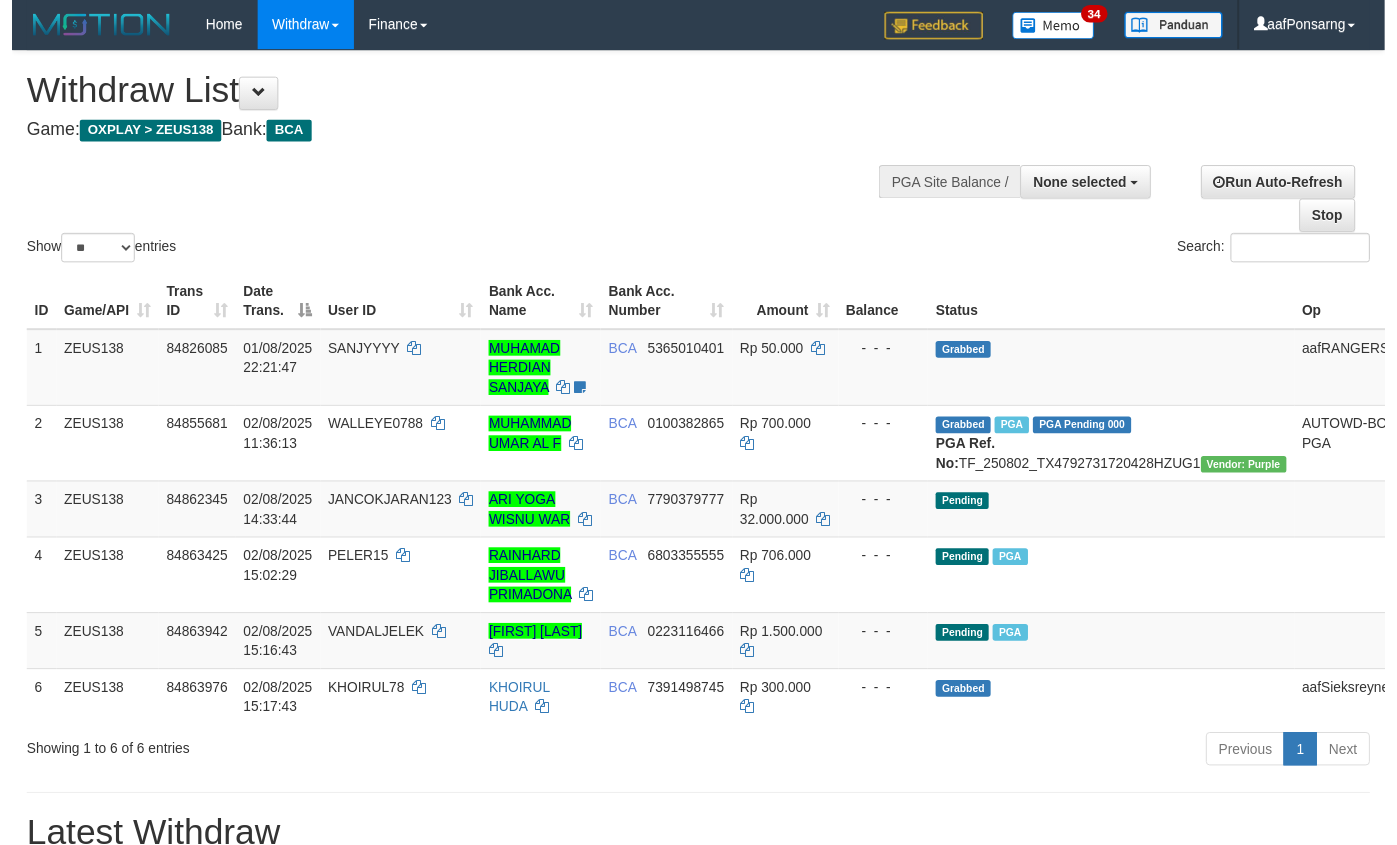 scroll, scrollTop: 152, scrollLeft: 0, axis: vertical 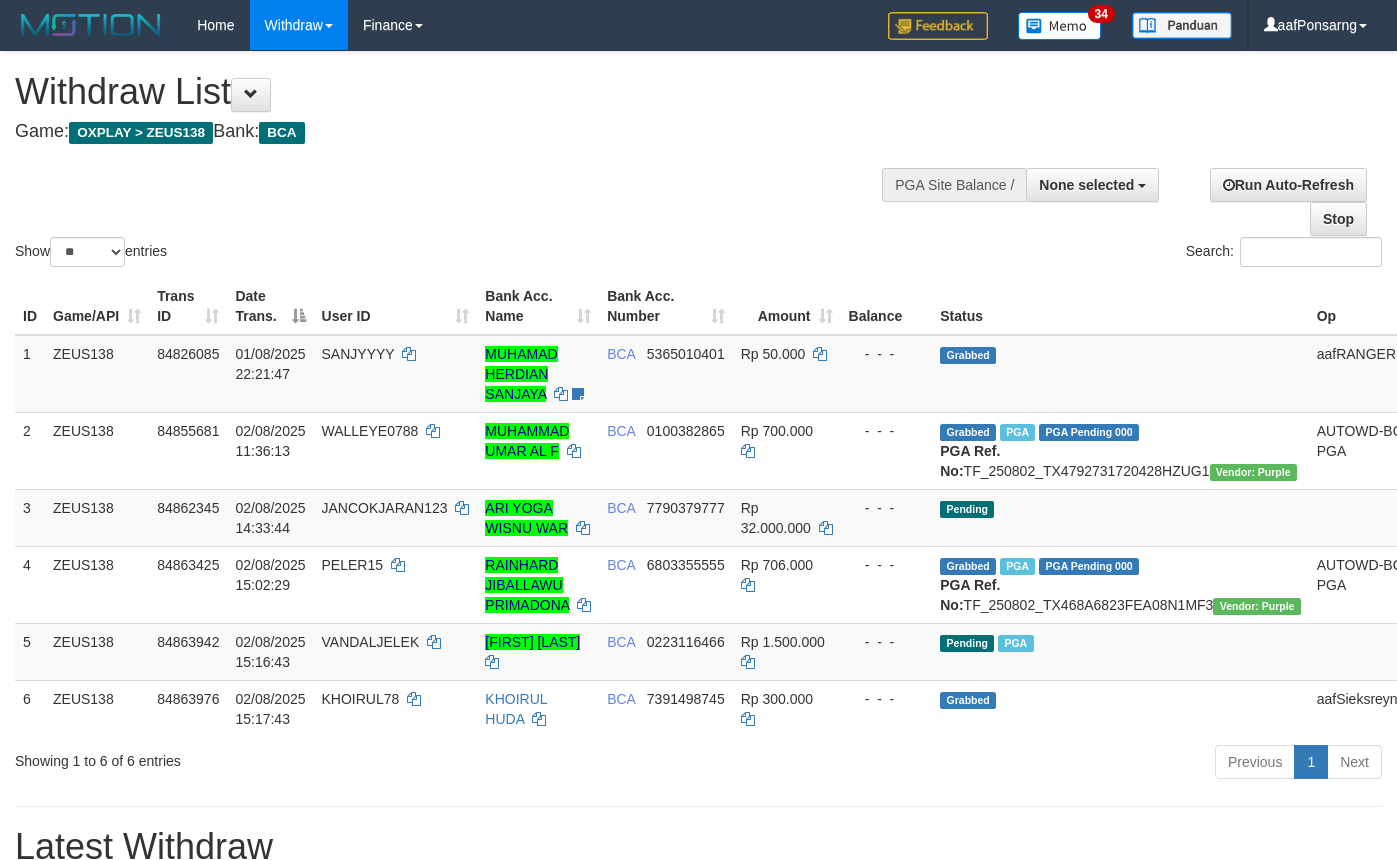 select 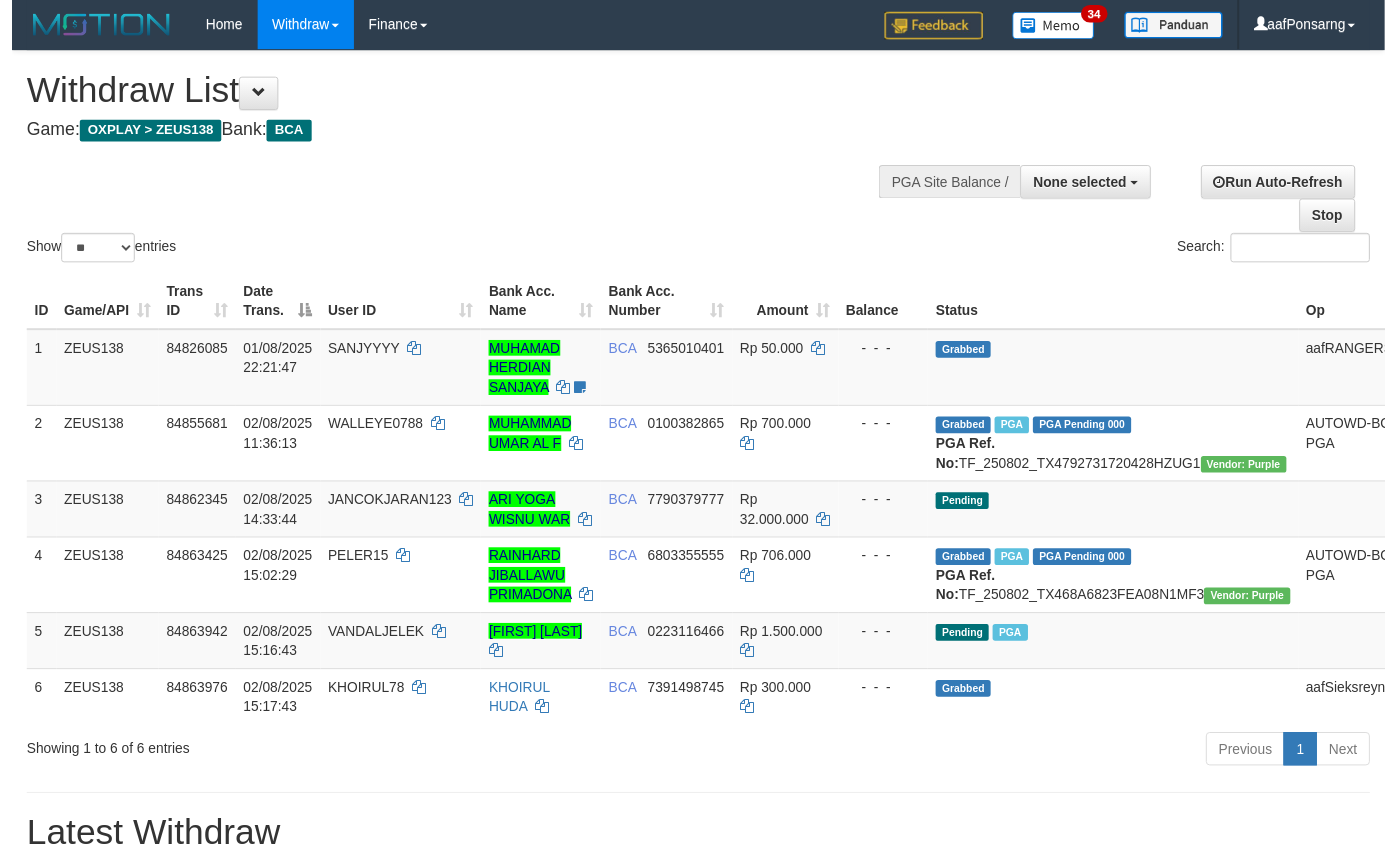scroll, scrollTop: 152, scrollLeft: 0, axis: vertical 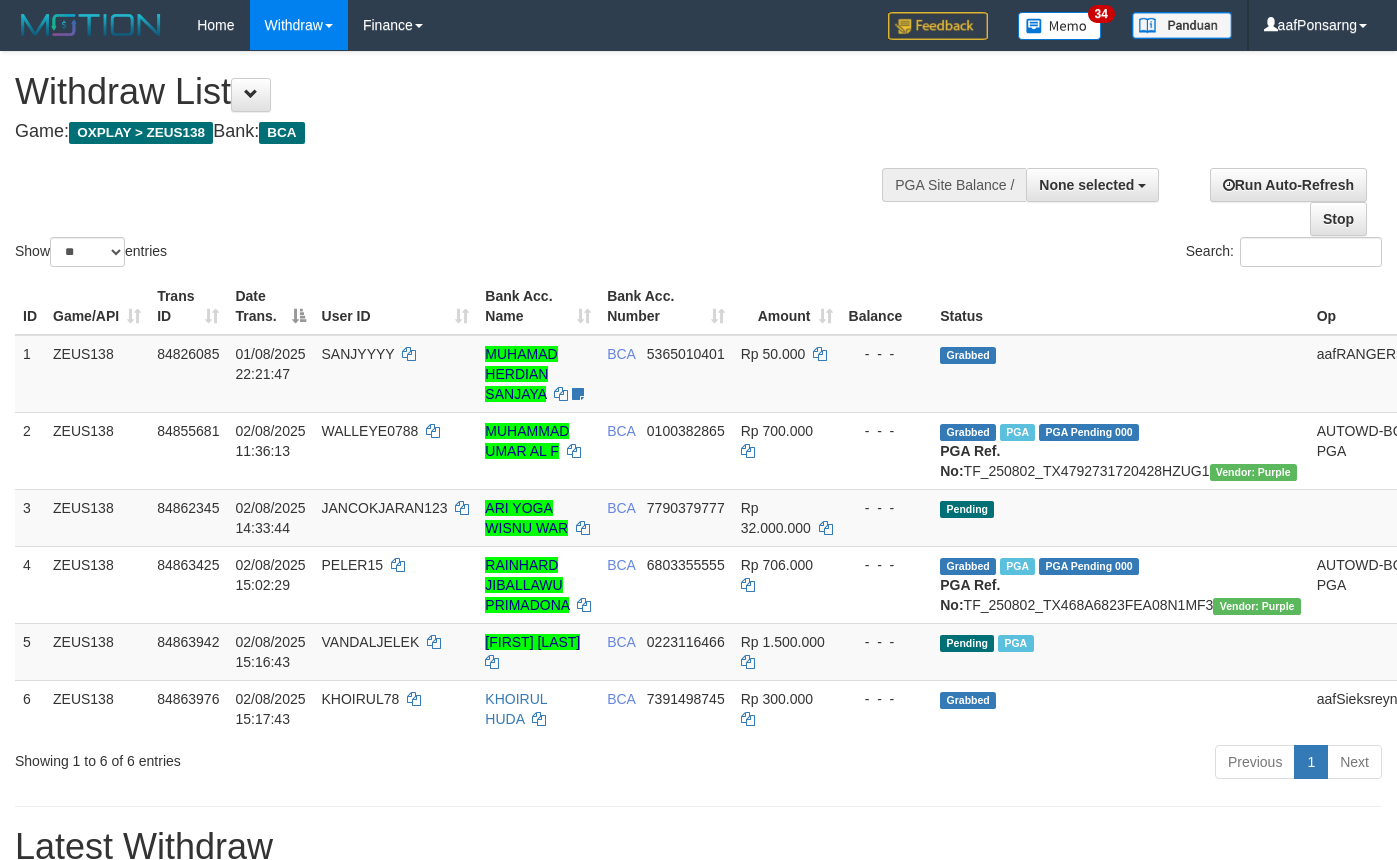 select 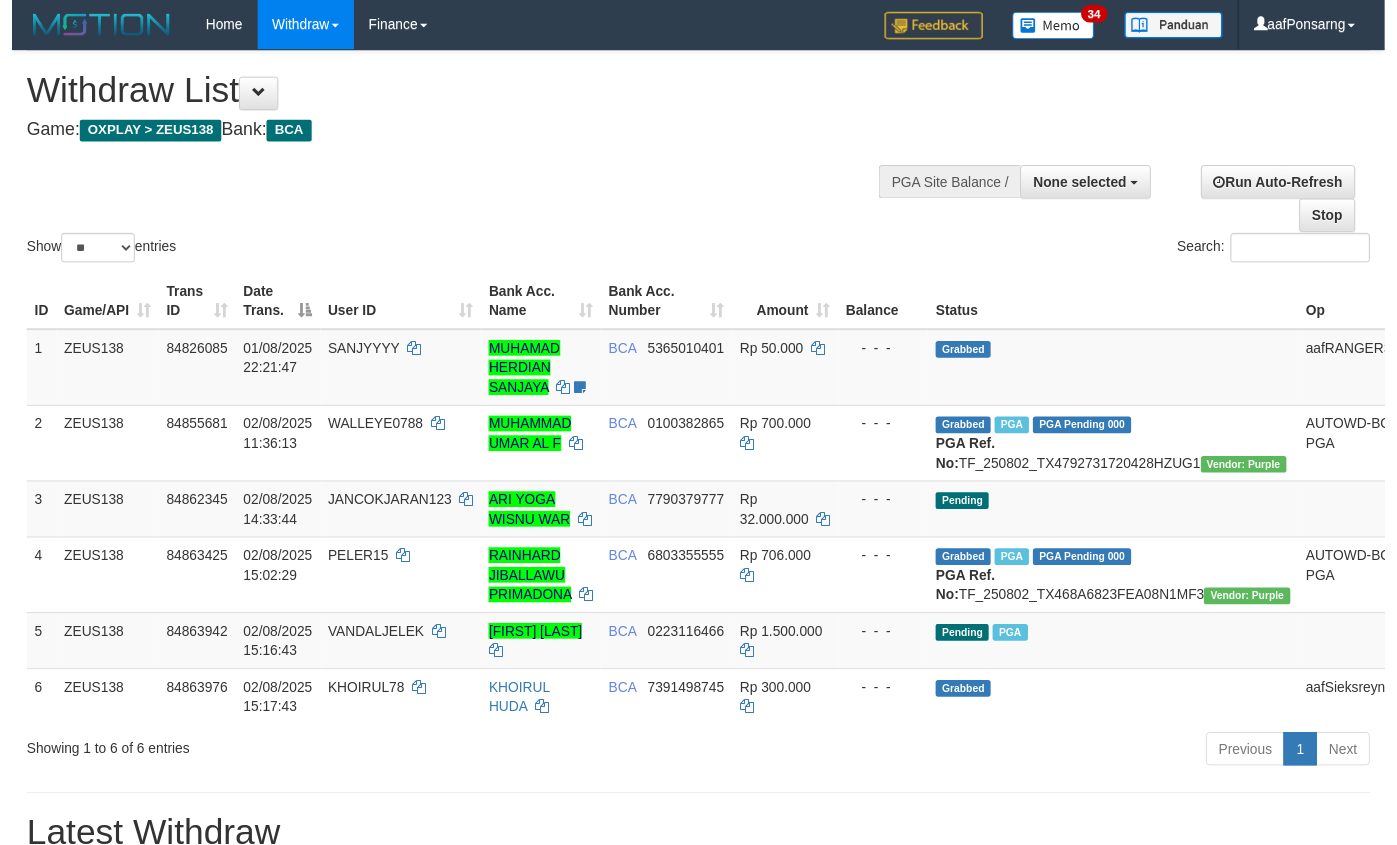 scroll, scrollTop: 152, scrollLeft: 0, axis: vertical 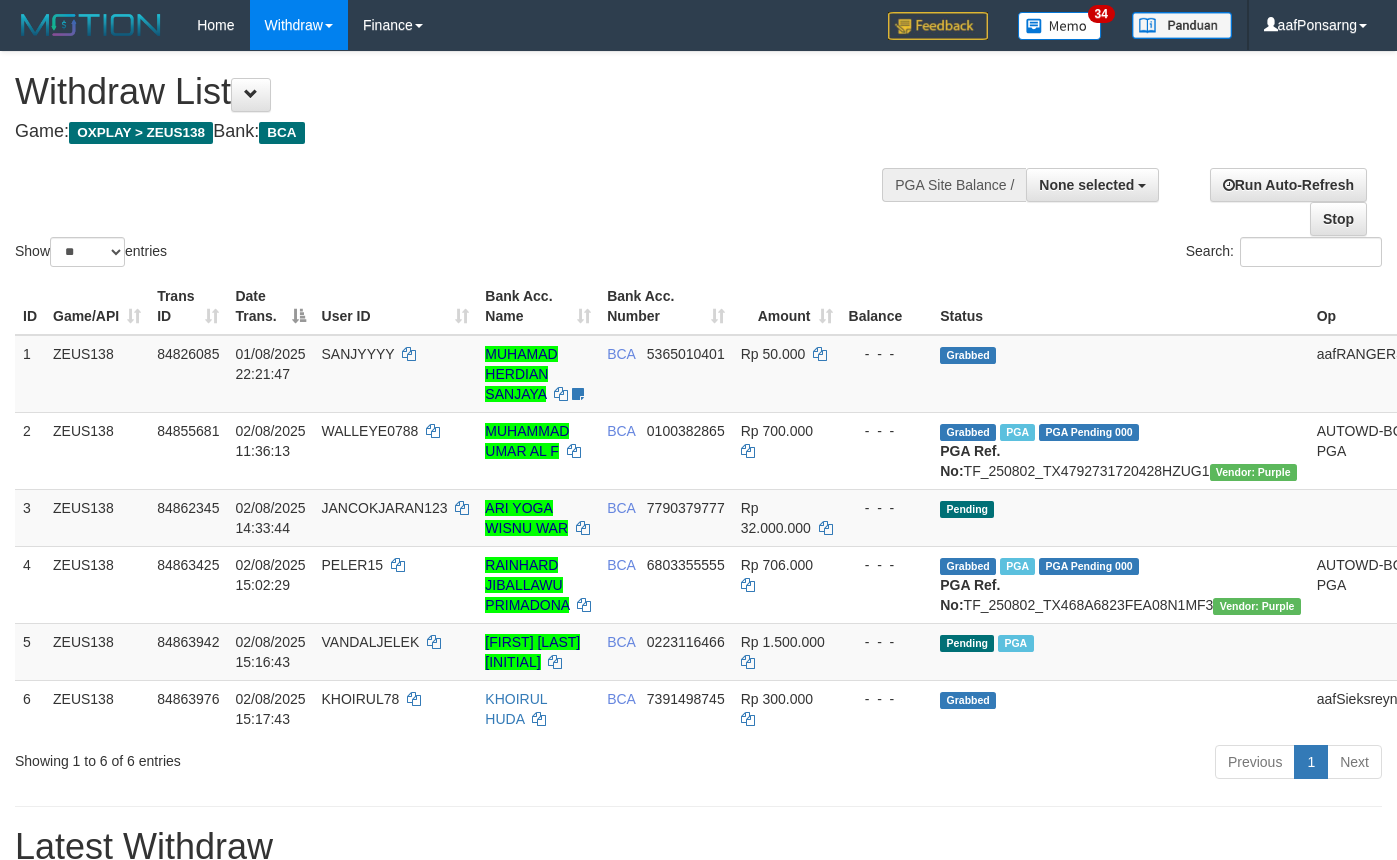 select 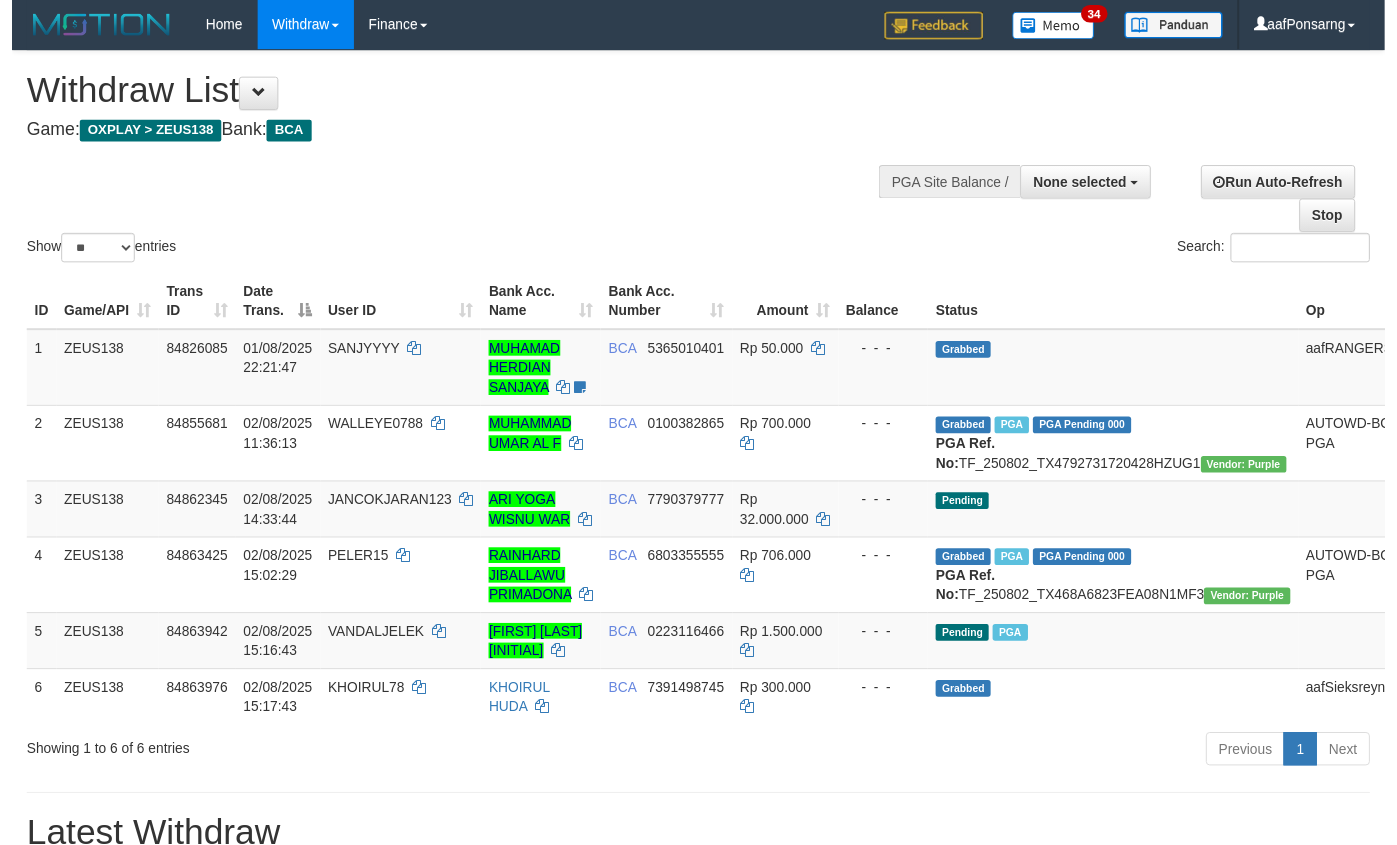 scroll, scrollTop: 152, scrollLeft: 0, axis: vertical 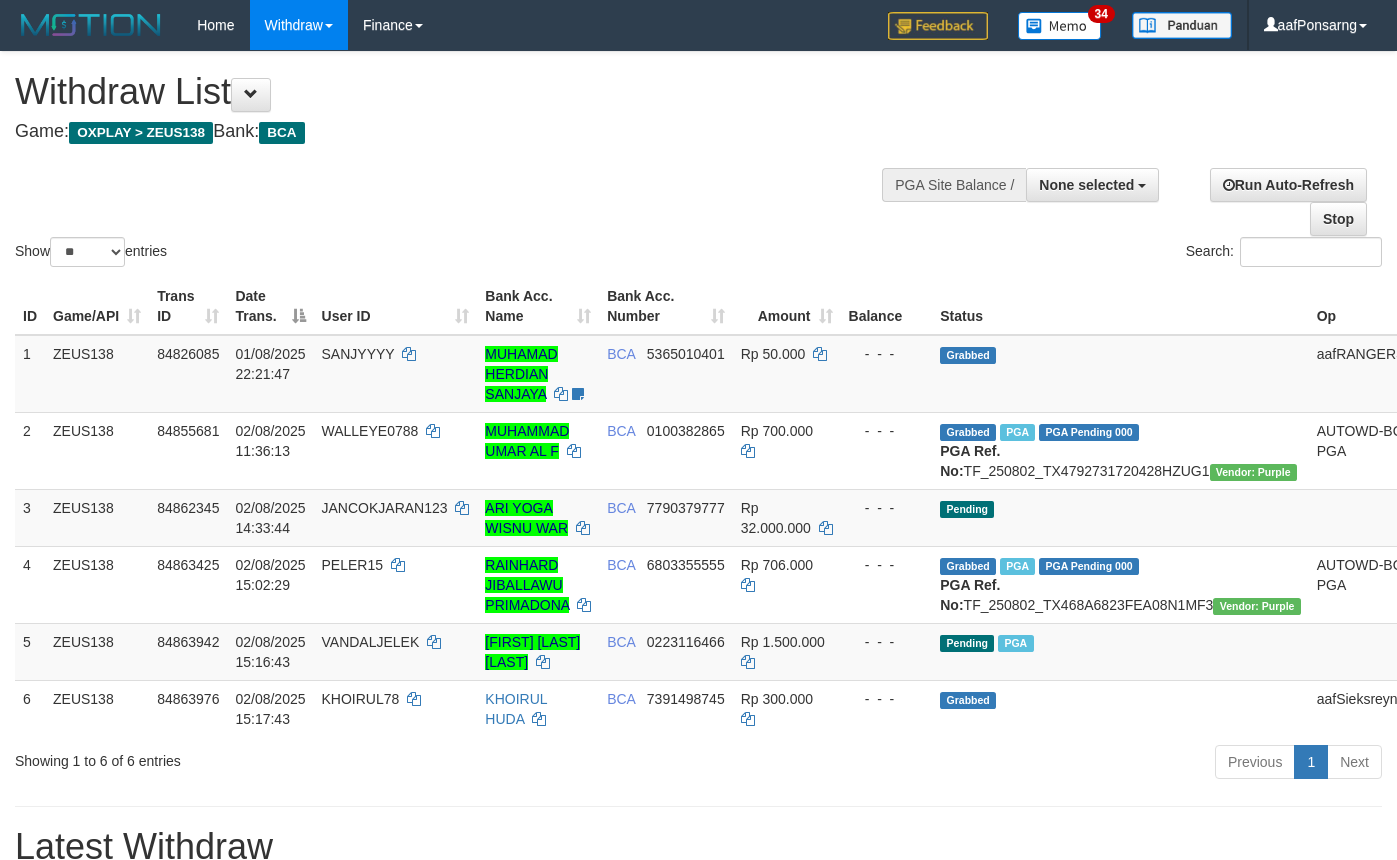 select 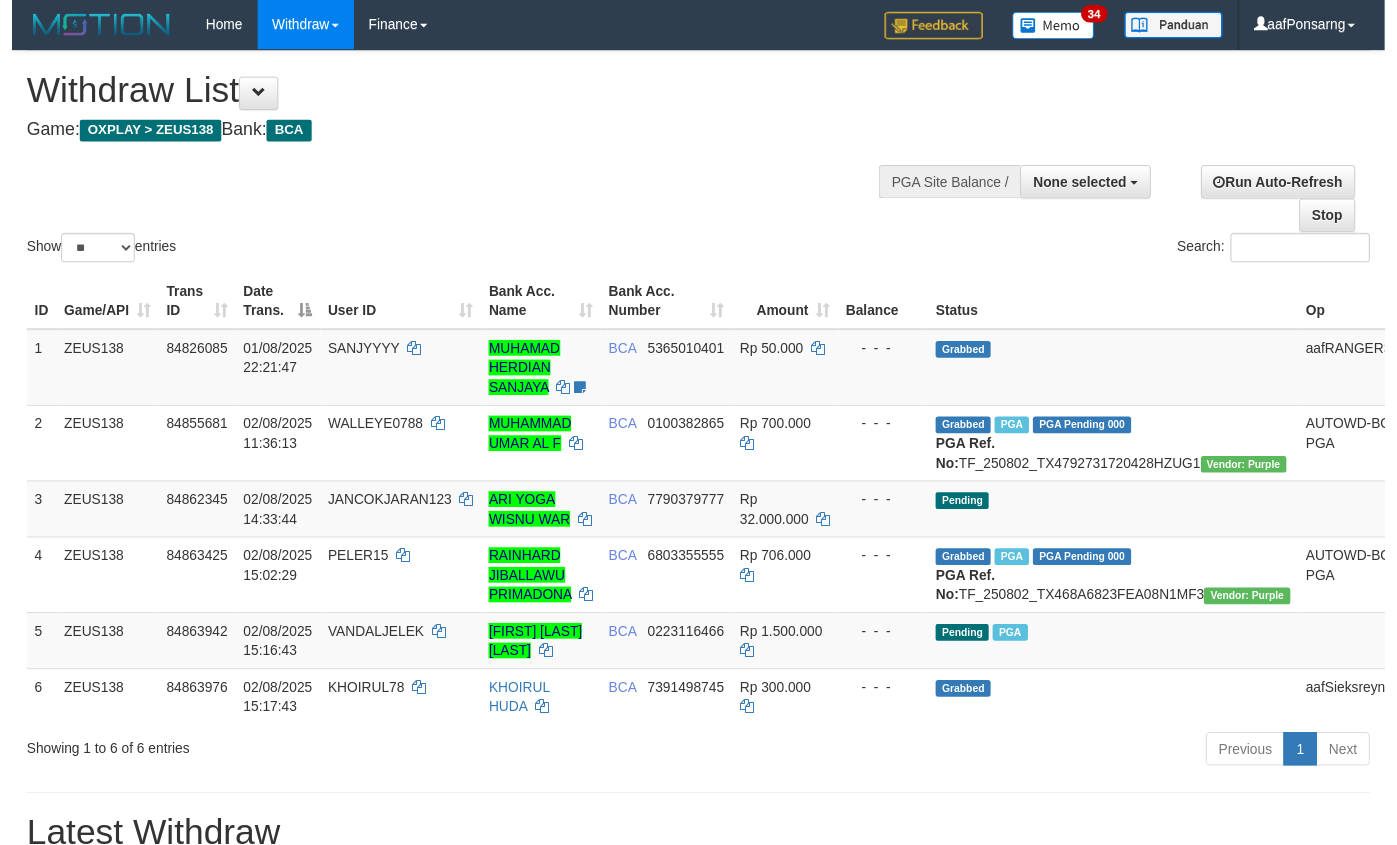 scroll, scrollTop: 152, scrollLeft: 0, axis: vertical 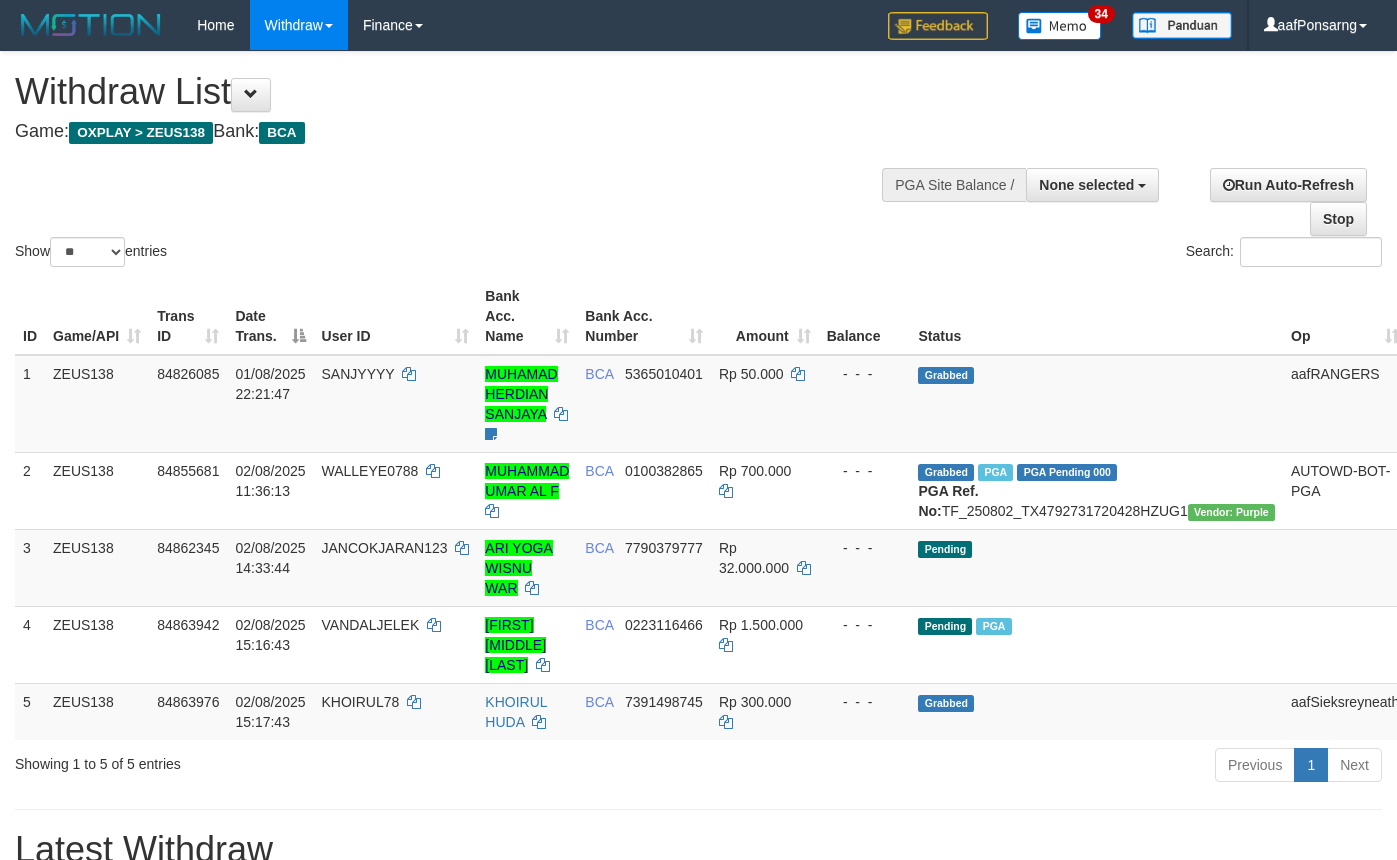 select 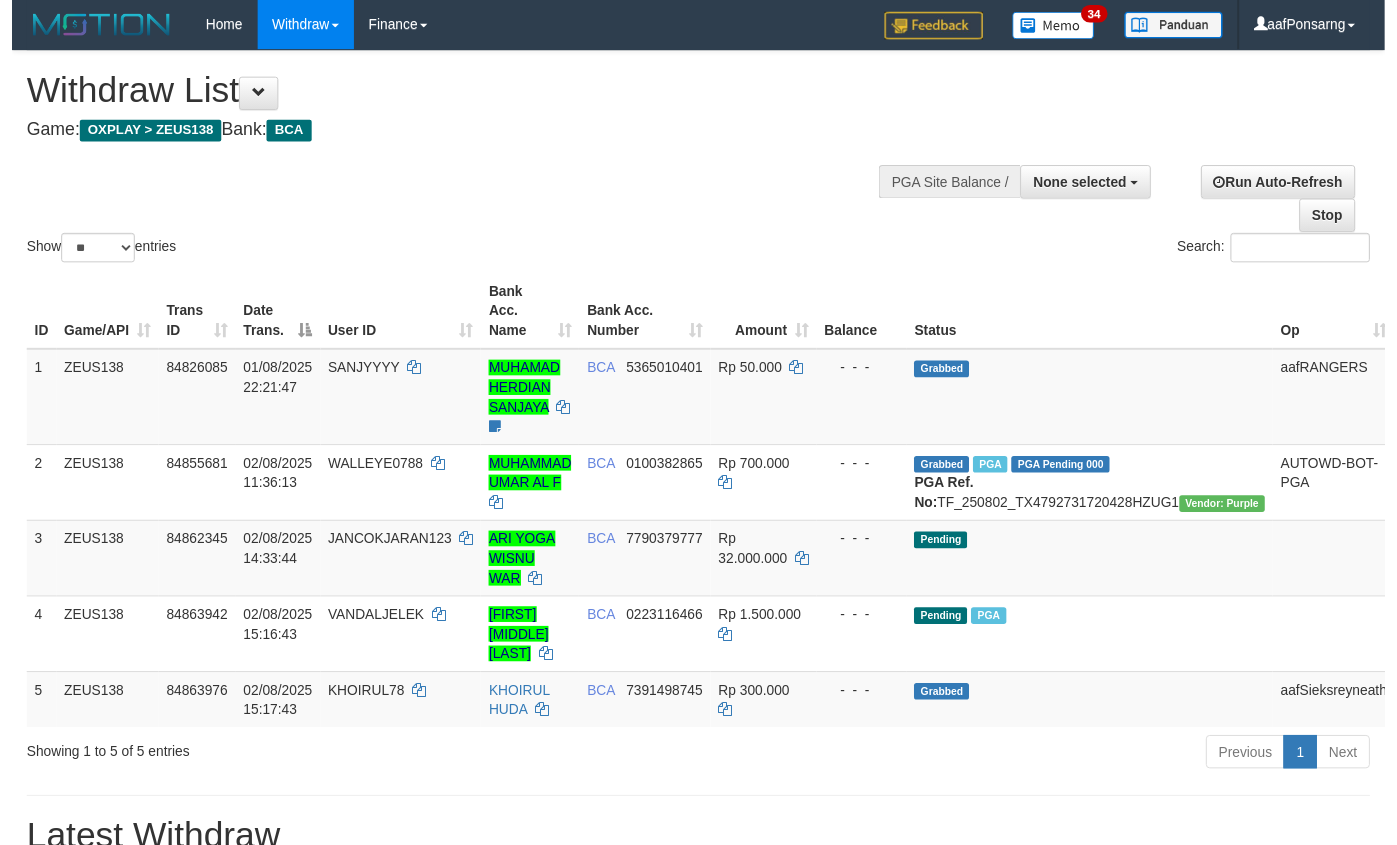 scroll, scrollTop: 152, scrollLeft: 0, axis: vertical 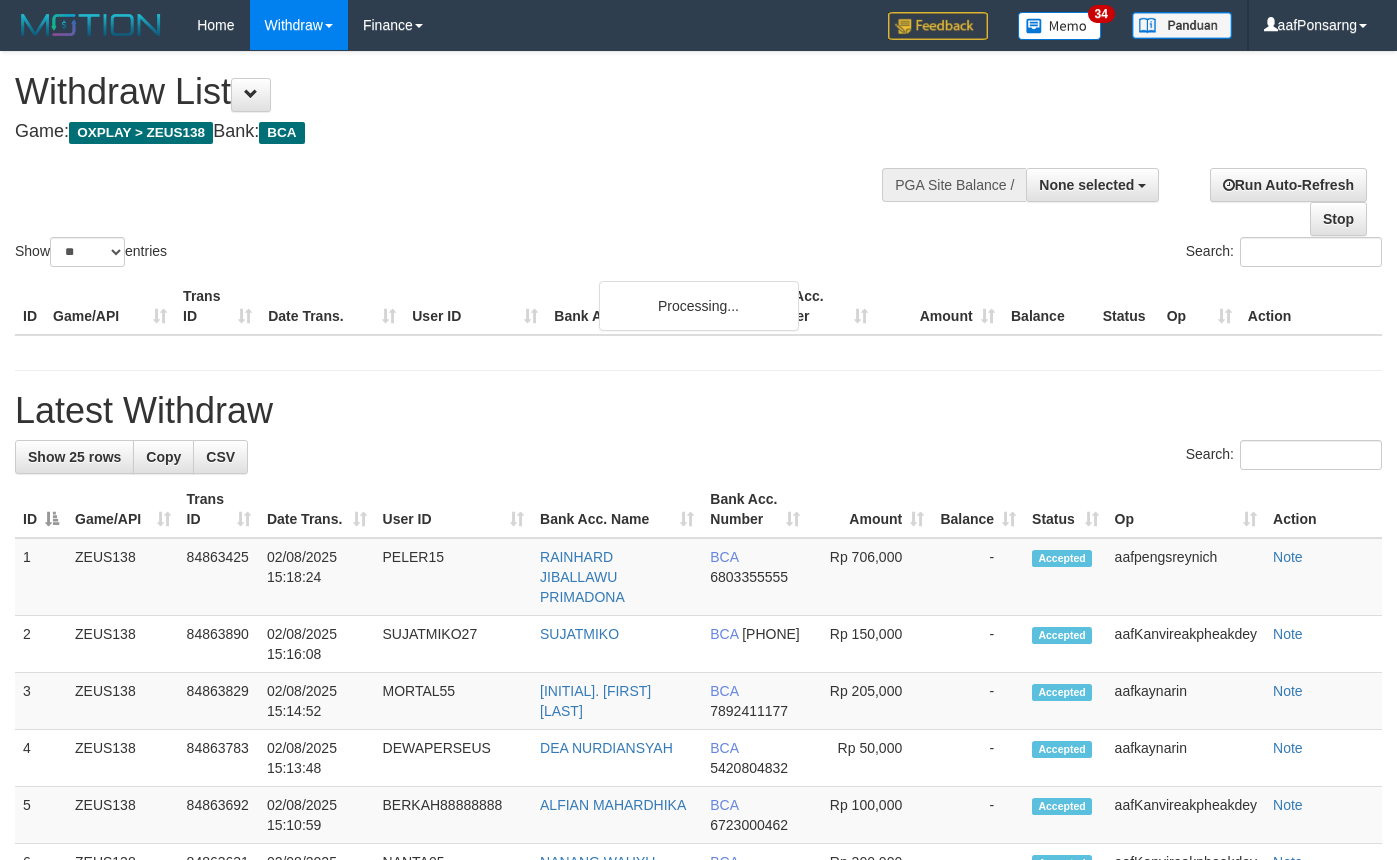 select 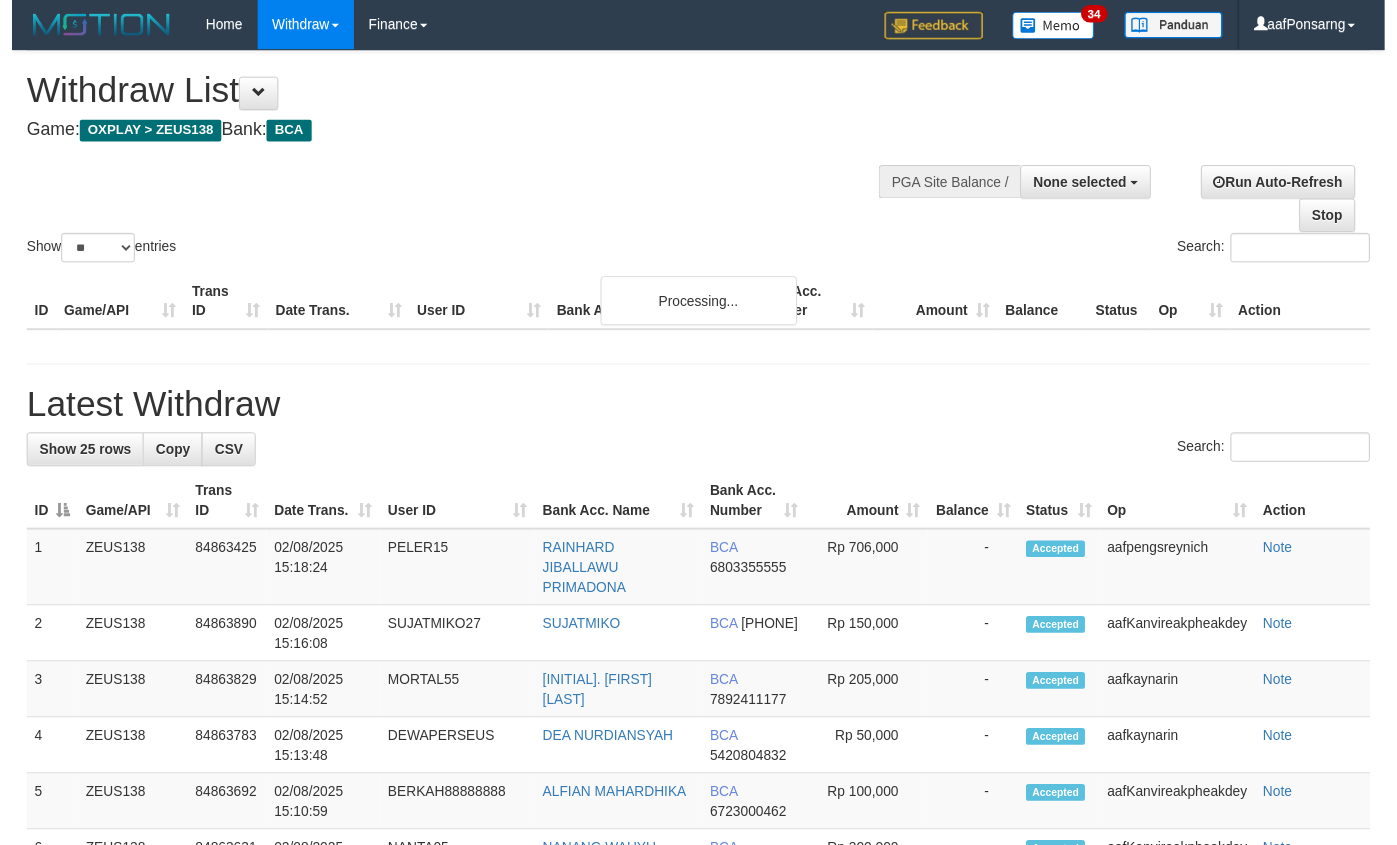 scroll, scrollTop: 152, scrollLeft: 0, axis: vertical 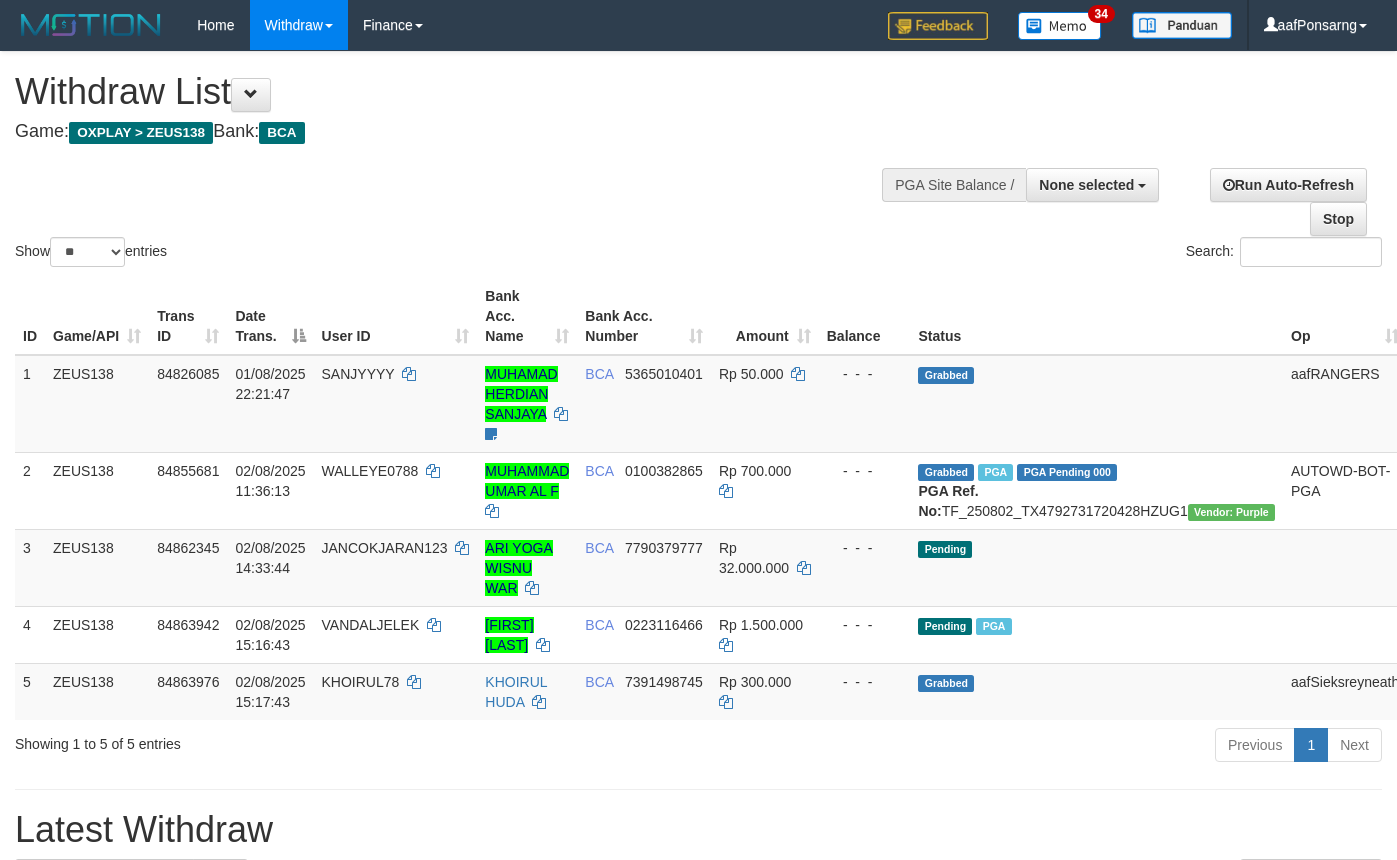 select 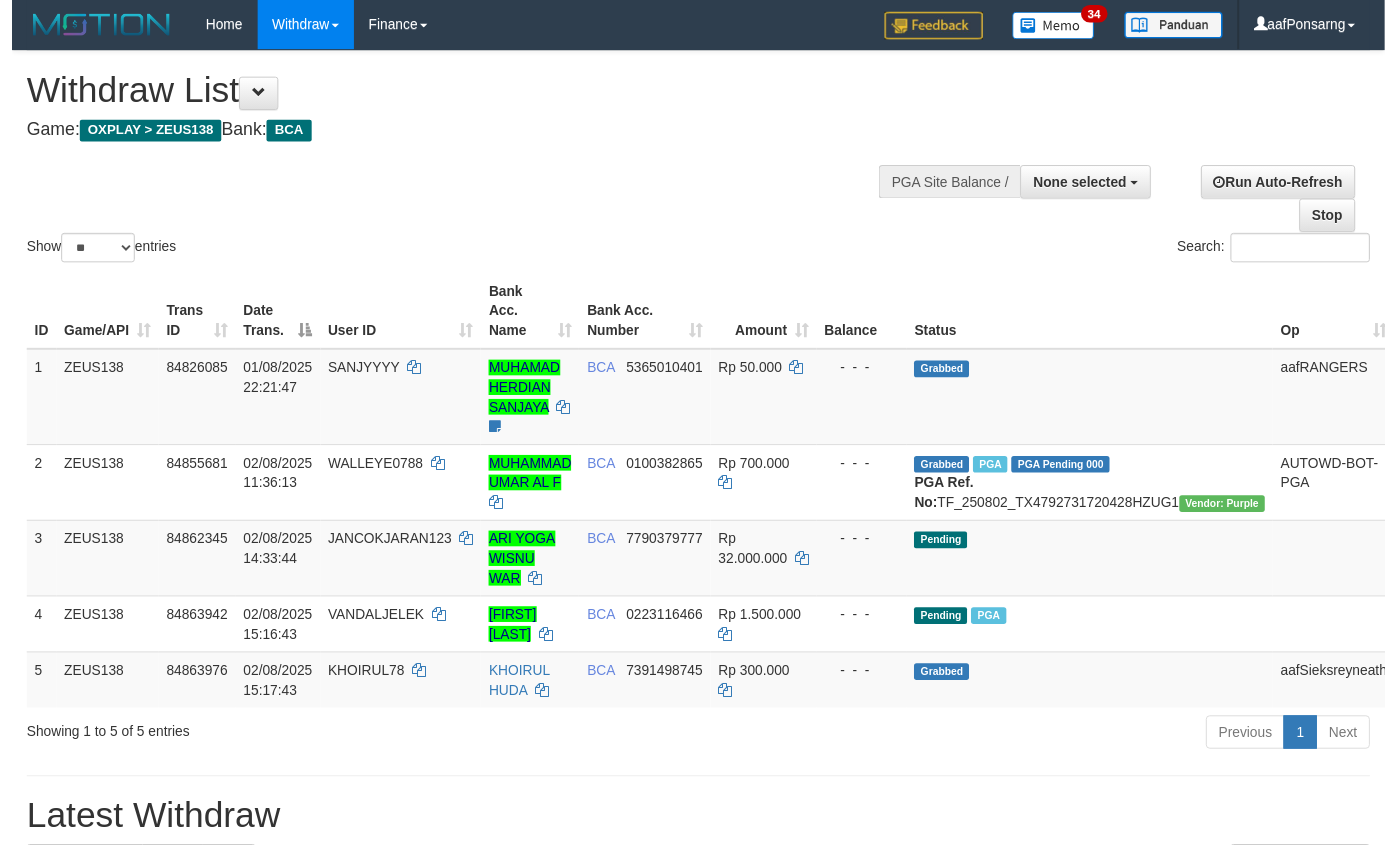 scroll, scrollTop: 152, scrollLeft: 0, axis: vertical 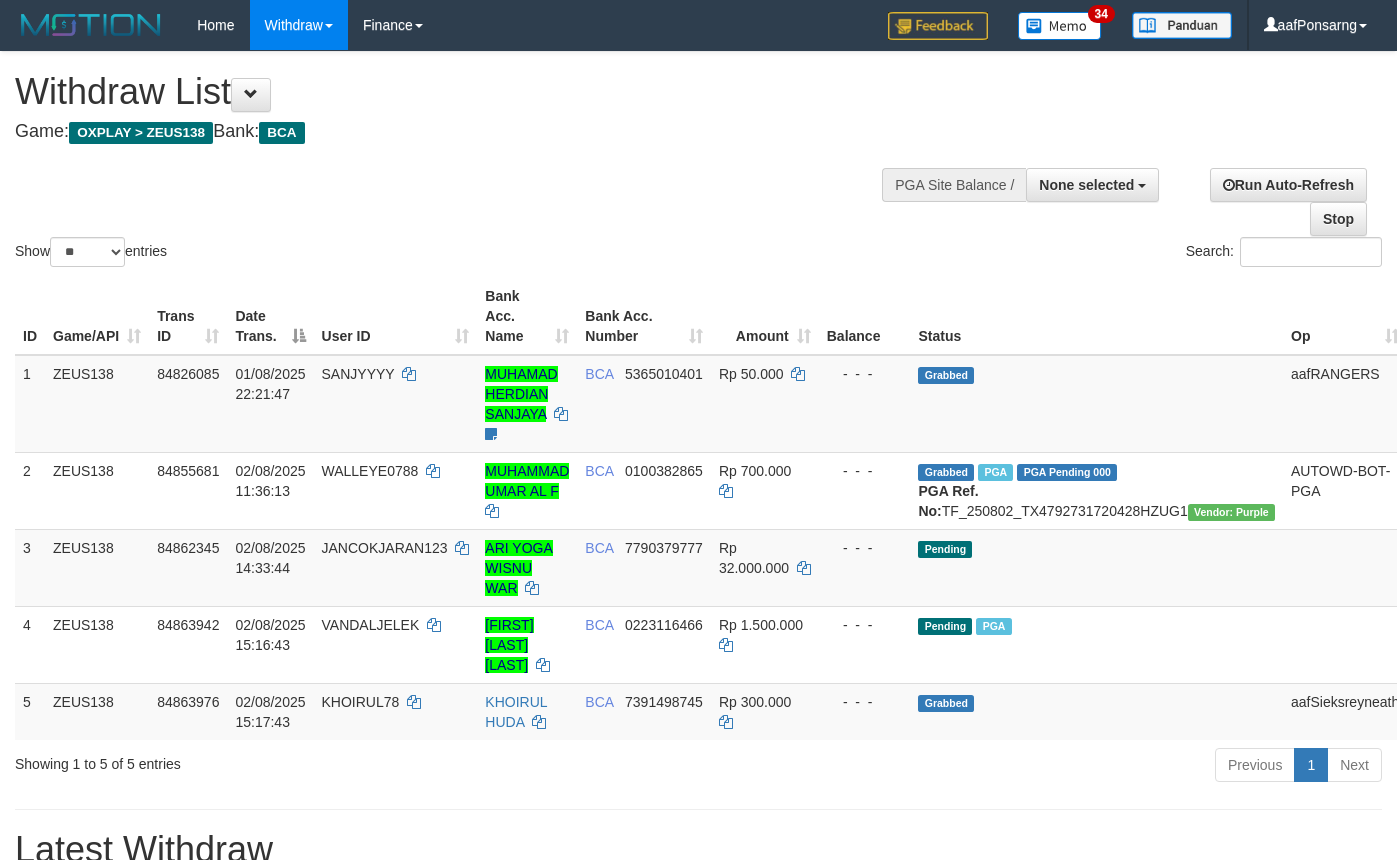 select 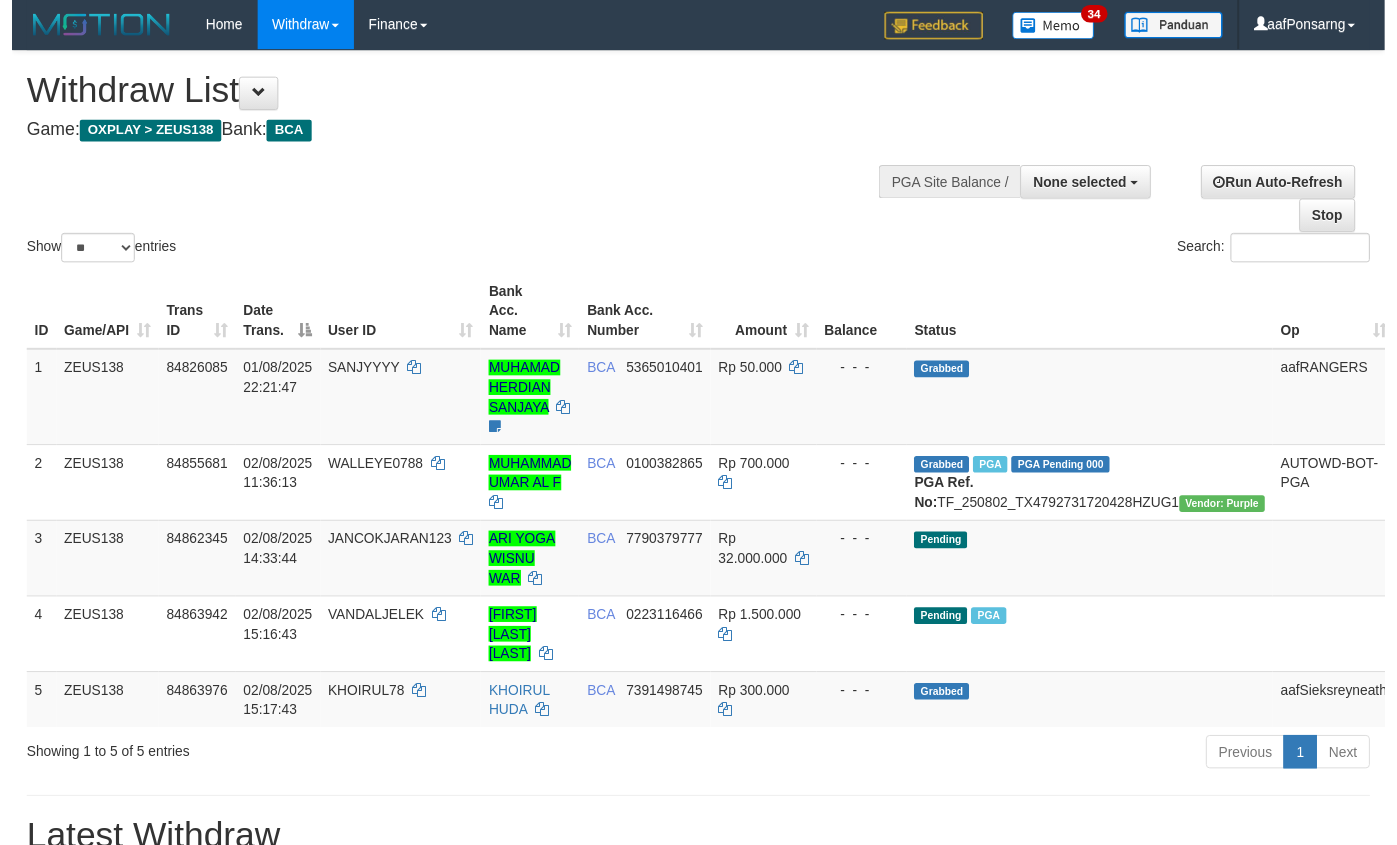 scroll, scrollTop: 152, scrollLeft: 0, axis: vertical 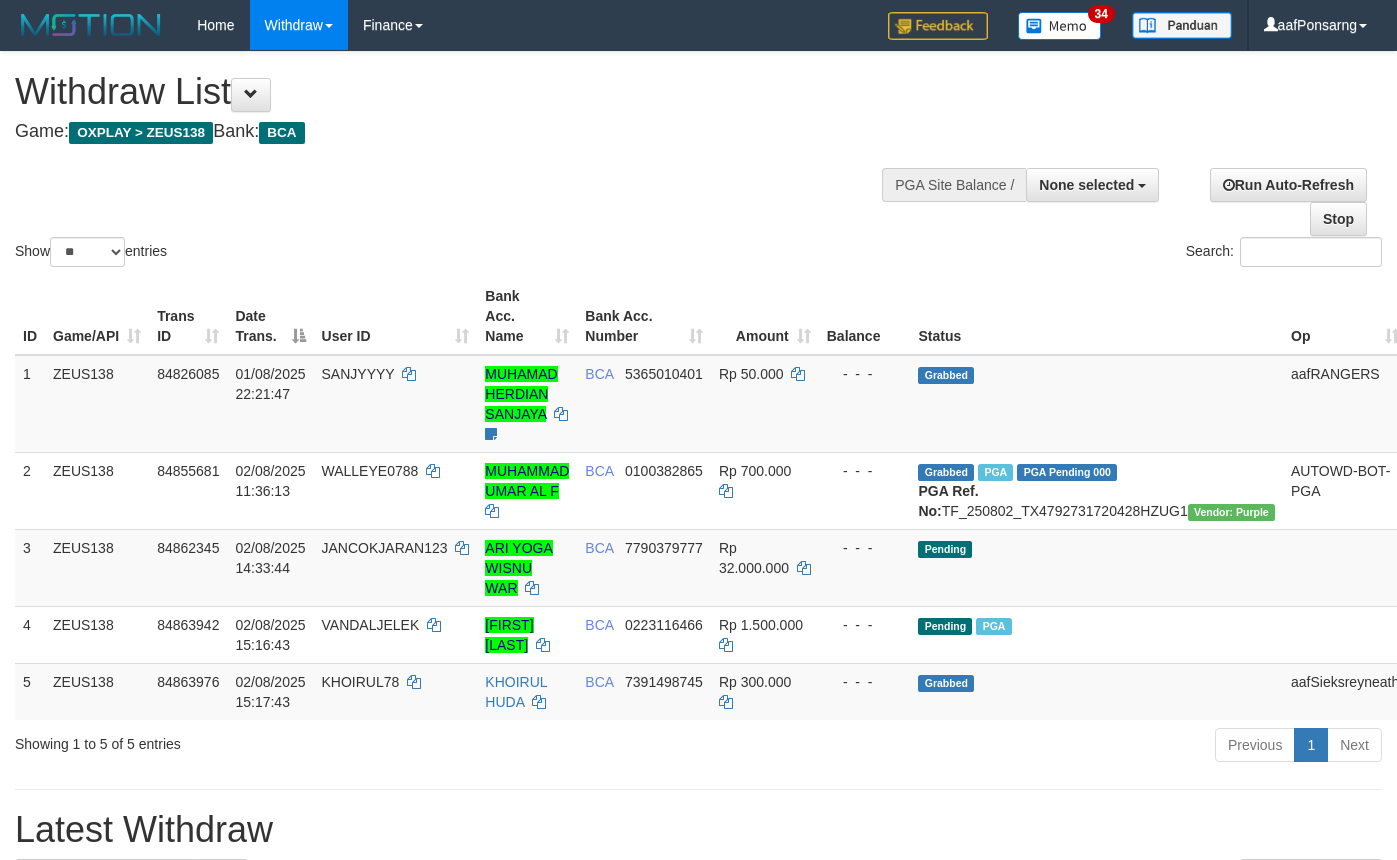 select 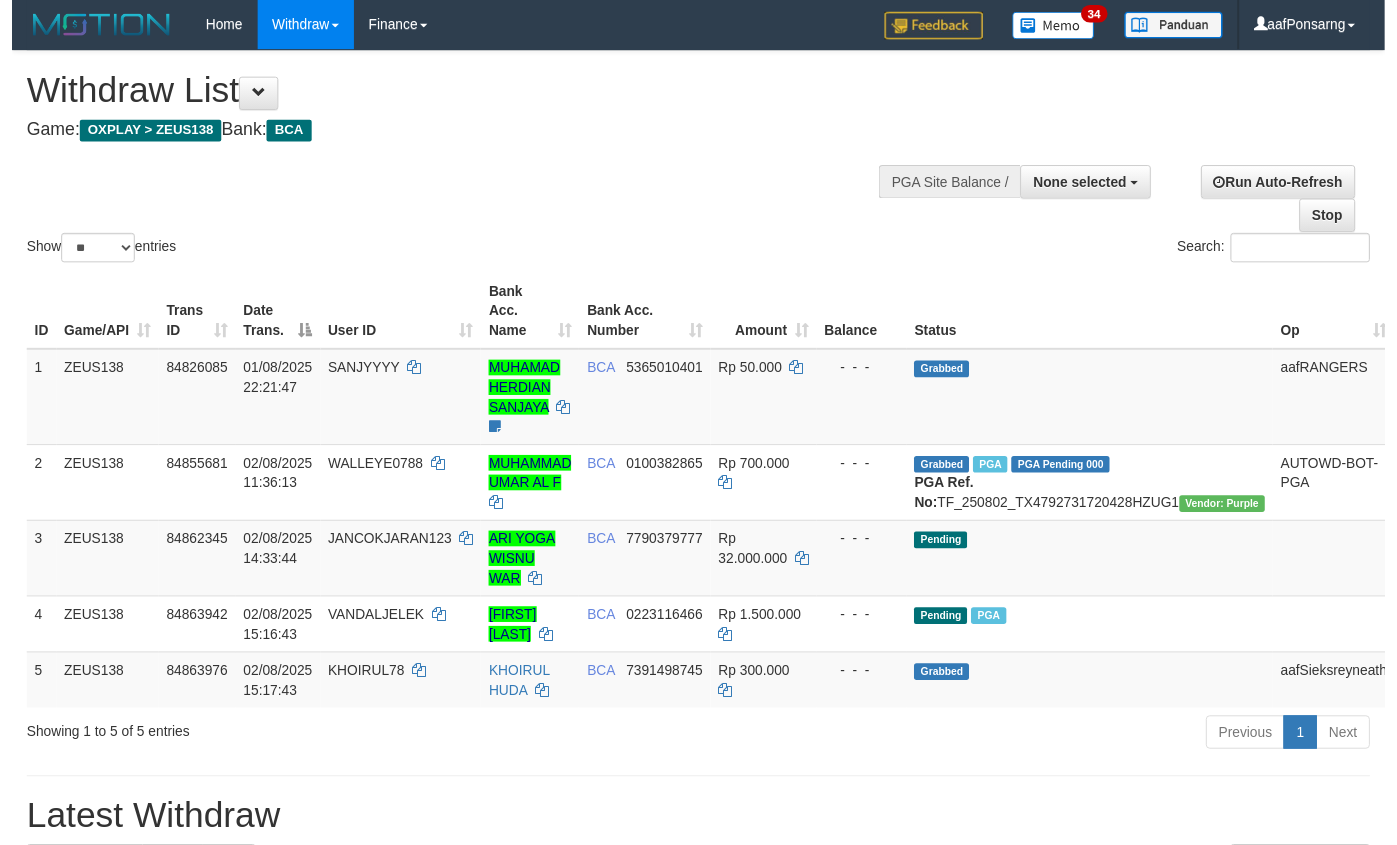 scroll, scrollTop: 152, scrollLeft: 0, axis: vertical 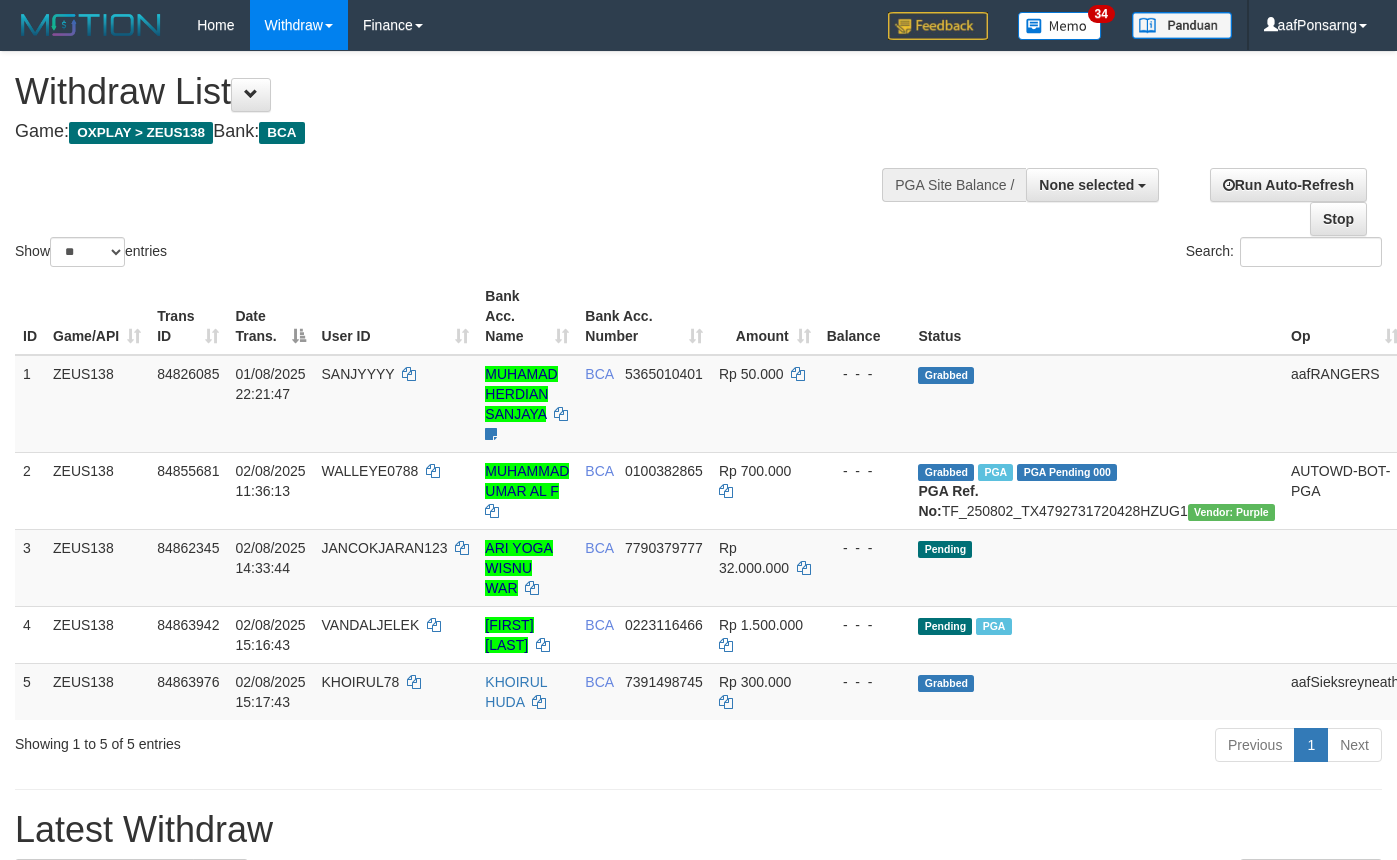 select 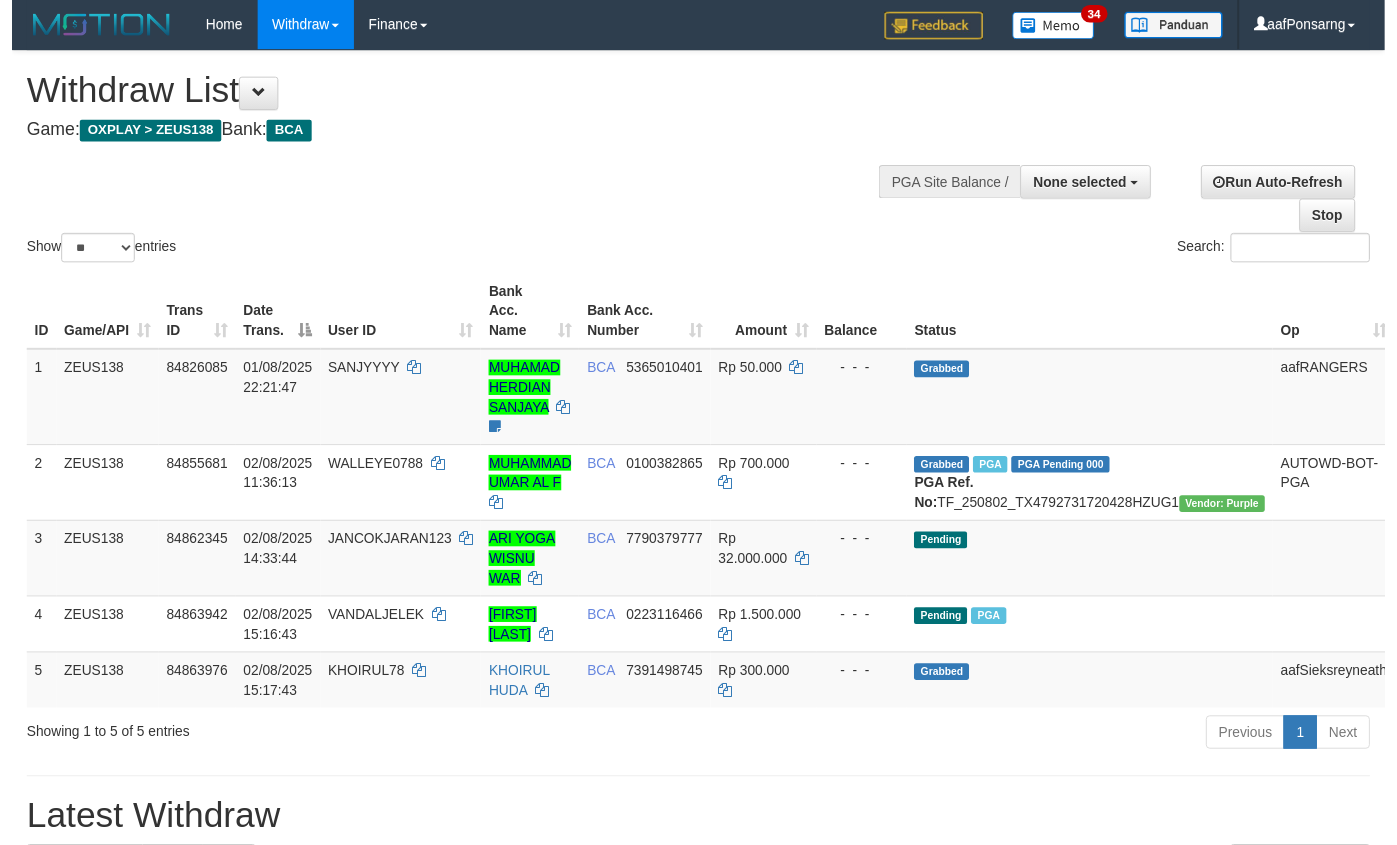 scroll, scrollTop: 152, scrollLeft: 0, axis: vertical 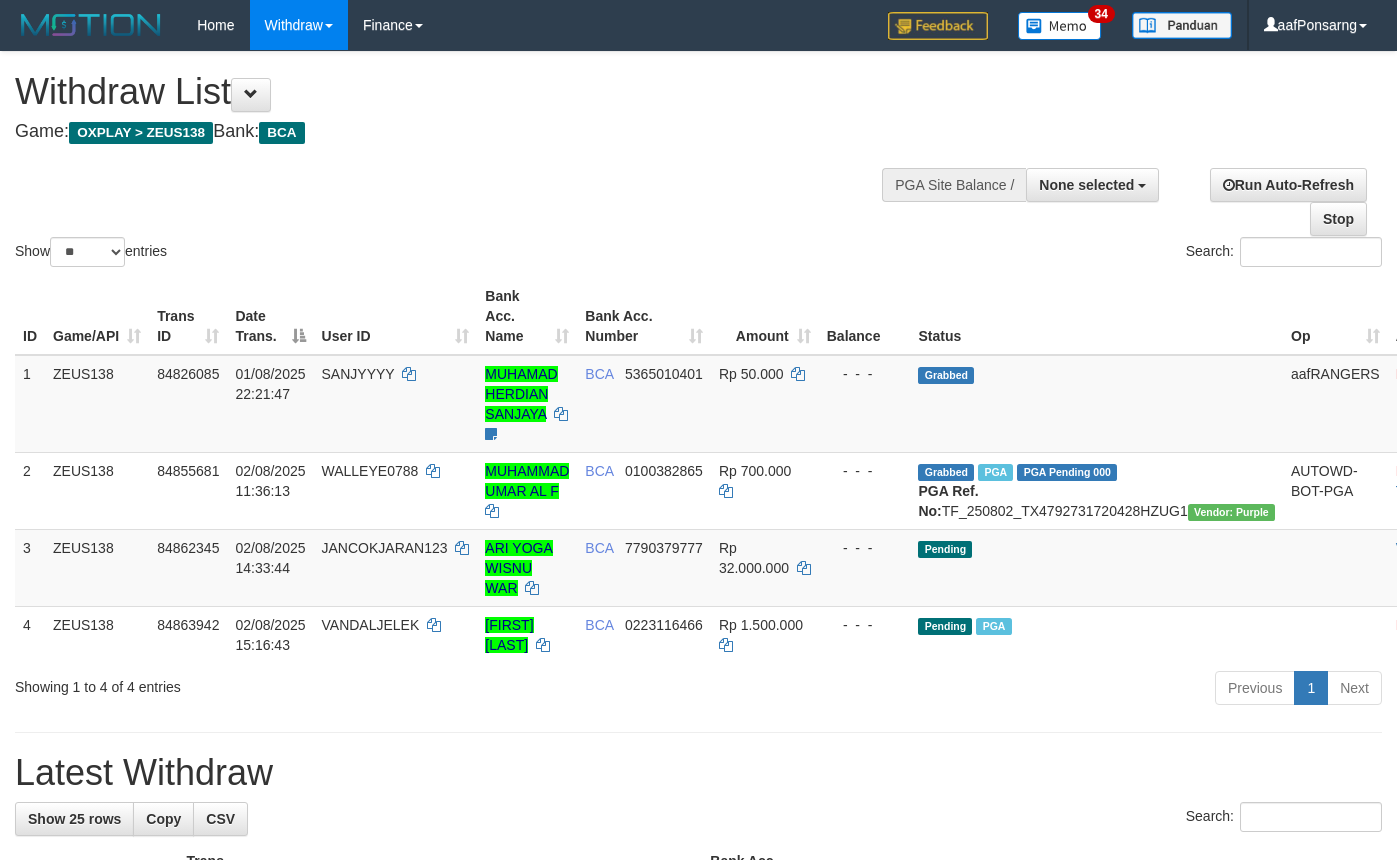 select 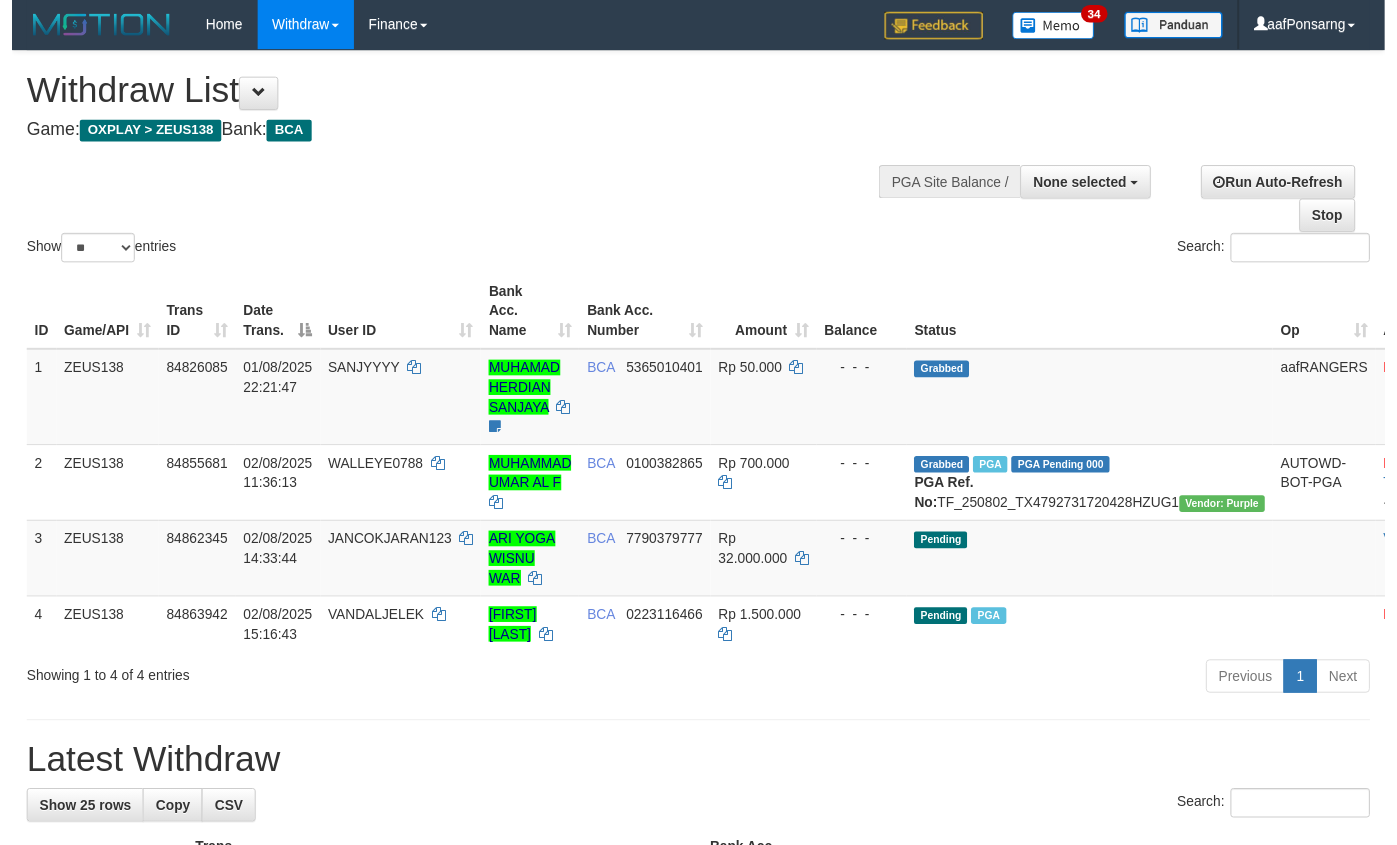 scroll, scrollTop: 152, scrollLeft: 0, axis: vertical 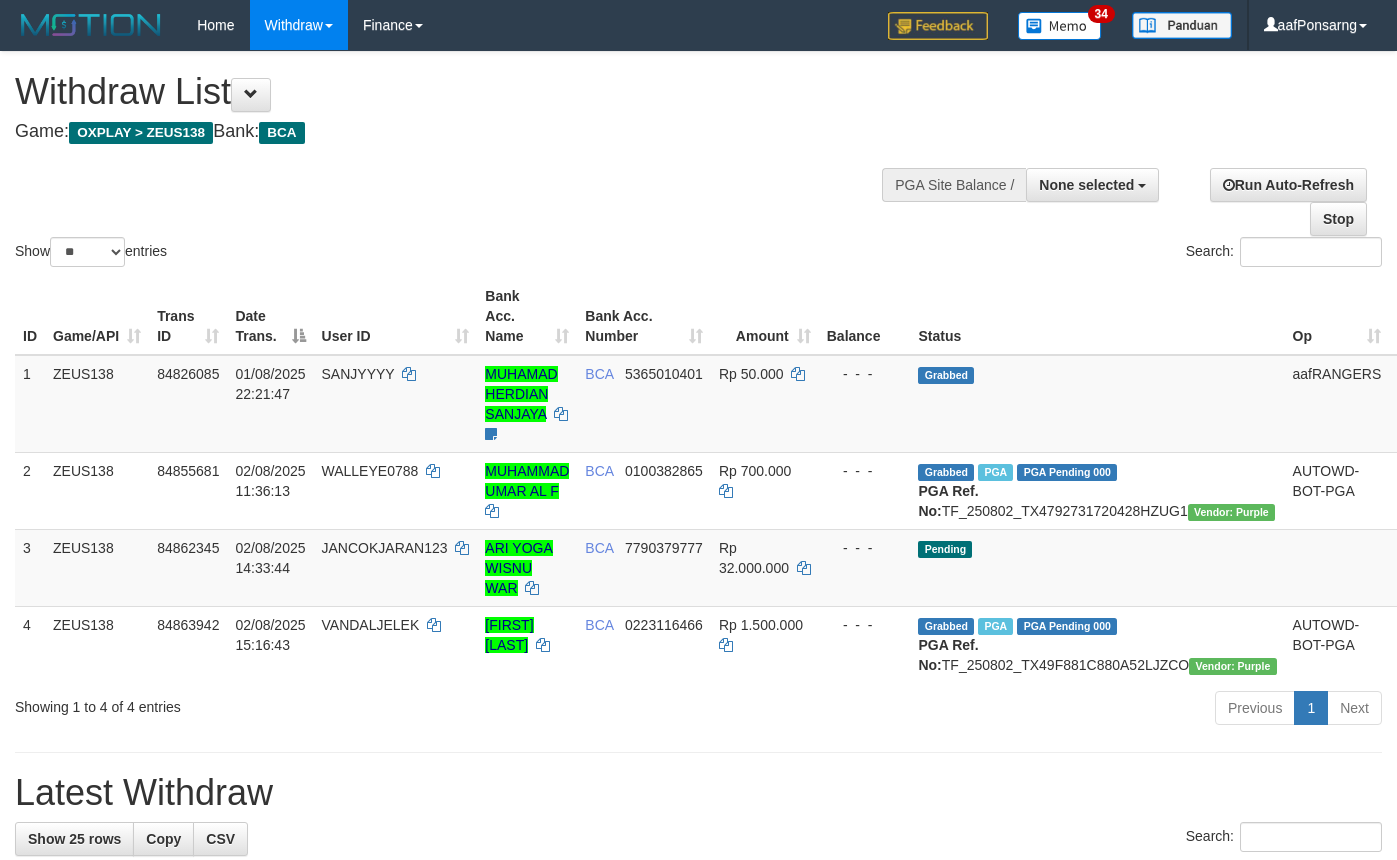select 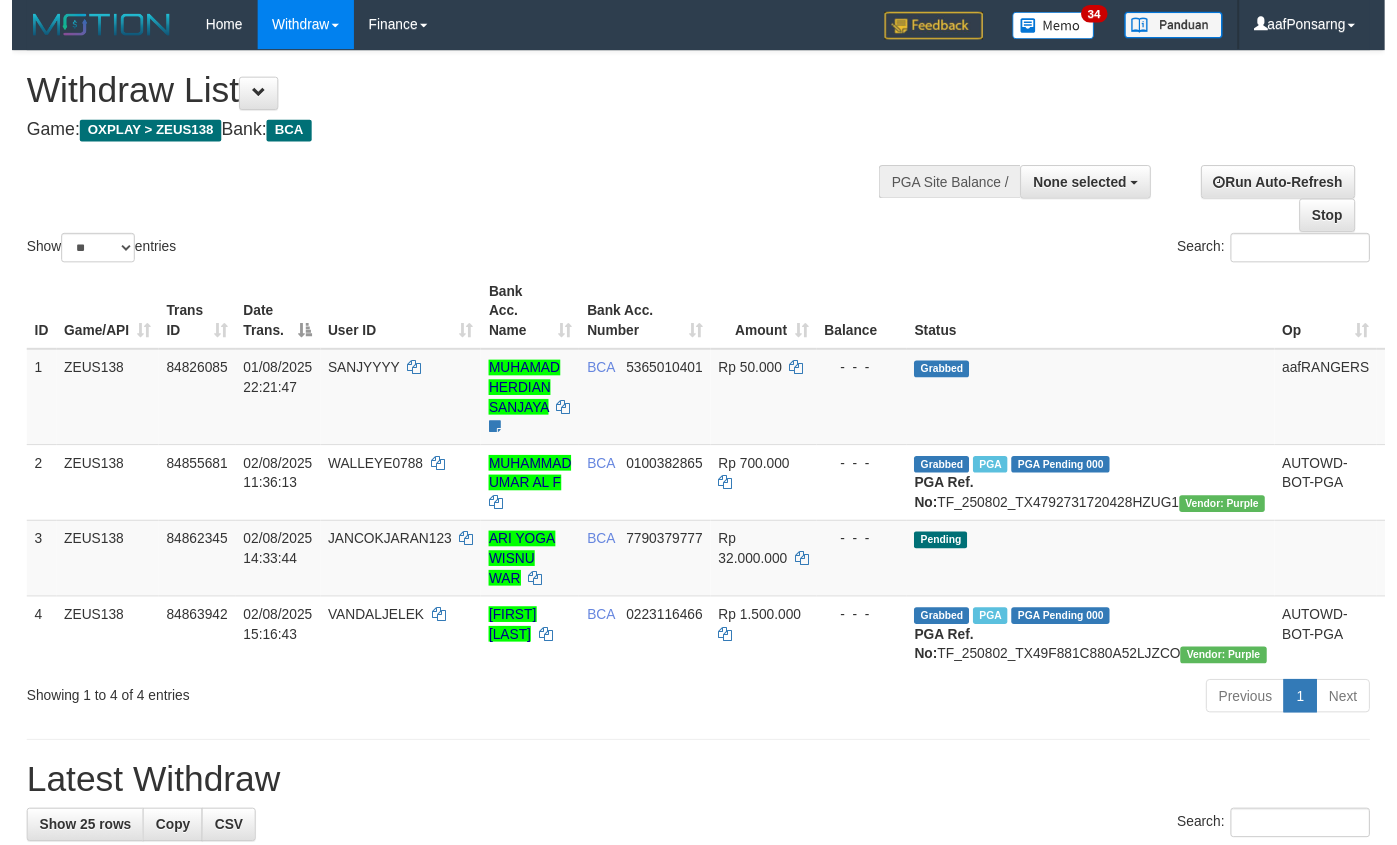 scroll, scrollTop: 152, scrollLeft: 0, axis: vertical 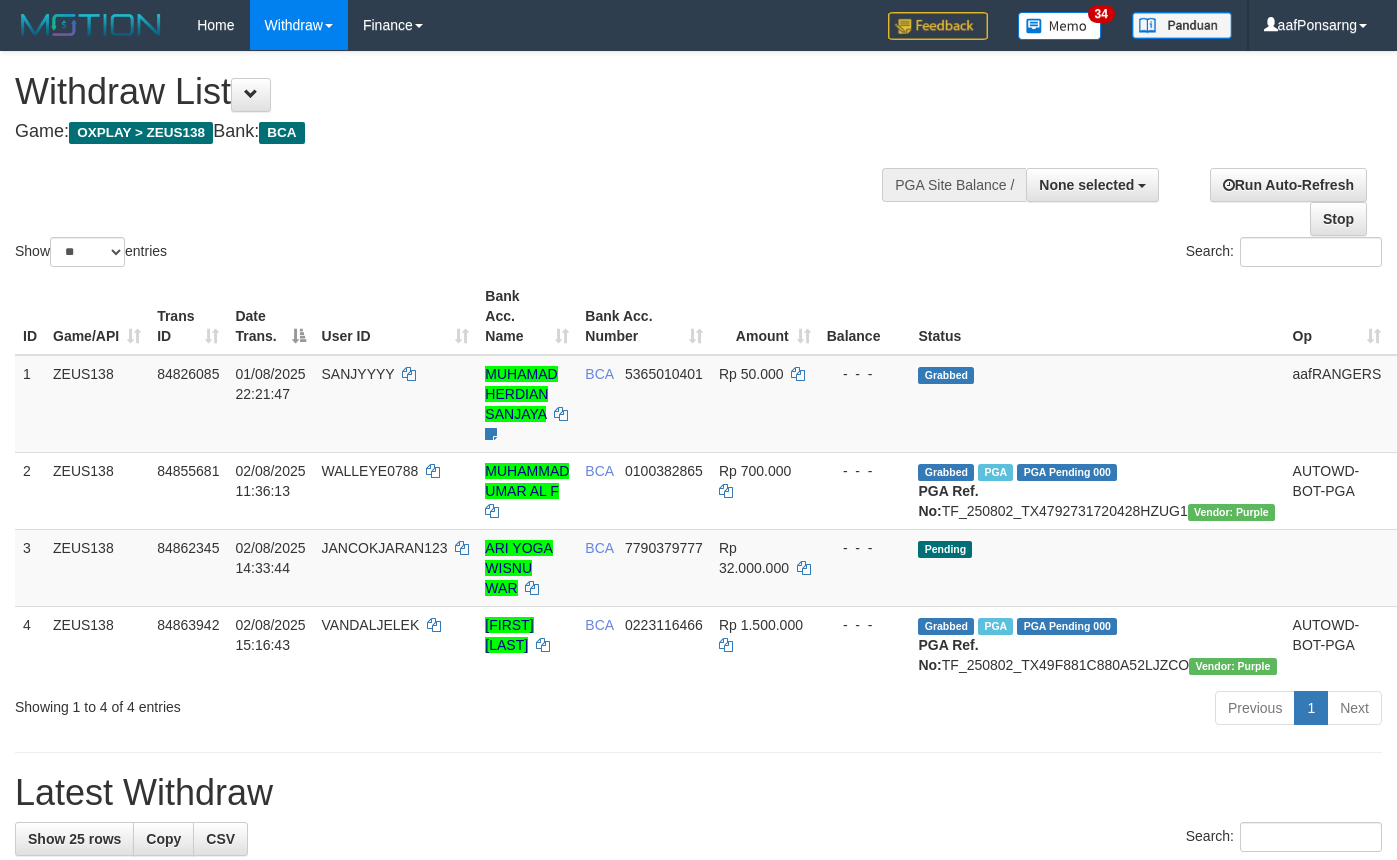 select 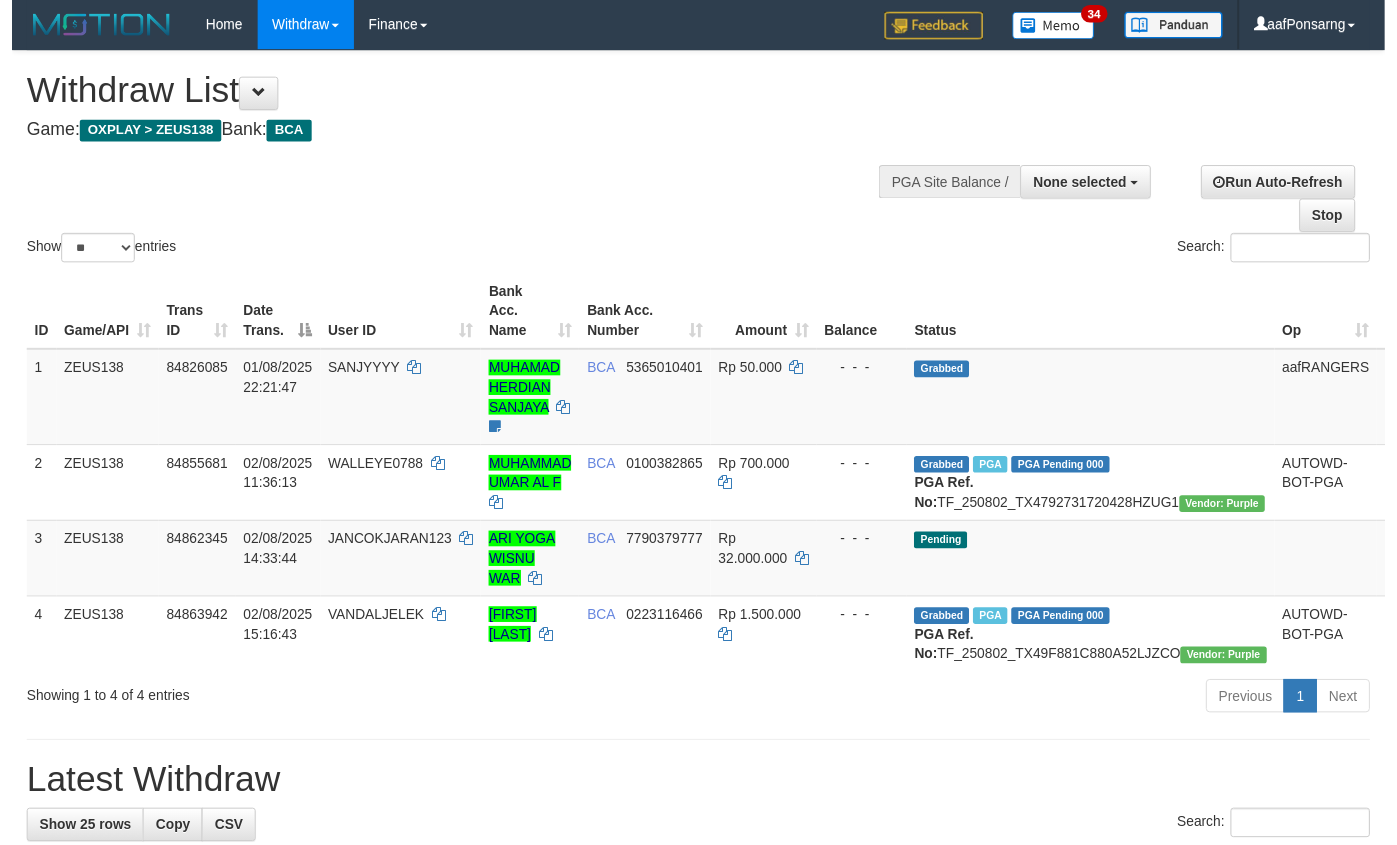 scroll, scrollTop: 152, scrollLeft: 0, axis: vertical 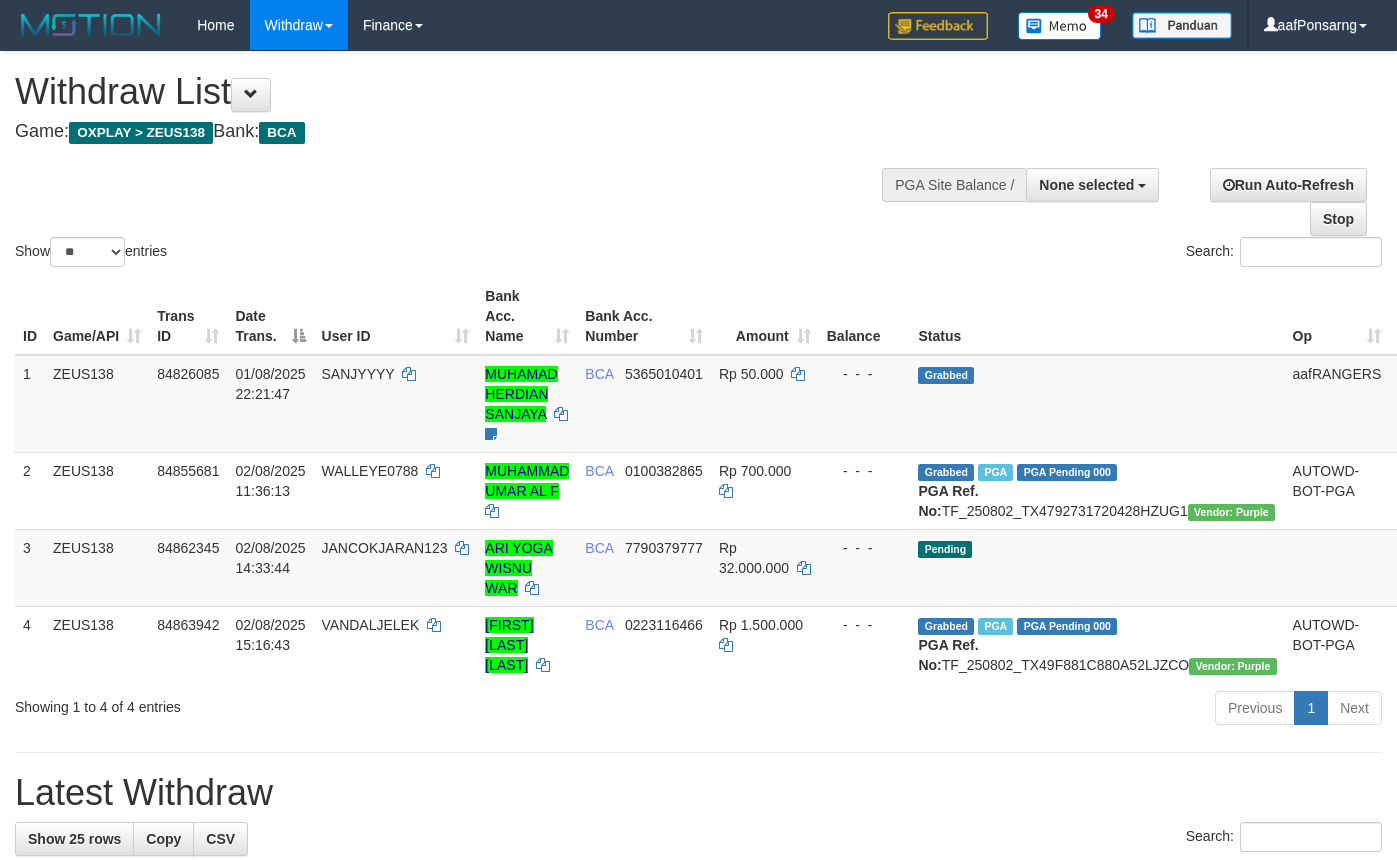 select 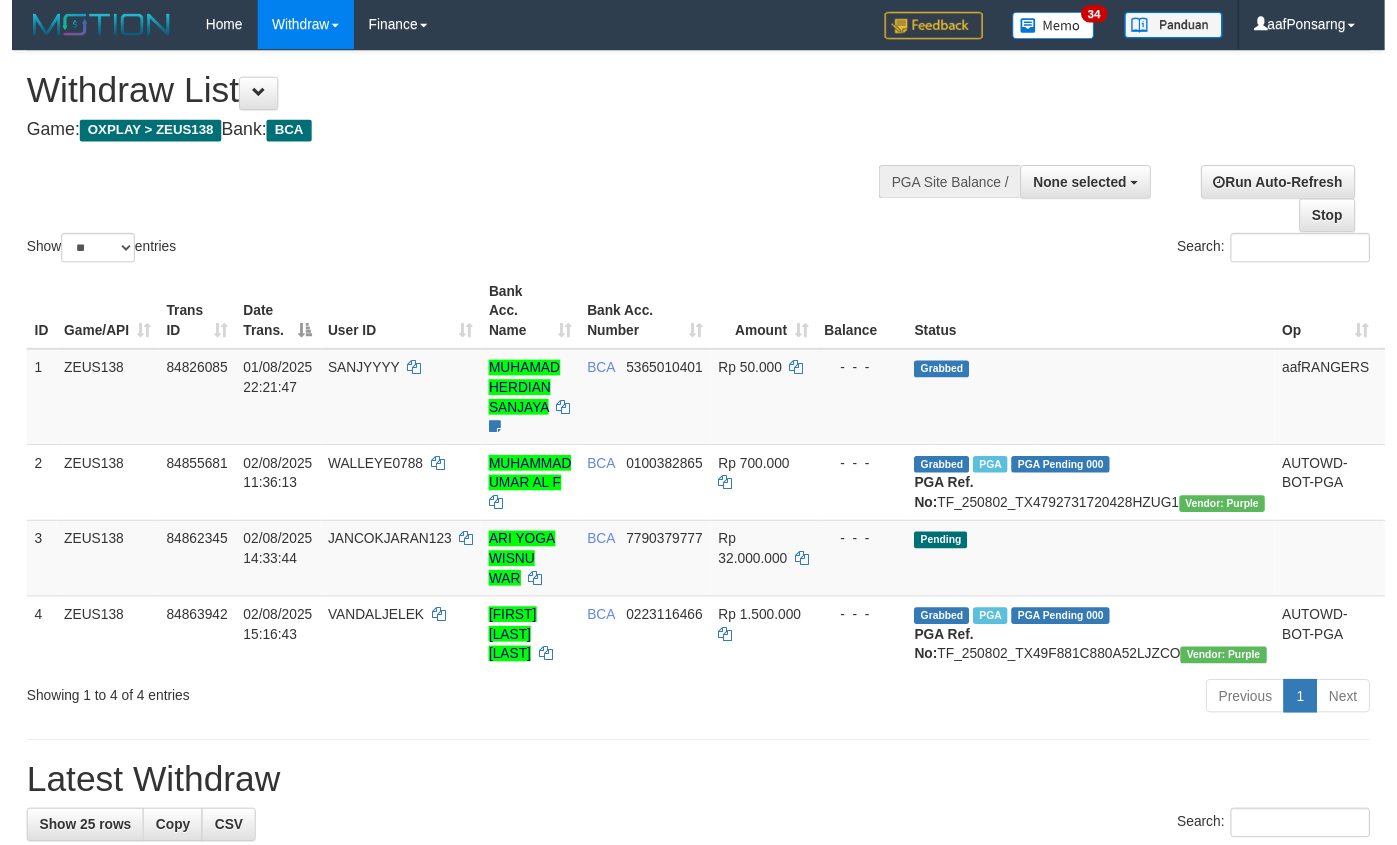 scroll, scrollTop: 152, scrollLeft: 0, axis: vertical 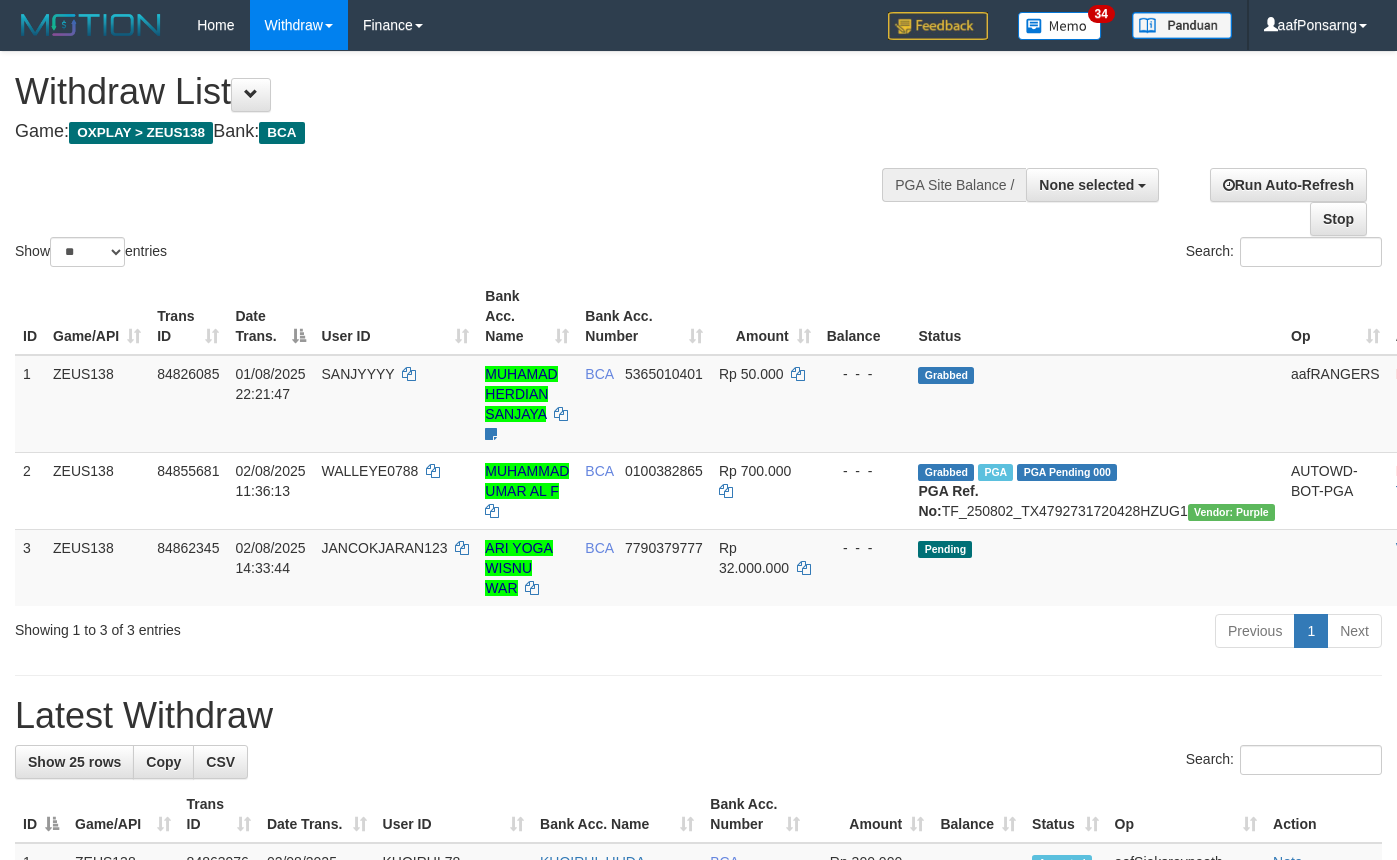 select 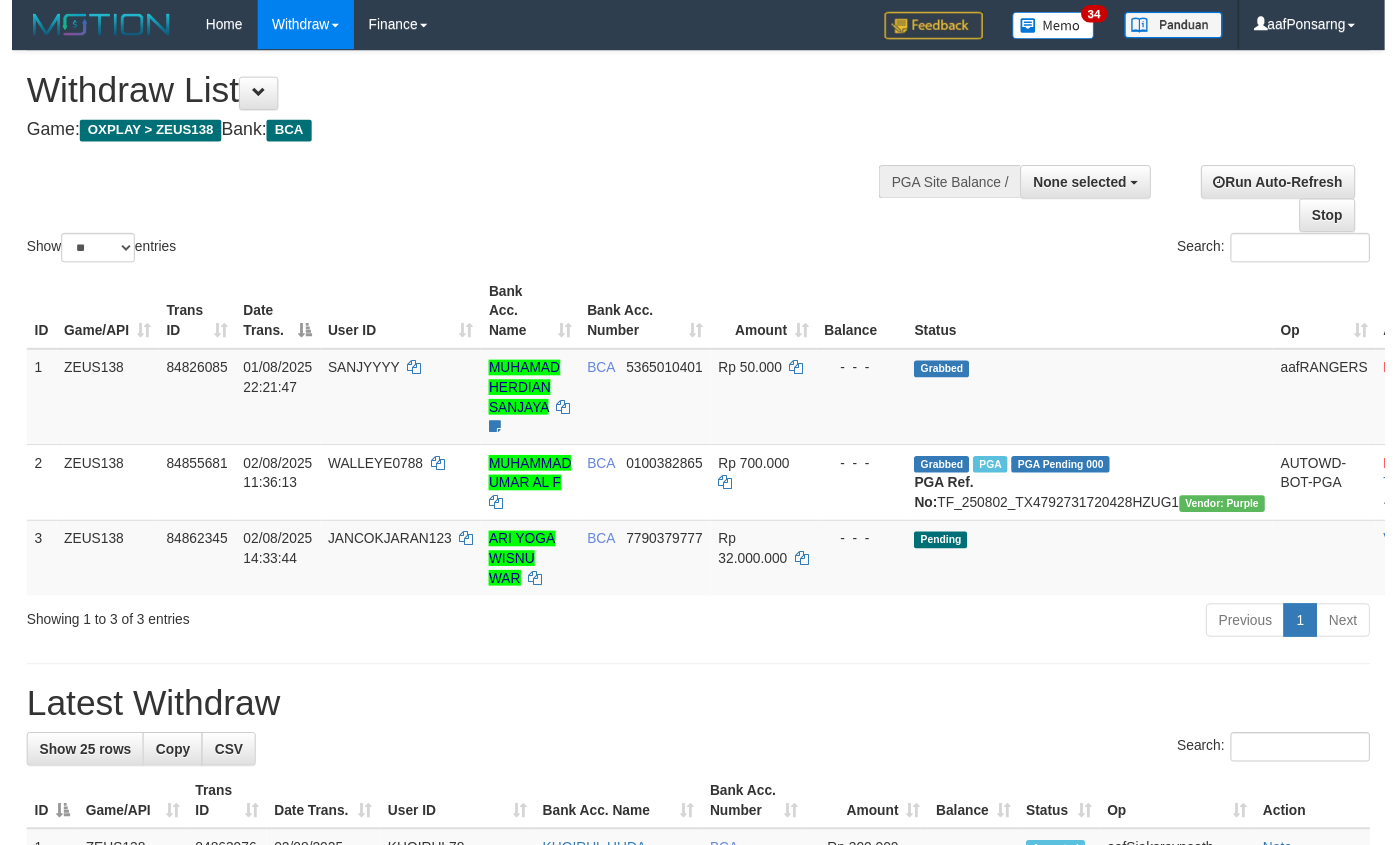 scroll, scrollTop: 152, scrollLeft: 0, axis: vertical 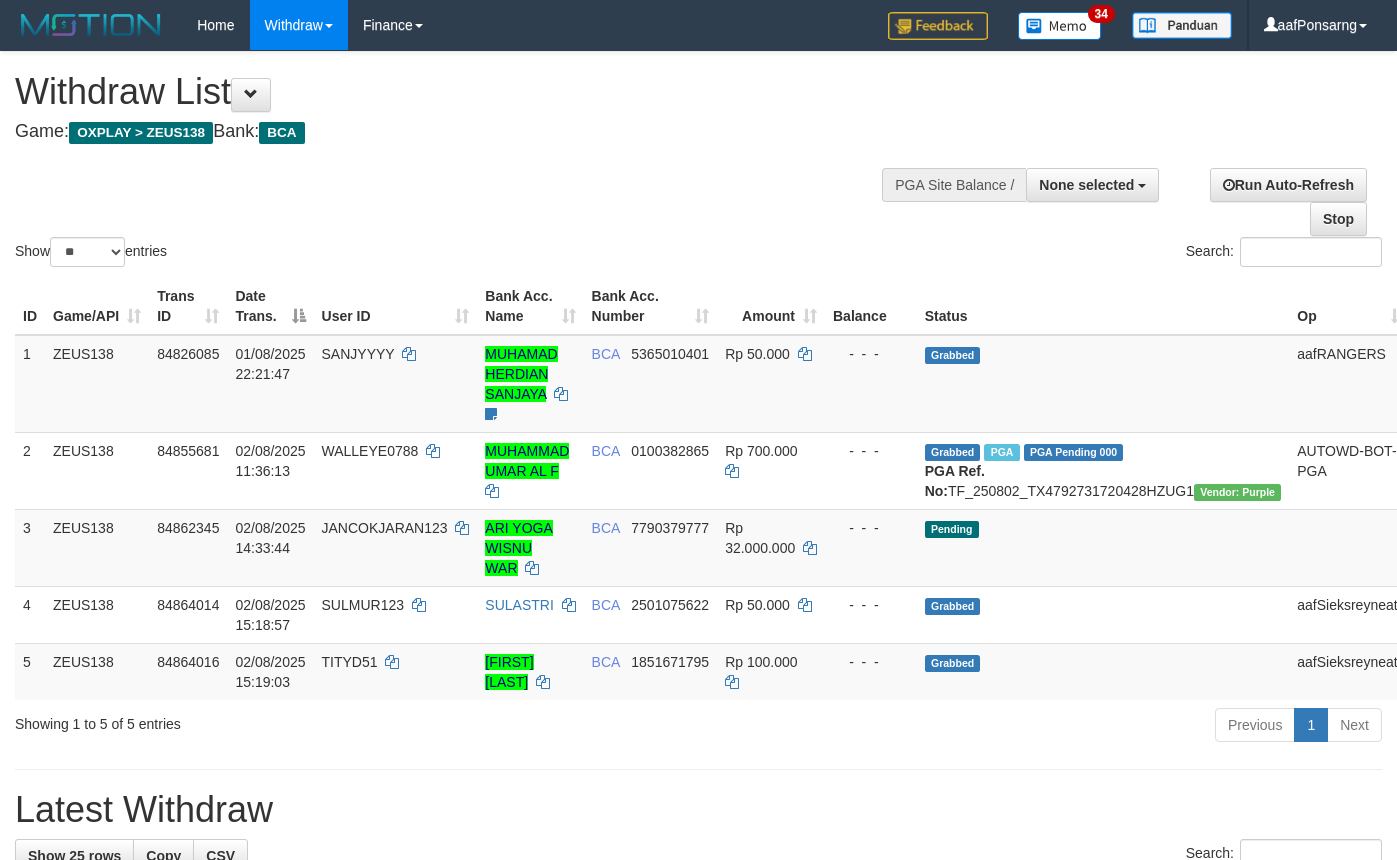 select 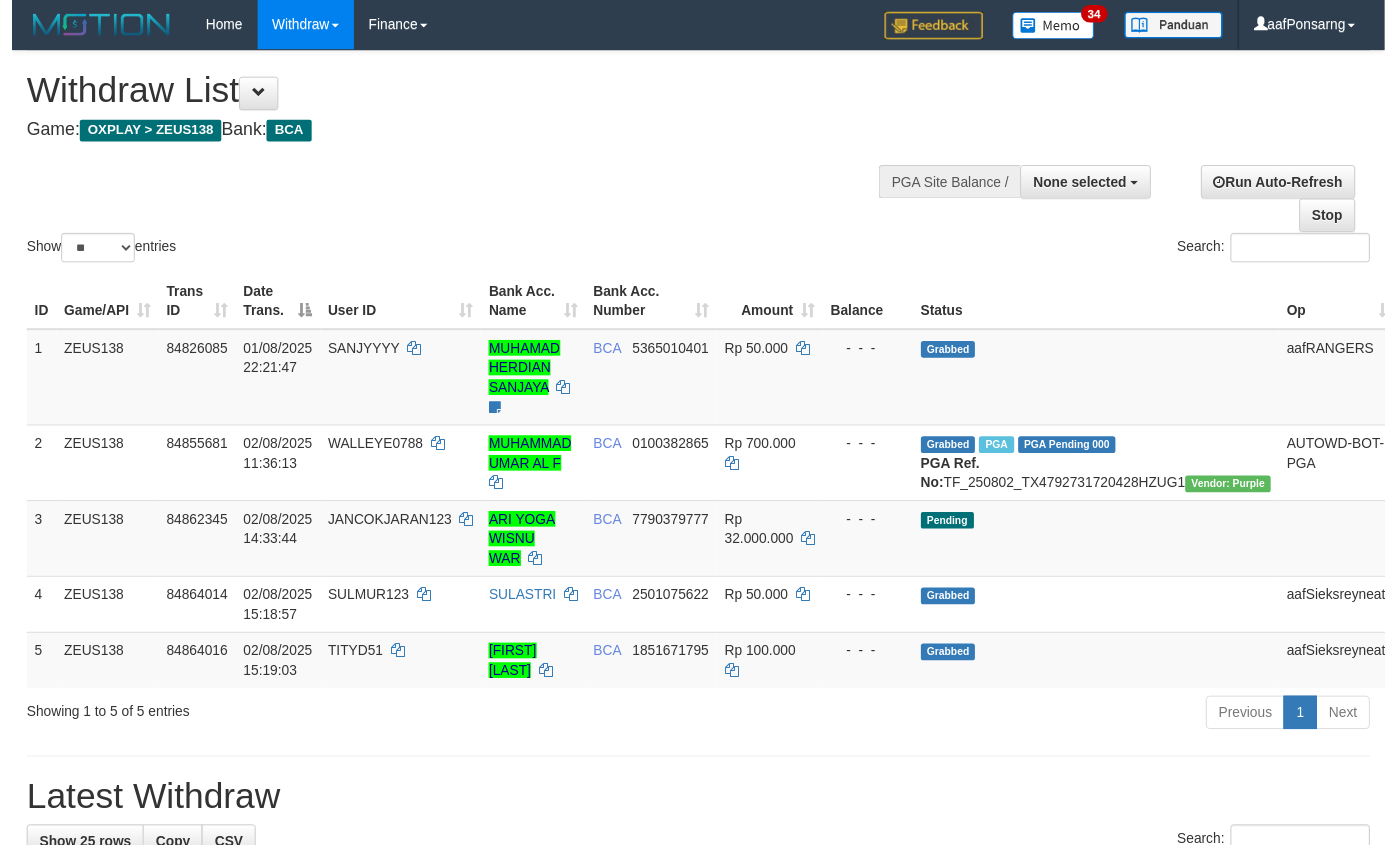 scroll, scrollTop: 152, scrollLeft: 0, axis: vertical 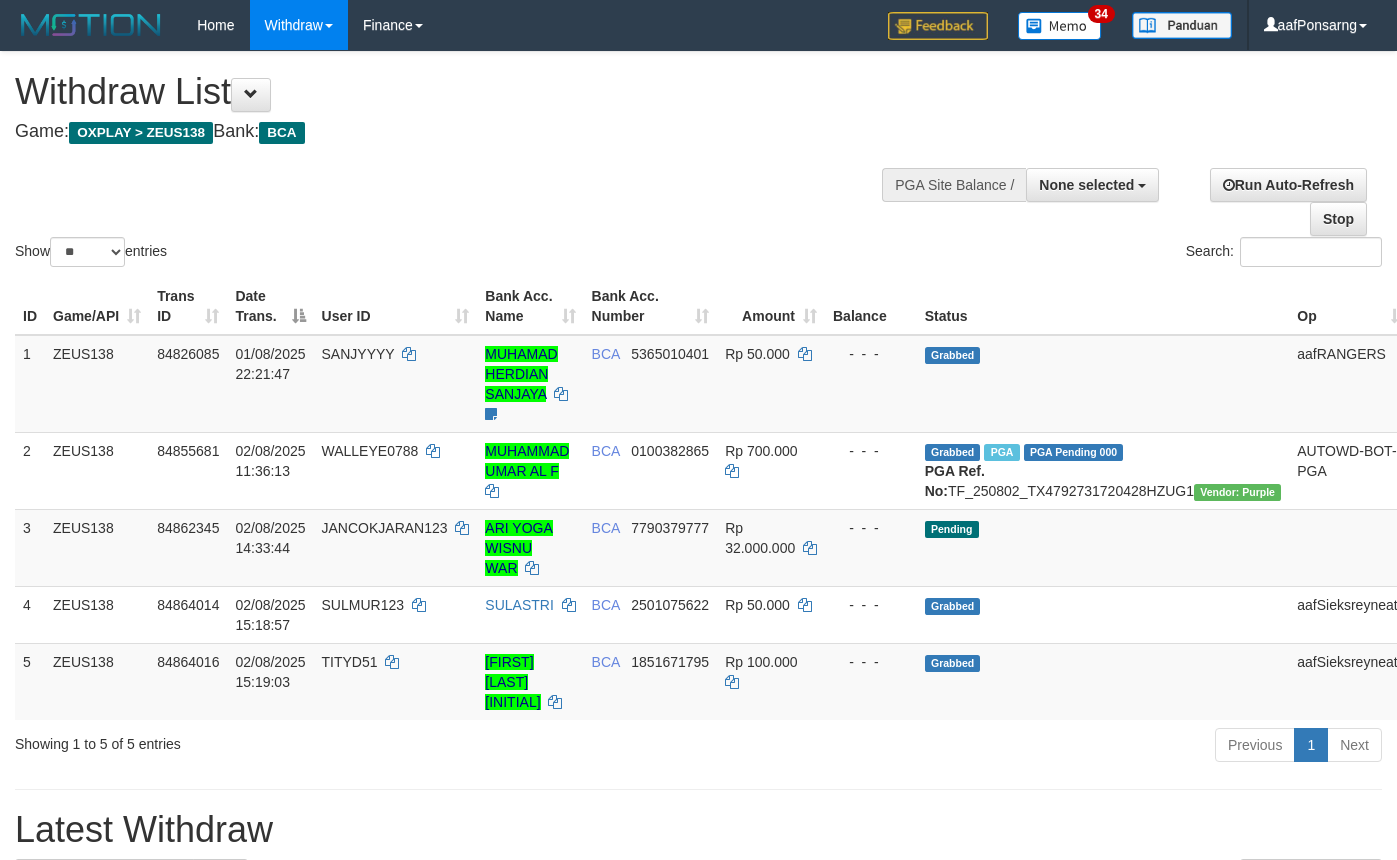 select 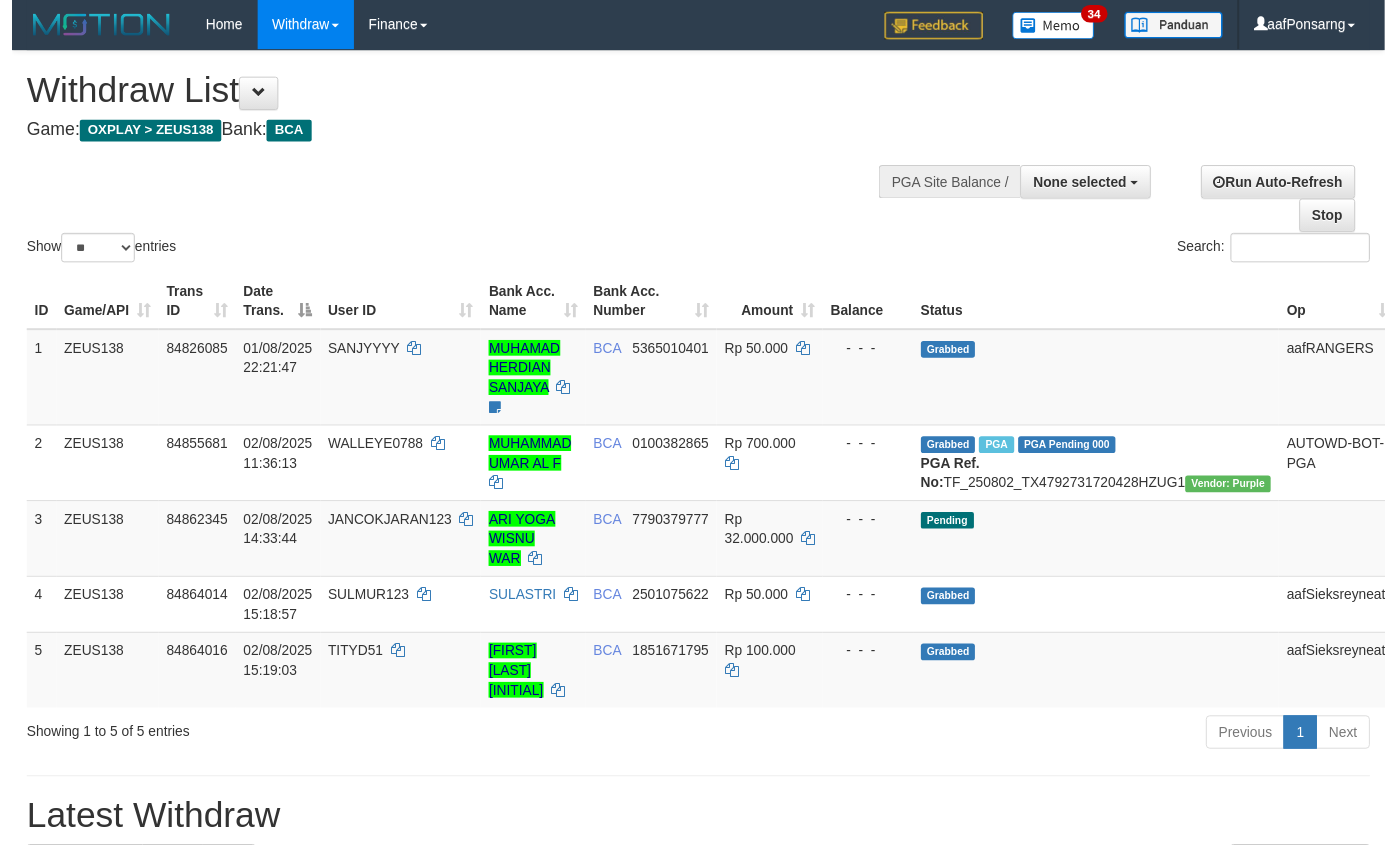 scroll, scrollTop: 152, scrollLeft: 0, axis: vertical 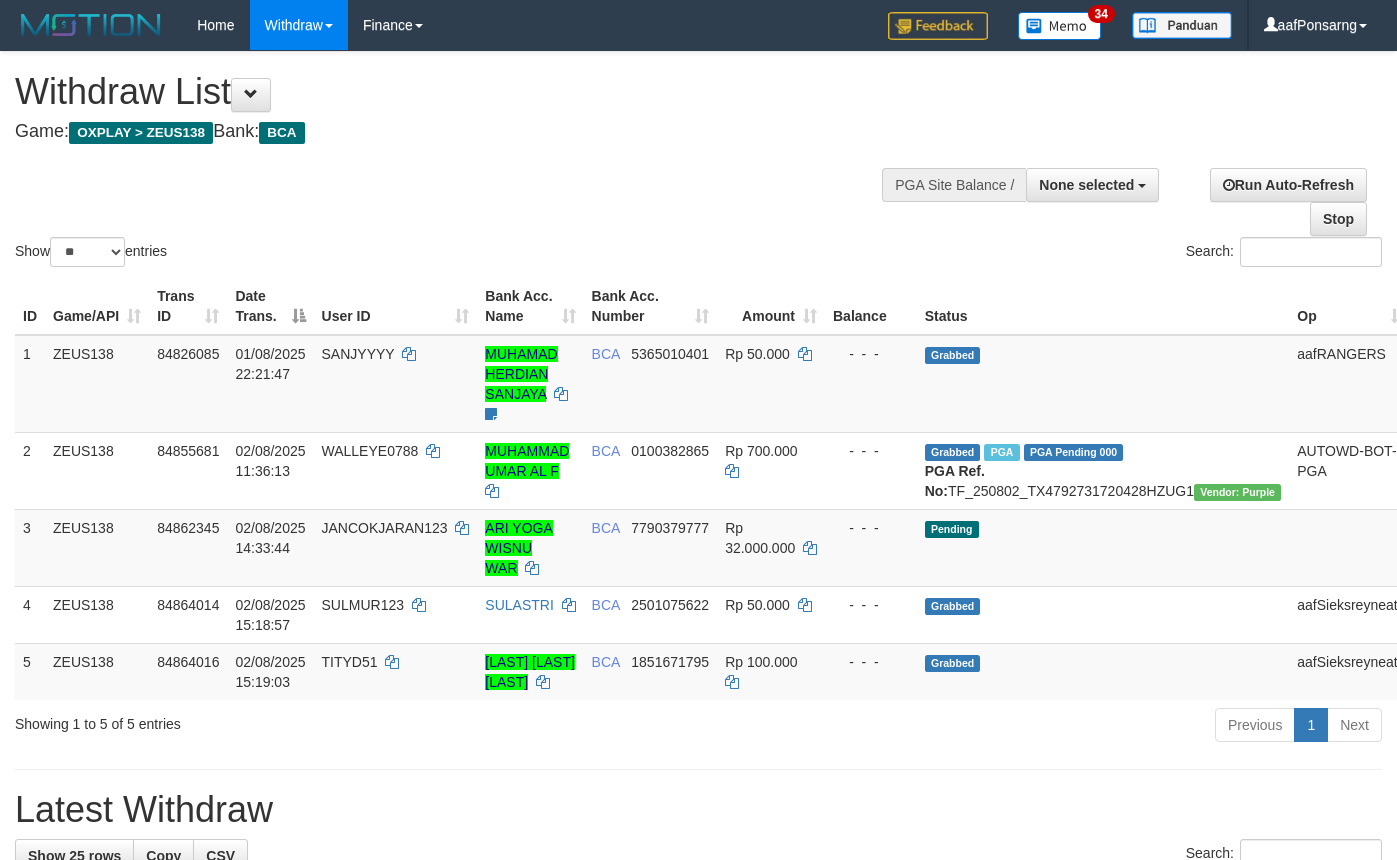 select 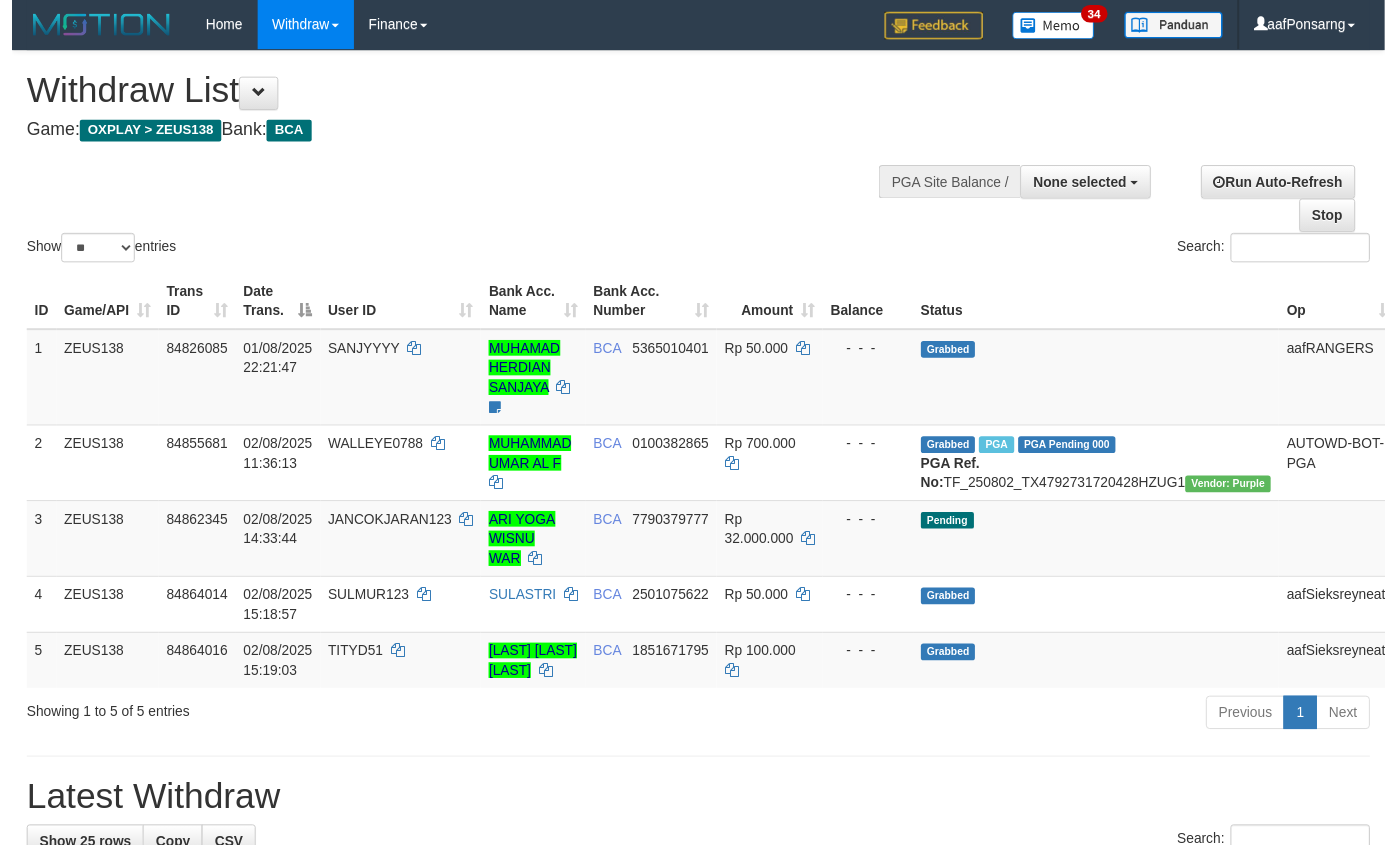 scroll, scrollTop: 152, scrollLeft: 0, axis: vertical 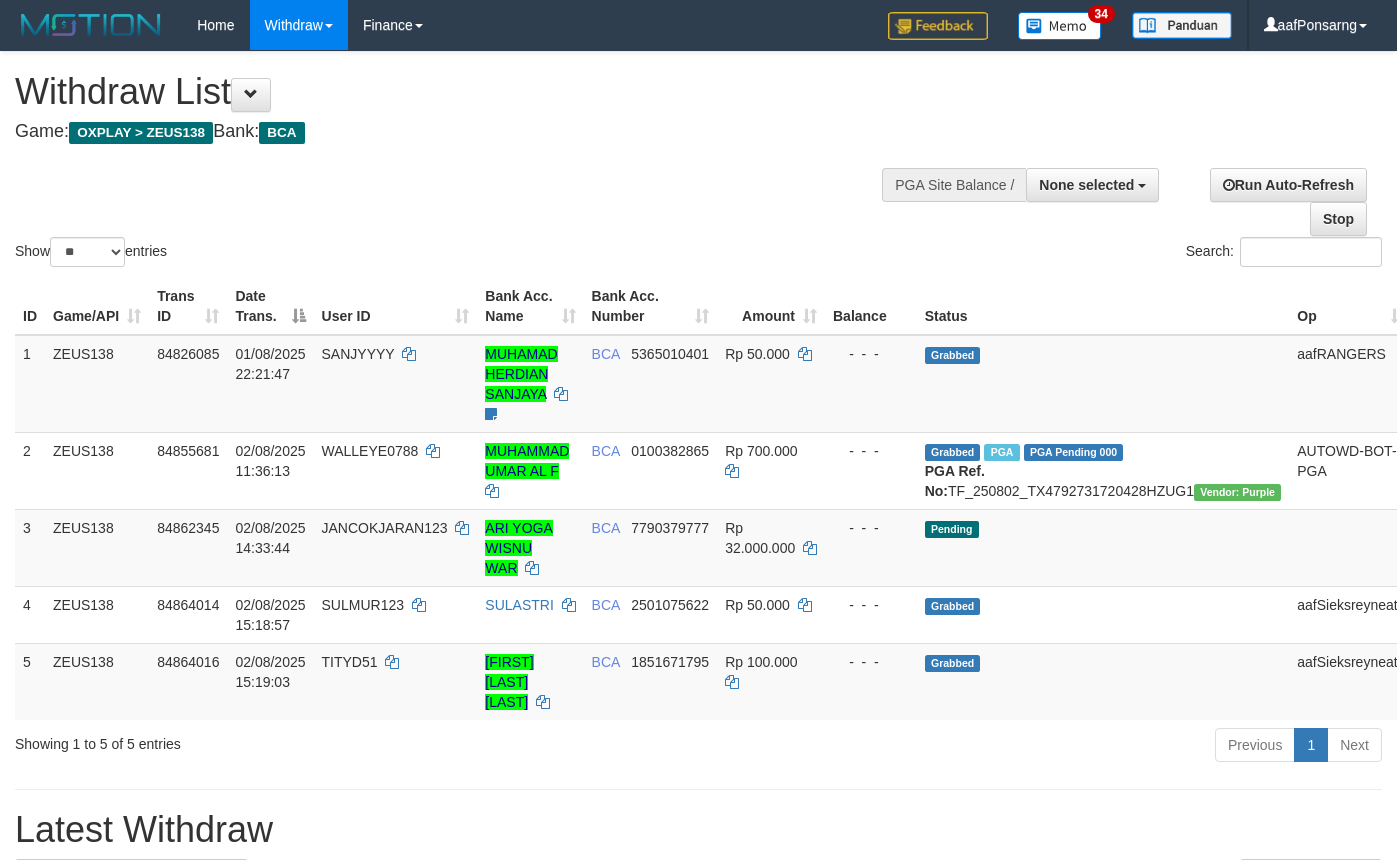 select 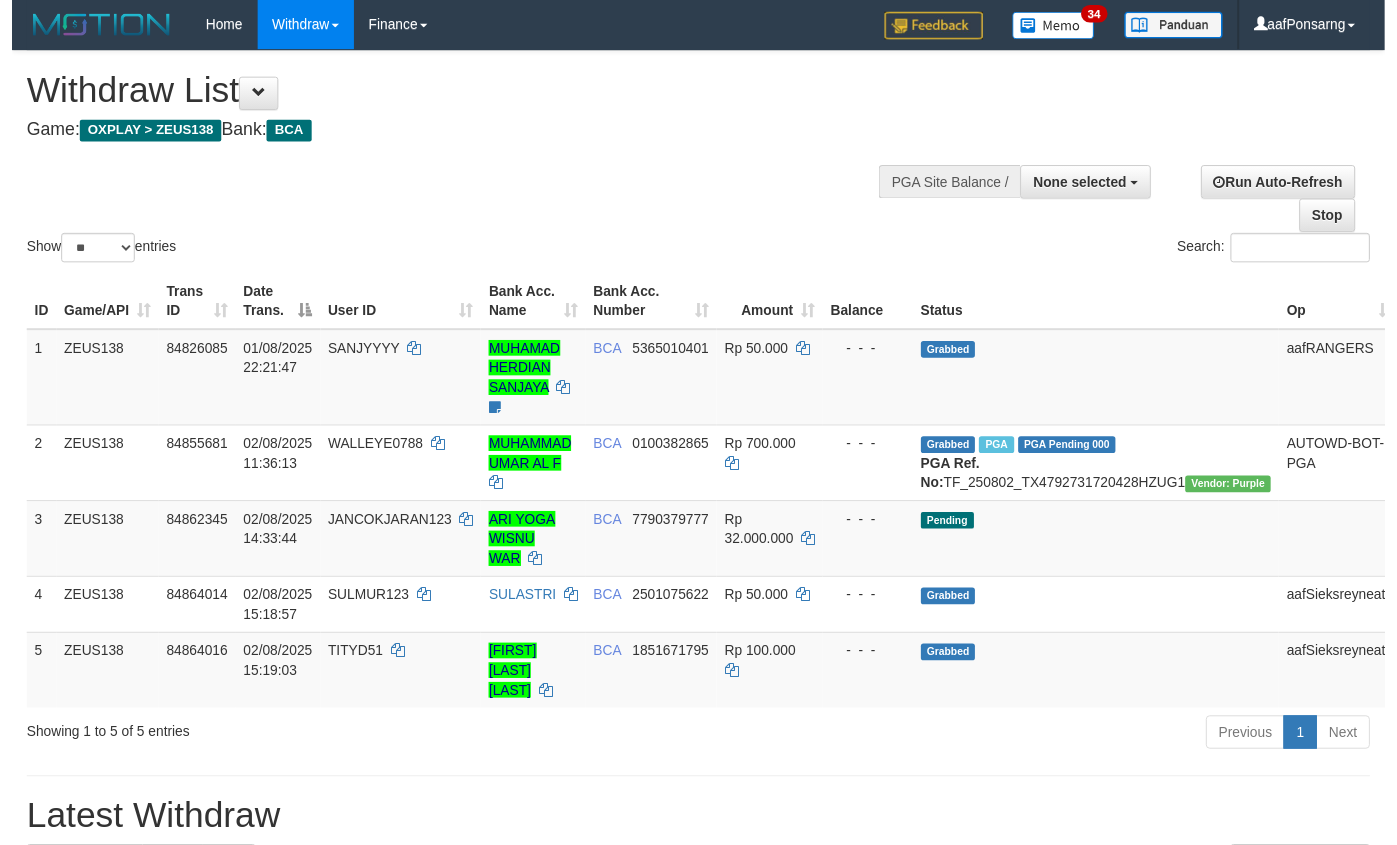 scroll, scrollTop: 152, scrollLeft: 0, axis: vertical 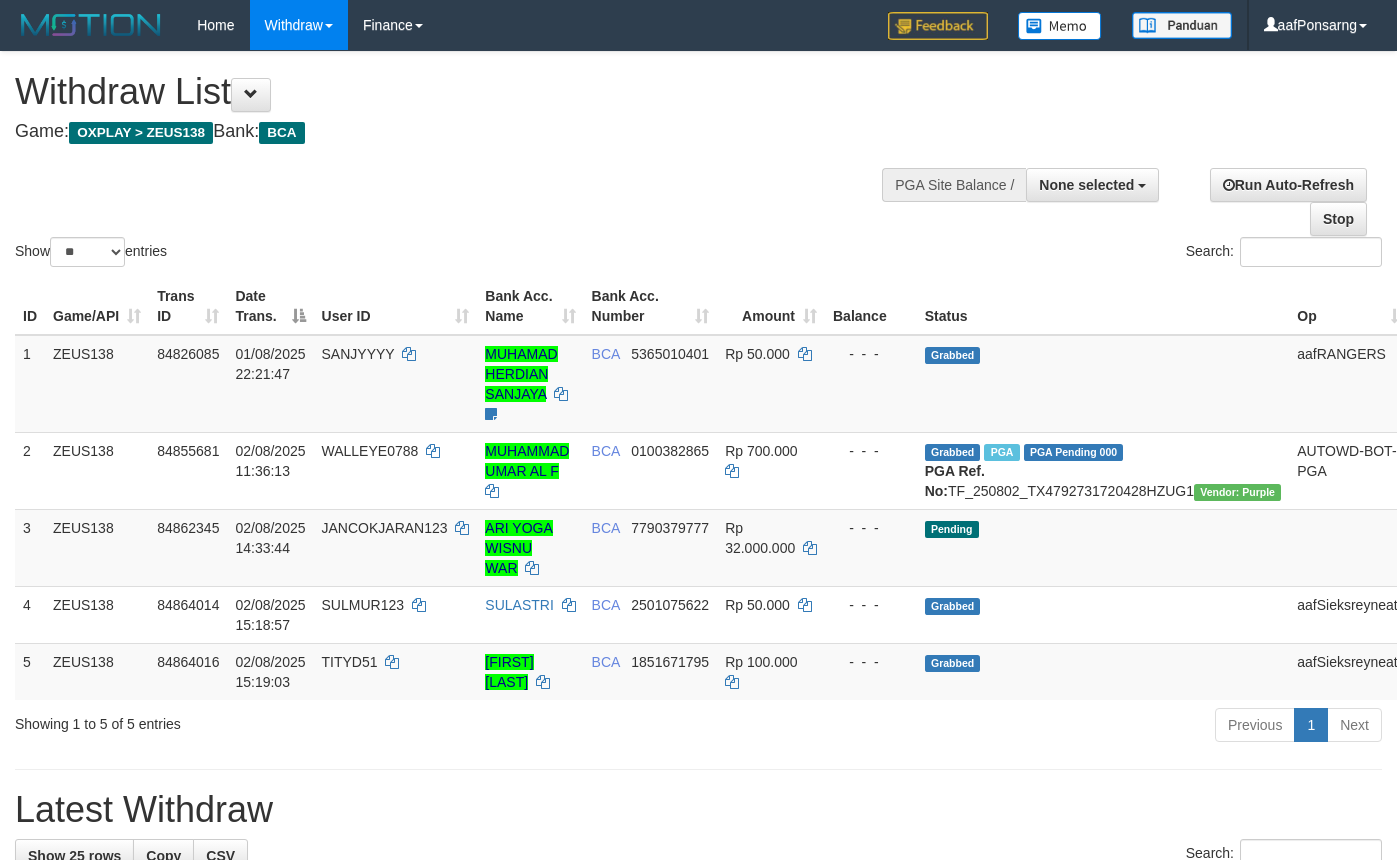 select 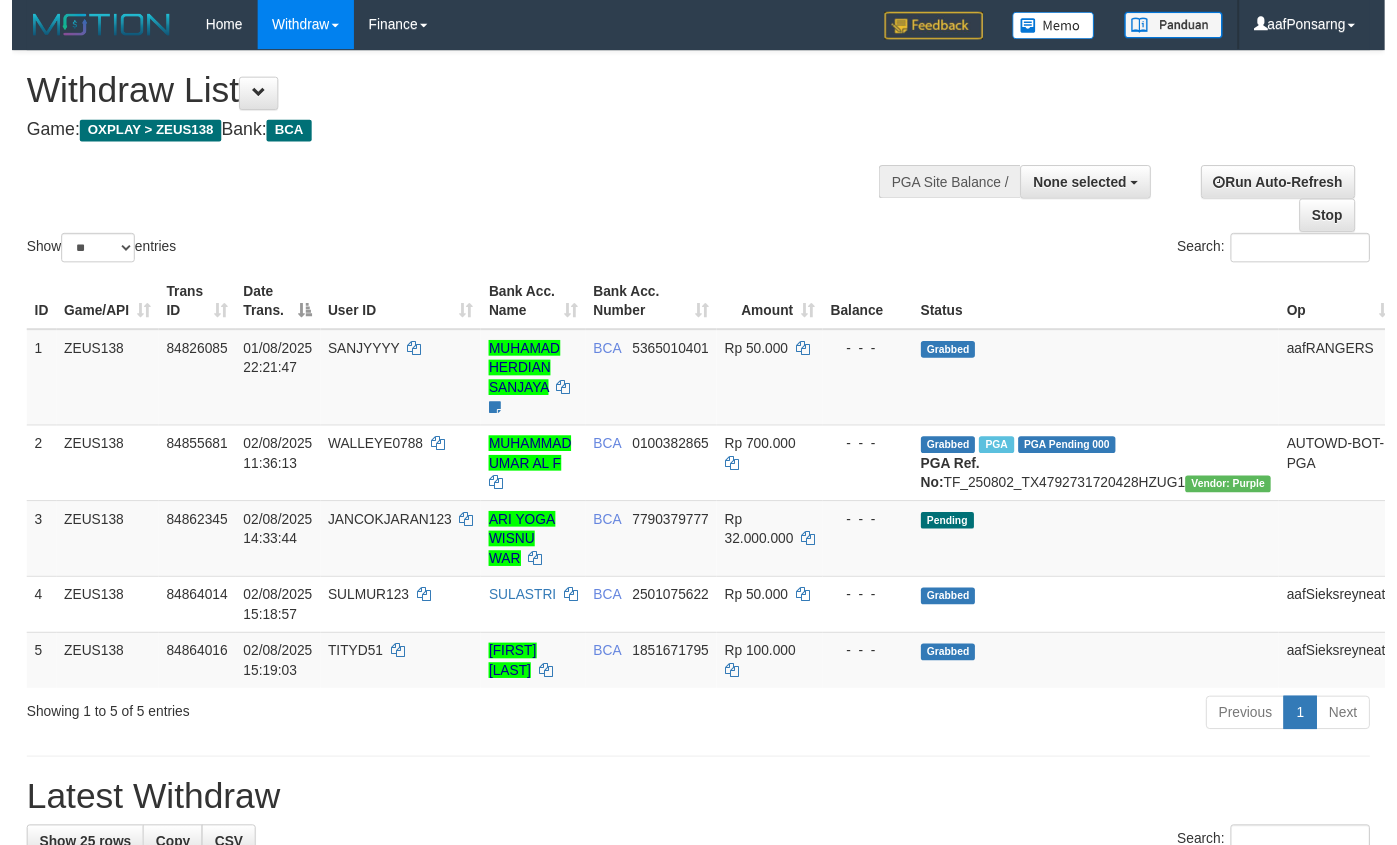 scroll, scrollTop: 152, scrollLeft: 0, axis: vertical 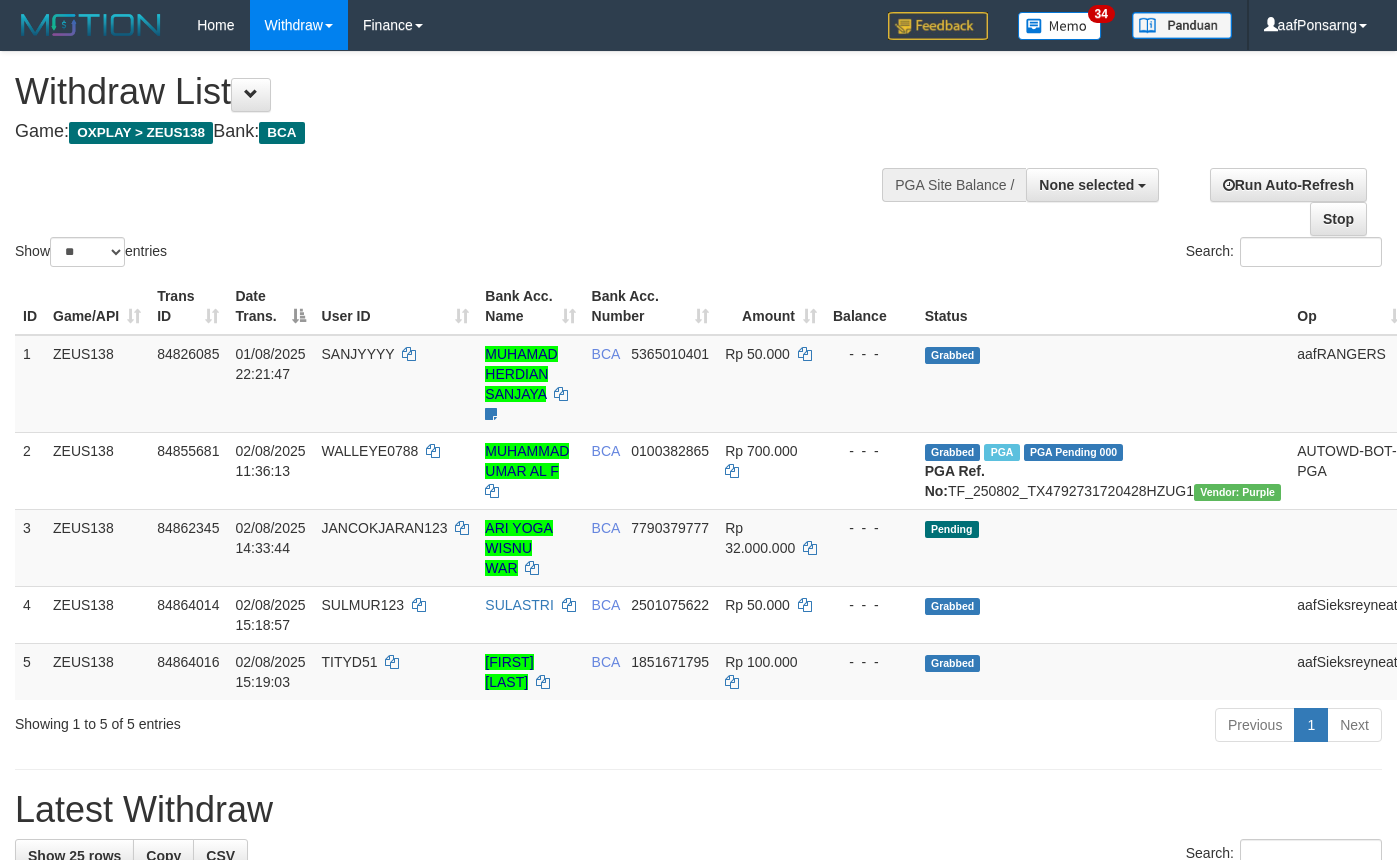 select 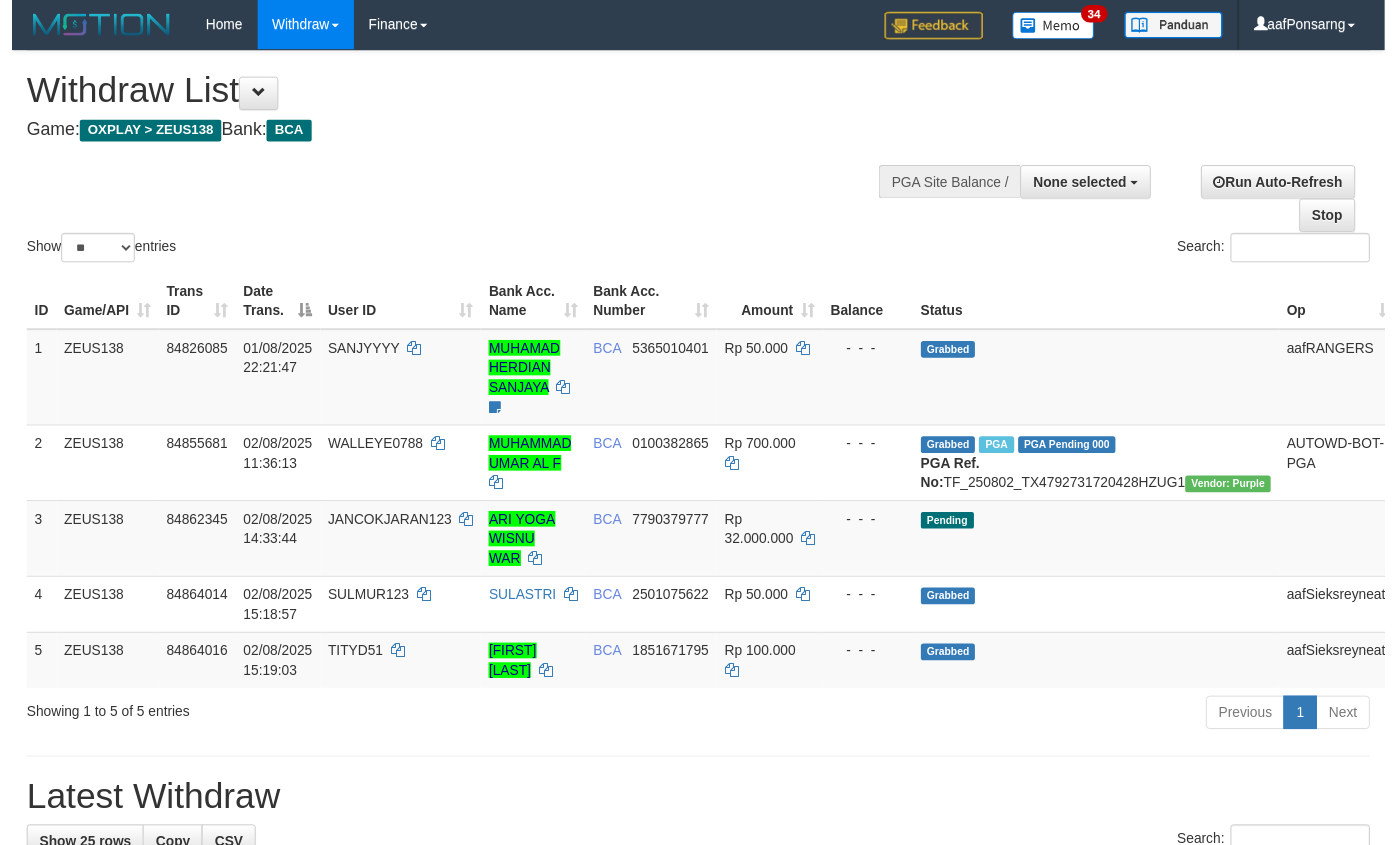 scroll, scrollTop: 152, scrollLeft: 0, axis: vertical 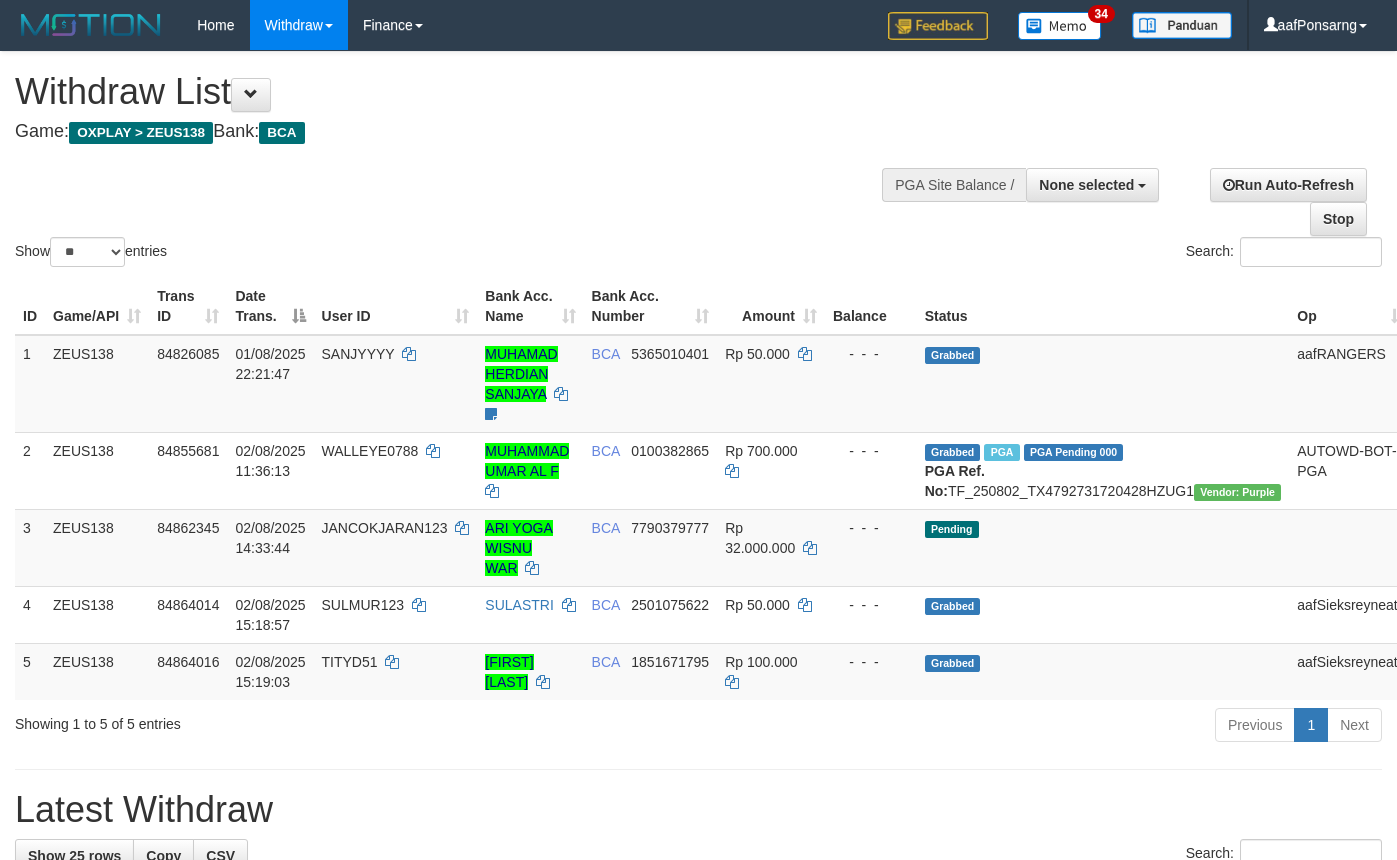 select 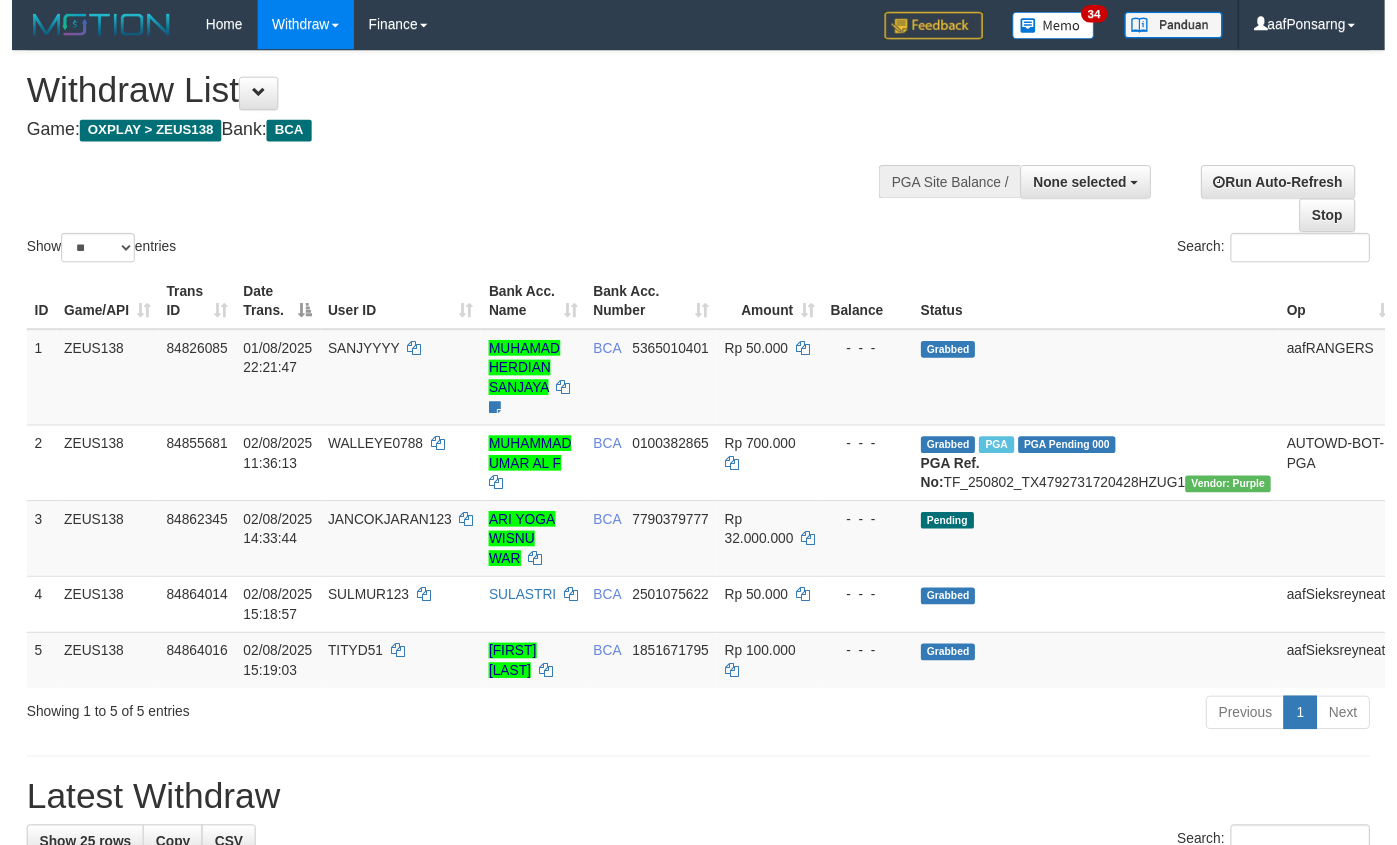 scroll, scrollTop: 152, scrollLeft: 0, axis: vertical 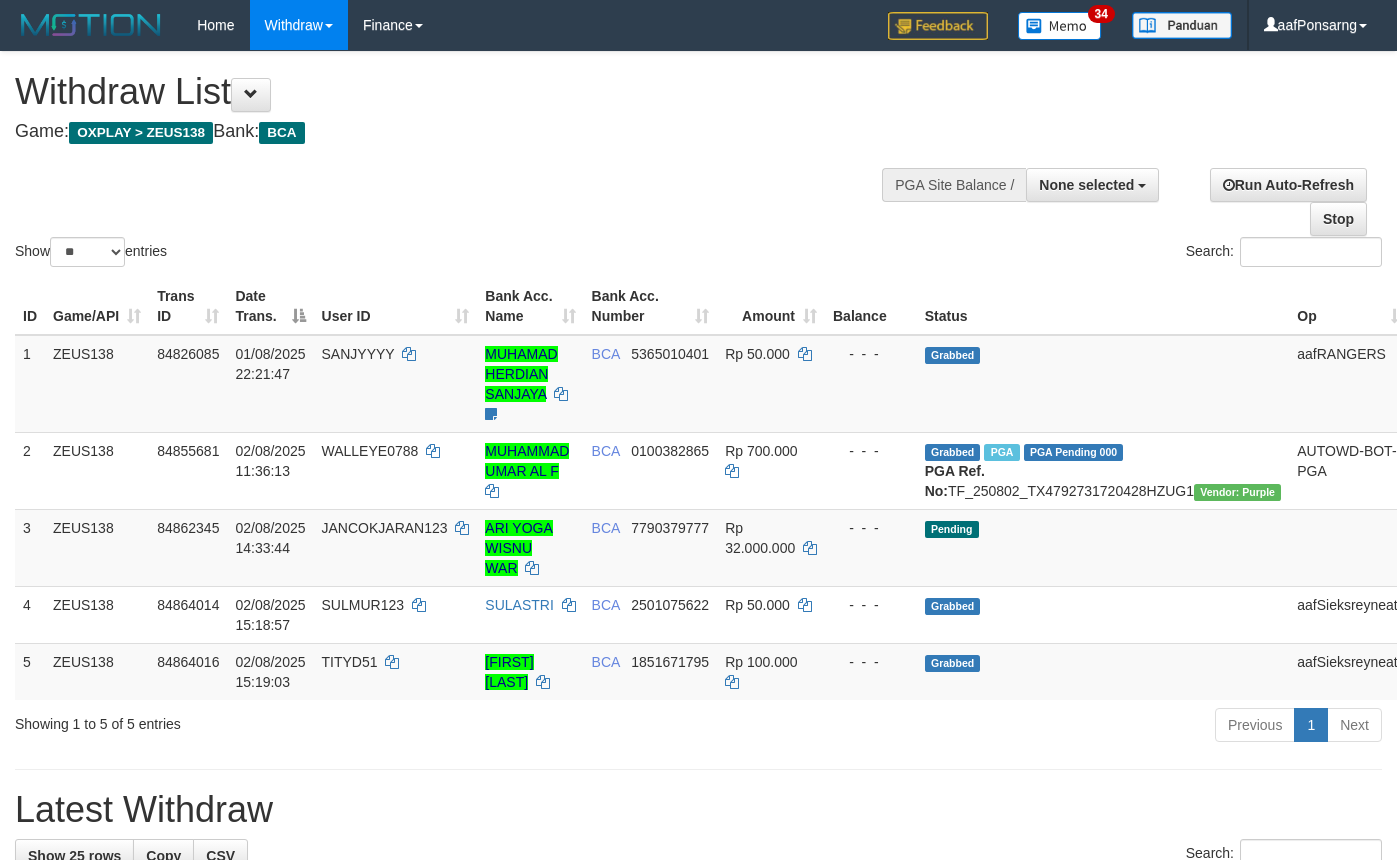 select 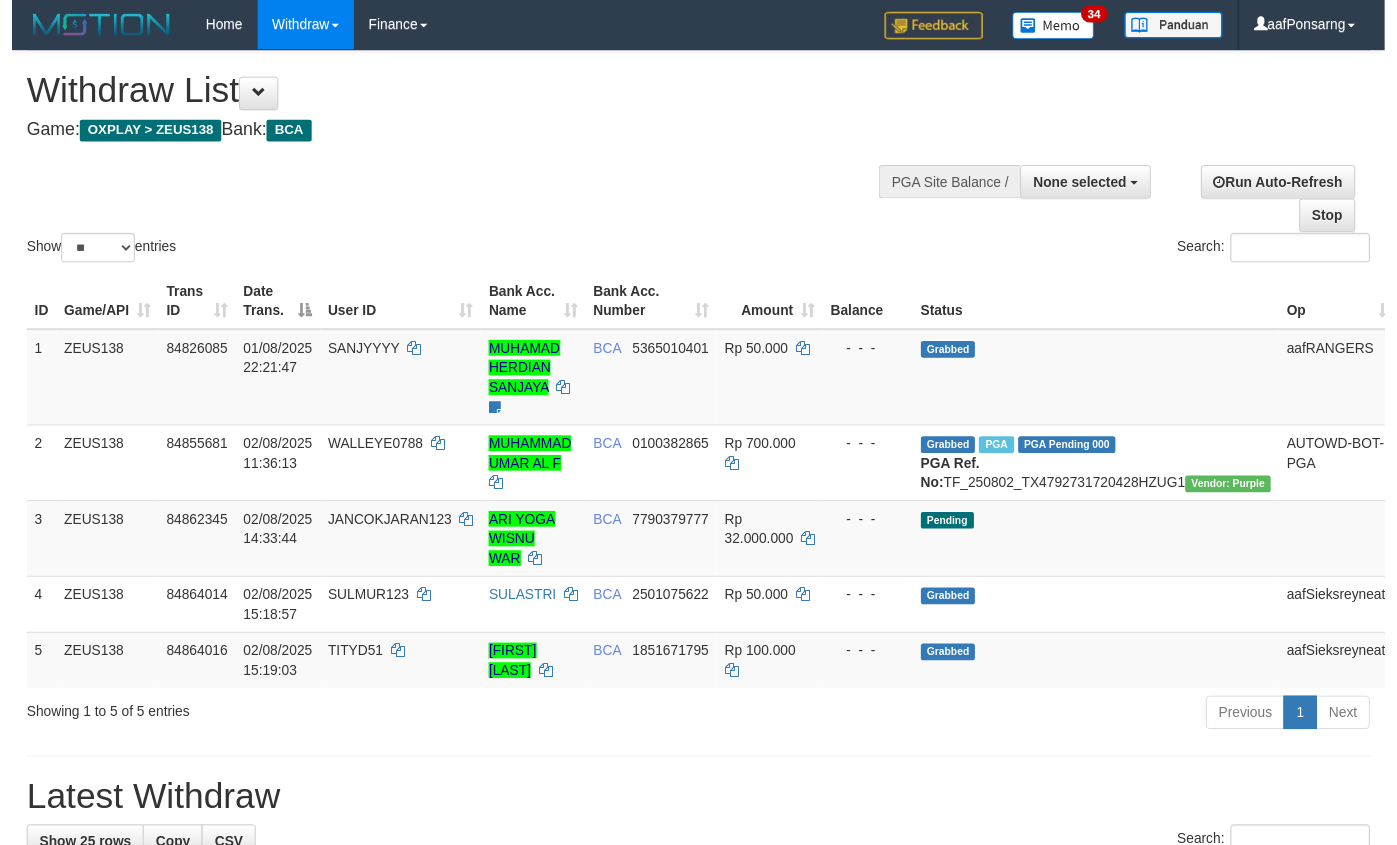 scroll, scrollTop: 152, scrollLeft: 0, axis: vertical 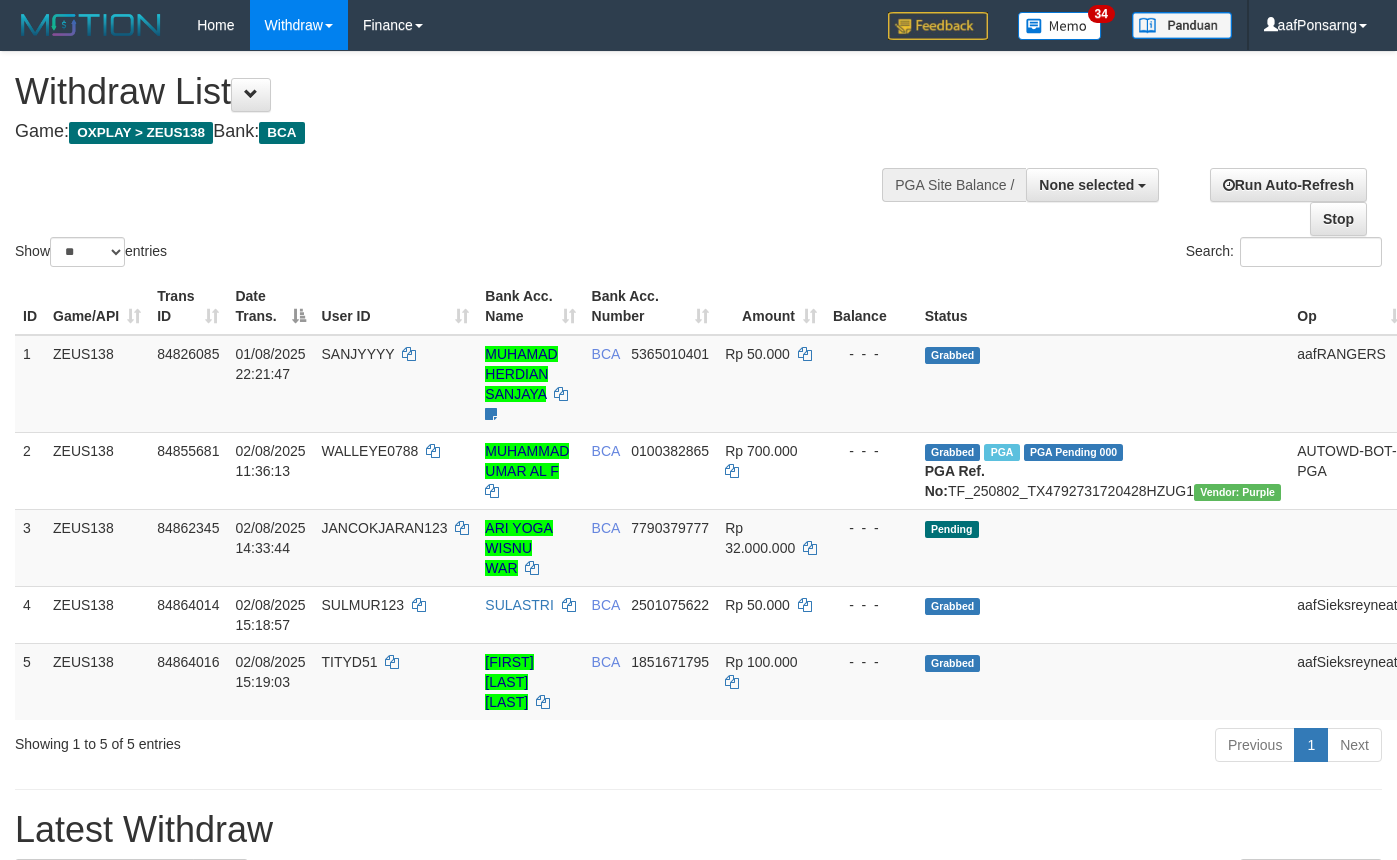 select 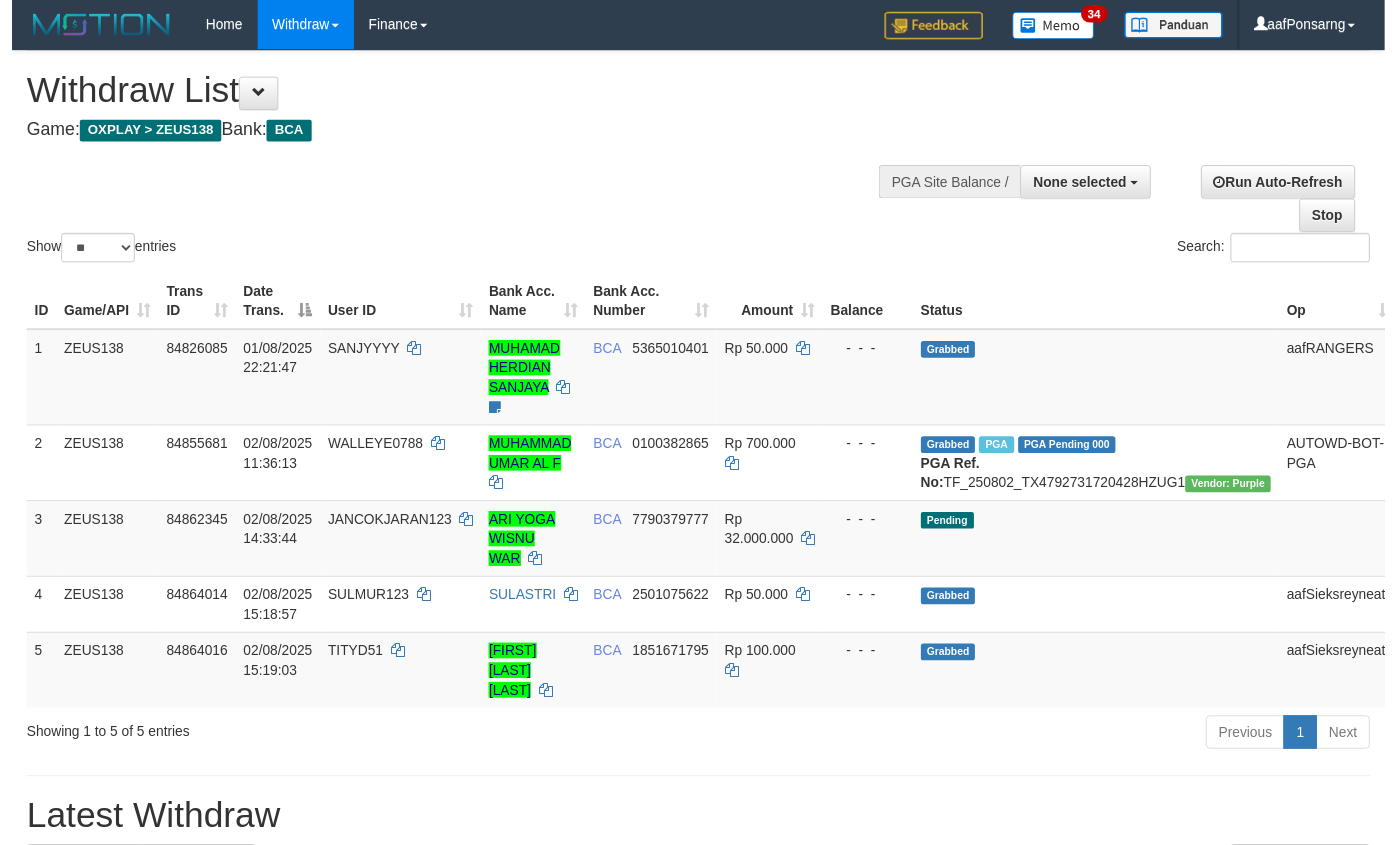 scroll, scrollTop: 152, scrollLeft: 0, axis: vertical 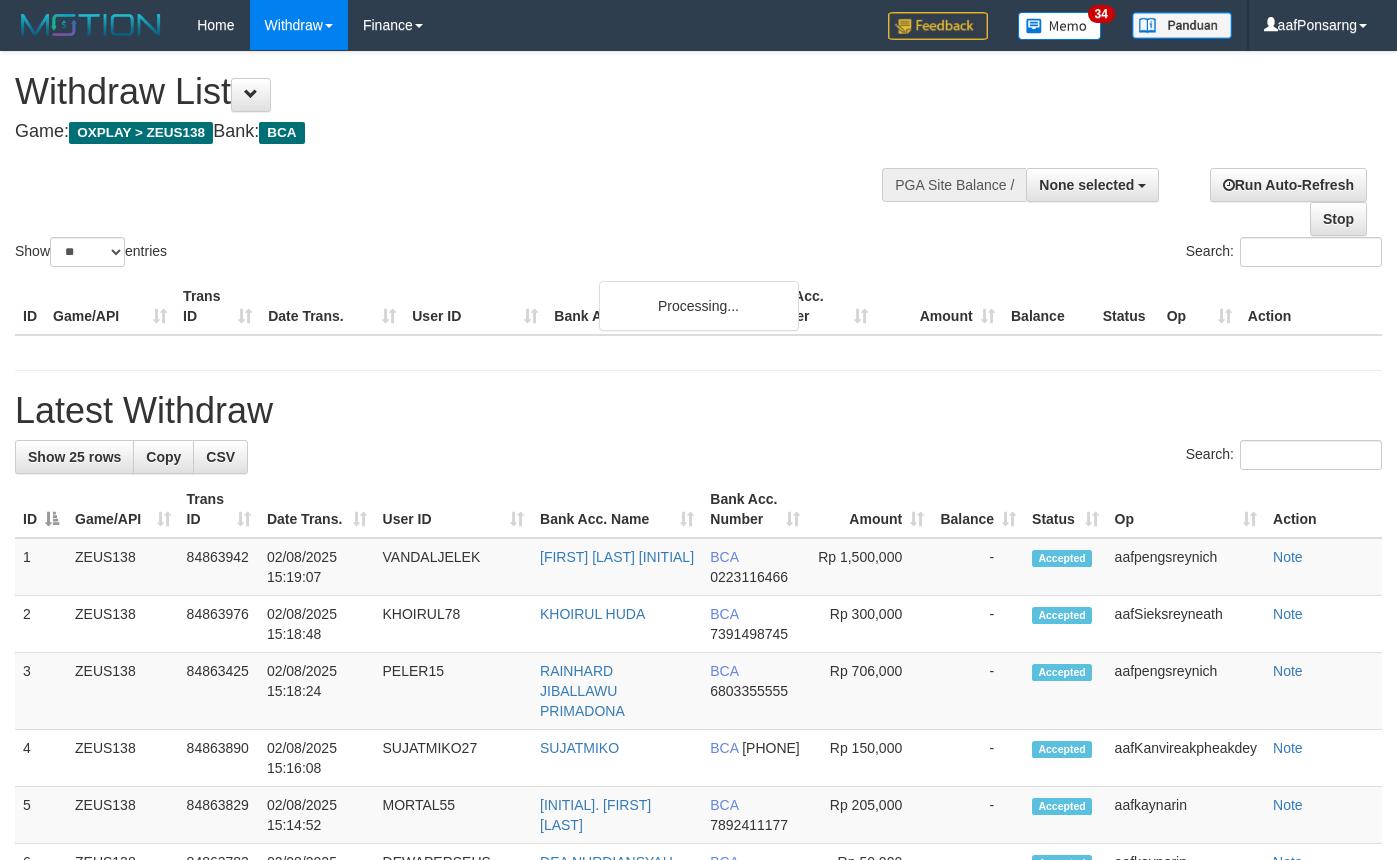 select 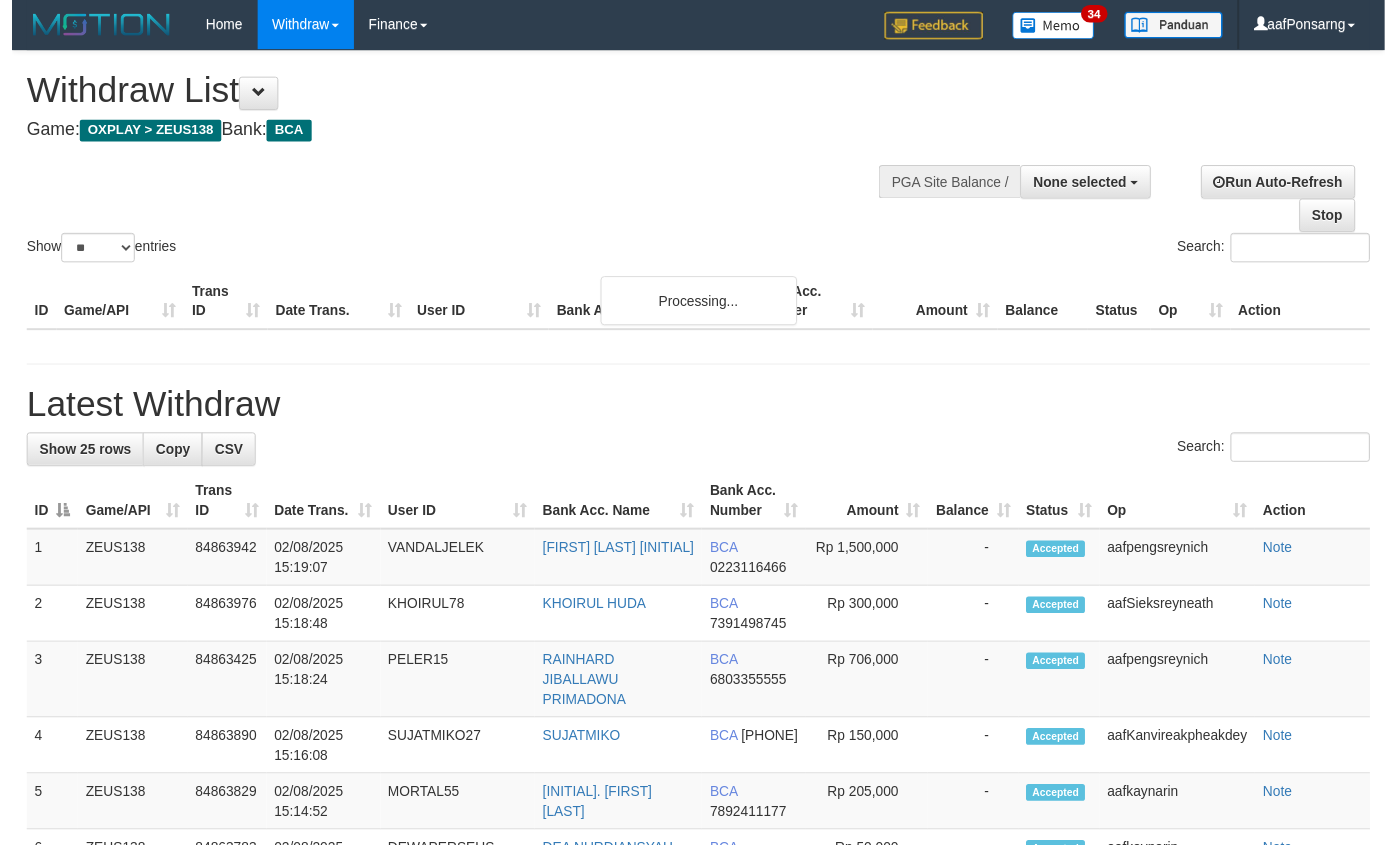 scroll, scrollTop: 152, scrollLeft: 0, axis: vertical 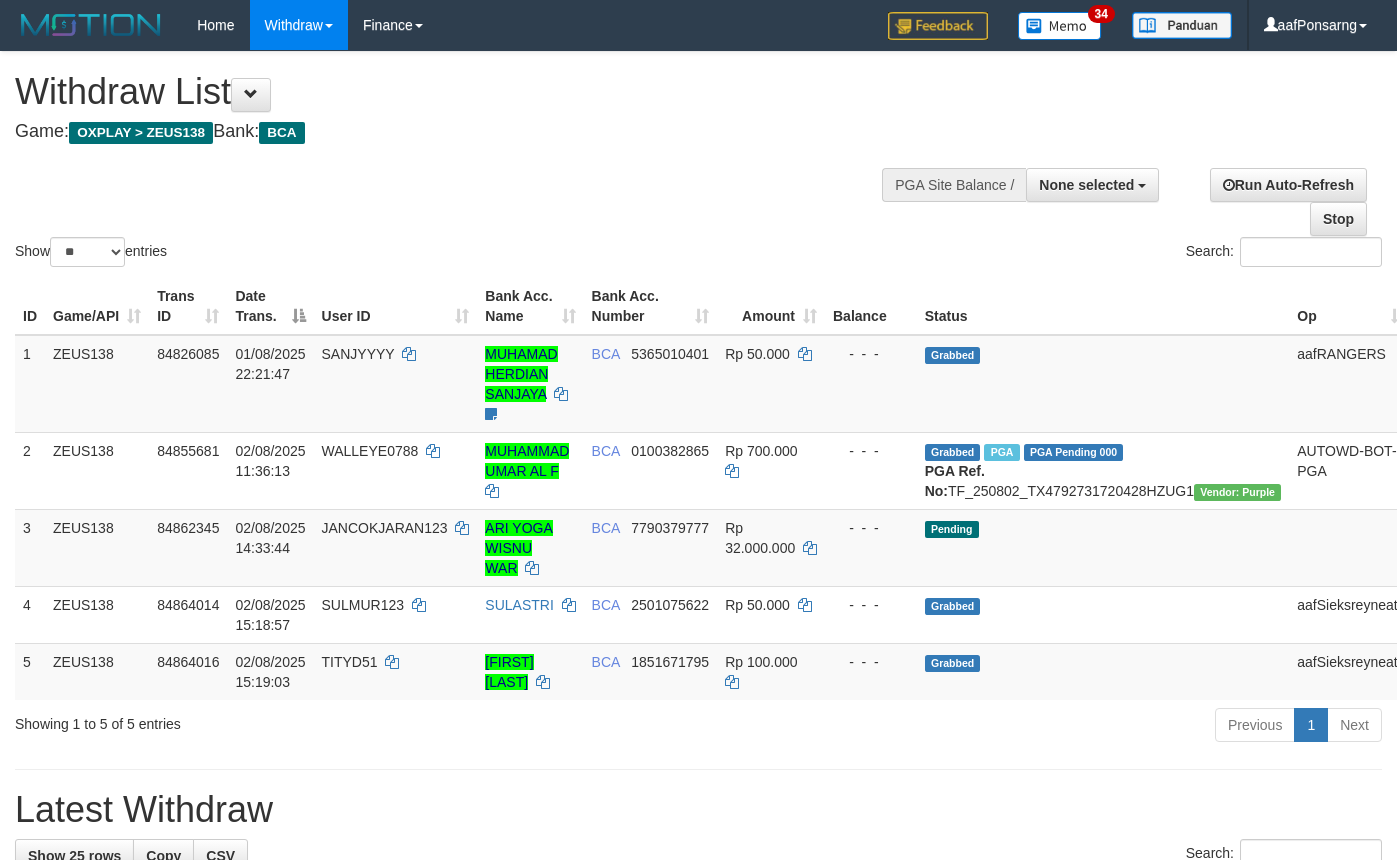 select 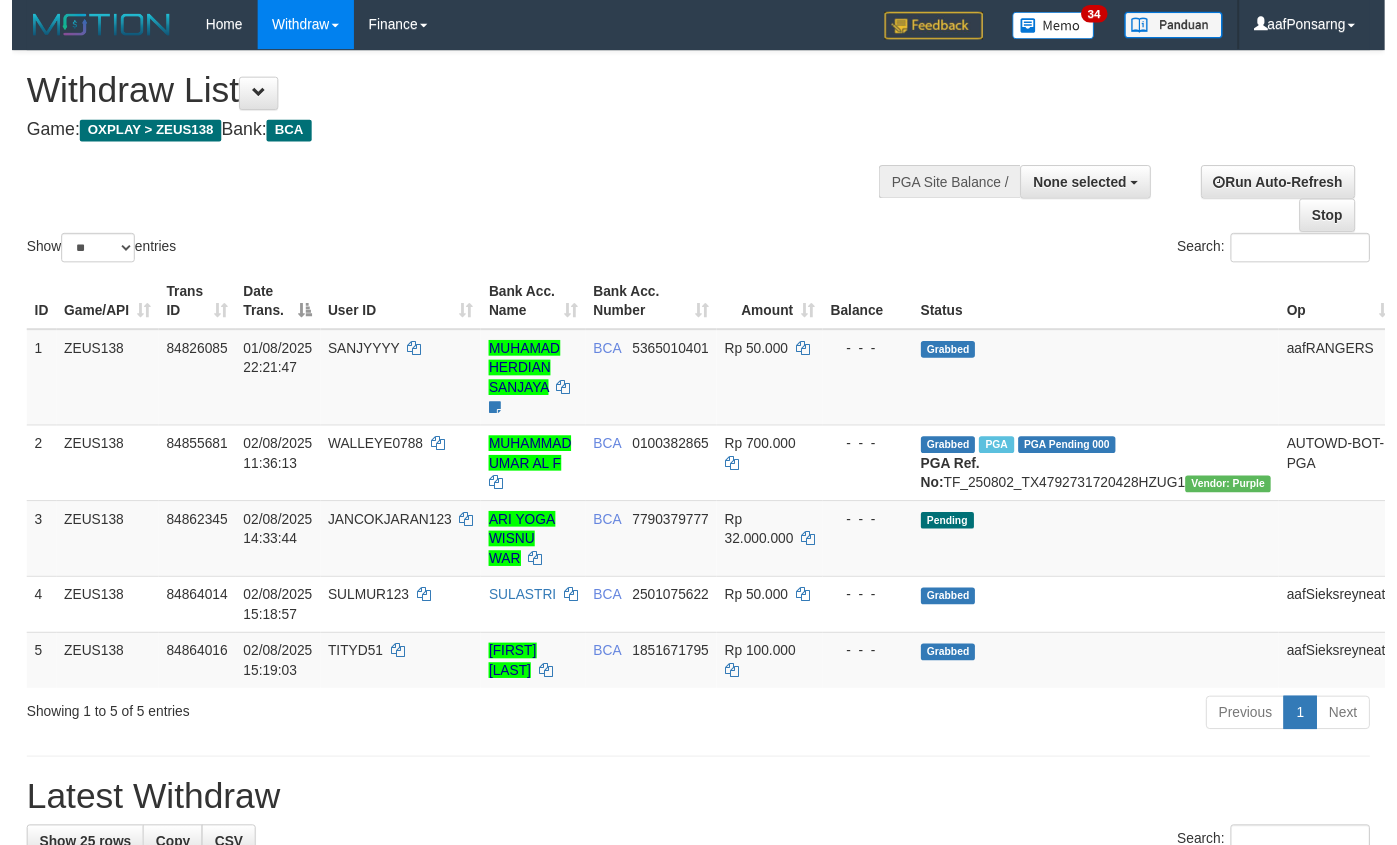 scroll, scrollTop: 152, scrollLeft: 0, axis: vertical 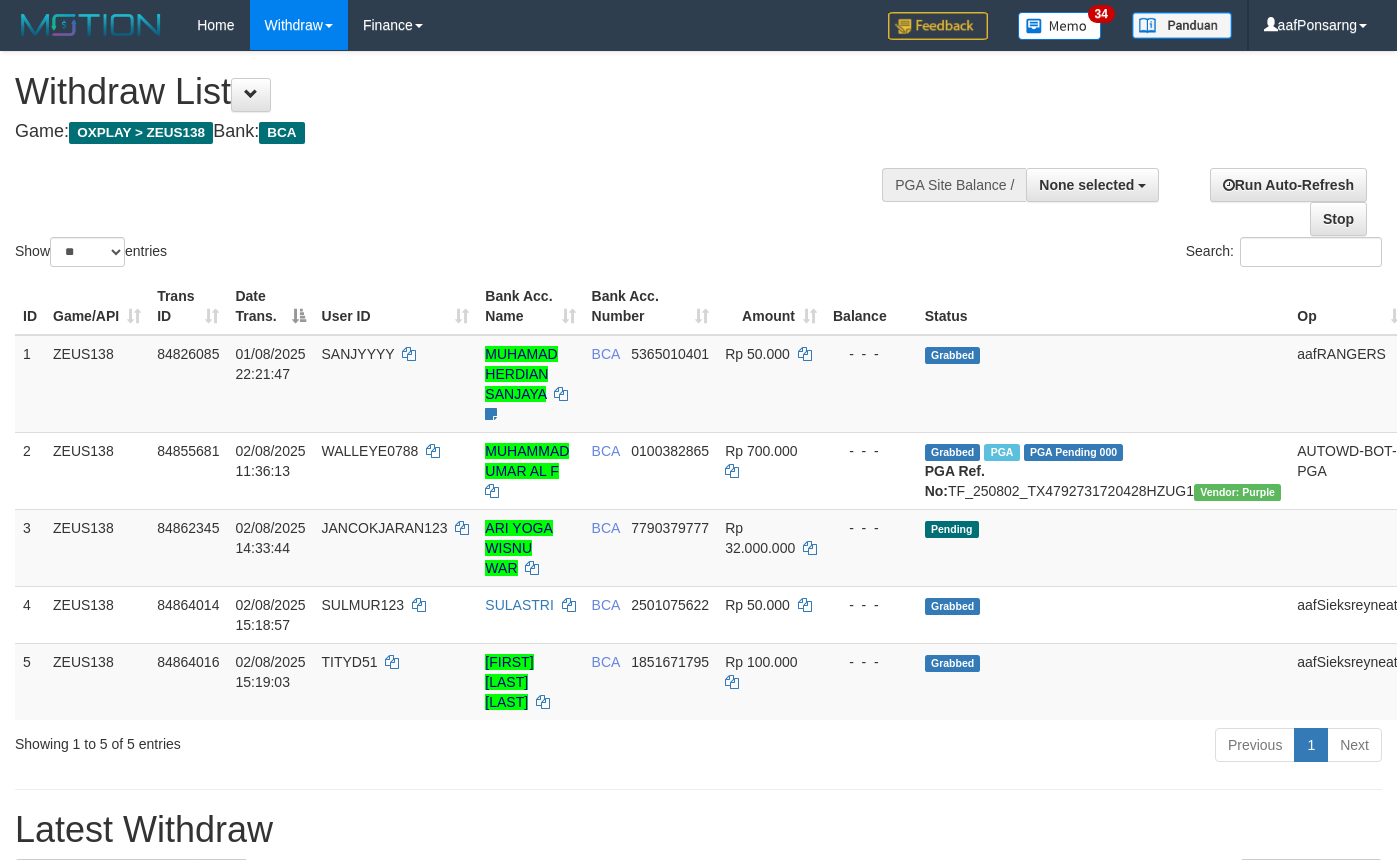 select 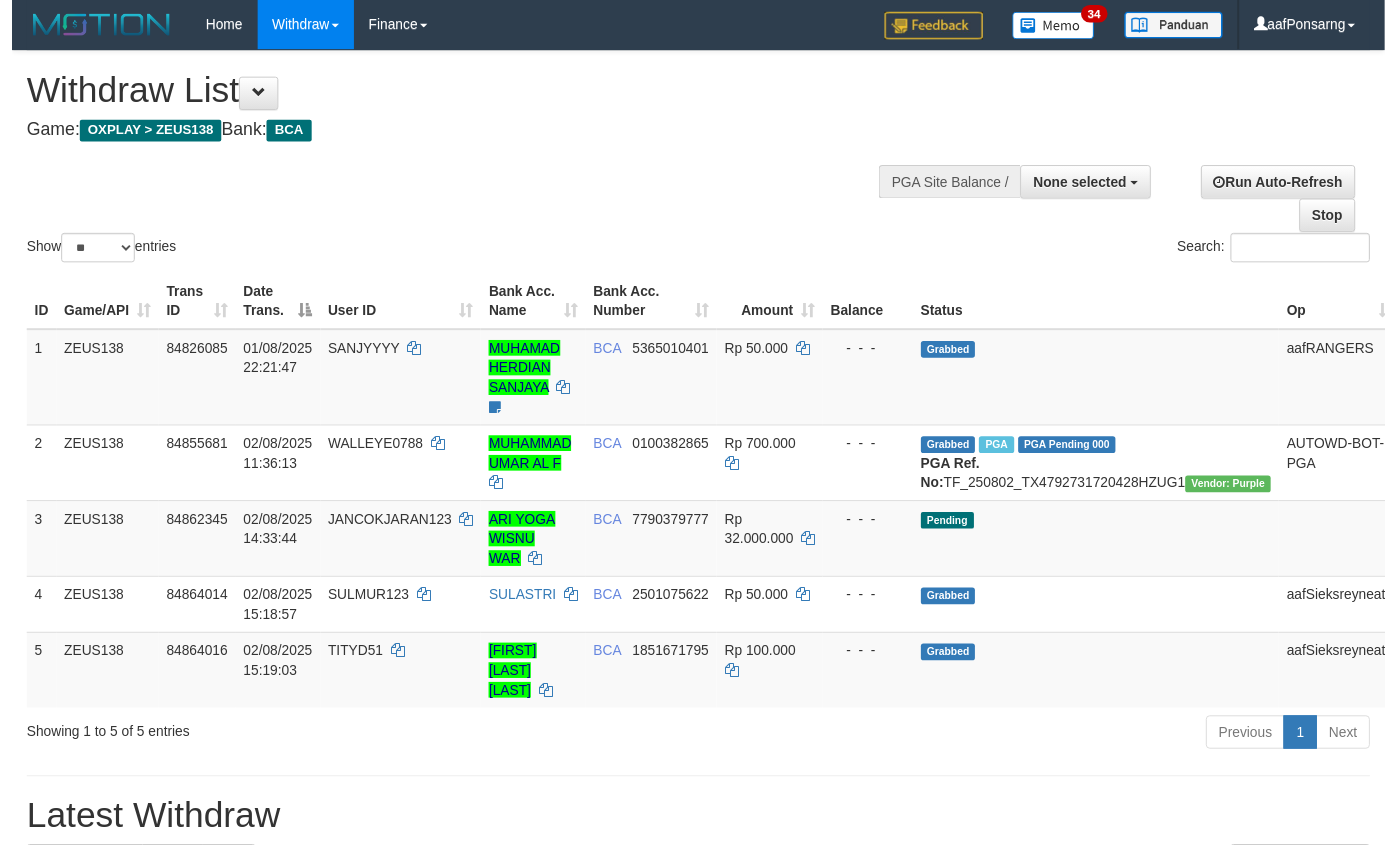scroll, scrollTop: 152, scrollLeft: 0, axis: vertical 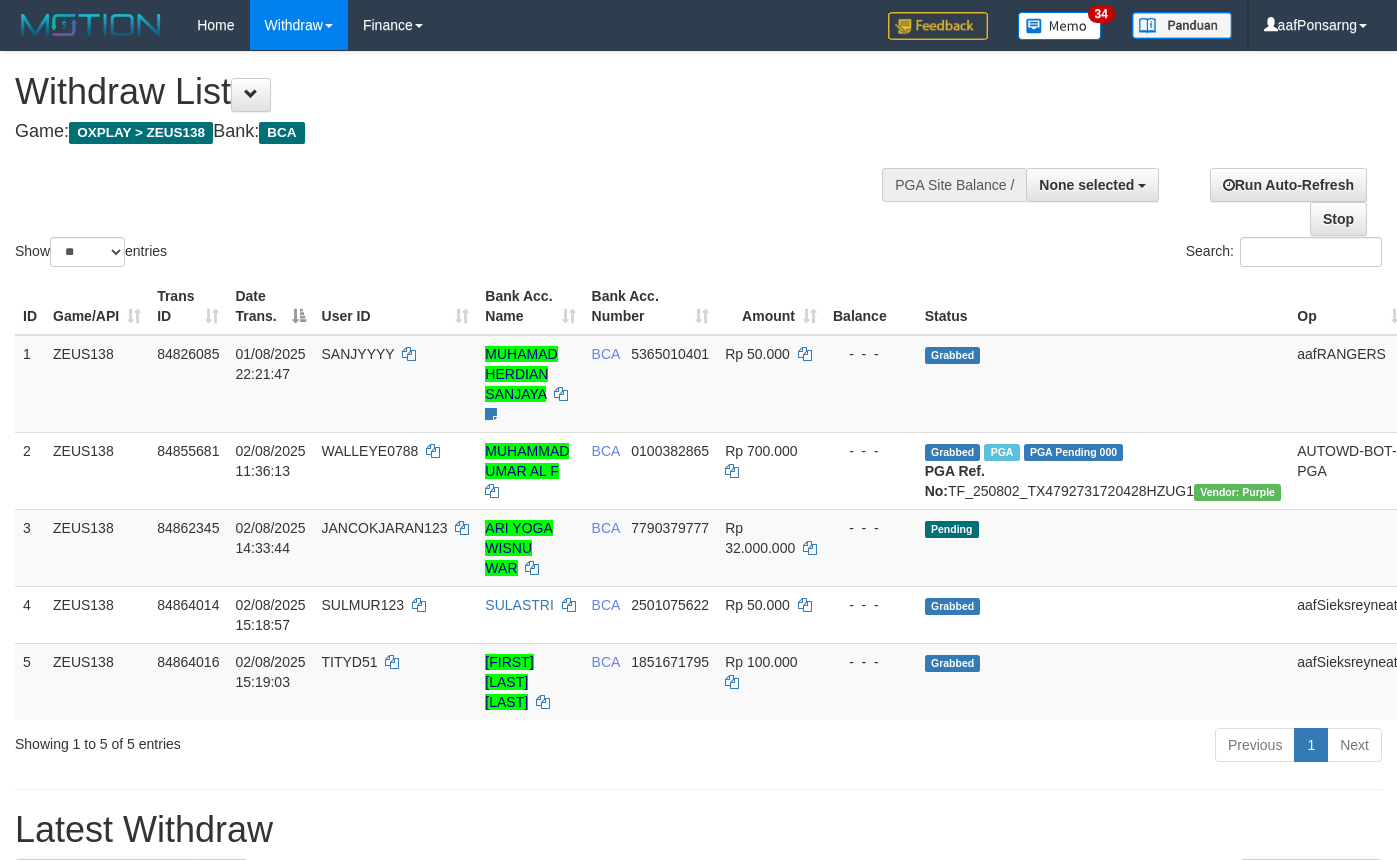 select 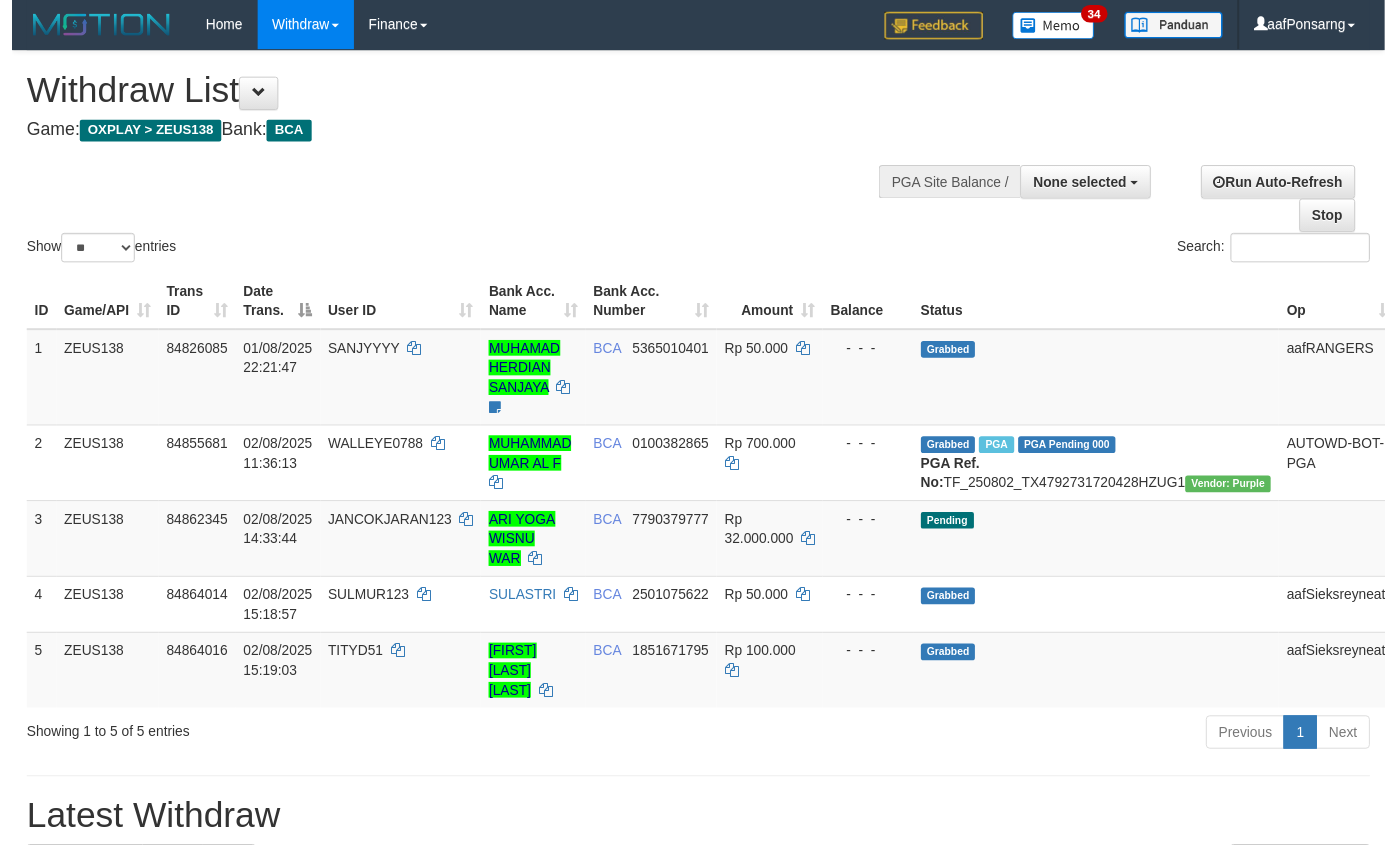 scroll, scrollTop: 152, scrollLeft: 0, axis: vertical 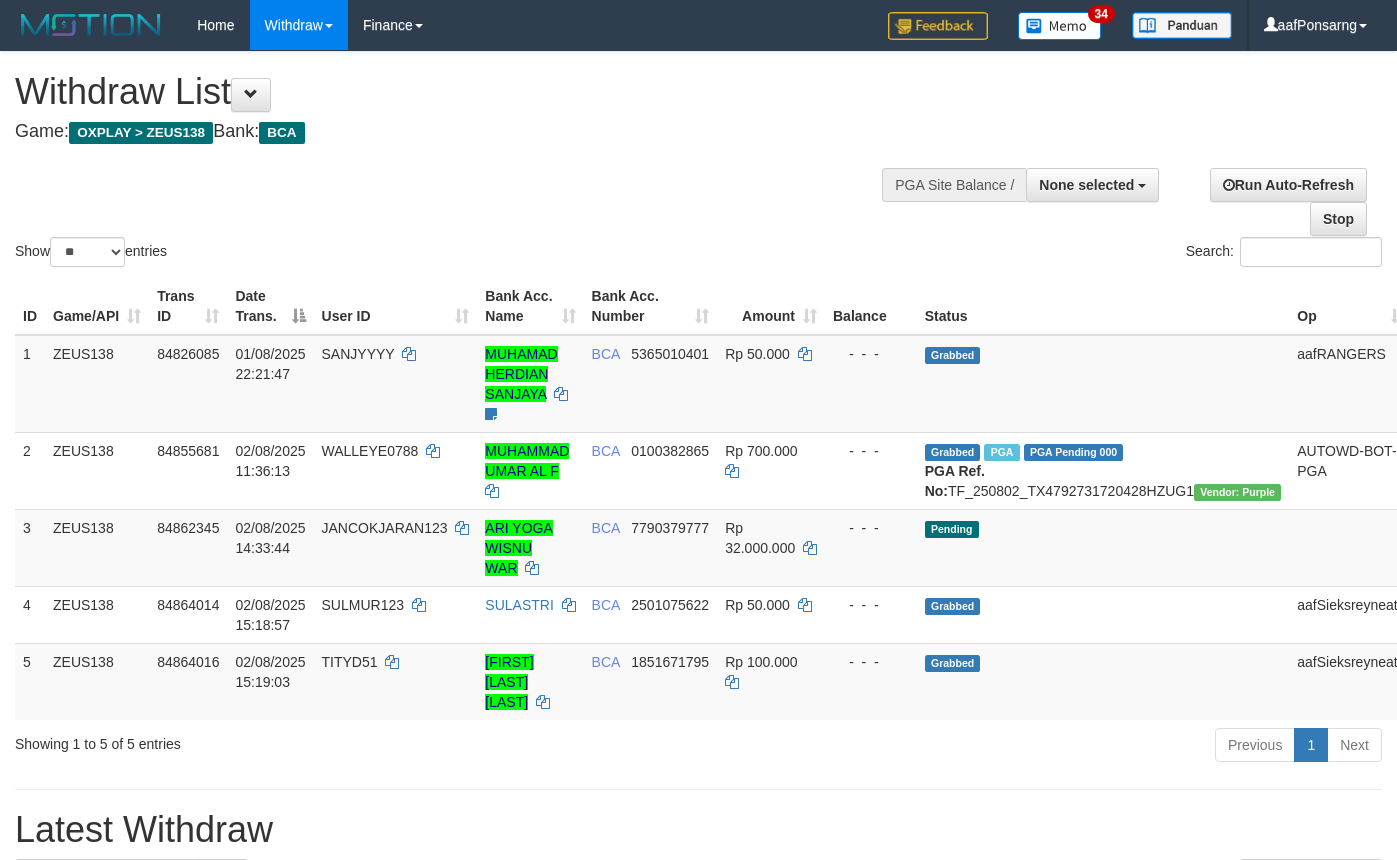 select 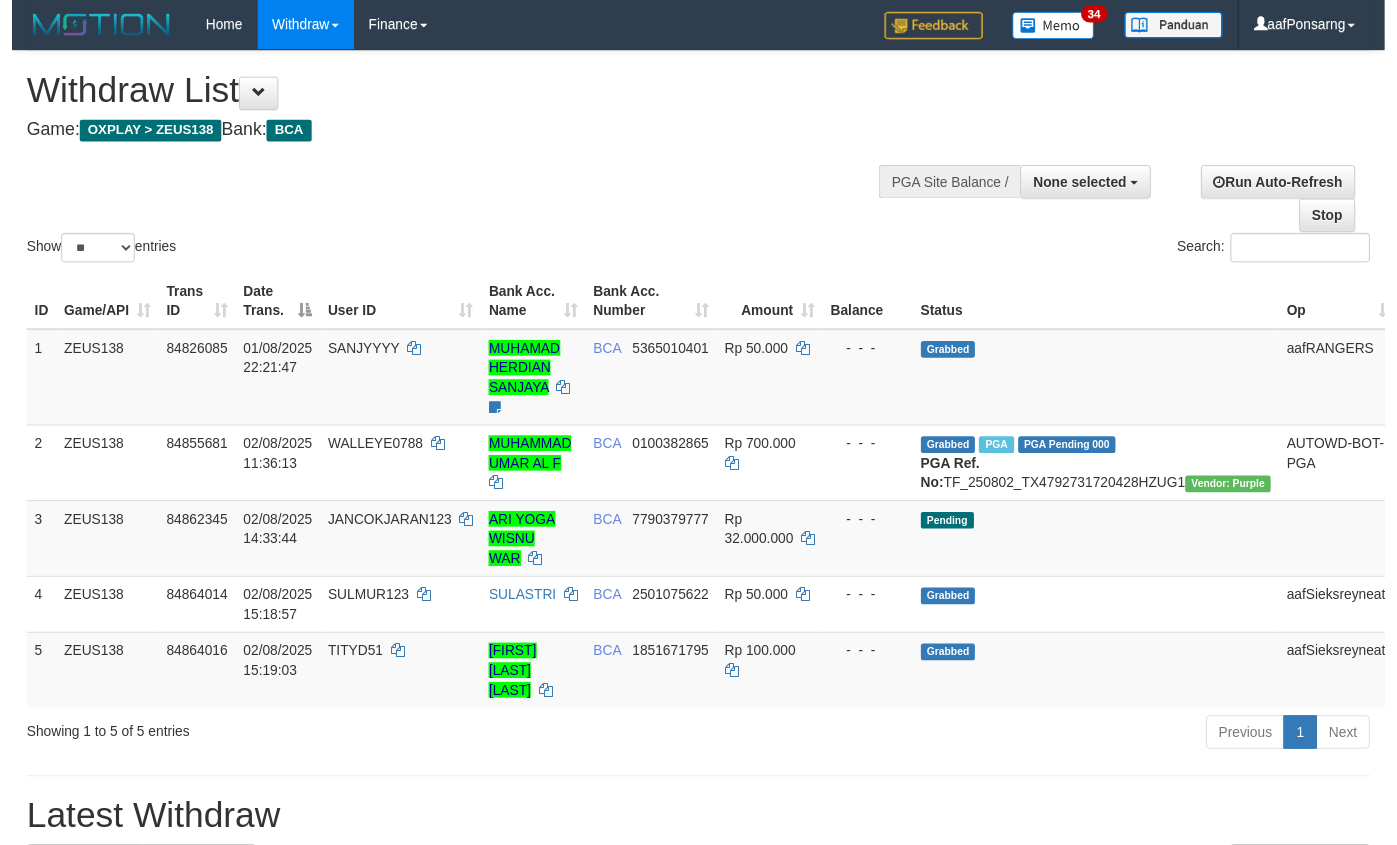 scroll, scrollTop: 152, scrollLeft: 0, axis: vertical 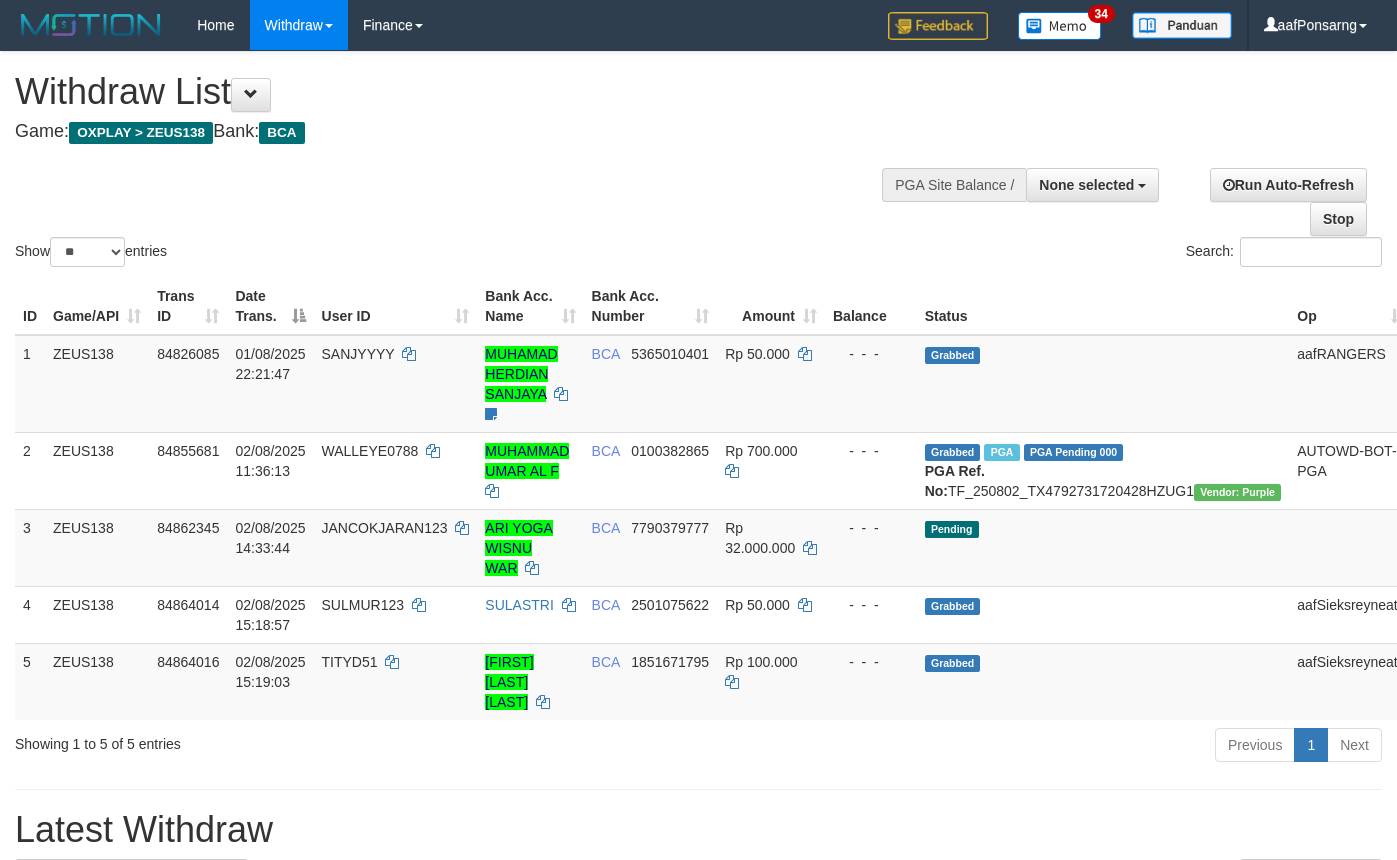 select 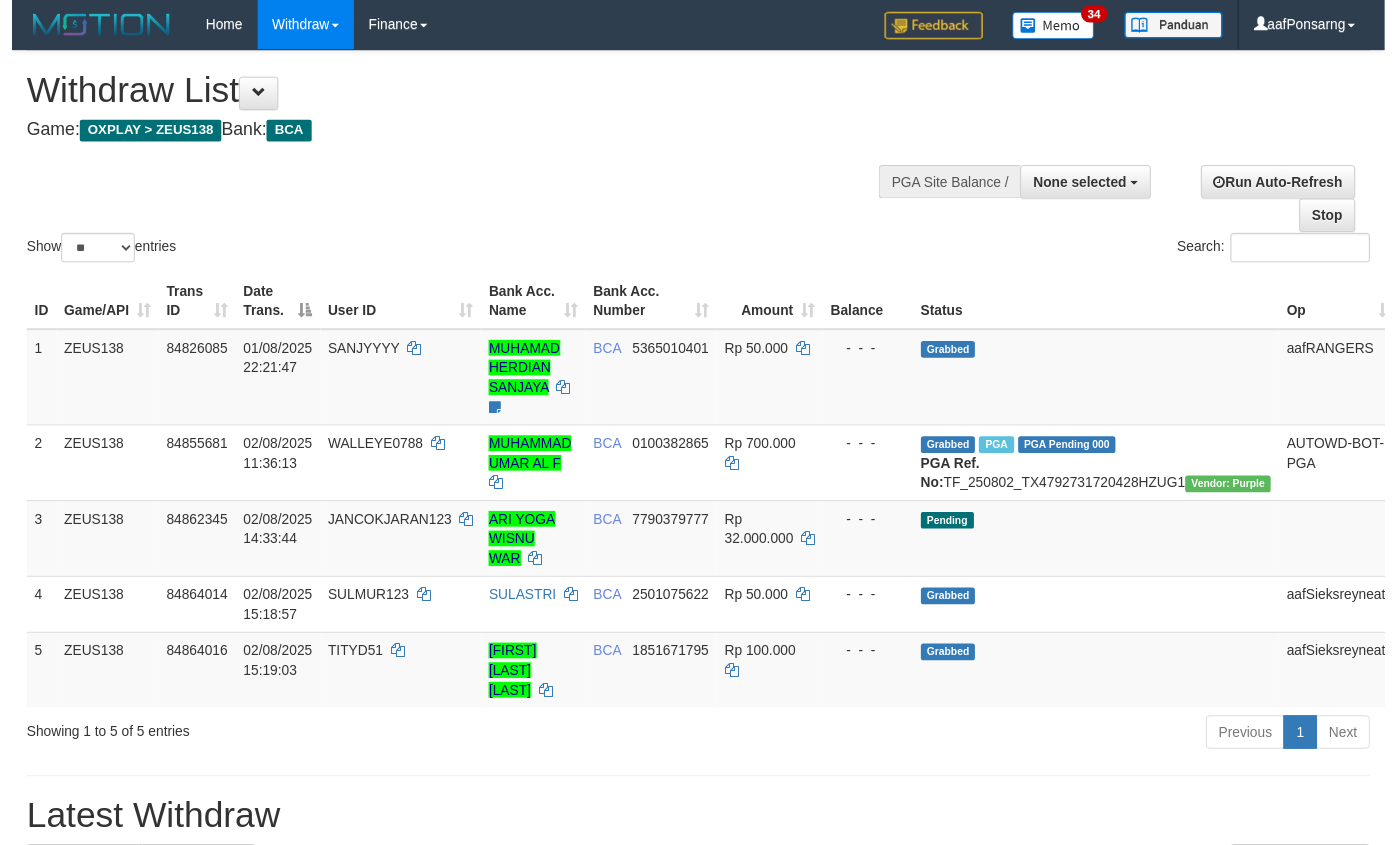 scroll, scrollTop: 152, scrollLeft: 0, axis: vertical 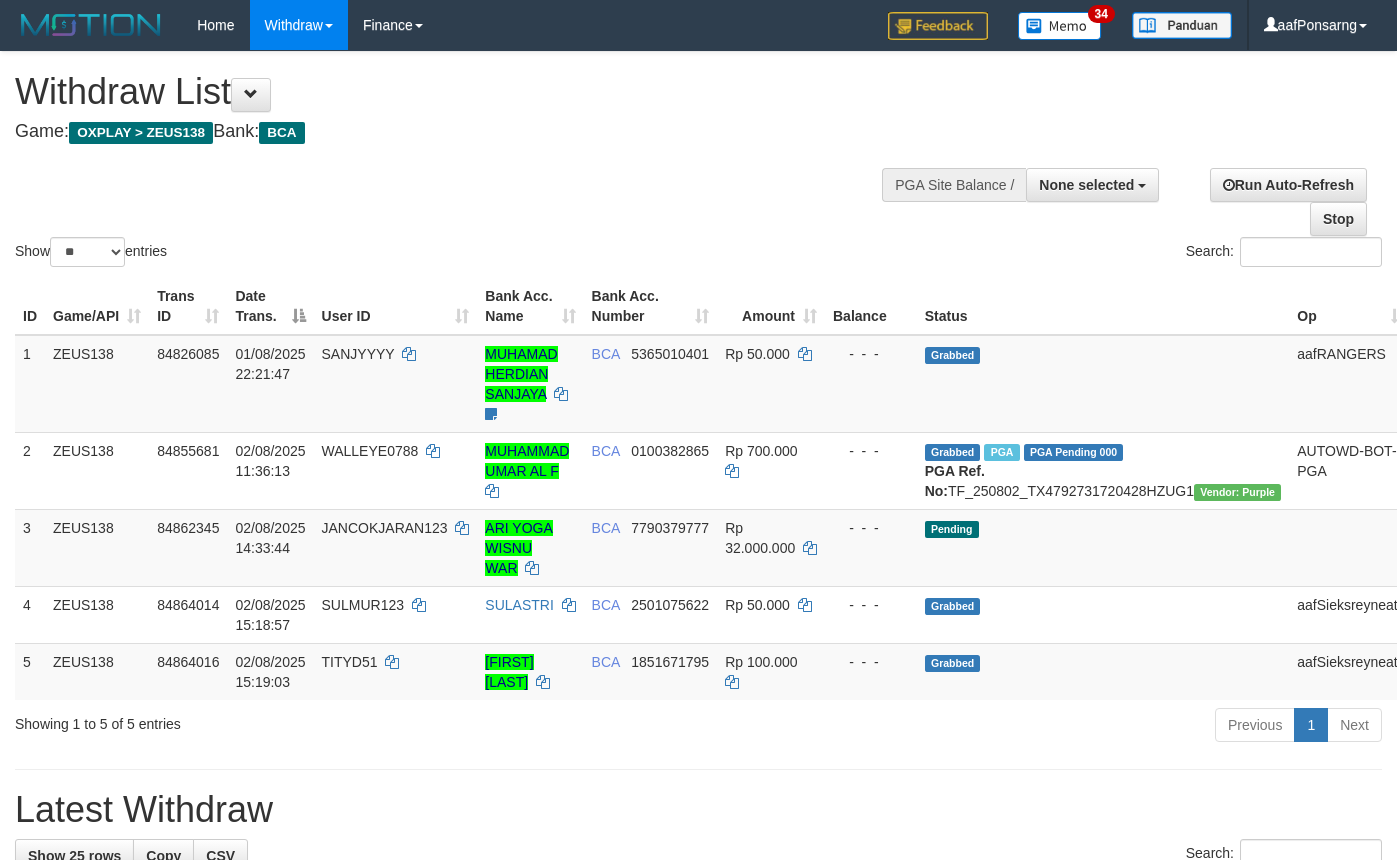 select 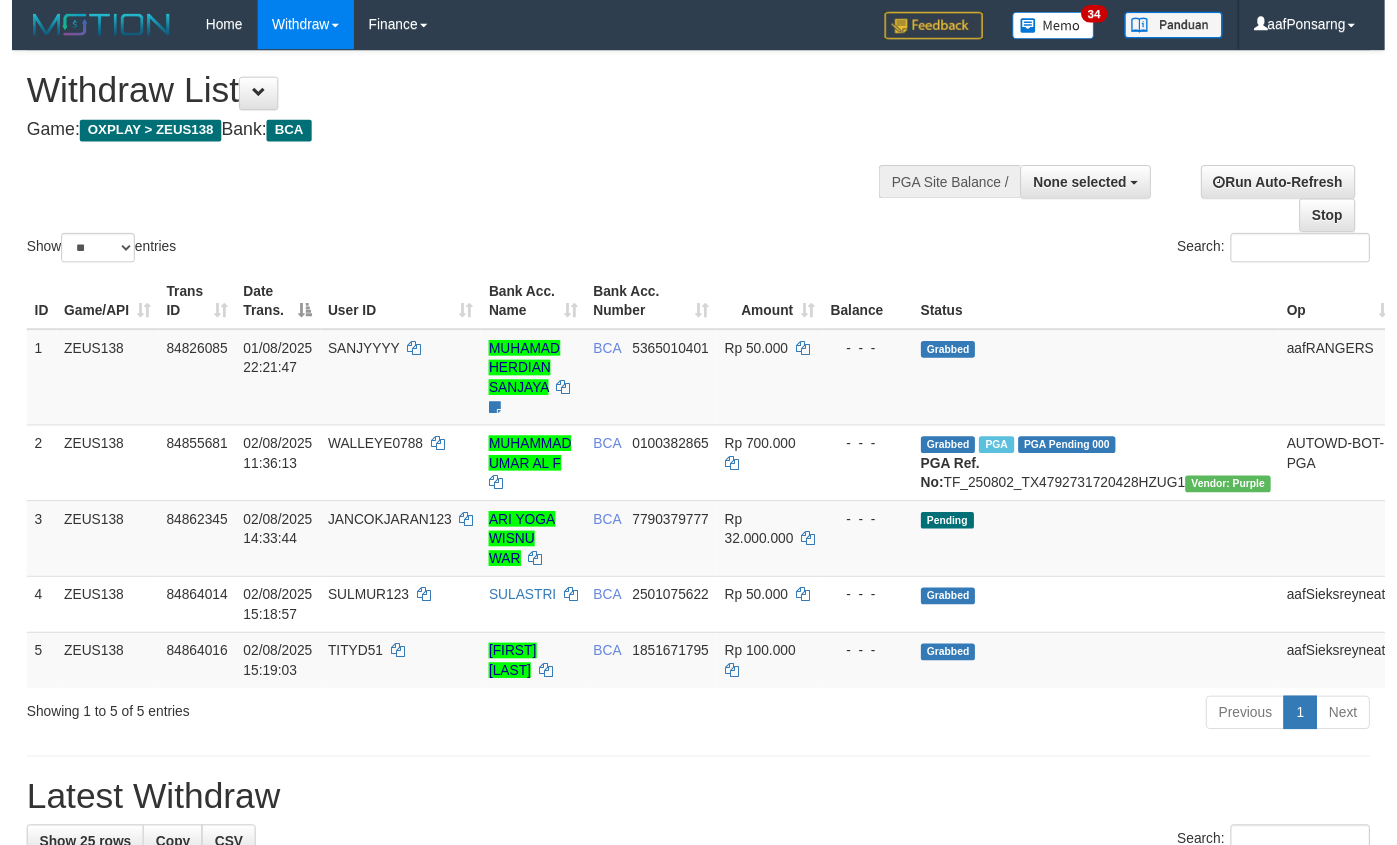 scroll, scrollTop: 152, scrollLeft: 0, axis: vertical 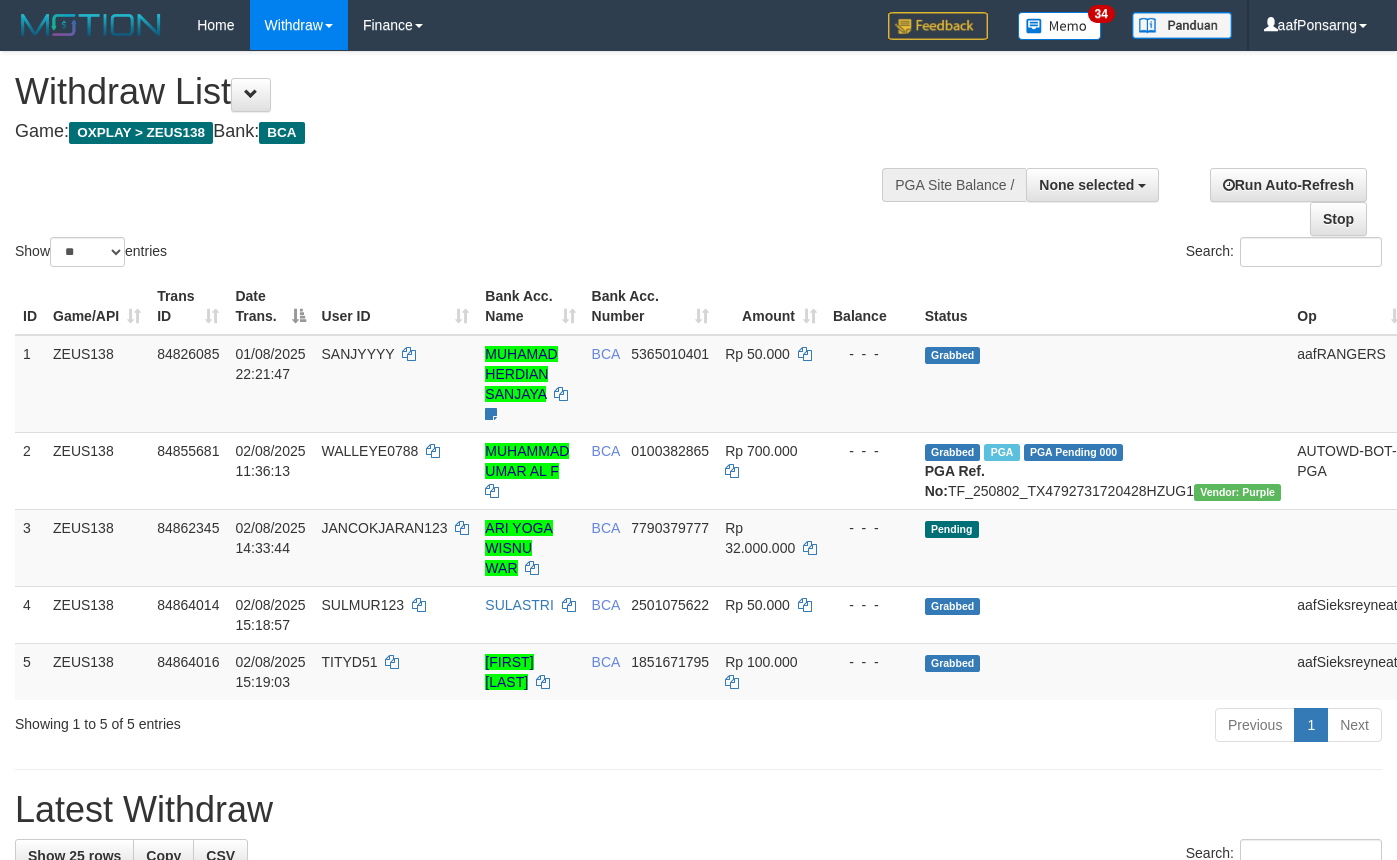 select 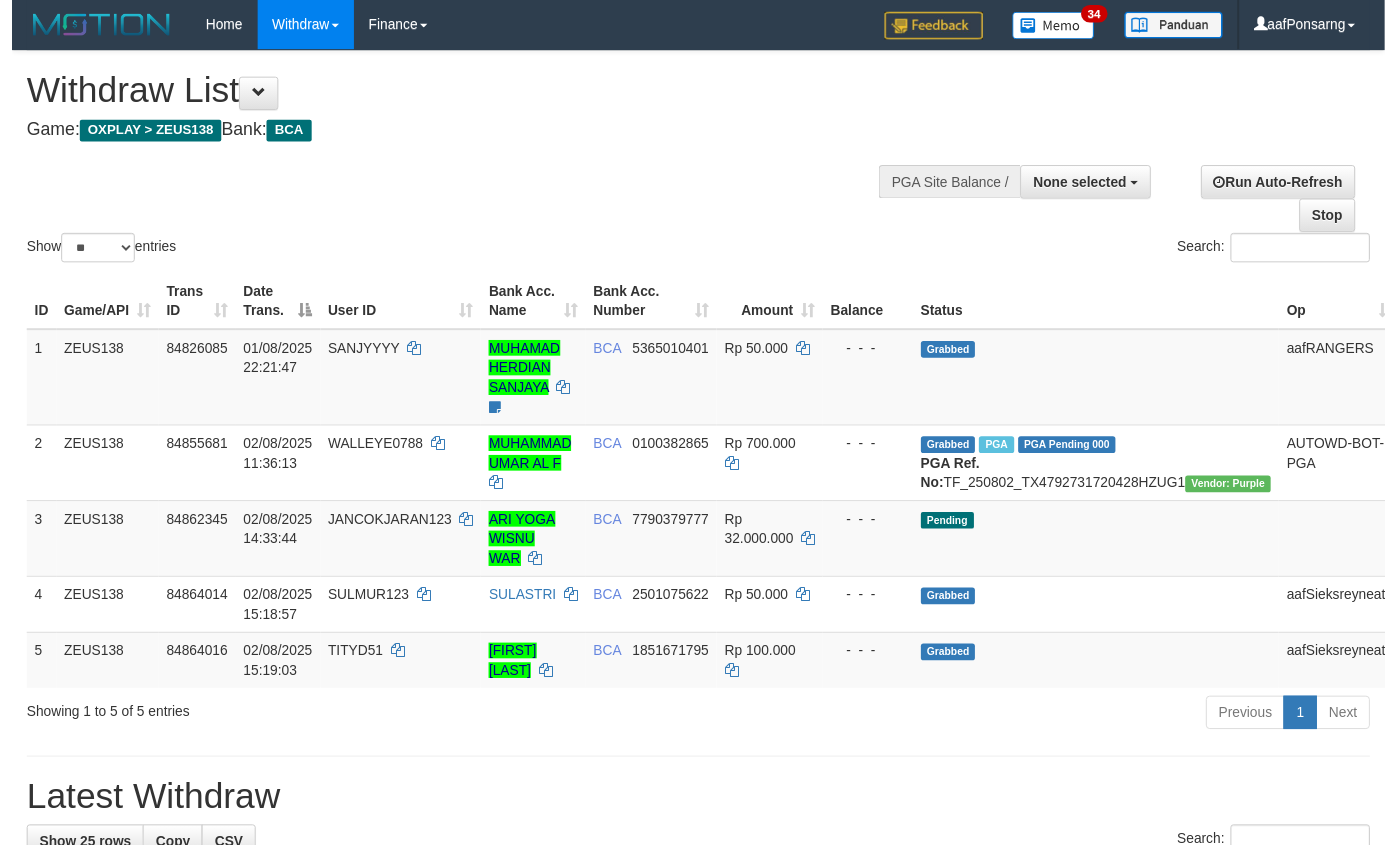 scroll, scrollTop: 152, scrollLeft: 0, axis: vertical 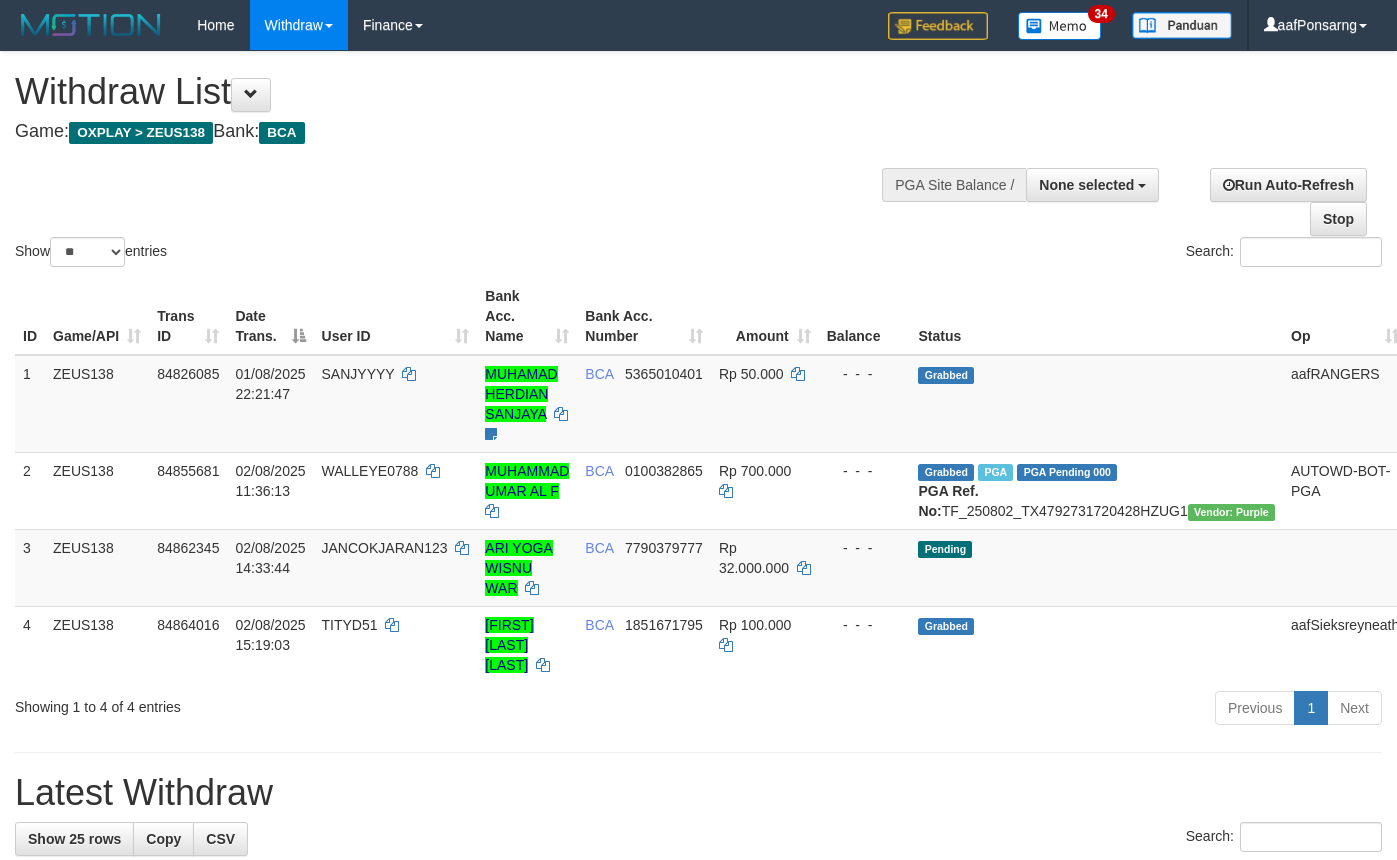 select 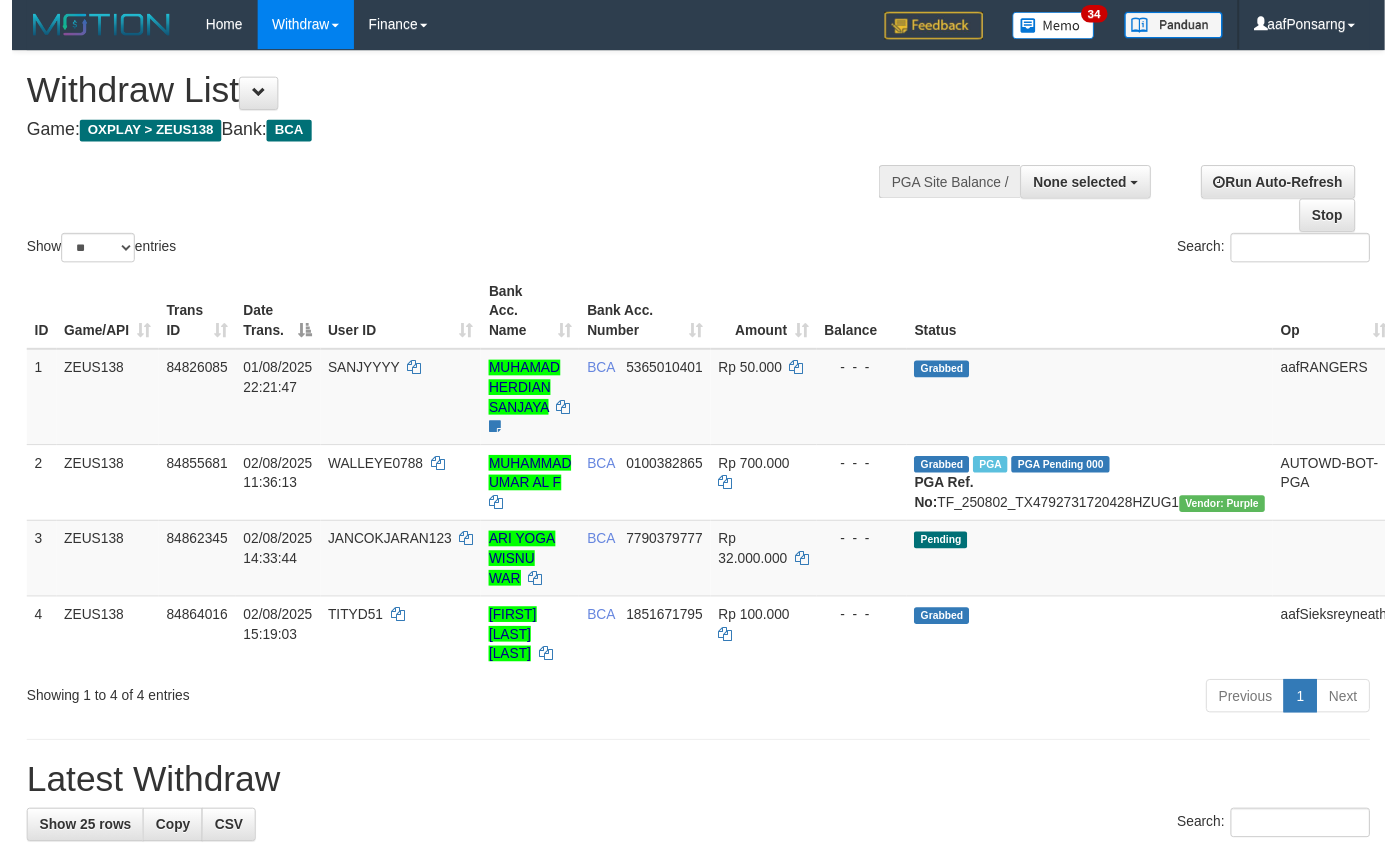 scroll, scrollTop: 152, scrollLeft: 0, axis: vertical 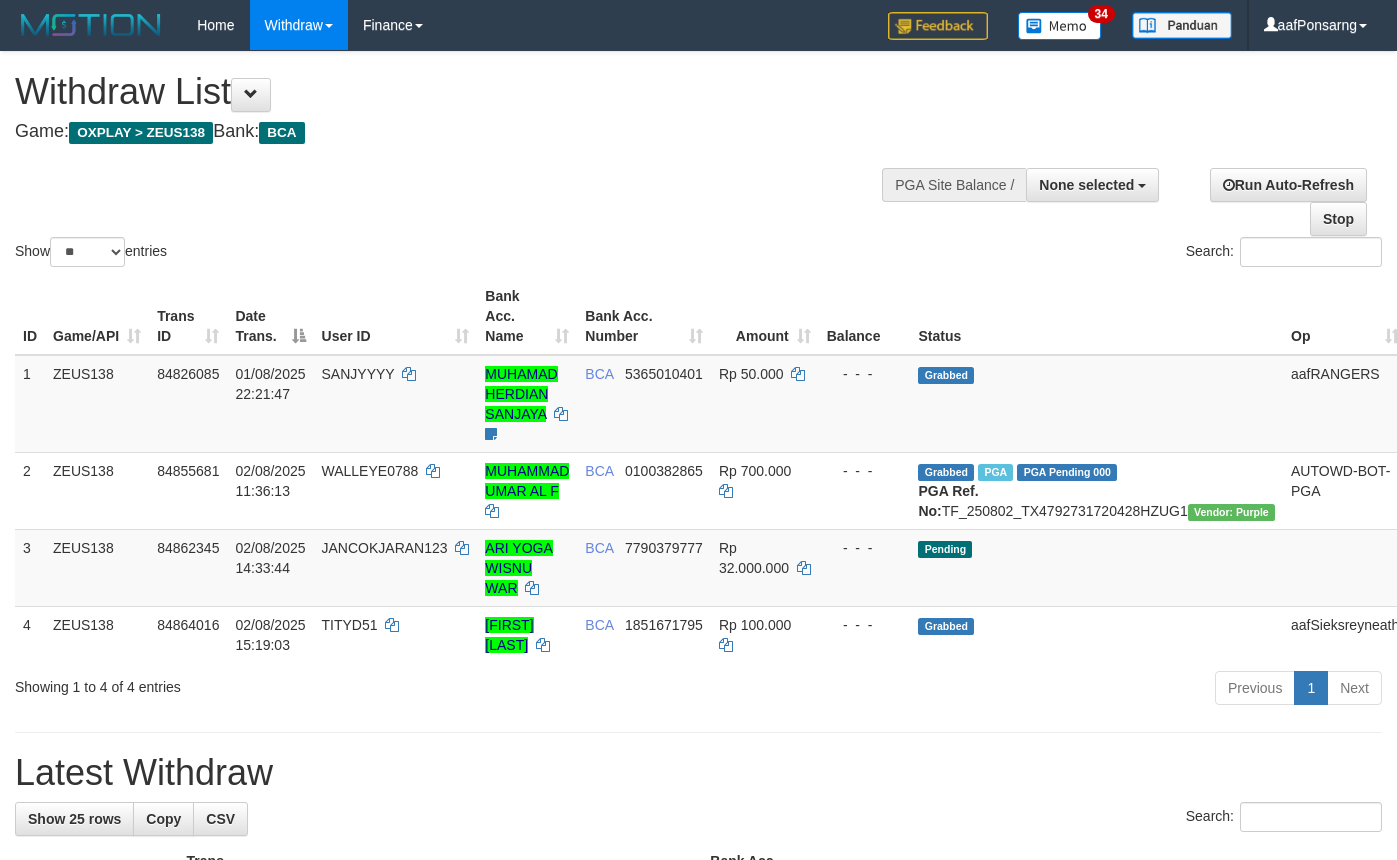 select 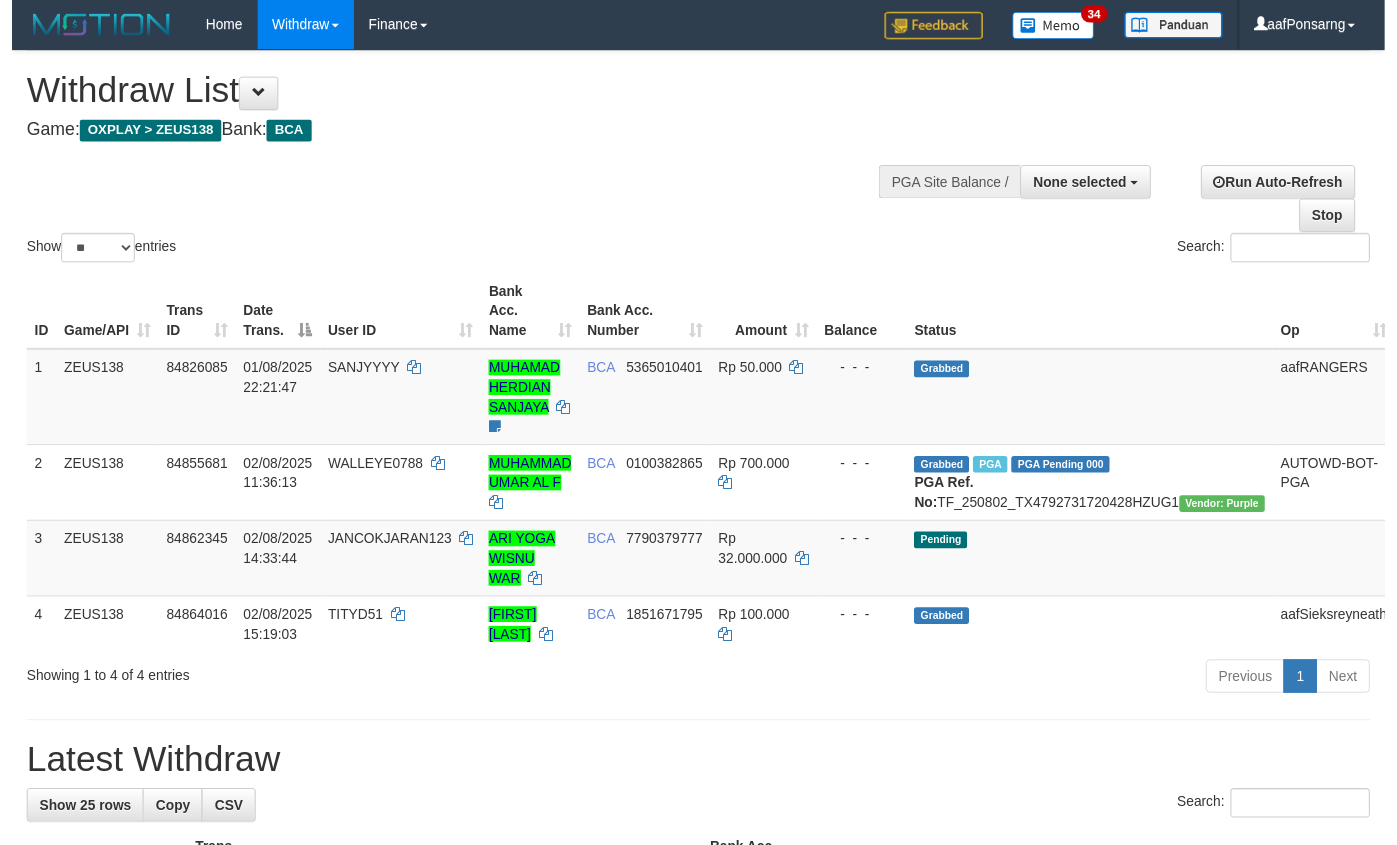 scroll, scrollTop: 152, scrollLeft: 0, axis: vertical 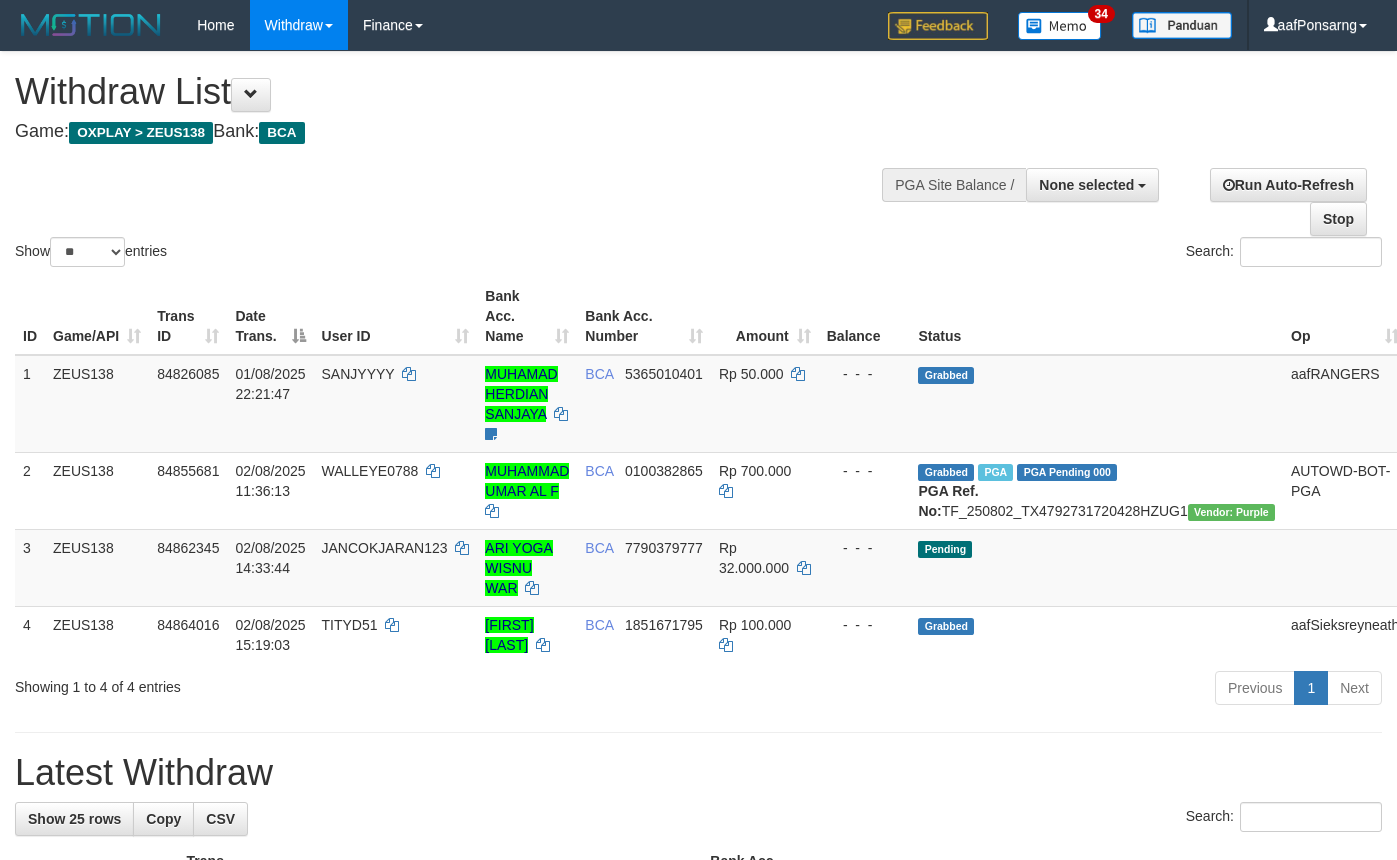 select 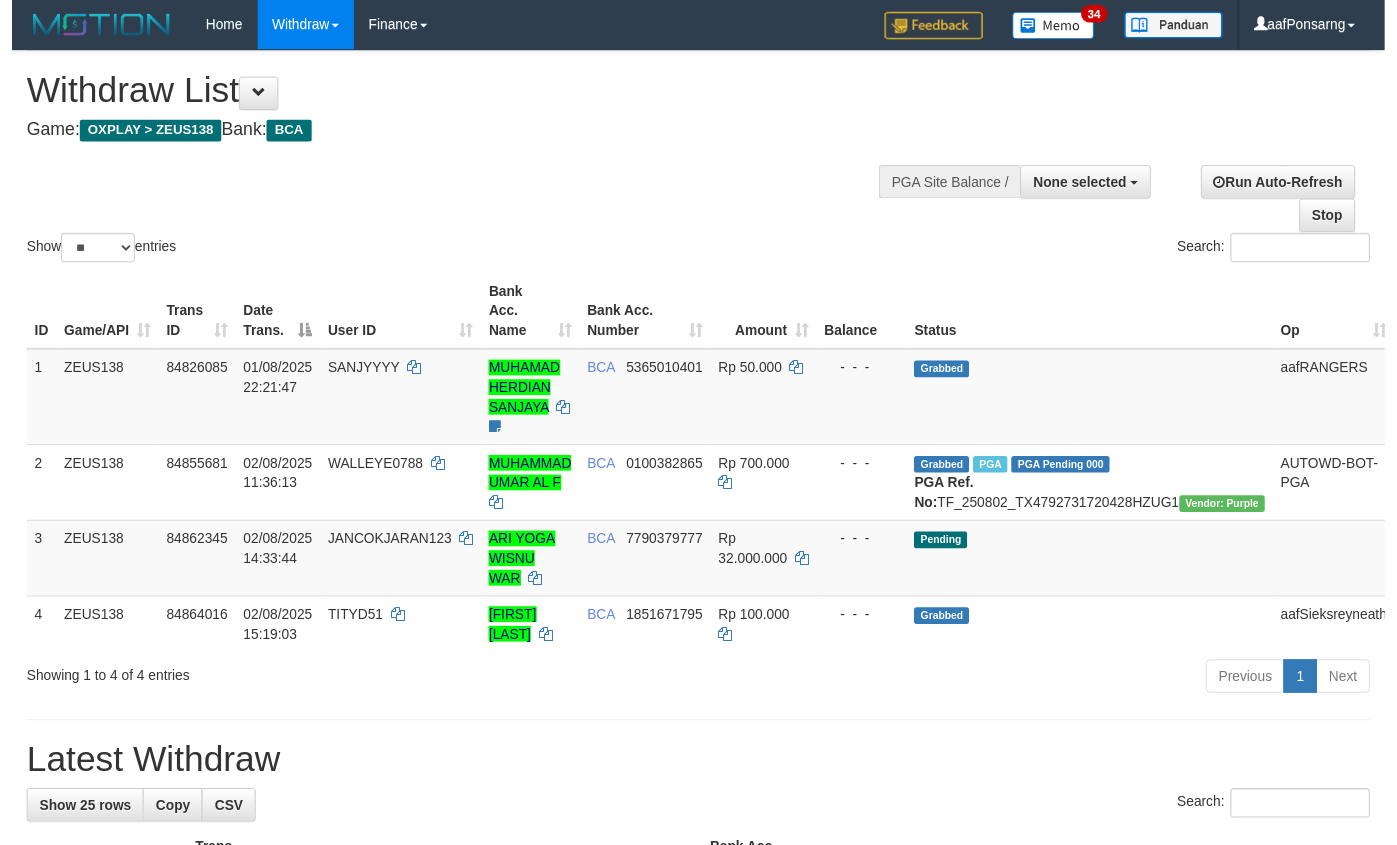 scroll, scrollTop: 152, scrollLeft: 0, axis: vertical 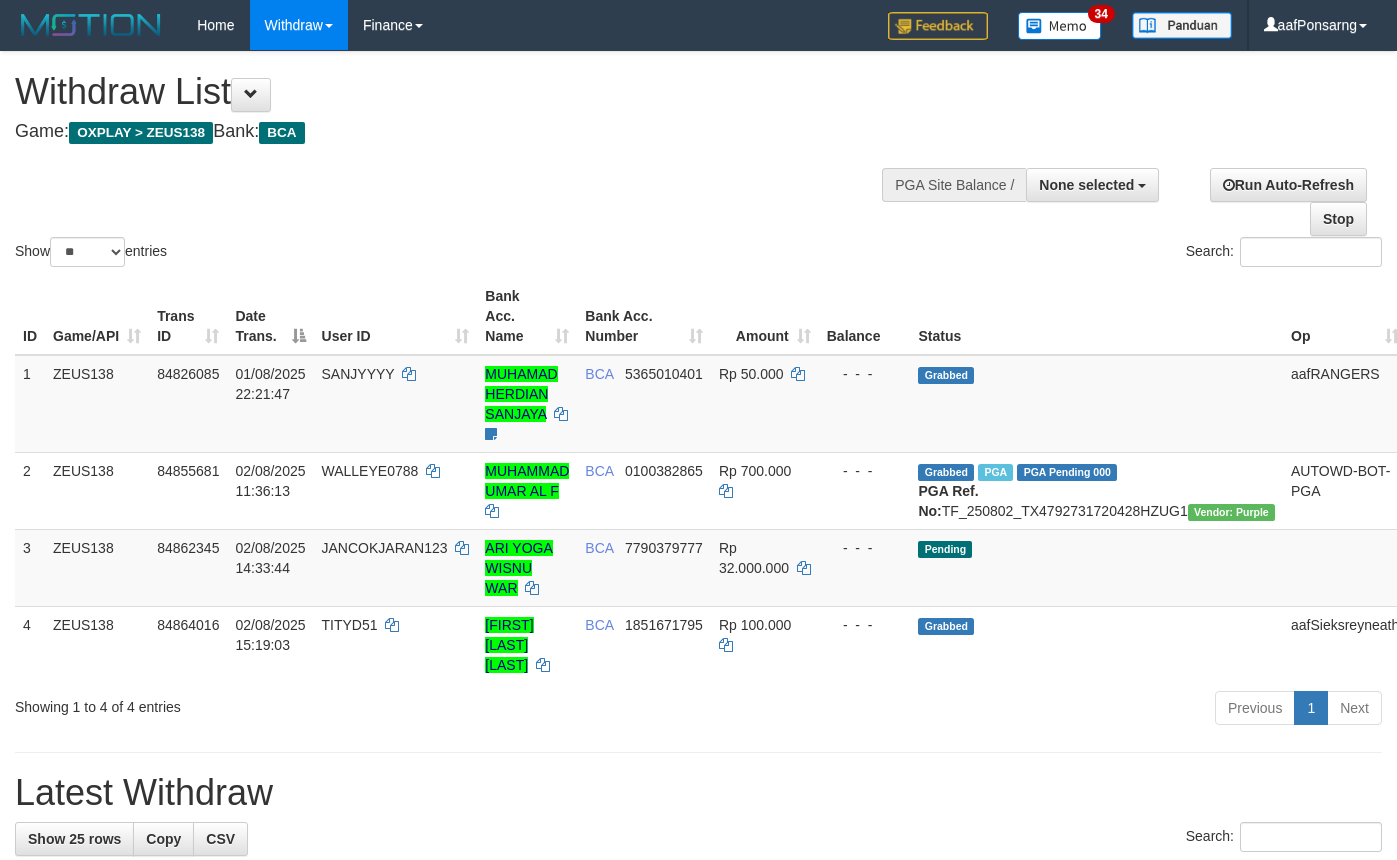 select 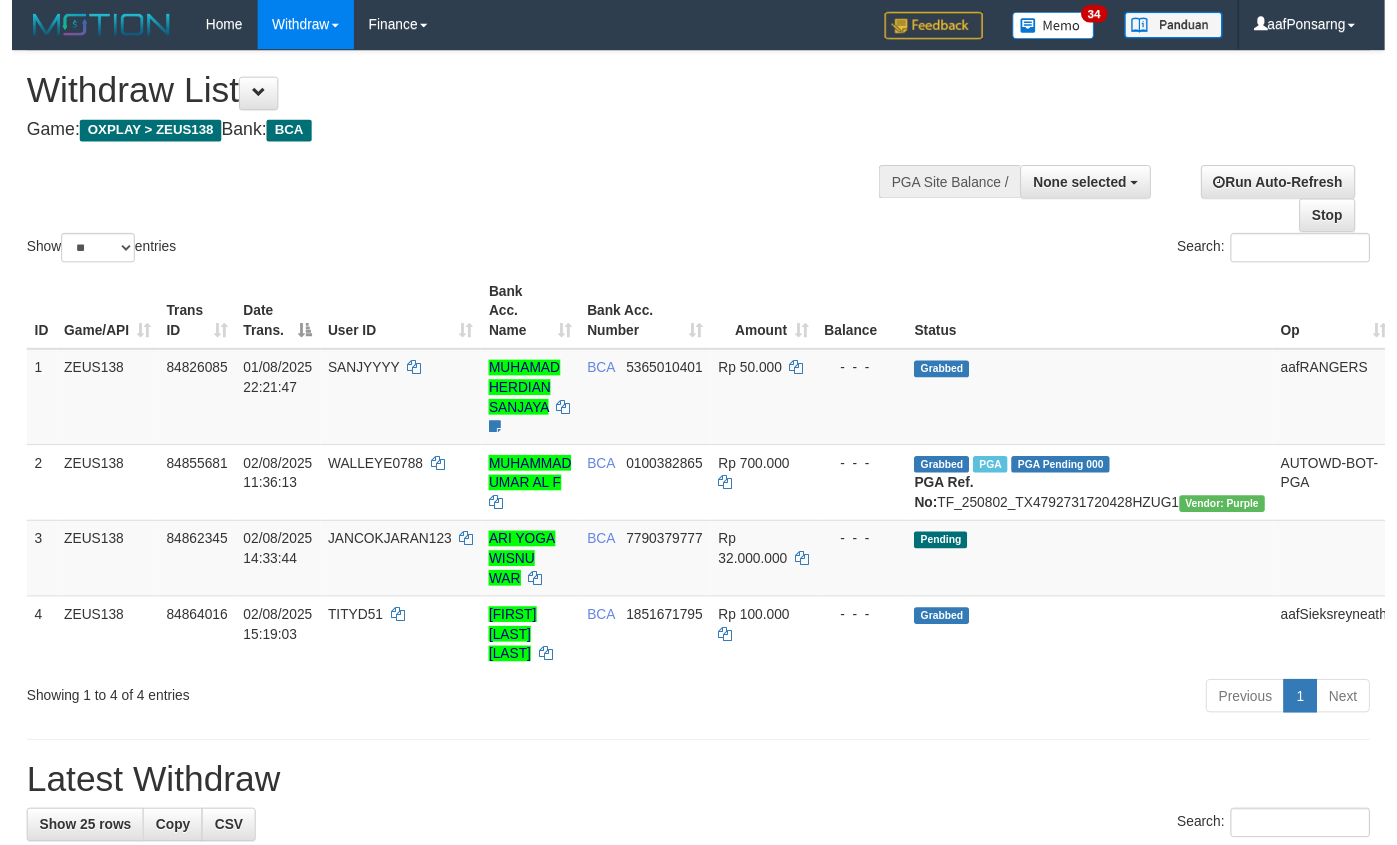 scroll, scrollTop: 152, scrollLeft: 0, axis: vertical 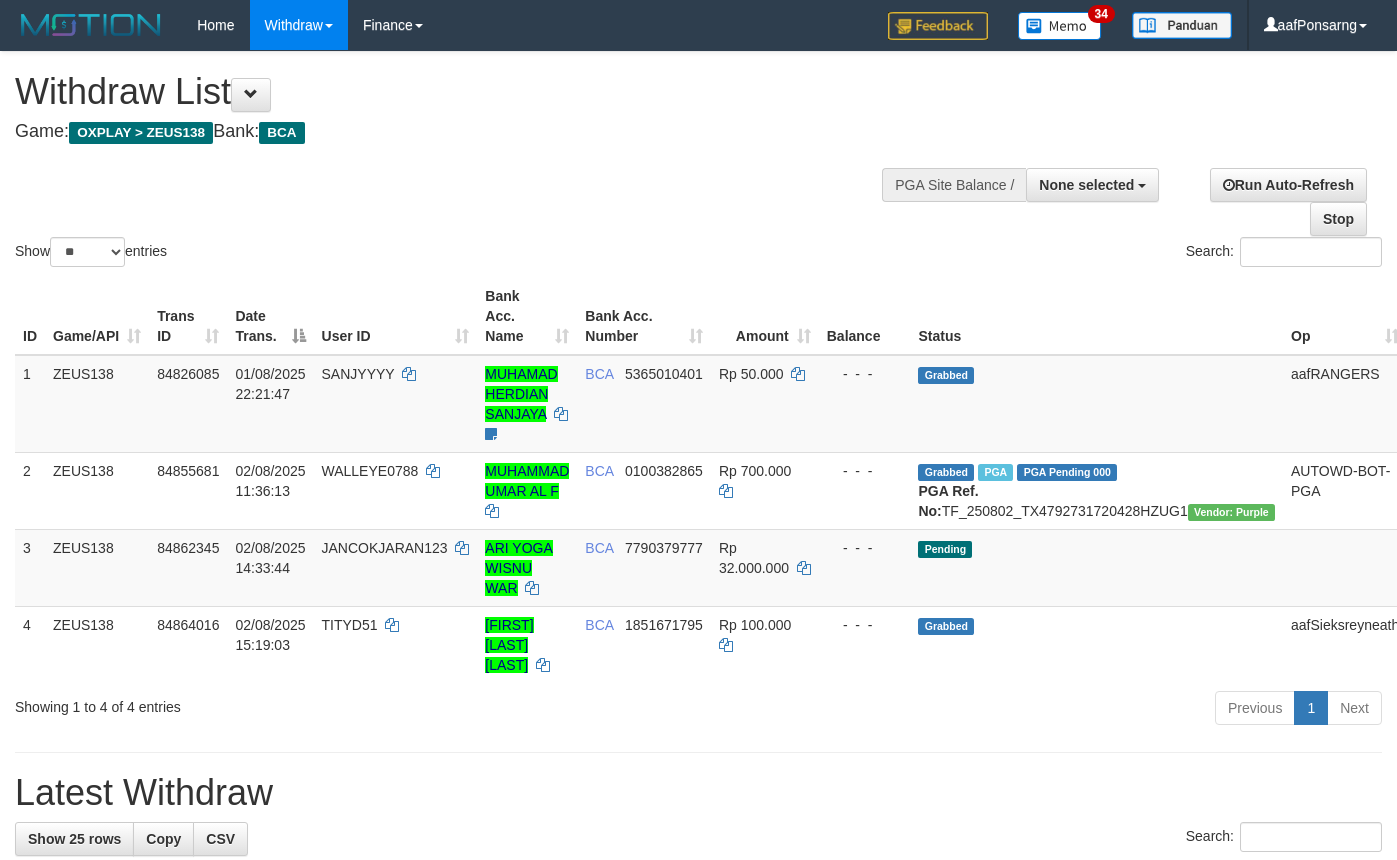 select 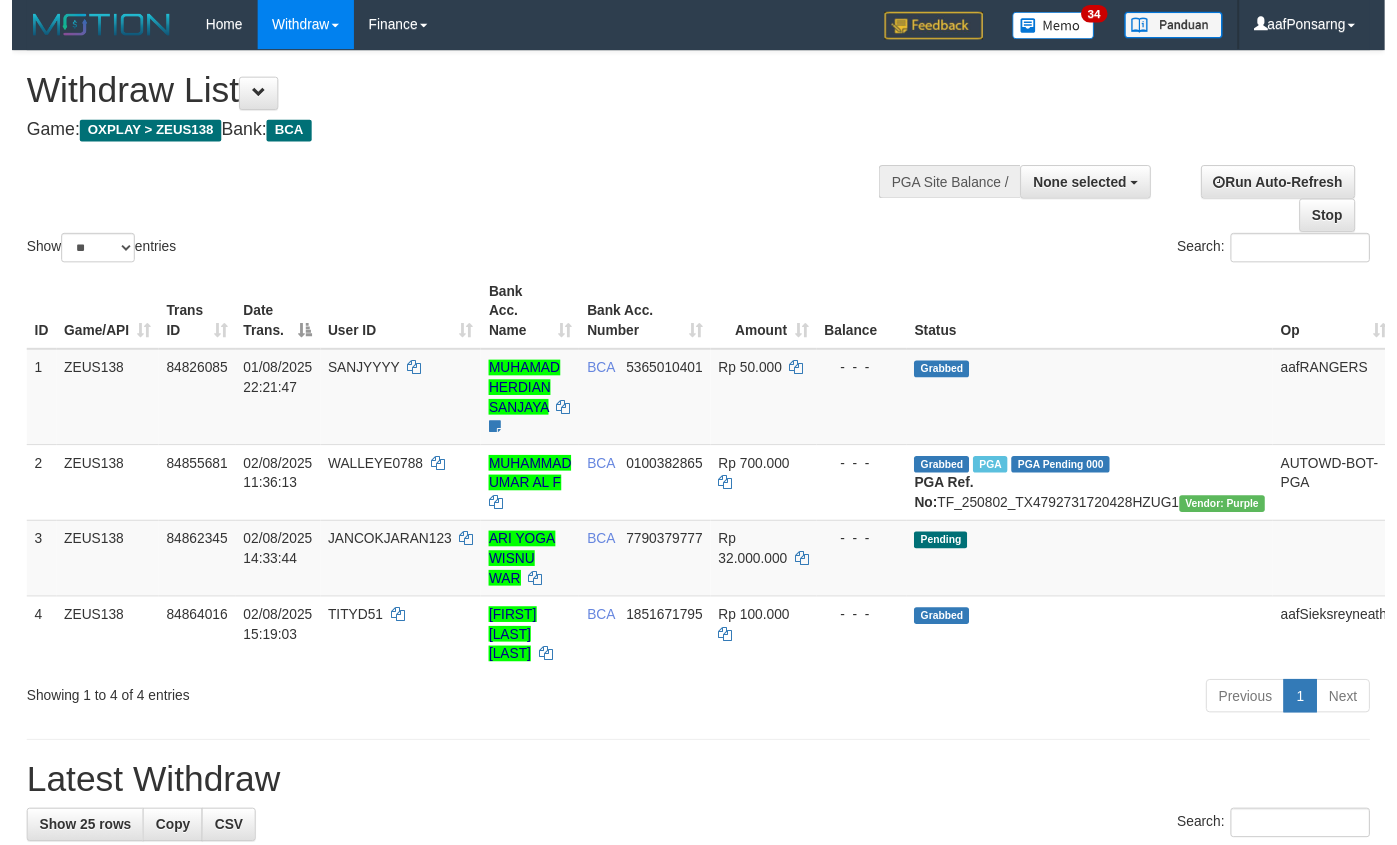 scroll, scrollTop: 152, scrollLeft: 0, axis: vertical 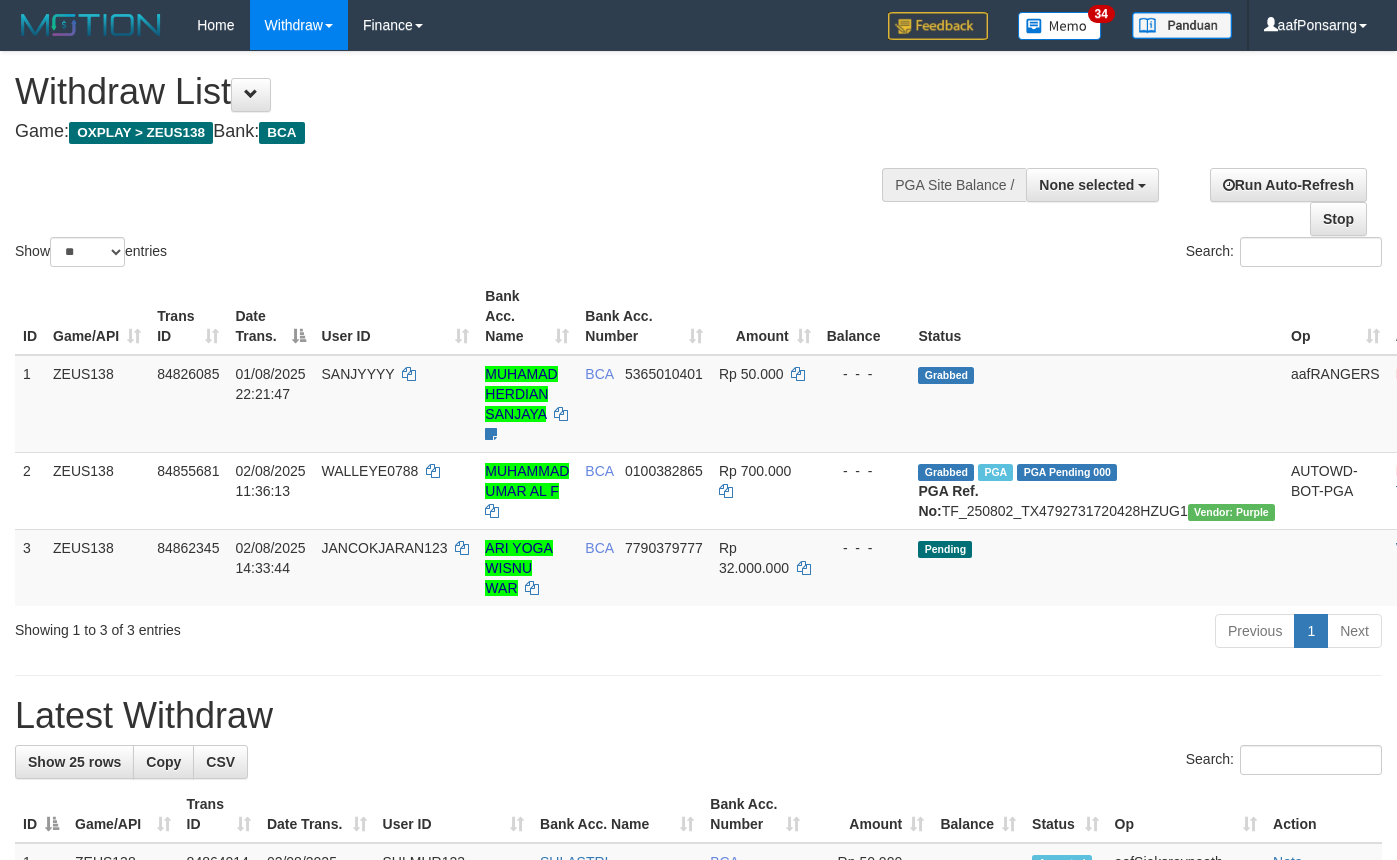 select 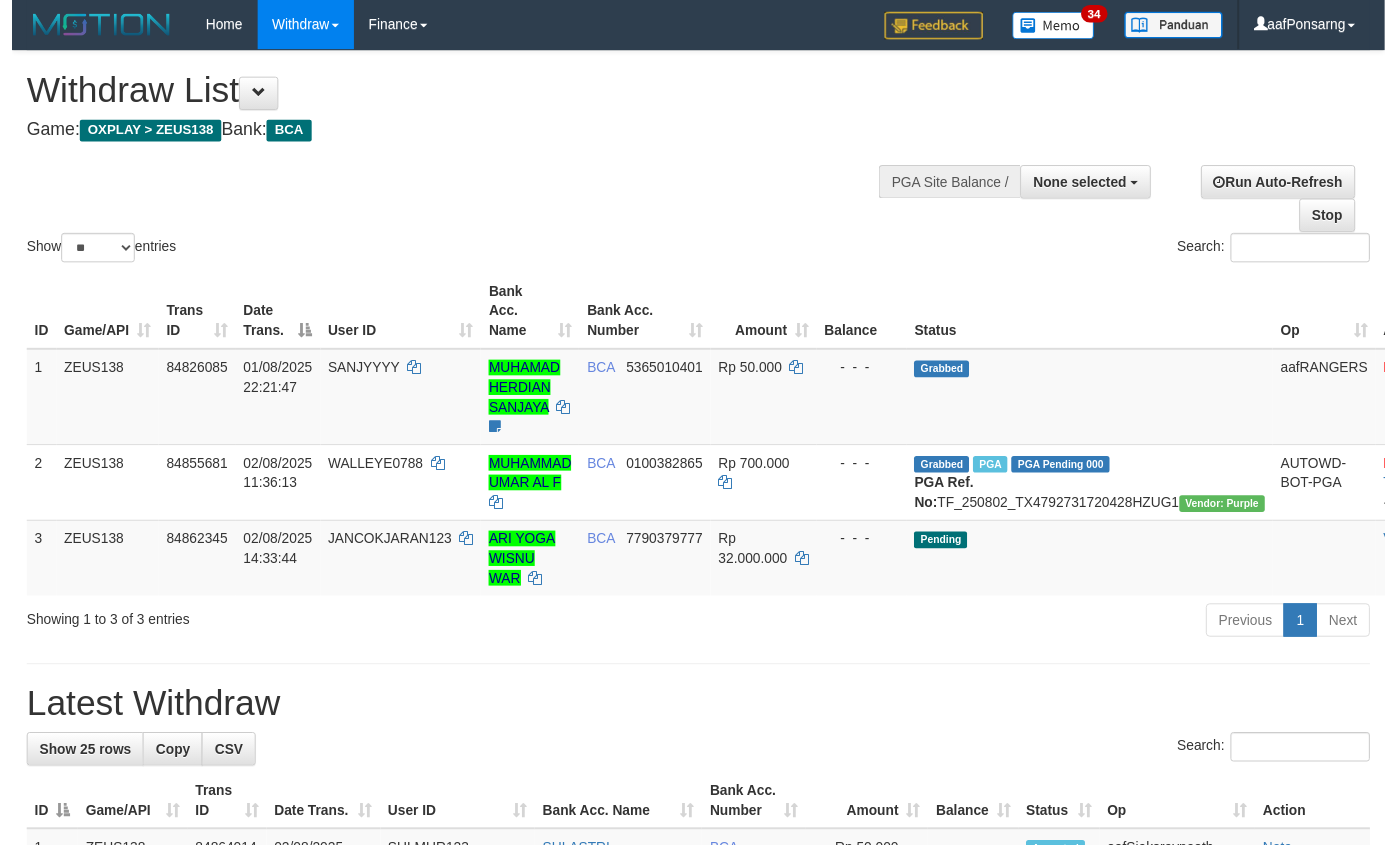 scroll, scrollTop: 152, scrollLeft: 0, axis: vertical 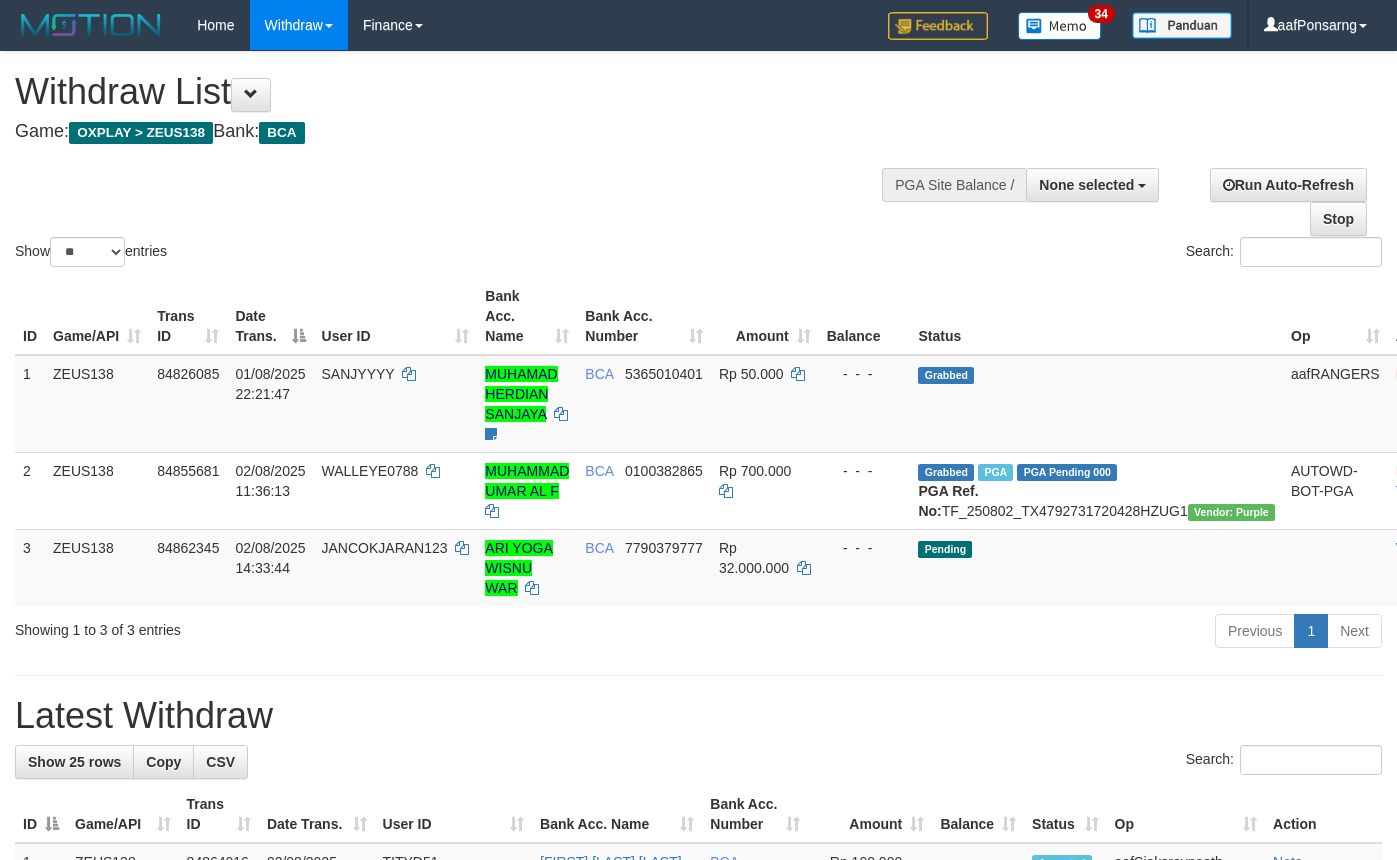 select 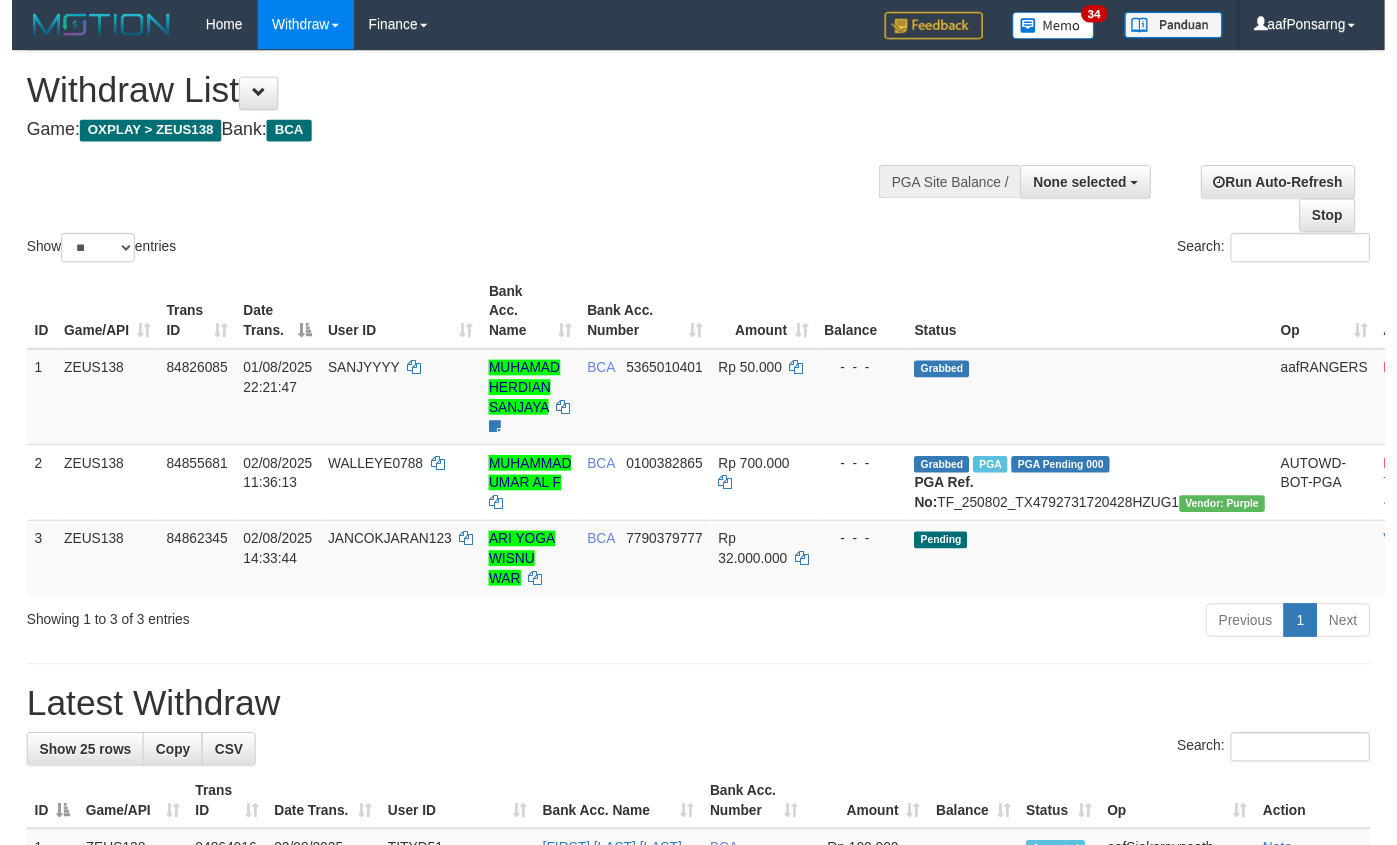 scroll, scrollTop: 152, scrollLeft: 0, axis: vertical 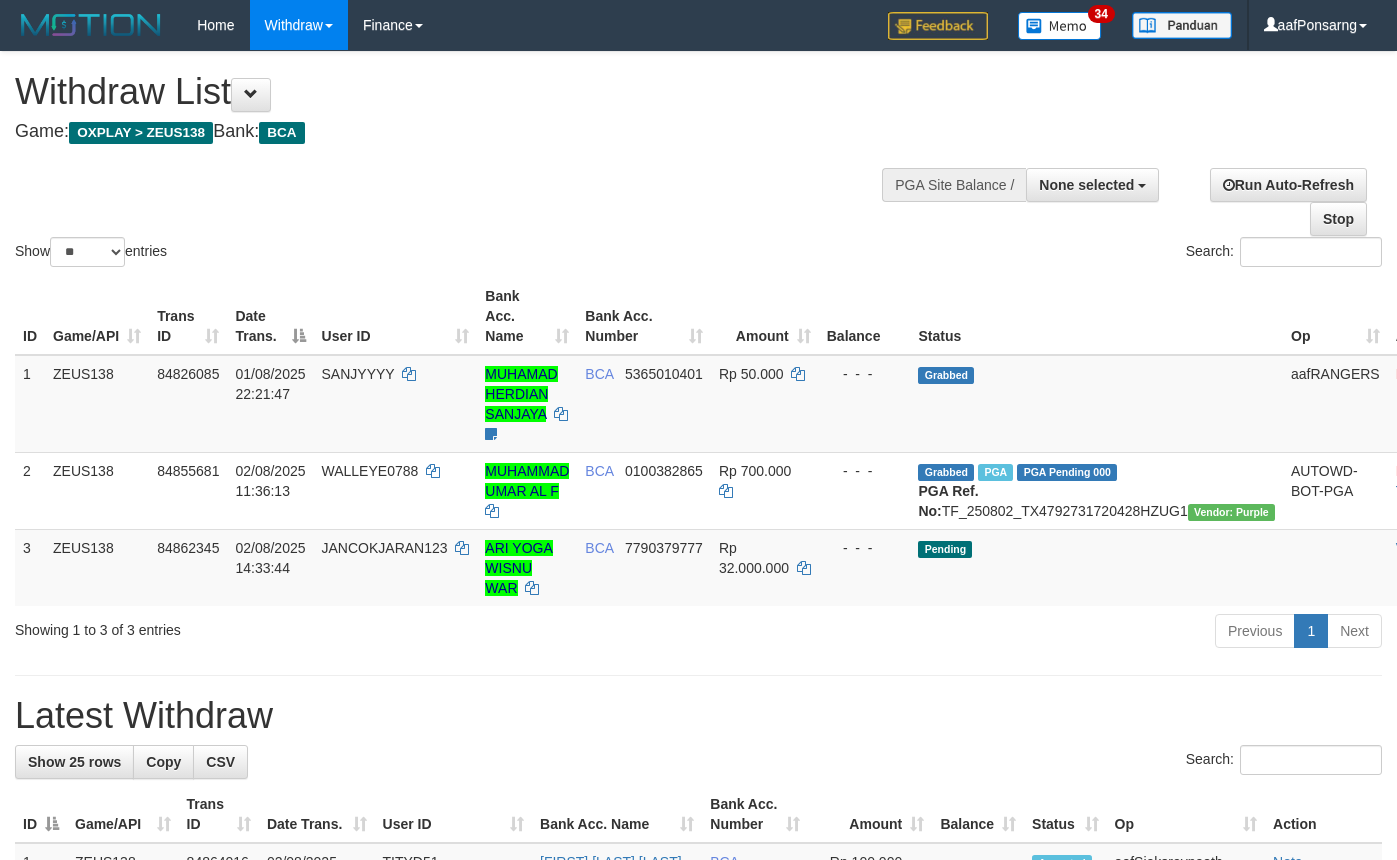 select 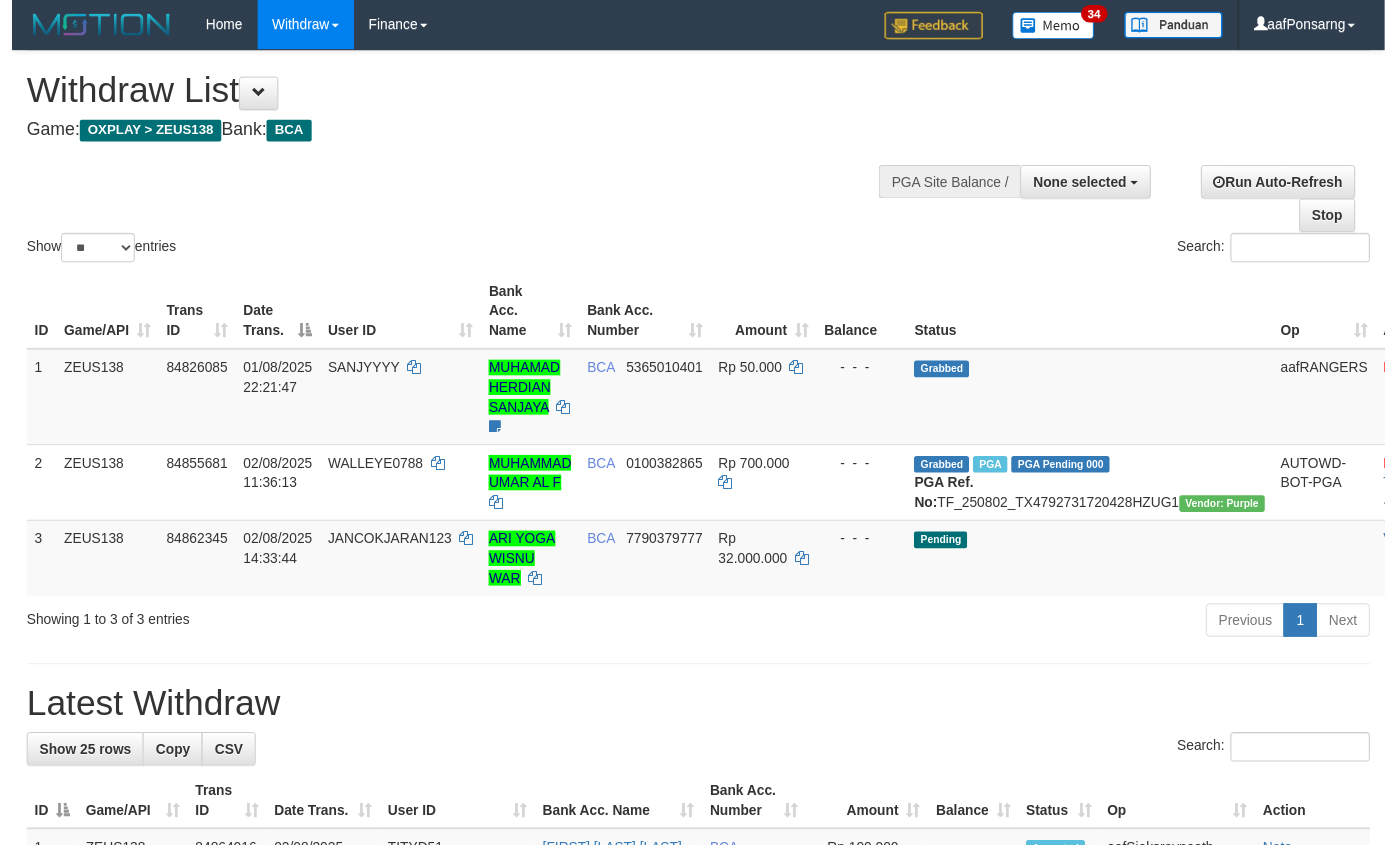 scroll, scrollTop: 152, scrollLeft: 0, axis: vertical 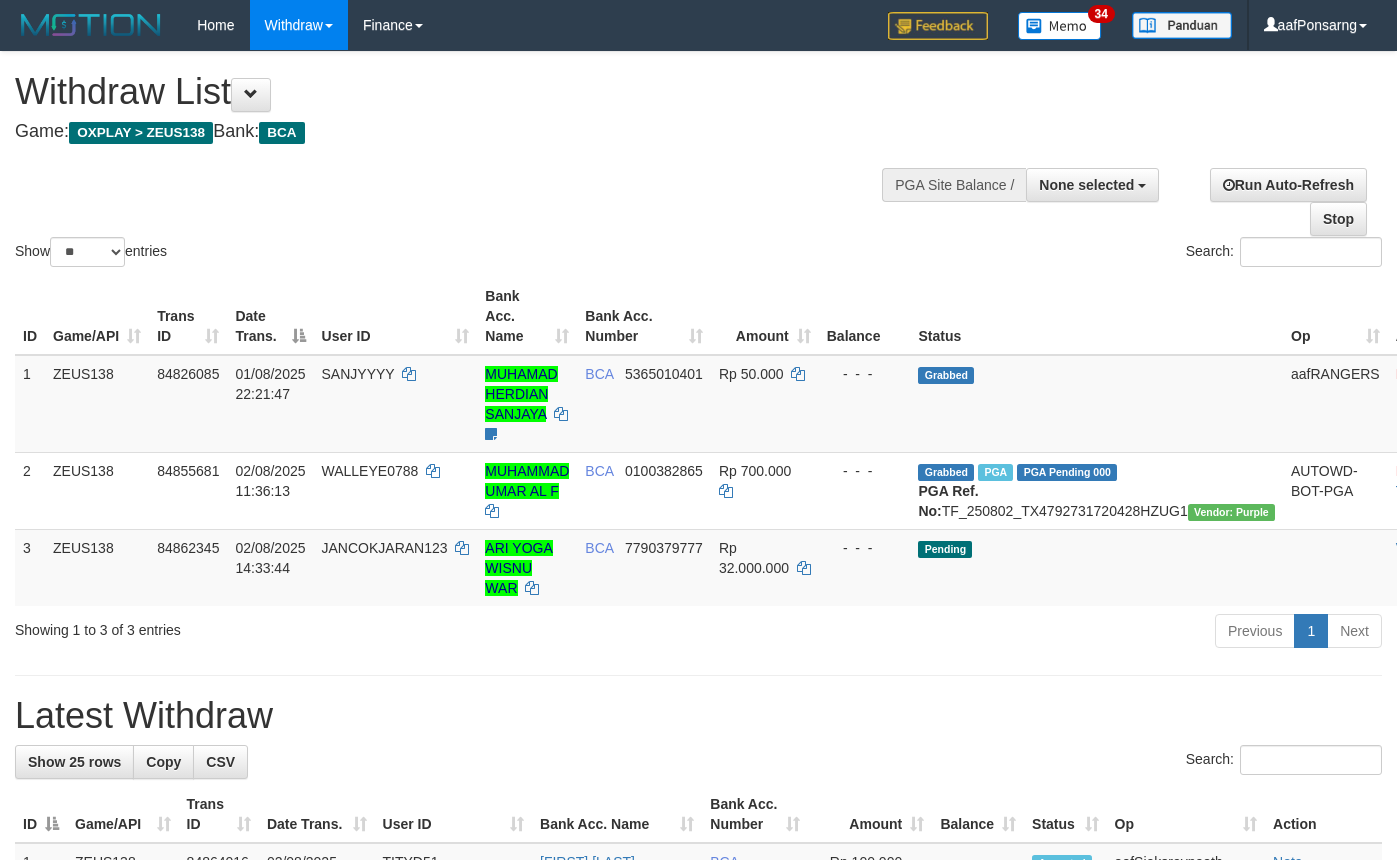 select 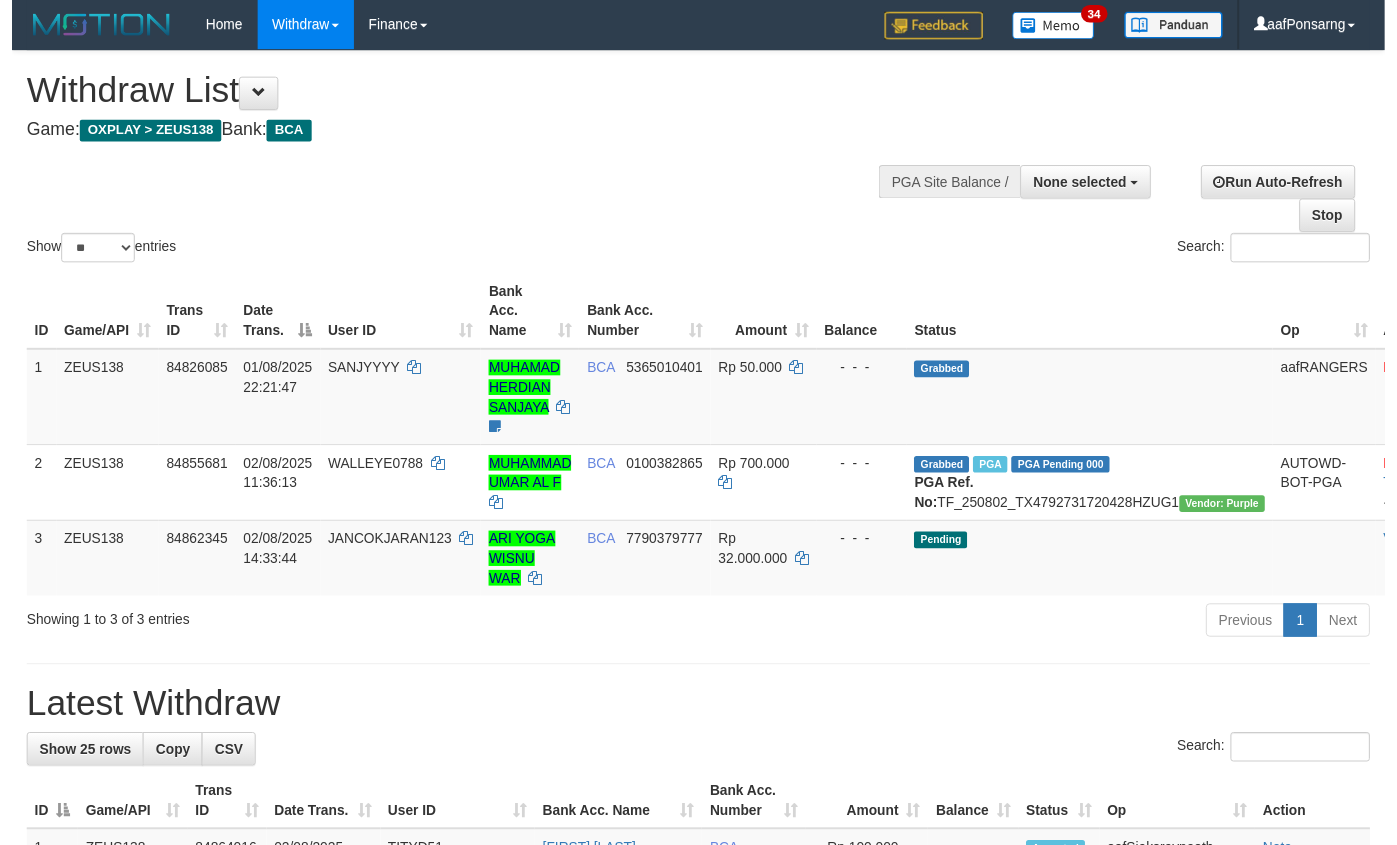 scroll, scrollTop: 152, scrollLeft: 0, axis: vertical 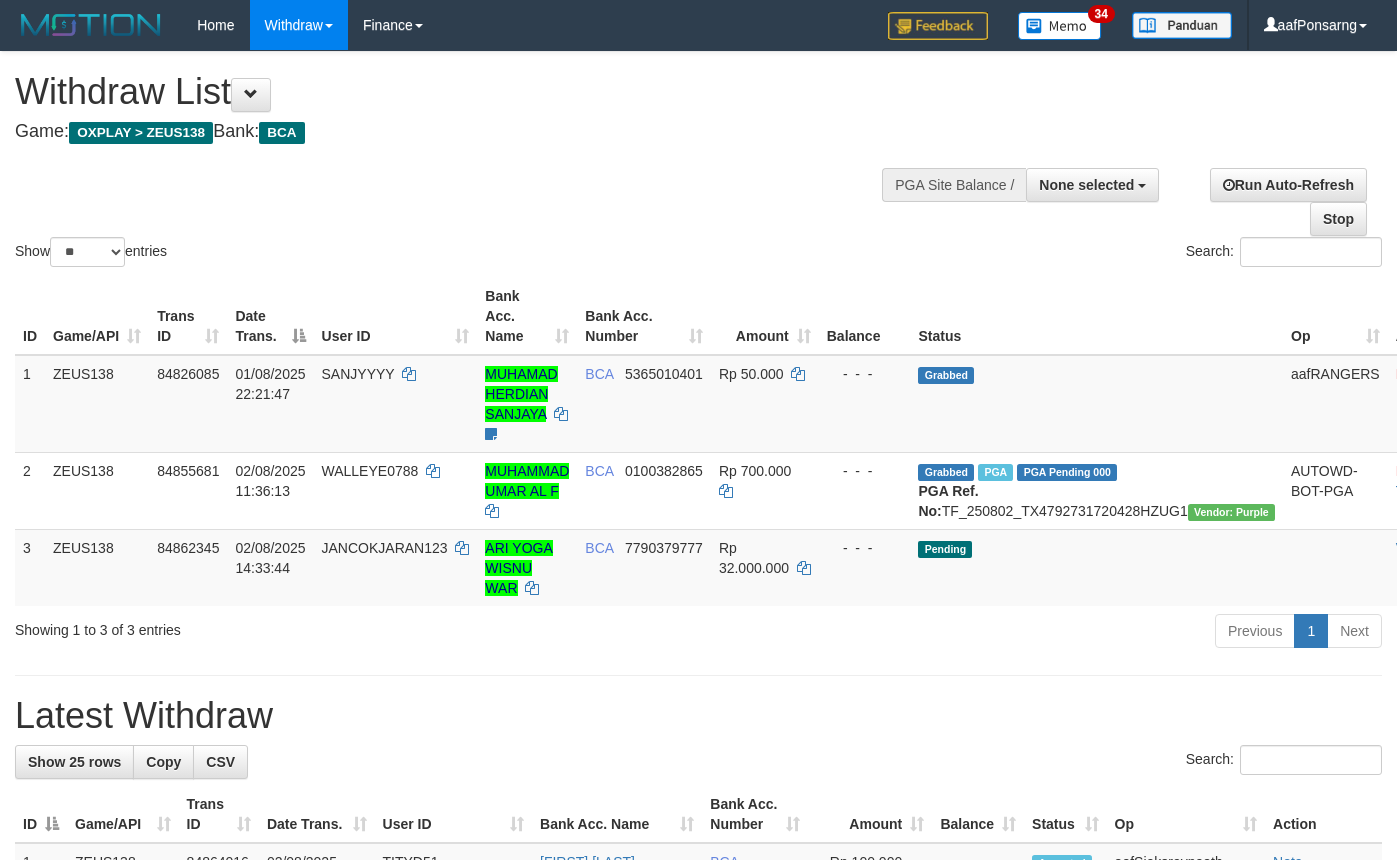 select 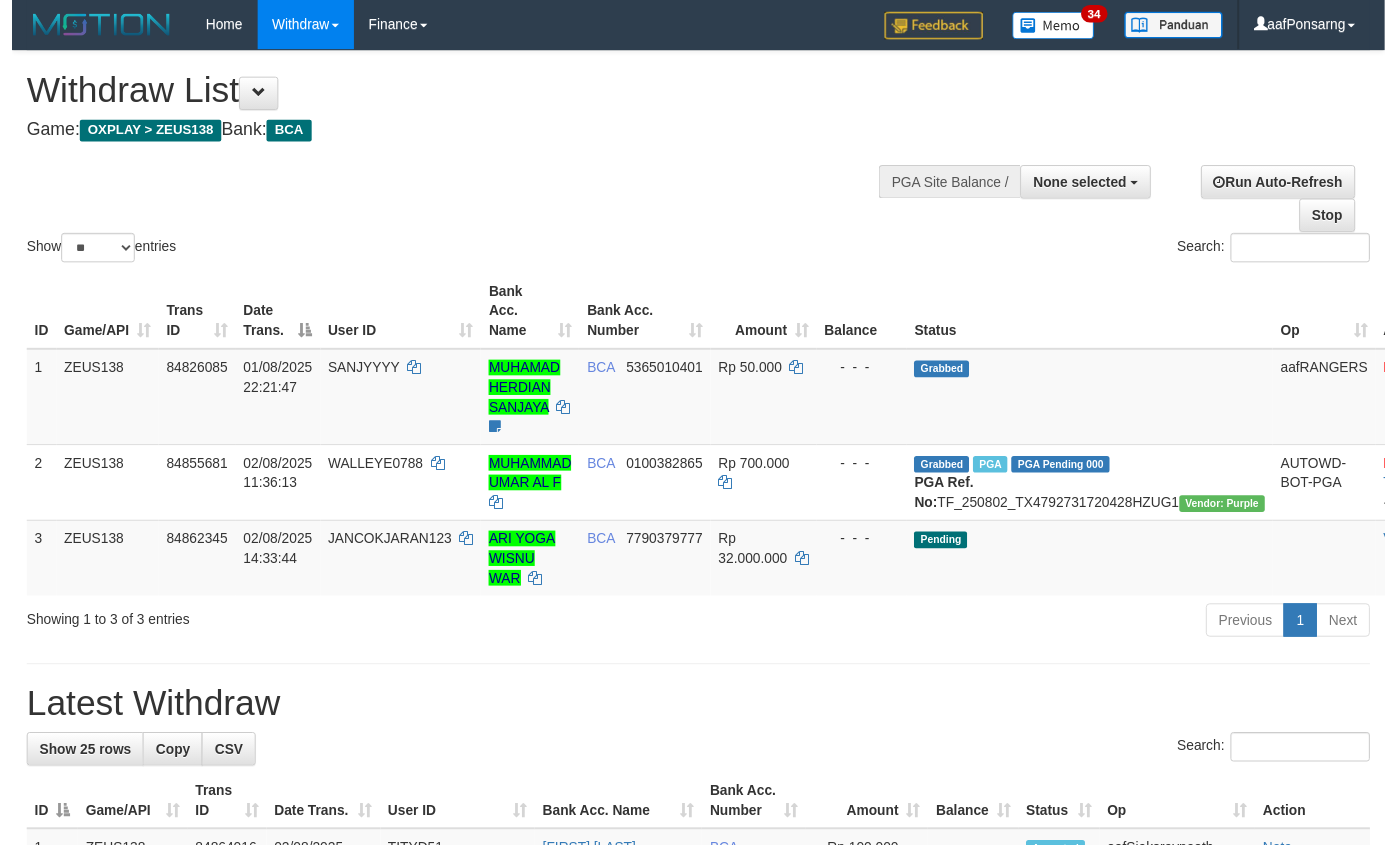 scroll, scrollTop: 152, scrollLeft: 0, axis: vertical 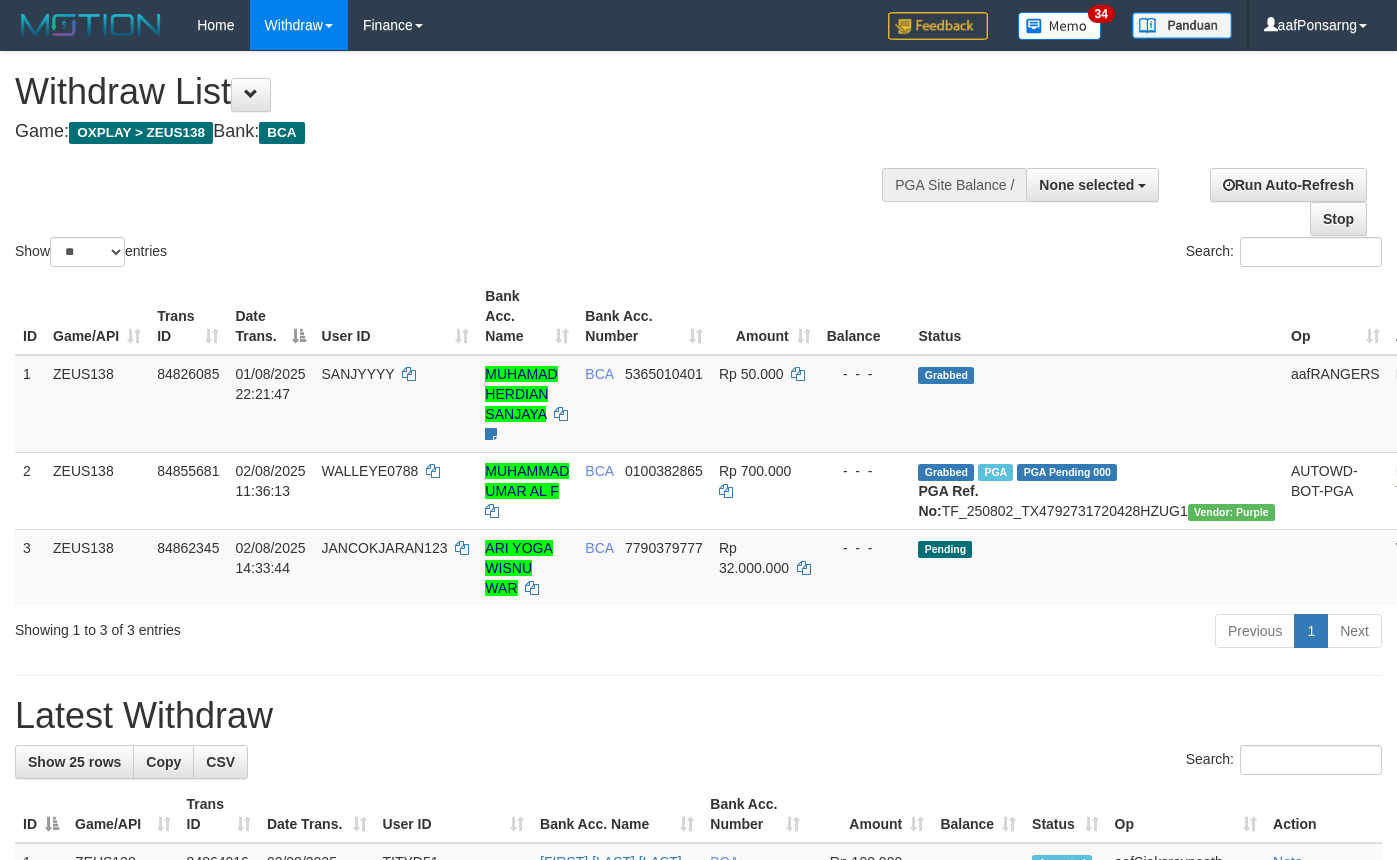 select 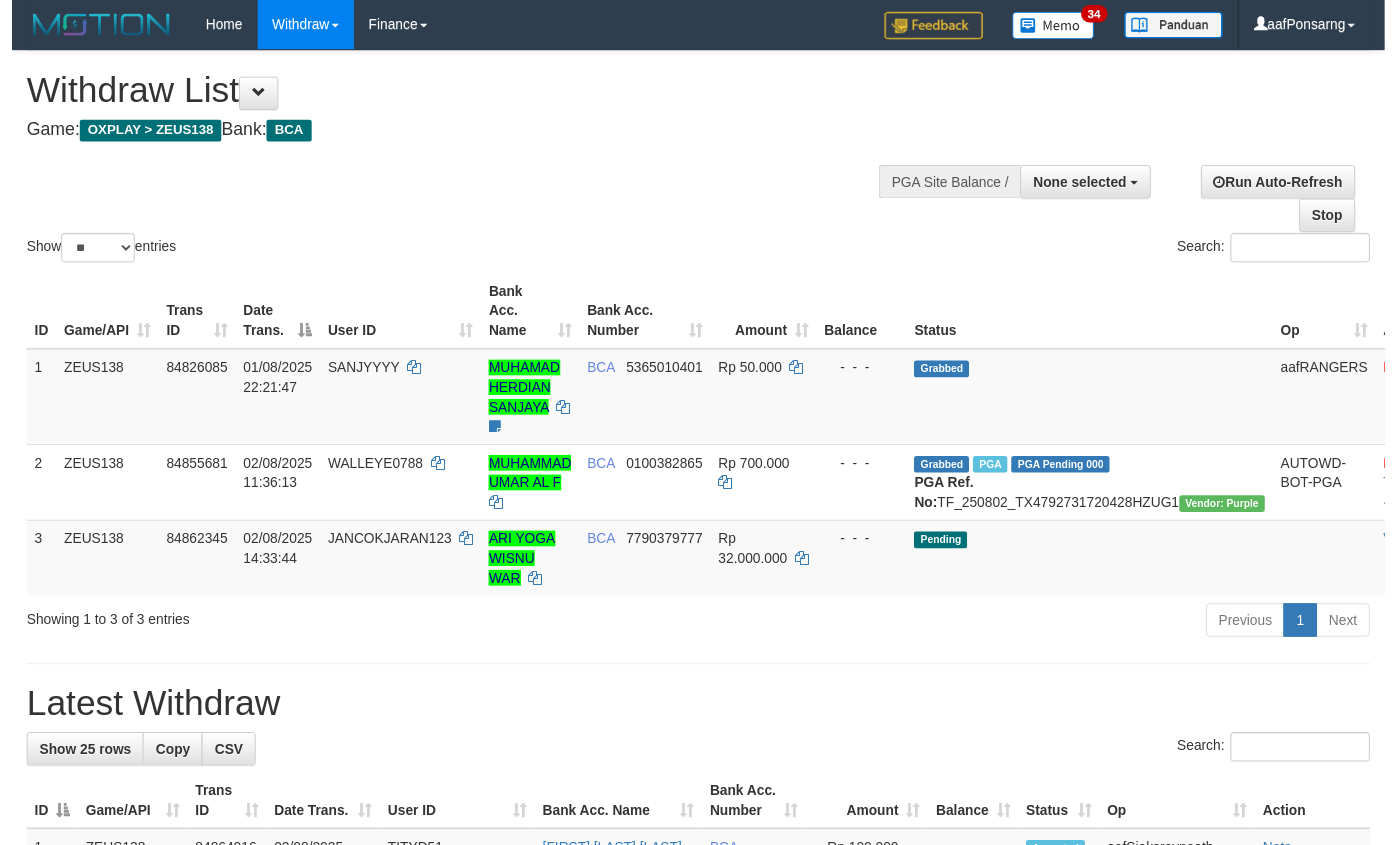 scroll, scrollTop: 152, scrollLeft: 0, axis: vertical 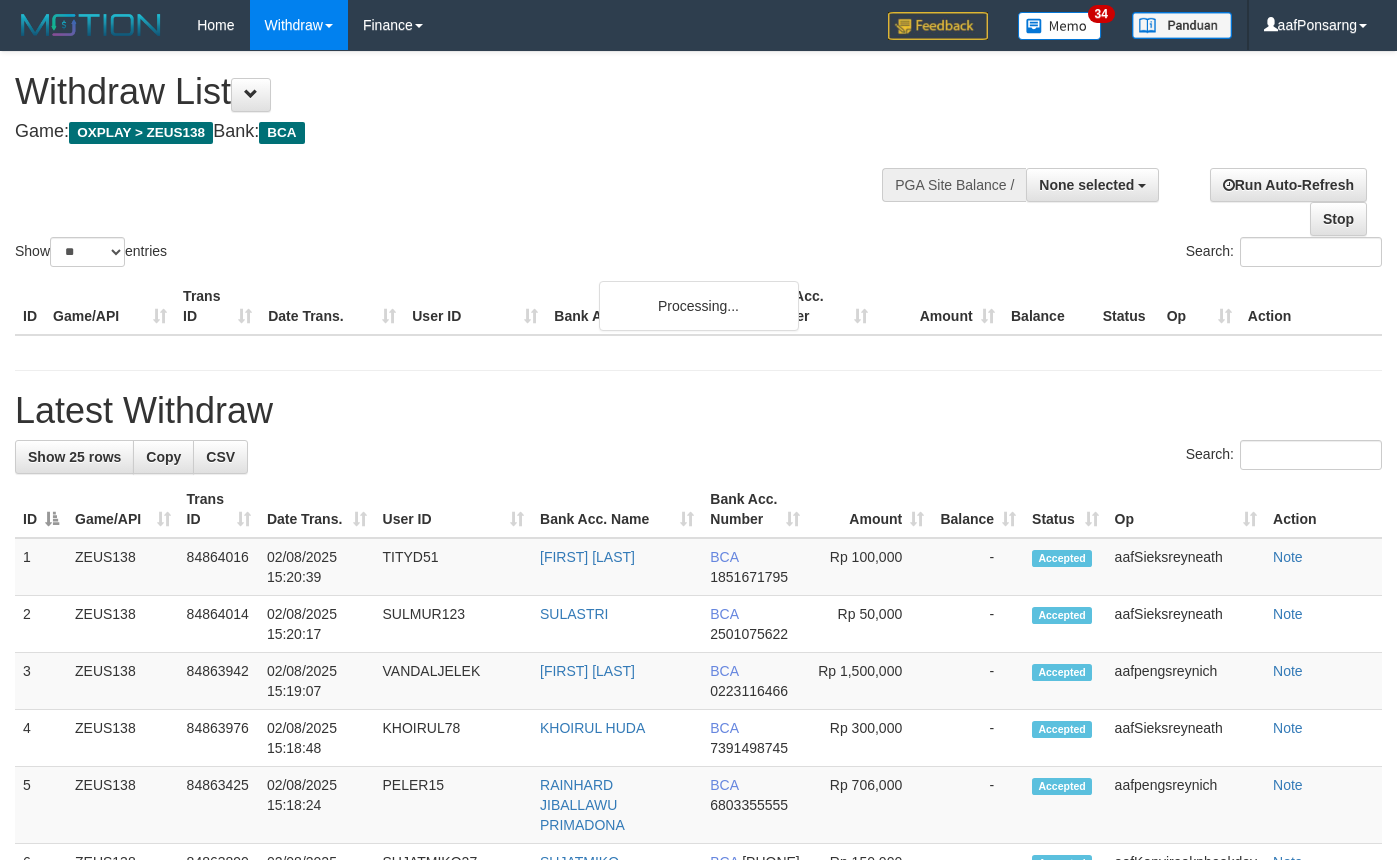 select 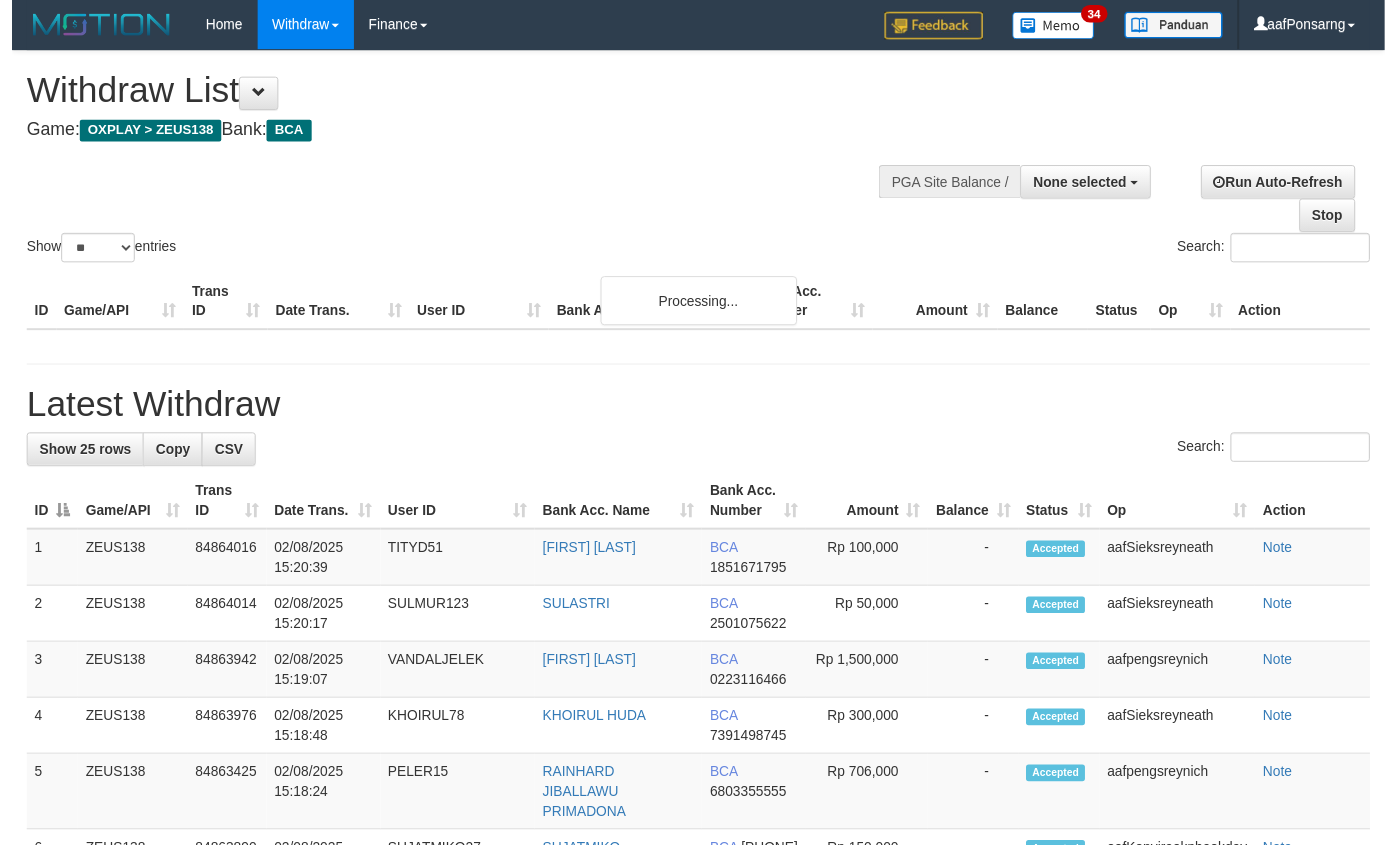 scroll, scrollTop: 152, scrollLeft: 0, axis: vertical 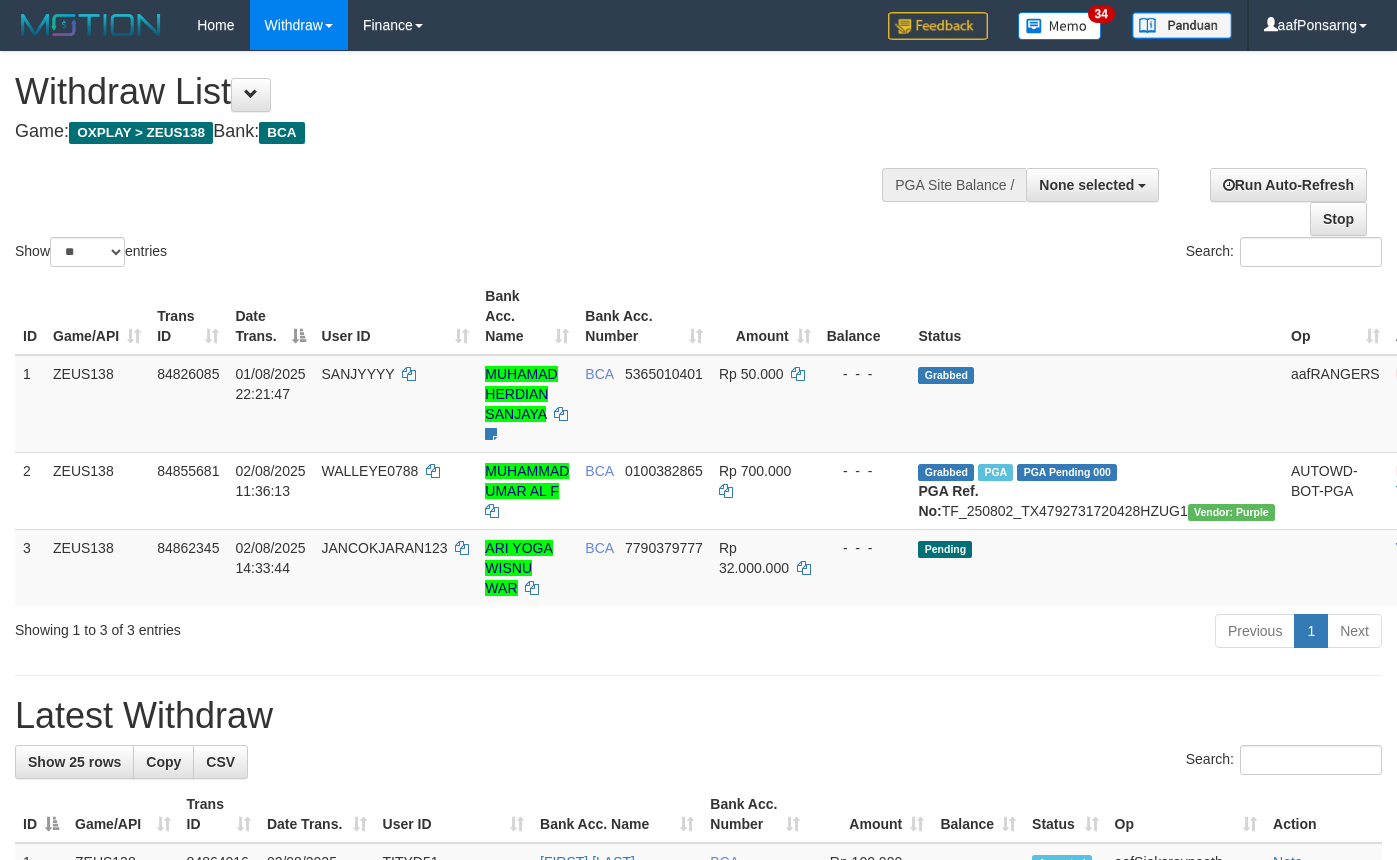 select 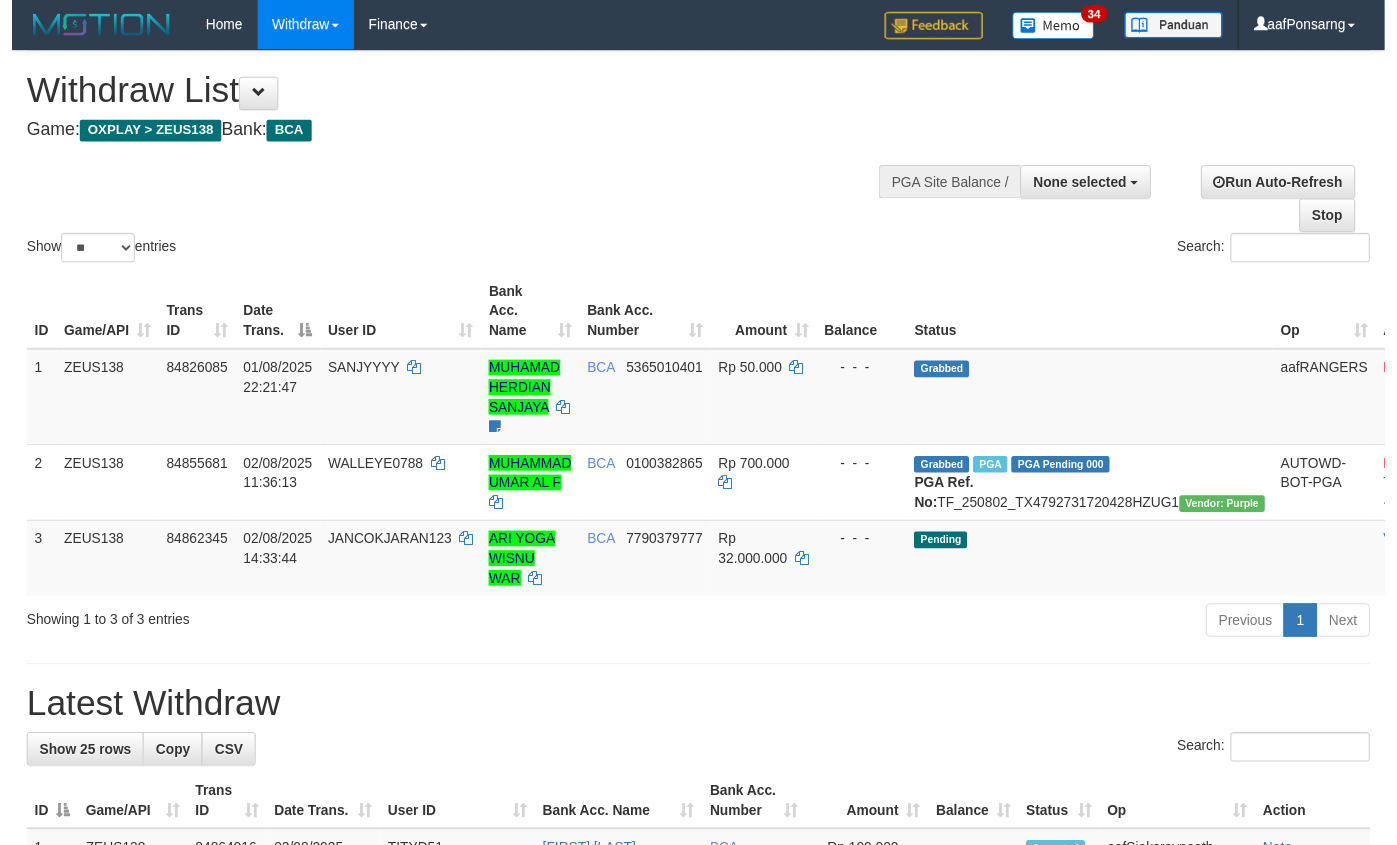 scroll, scrollTop: 152, scrollLeft: 0, axis: vertical 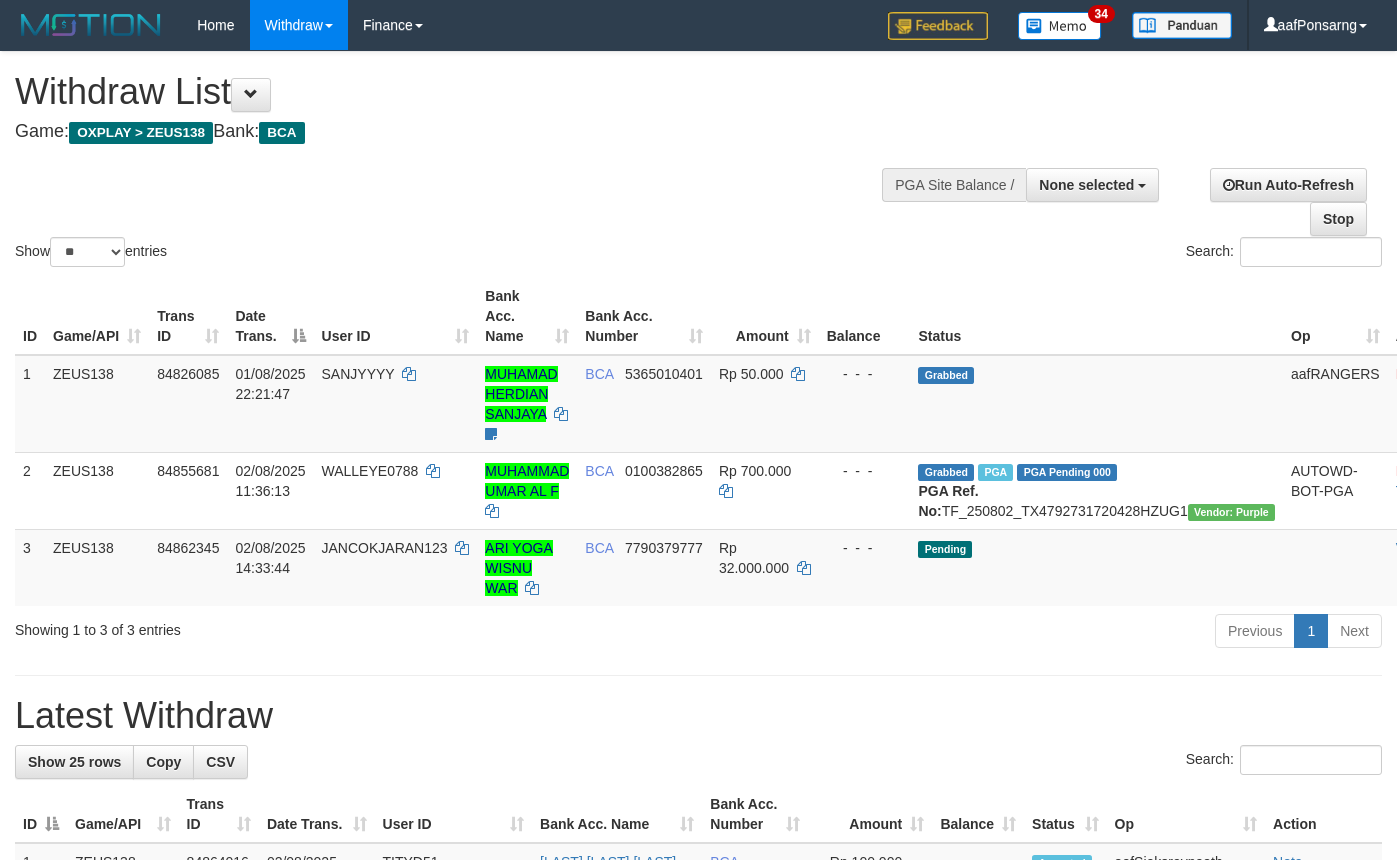 select 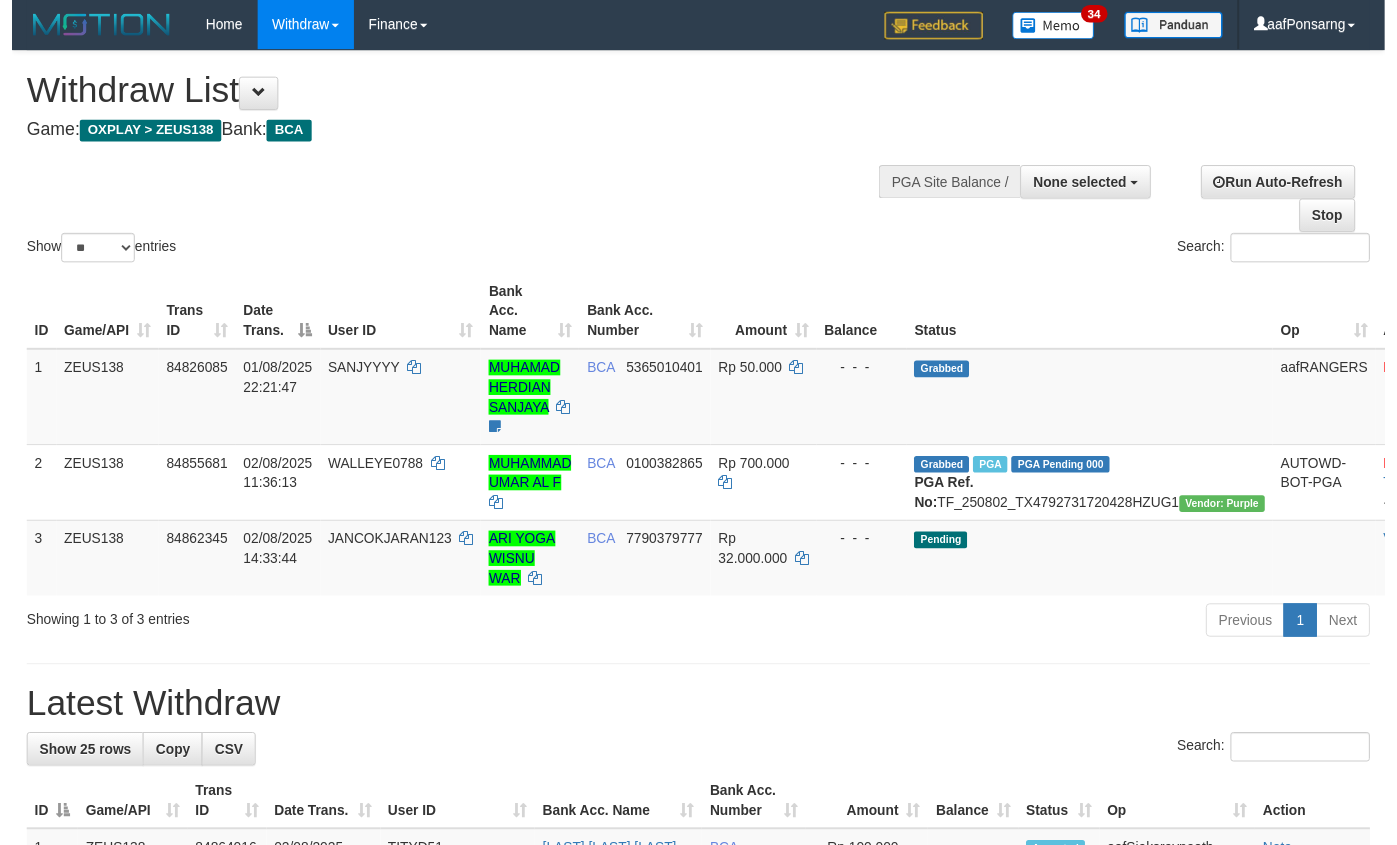 scroll, scrollTop: 152, scrollLeft: 0, axis: vertical 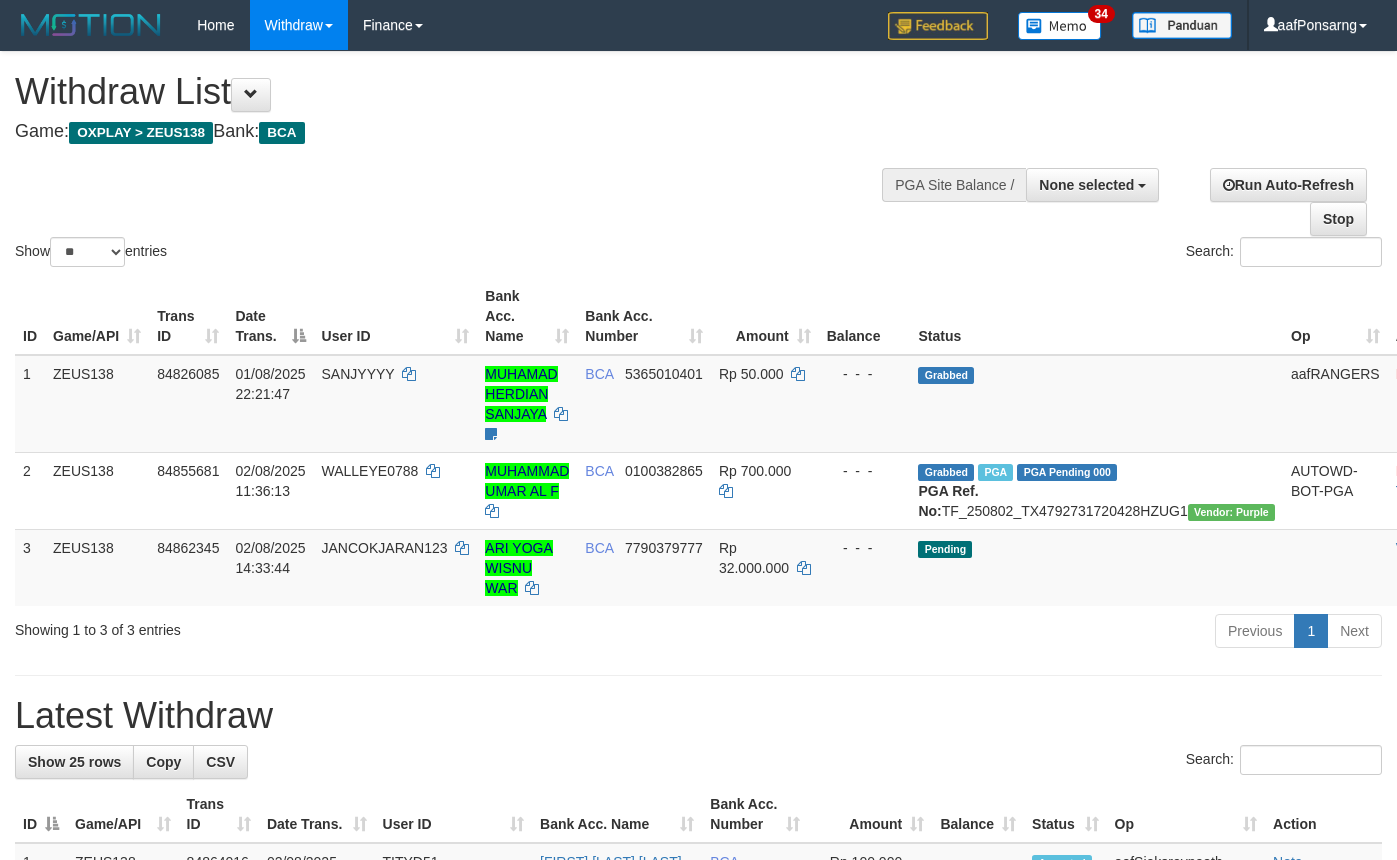 select 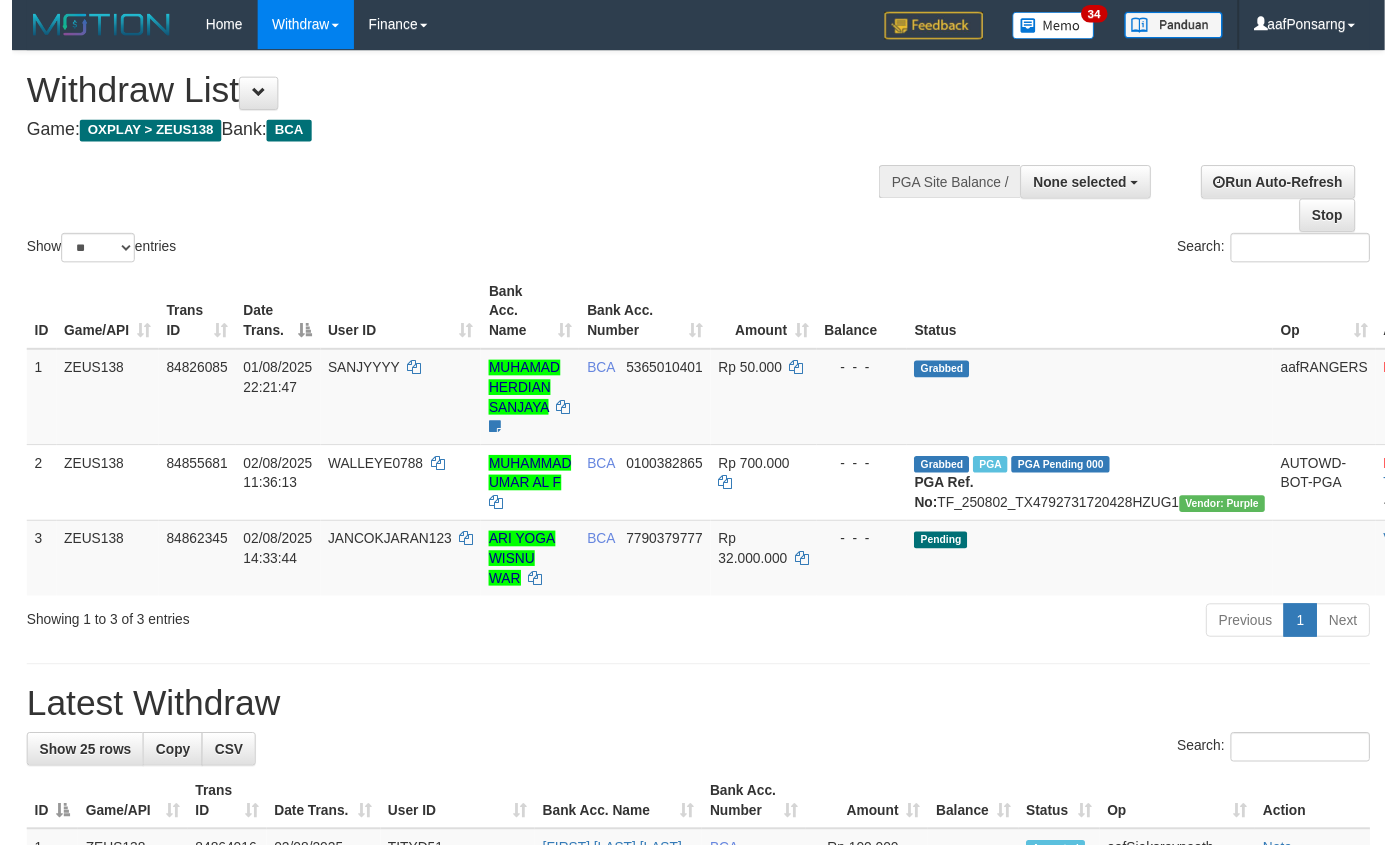 scroll, scrollTop: 152, scrollLeft: 0, axis: vertical 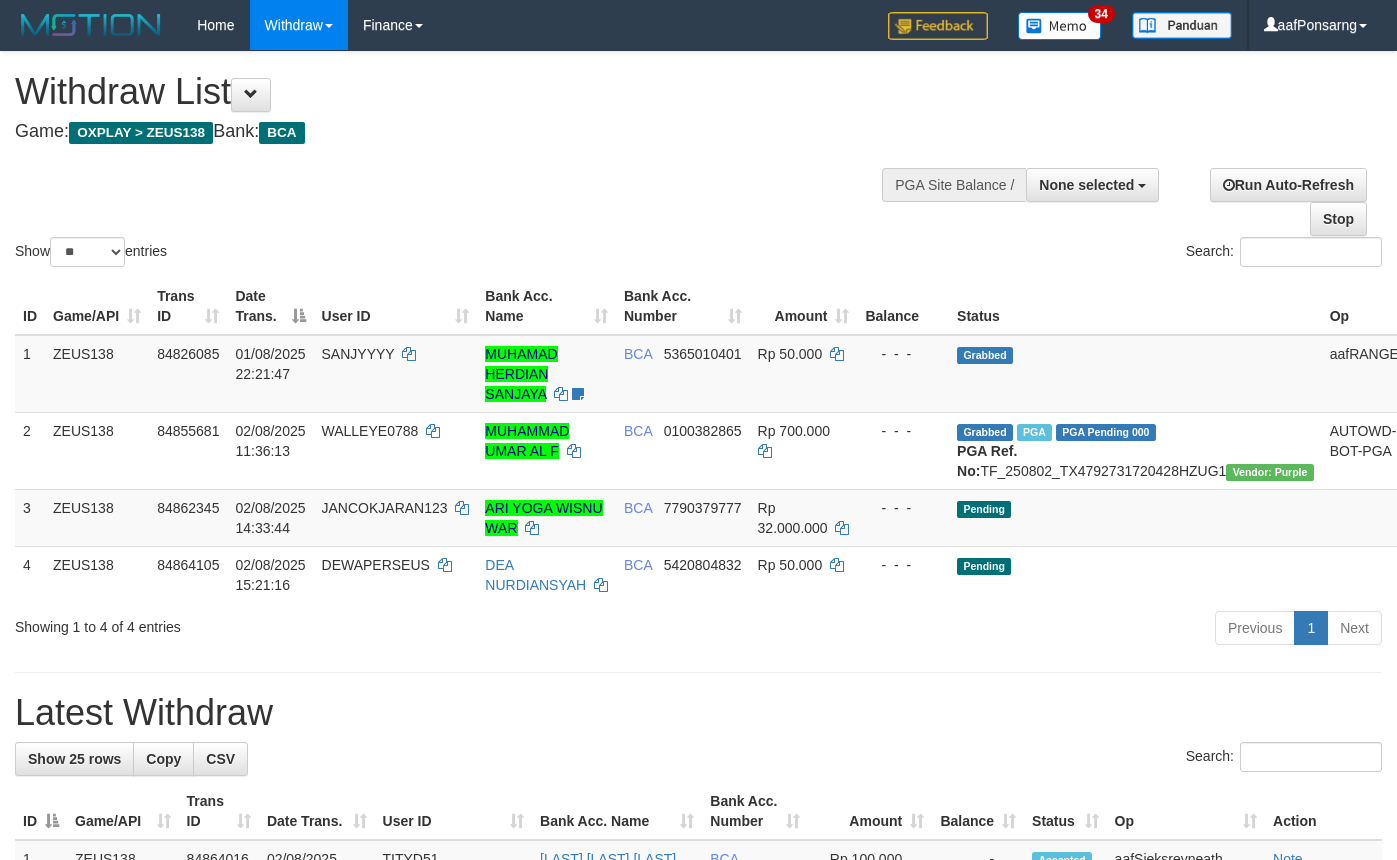 select 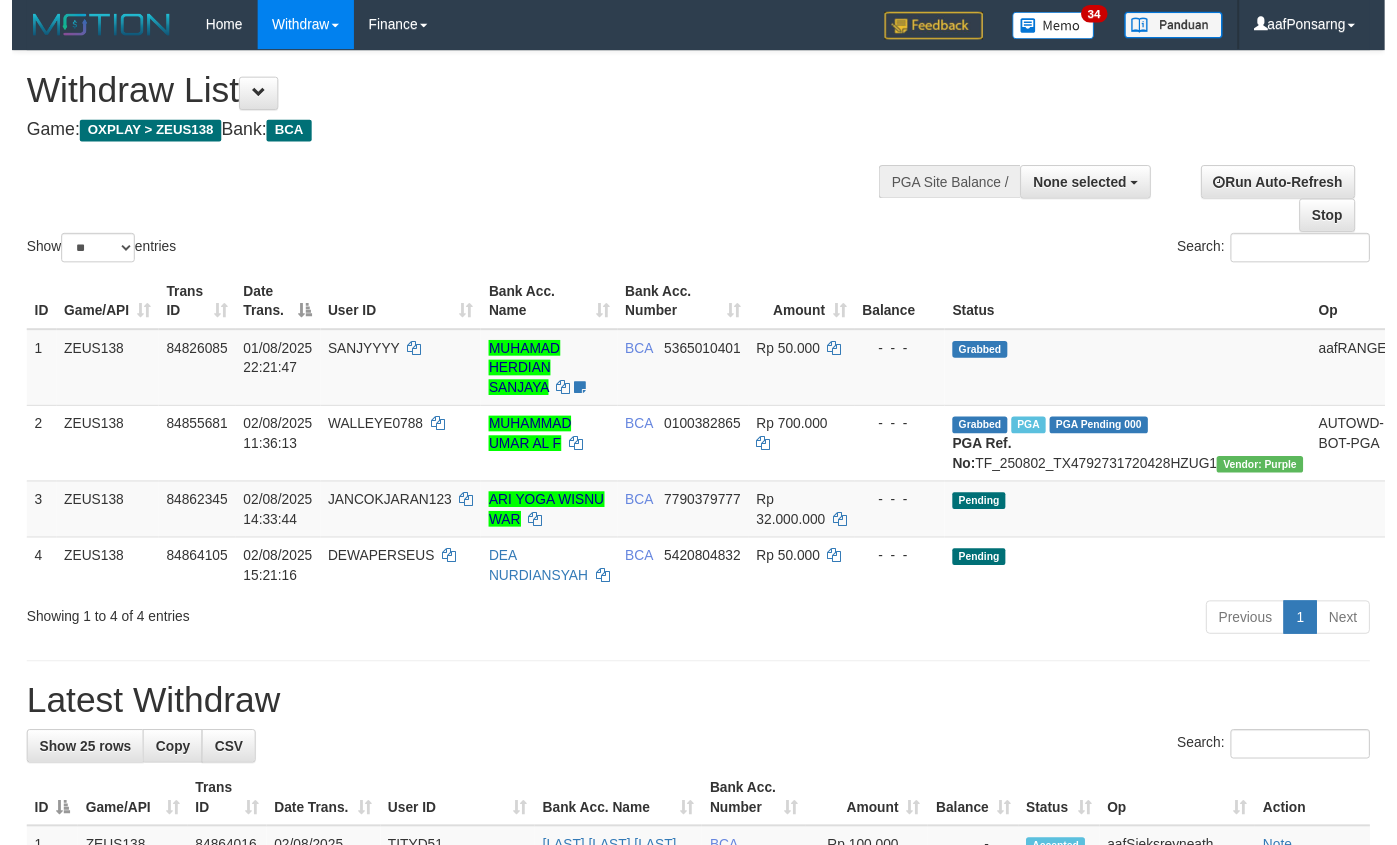 scroll, scrollTop: 152, scrollLeft: 0, axis: vertical 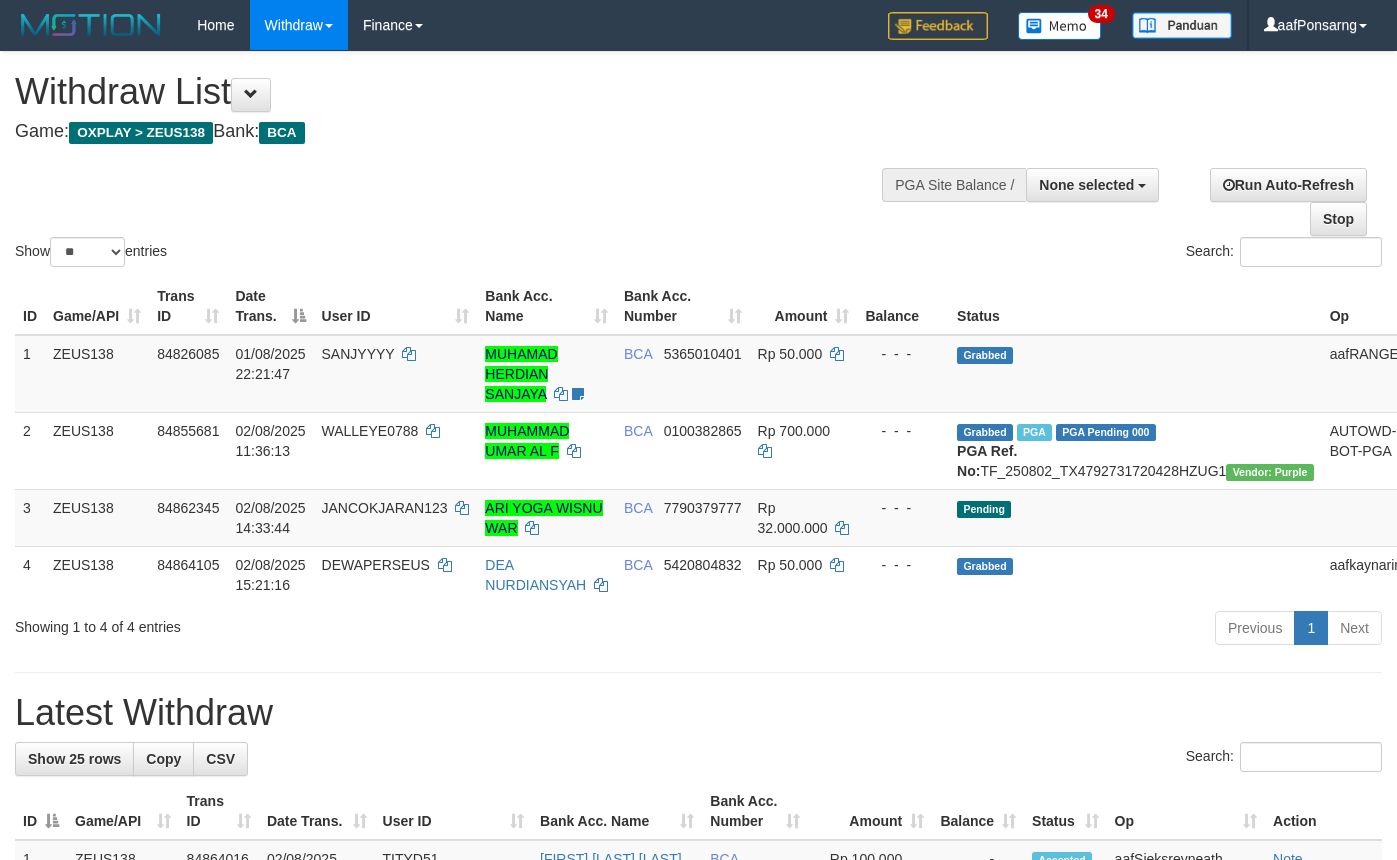 select 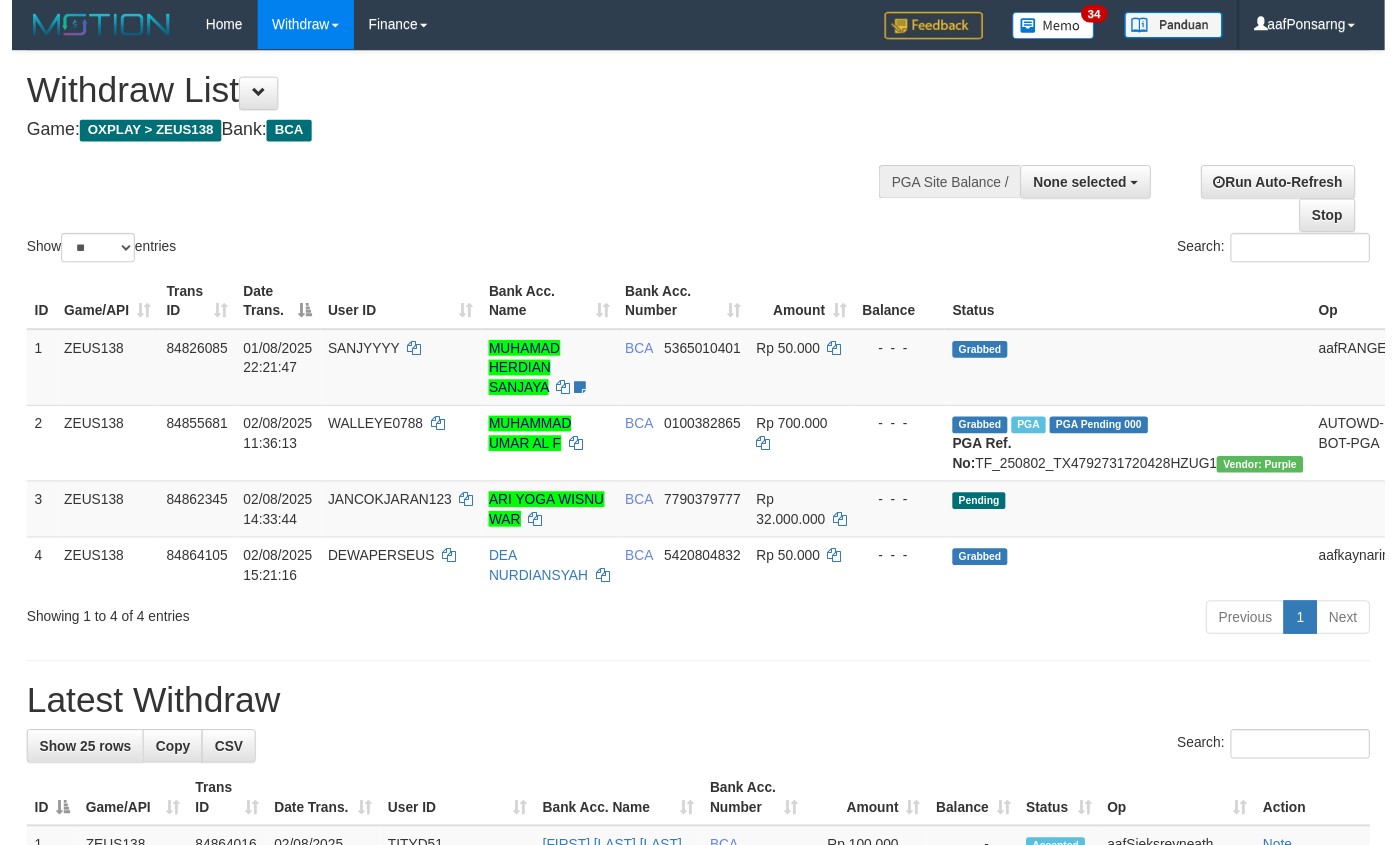 scroll, scrollTop: 152, scrollLeft: 0, axis: vertical 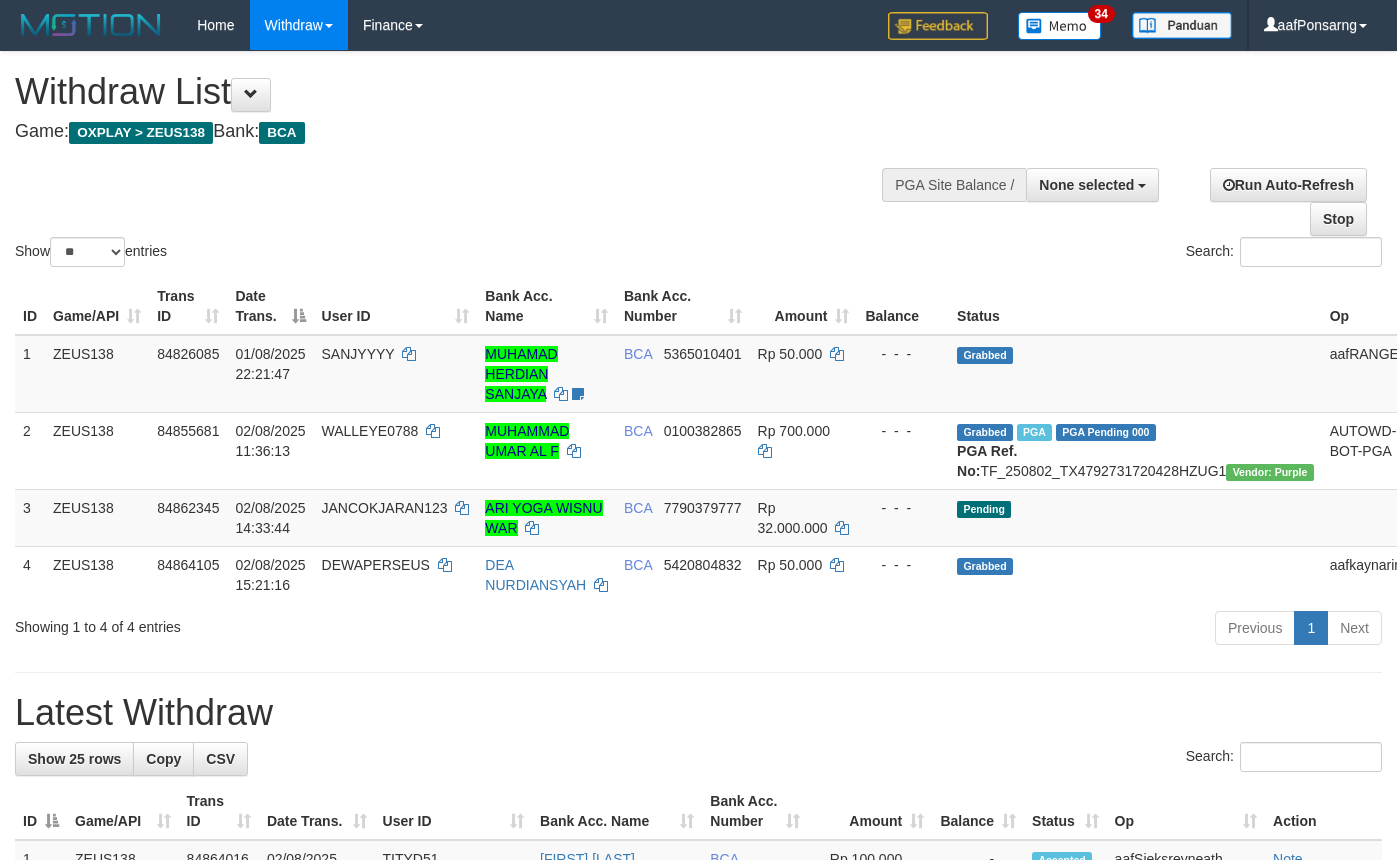 select 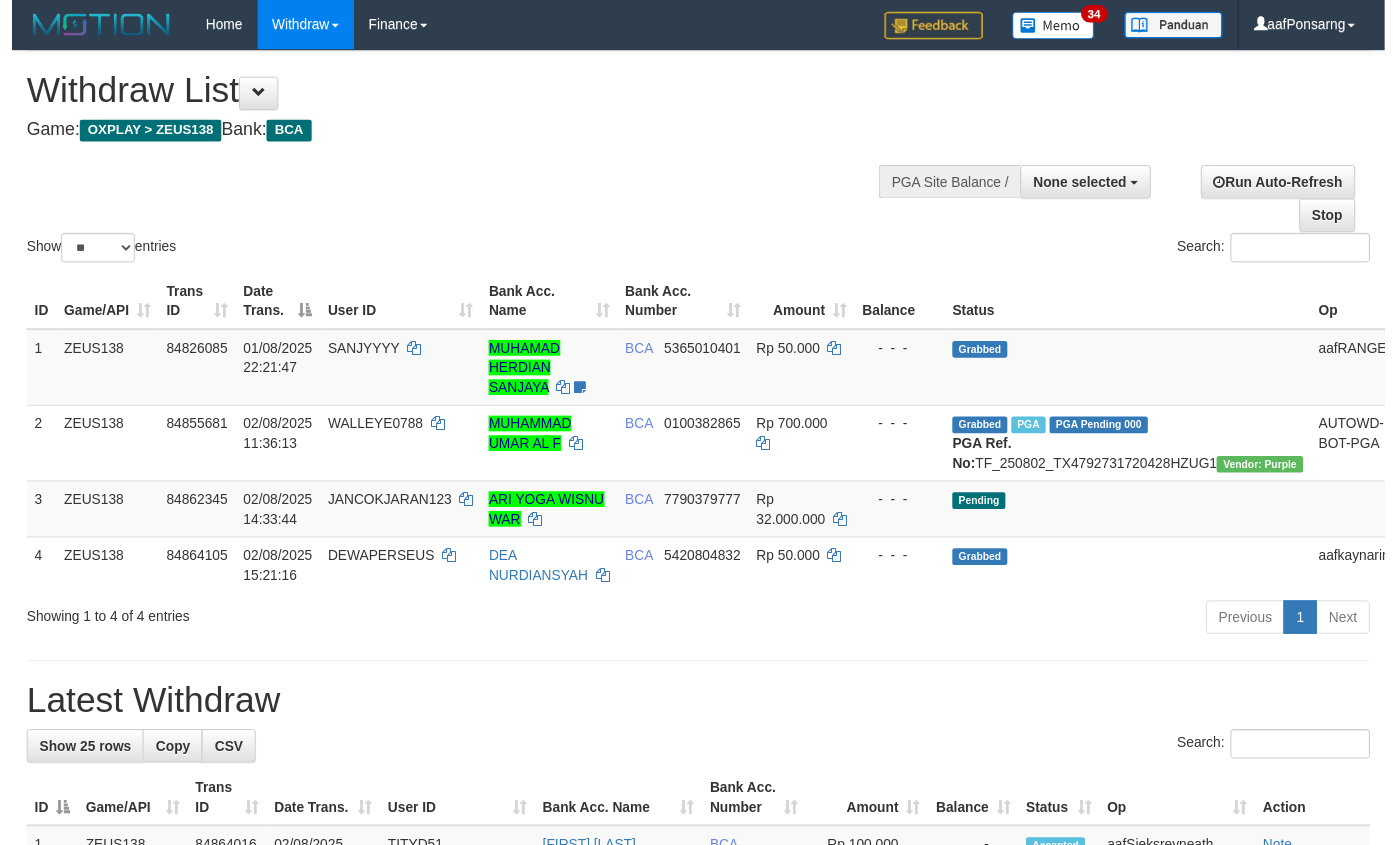 scroll, scrollTop: 152, scrollLeft: 0, axis: vertical 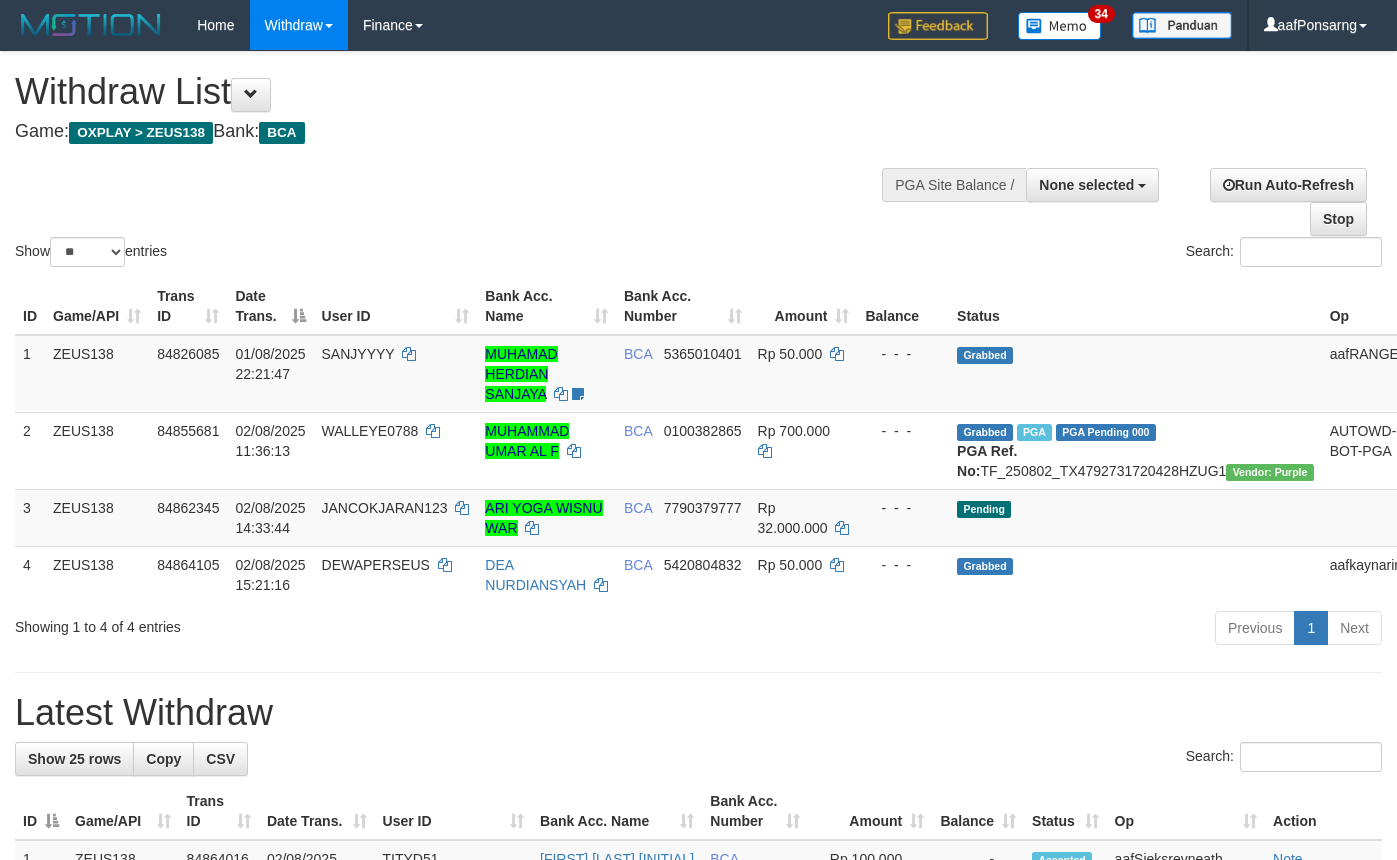 select 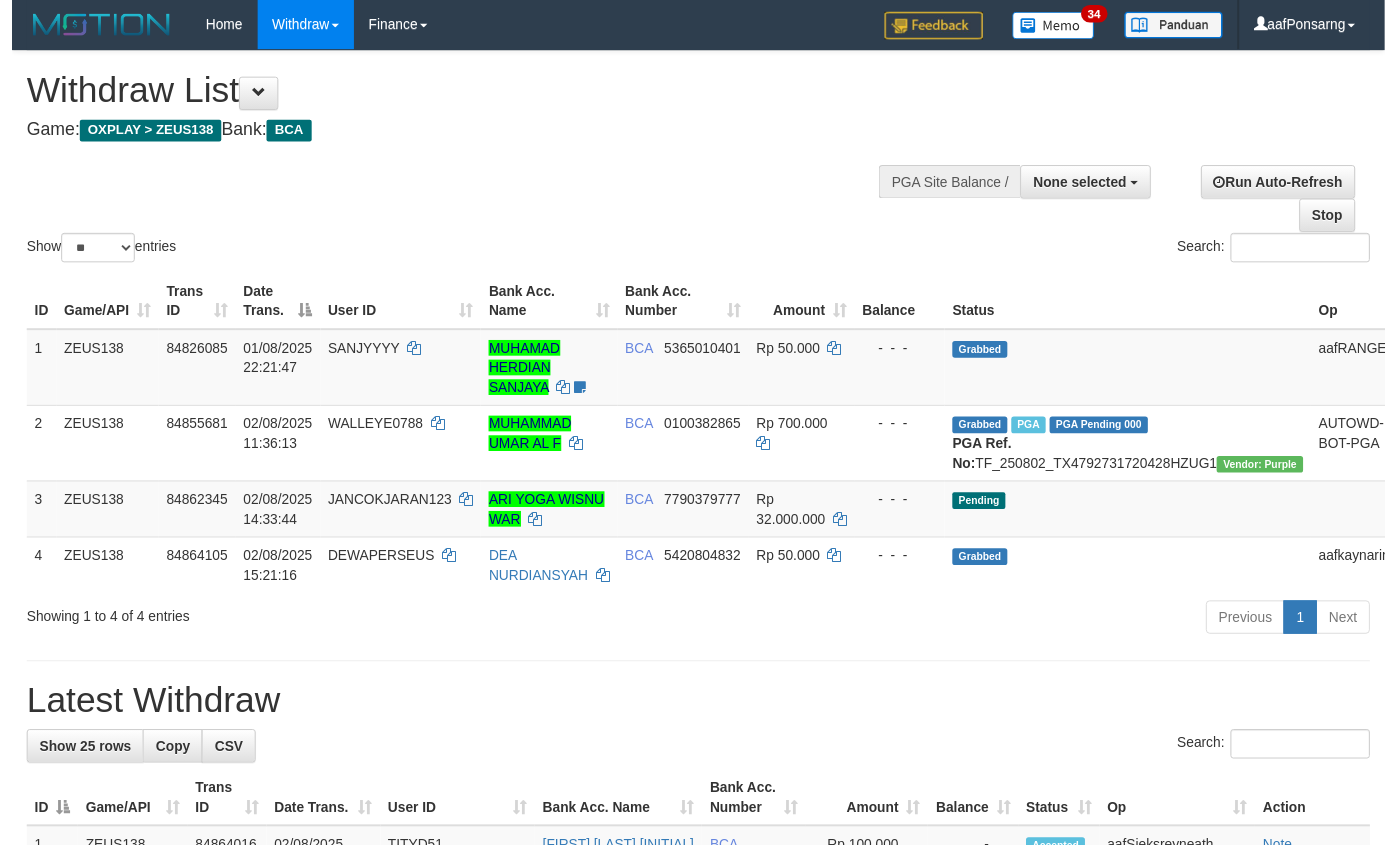 scroll, scrollTop: 152, scrollLeft: 0, axis: vertical 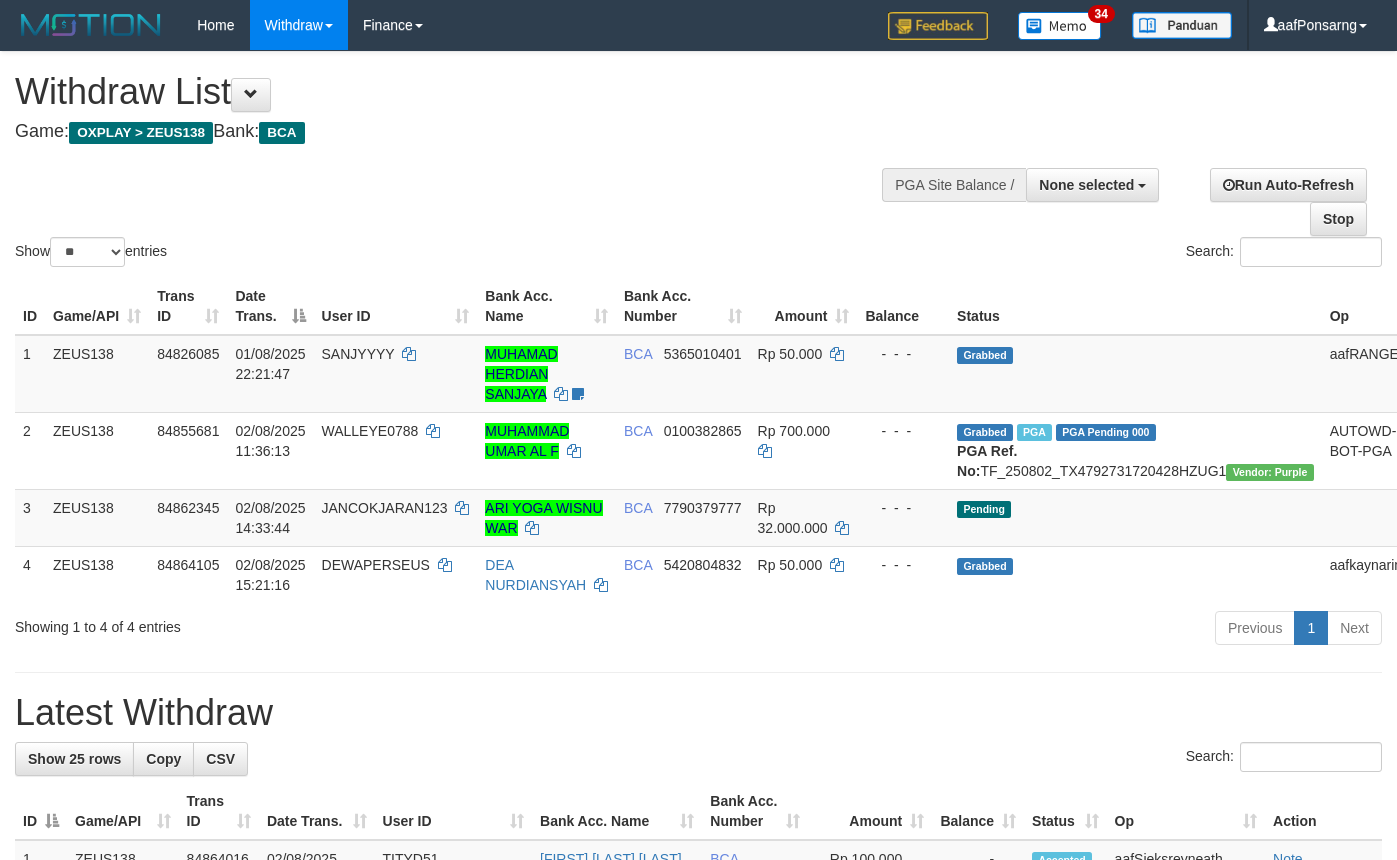 select 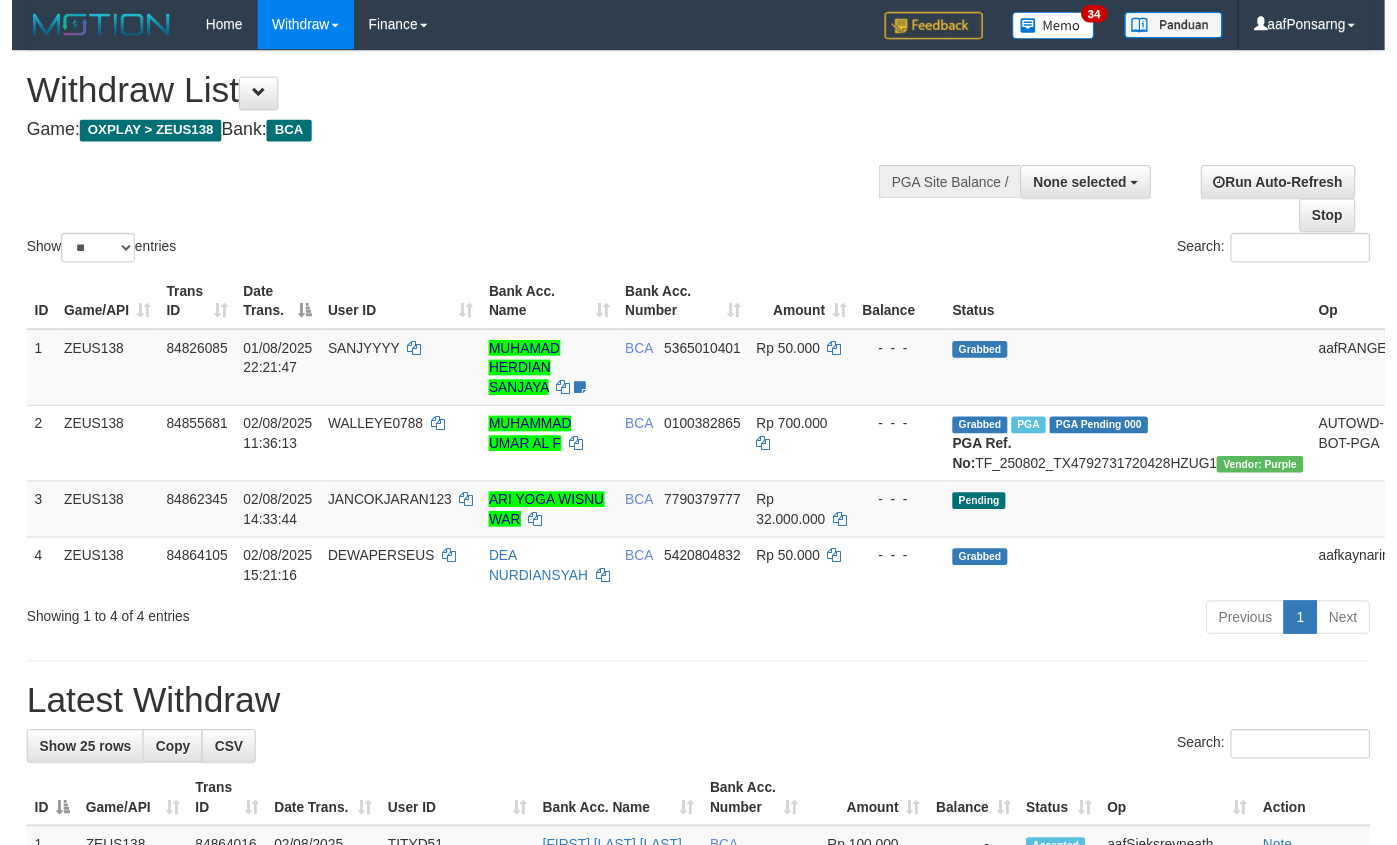 scroll, scrollTop: 152, scrollLeft: 0, axis: vertical 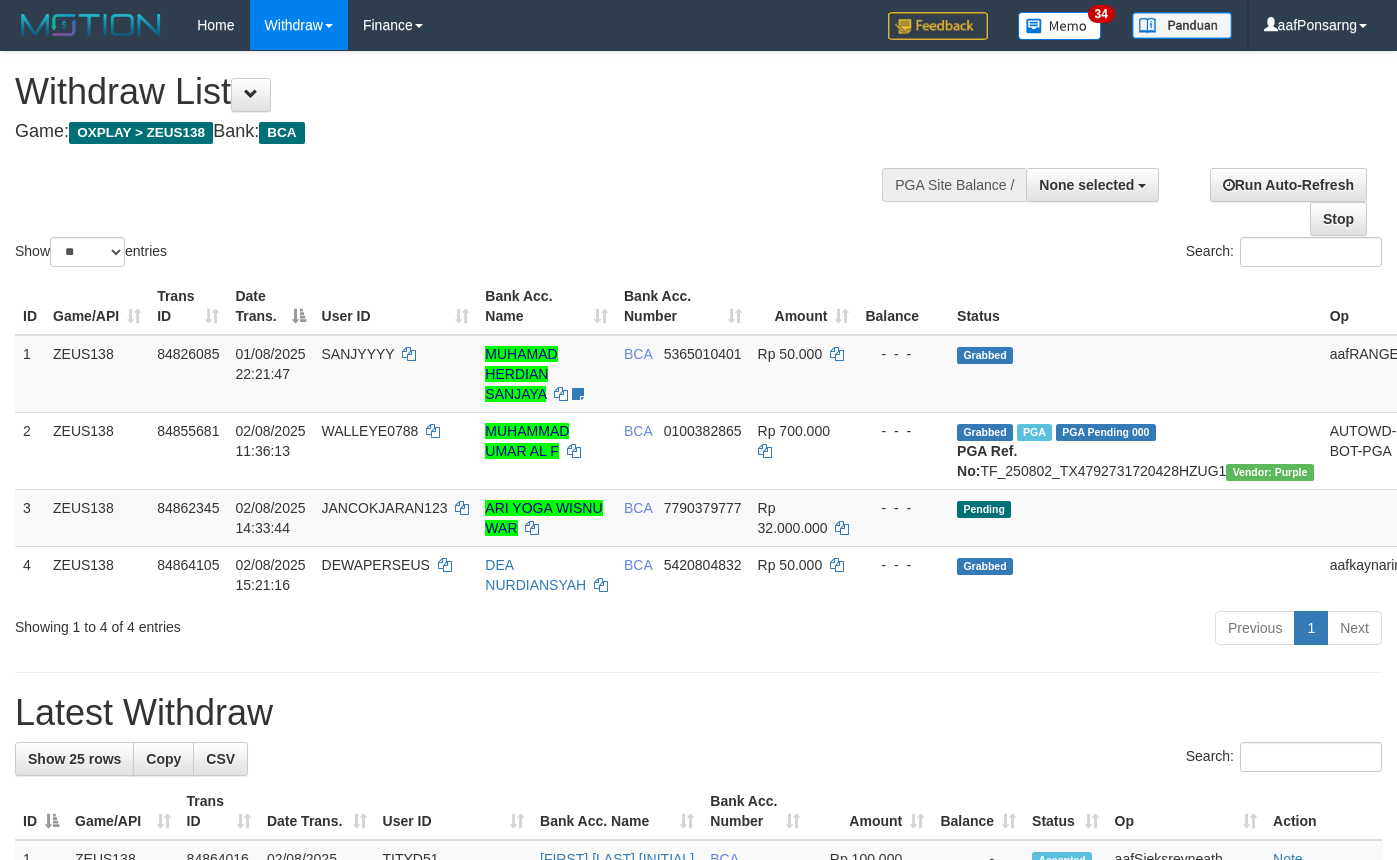 select 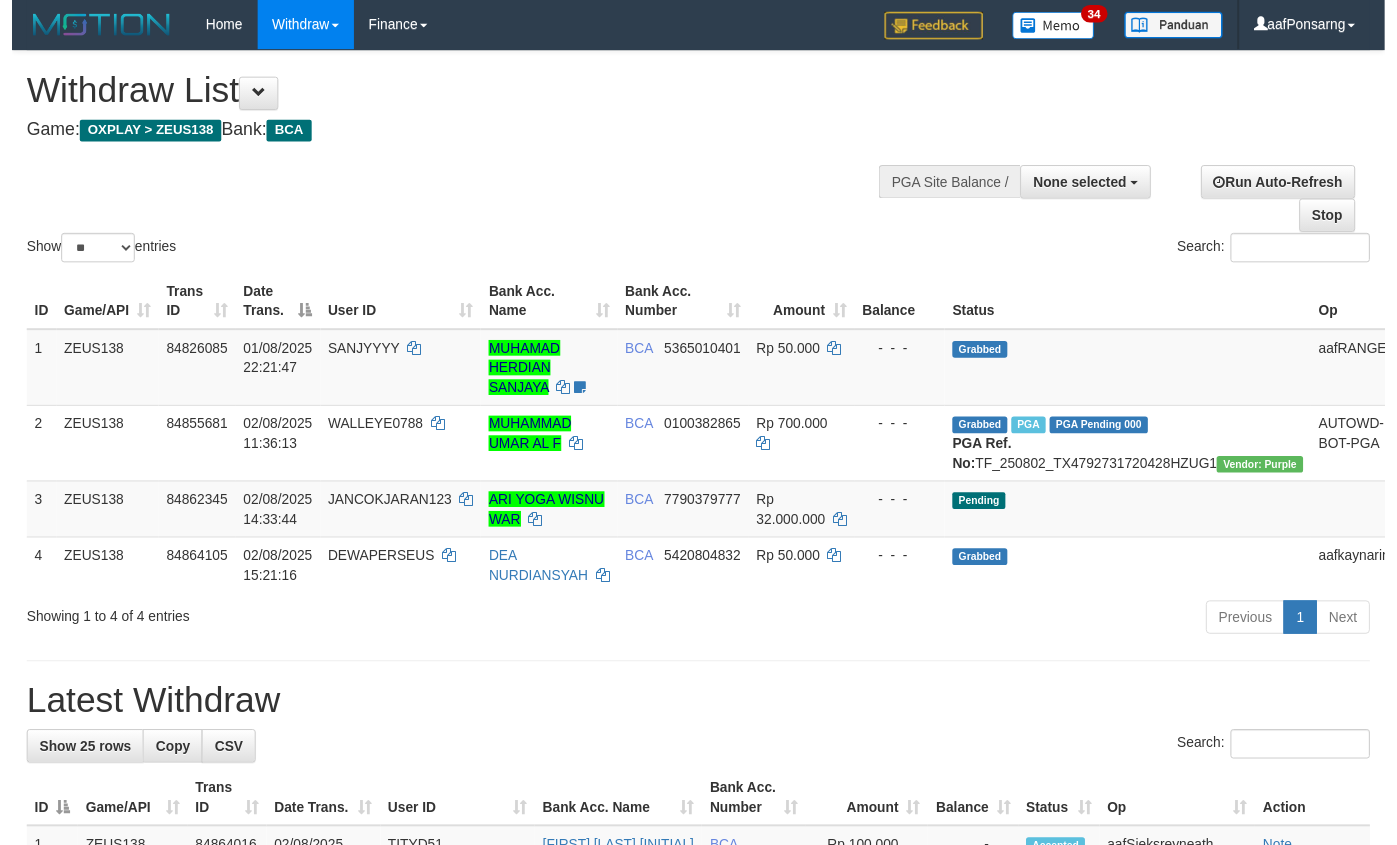 scroll, scrollTop: 152, scrollLeft: 0, axis: vertical 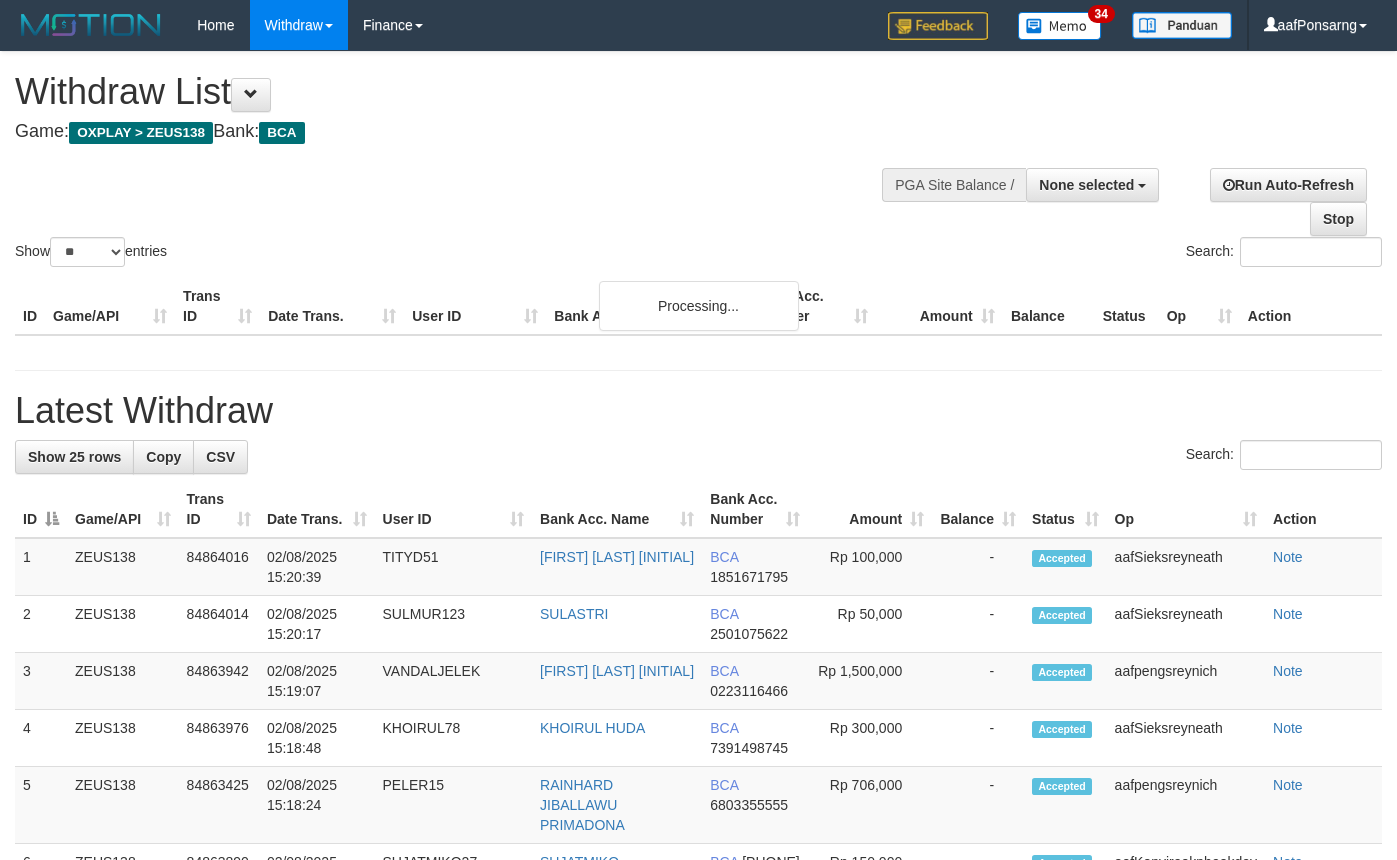 select 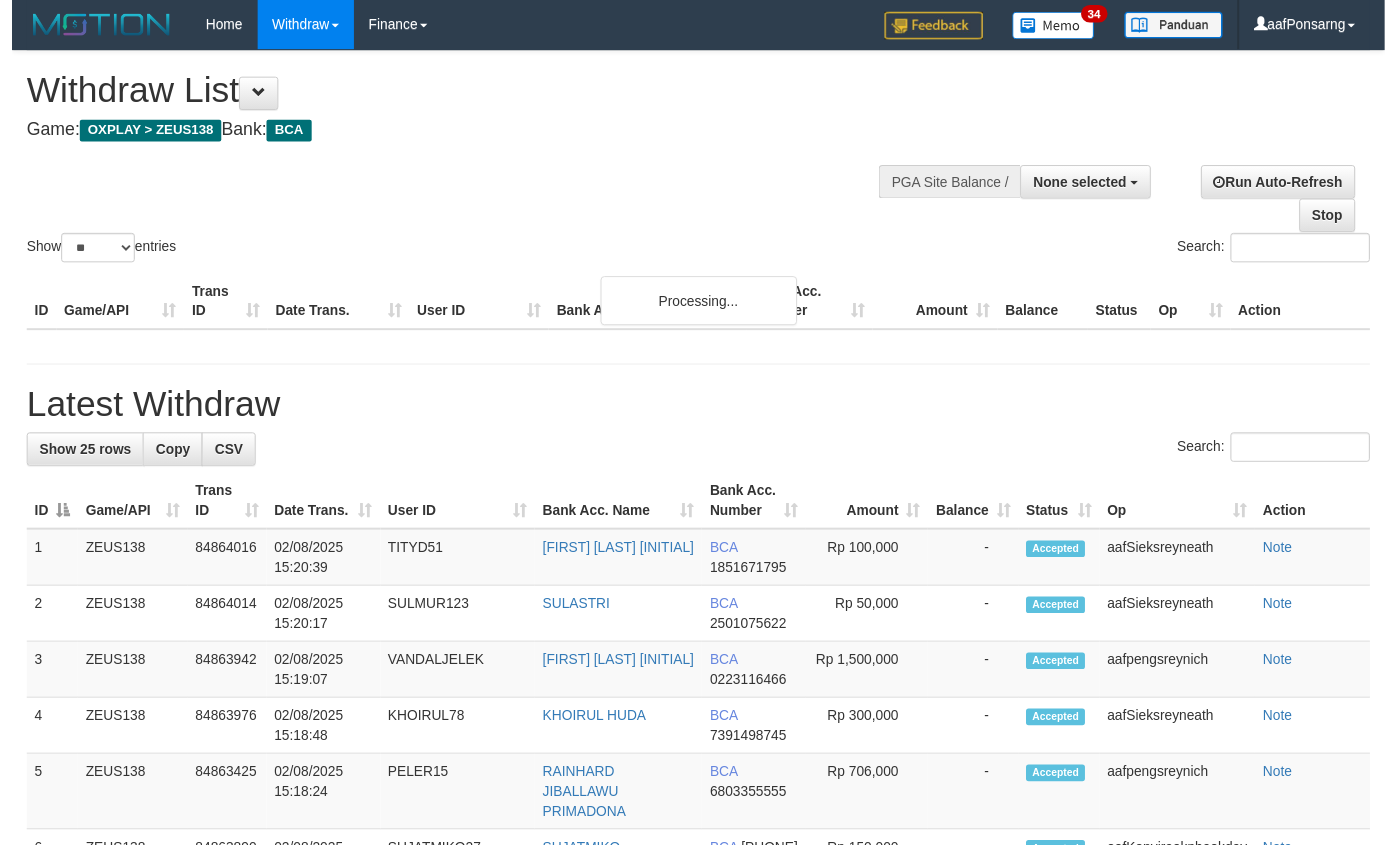 scroll, scrollTop: 152, scrollLeft: 0, axis: vertical 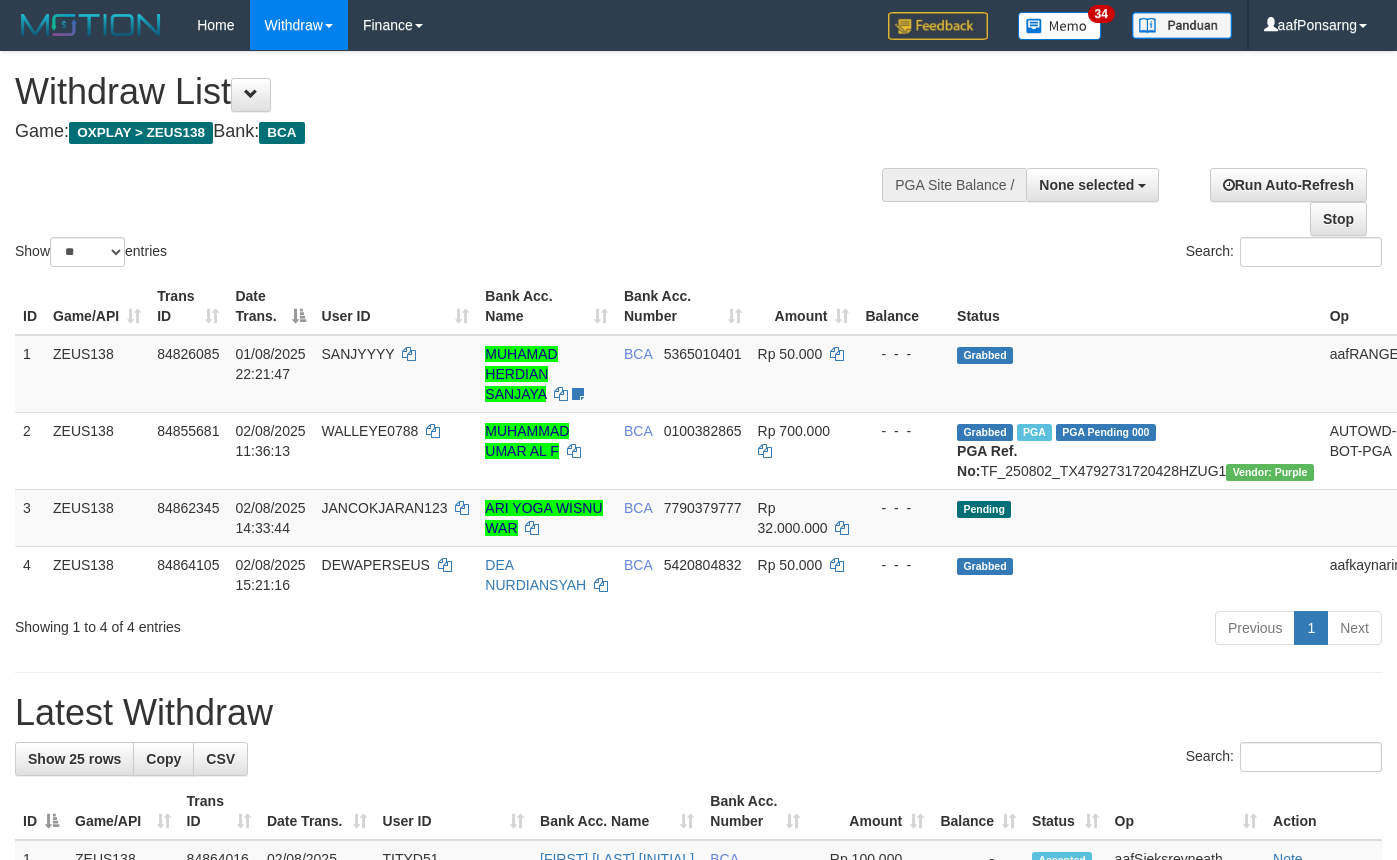 select 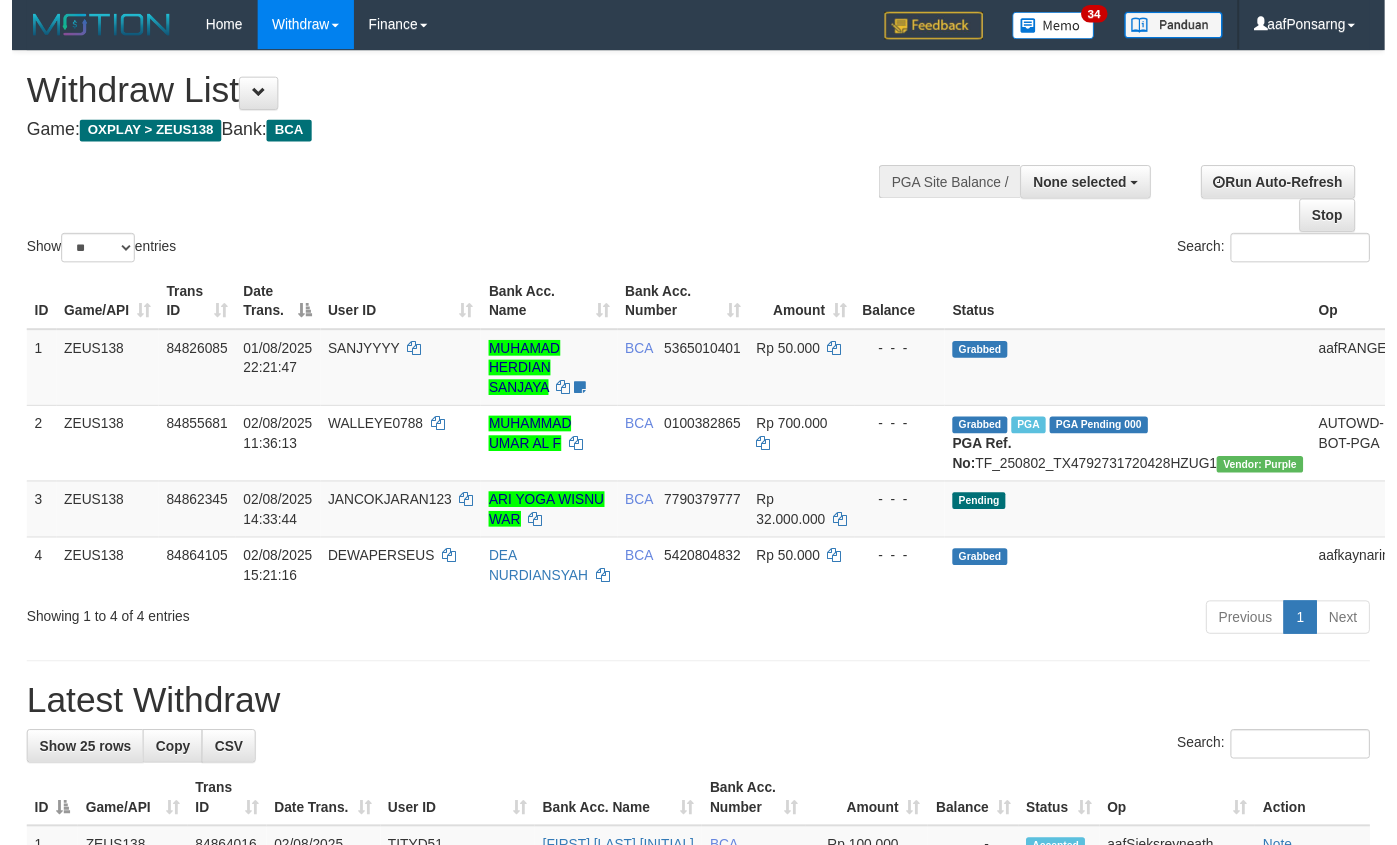 scroll, scrollTop: 152, scrollLeft: 0, axis: vertical 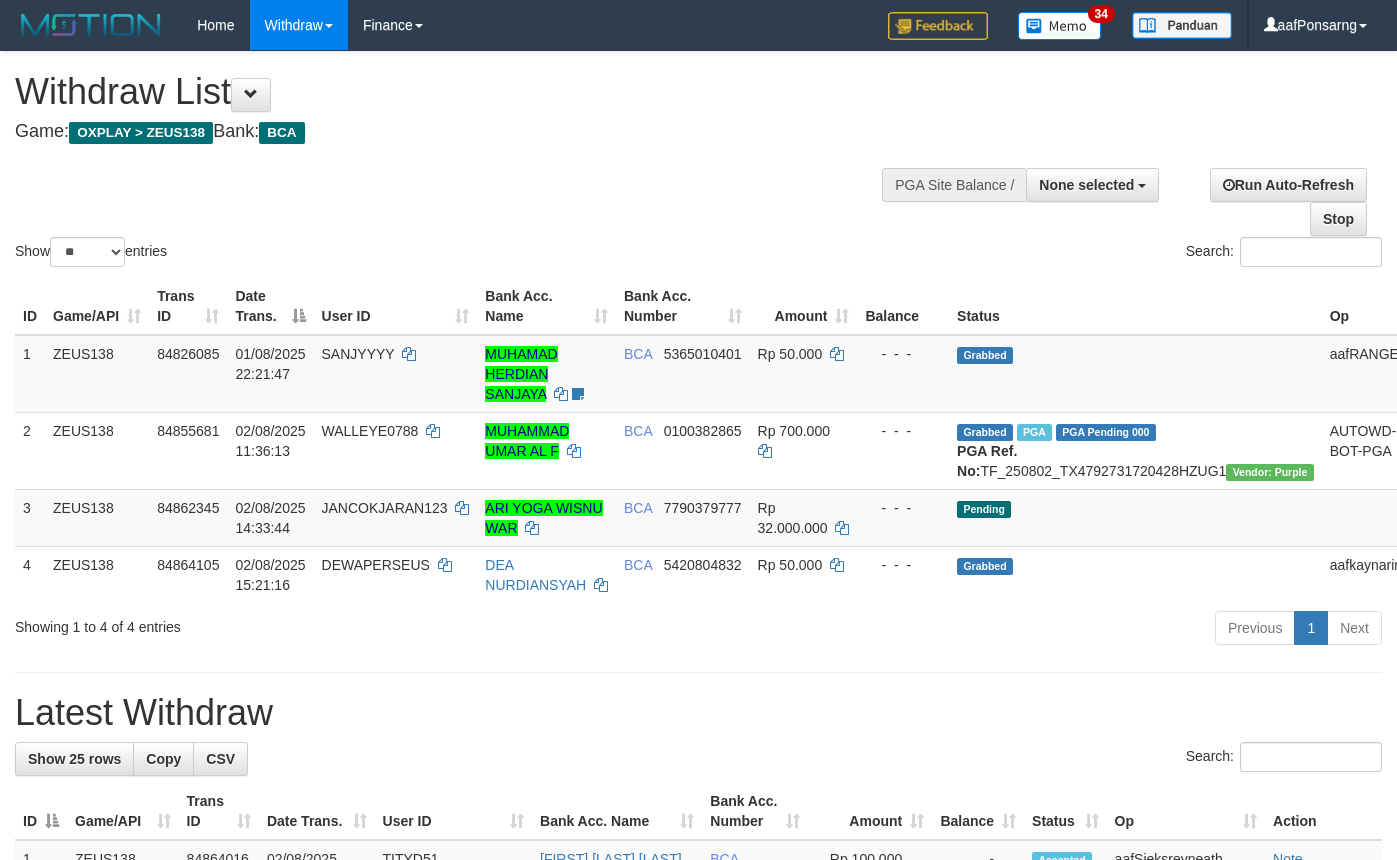 select 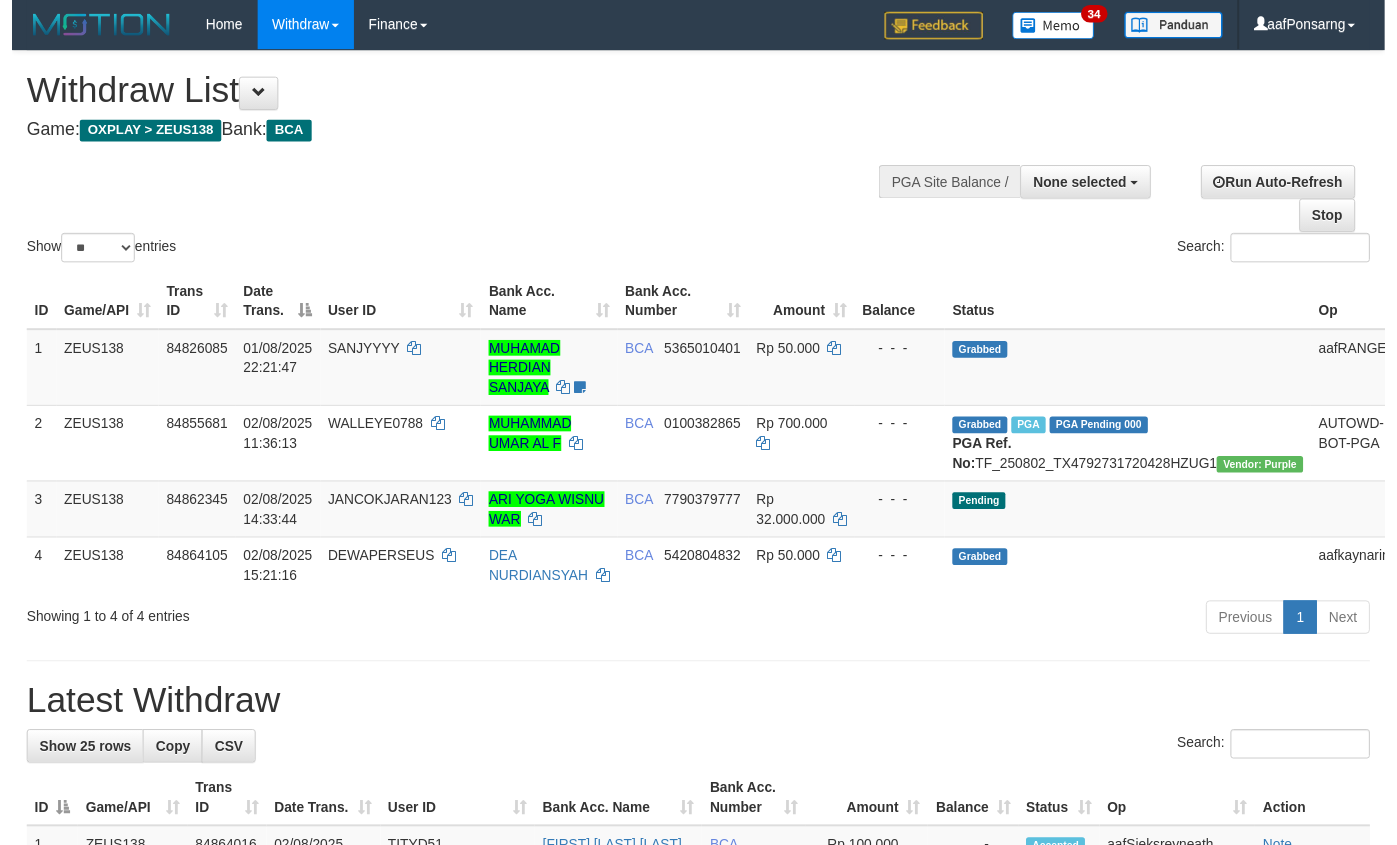 scroll, scrollTop: 152, scrollLeft: 0, axis: vertical 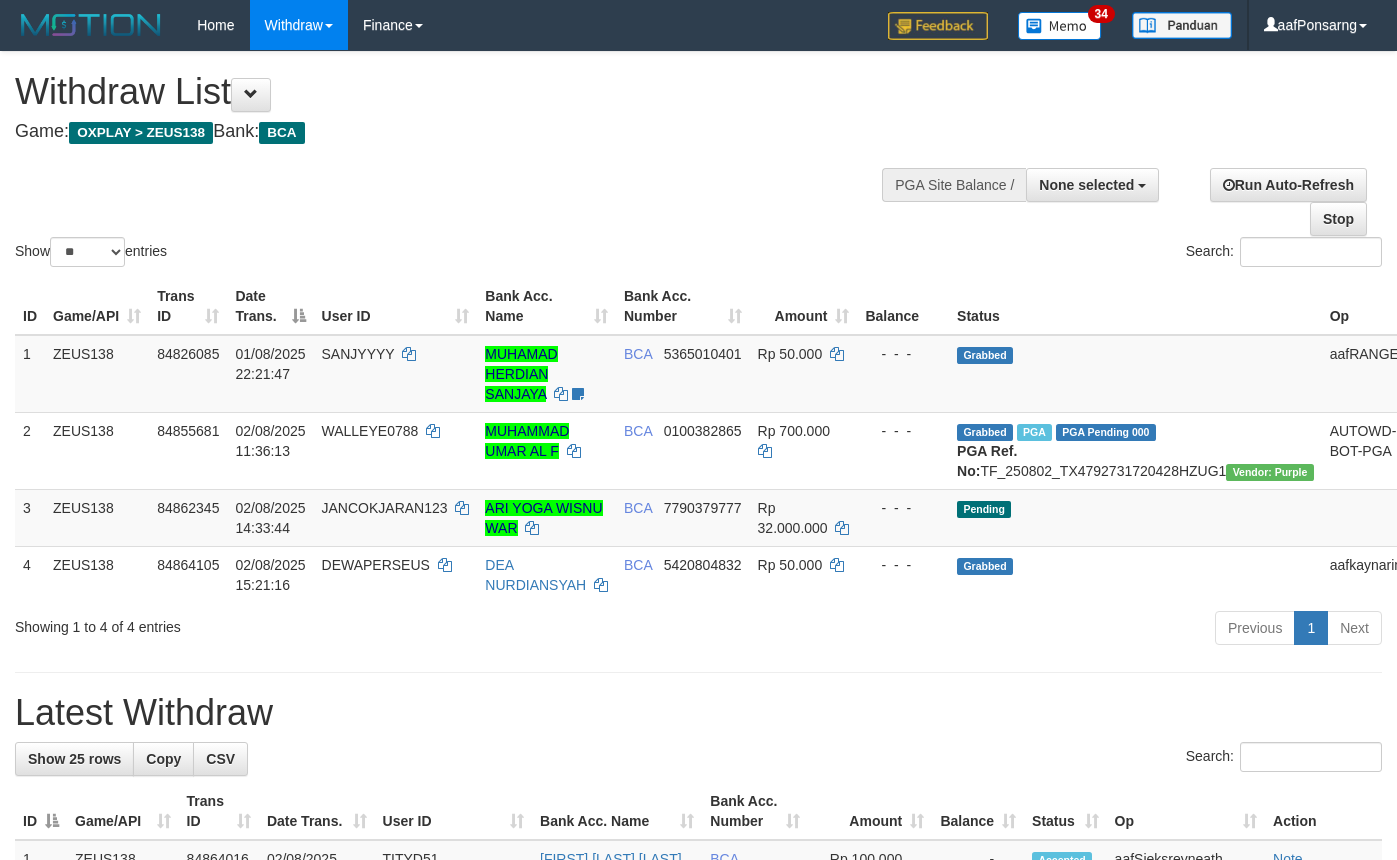 select 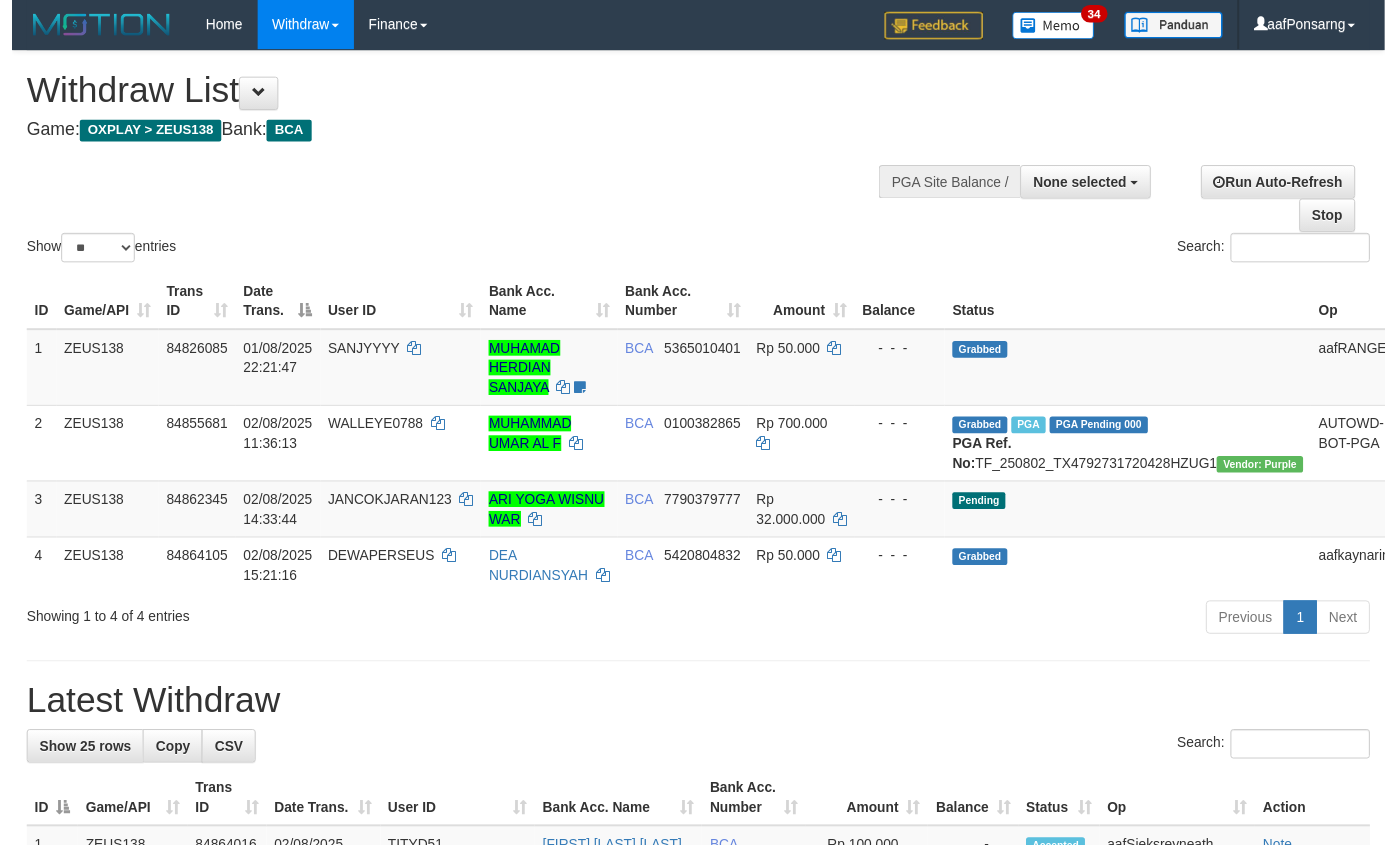 scroll, scrollTop: 152, scrollLeft: 0, axis: vertical 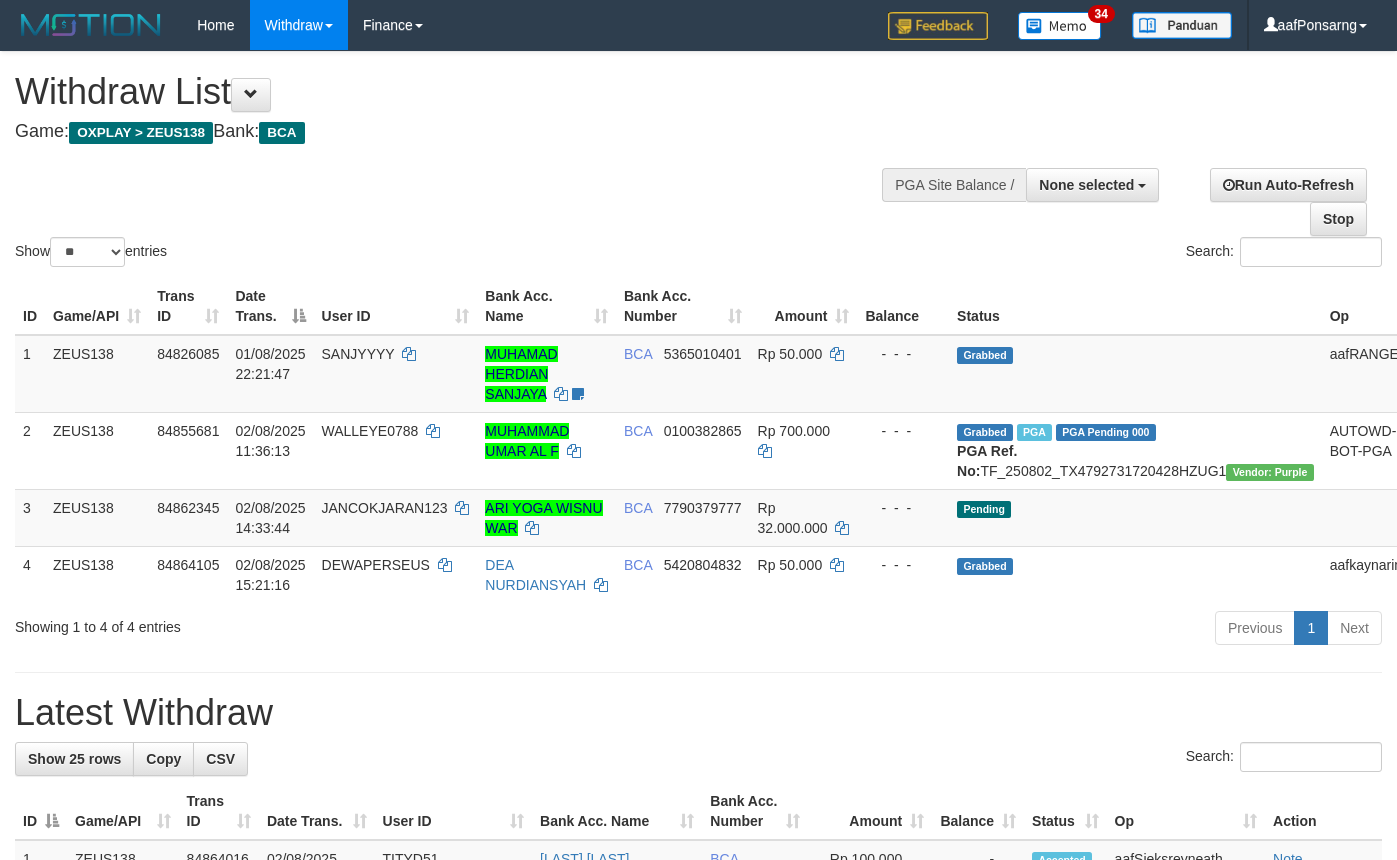 select 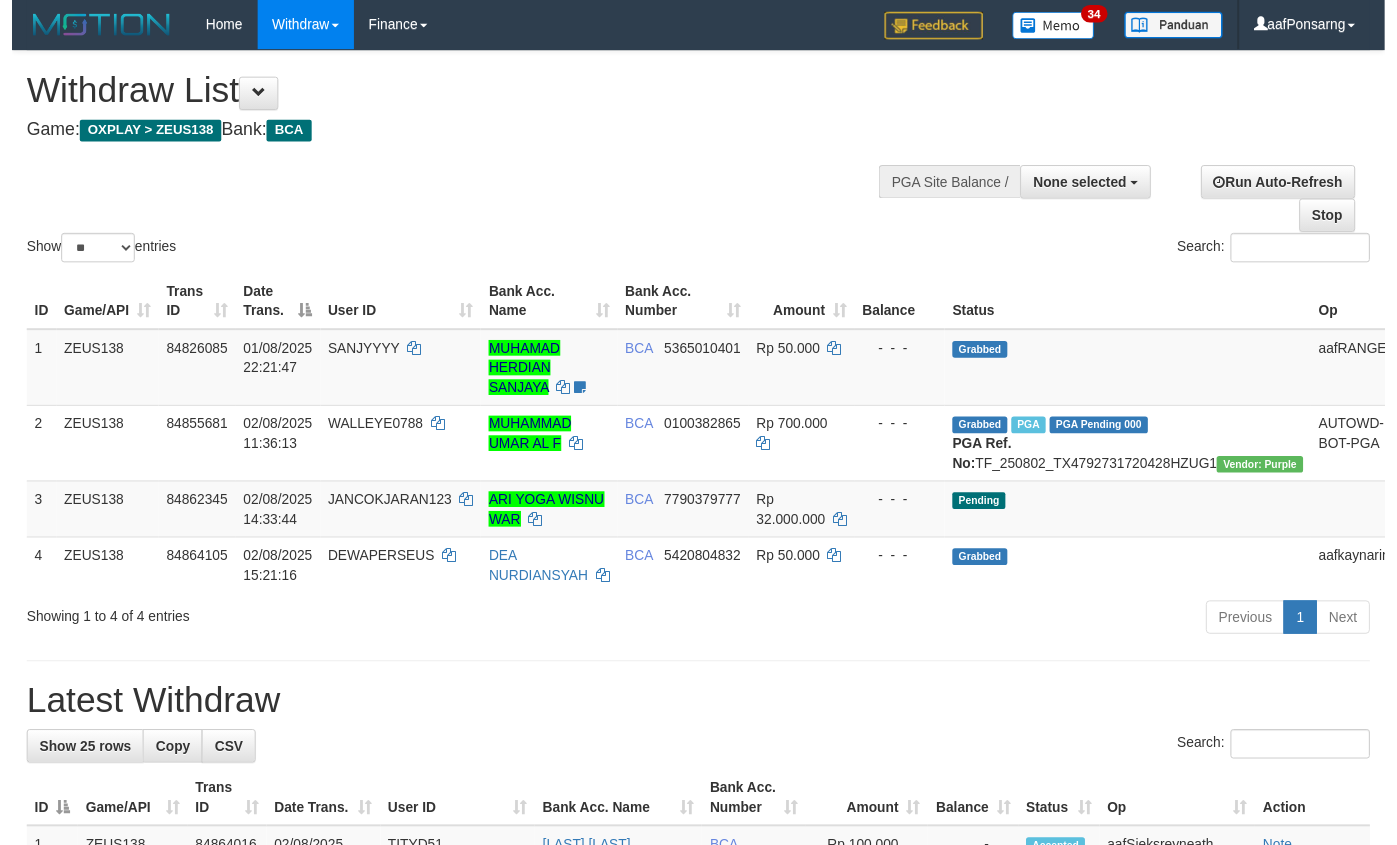 scroll, scrollTop: 152, scrollLeft: 0, axis: vertical 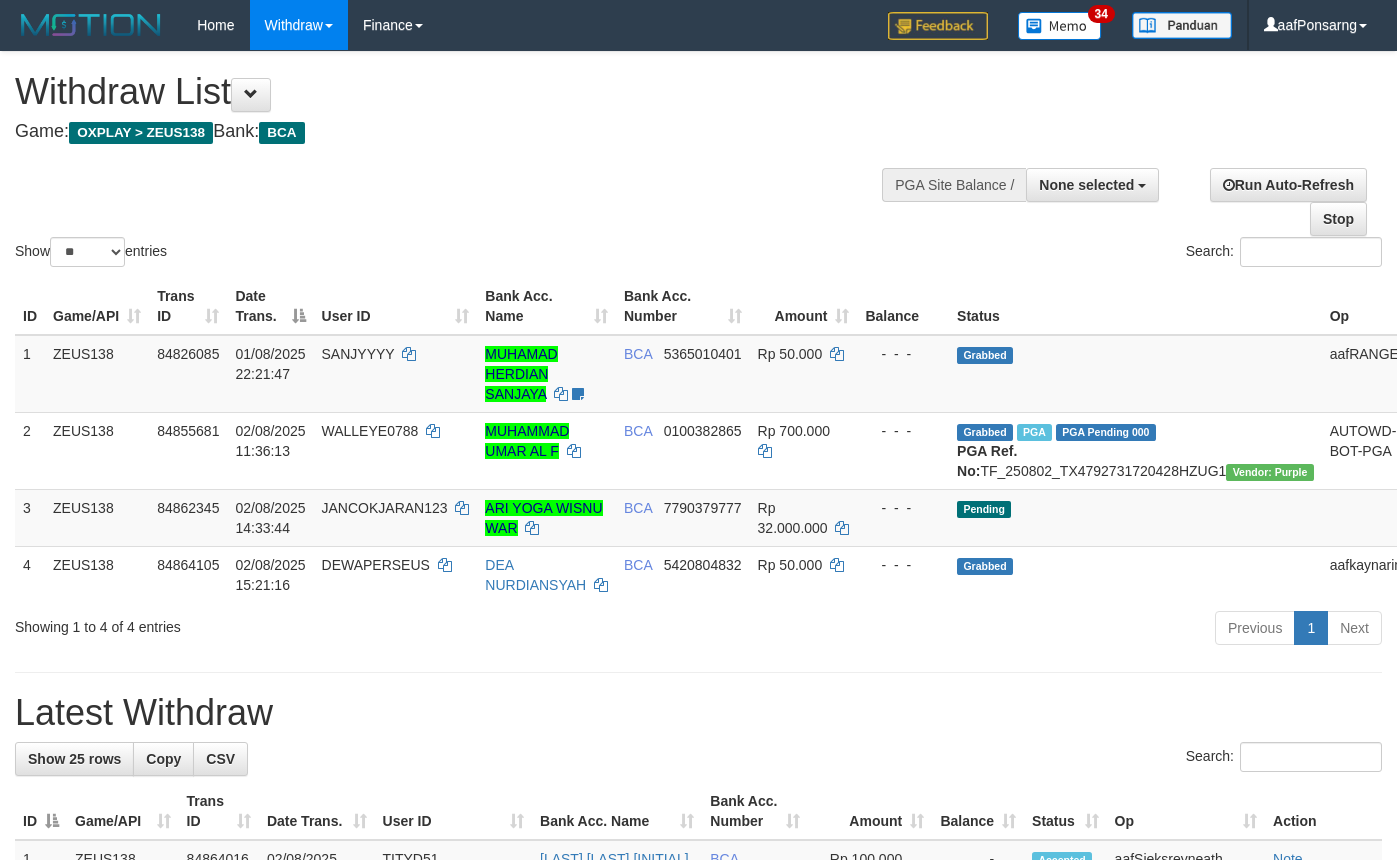 select 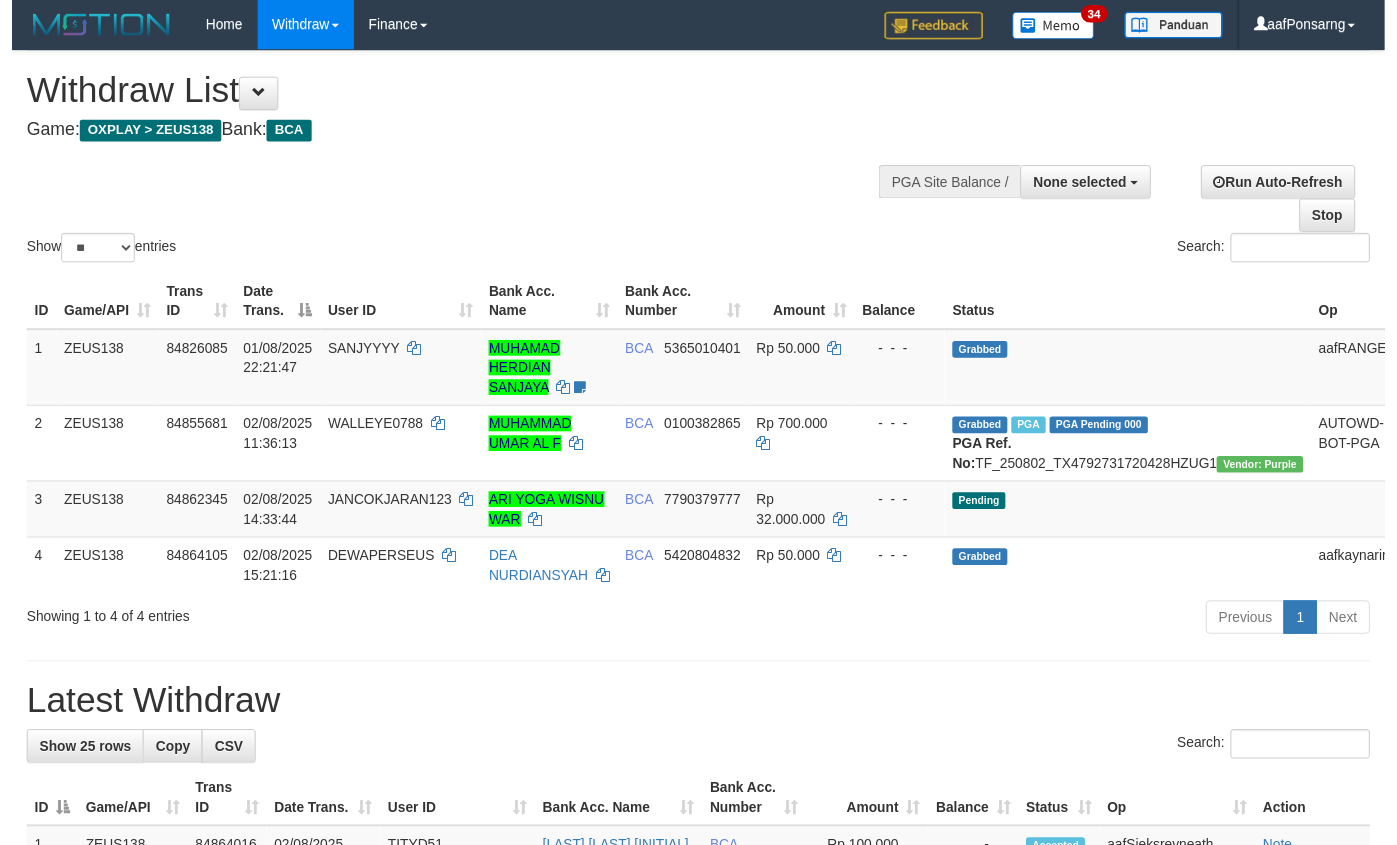 scroll, scrollTop: 152, scrollLeft: 0, axis: vertical 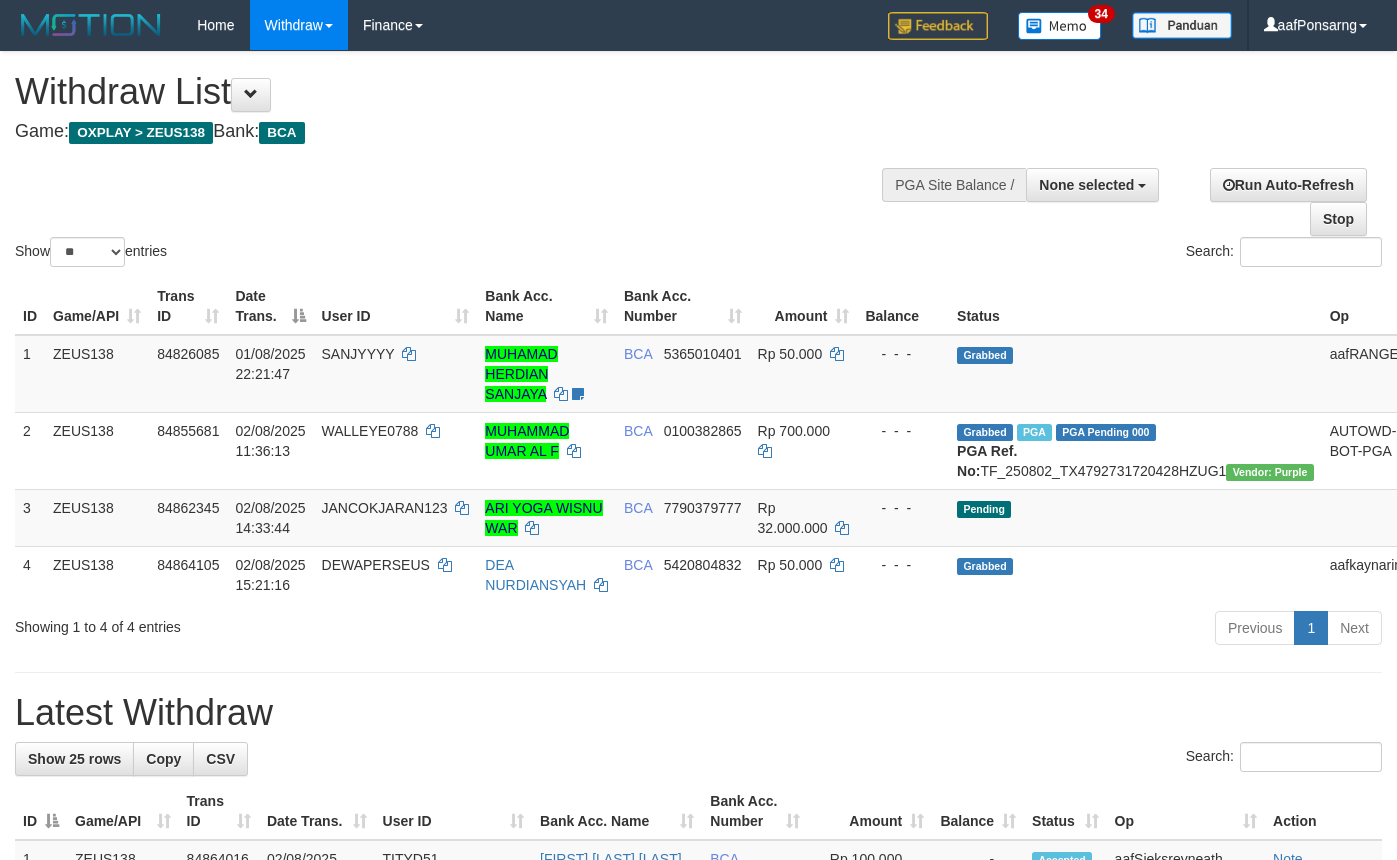 select 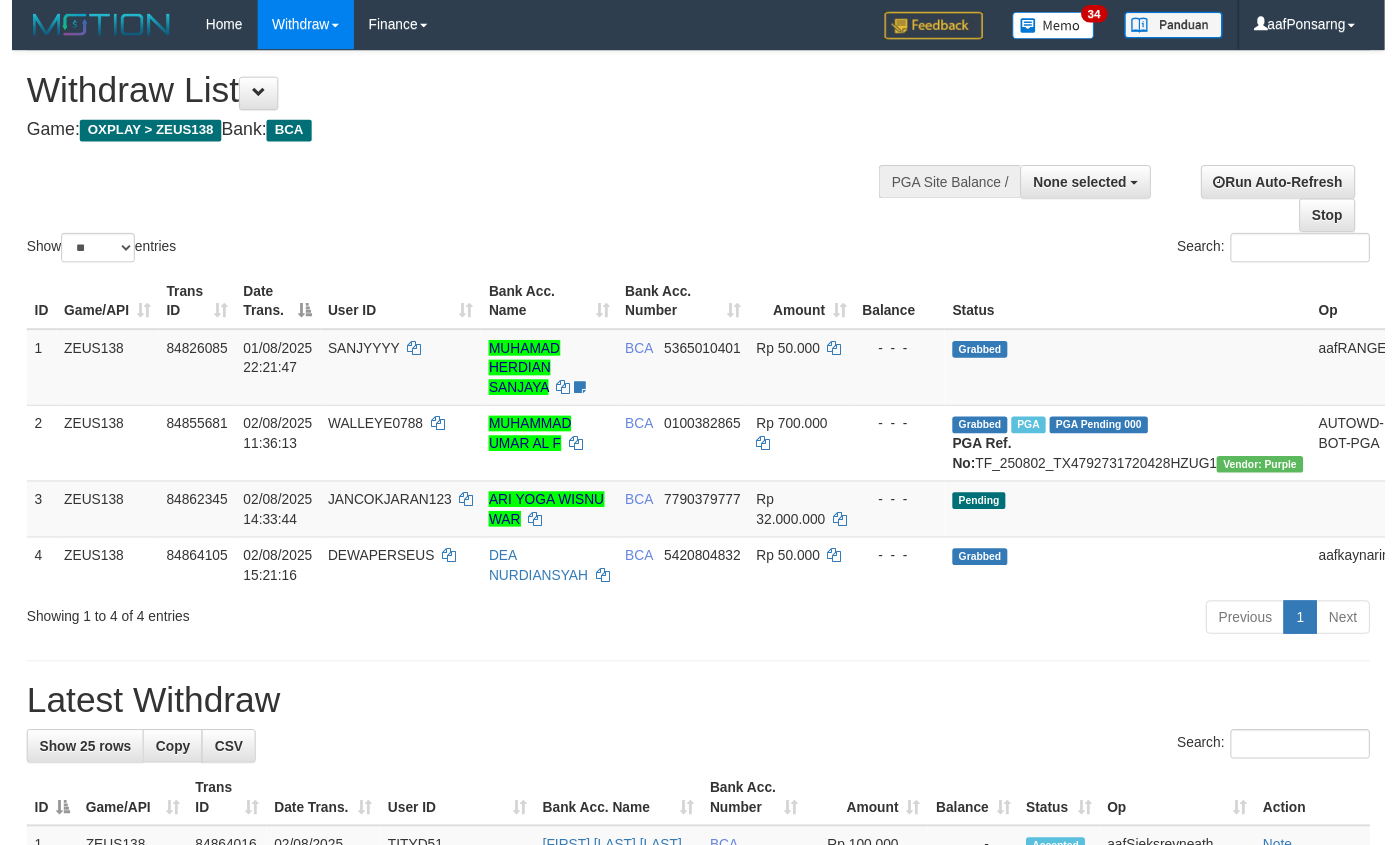 scroll, scrollTop: 152, scrollLeft: 0, axis: vertical 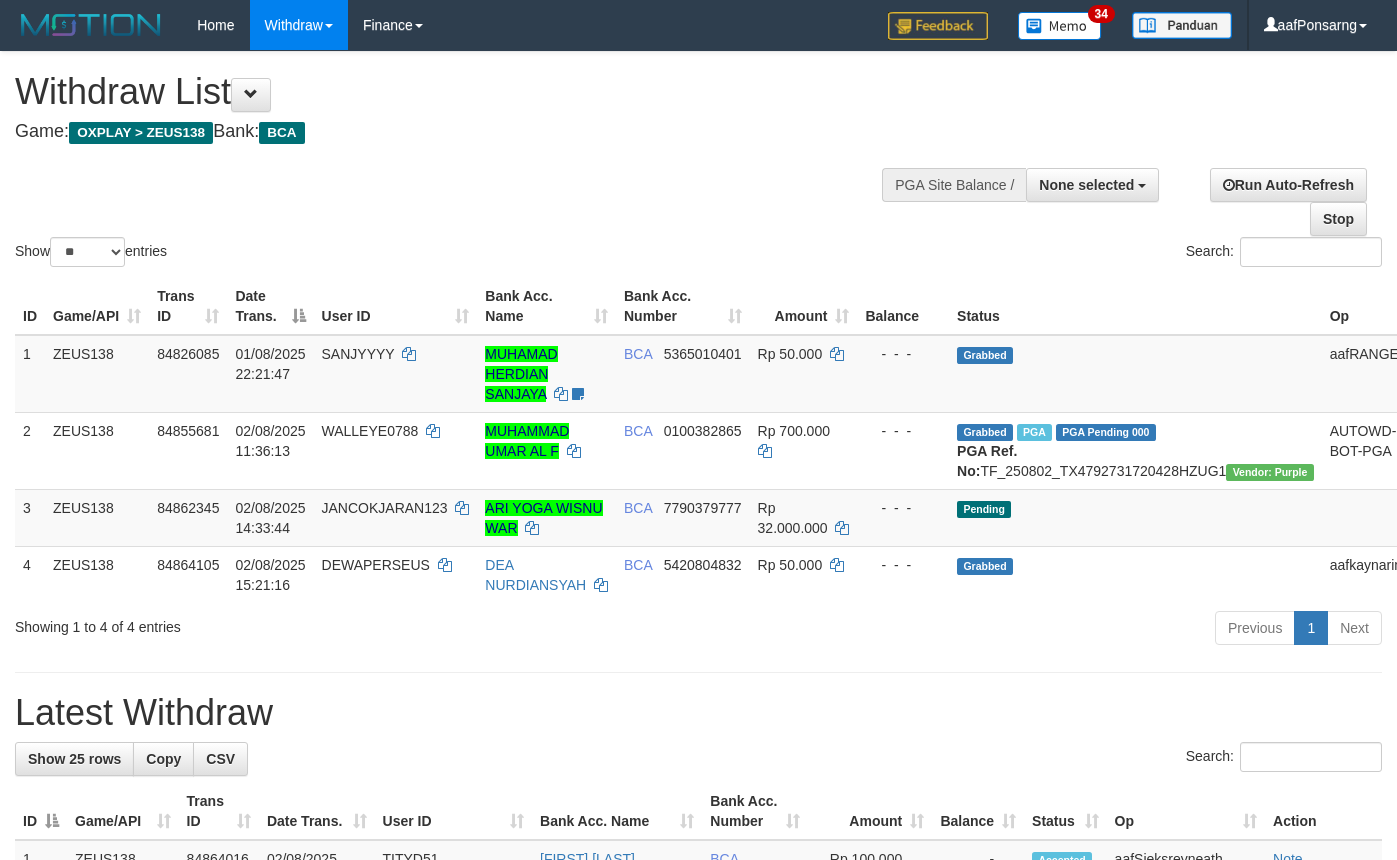 select 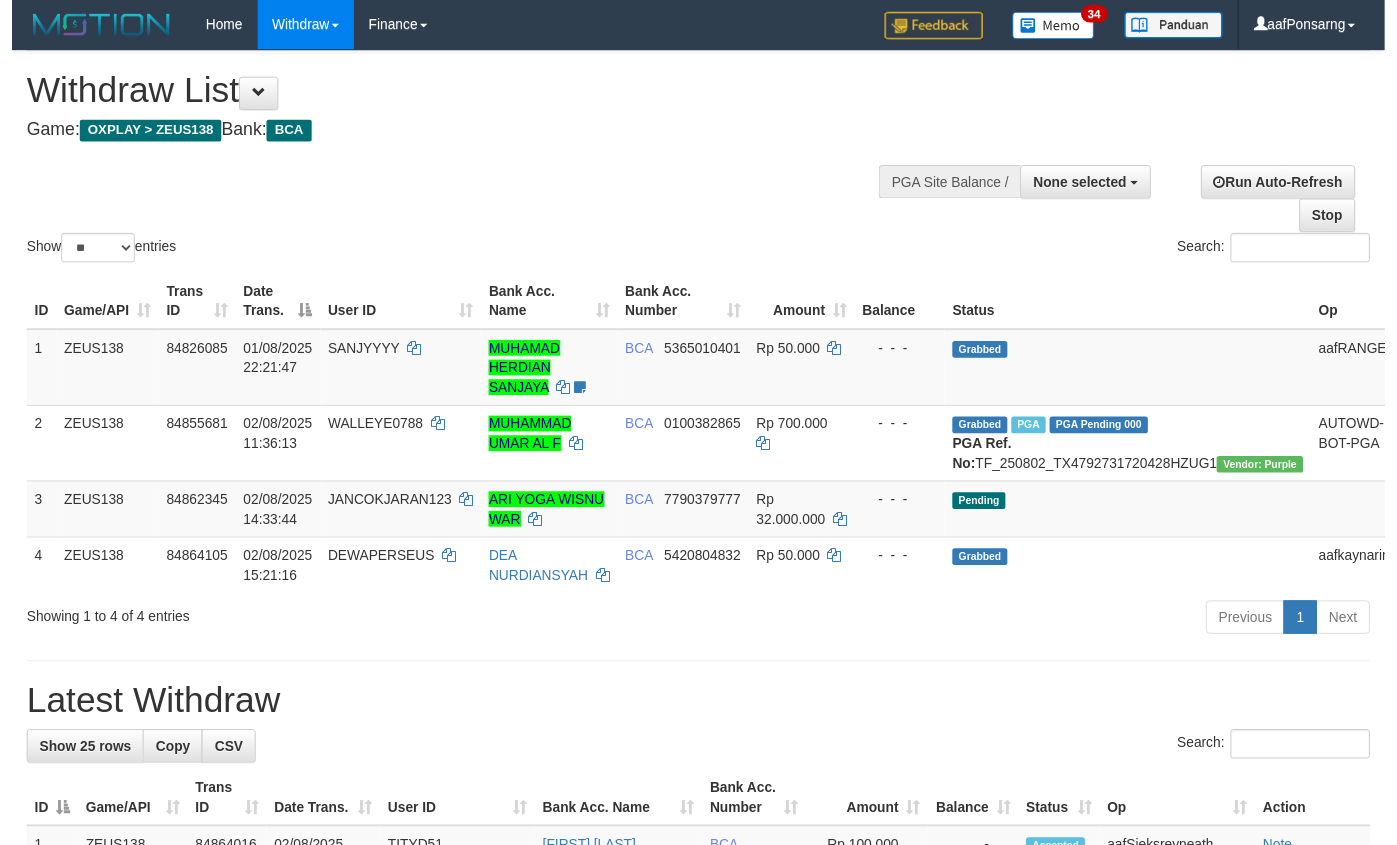 scroll, scrollTop: 152, scrollLeft: 0, axis: vertical 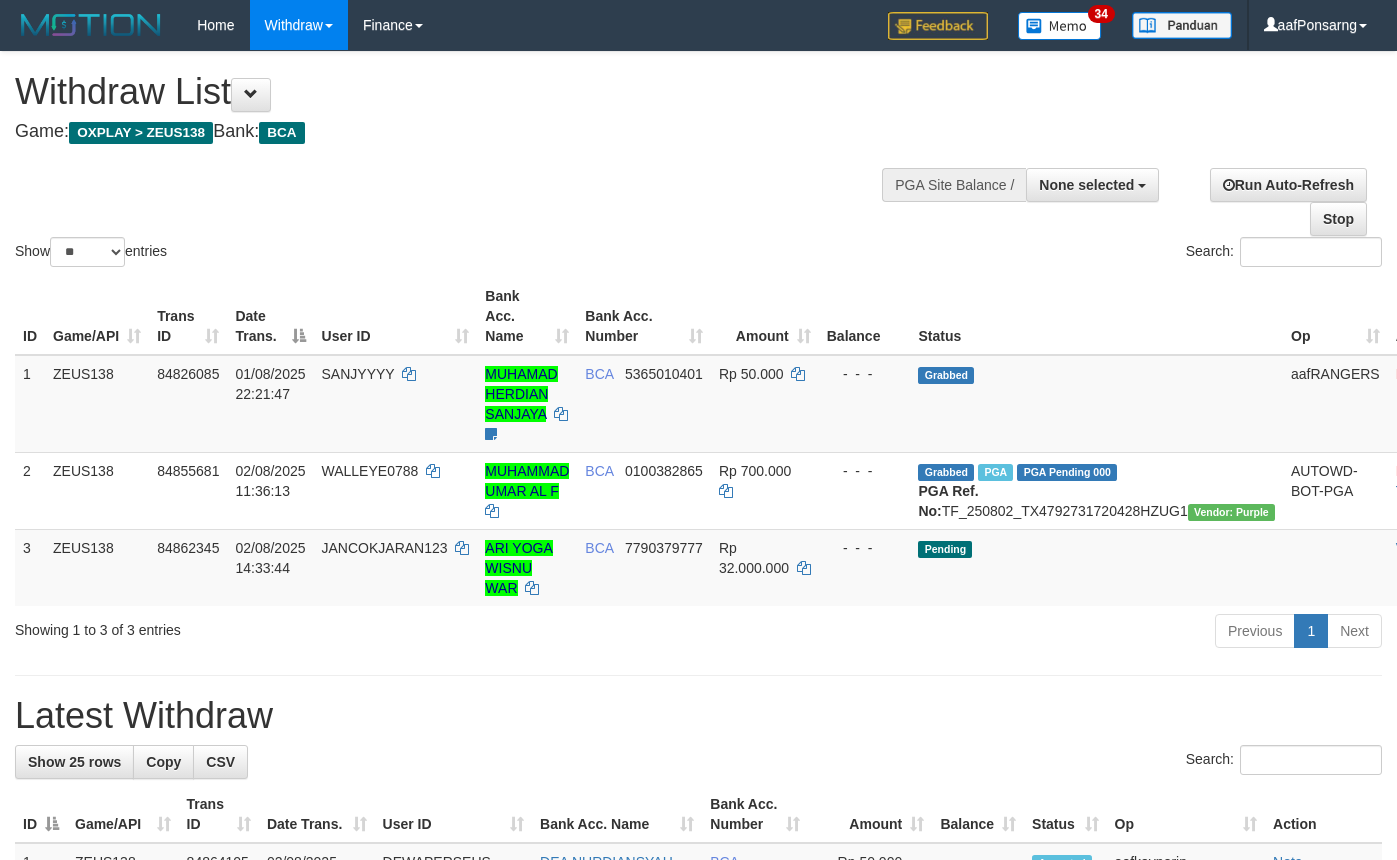 select 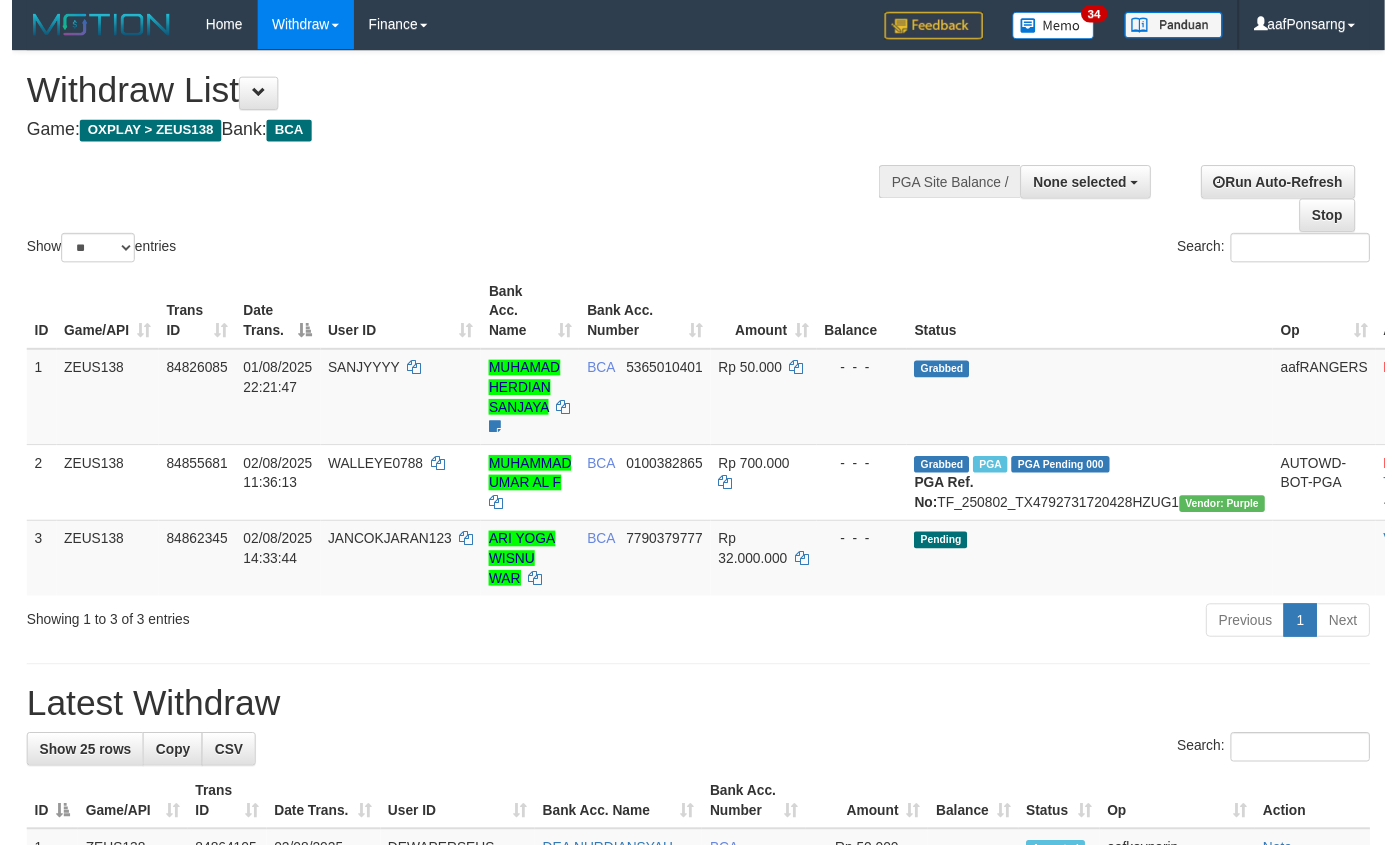scroll, scrollTop: 152, scrollLeft: 0, axis: vertical 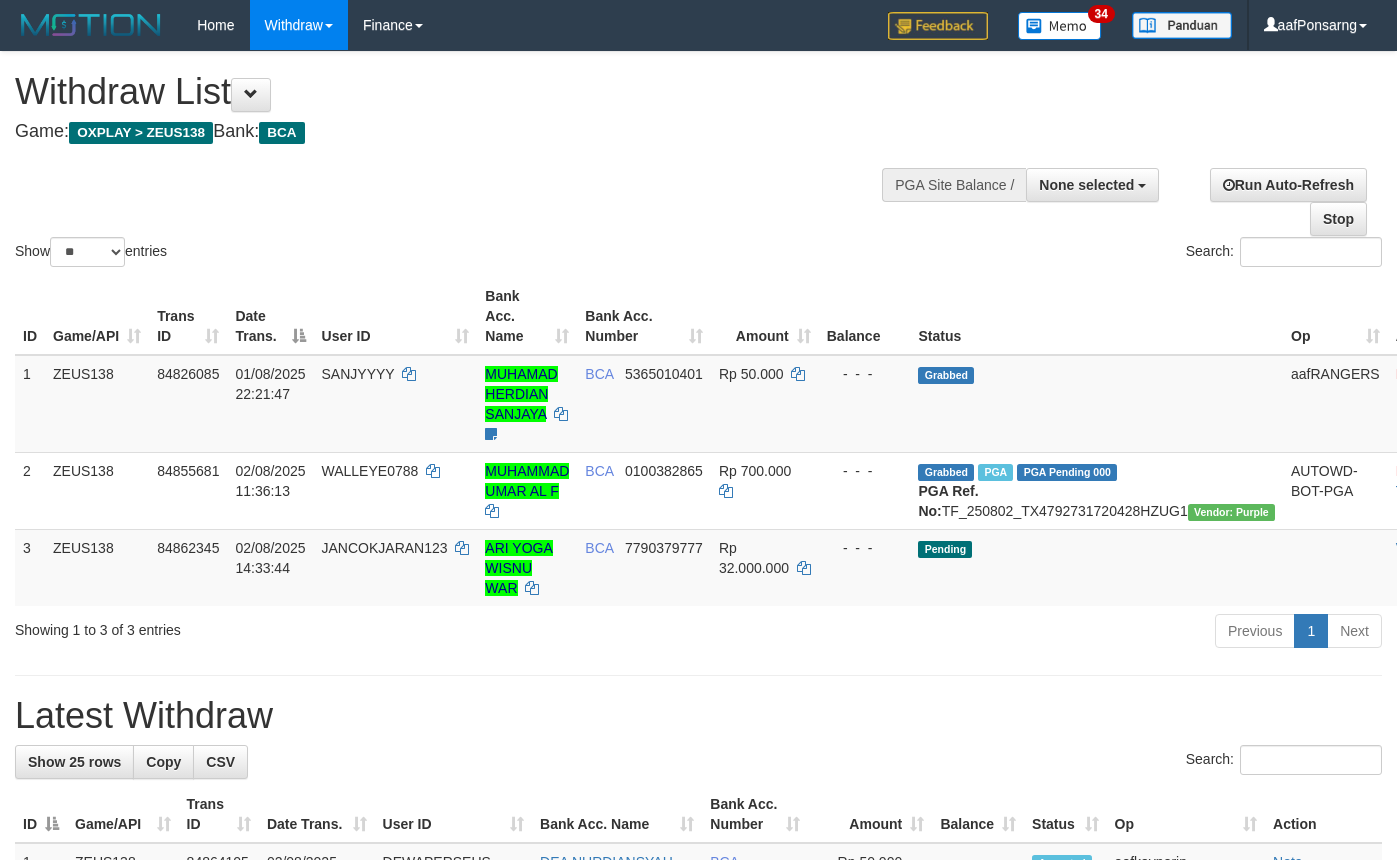 select 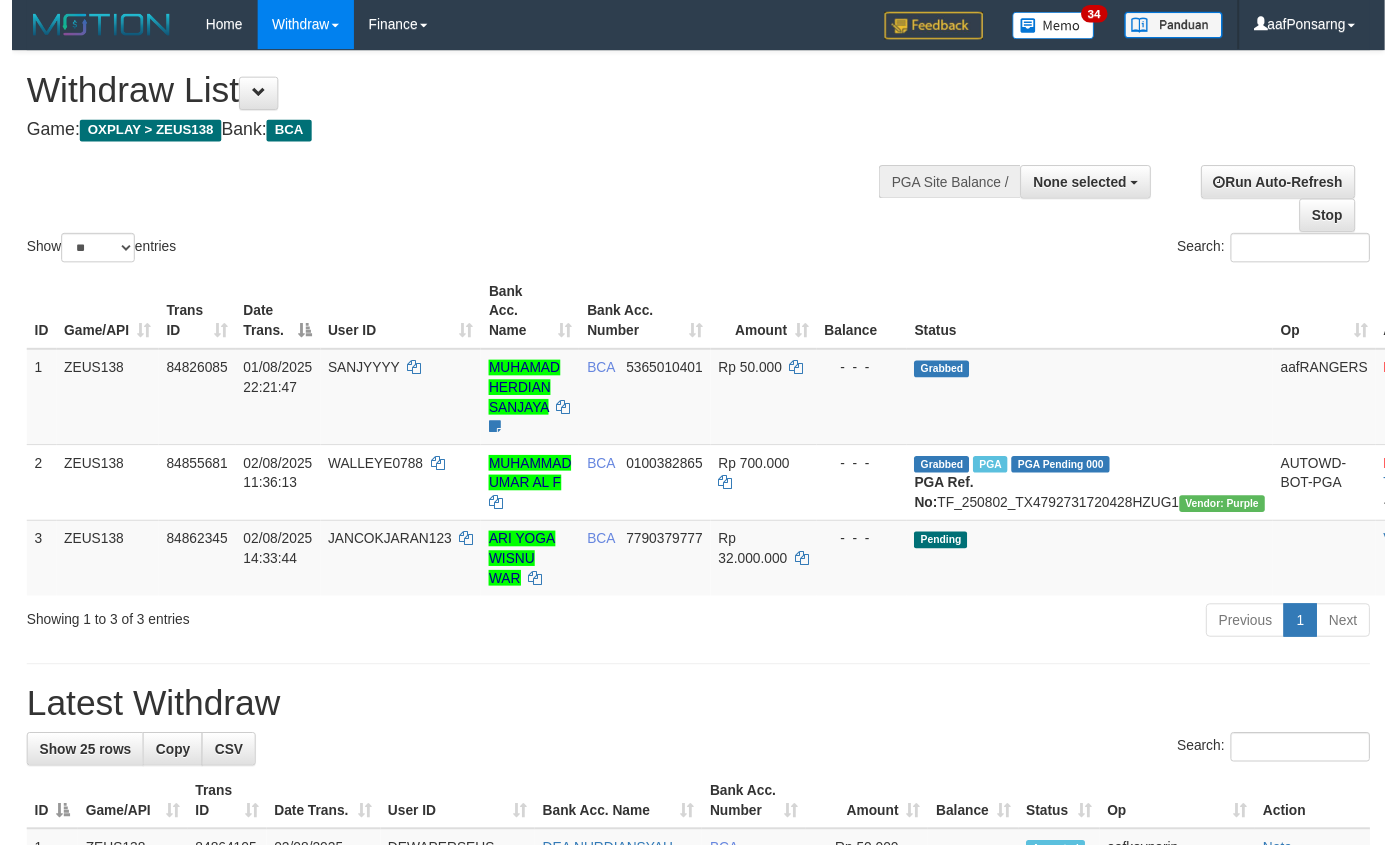 scroll, scrollTop: 152, scrollLeft: 0, axis: vertical 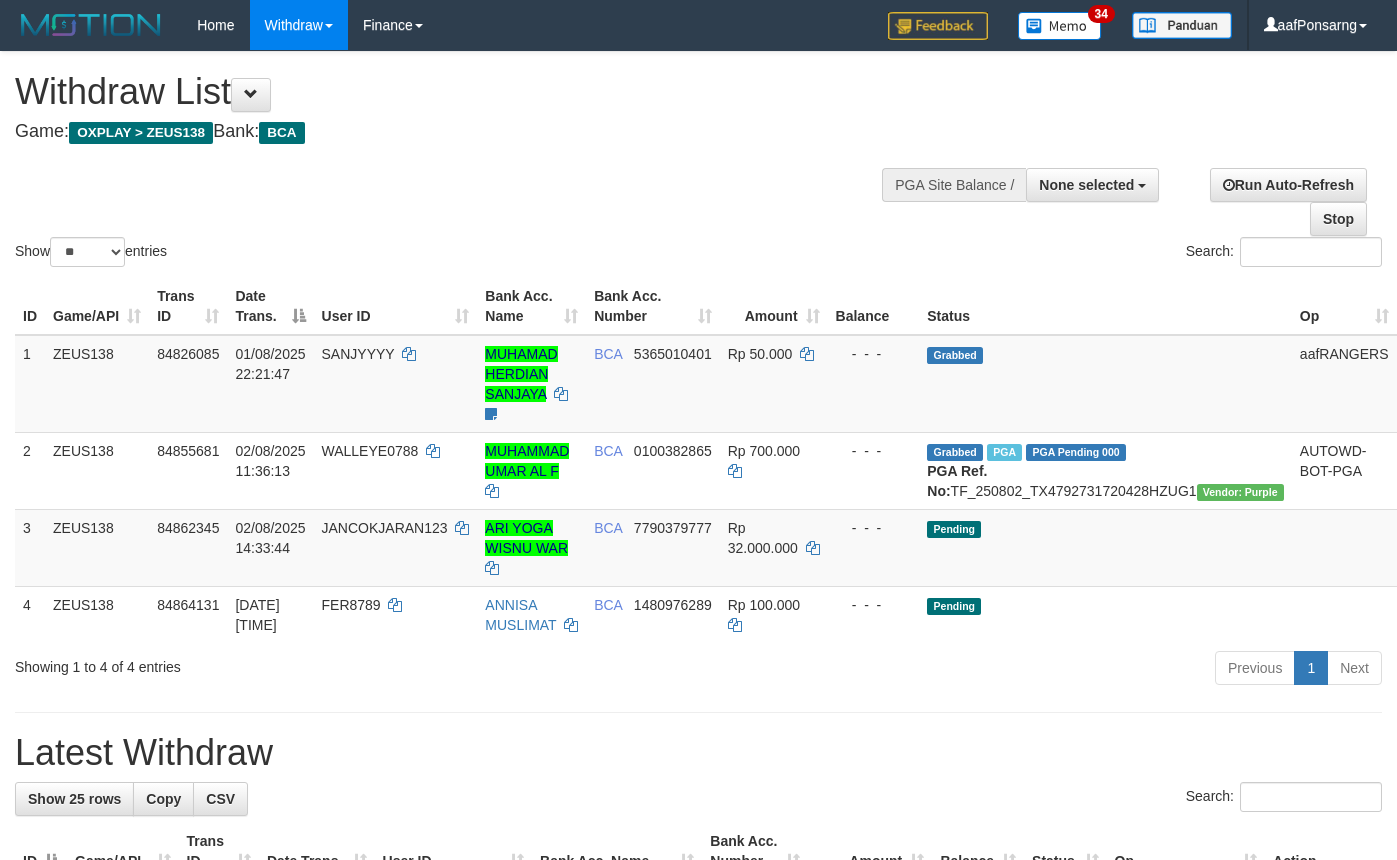 select 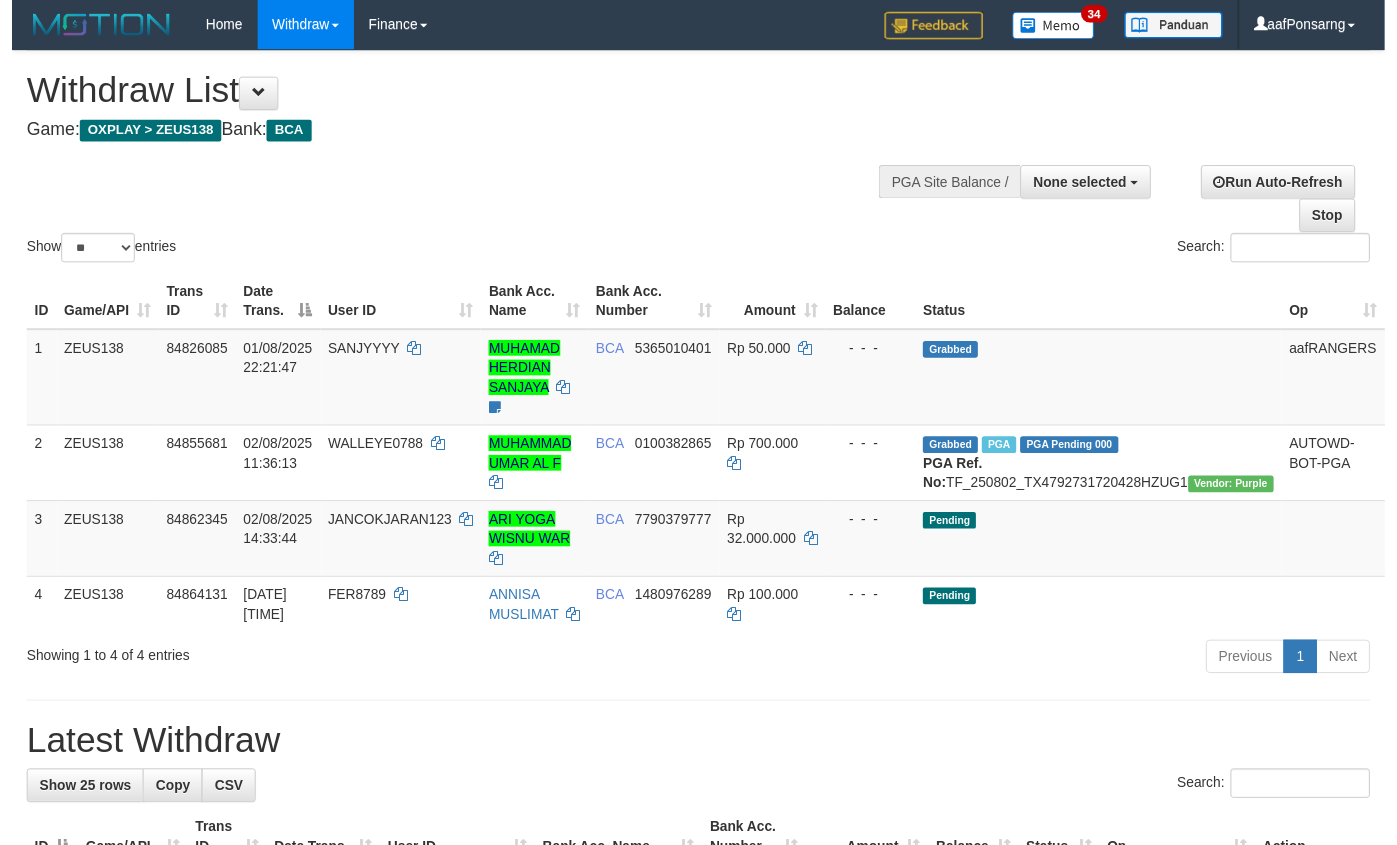 scroll, scrollTop: 152, scrollLeft: 0, axis: vertical 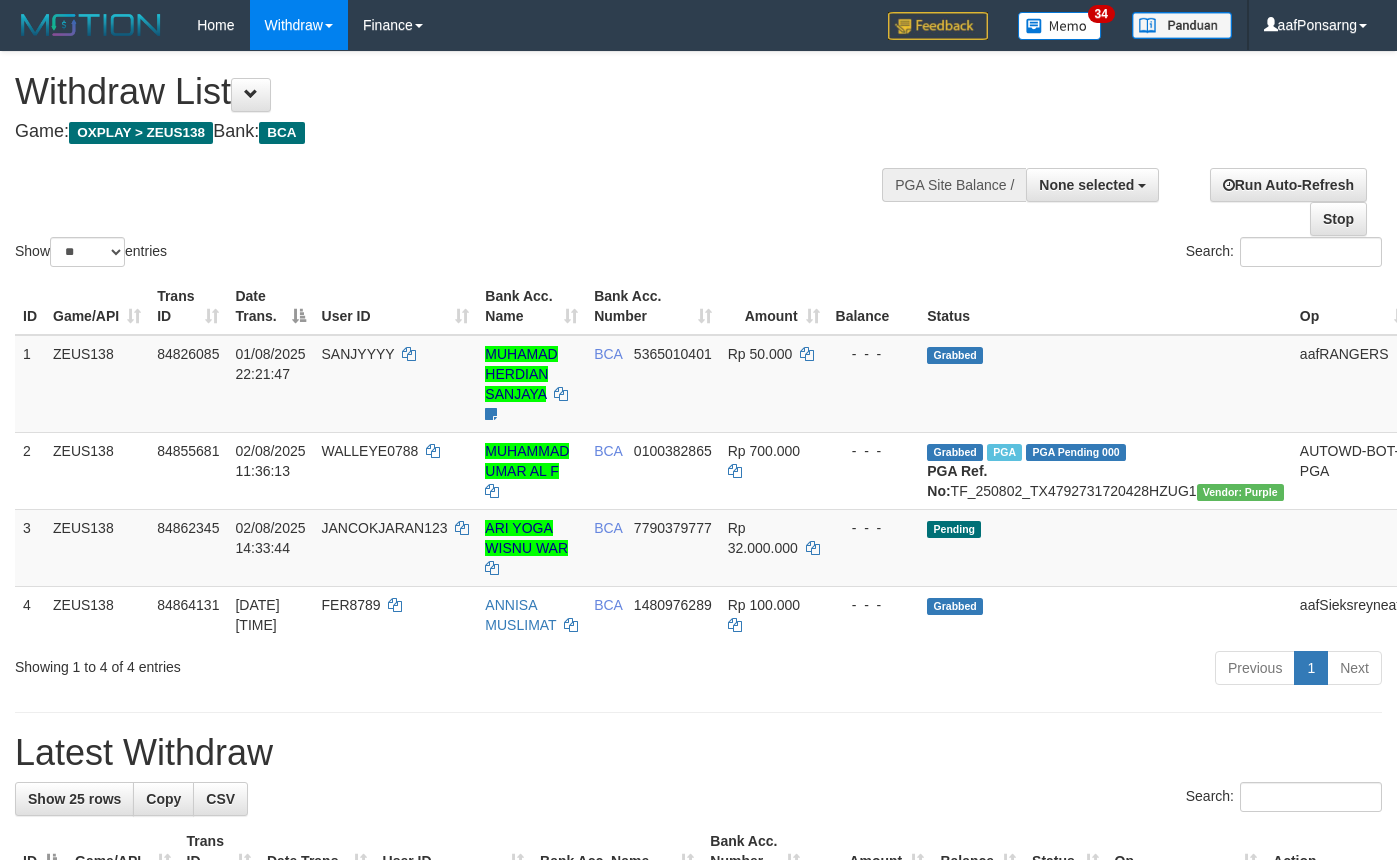 select 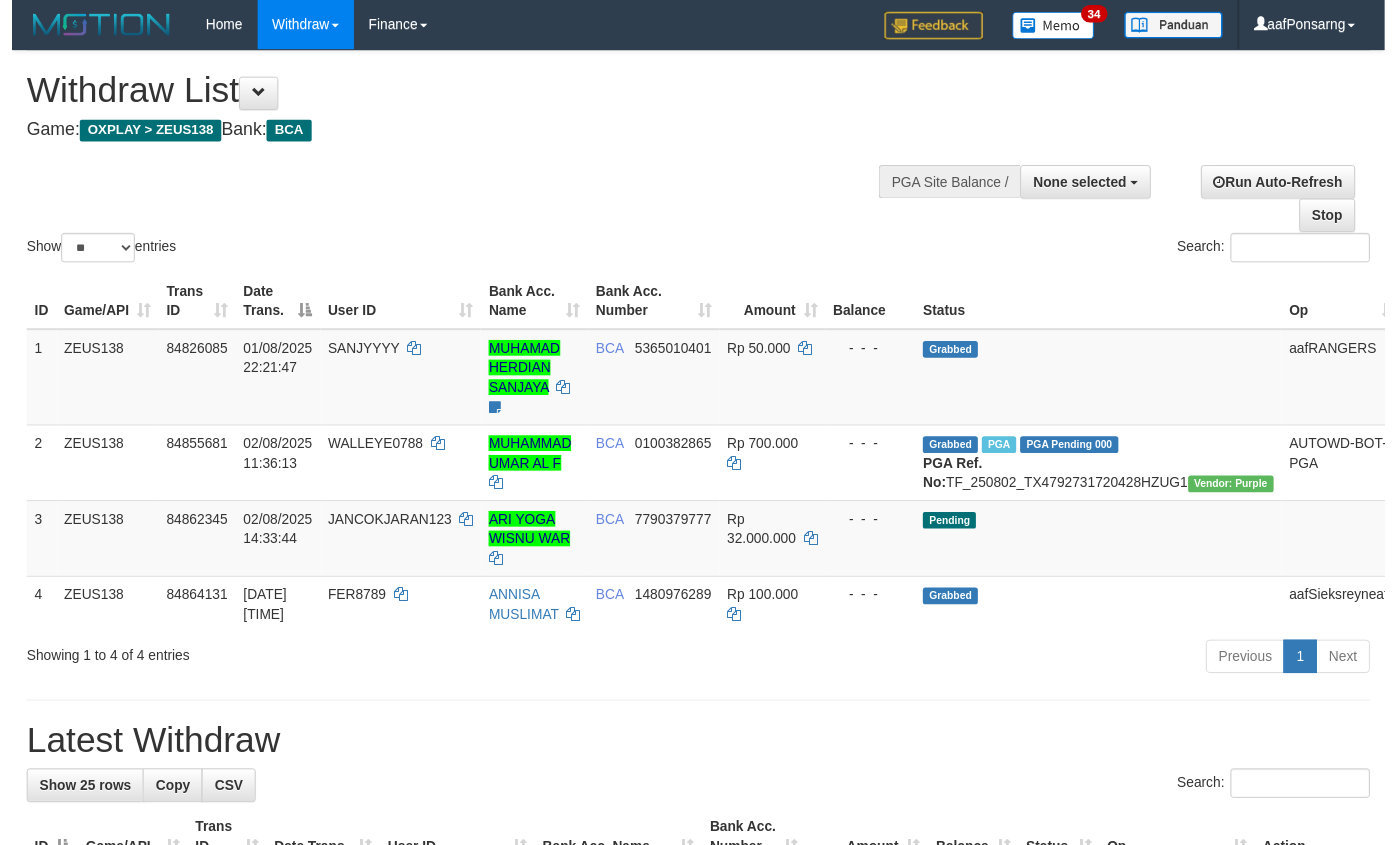 scroll, scrollTop: 152, scrollLeft: 0, axis: vertical 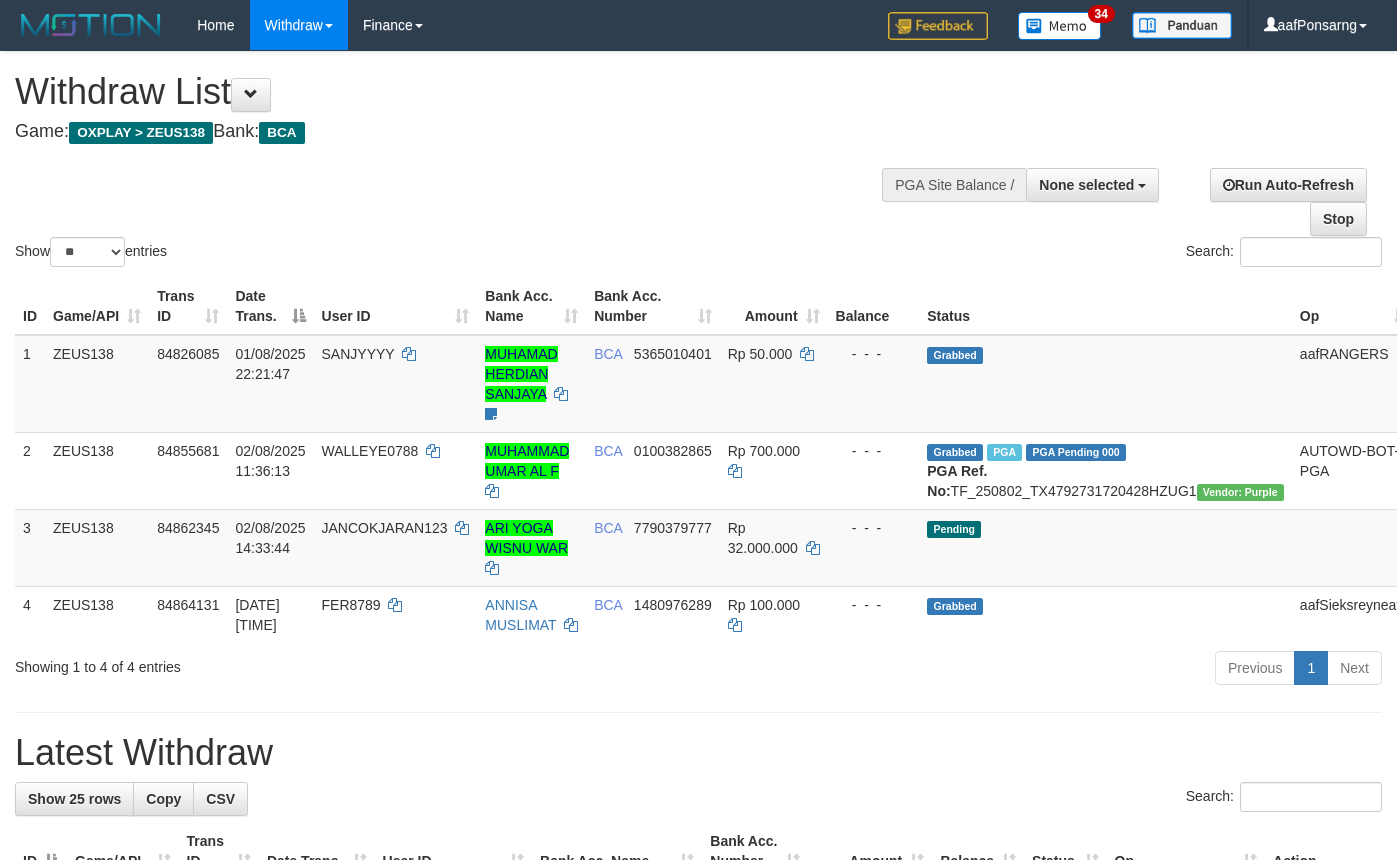 select 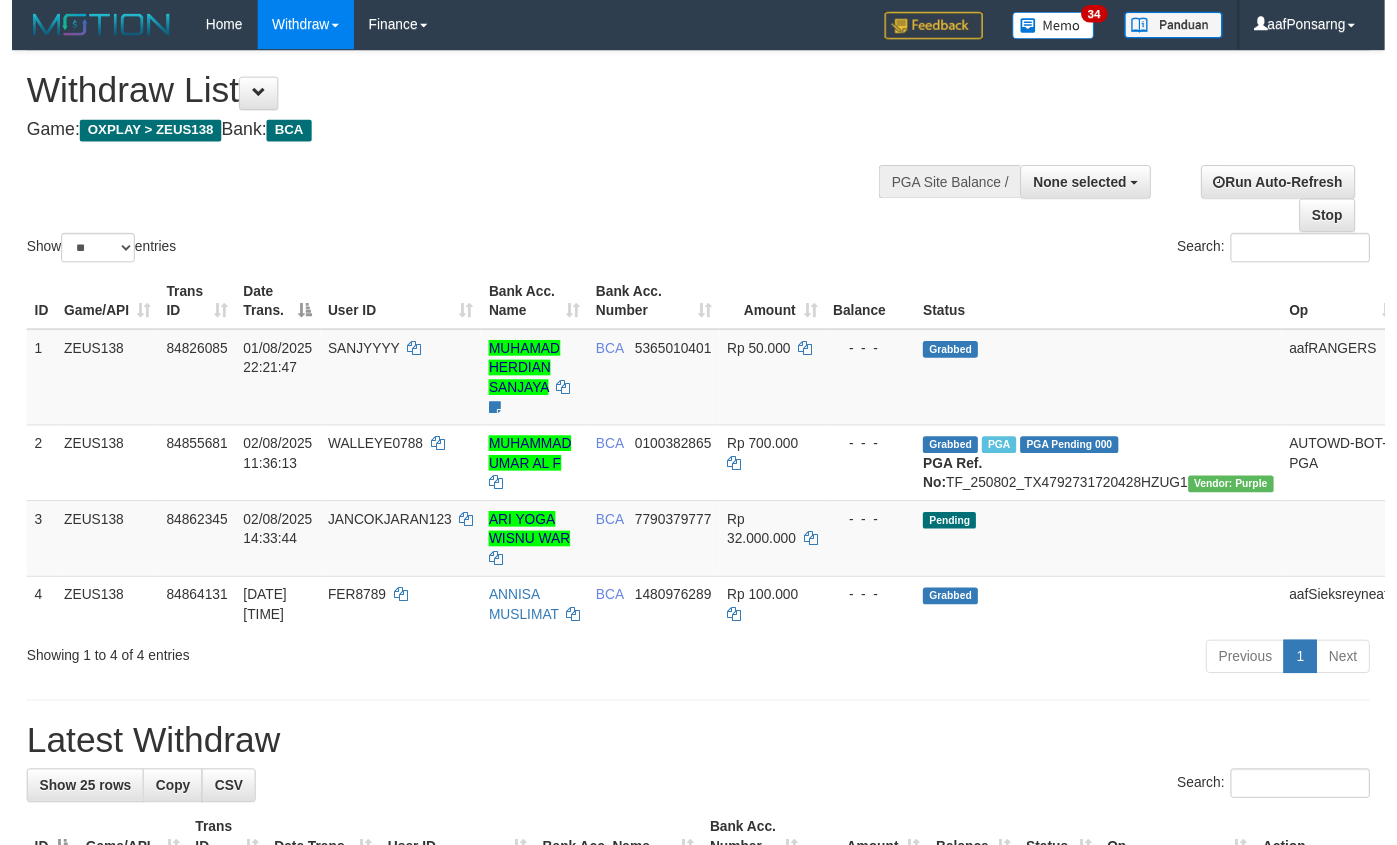 scroll, scrollTop: 152, scrollLeft: 0, axis: vertical 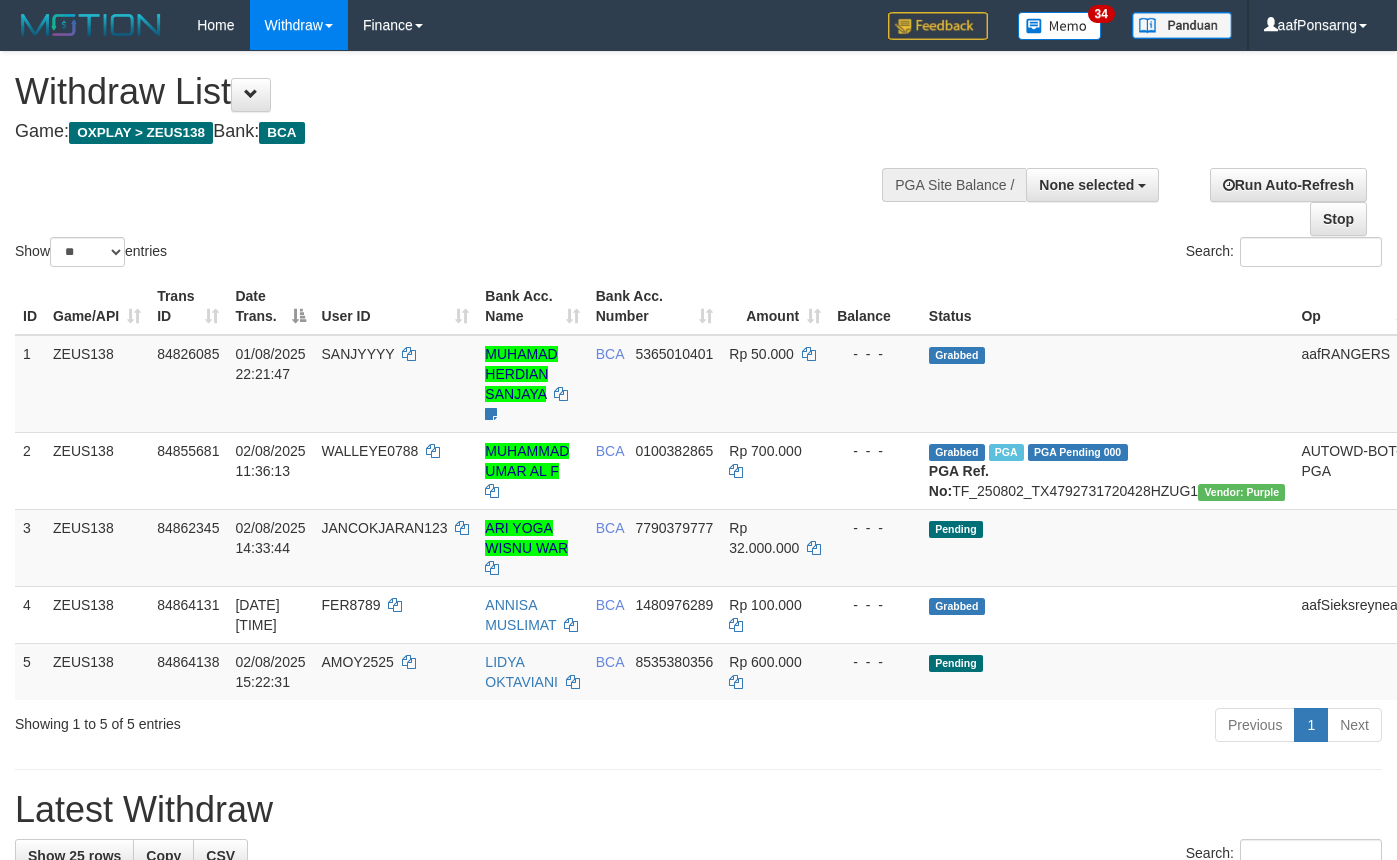 select 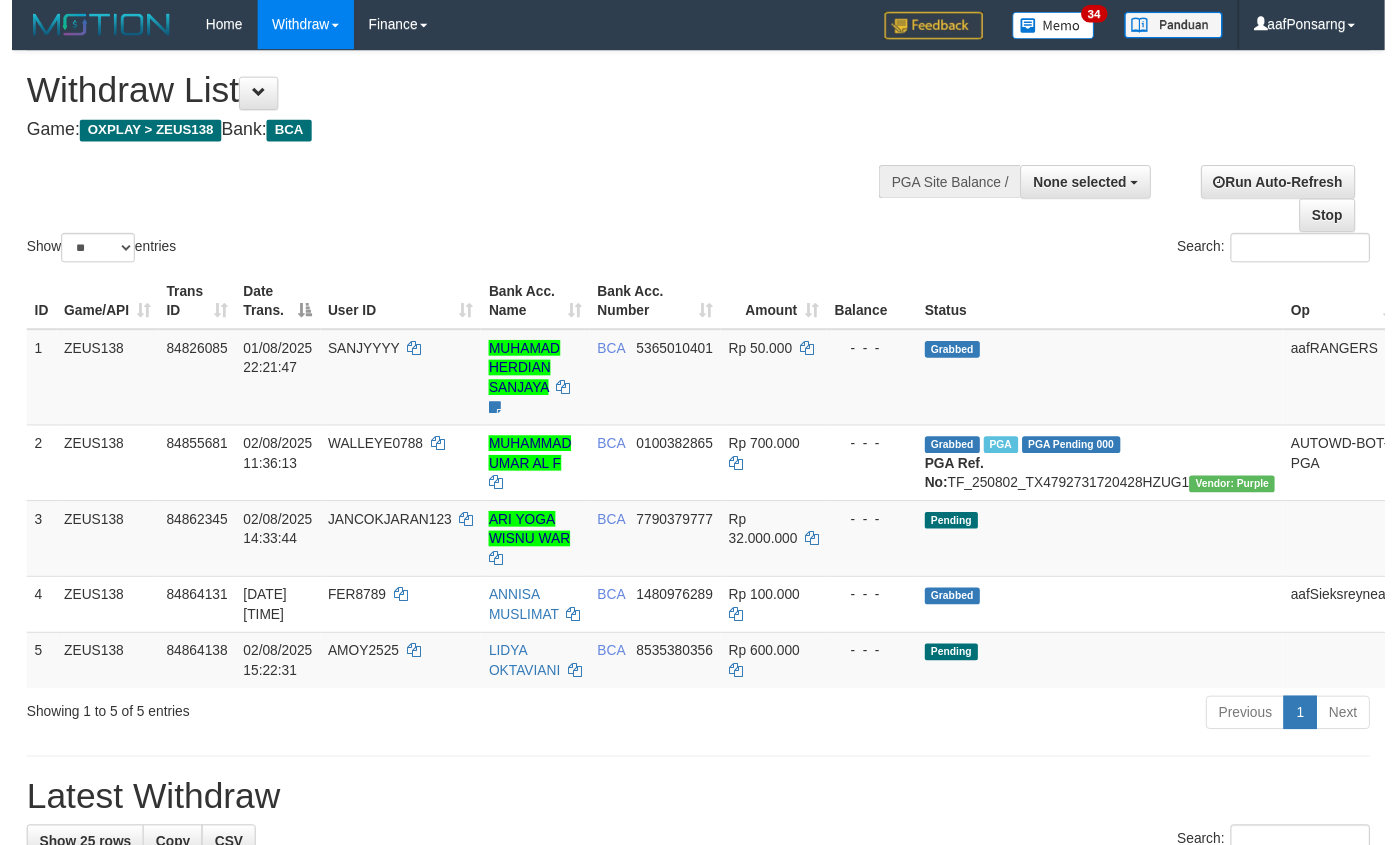 scroll, scrollTop: 152, scrollLeft: 0, axis: vertical 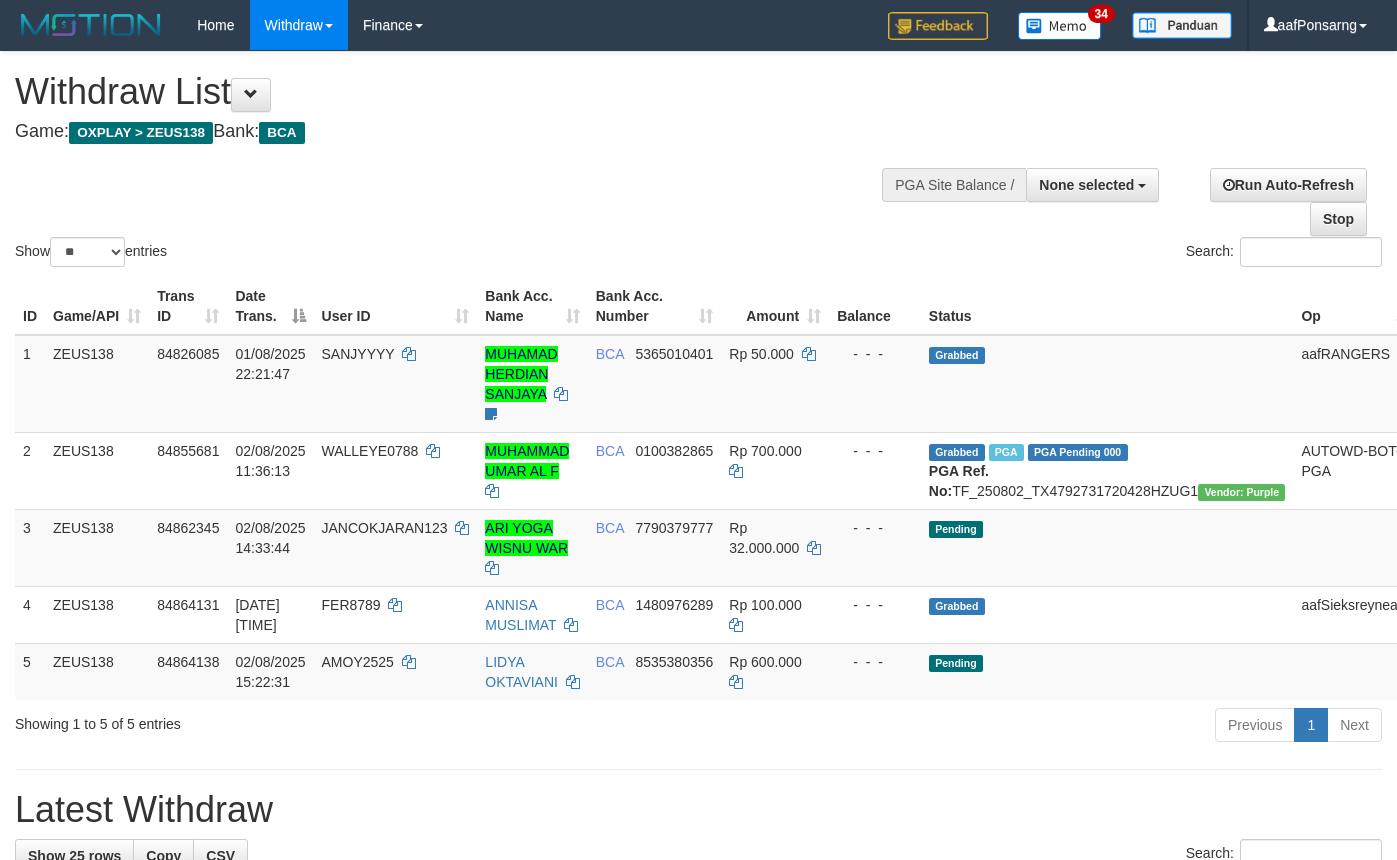 select 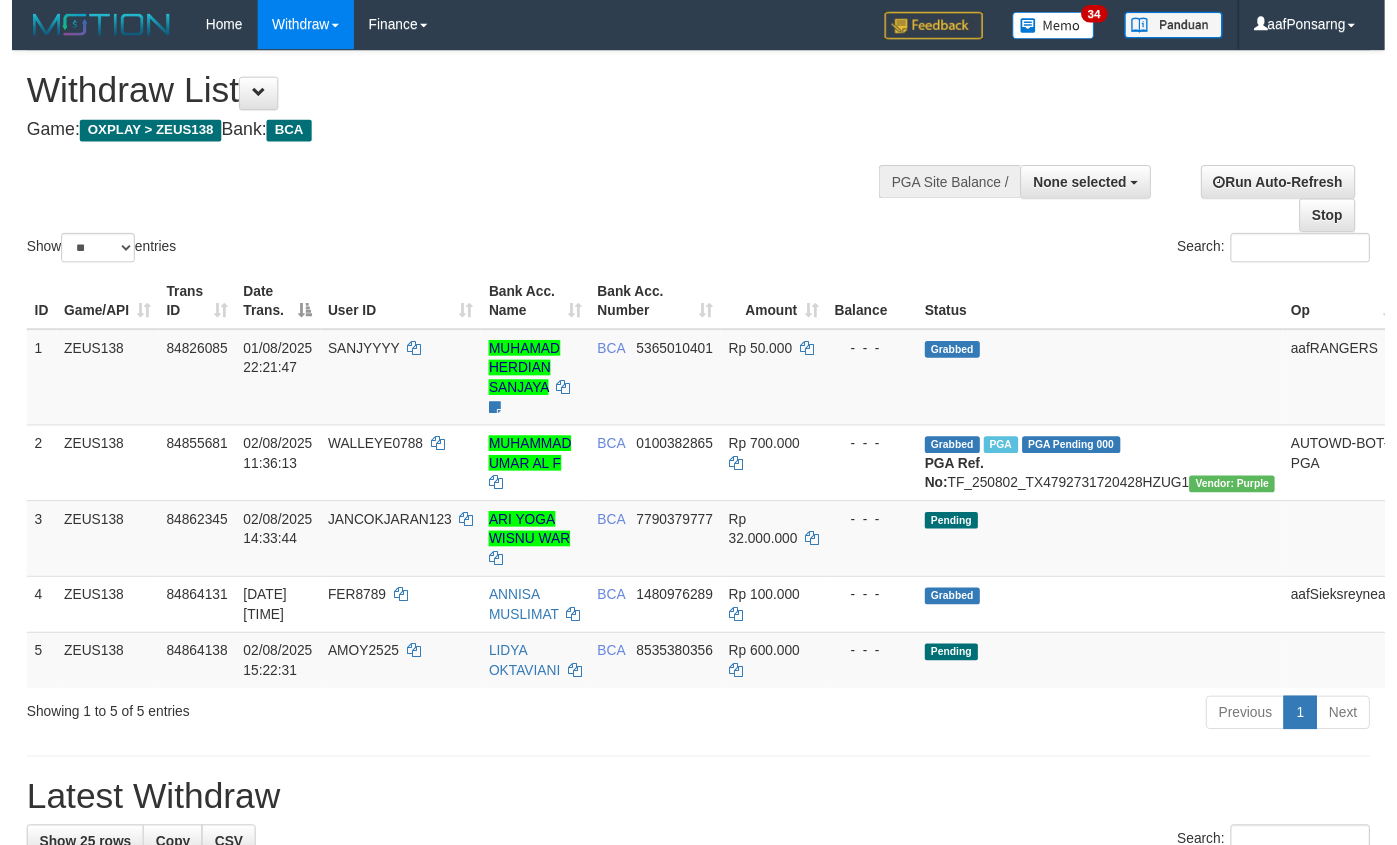 scroll, scrollTop: 152, scrollLeft: 0, axis: vertical 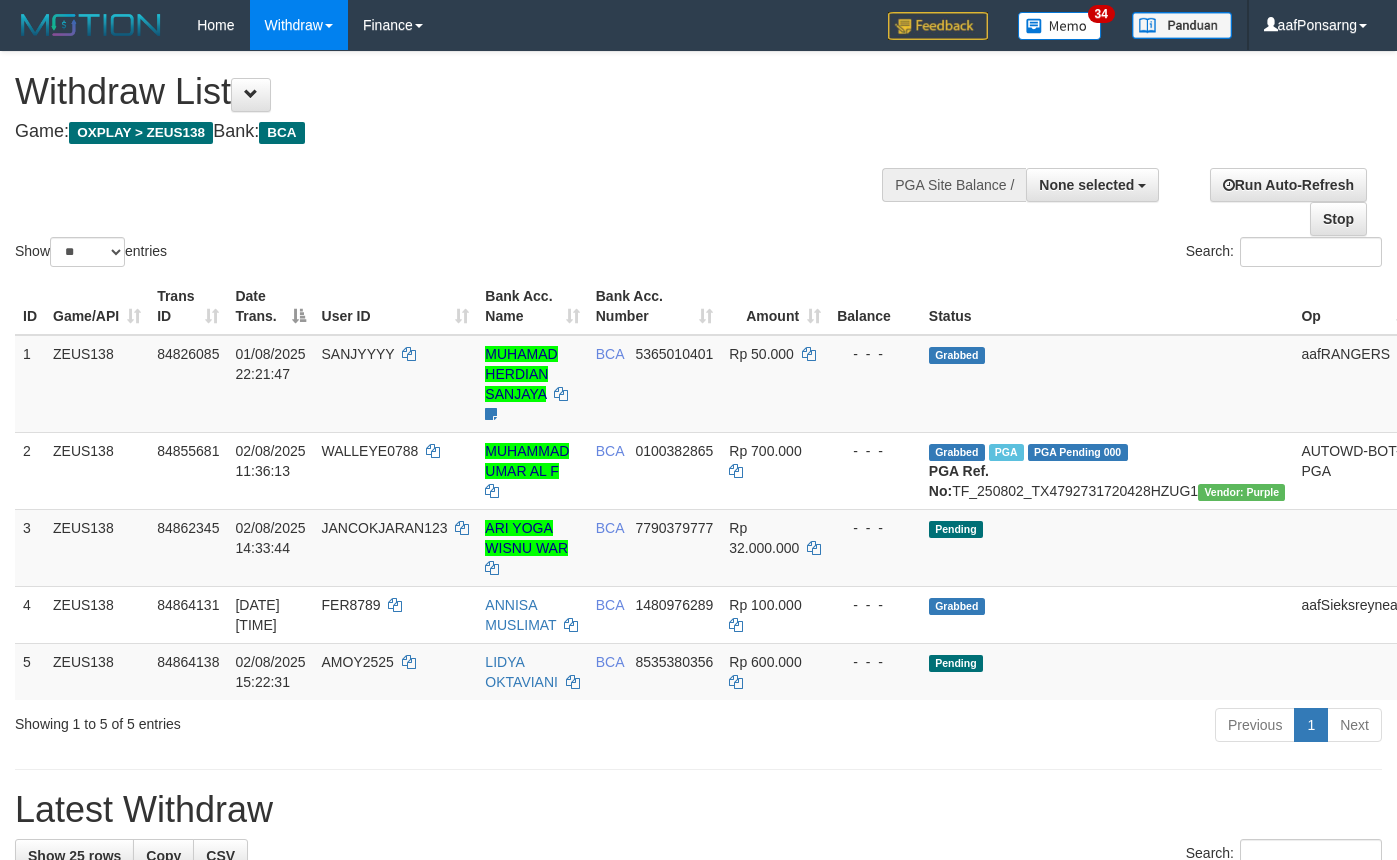 select 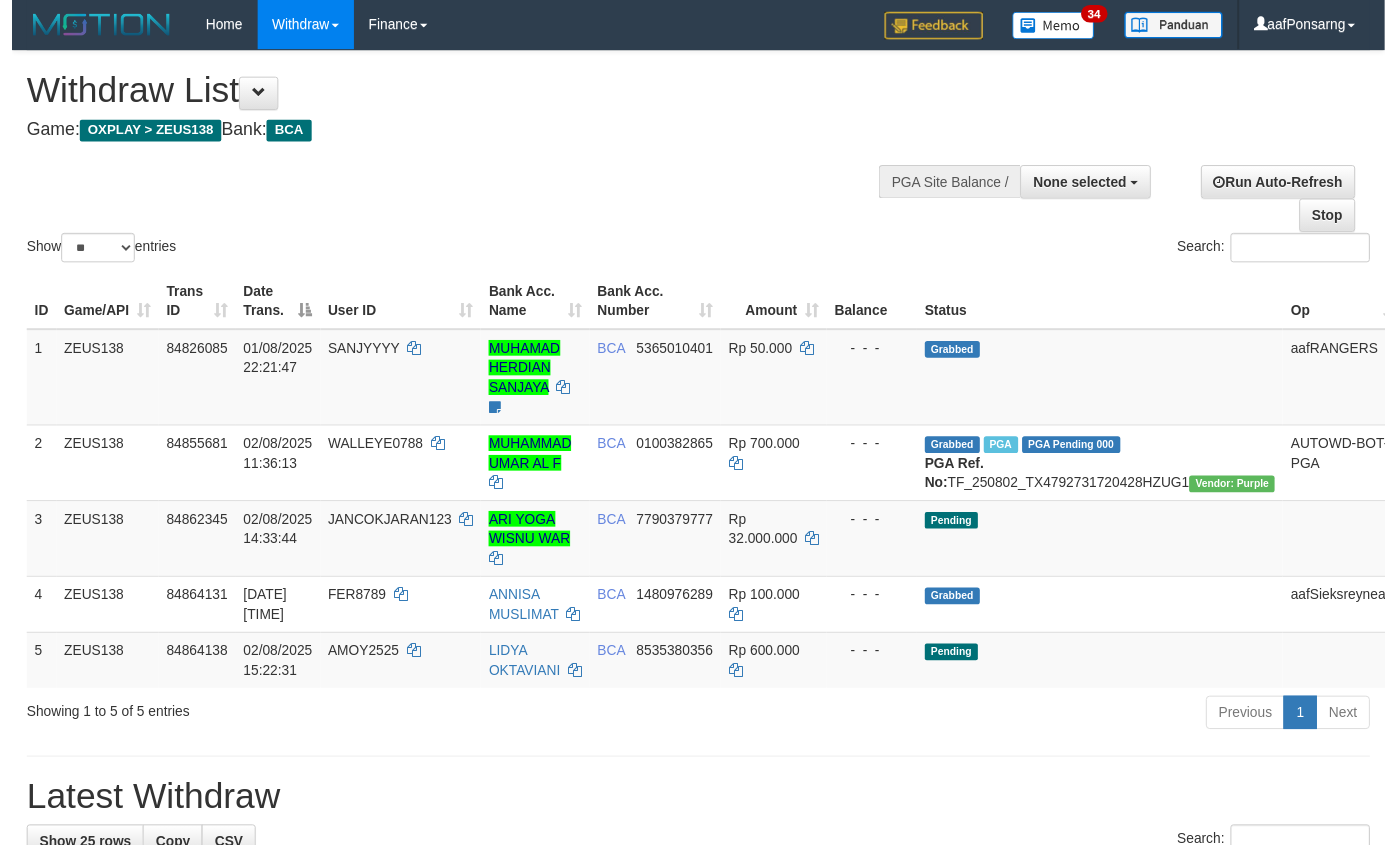 scroll, scrollTop: 152, scrollLeft: 0, axis: vertical 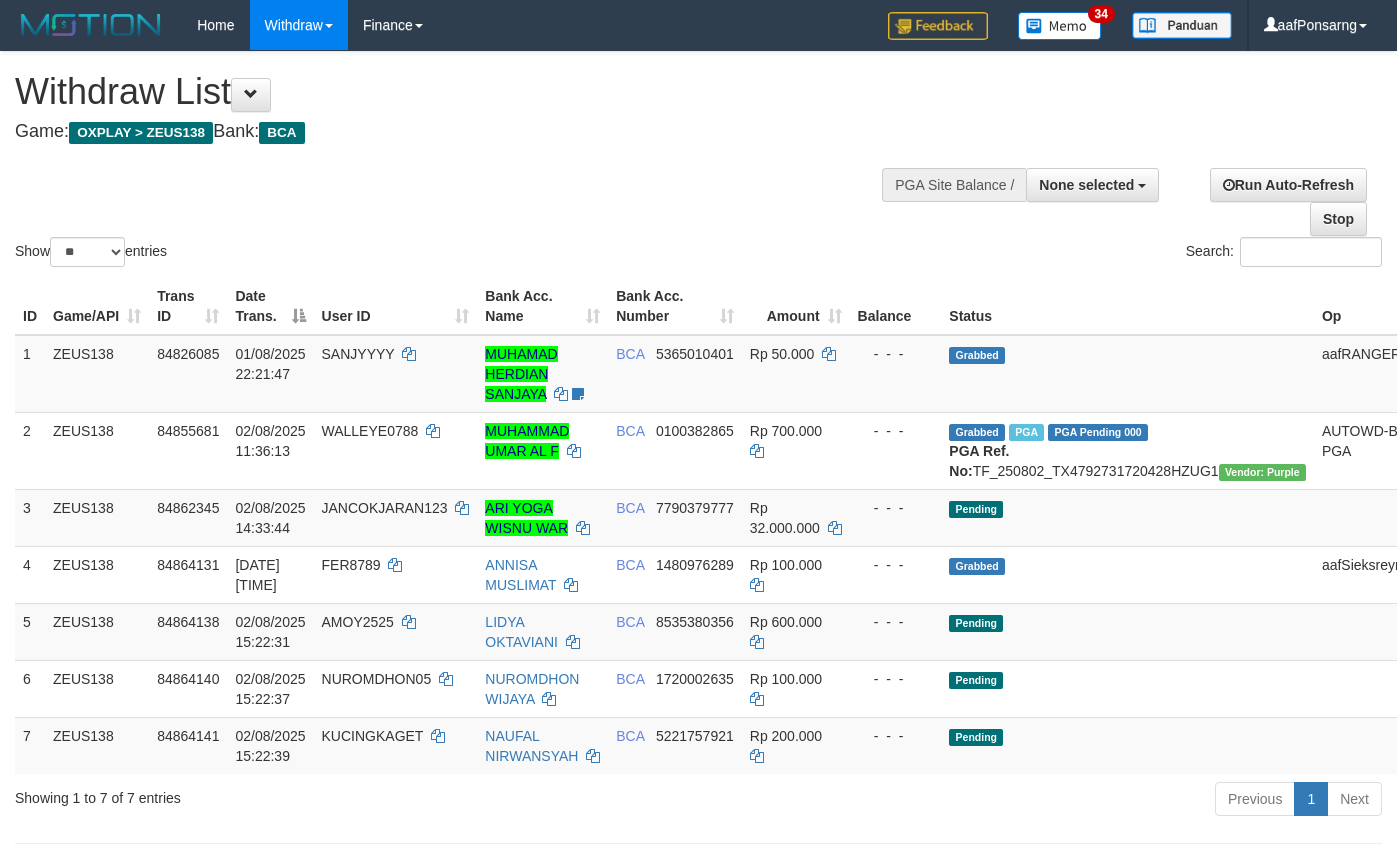 select 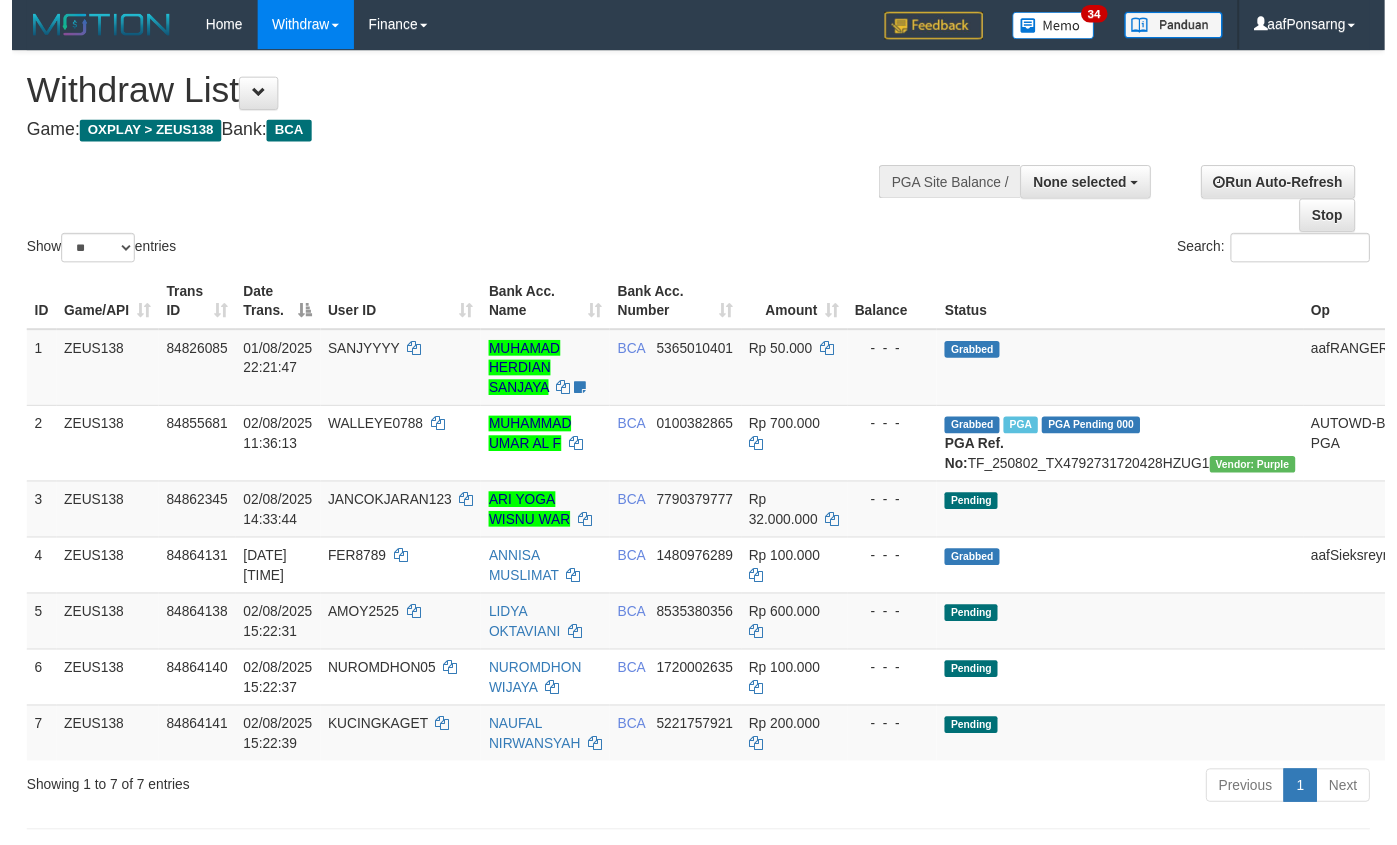 scroll, scrollTop: 152, scrollLeft: 0, axis: vertical 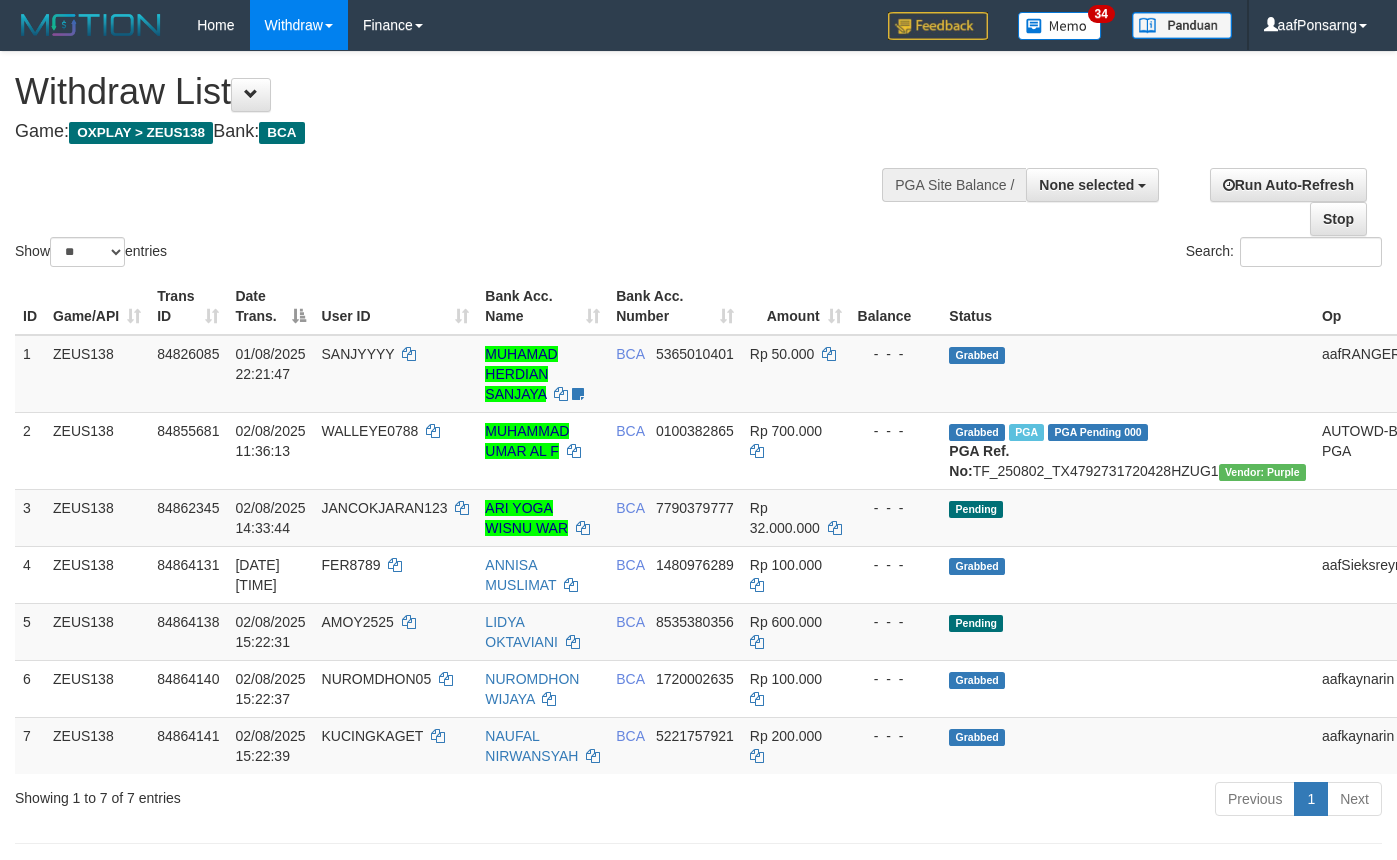 select 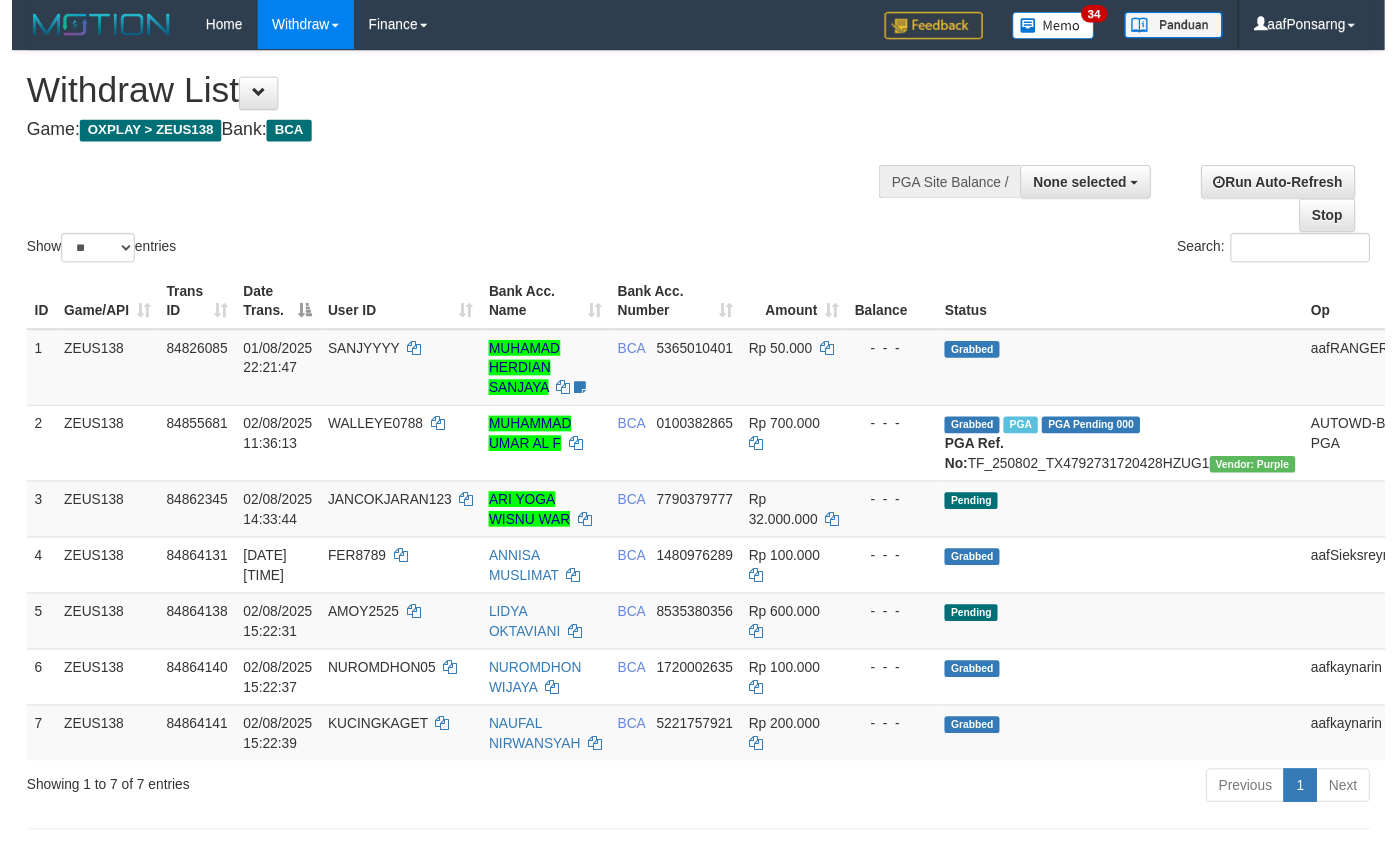scroll, scrollTop: 152, scrollLeft: 0, axis: vertical 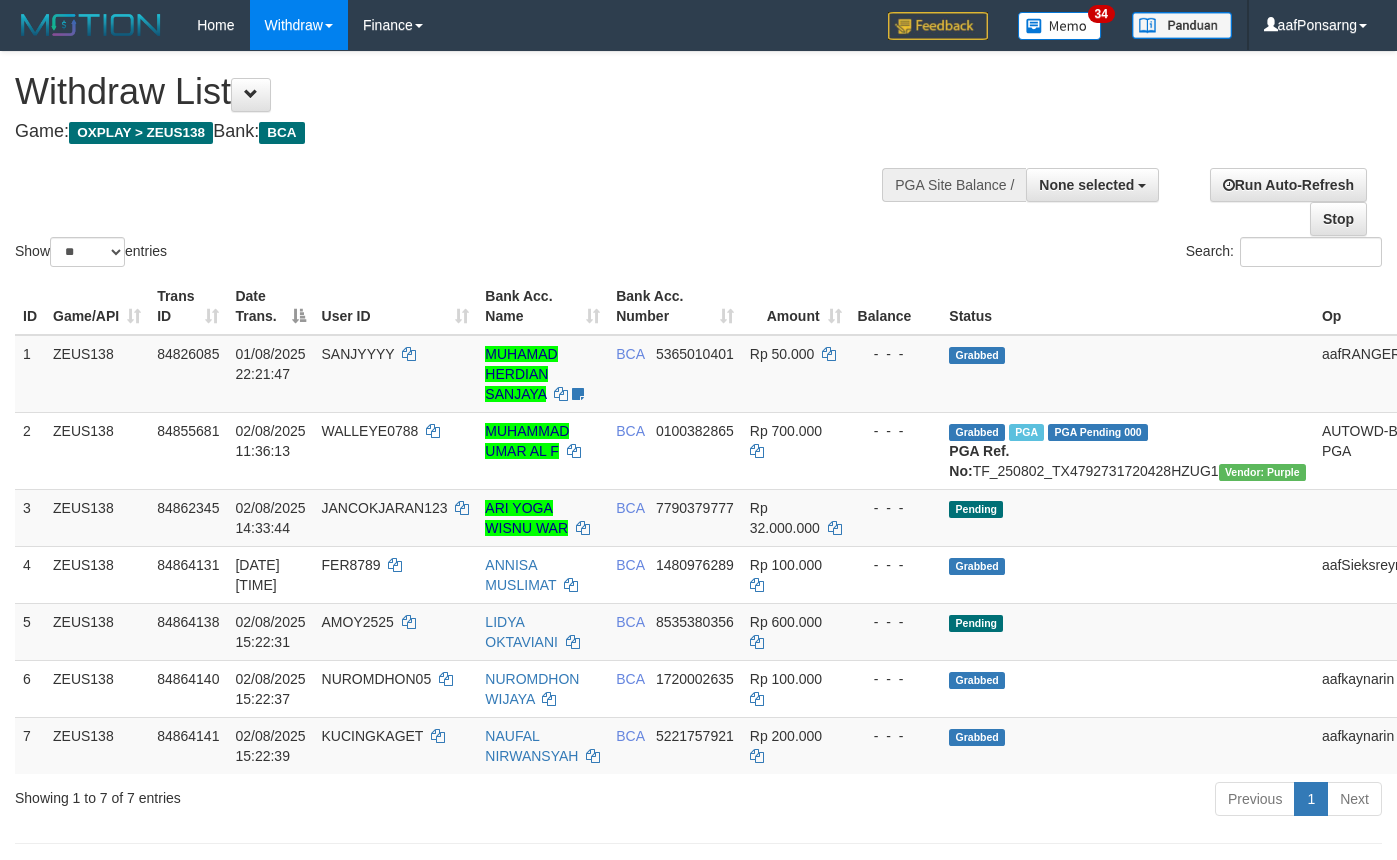 select 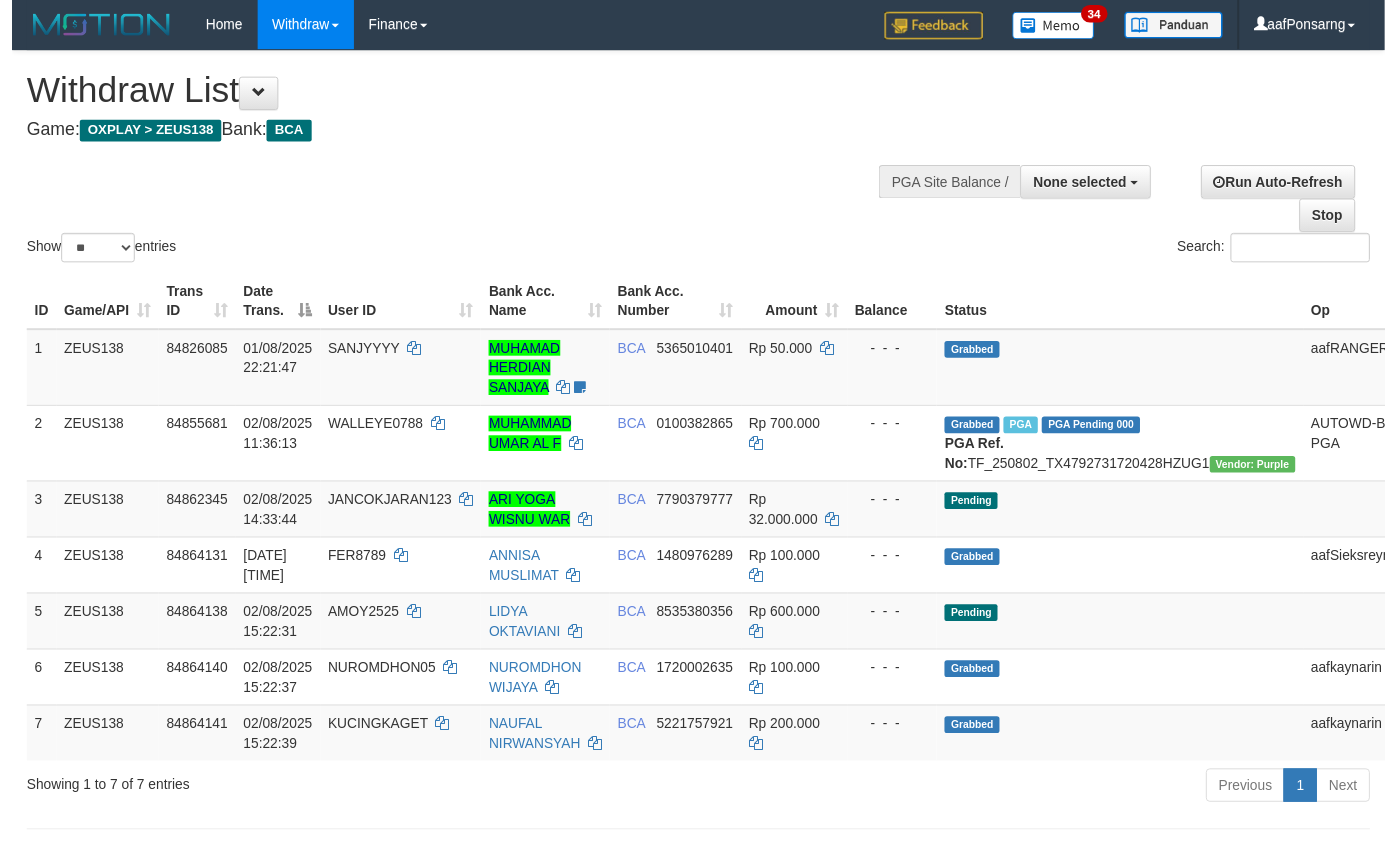 scroll, scrollTop: 152, scrollLeft: 0, axis: vertical 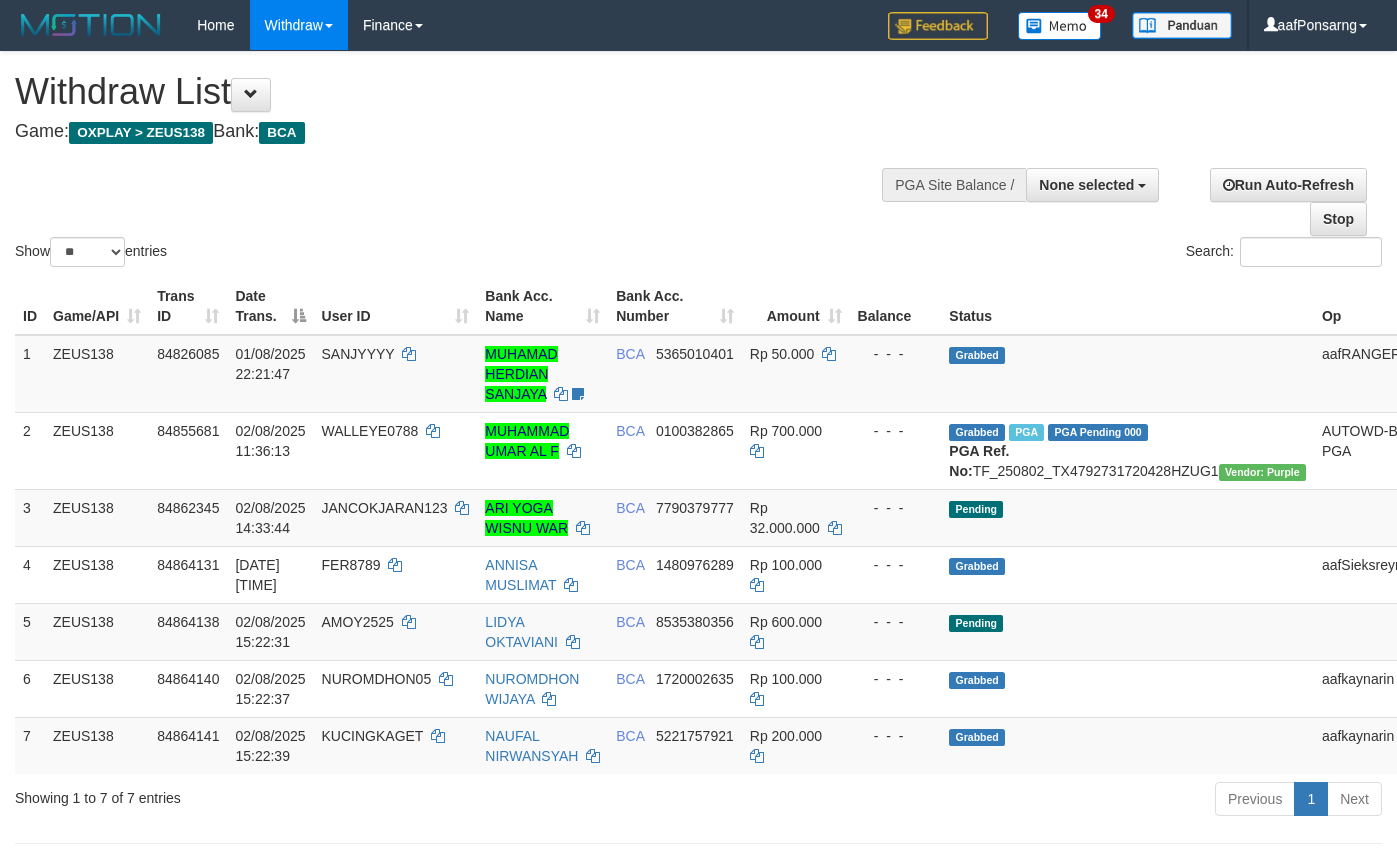 select 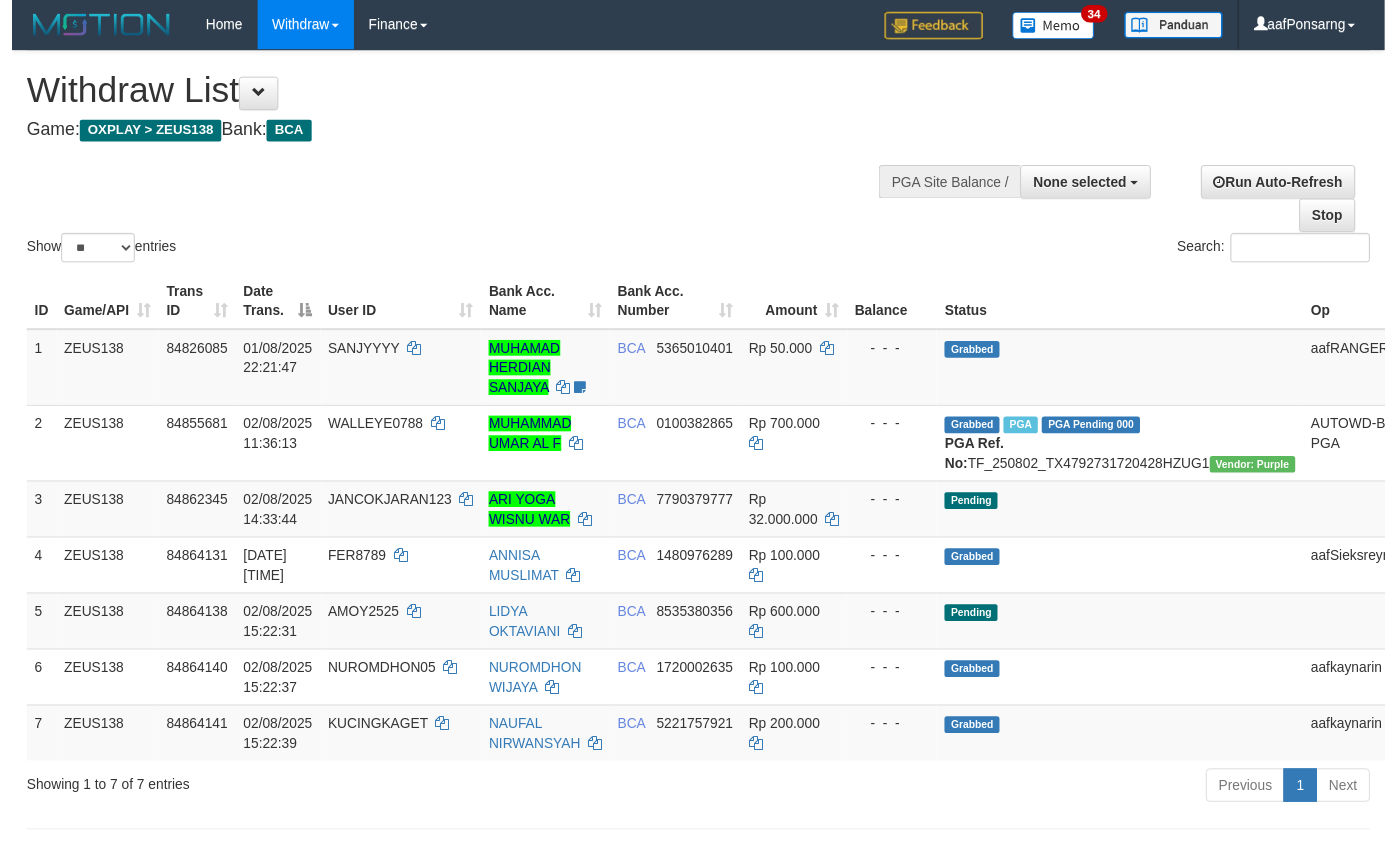 scroll, scrollTop: 152, scrollLeft: 0, axis: vertical 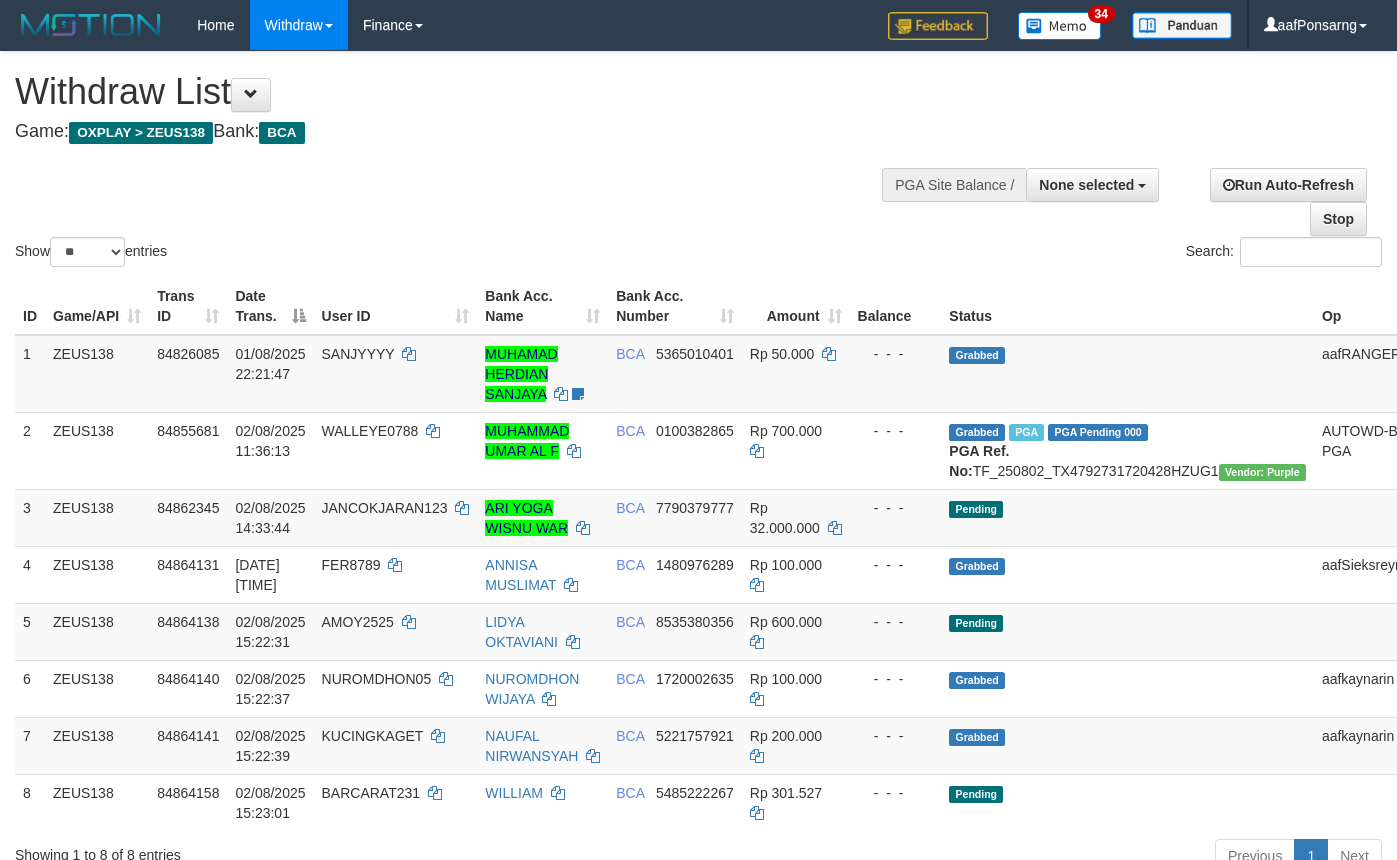 select 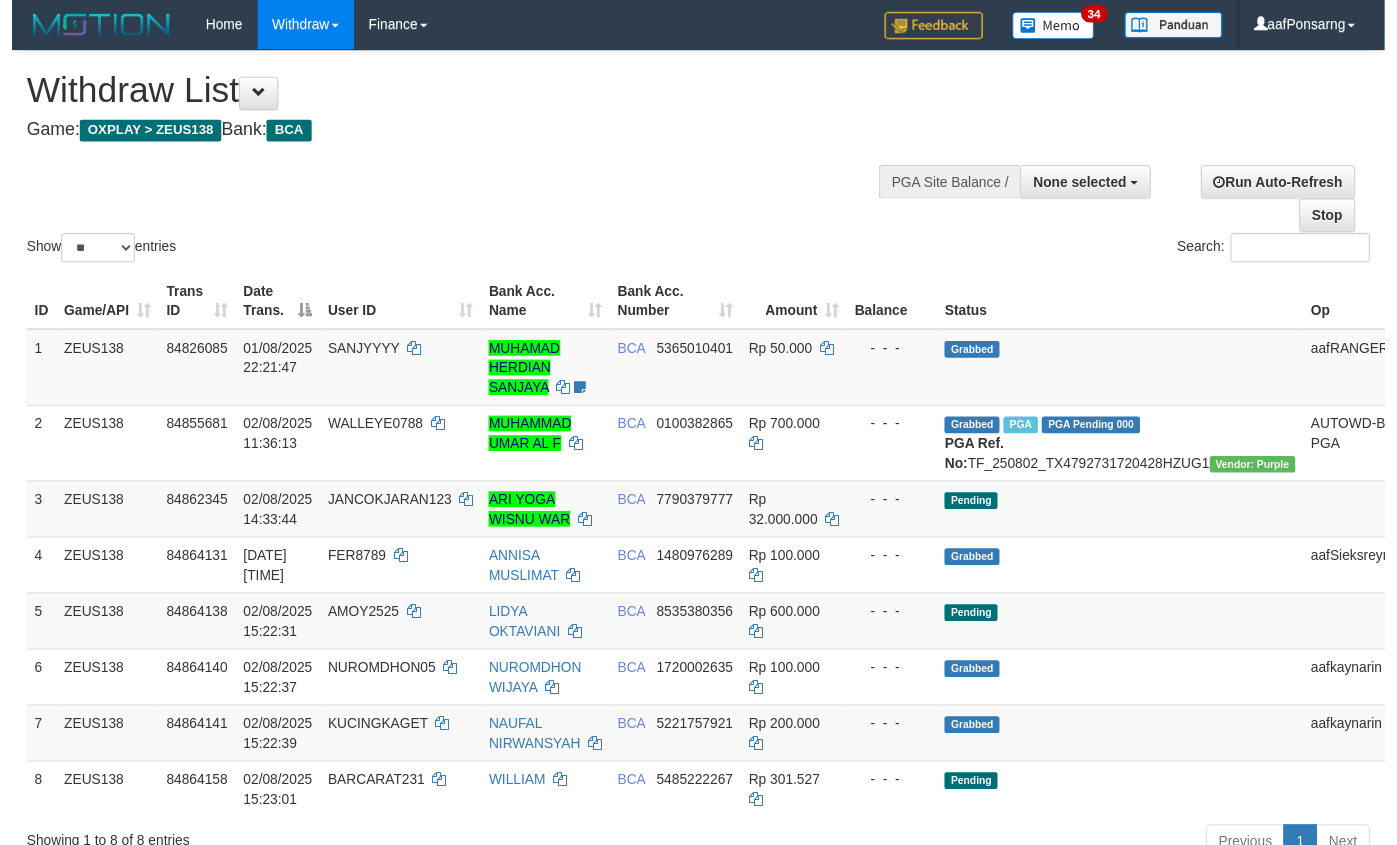 scroll, scrollTop: 152, scrollLeft: 0, axis: vertical 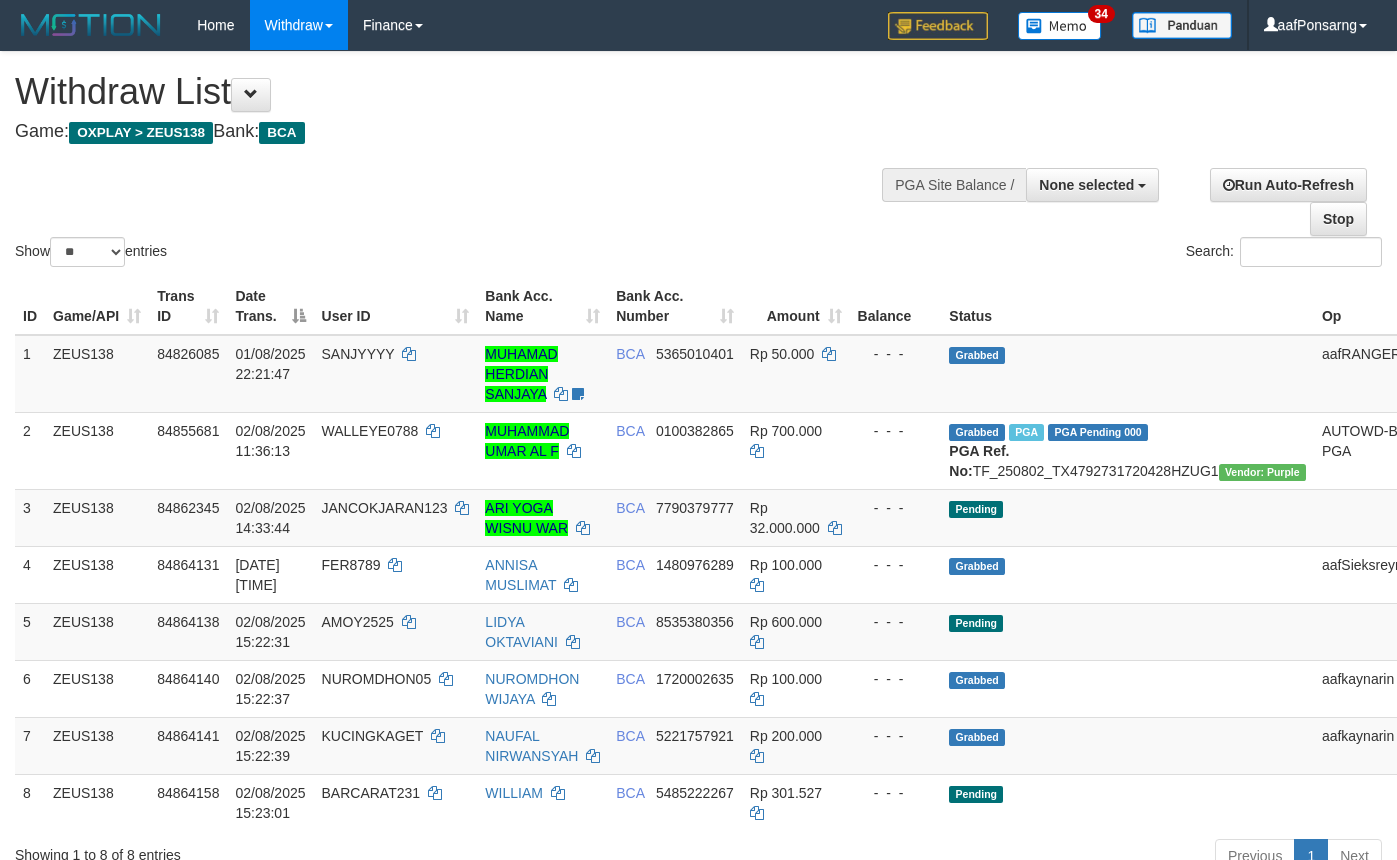 select 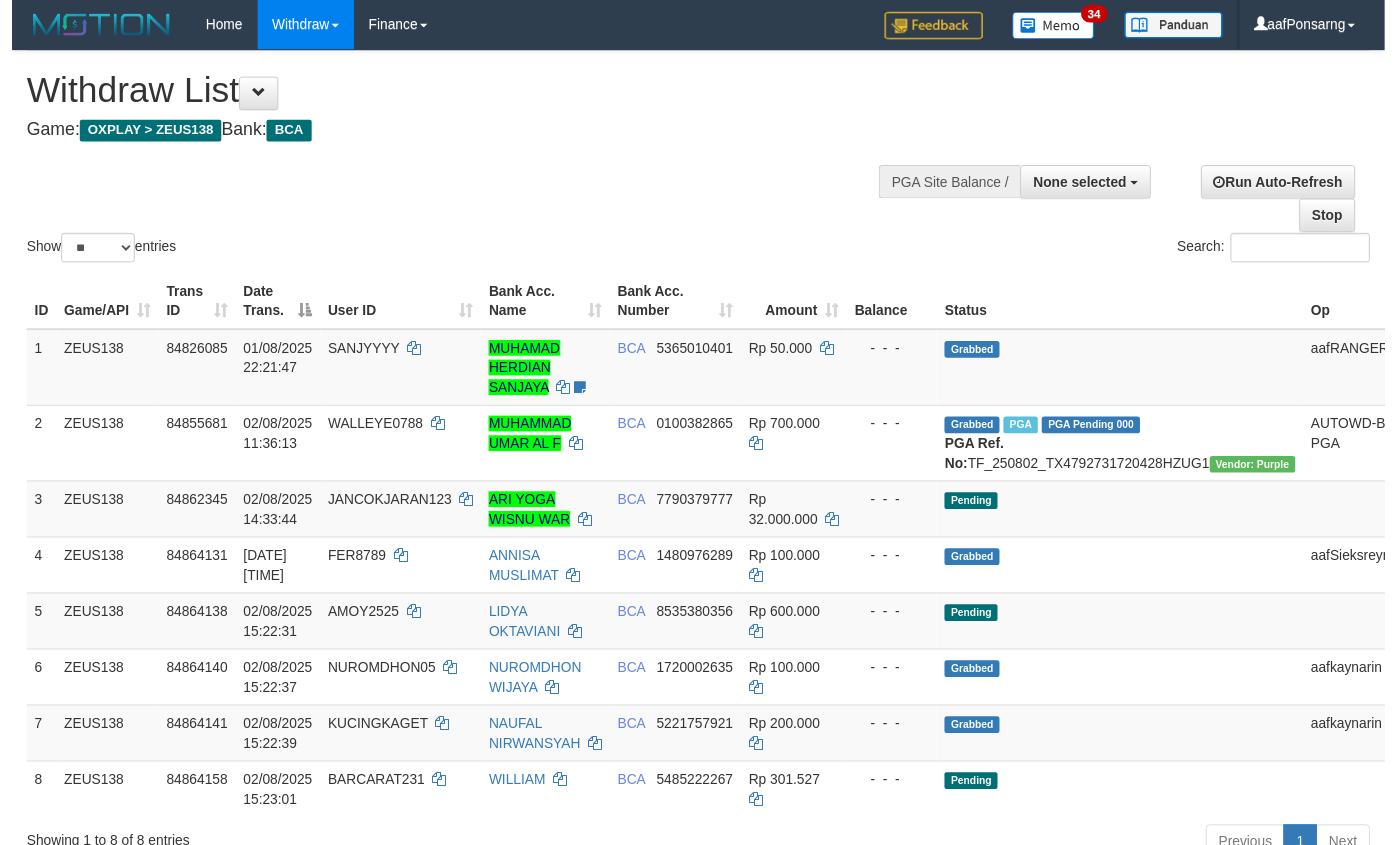 scroll, scrollTop: 152, scrollLeft: 0, axis: vertical 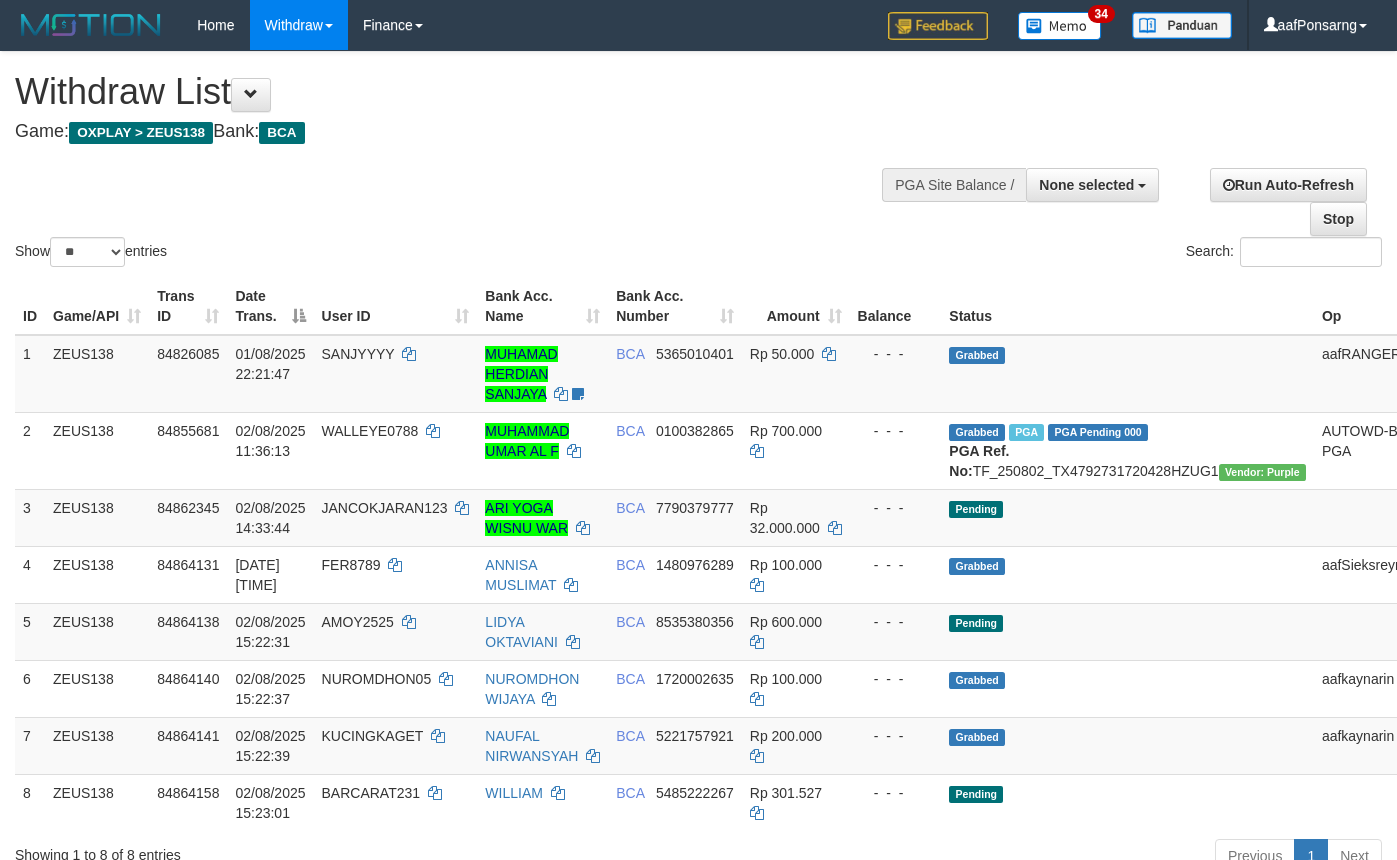 select 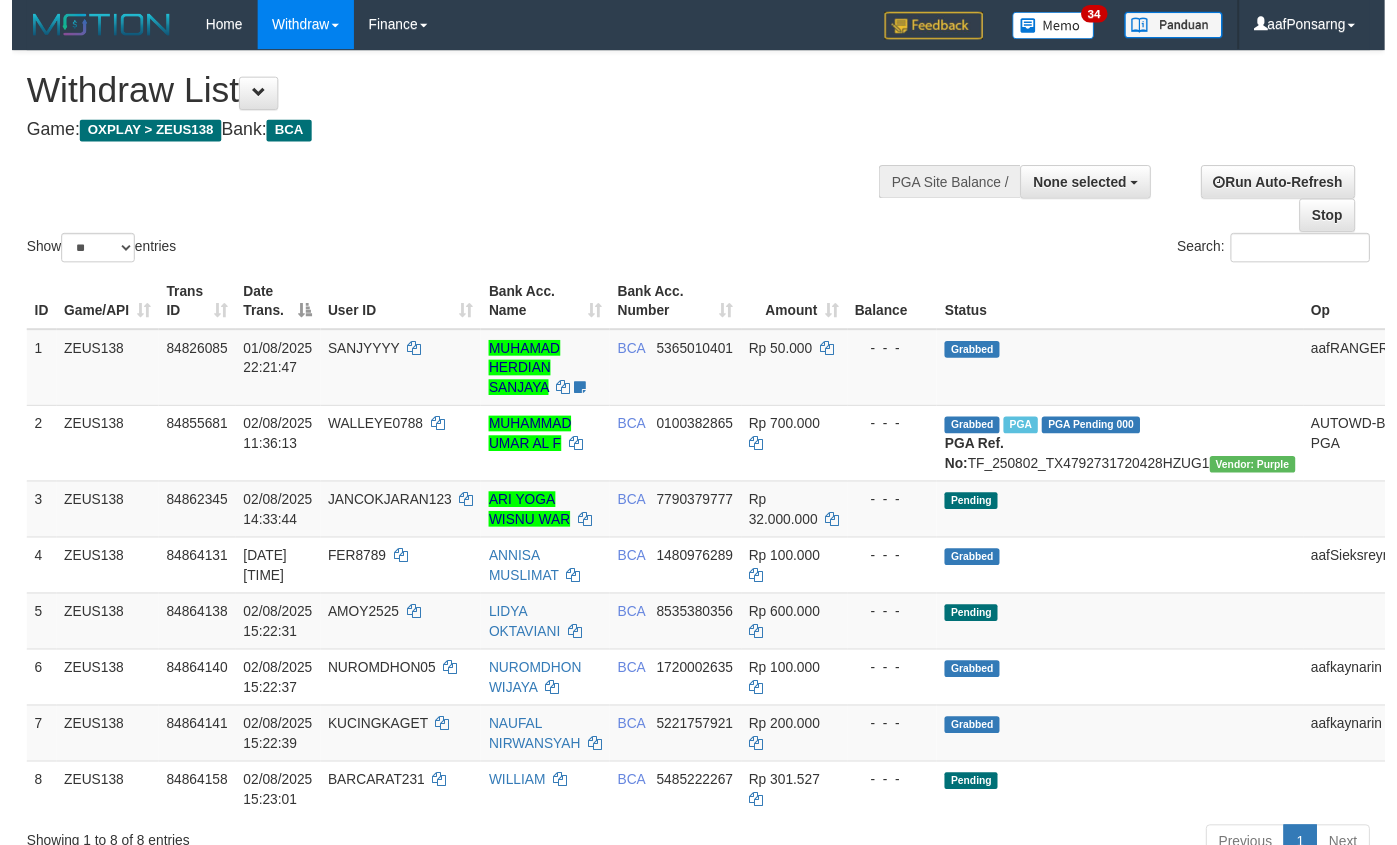 scroll, scrollTop: 152, scrollLeft: 0, axis: vertical 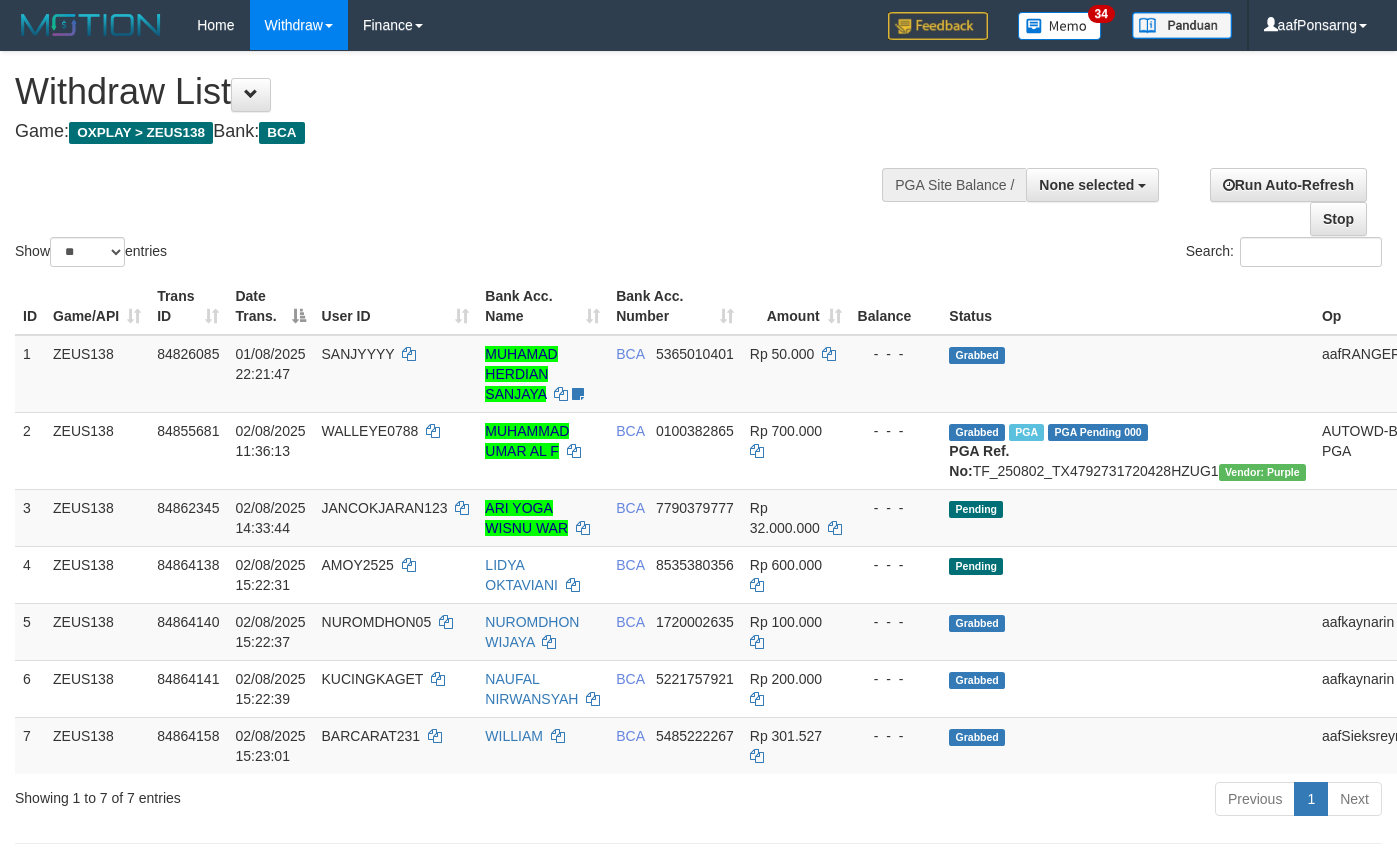 select 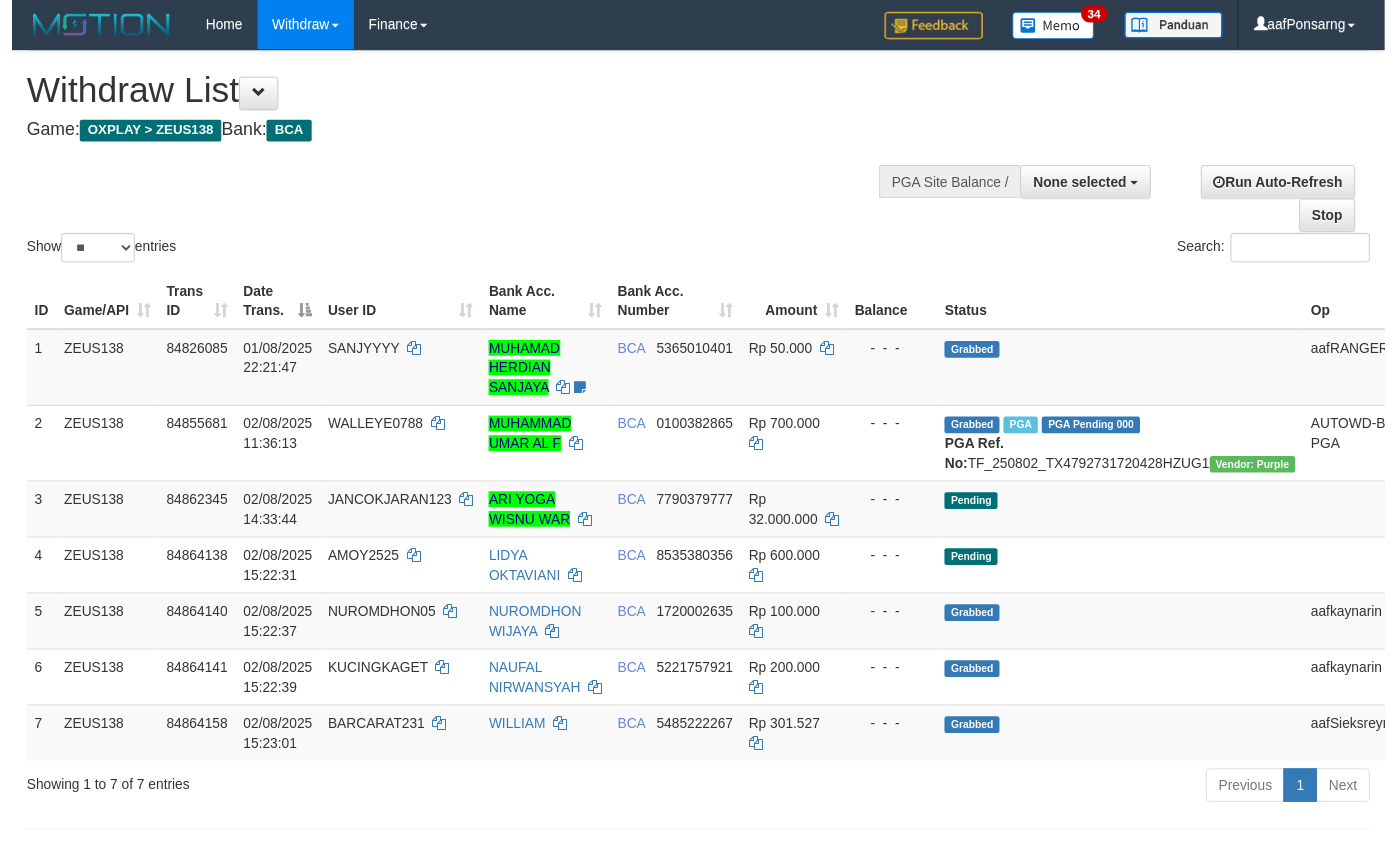 scroll, scrollTop: 152, scrollLeft: 0, axis: vertical 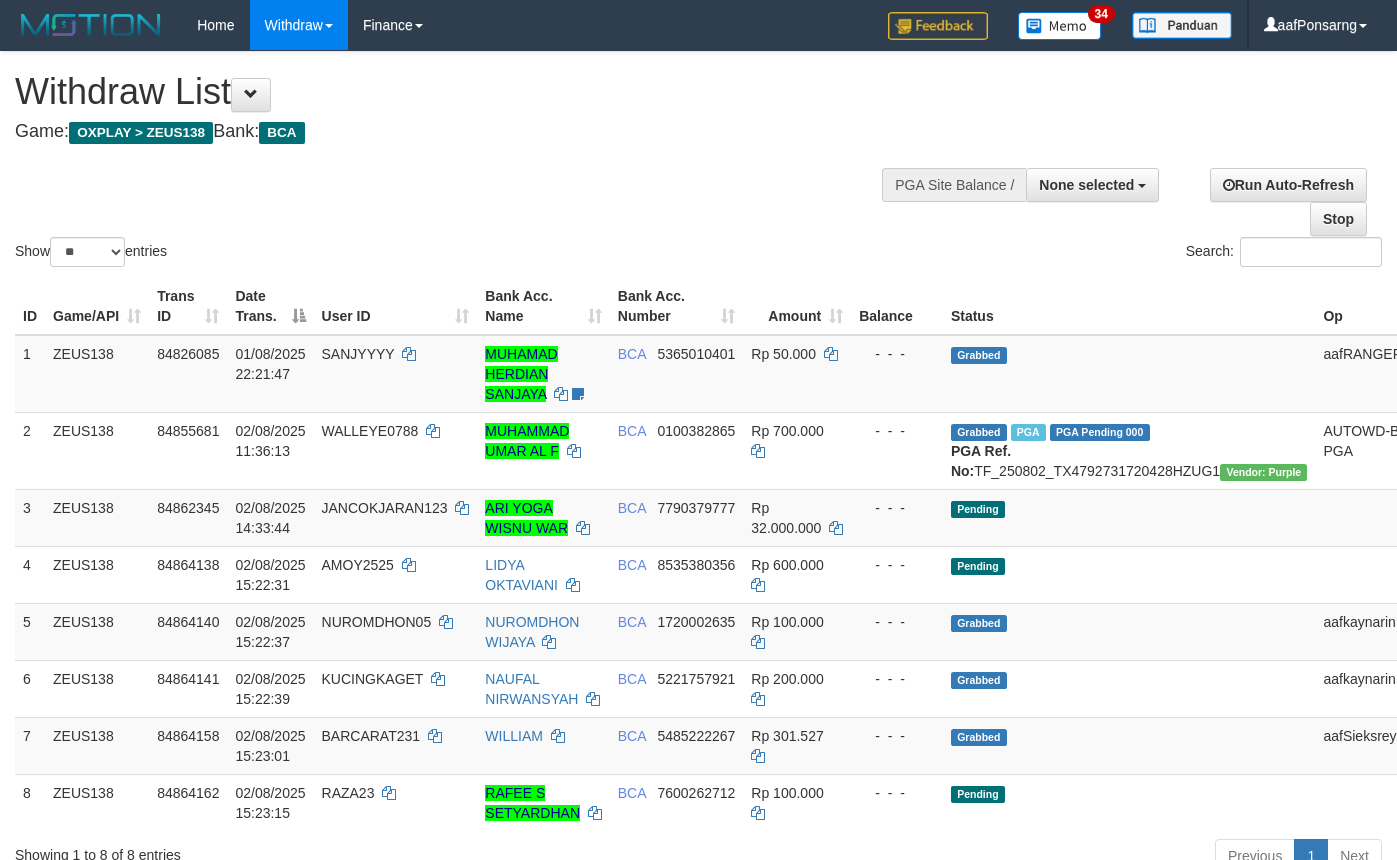 select 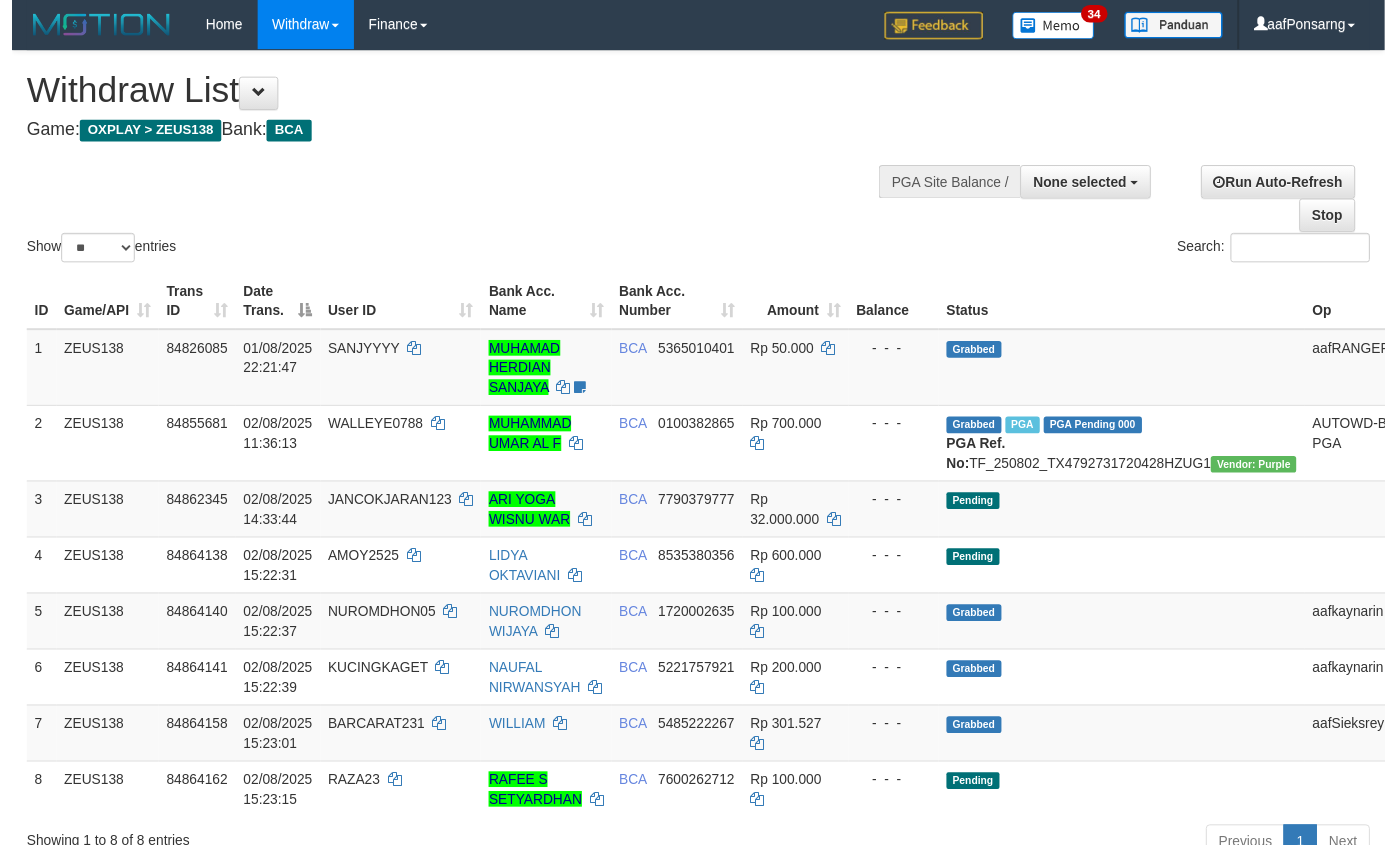scroll, scrollTop: 152, scrollLeft: 0, axis: vertical 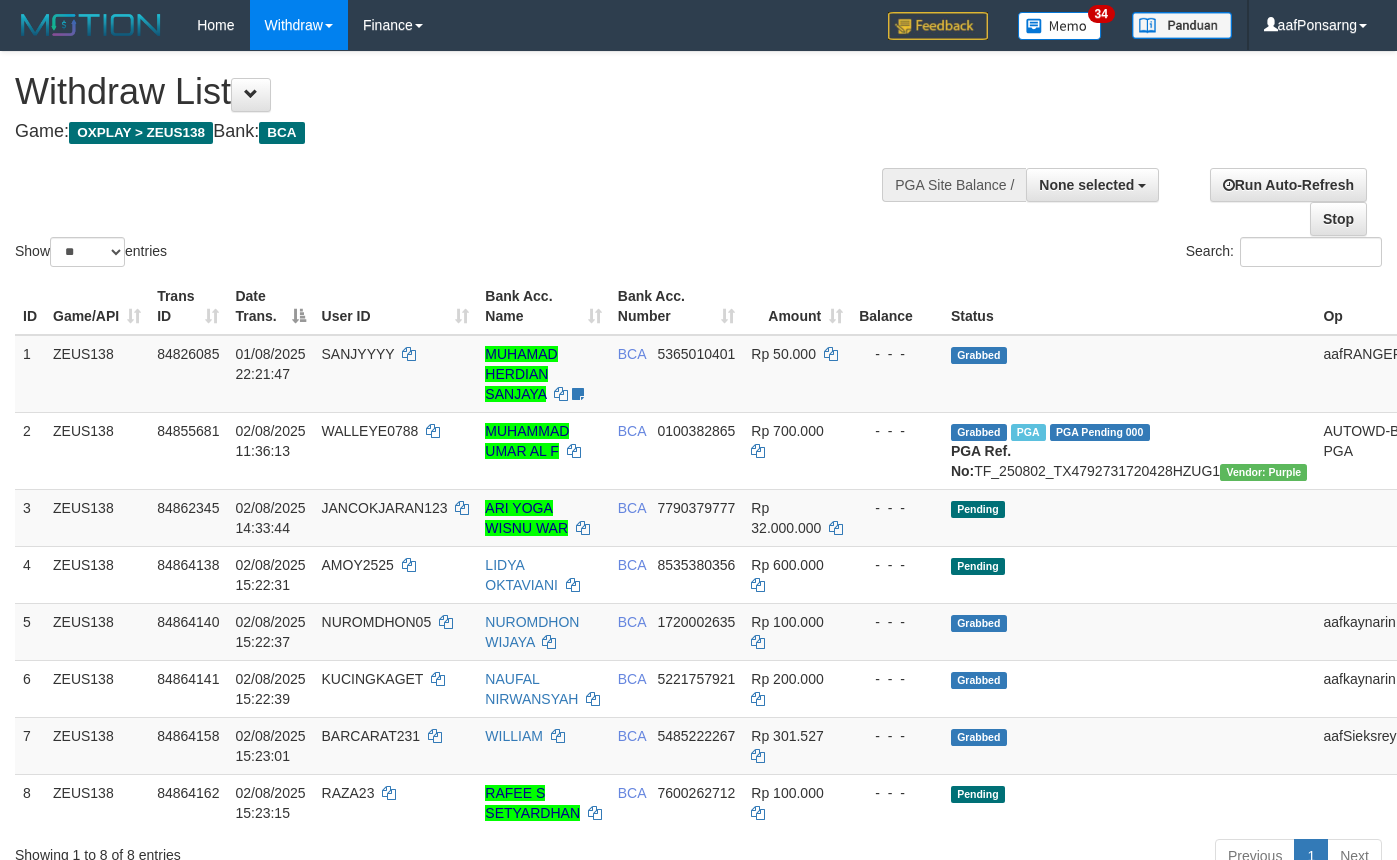 select 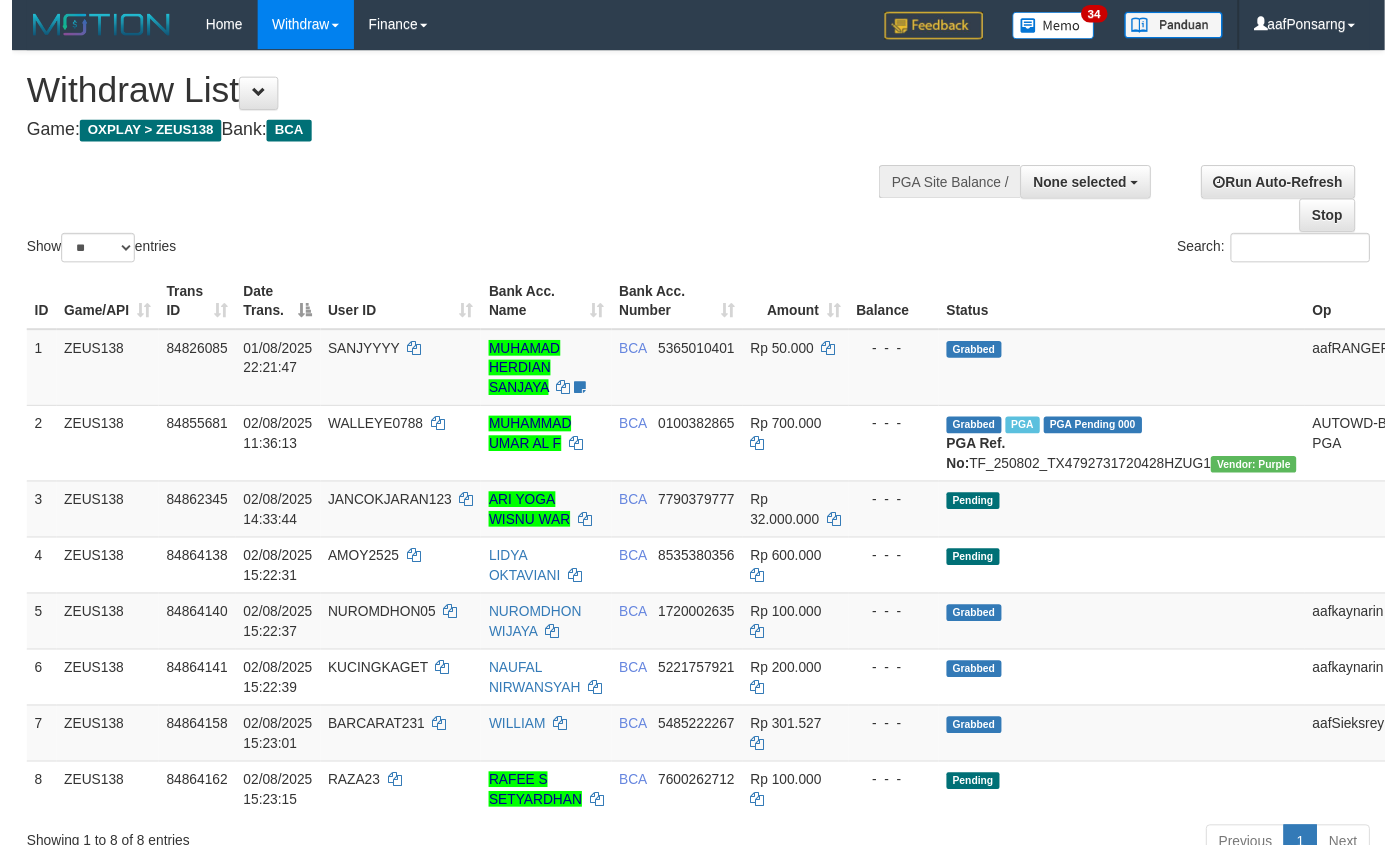 scroll, scrollTop: 152, scrollLeft: 0, axis: vertical 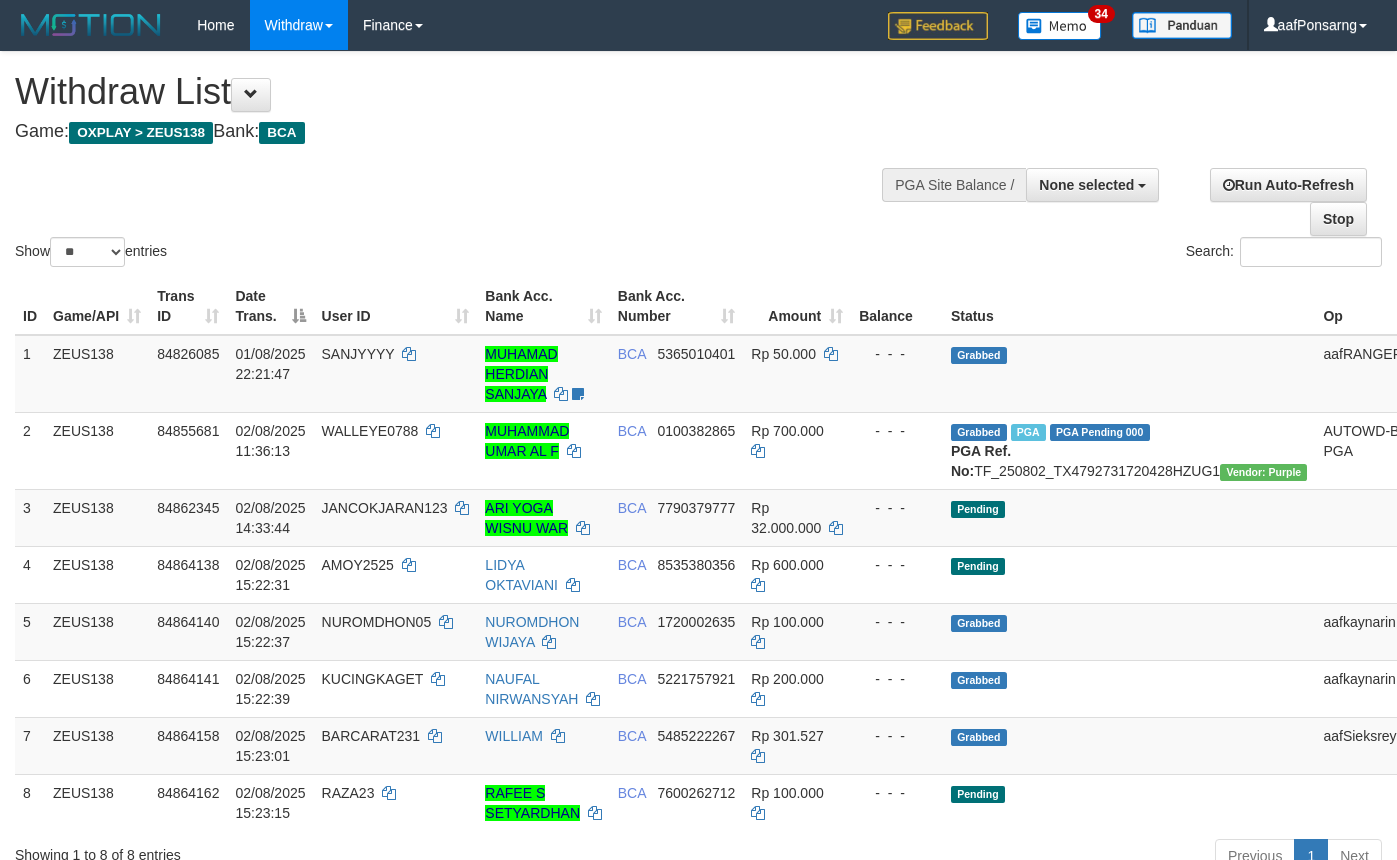 select 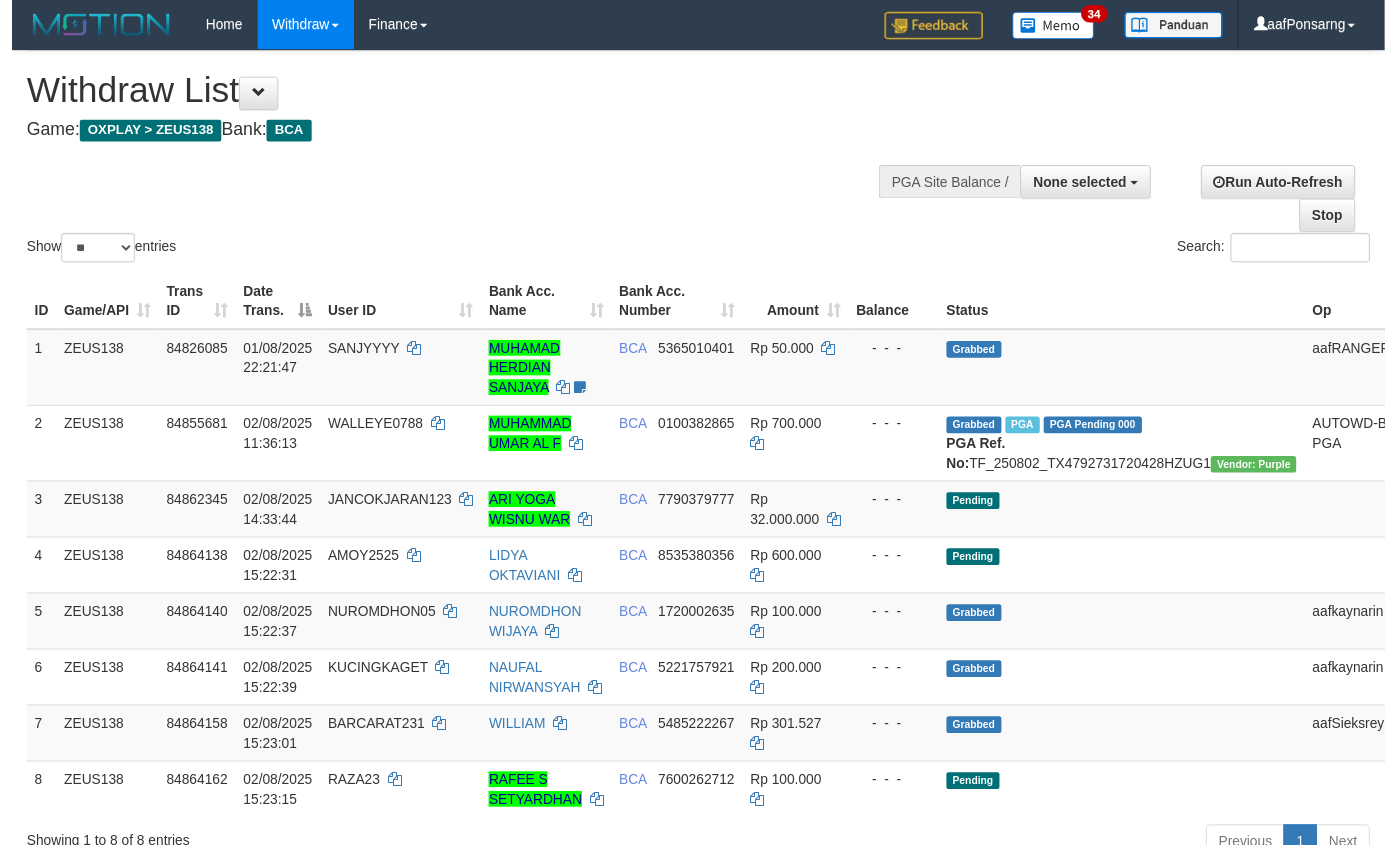 scroll, scrollTop: 152, scrollLeft: 0, axis: vertical 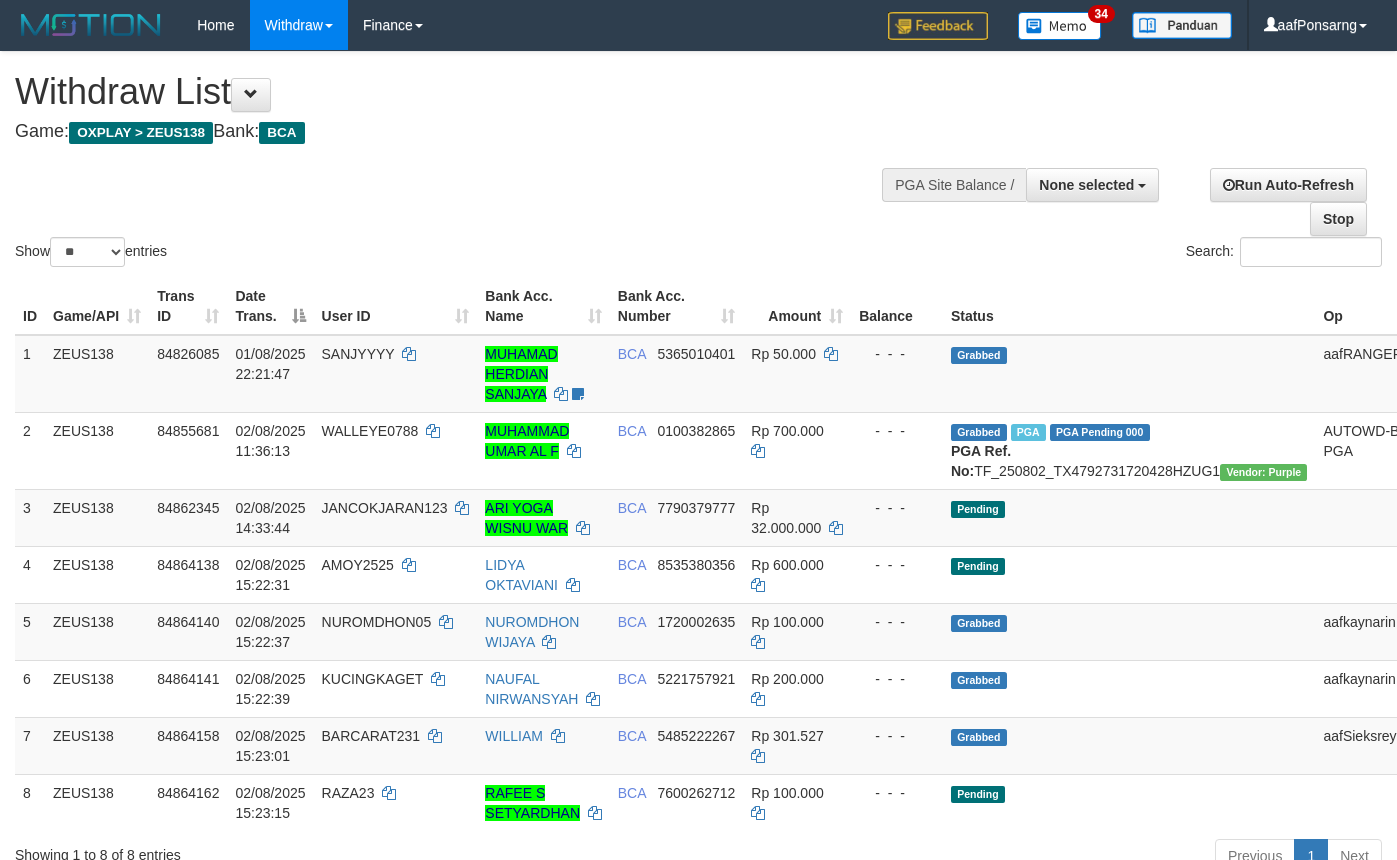 select 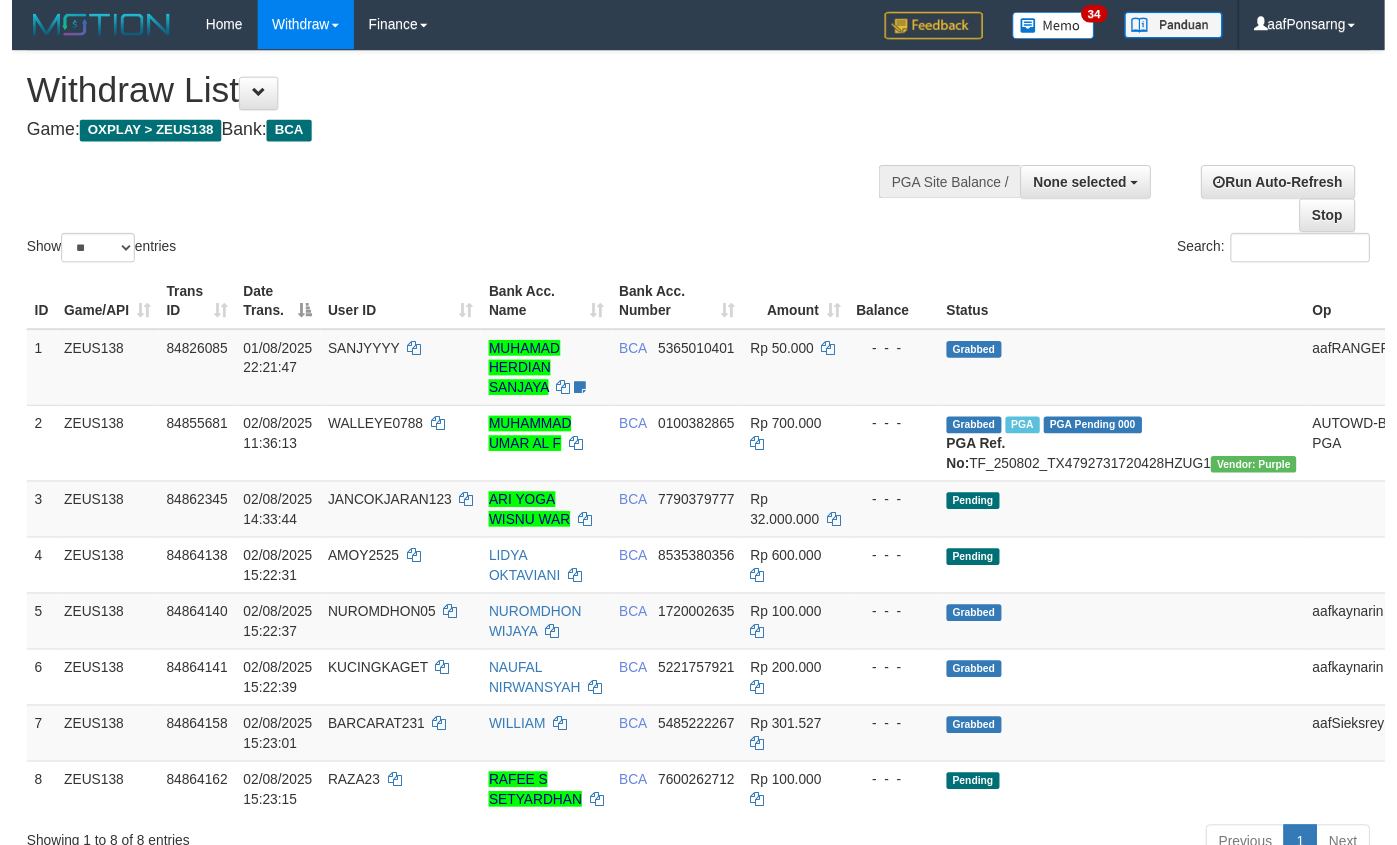 scroll, scrollTop: 152, scrollLeft: 0, axis: vertical 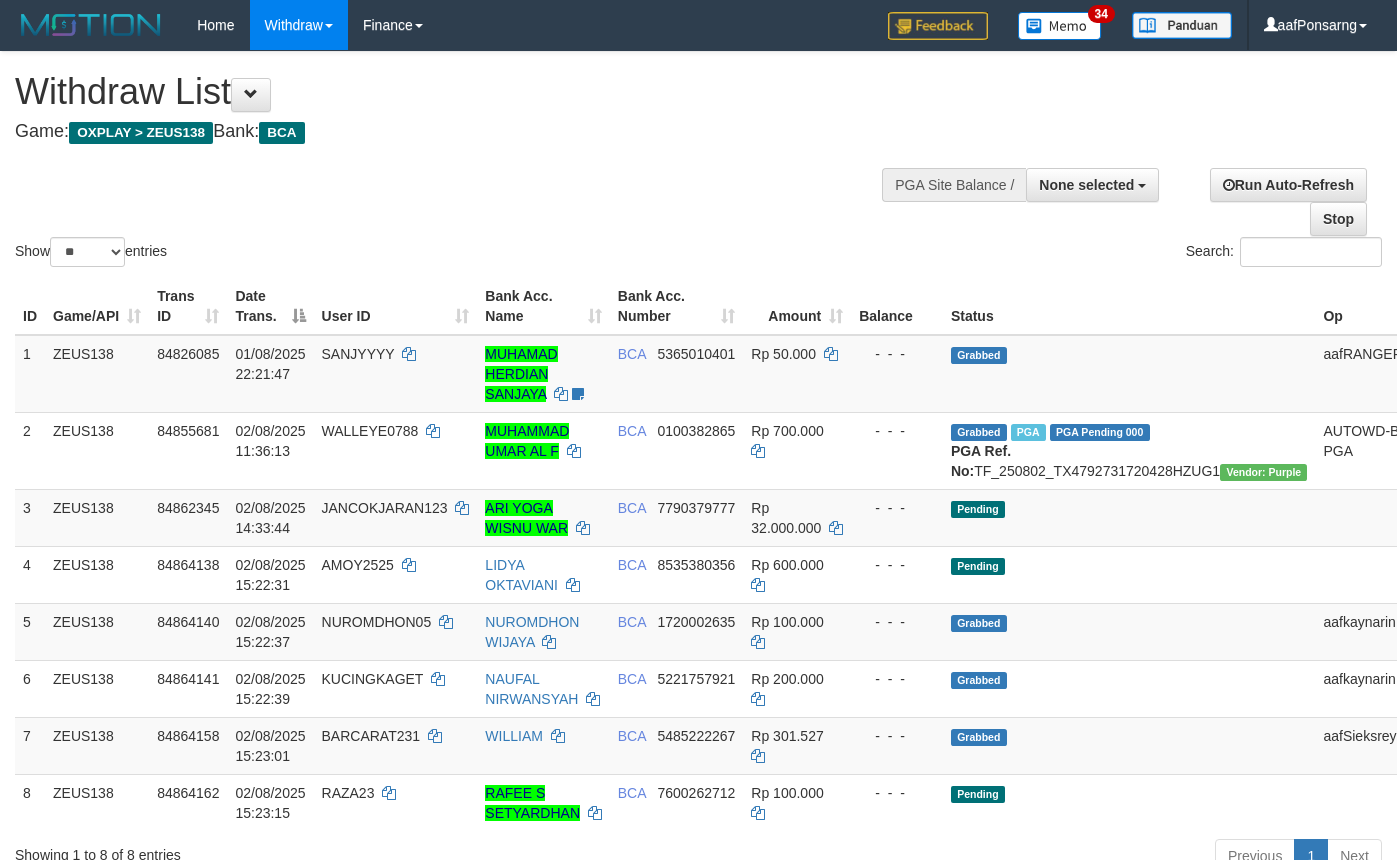 select 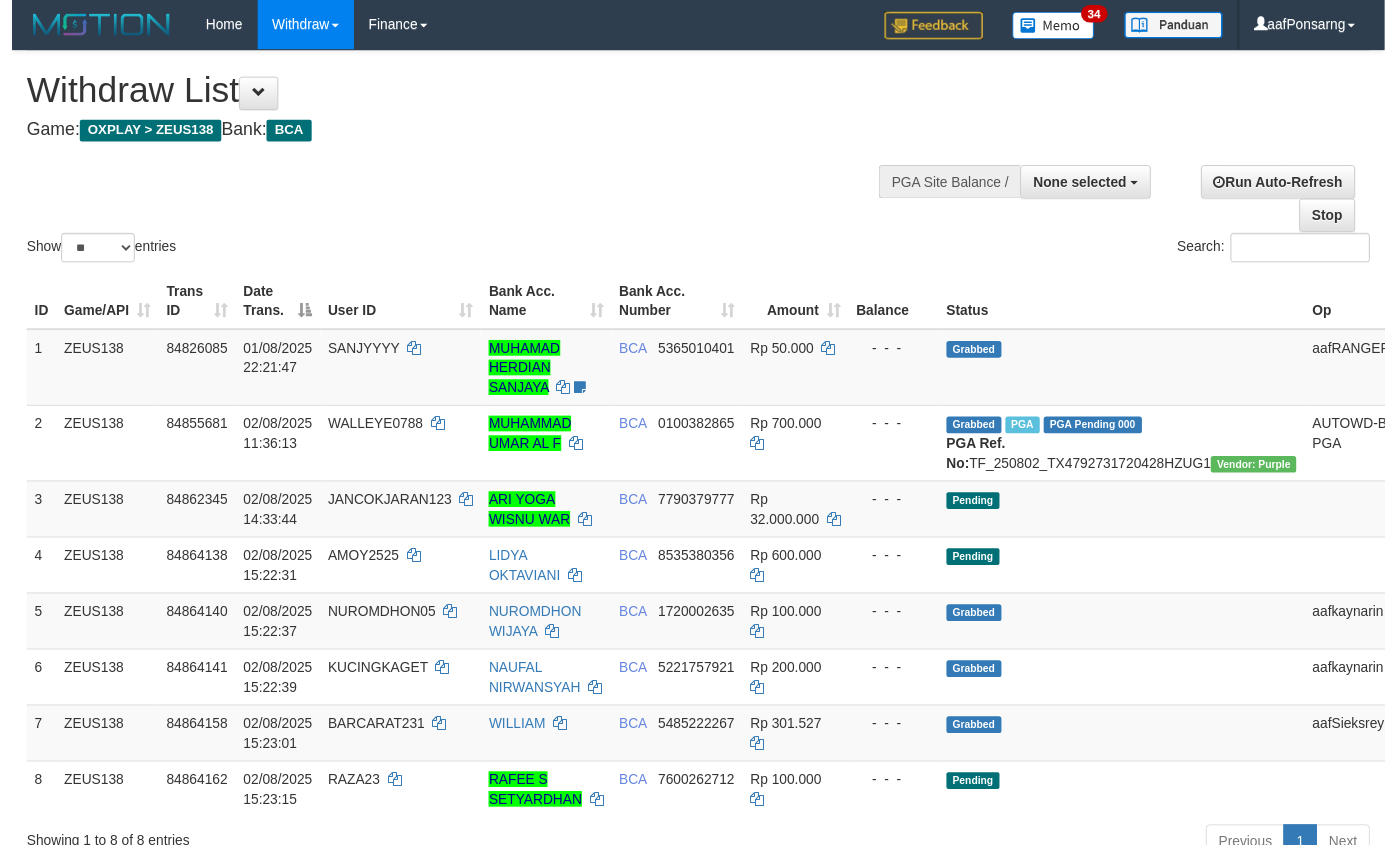 scroll, scrollTop: 152, scrollLeft: 0, axis: vertical 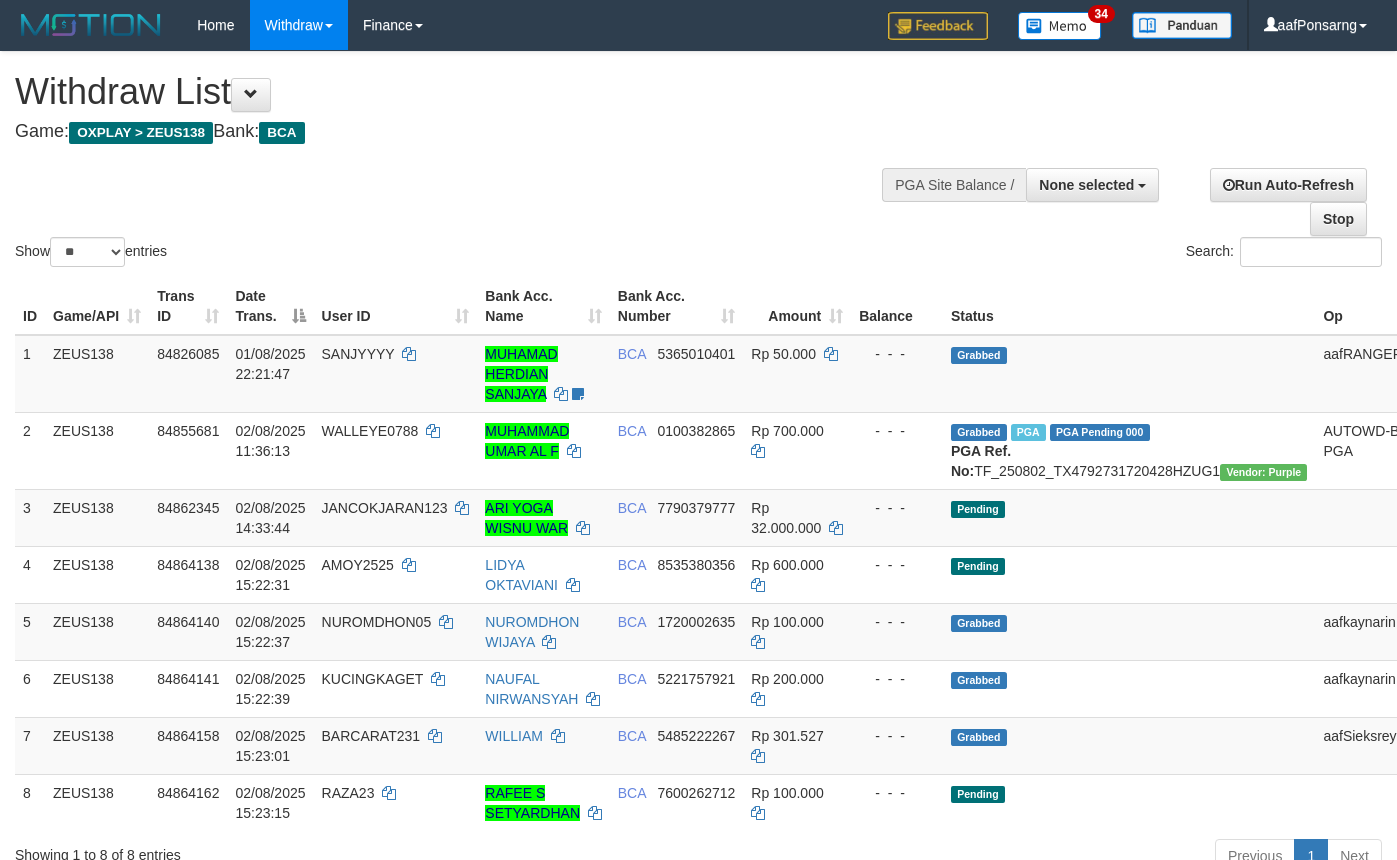 select 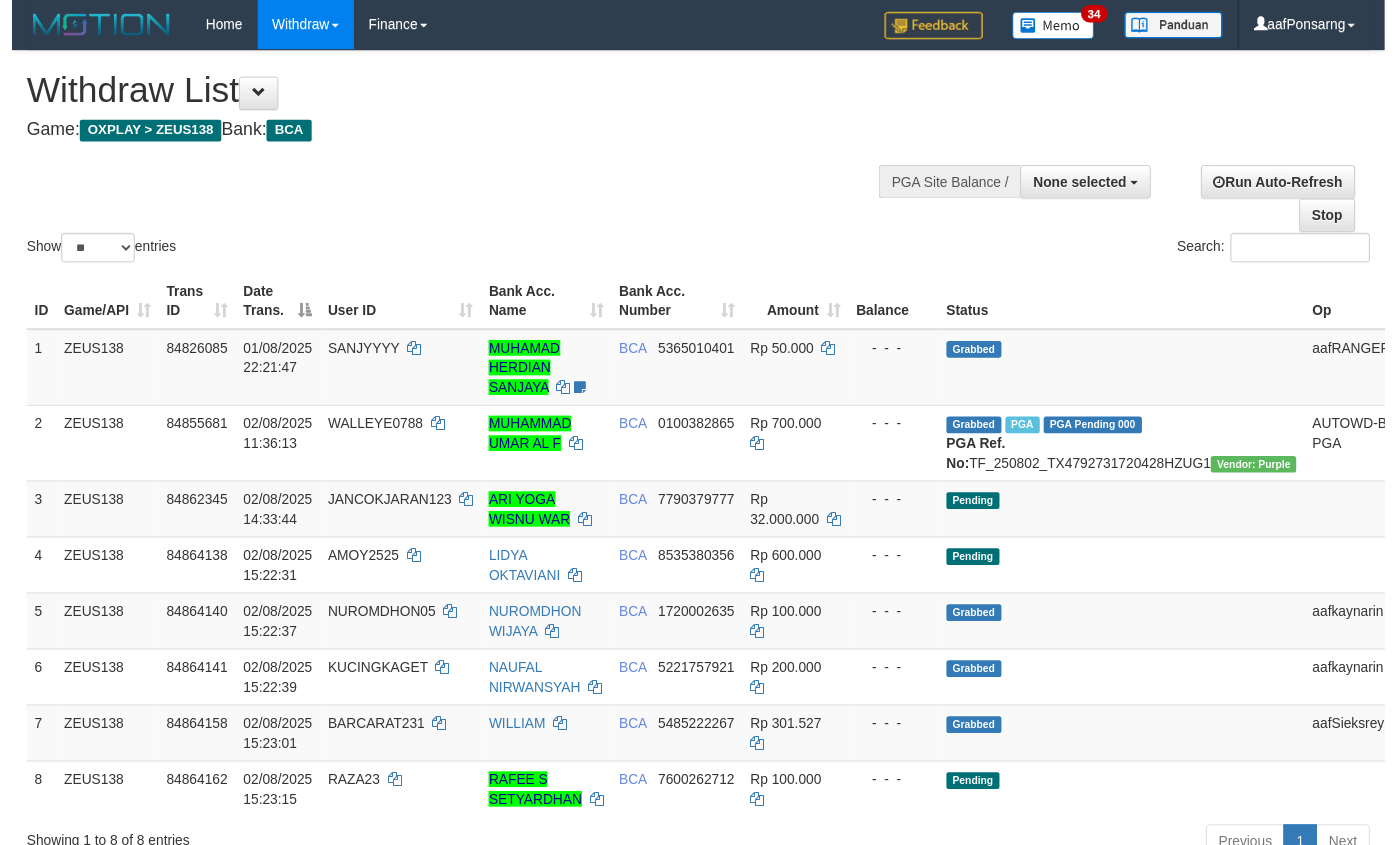 scroll, scrollTop: 152, scrollLeft: 0, axis: vertical 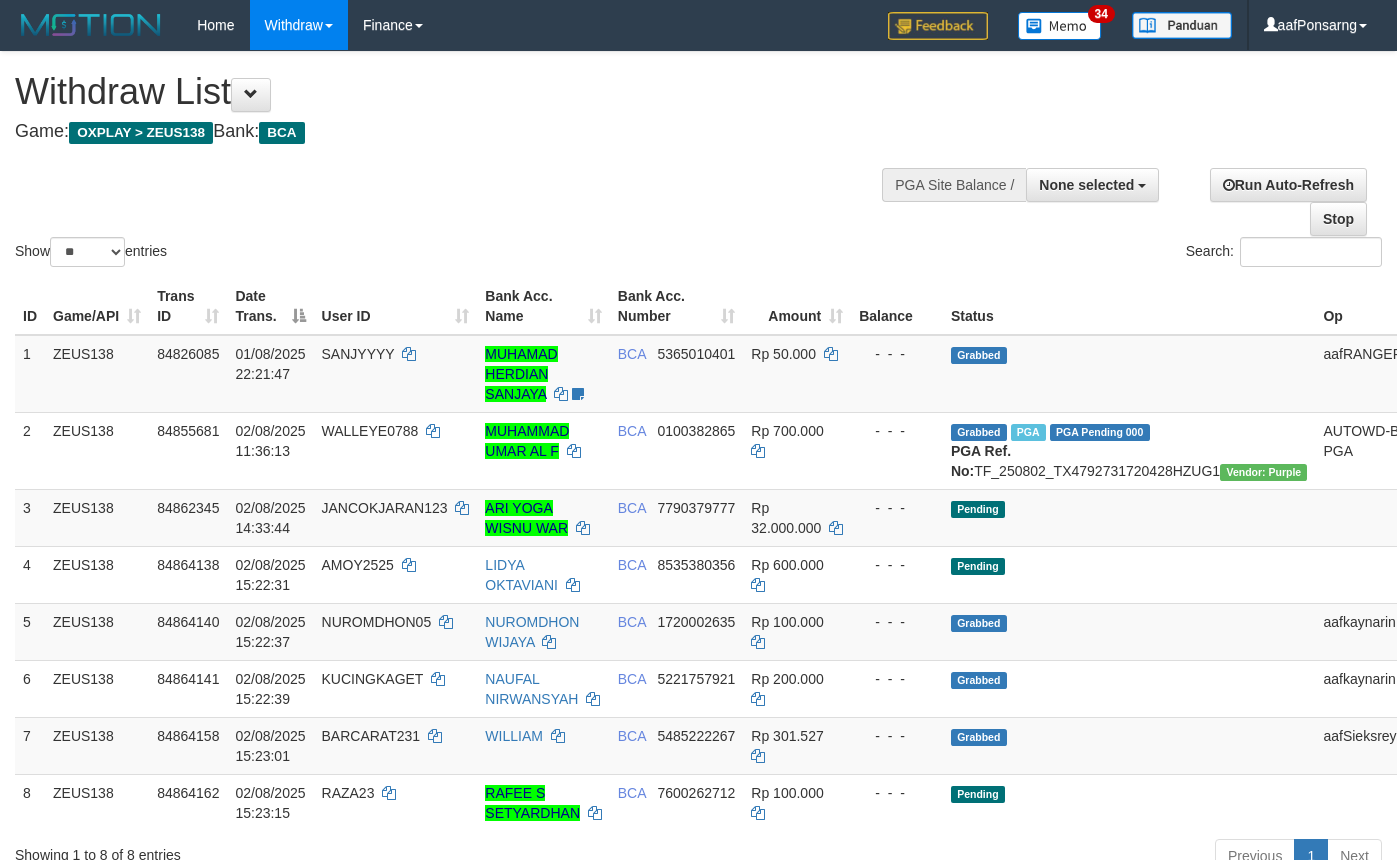 select 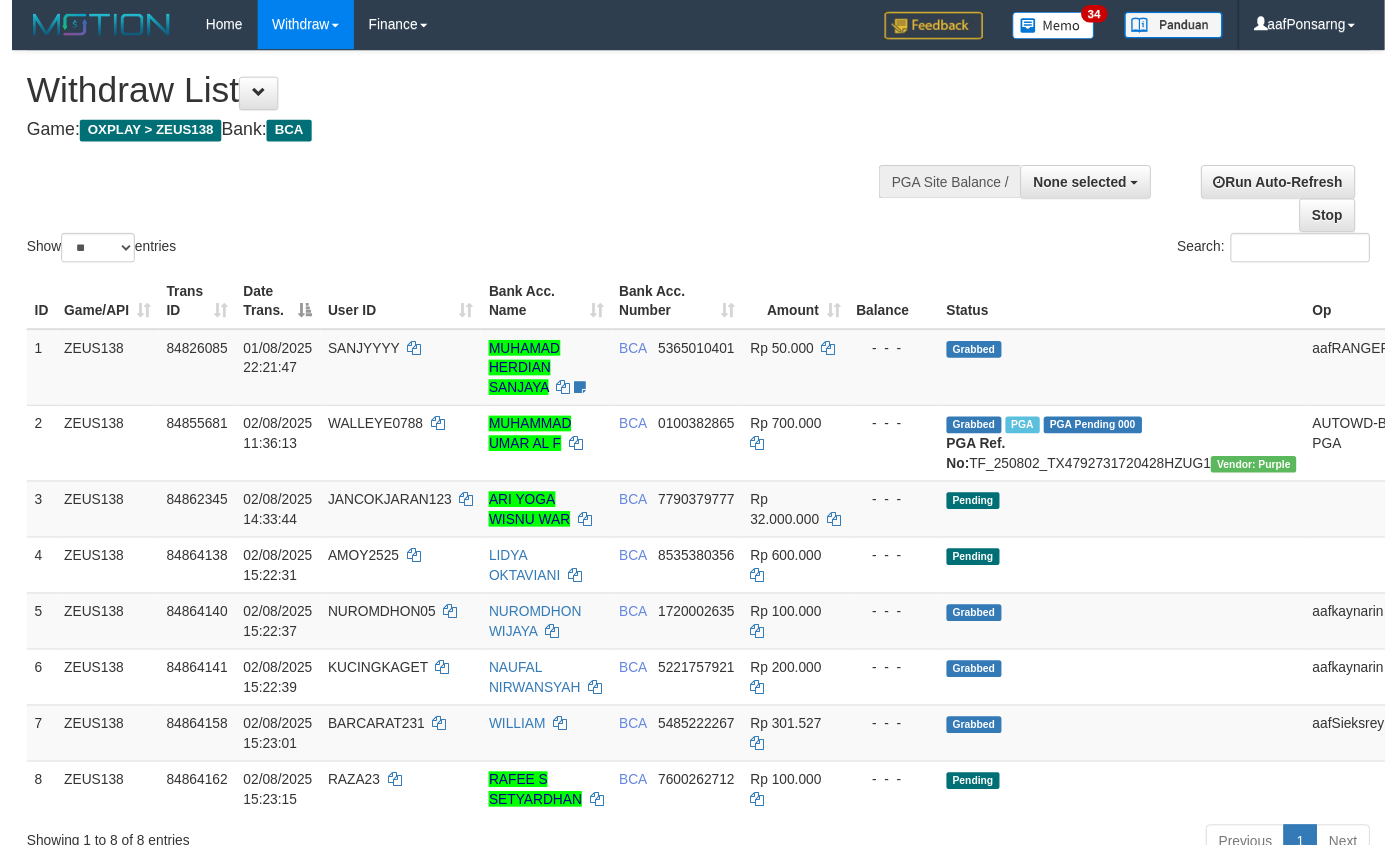 scroll, scrollTop: 152, scrollLeft: 0, axis: vertical 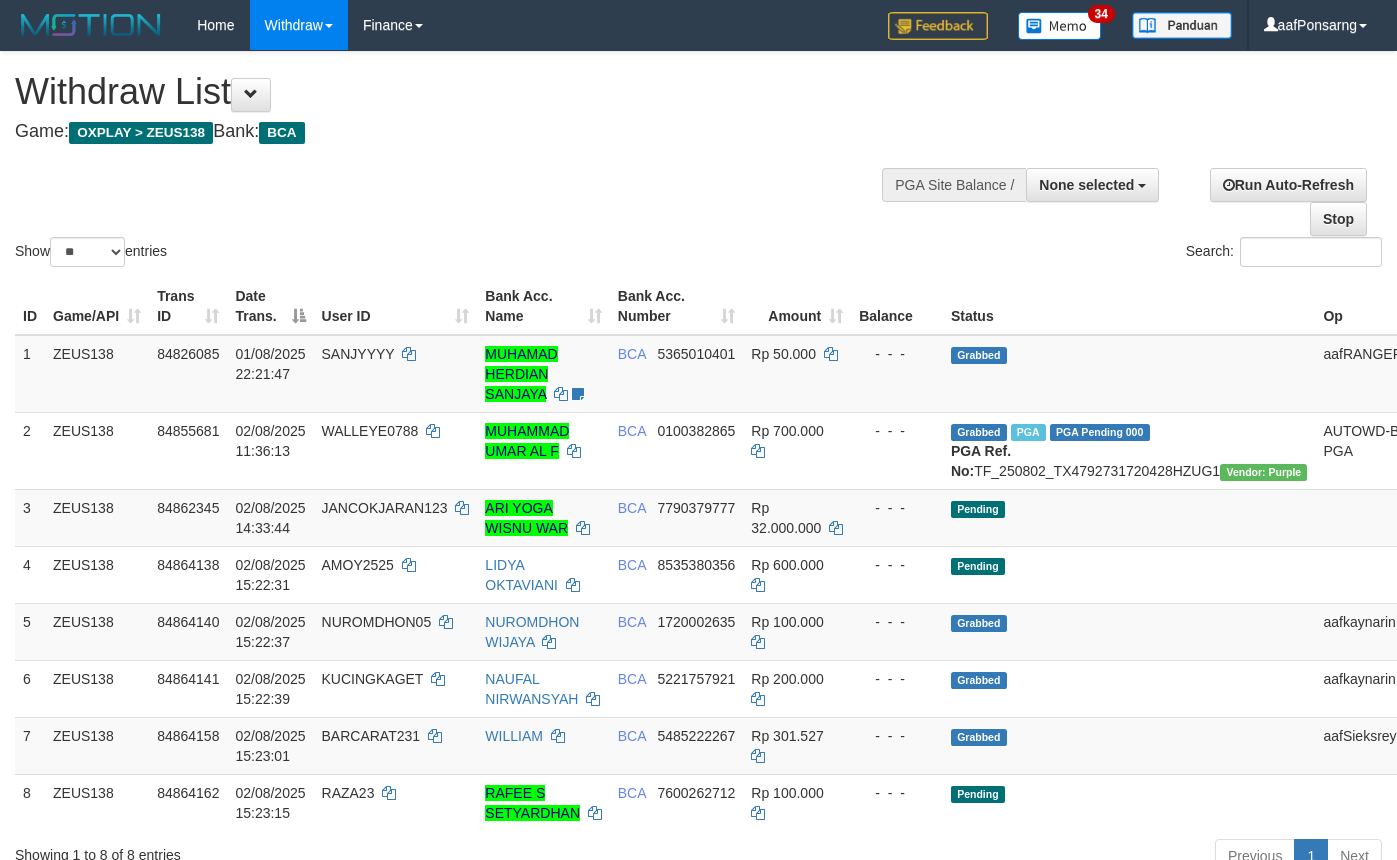 select 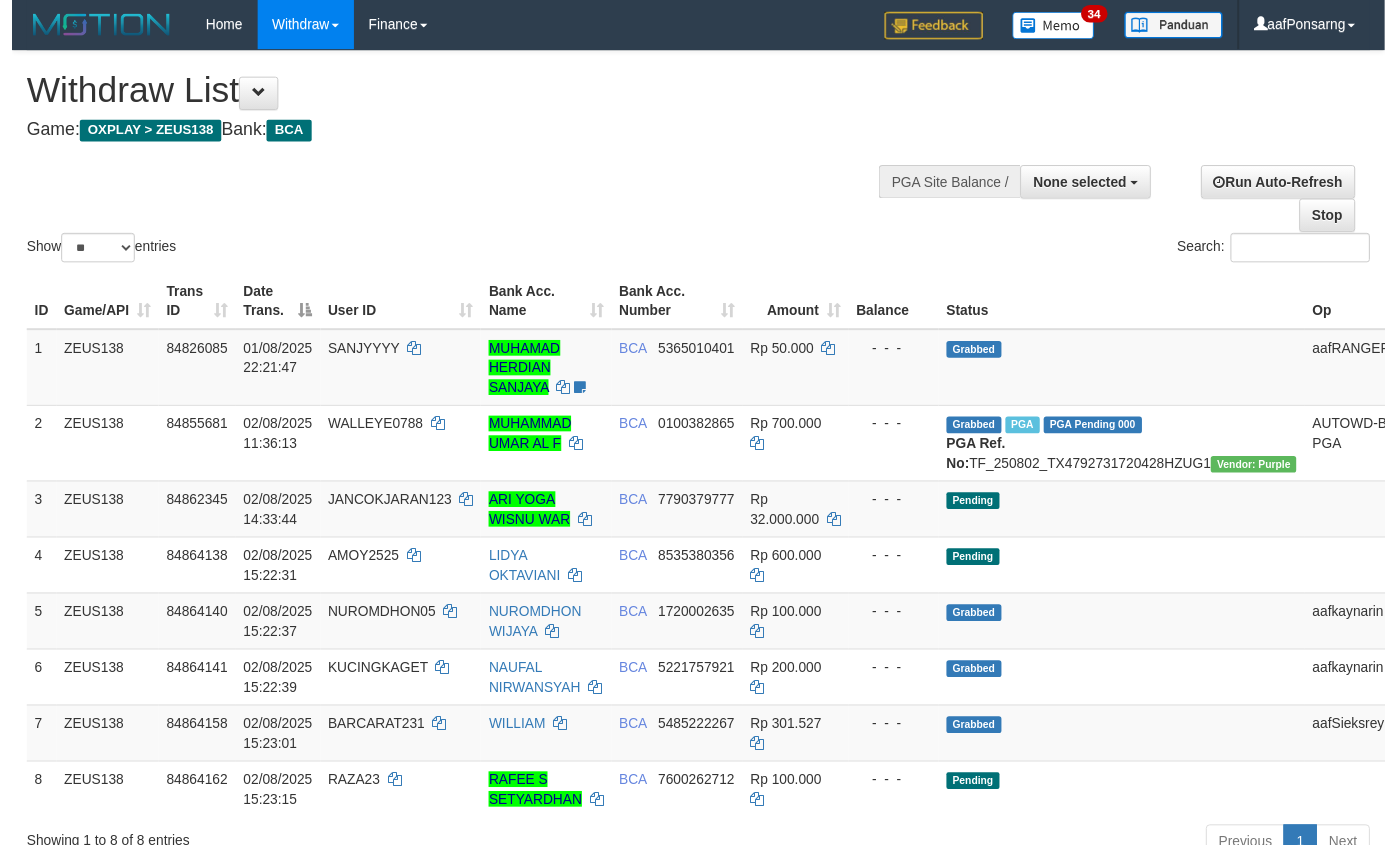 scroll, scrollTop: 152, scrollLeft: 0, axis: vertical 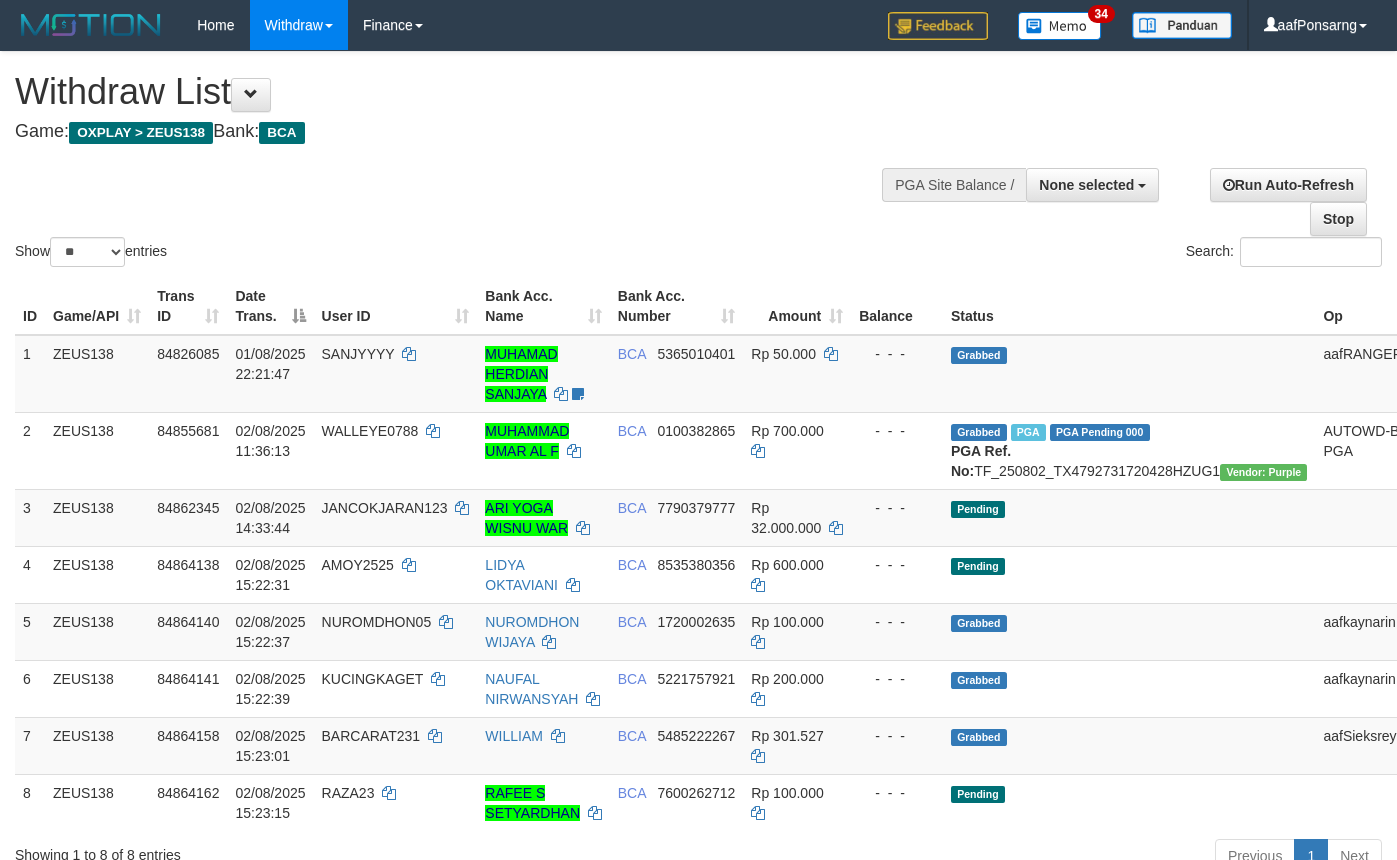 select 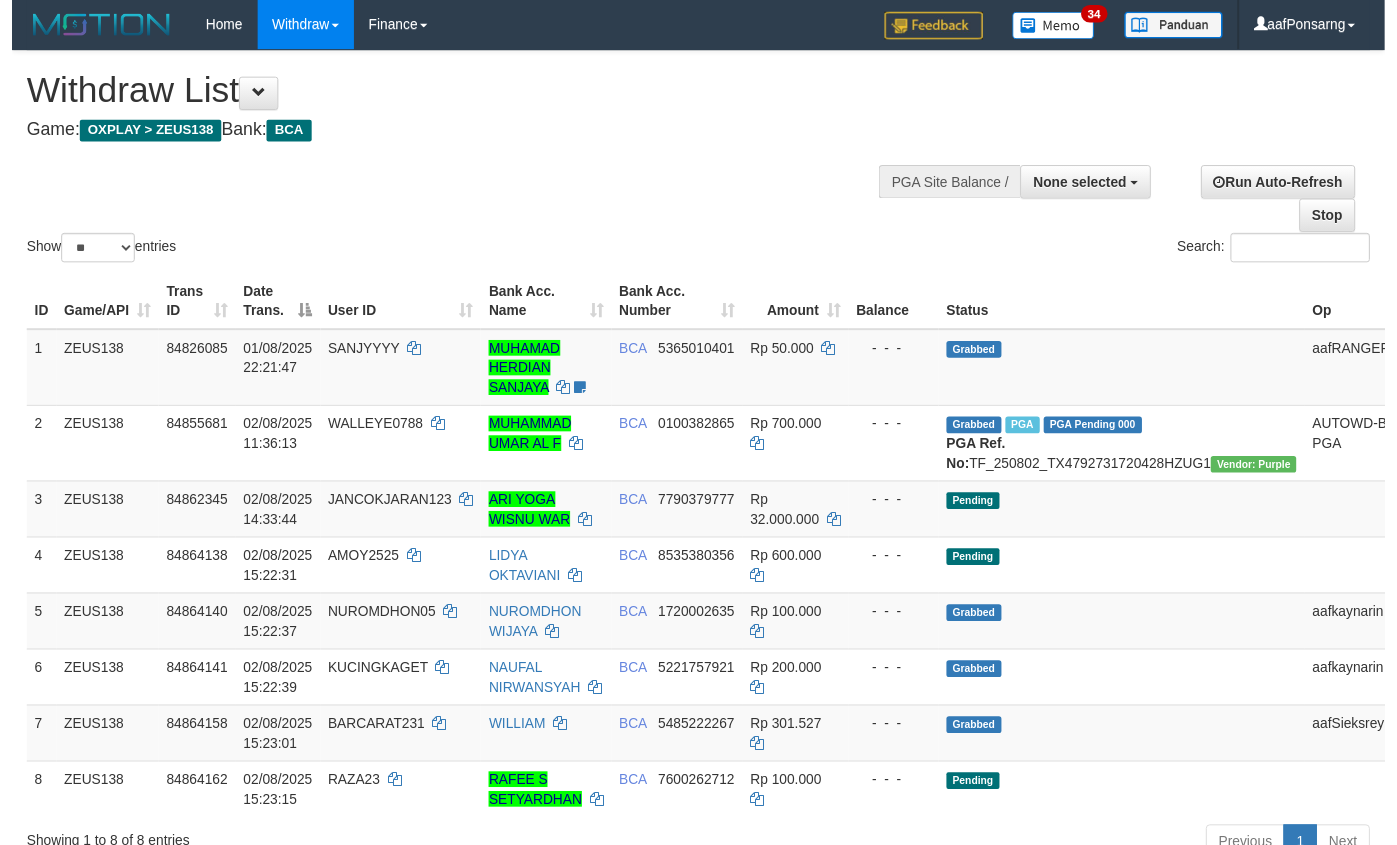 scroll, scrollTop: 152, scrollLeft: 0, axis: vertical 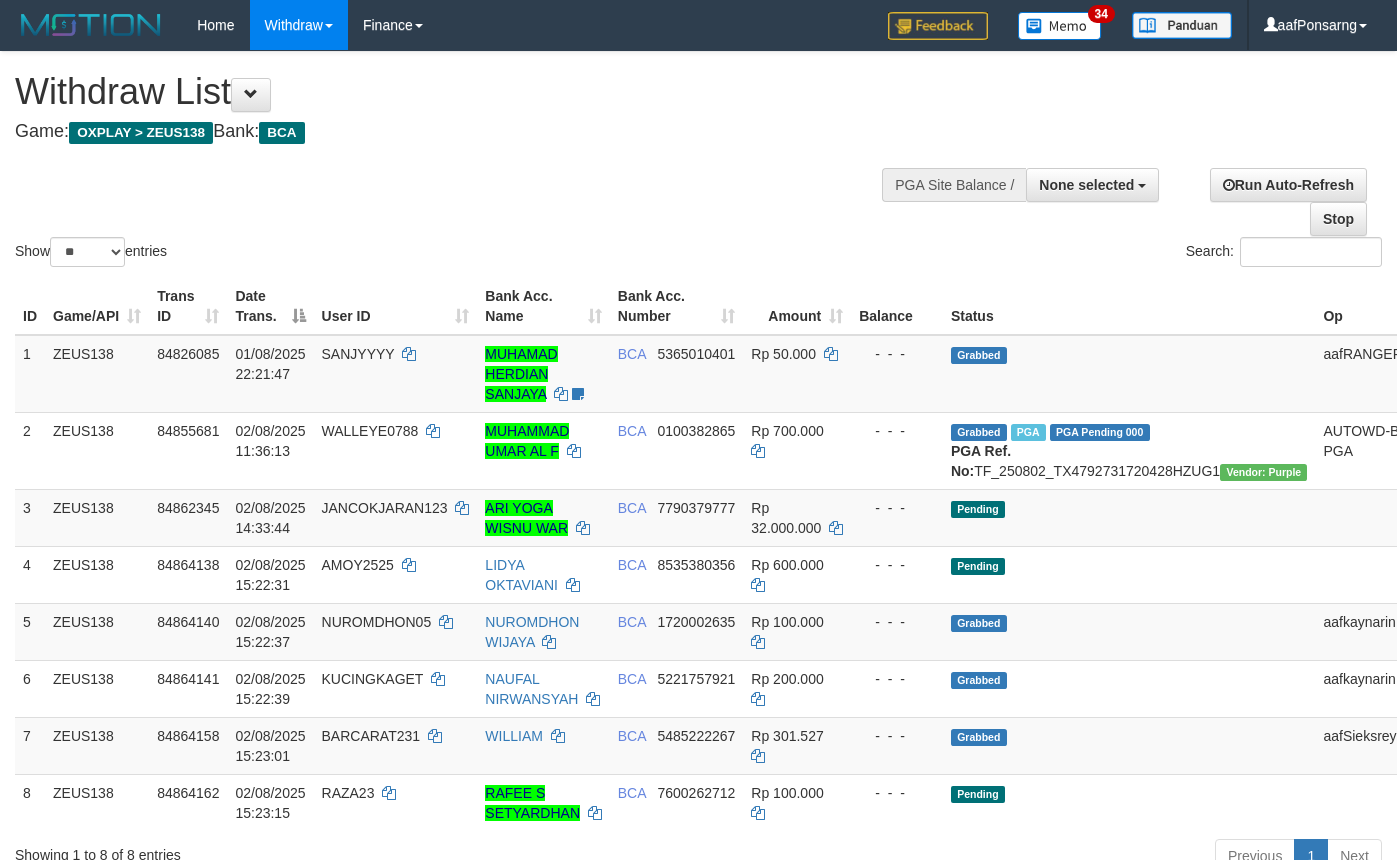 select 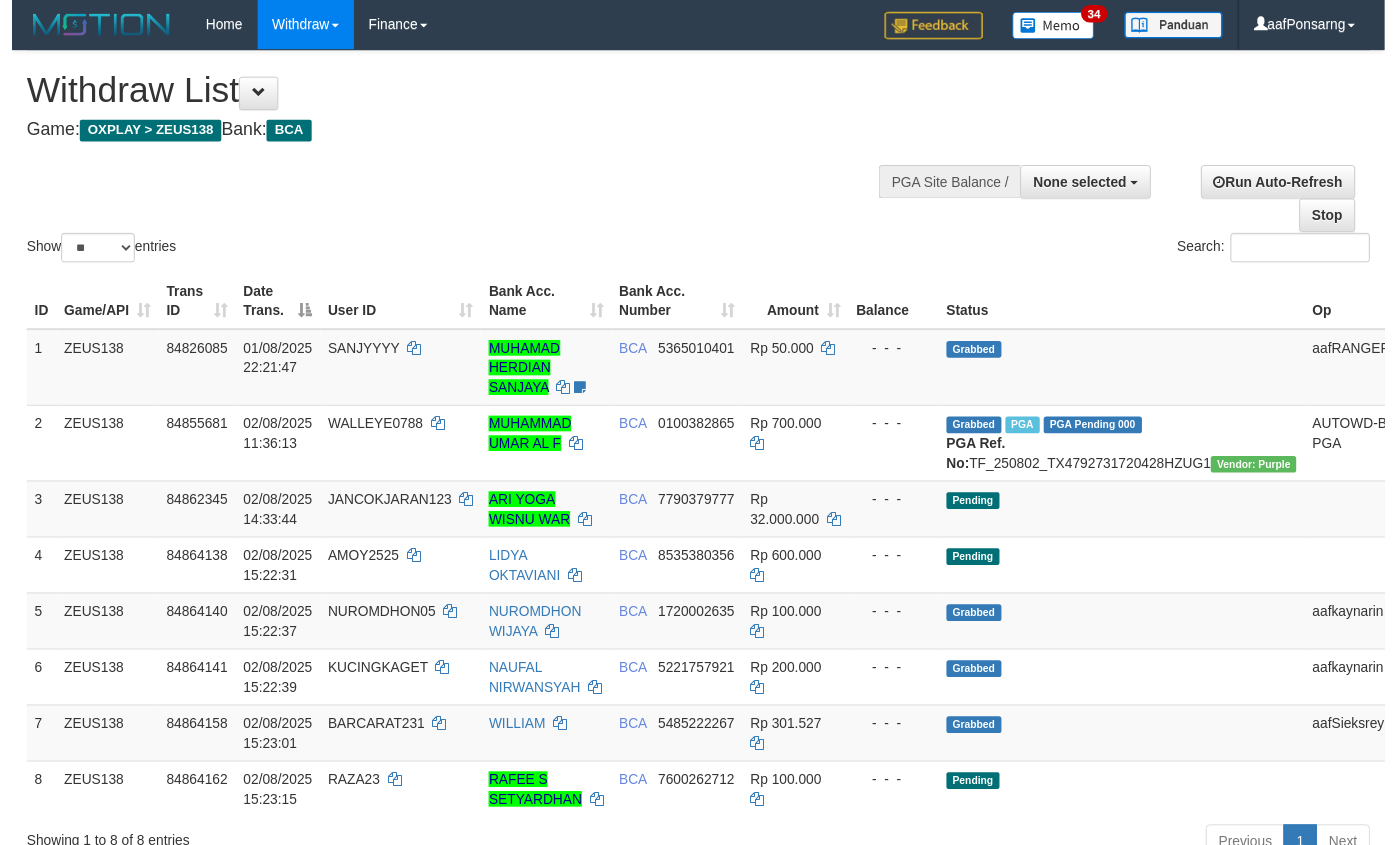 scroll, scrollTop: 152, scrollLeft: 0, axis: vertical 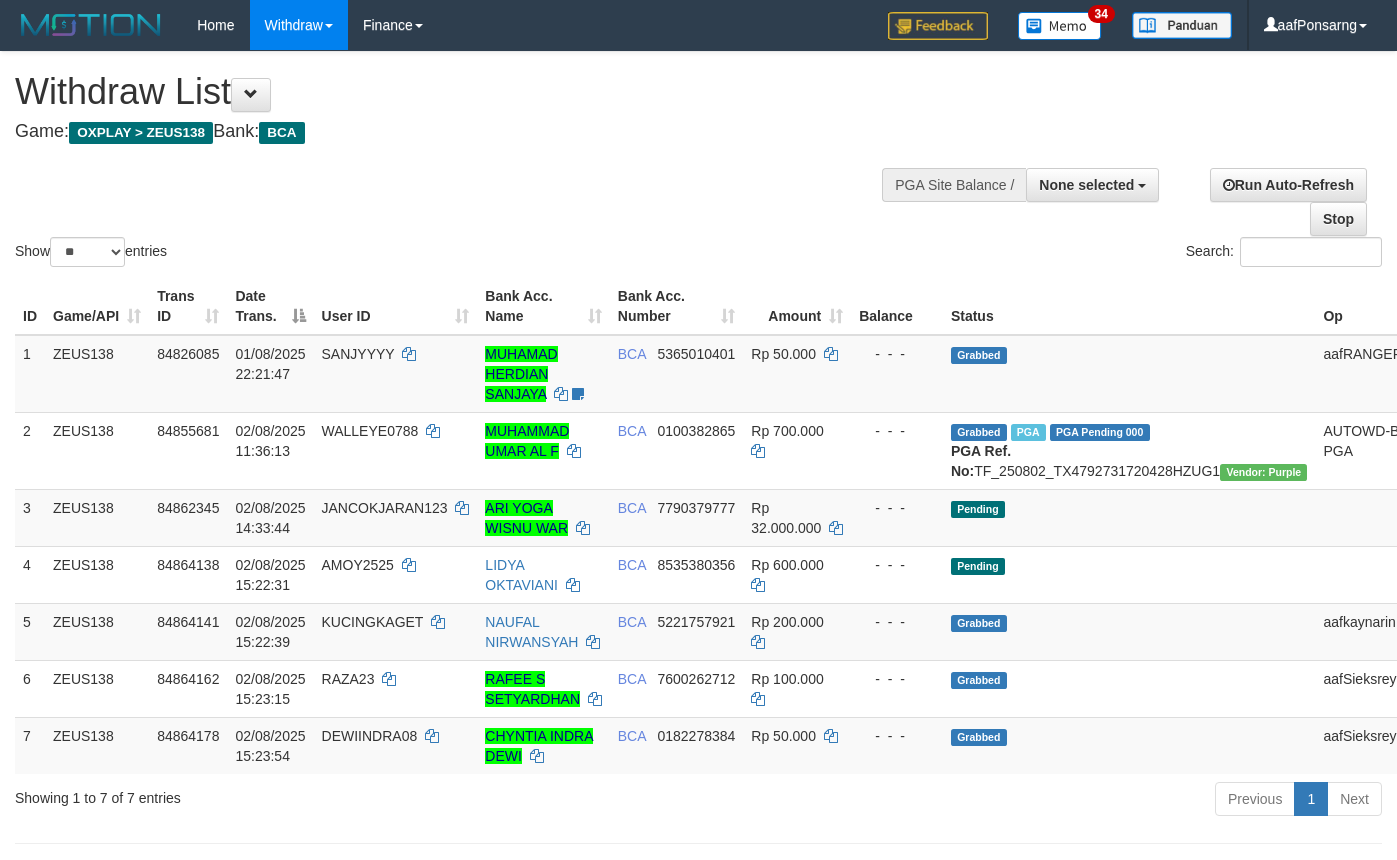 select 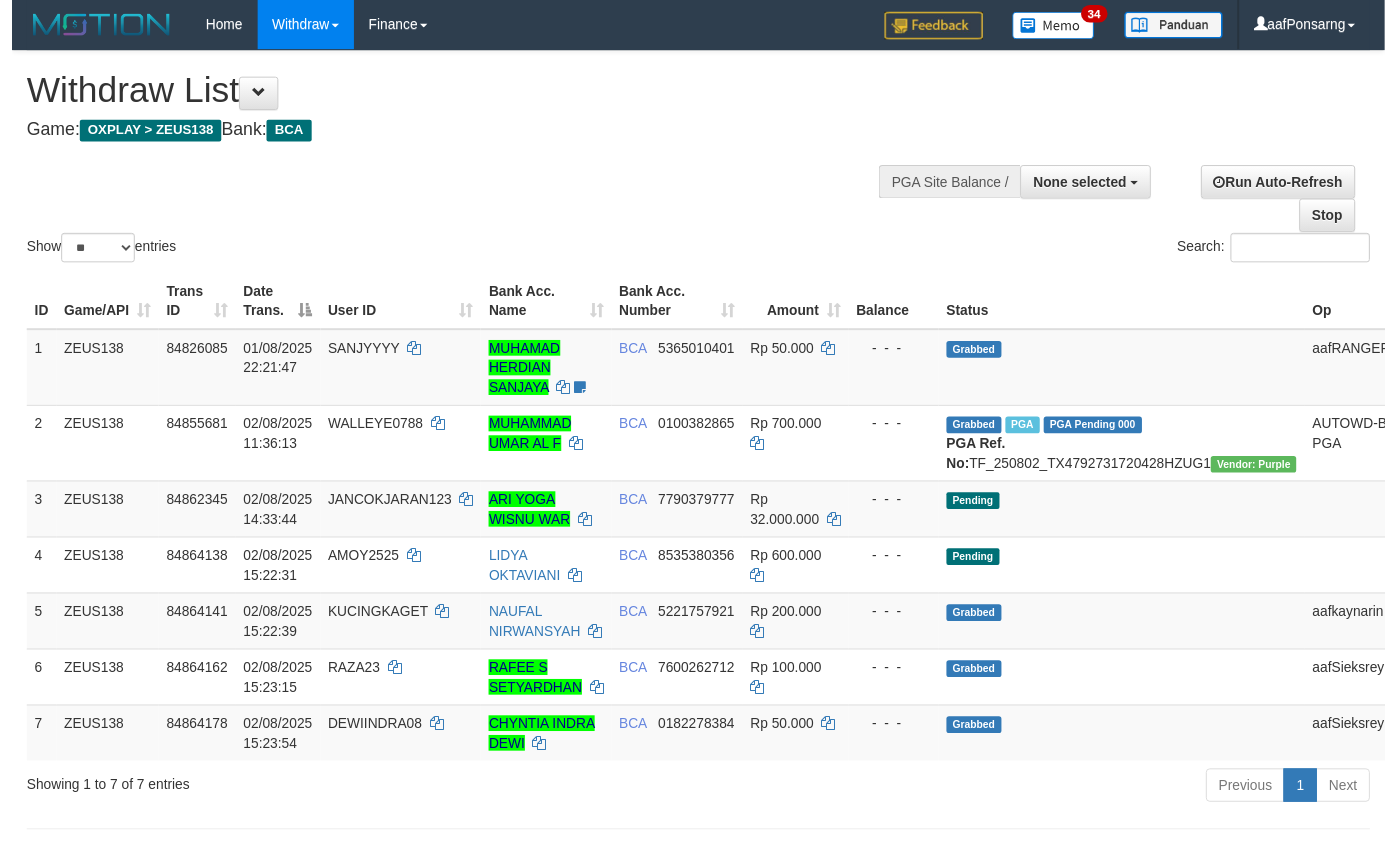 scroll, scrollTop: 152, scrollLeft: 0, axis: vertical 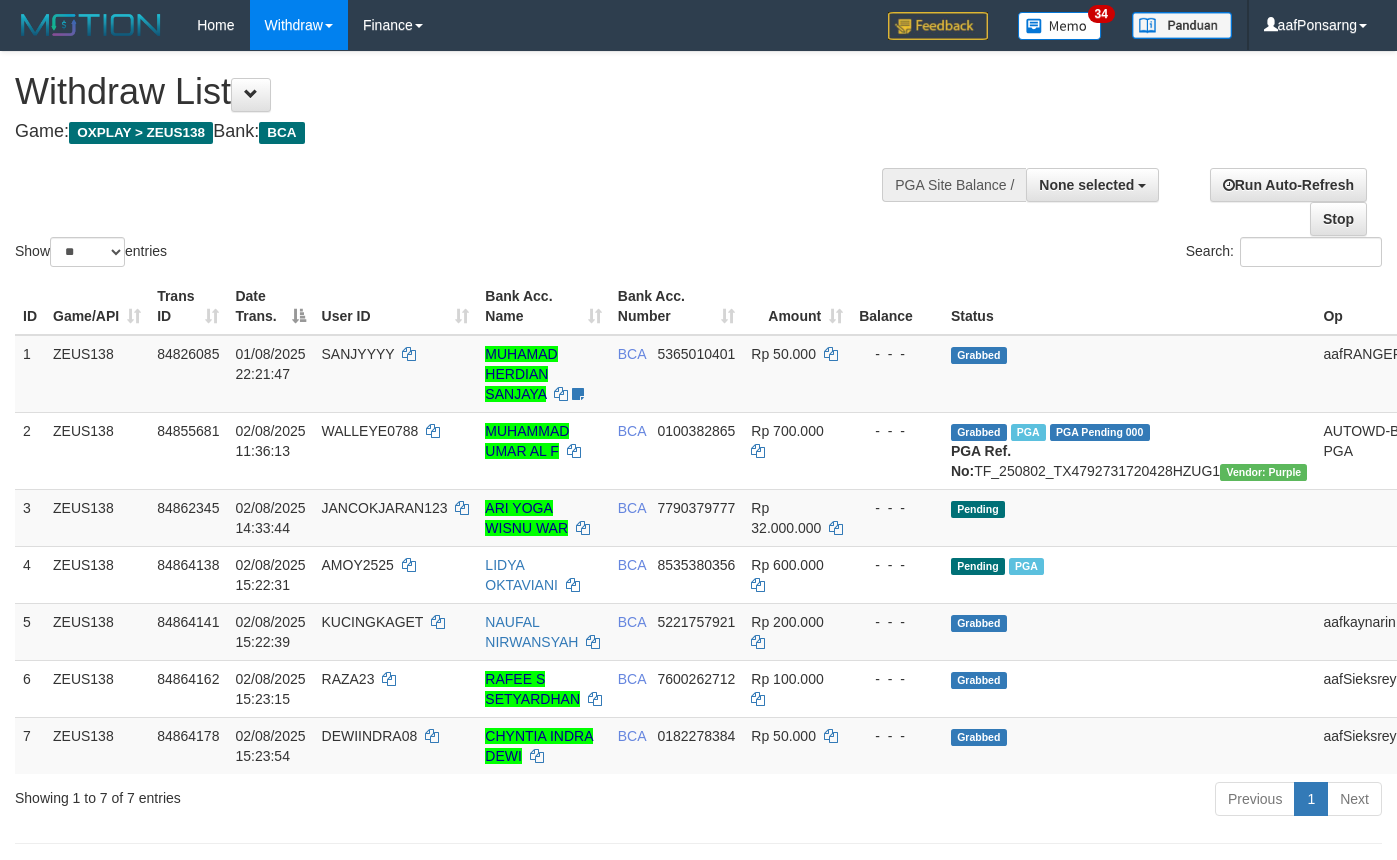 select 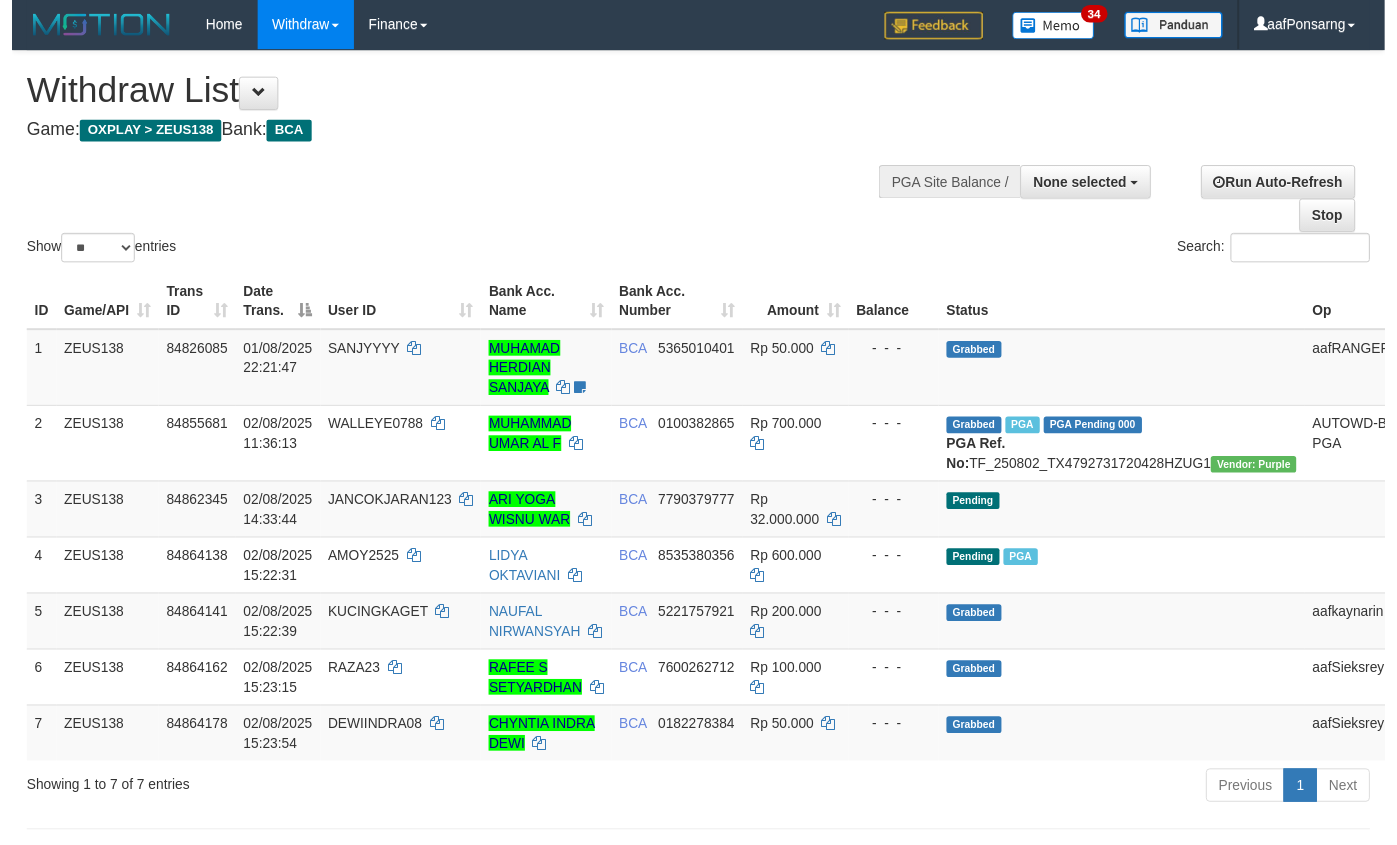 scroll, scrollTop: 152, scrollLeft: 0, axis: vertical 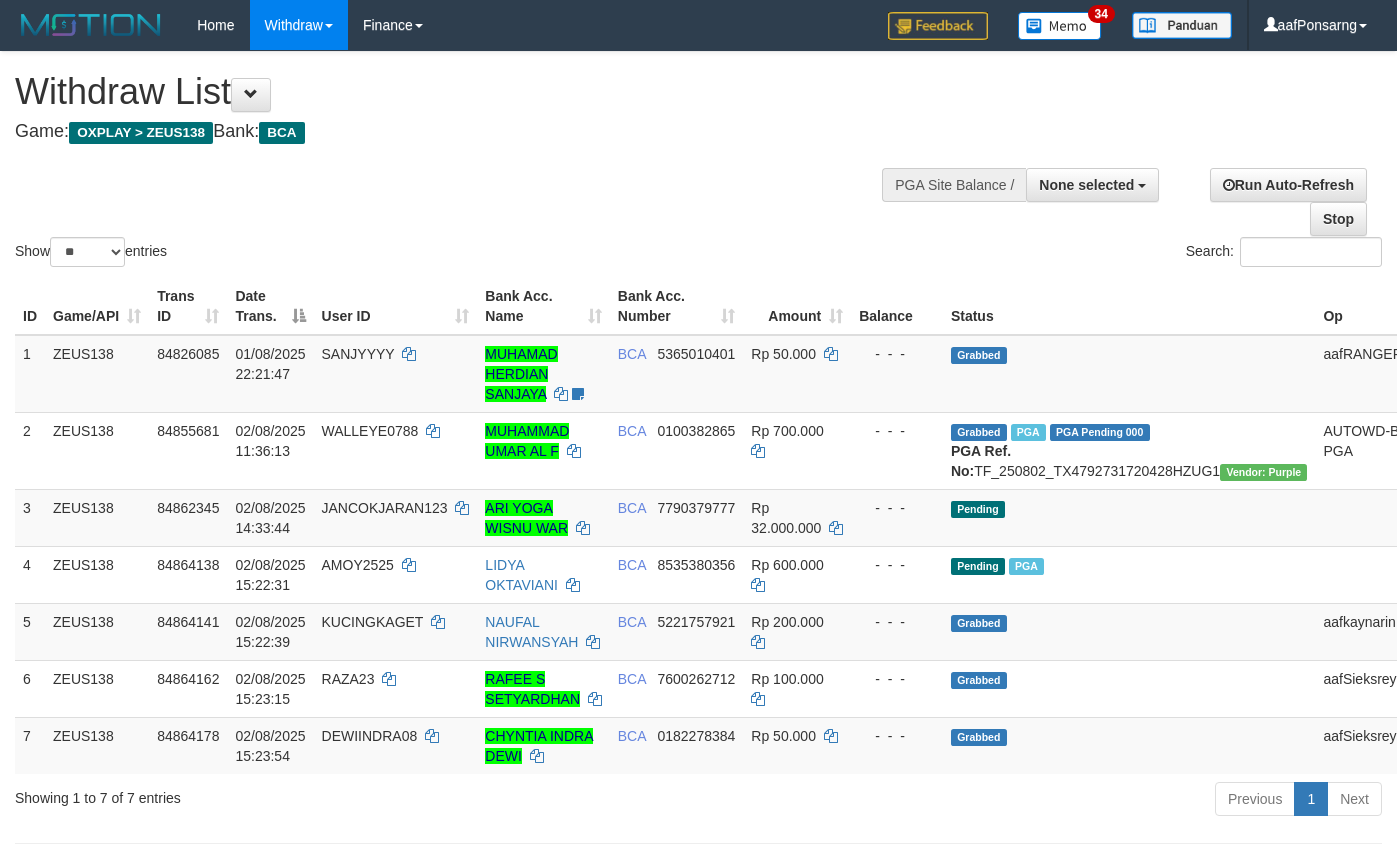 select 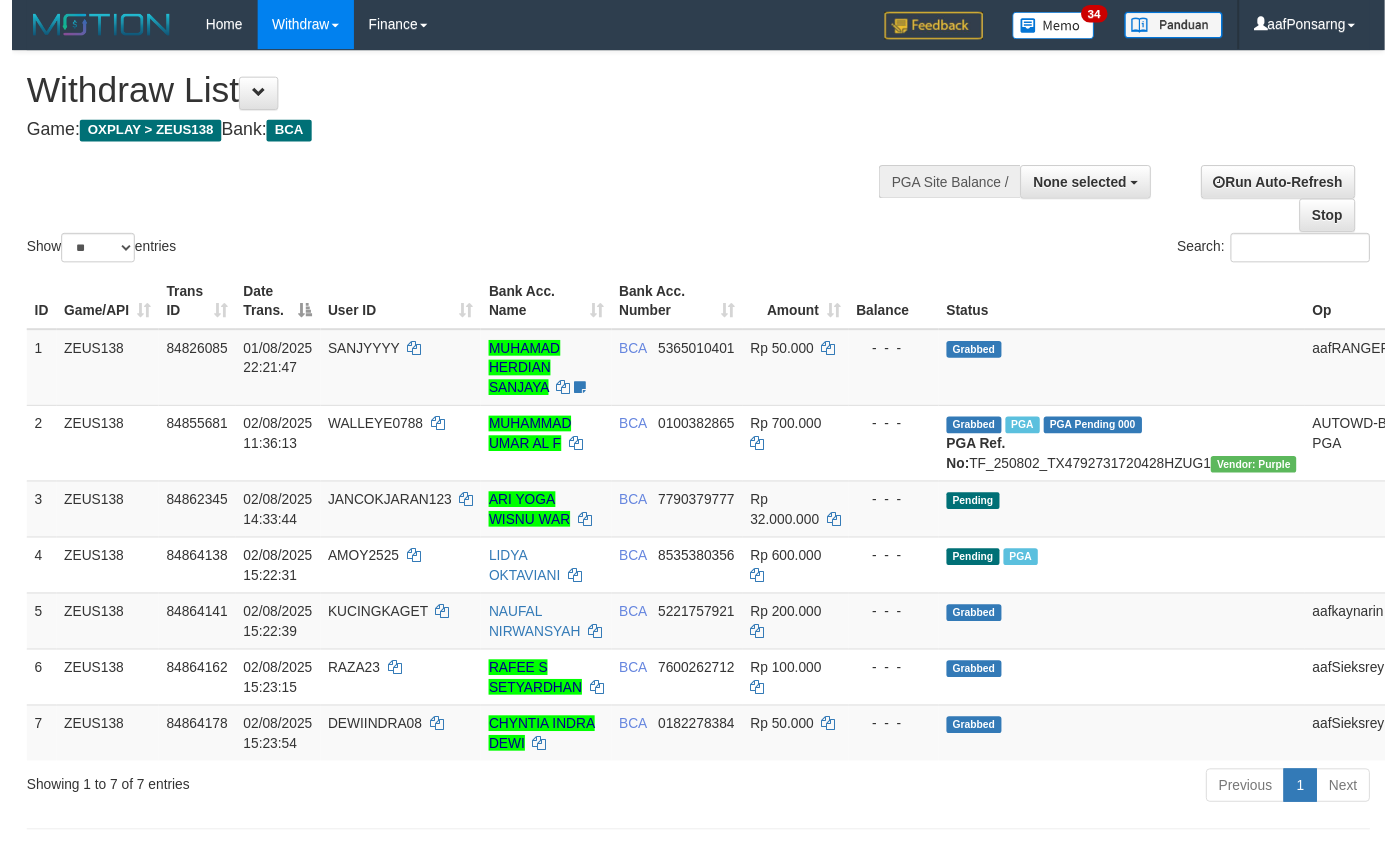 scroll, scrollTop: 152, scrollLeft: 0, axis: vertical 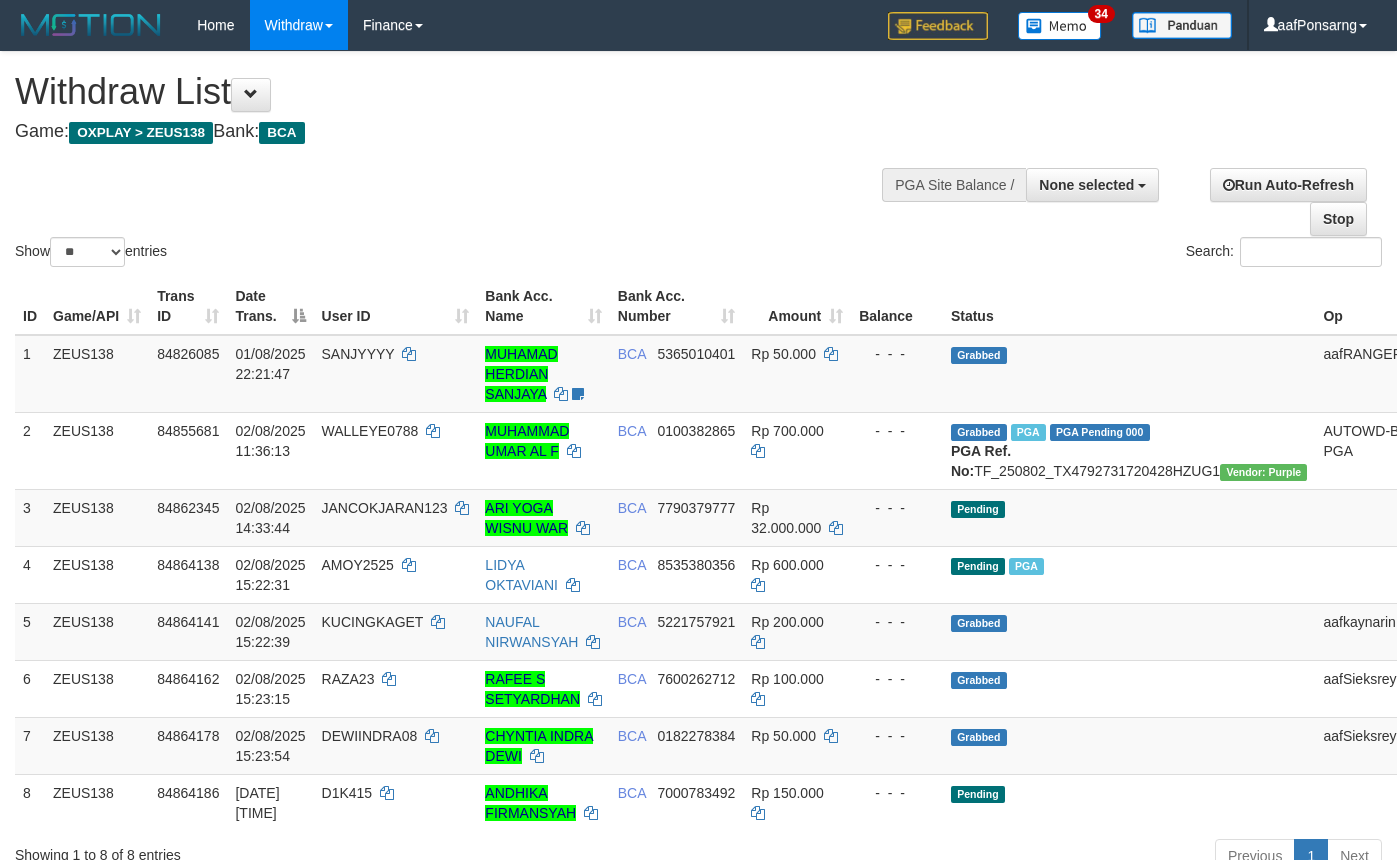 select 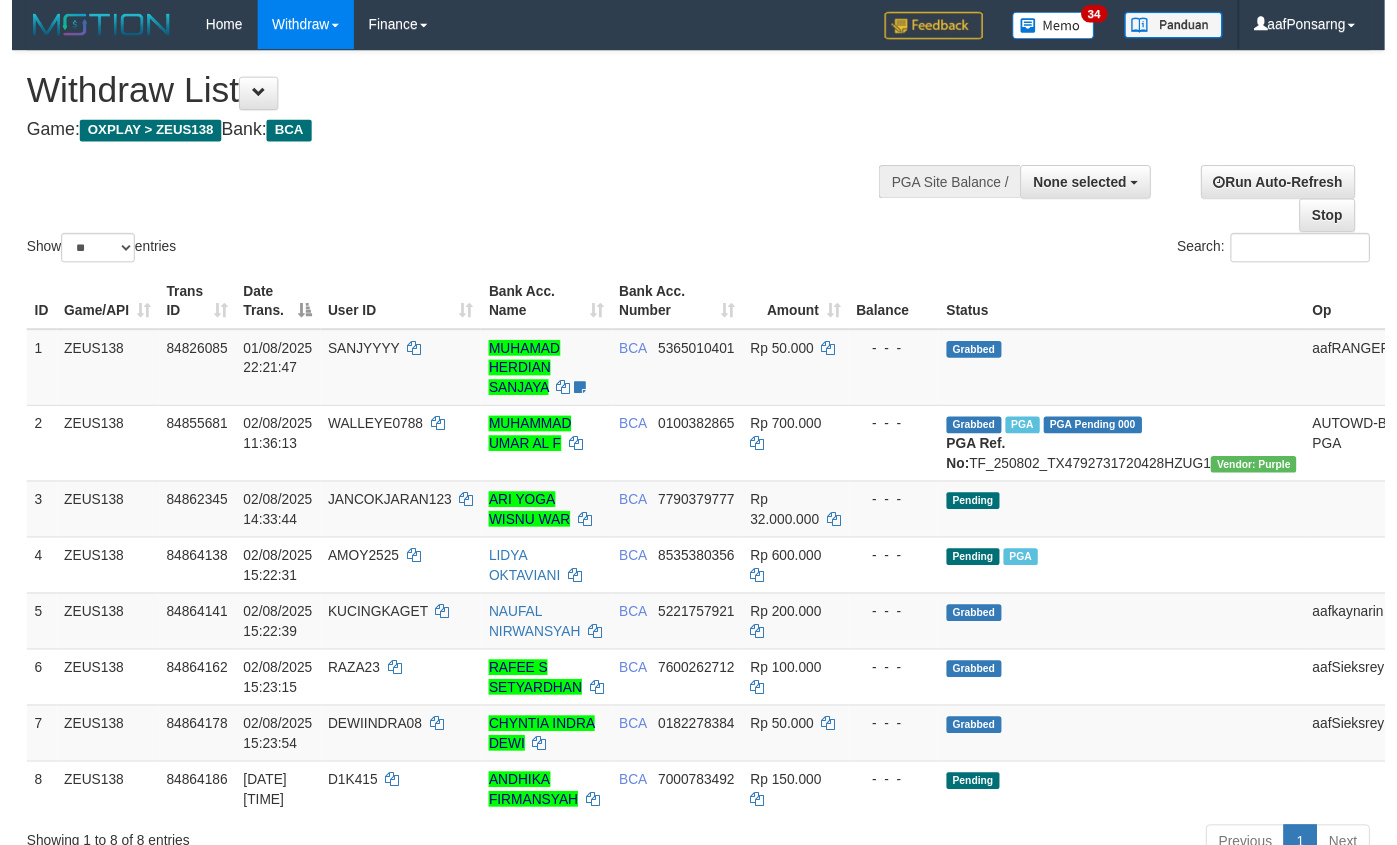 scroll, scrollTop: 152, scrollLeft: 0, axis: vertical 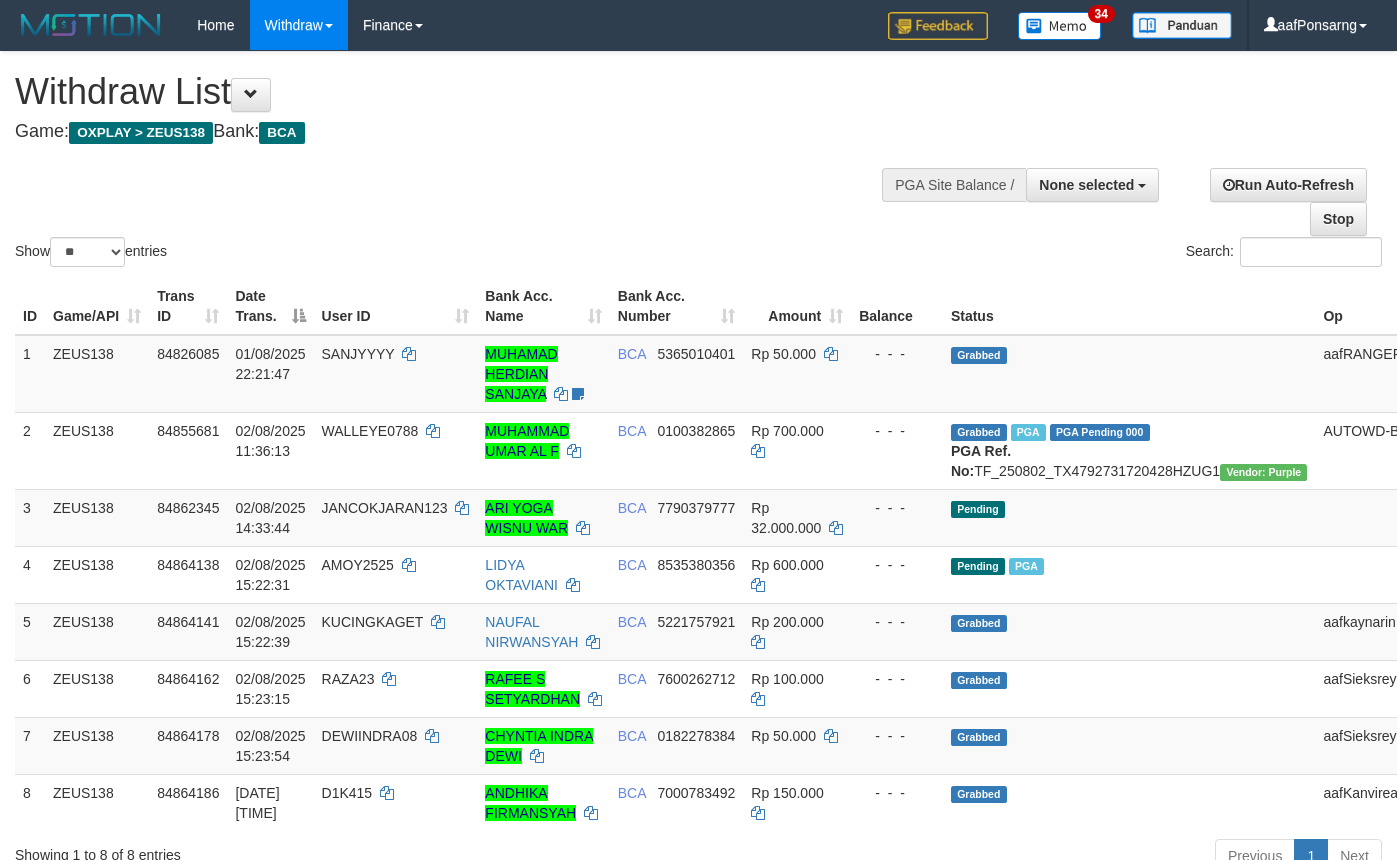 select 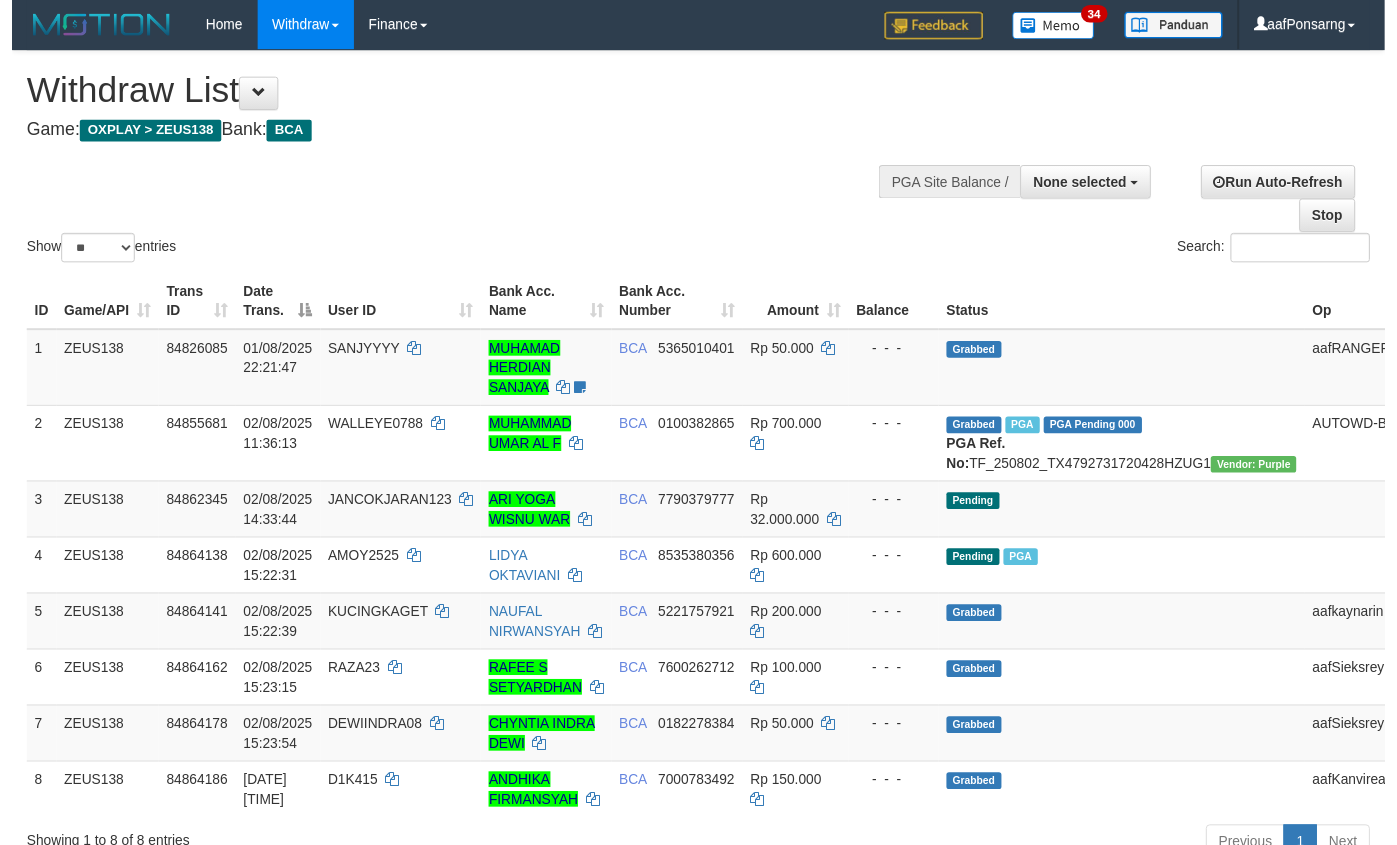scroll, scrollTop: 152, scrollLeft: 0, axis: vertical 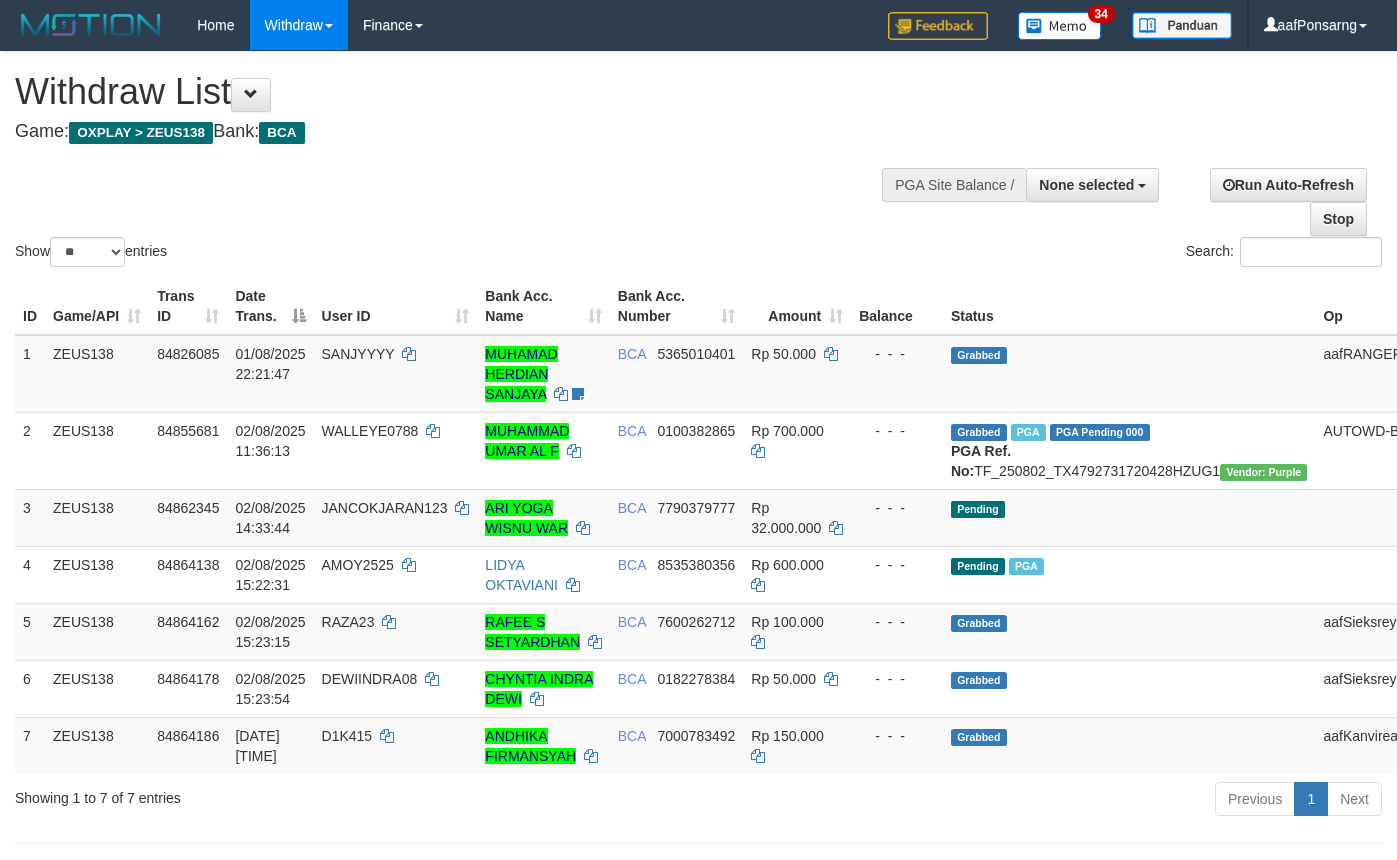 select 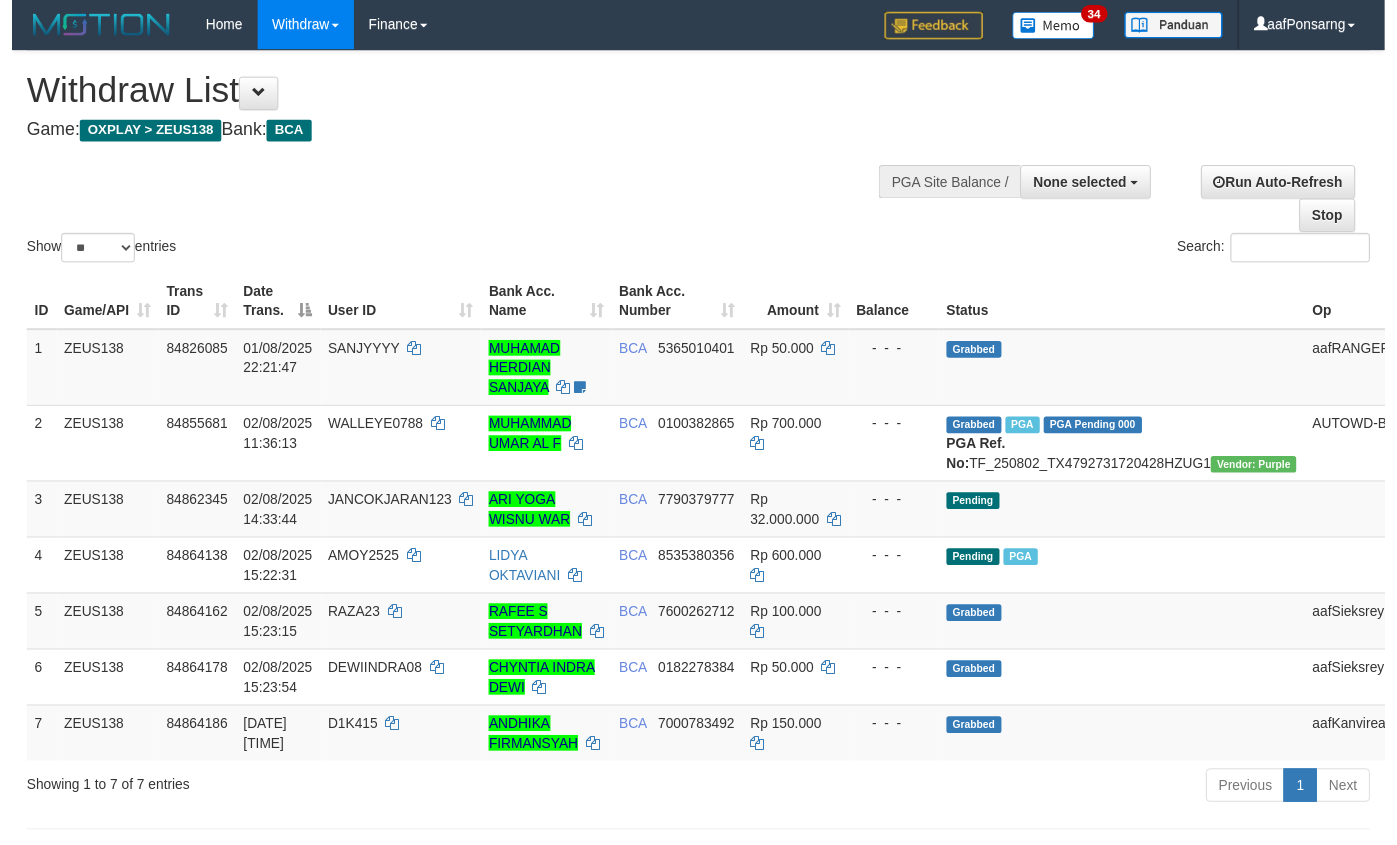 scroll, scrollTop: 152, scrollLeft: 0, axis: vertical 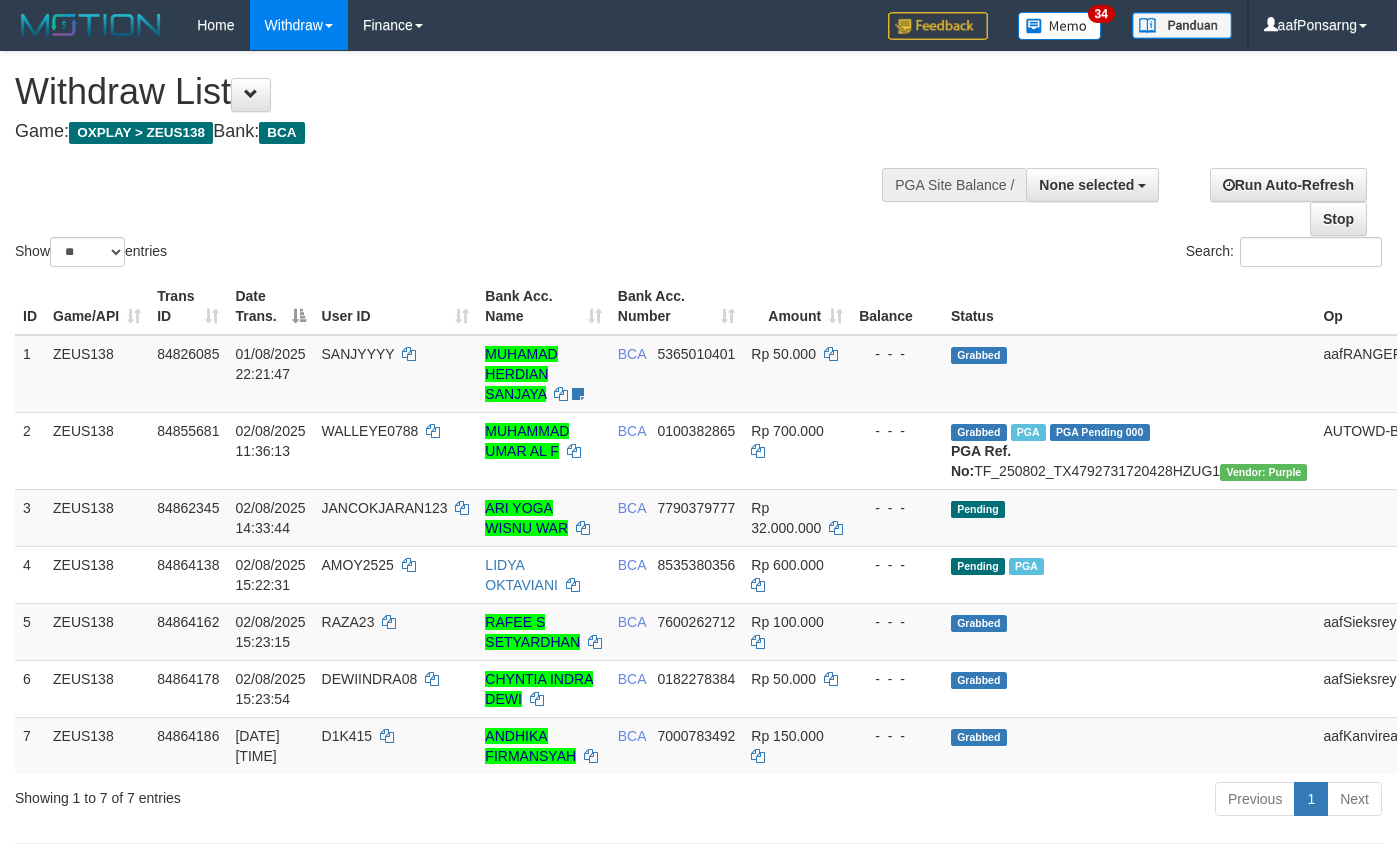 select 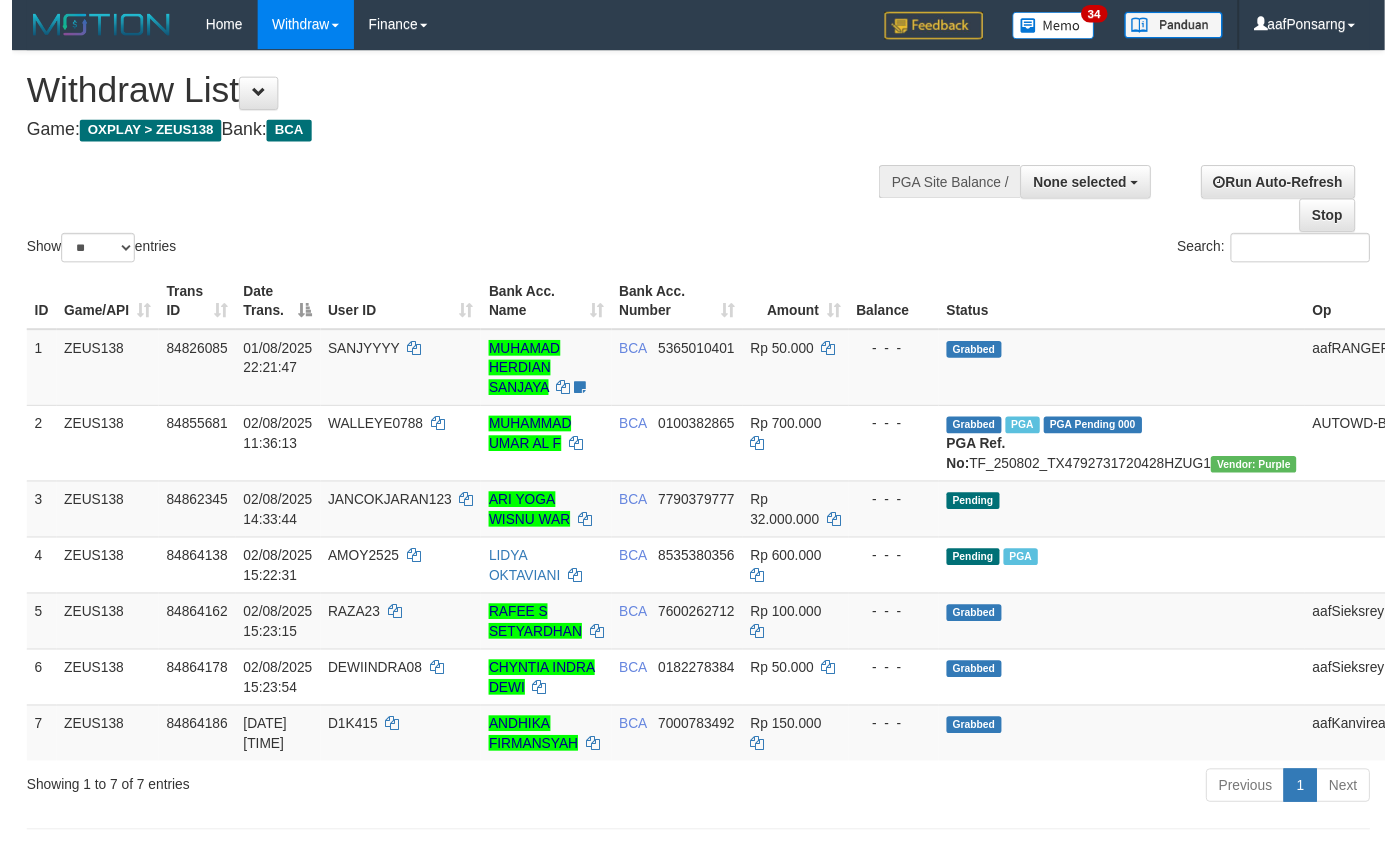 scroll, scrollTop: 152, scrollLeft: 0, axis: vertical 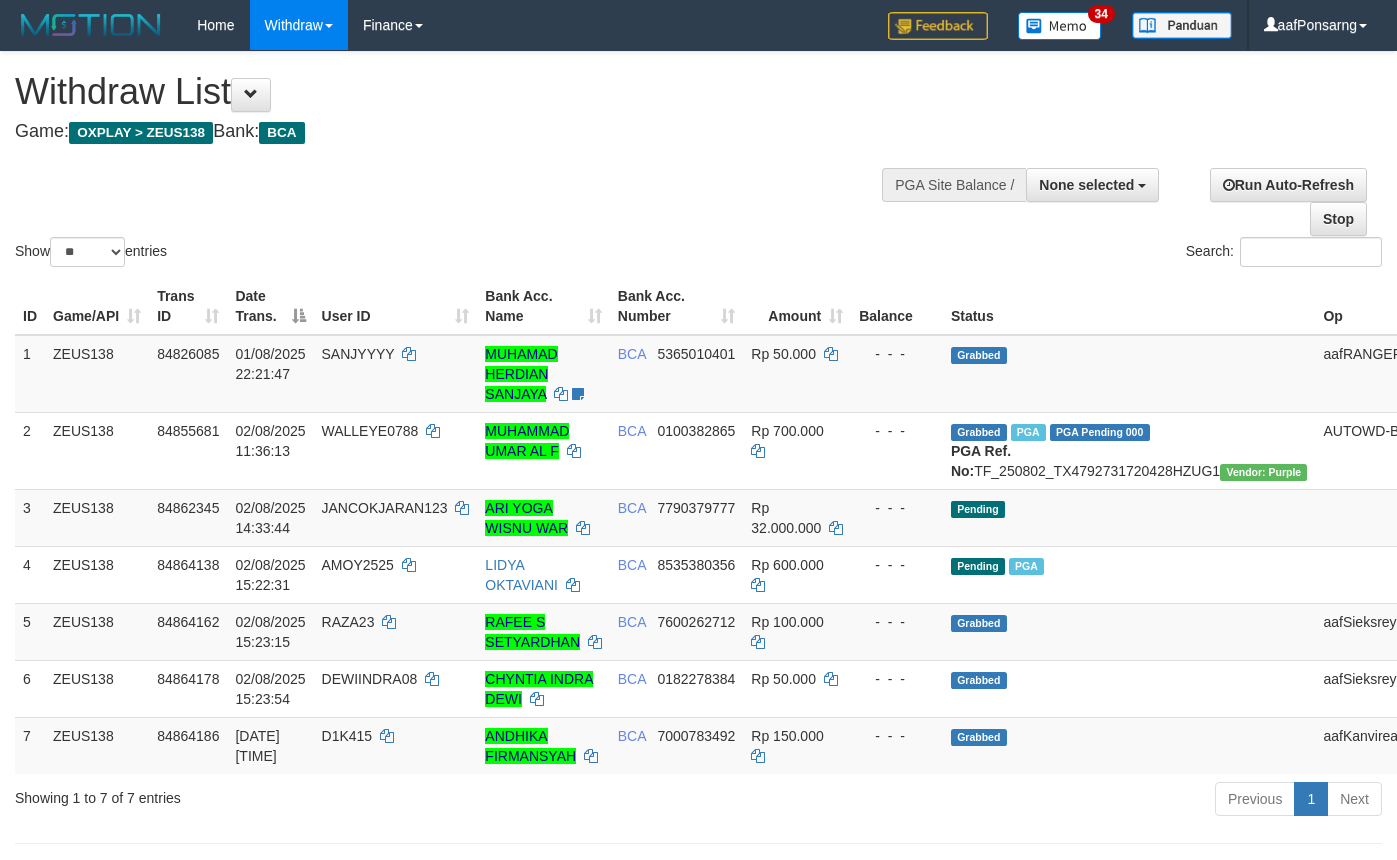 select 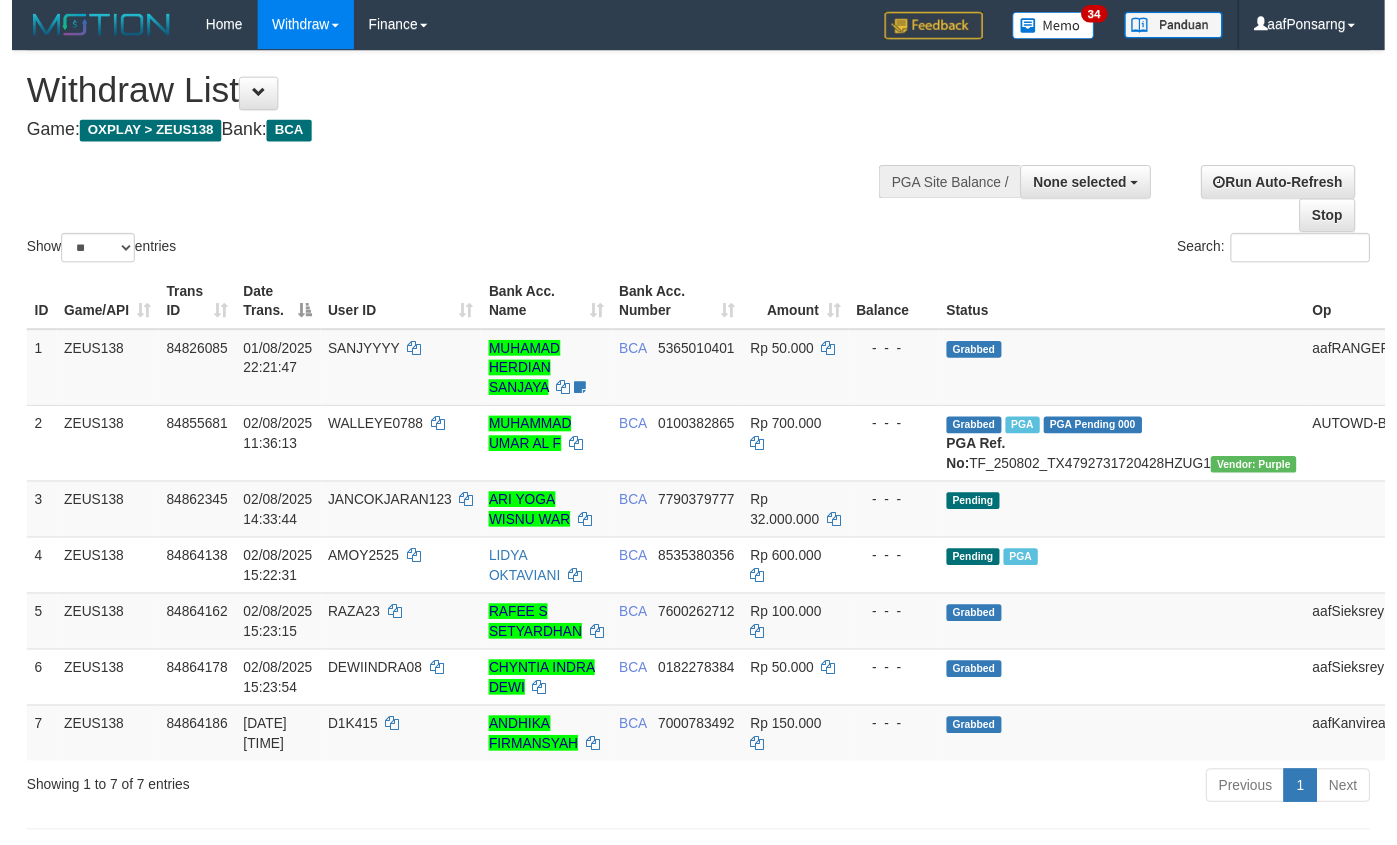scroll, scrollTop: 152, scrollLeft: 0, axis: vertical 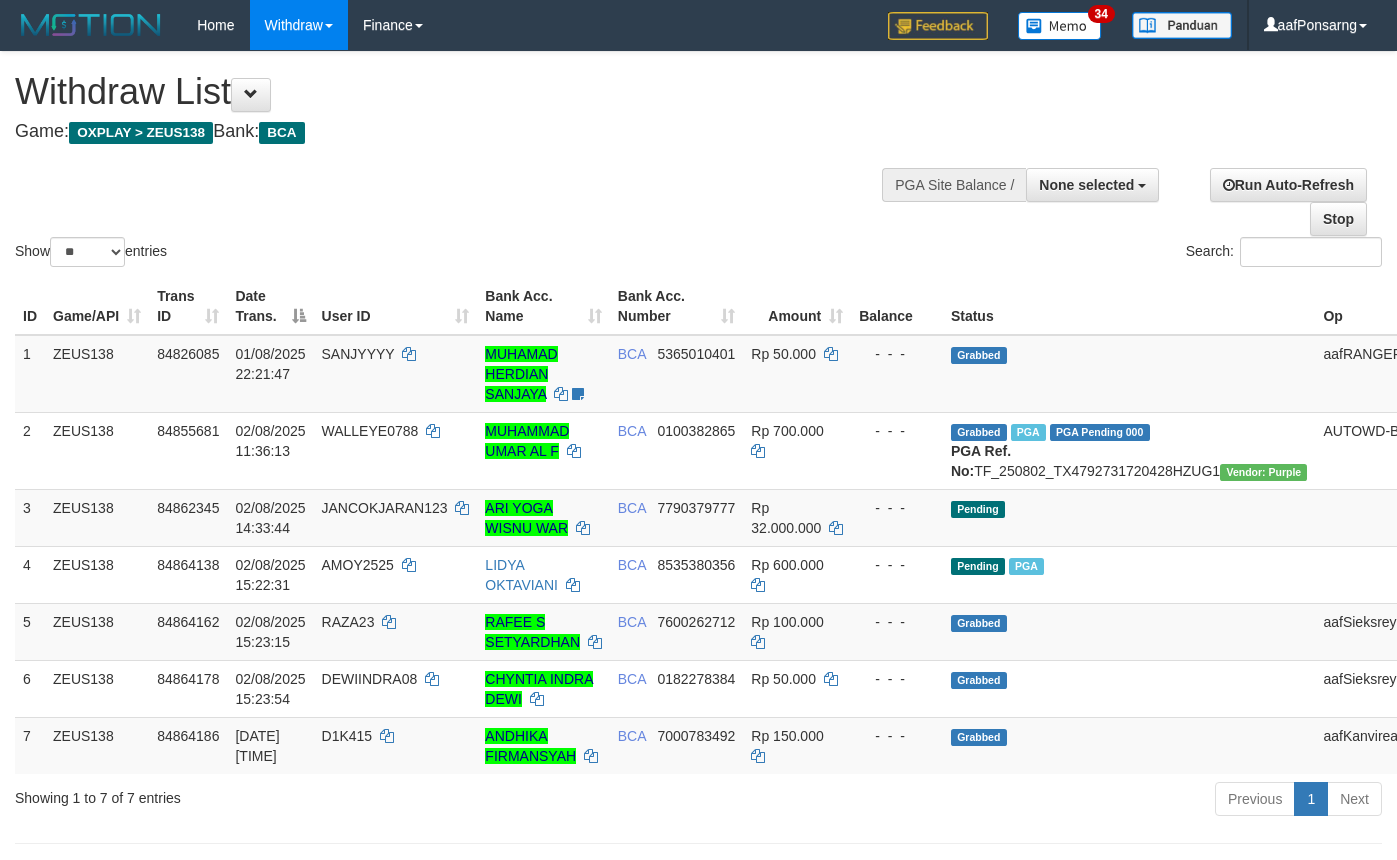 select 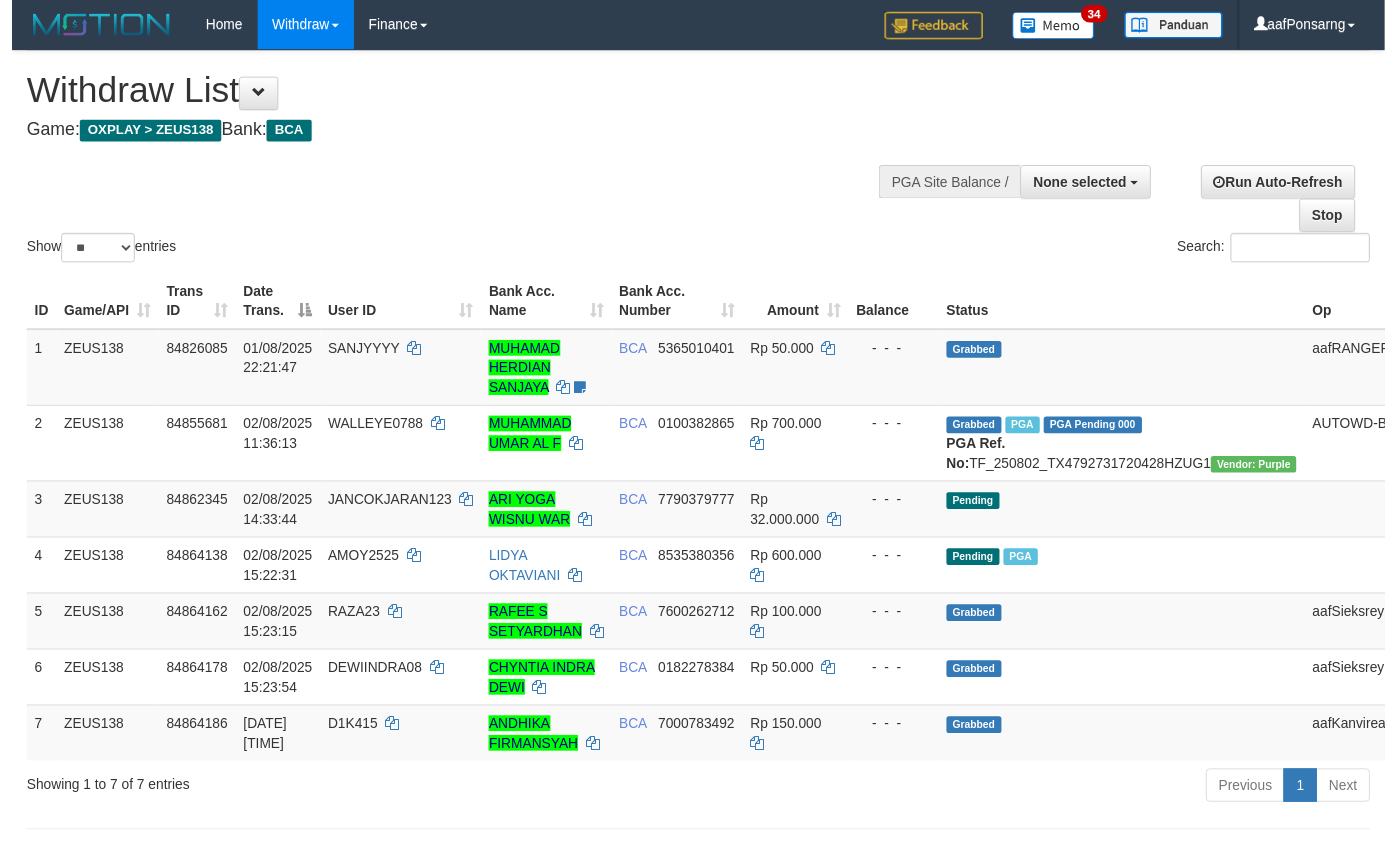 scroll, scrollTop: 152, scrollLeft: 0, axis: vertical 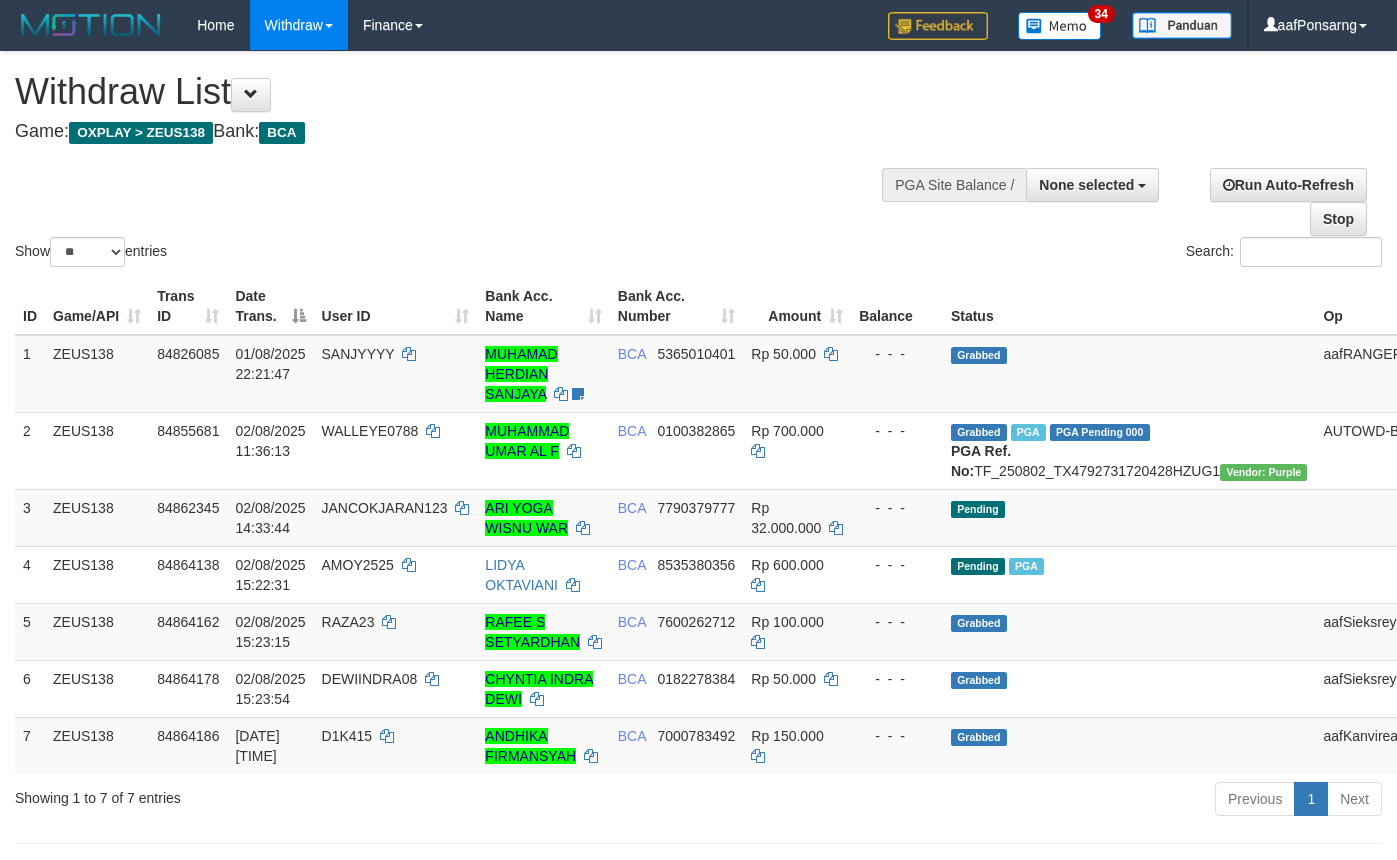 select 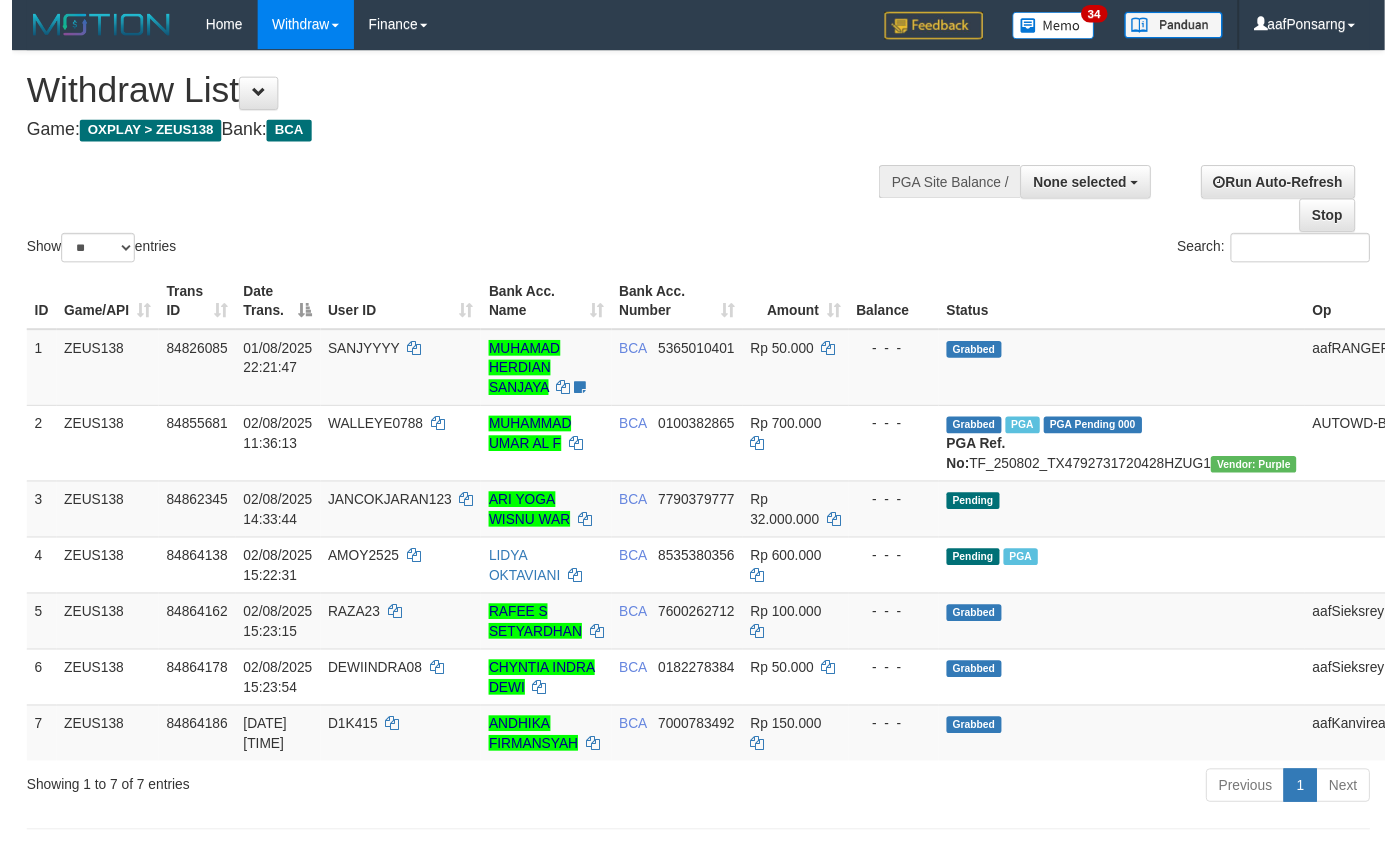 scroll, scrollTop: 152, scrollLeft: 0, axis: vertical 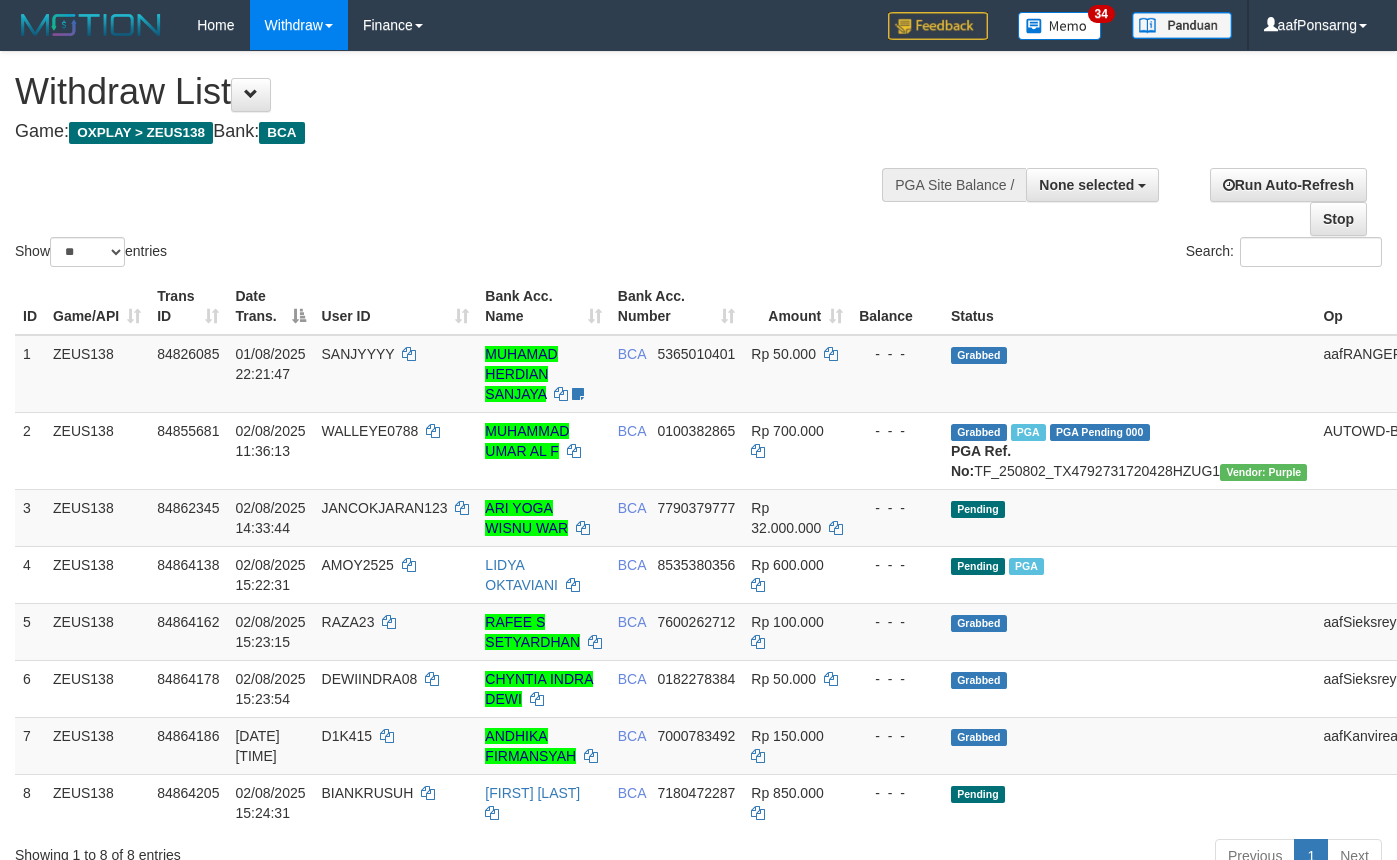select 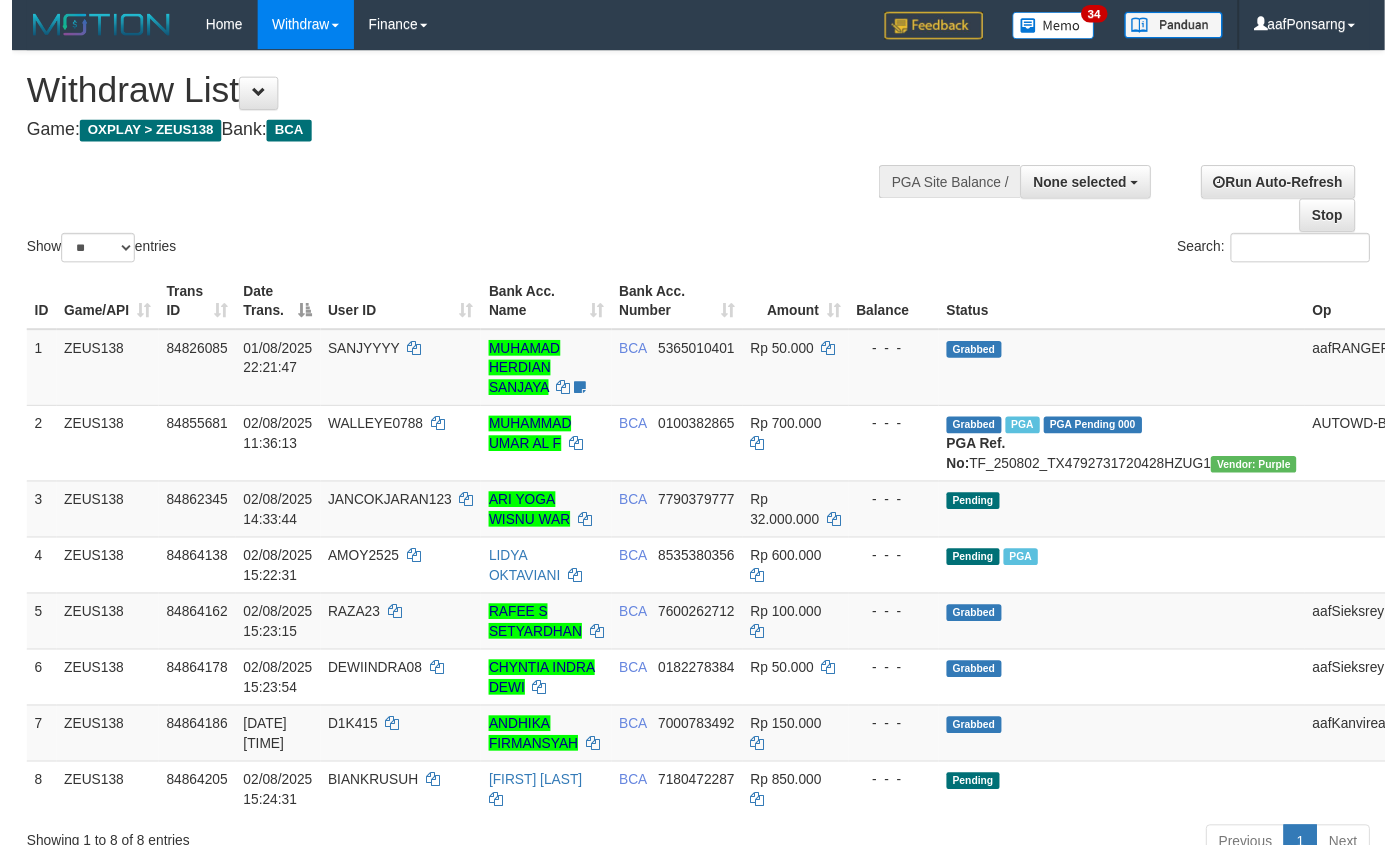 scroll, scrollTop: 152, scrollLeft: 0, axis: vertical 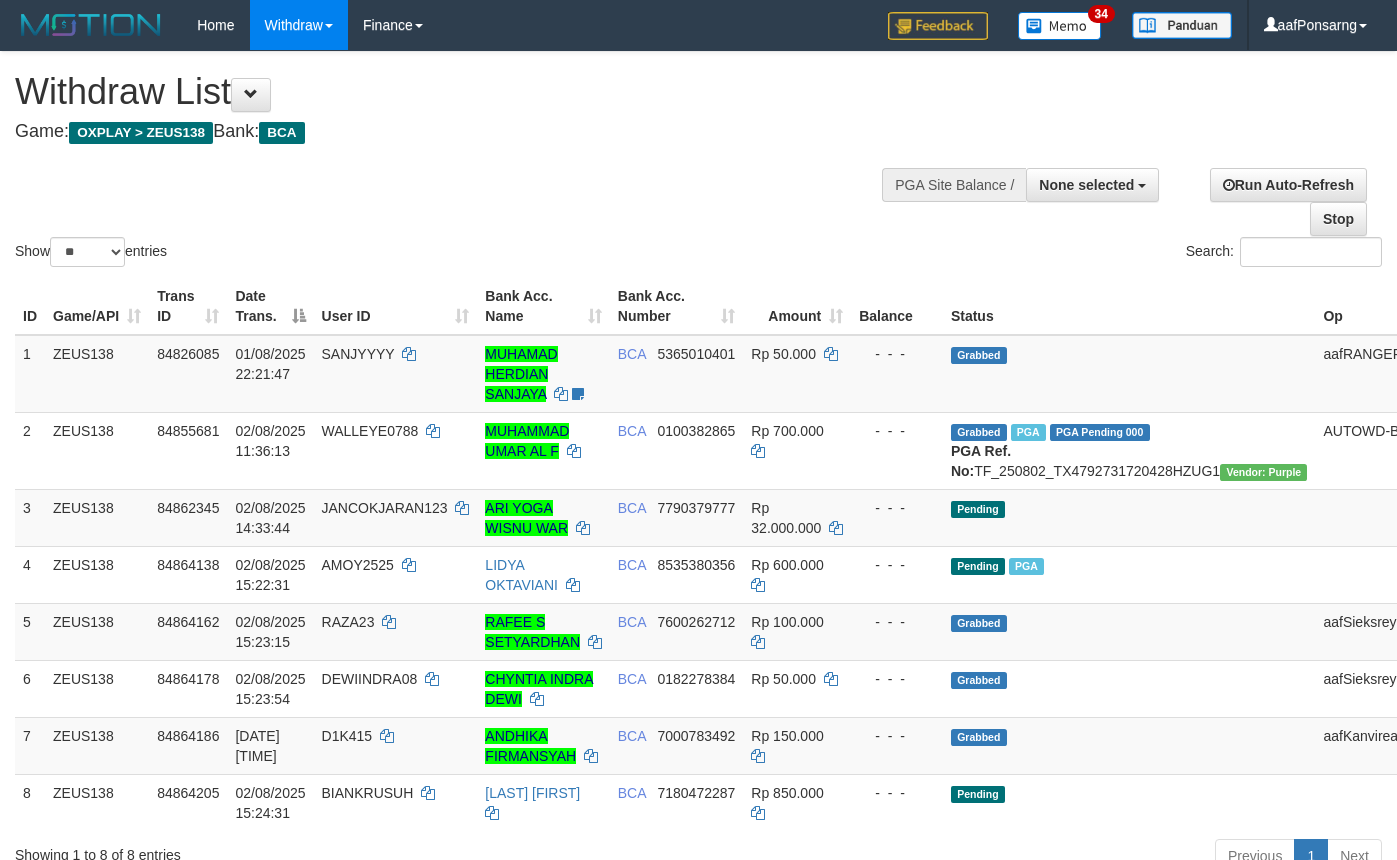 select 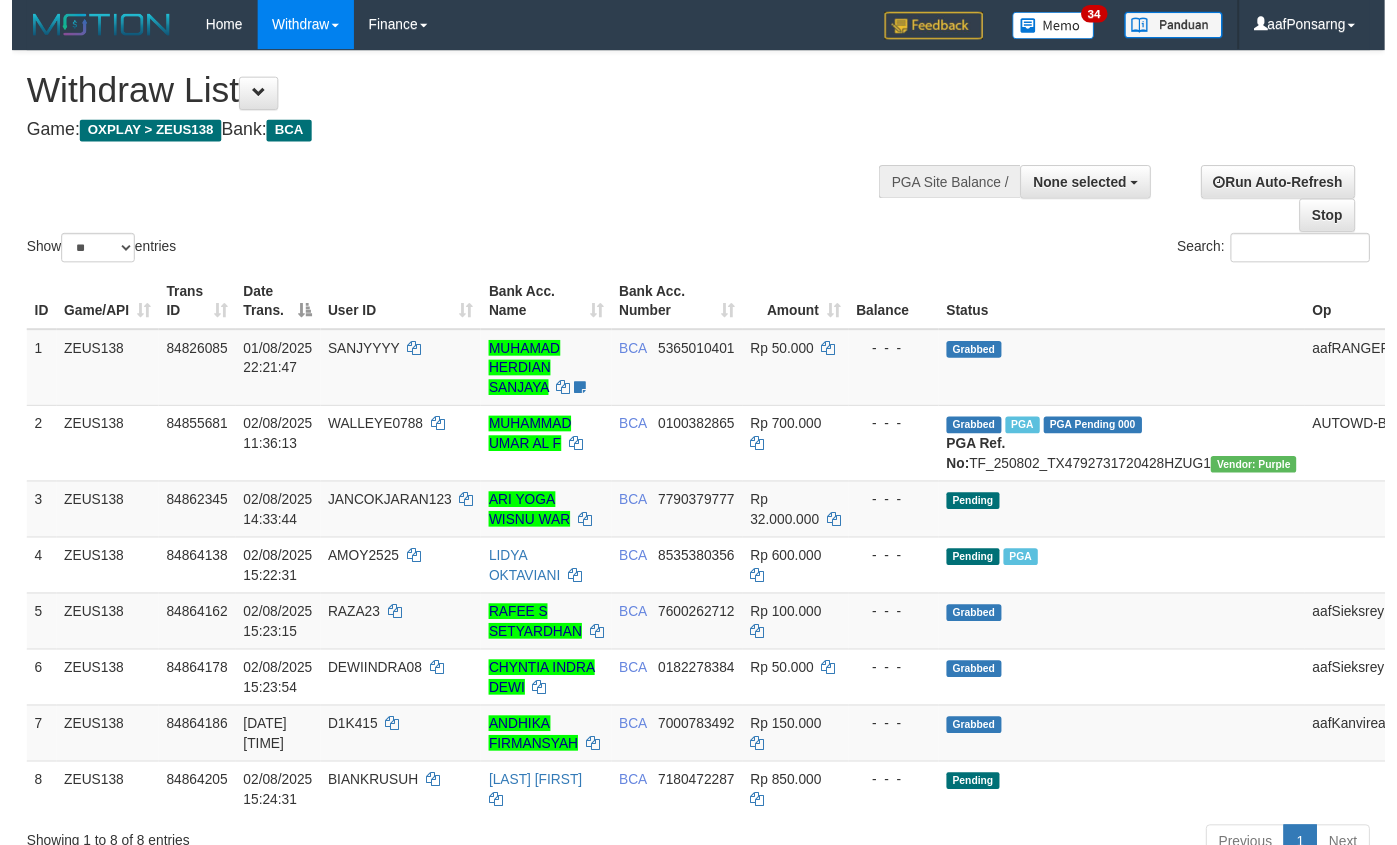 scroll, scrollTop: 152, scrollLeft: 0, axis: vertical 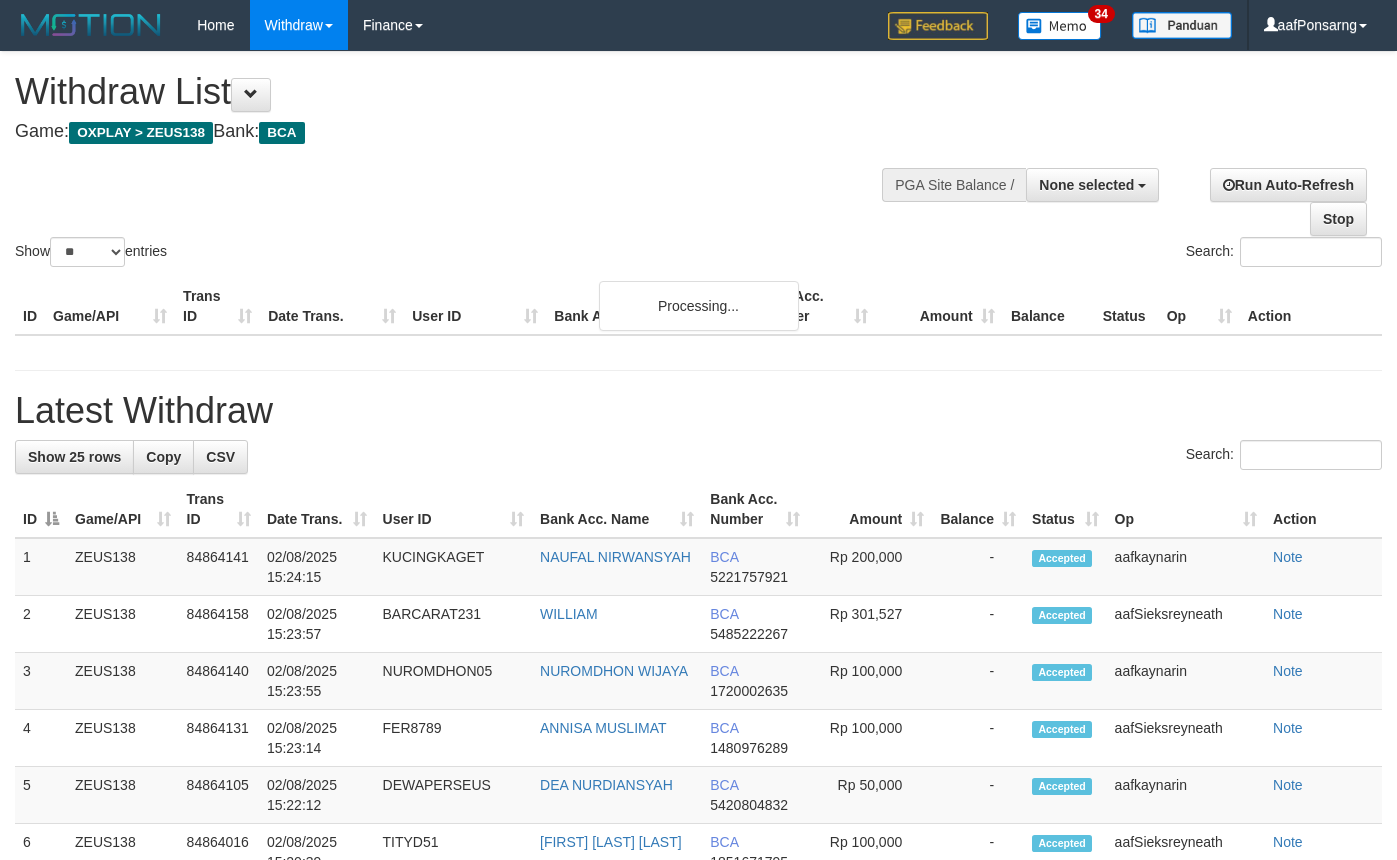 select 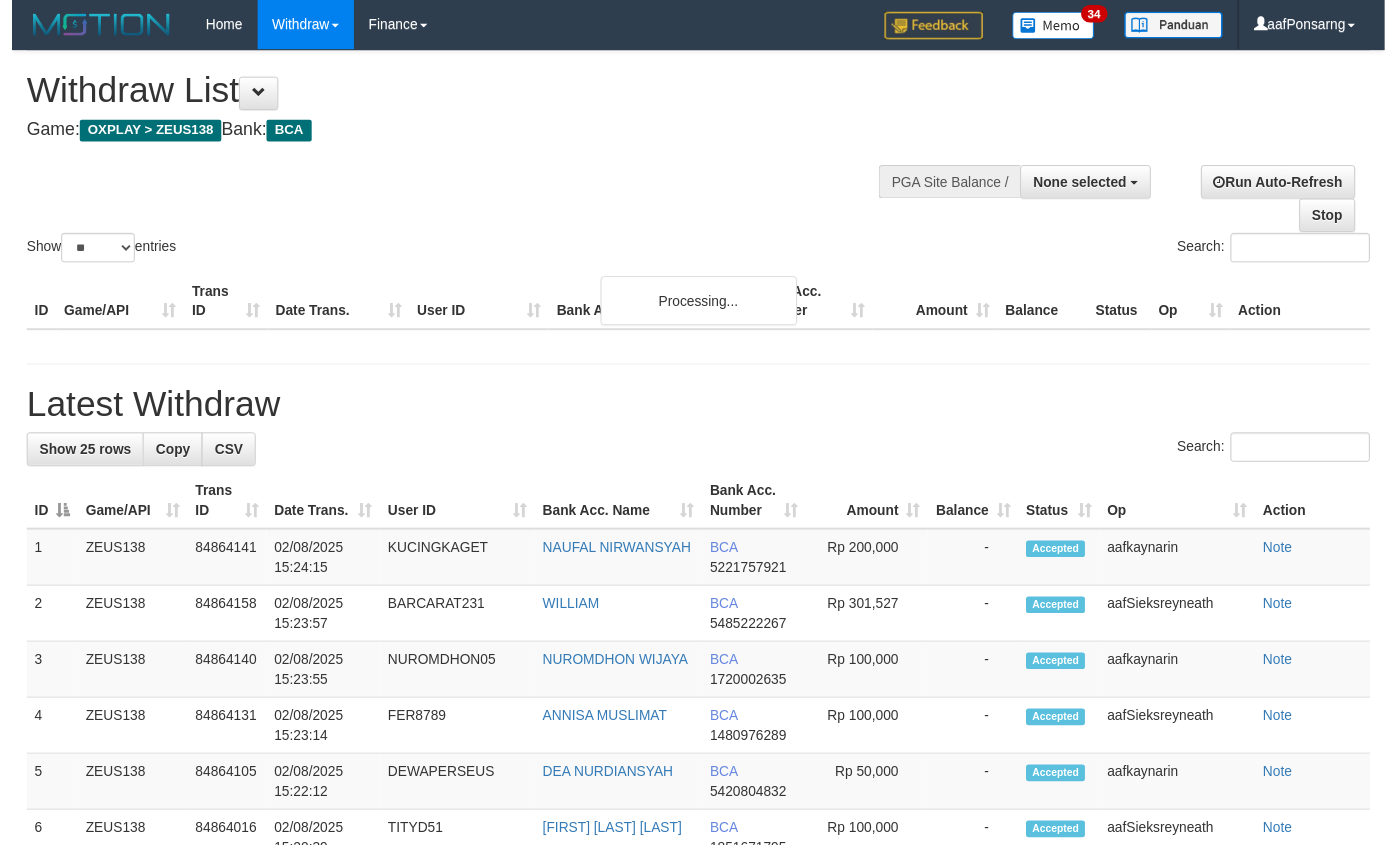 scroll, scrollTop: 152, scrollLeft: 0, axis: vertical 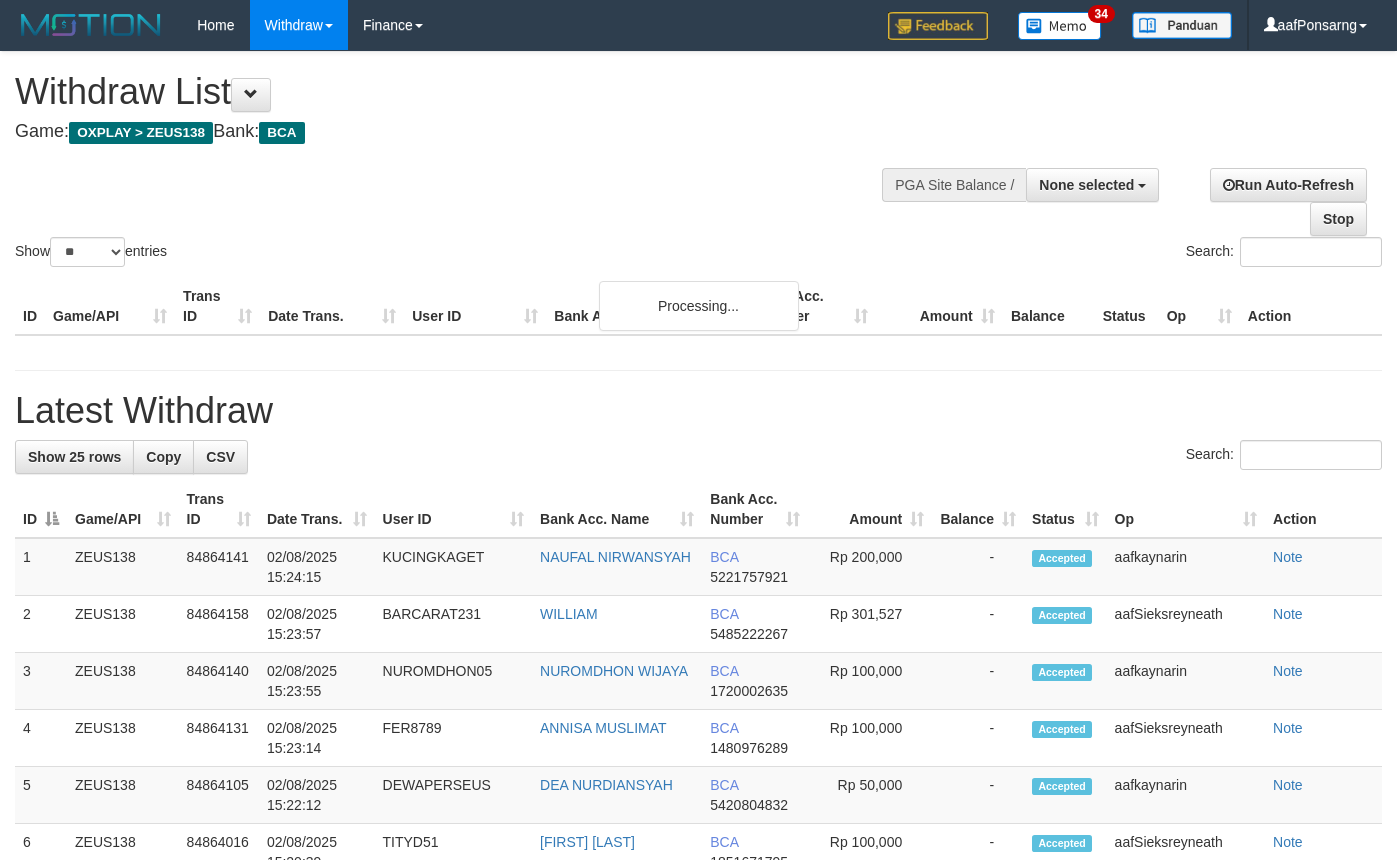 select 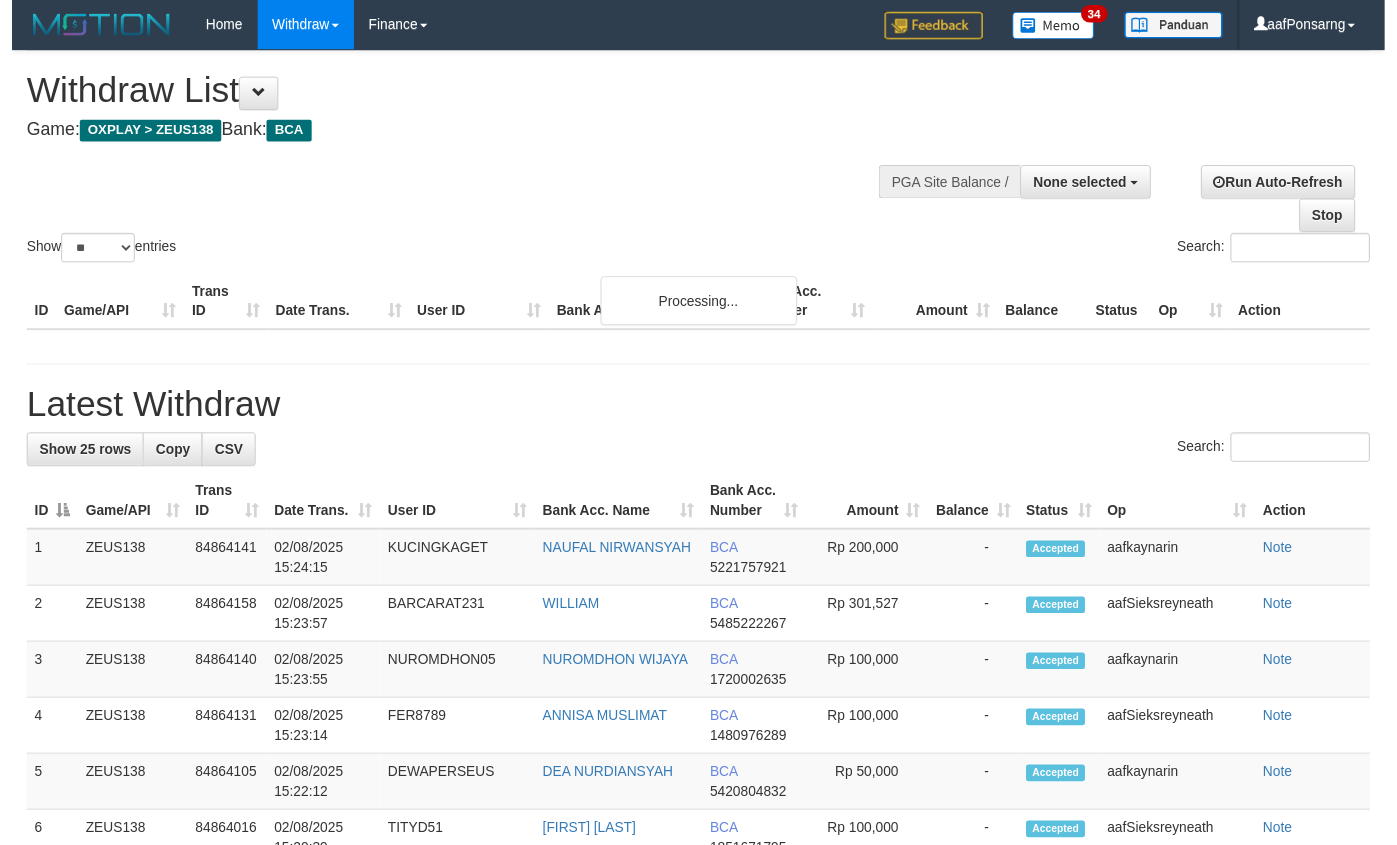 scroll, scrollTop: 152, scrollLeft: 0, axis: vertical 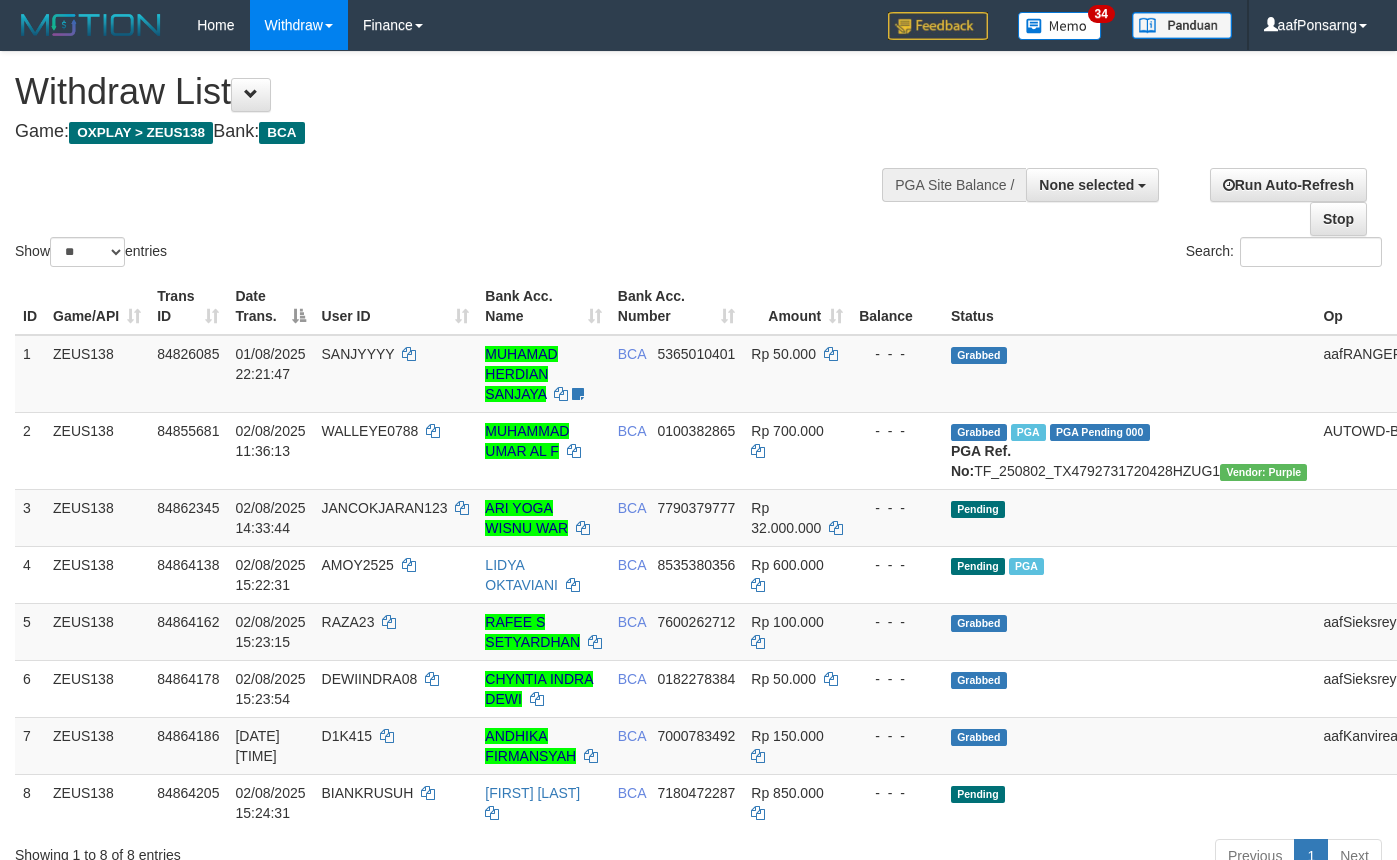select 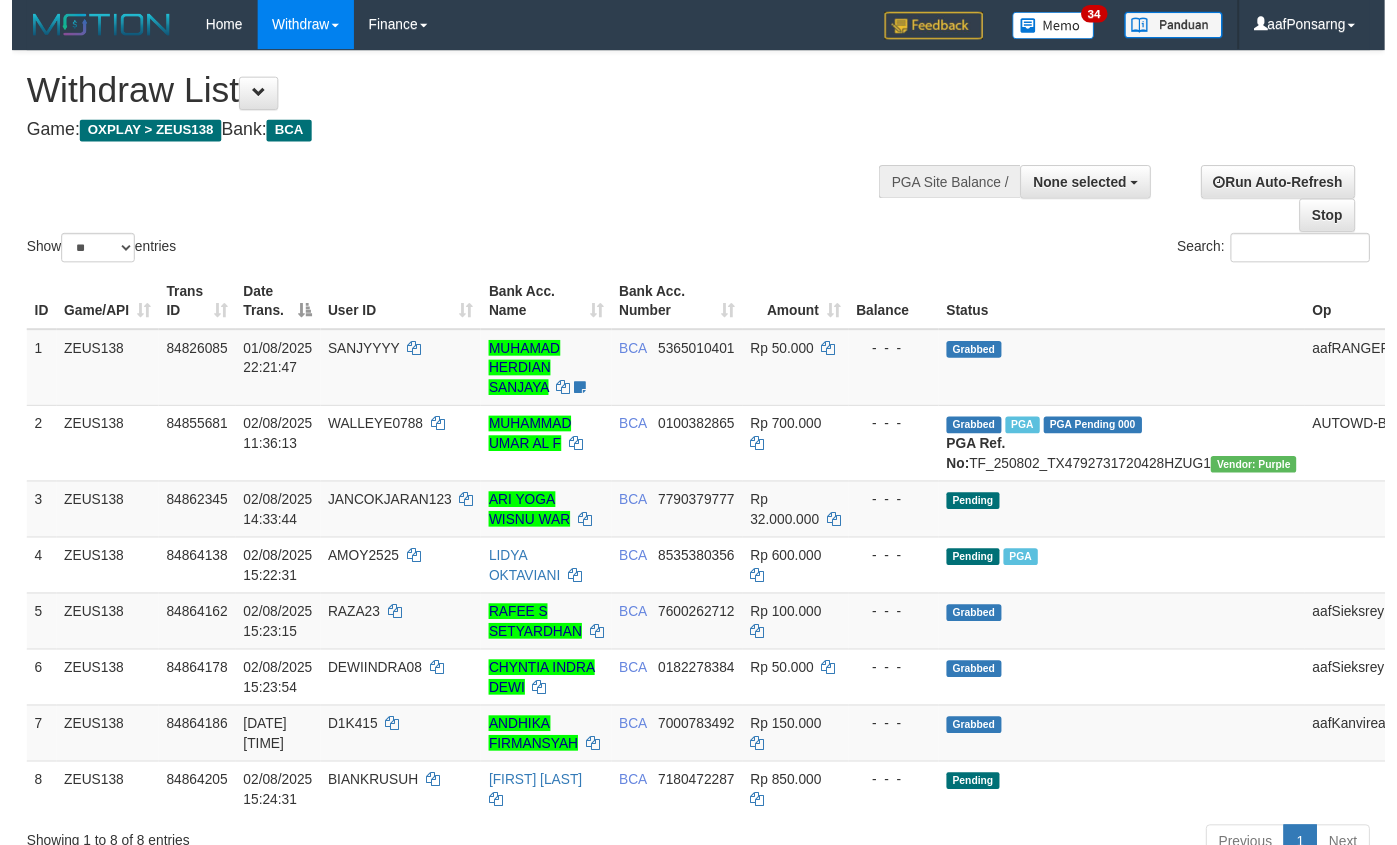 scroll, scrollTop: 152, scrollLeft: 0, axis: vertical 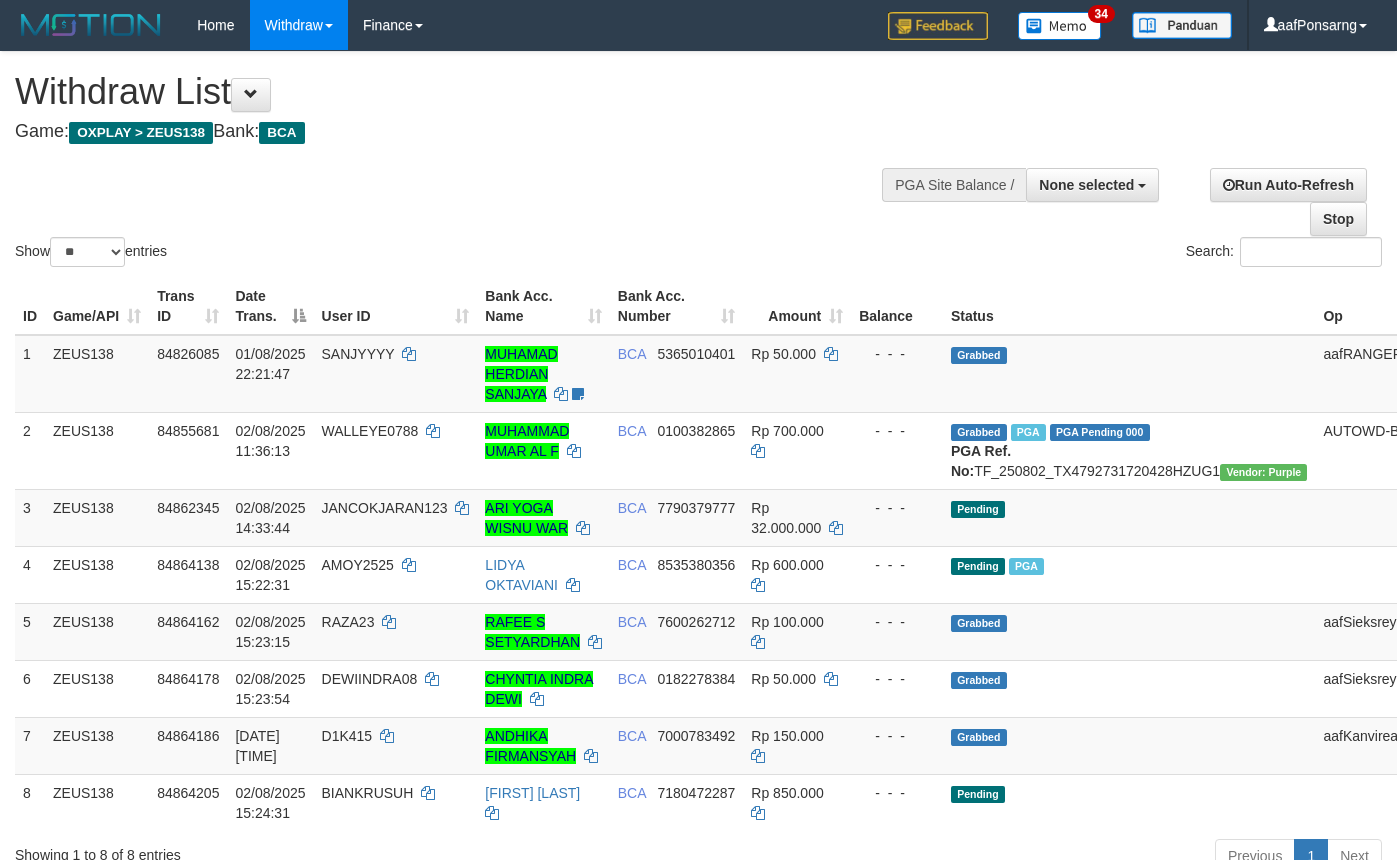select 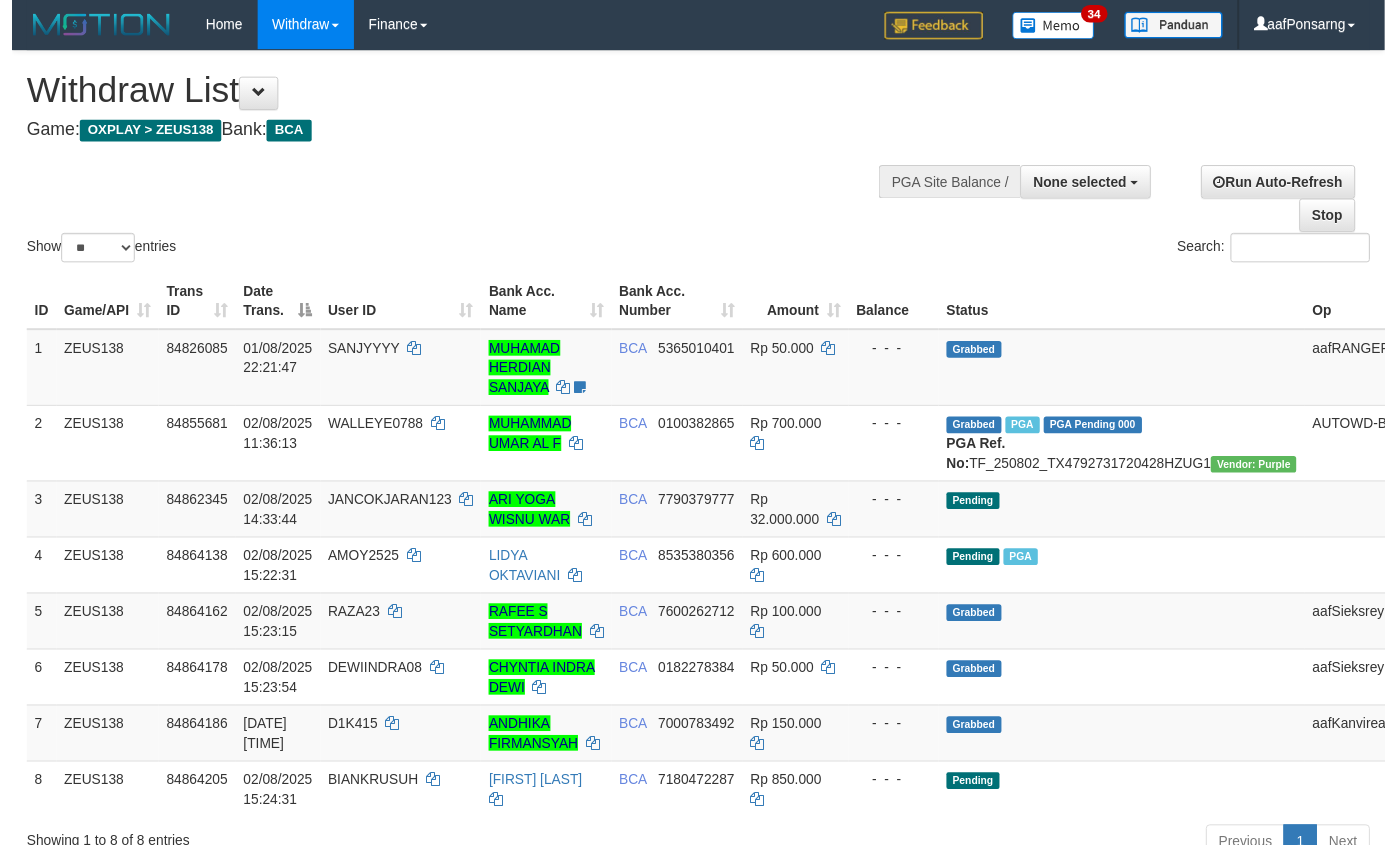scroll, scrollTop: 152, scrollLeft: 0, axis: vertical 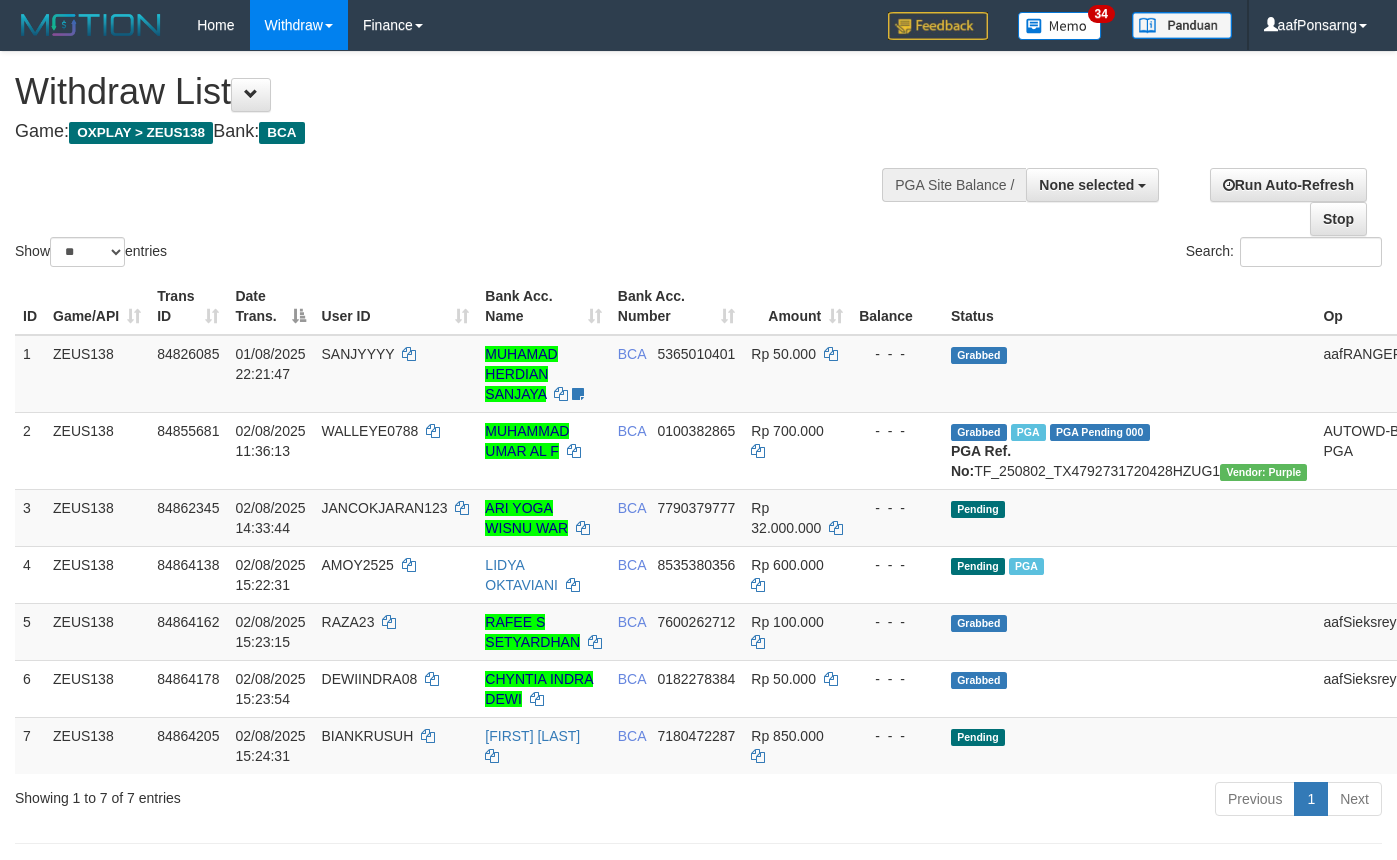 select 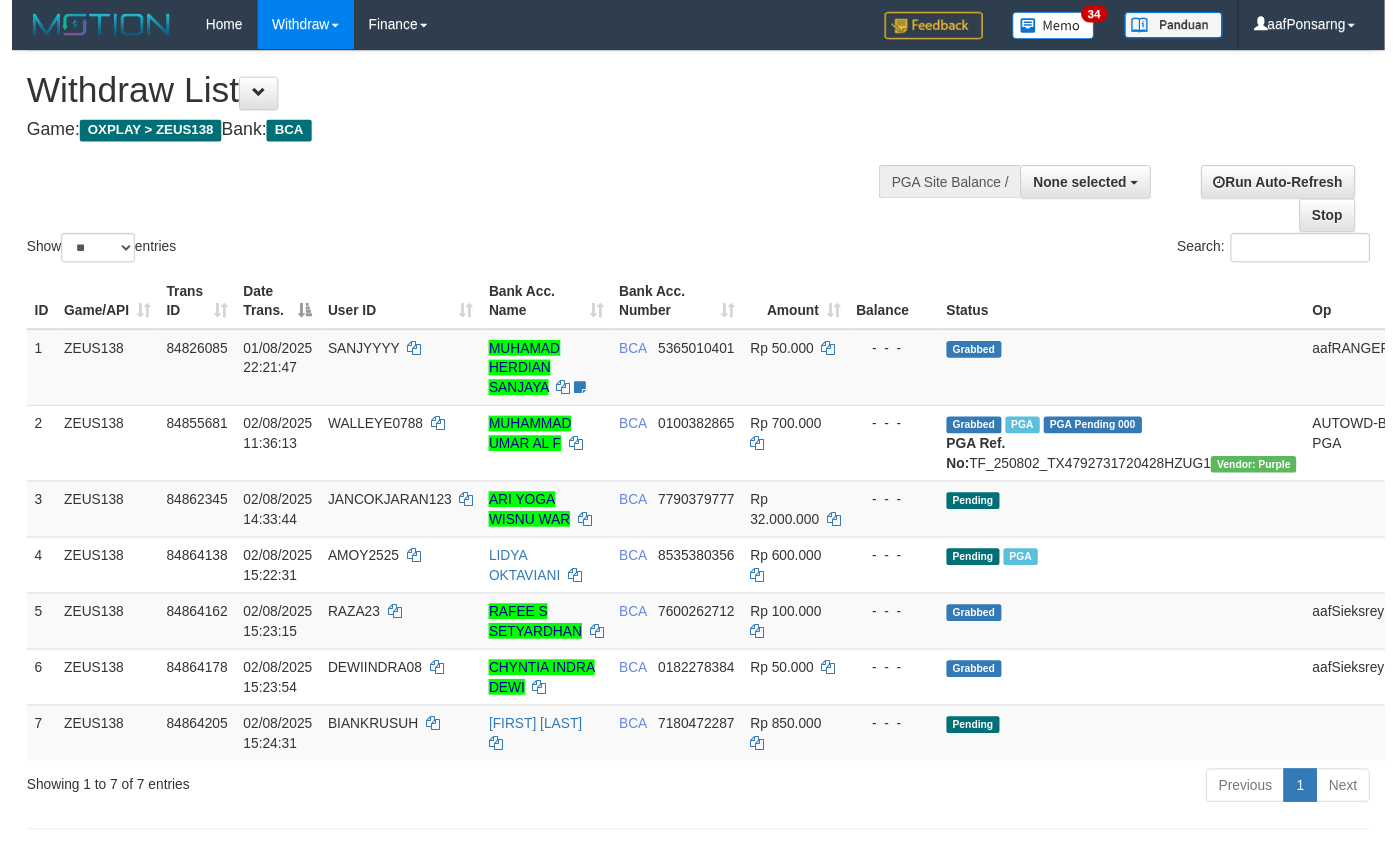 scroll, scrollTop: 152, scrollLeft: 0, axis: vertical 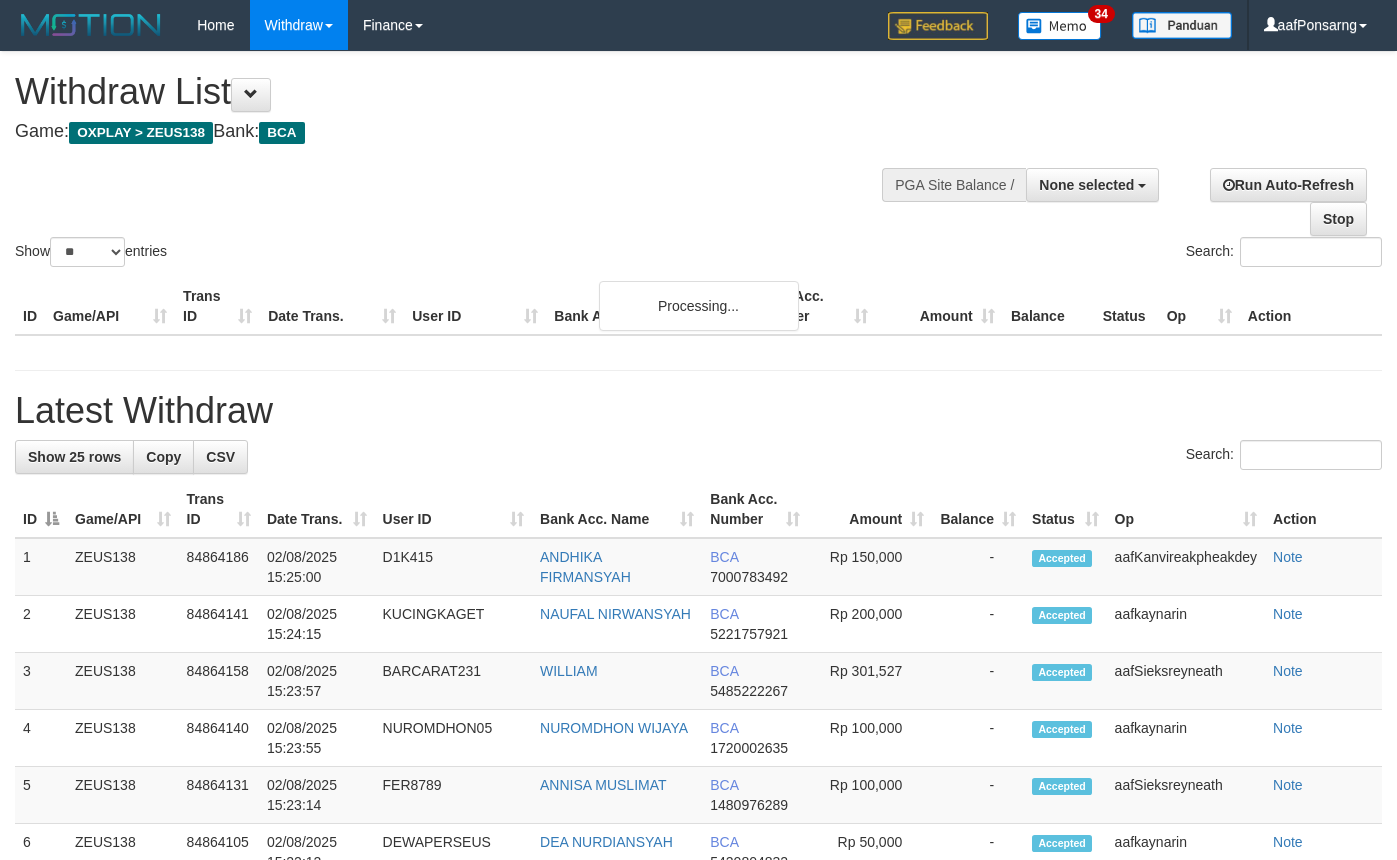 select 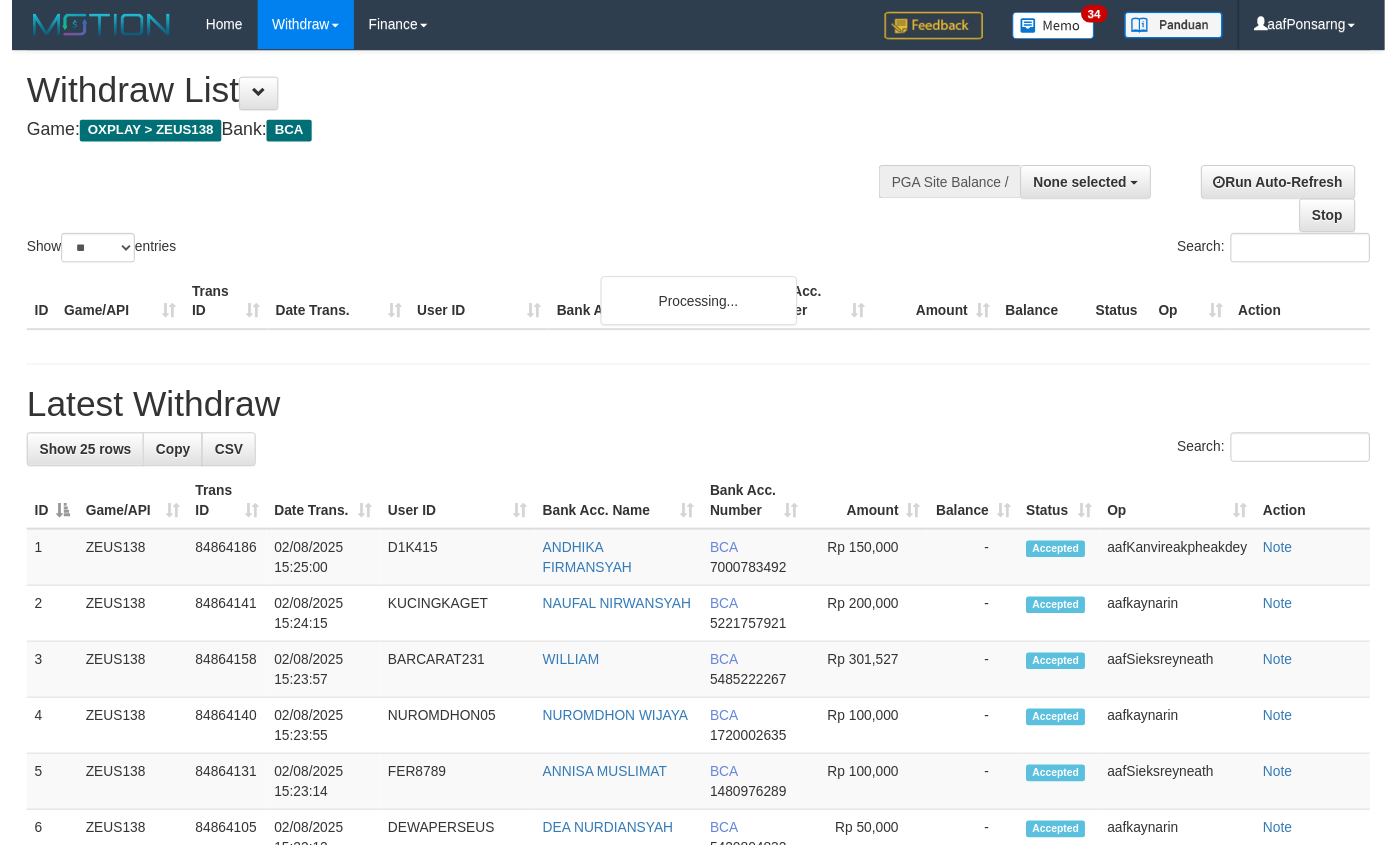 scroll, scrollTop: 152, scrollLeft: 0, axis: vertical 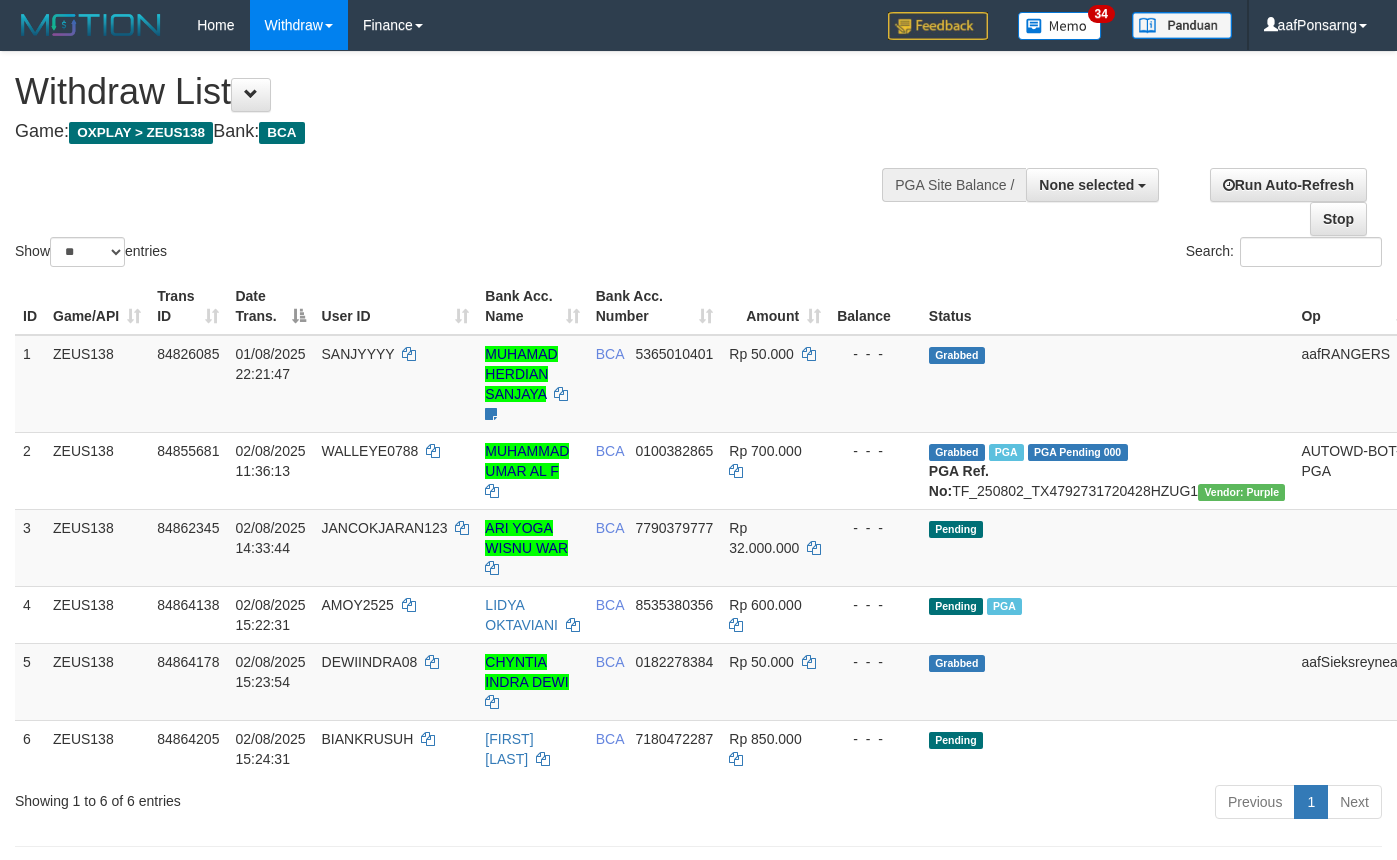 select 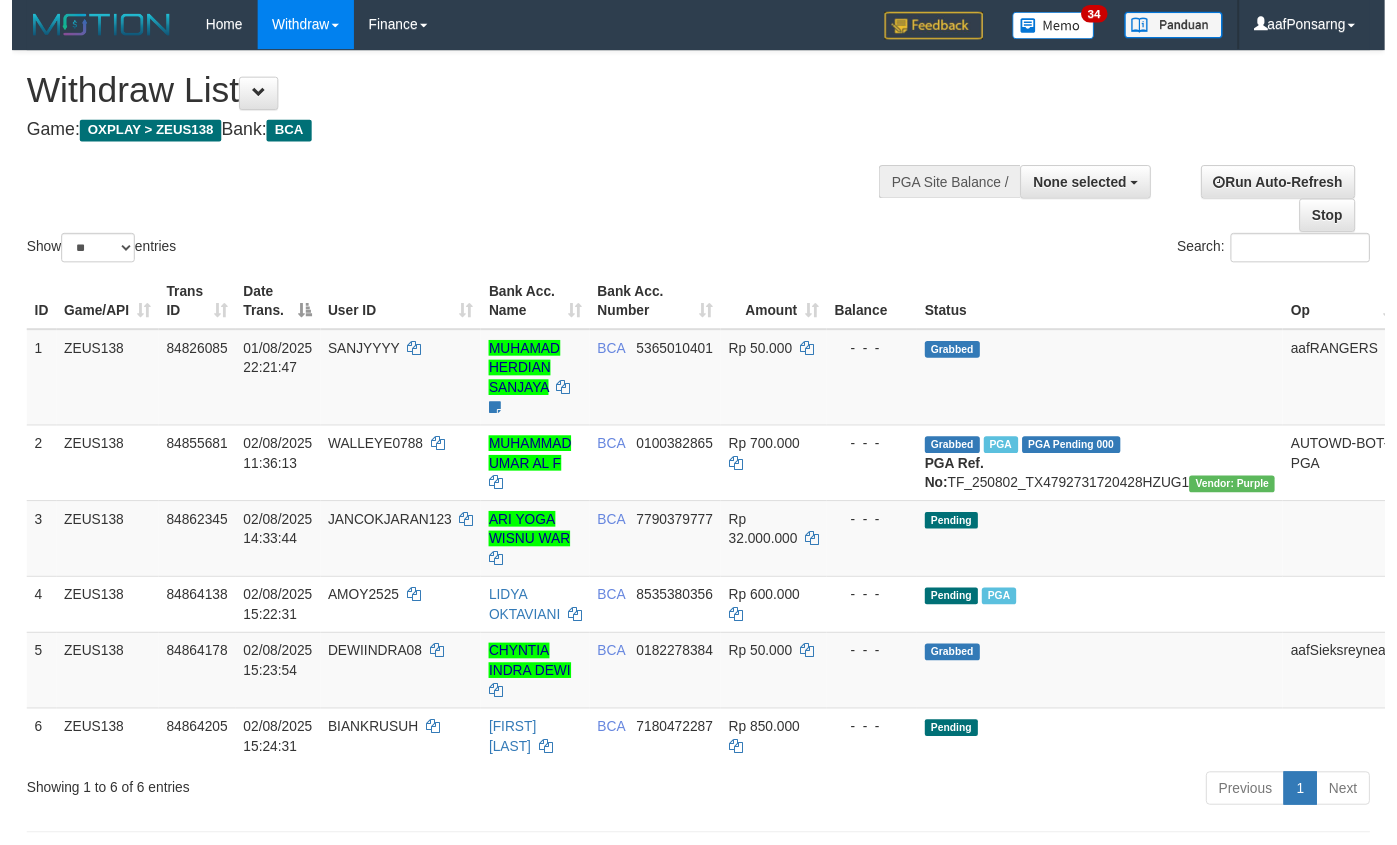 scroll, scrollTop: 152, scrollLeft: 0, axis: vertical 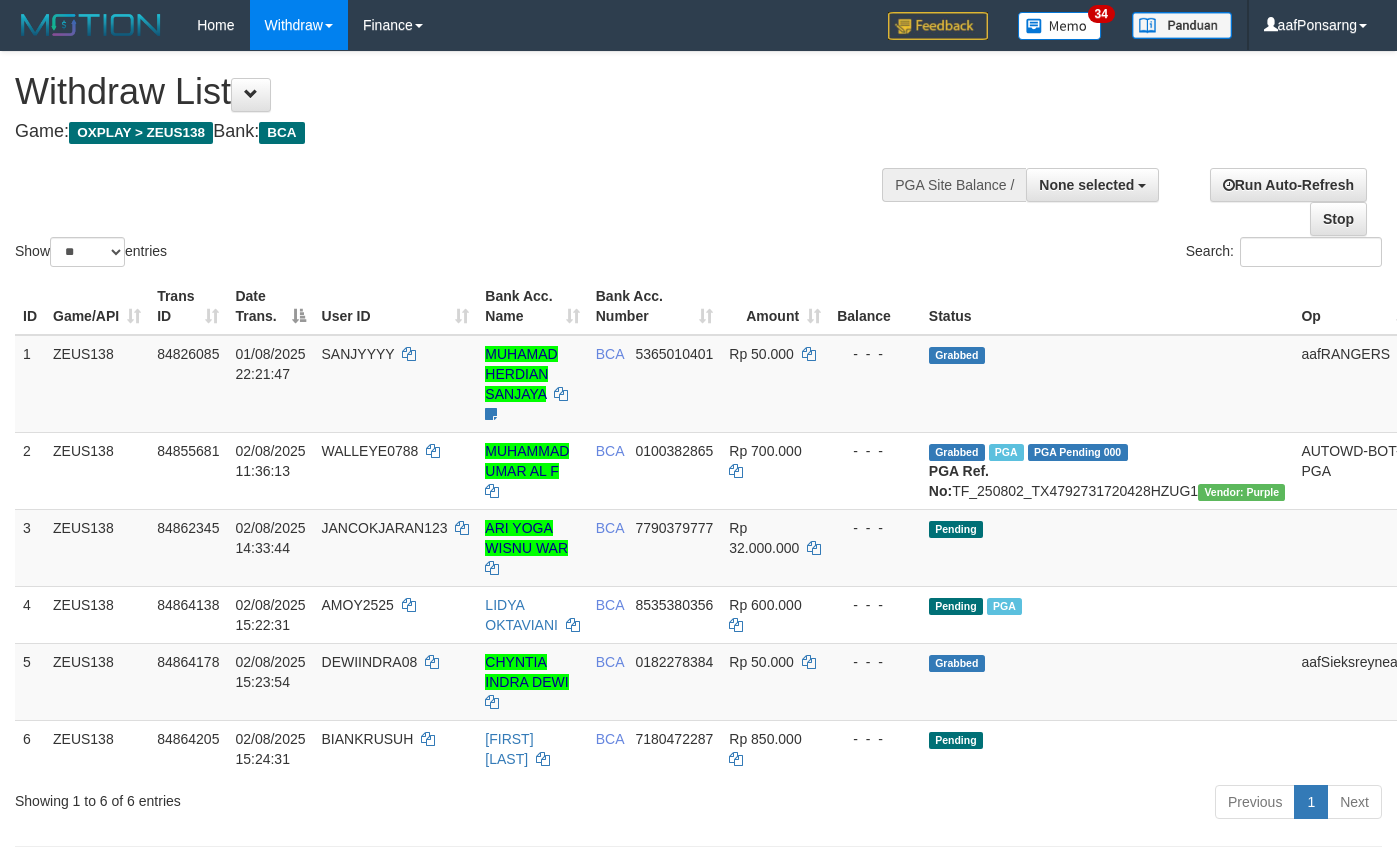 select 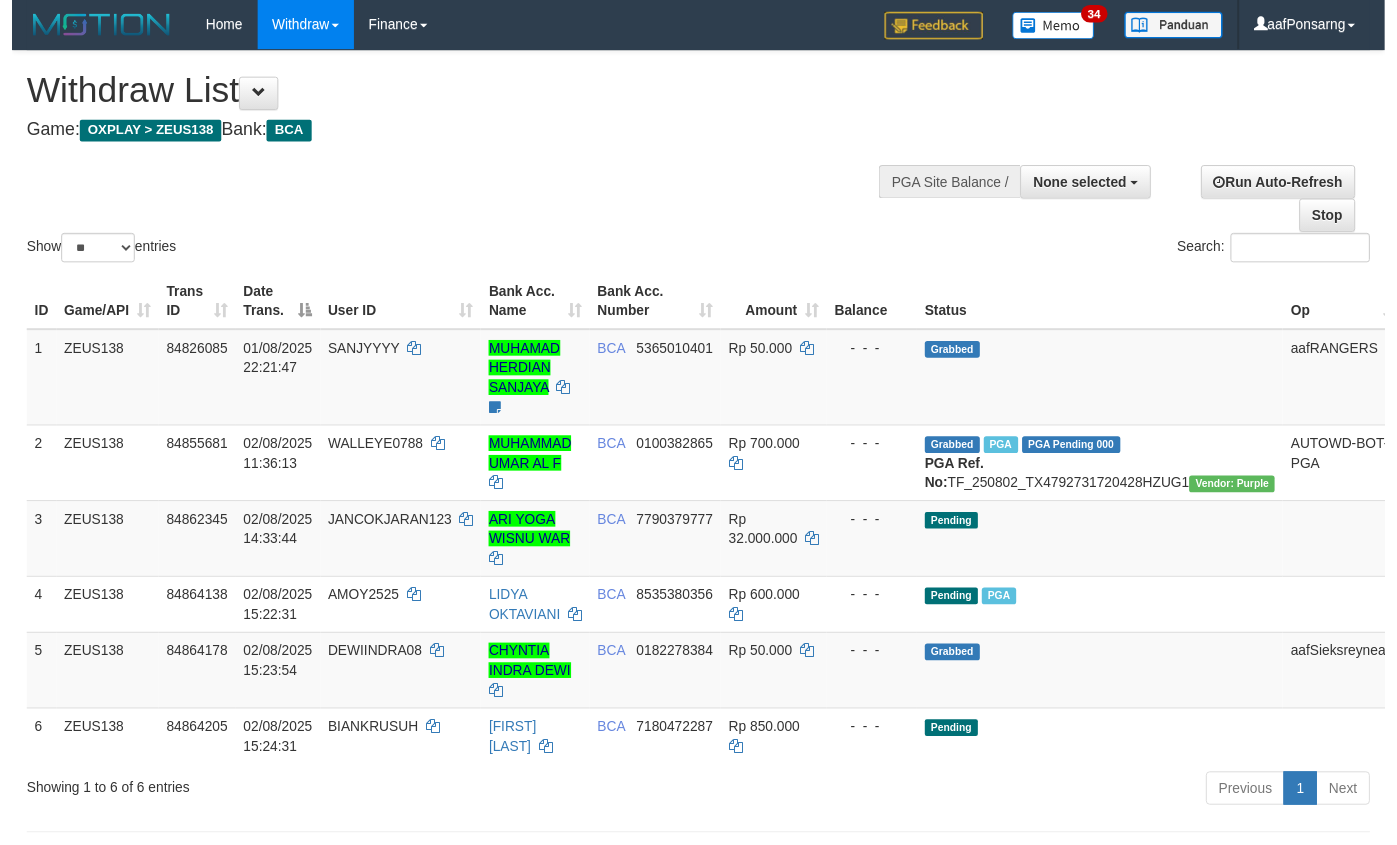 scroll, scrollTop: 152, scrollLeft: 0, axis: vertical 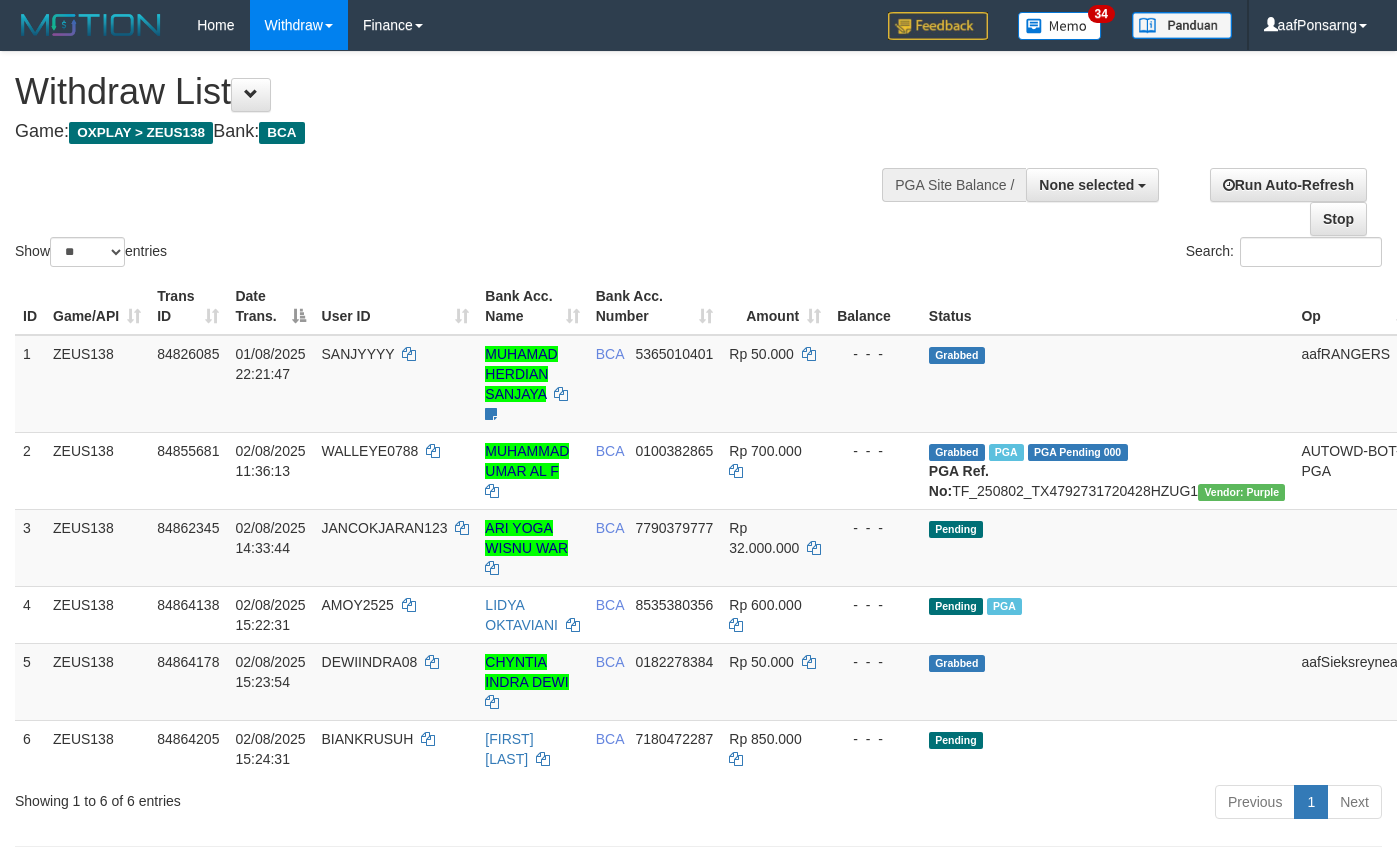 select 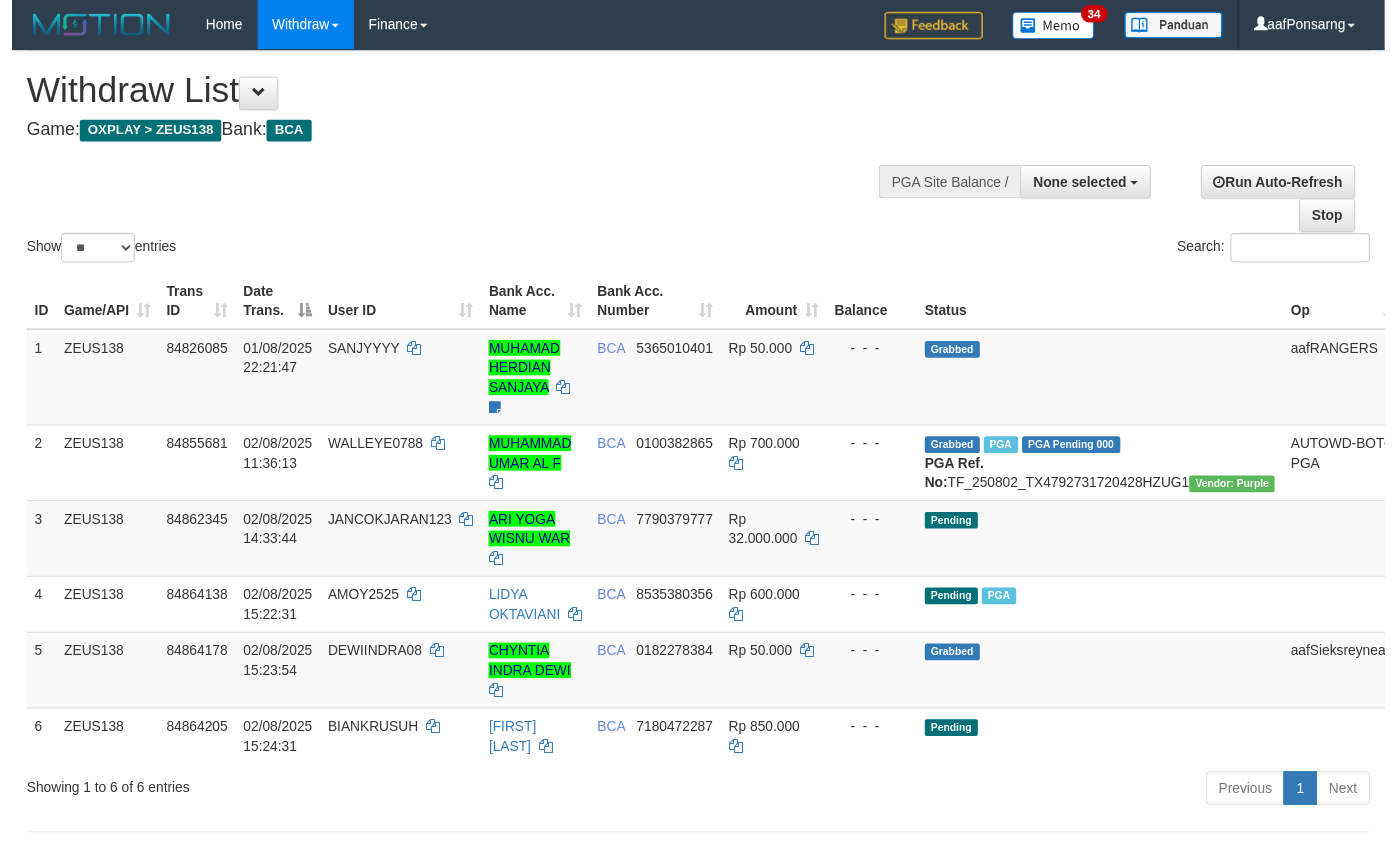 scroll, scrollTop: 152, scrollLeft: 0, axis: vertical 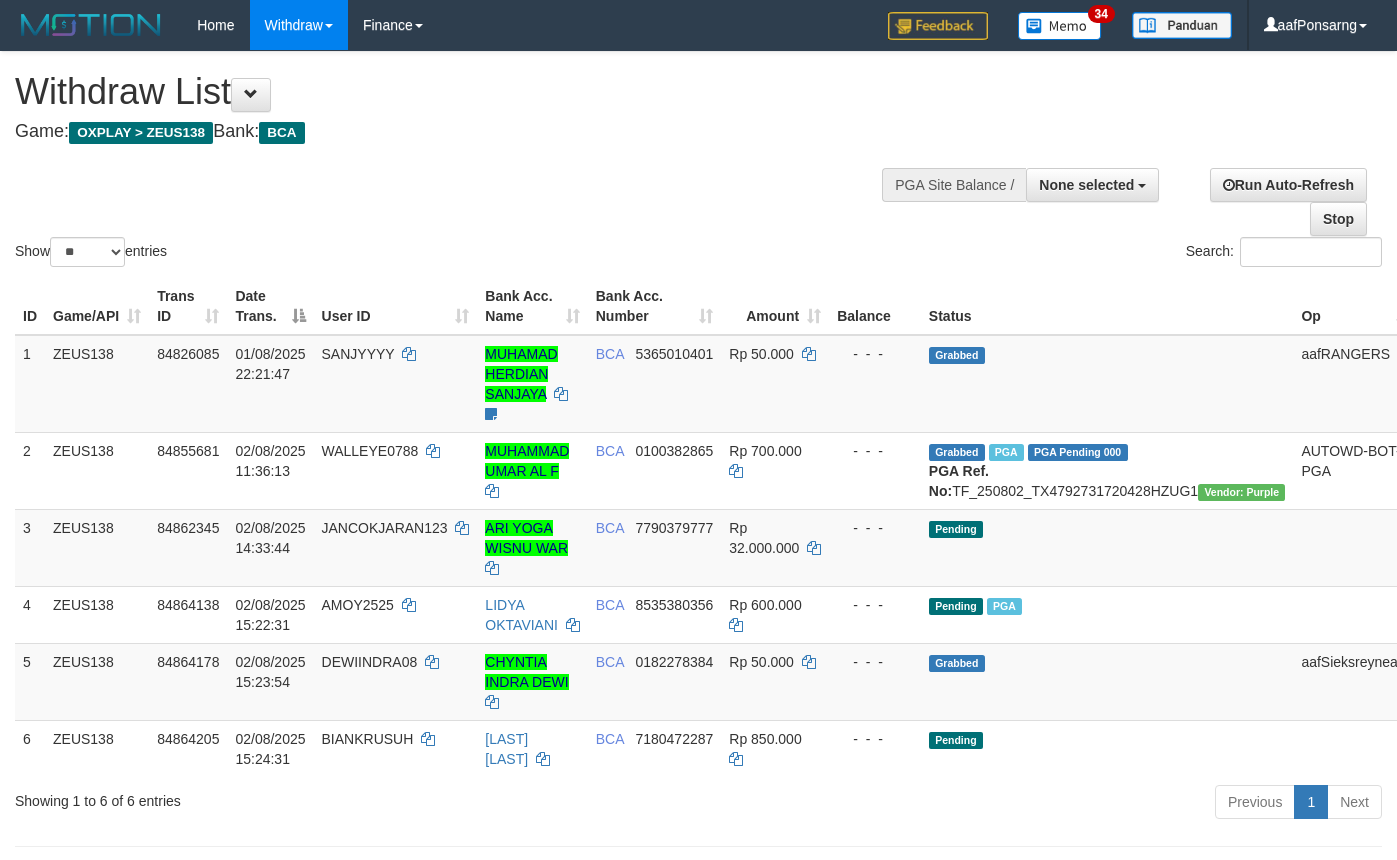 select 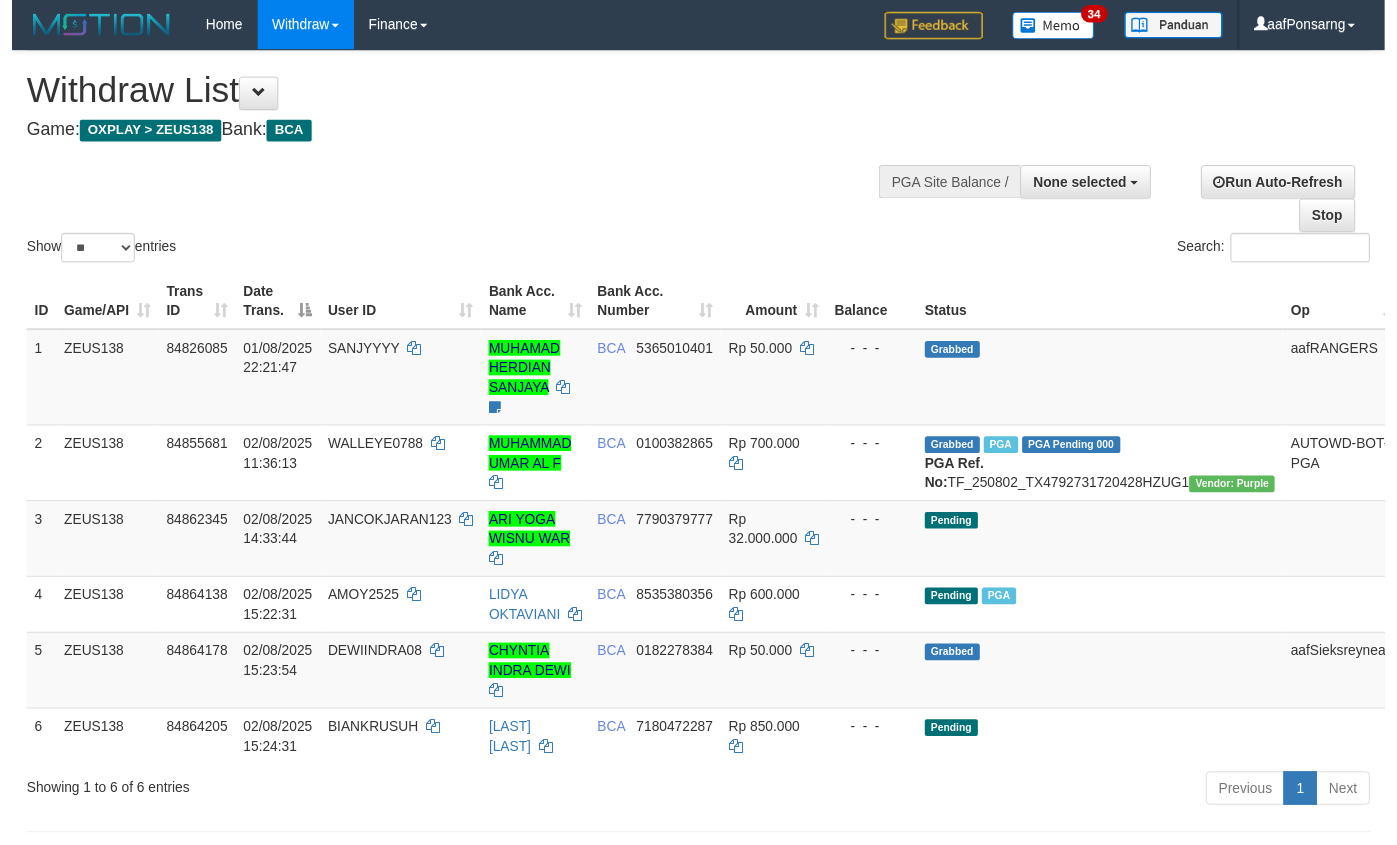 scroll, scrollTop: 152, scrollLeft: 0, axis: vertical 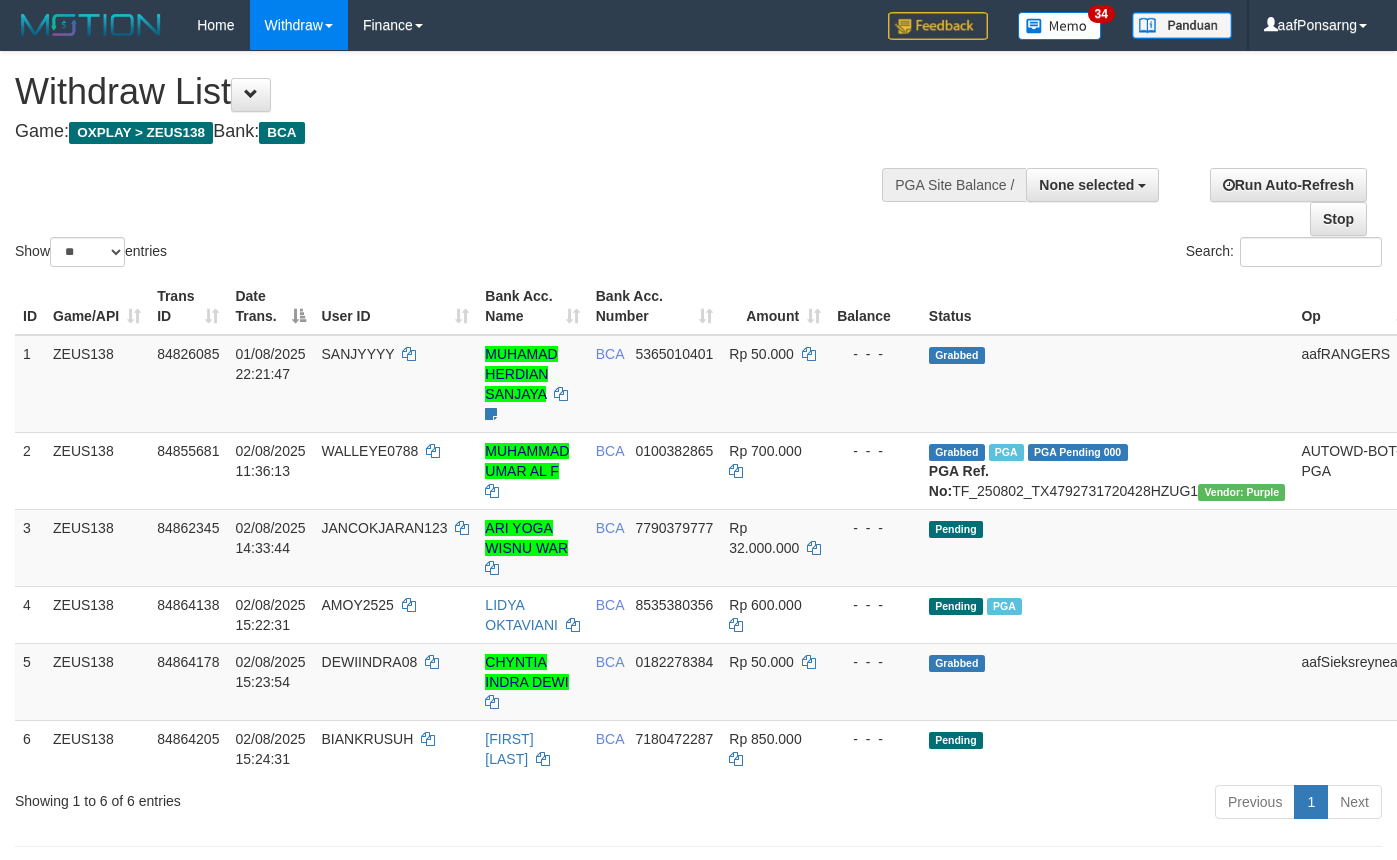 select 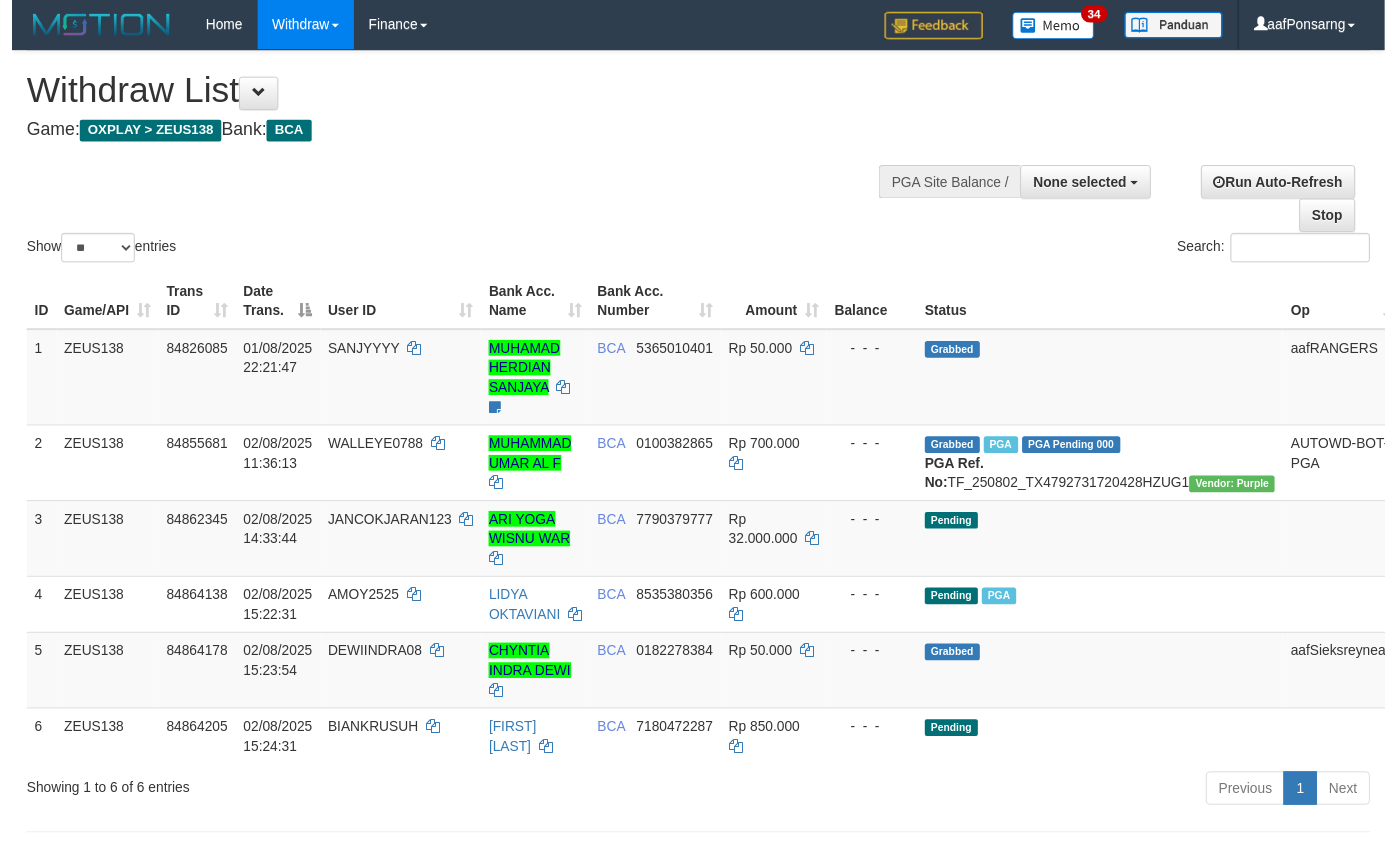 scroll, scrollTop: 152, scrollLeft: 0, axis: vertical 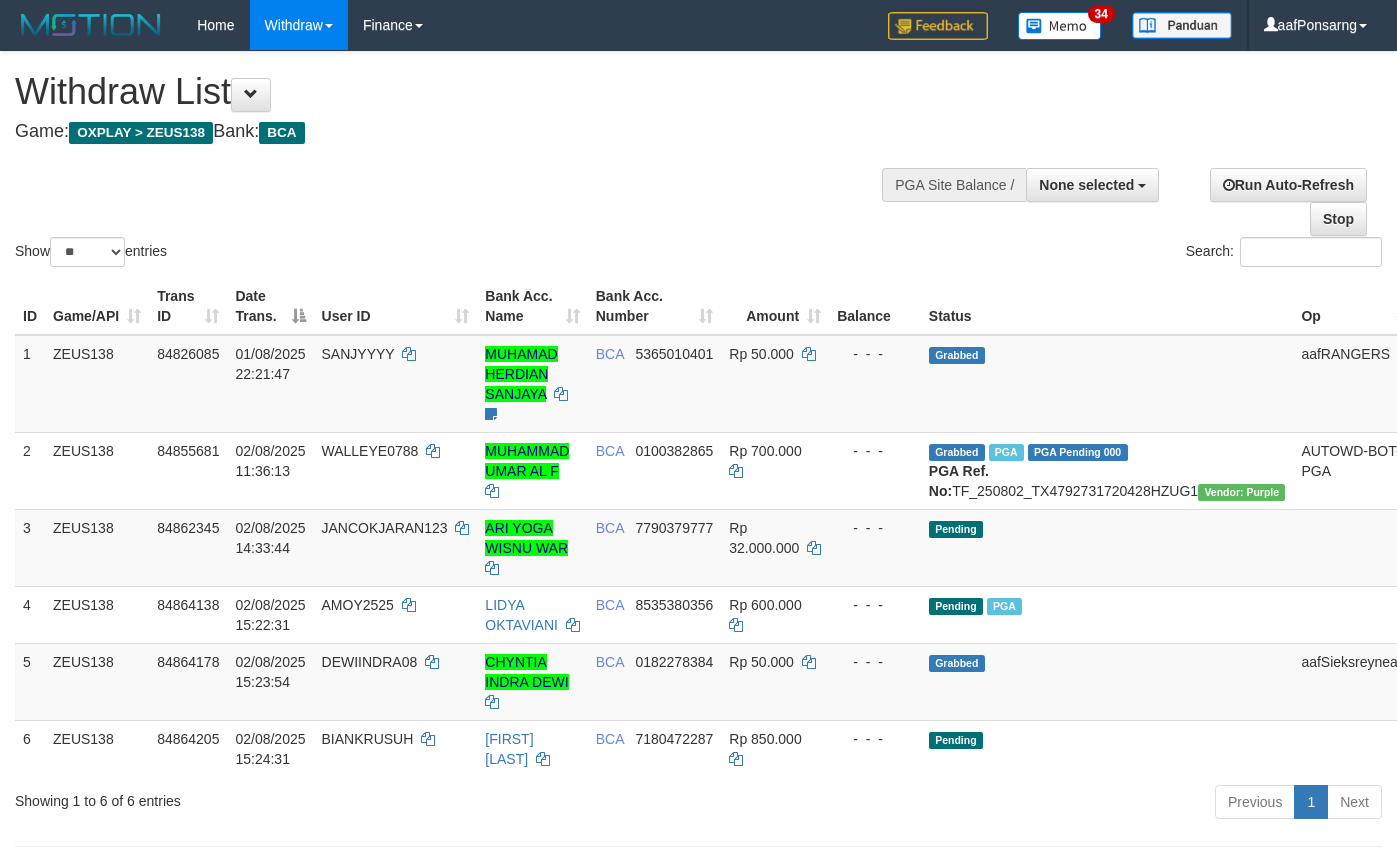select 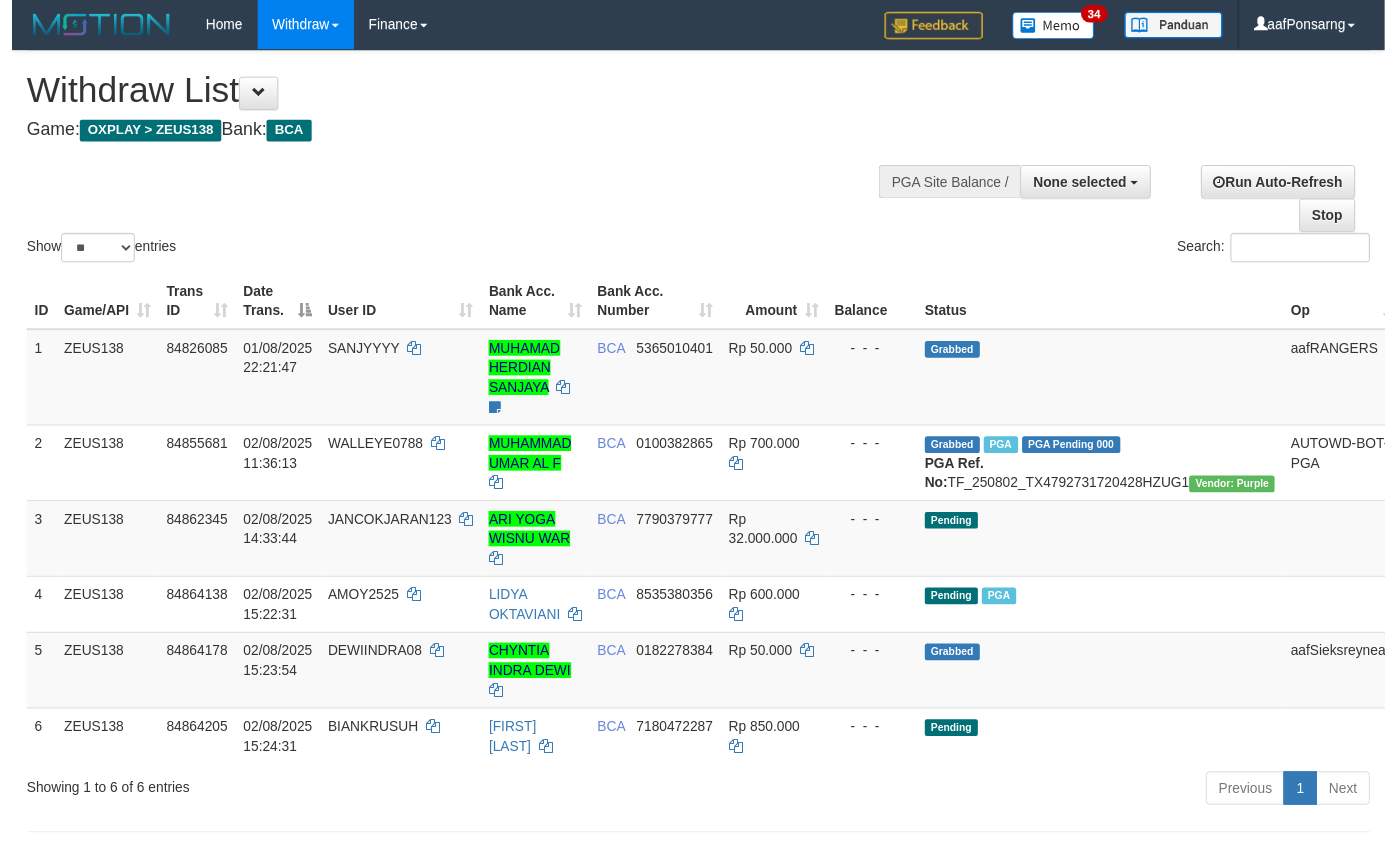scroll, scrollTop: 152, scrollLeft: 0, axis: vertical 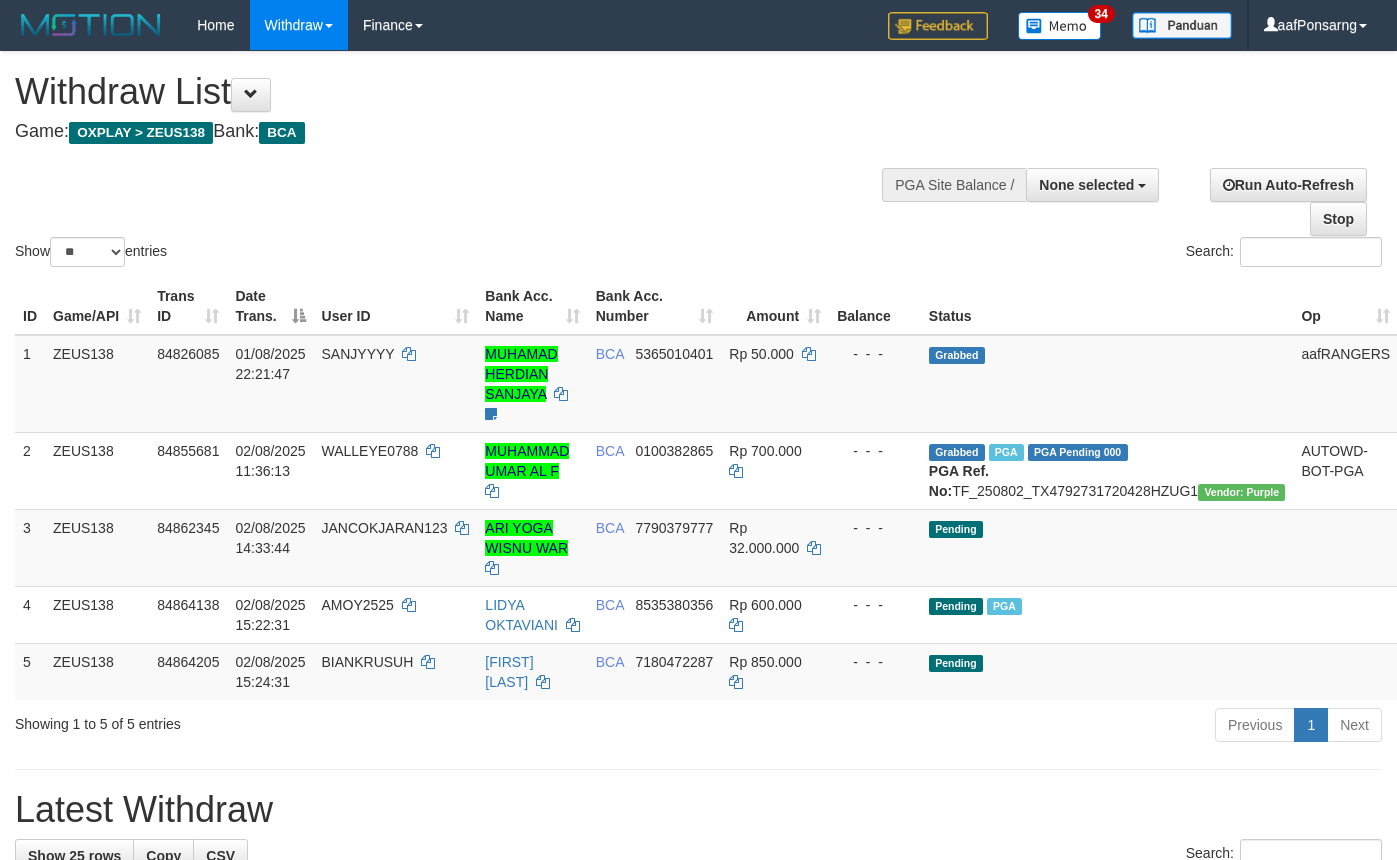 select 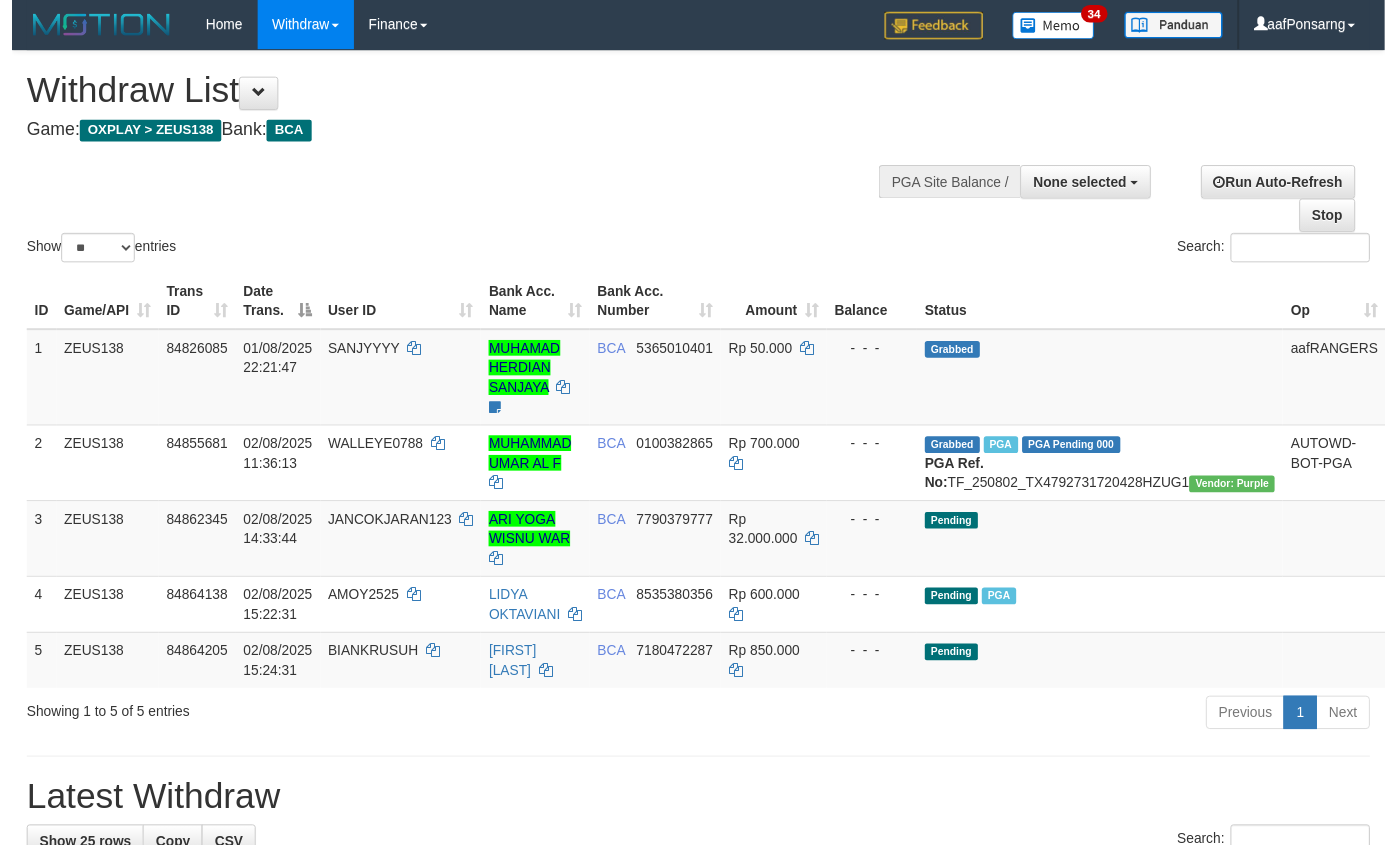 scroll, scrollTop: 152, scrollLeft: 0, axis: vertical 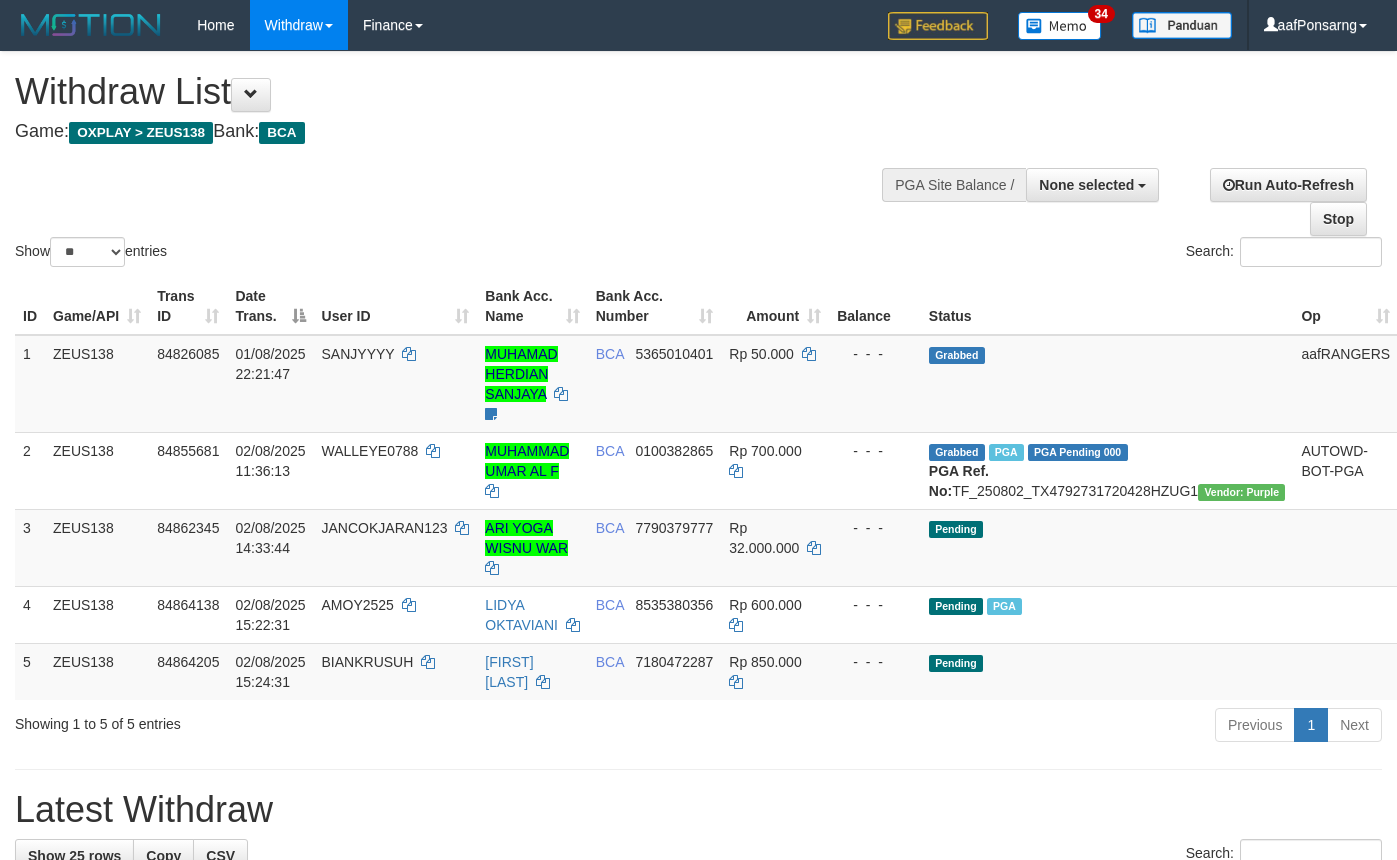 select 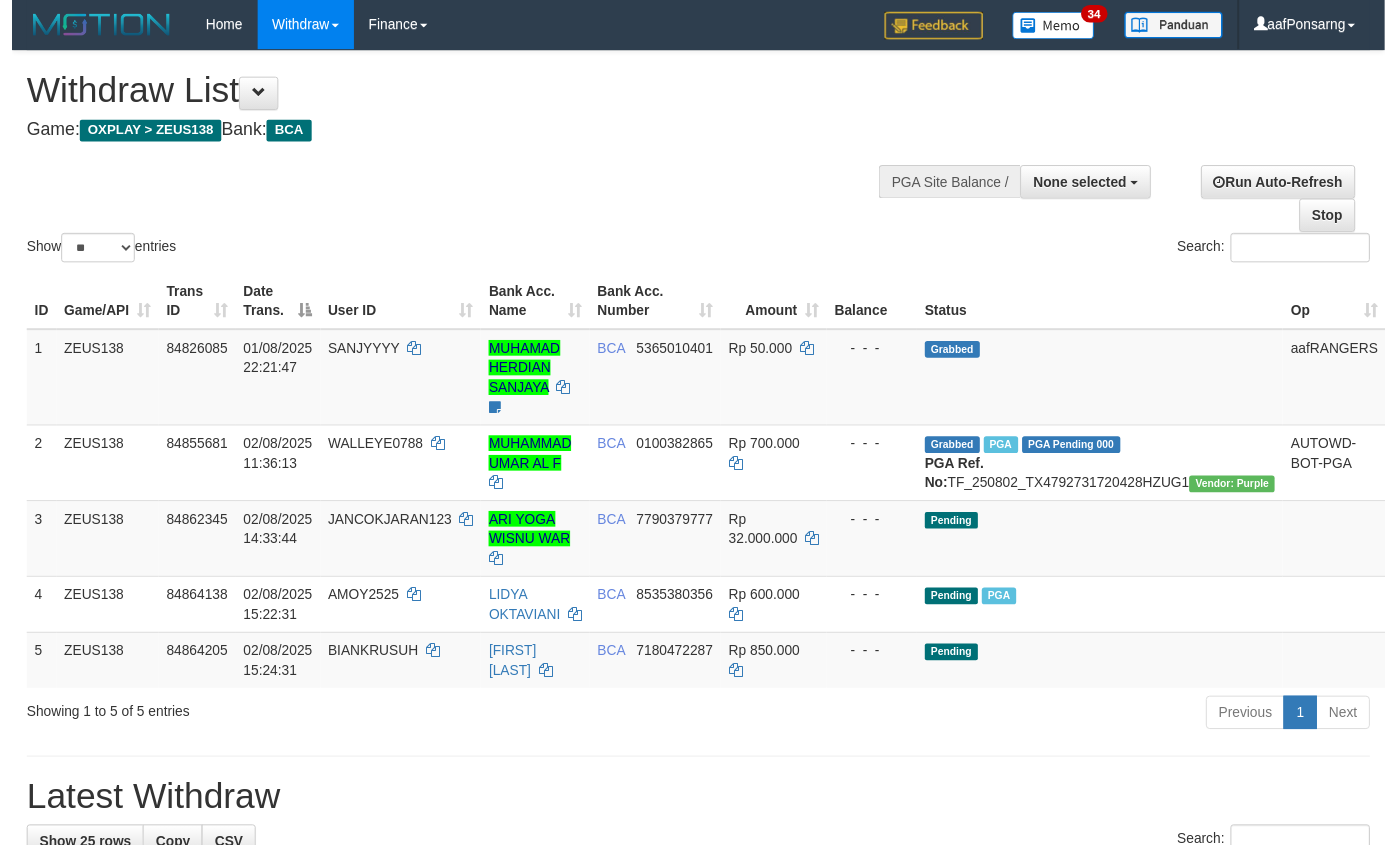 scroll, scrollTop: 152, scrollLeft: 0, axis: vertical 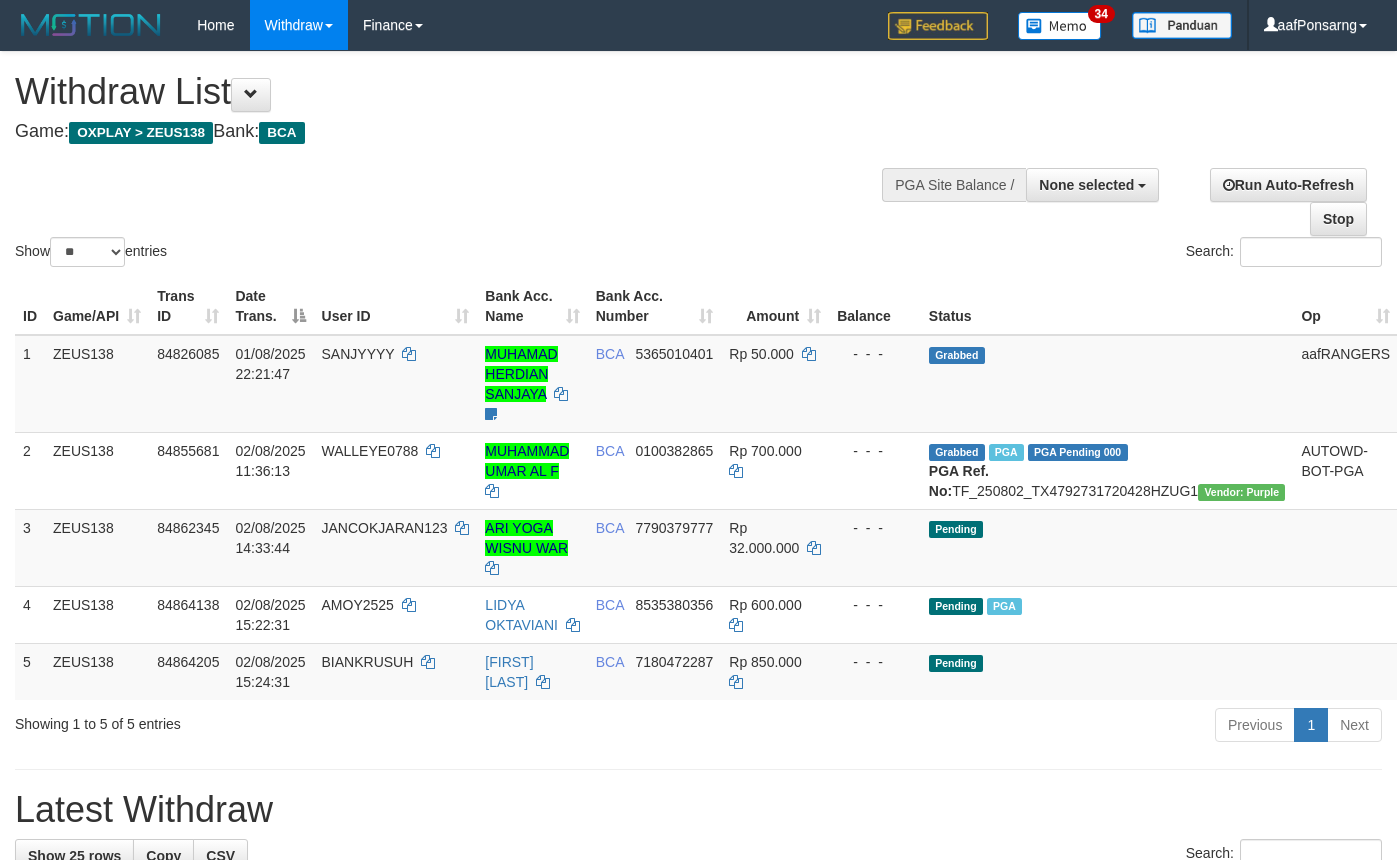 select 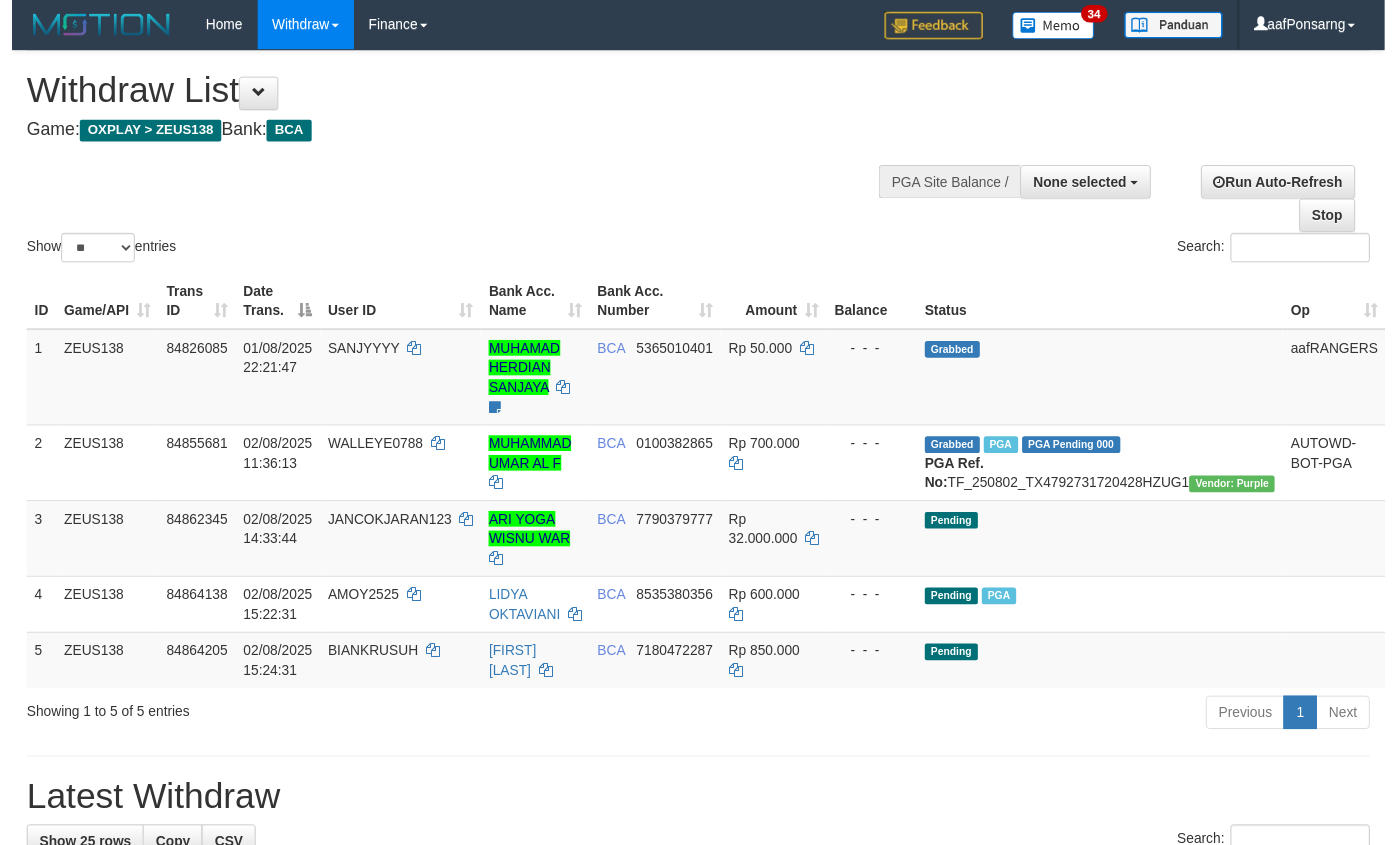 scroll, scrollTop: 152, scrollLeft: 0, axis: vertical 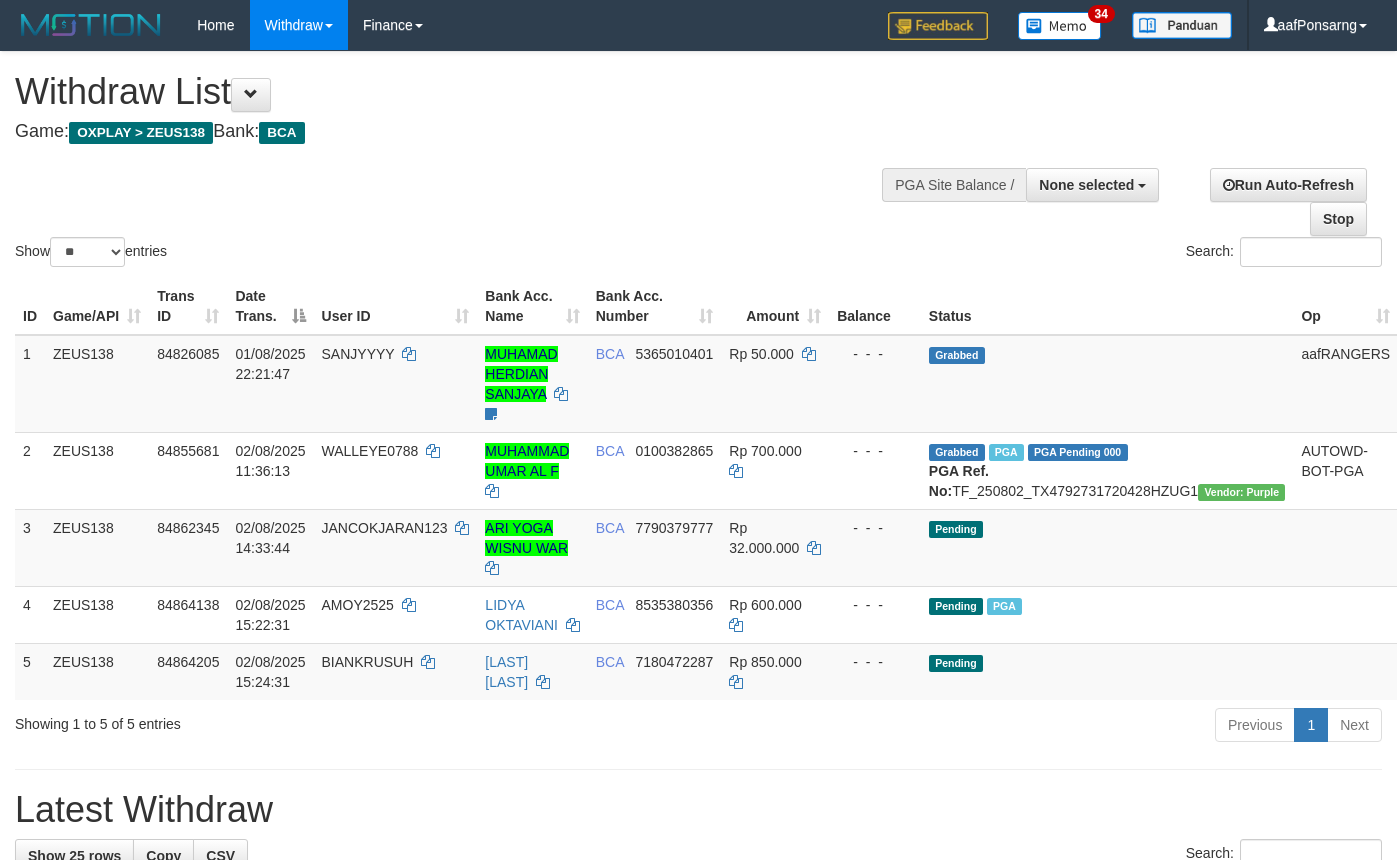 select 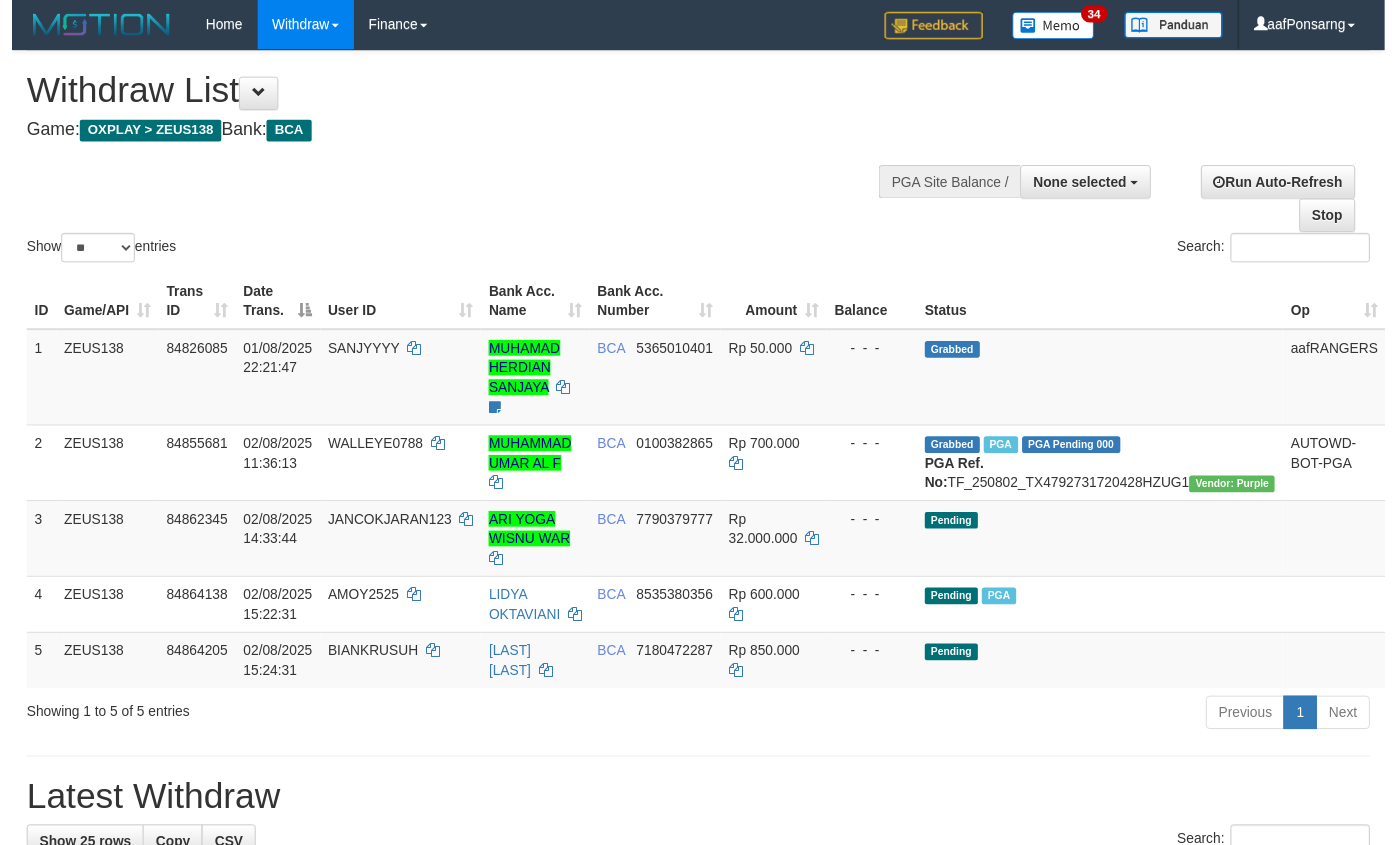 scroll, scrollTop: 152, scrollLeft: 0, axis: vertical 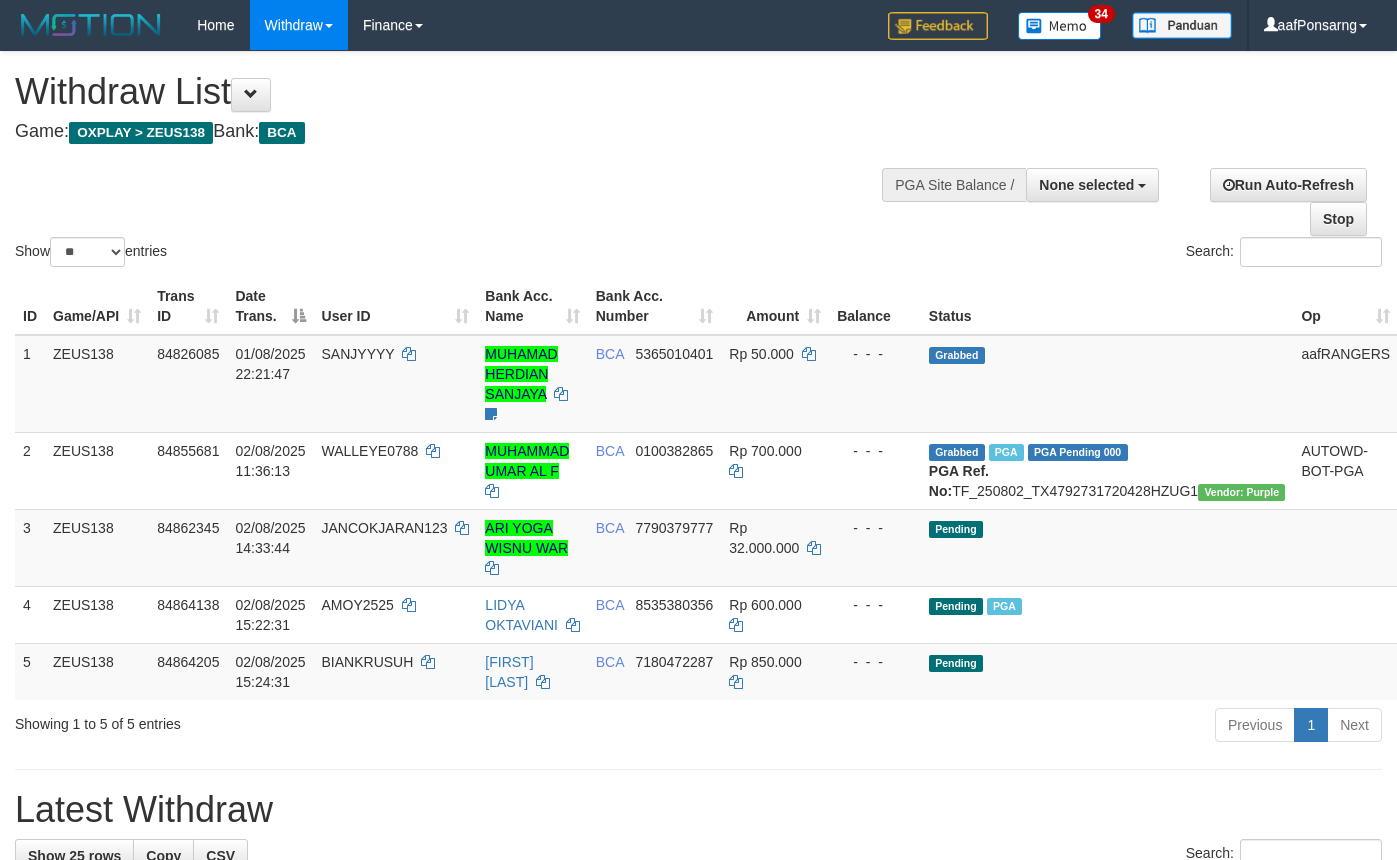 select 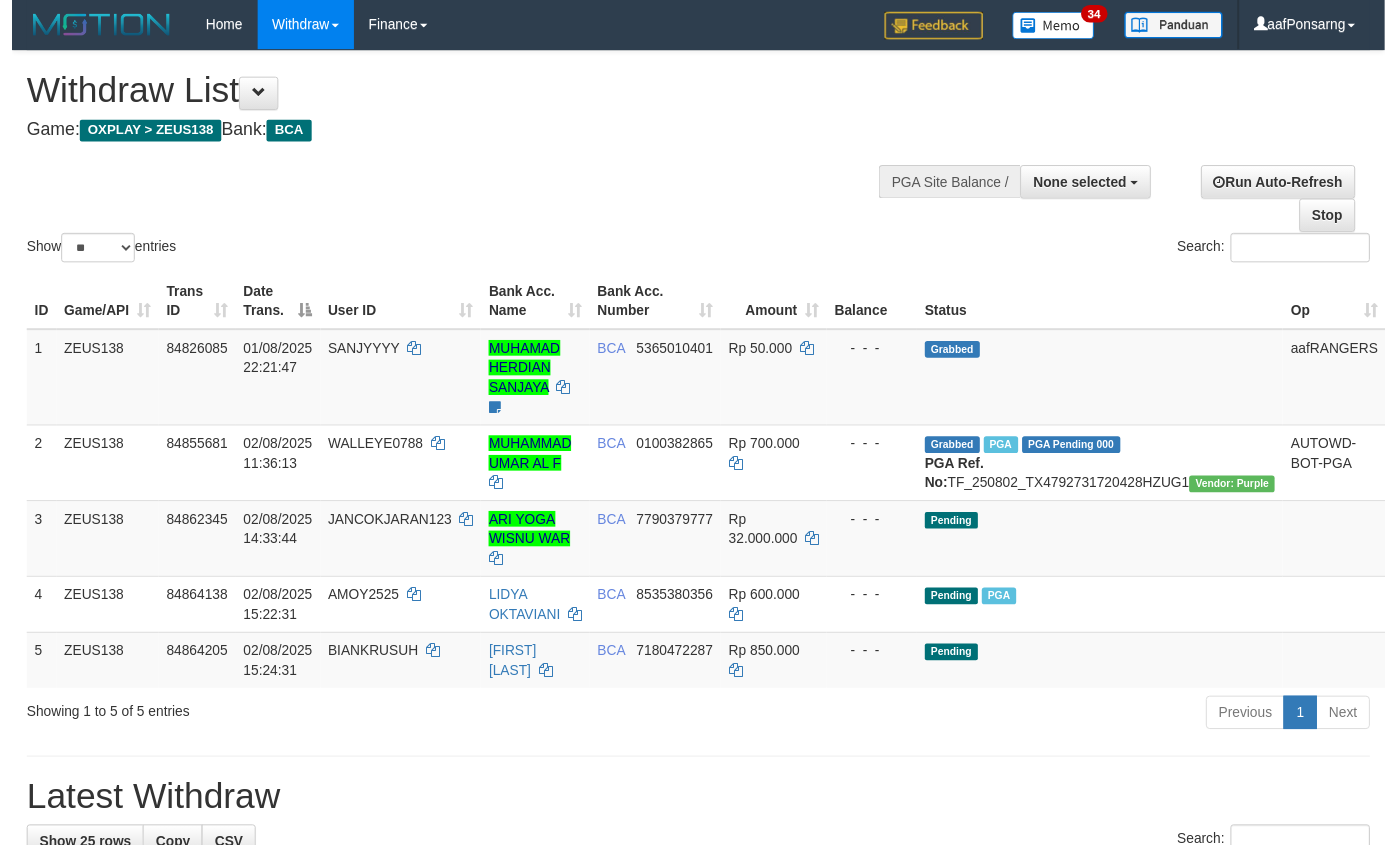 scroll, scrollTop: 152, scrollLeft: 0, axis: vertical 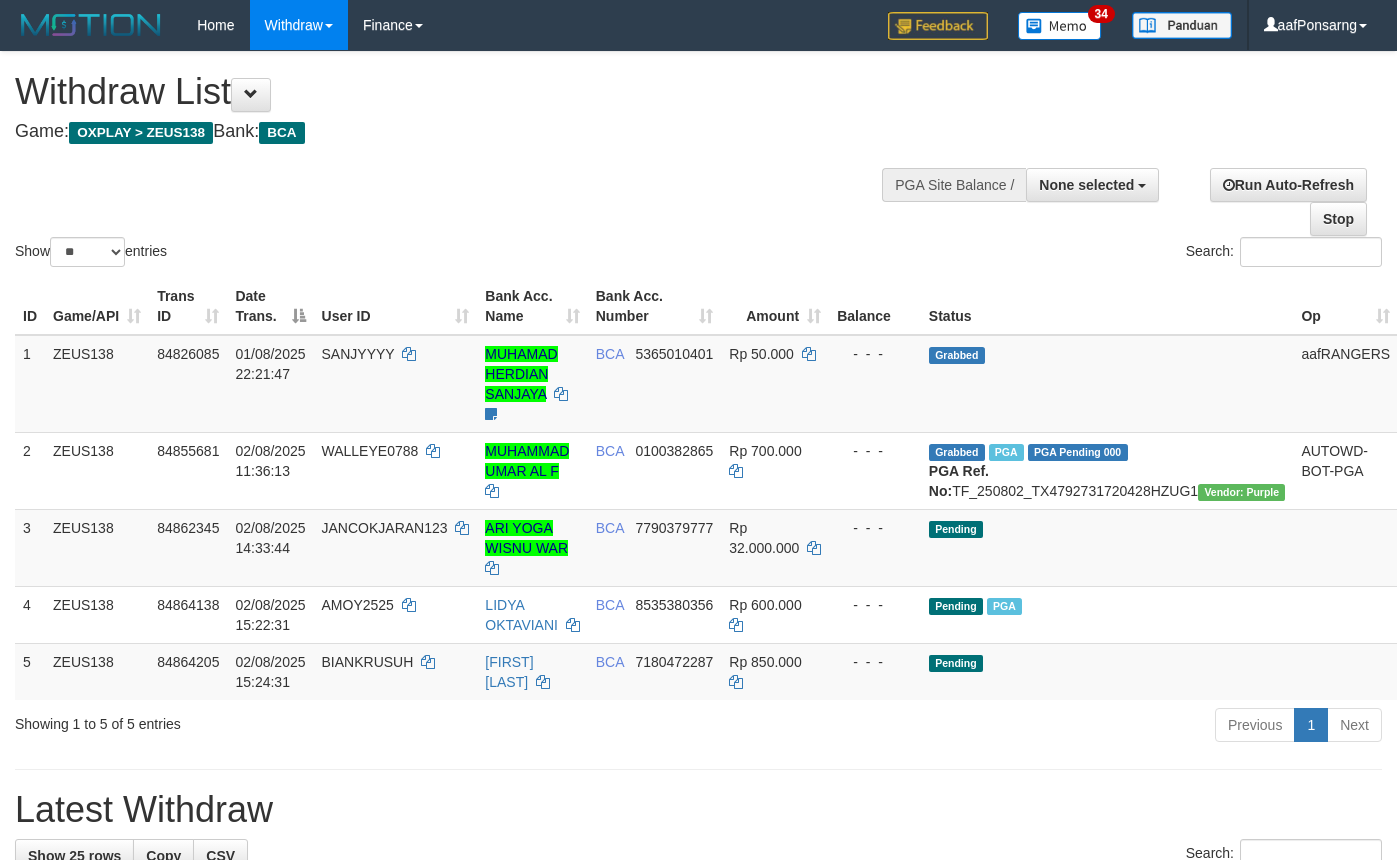 select 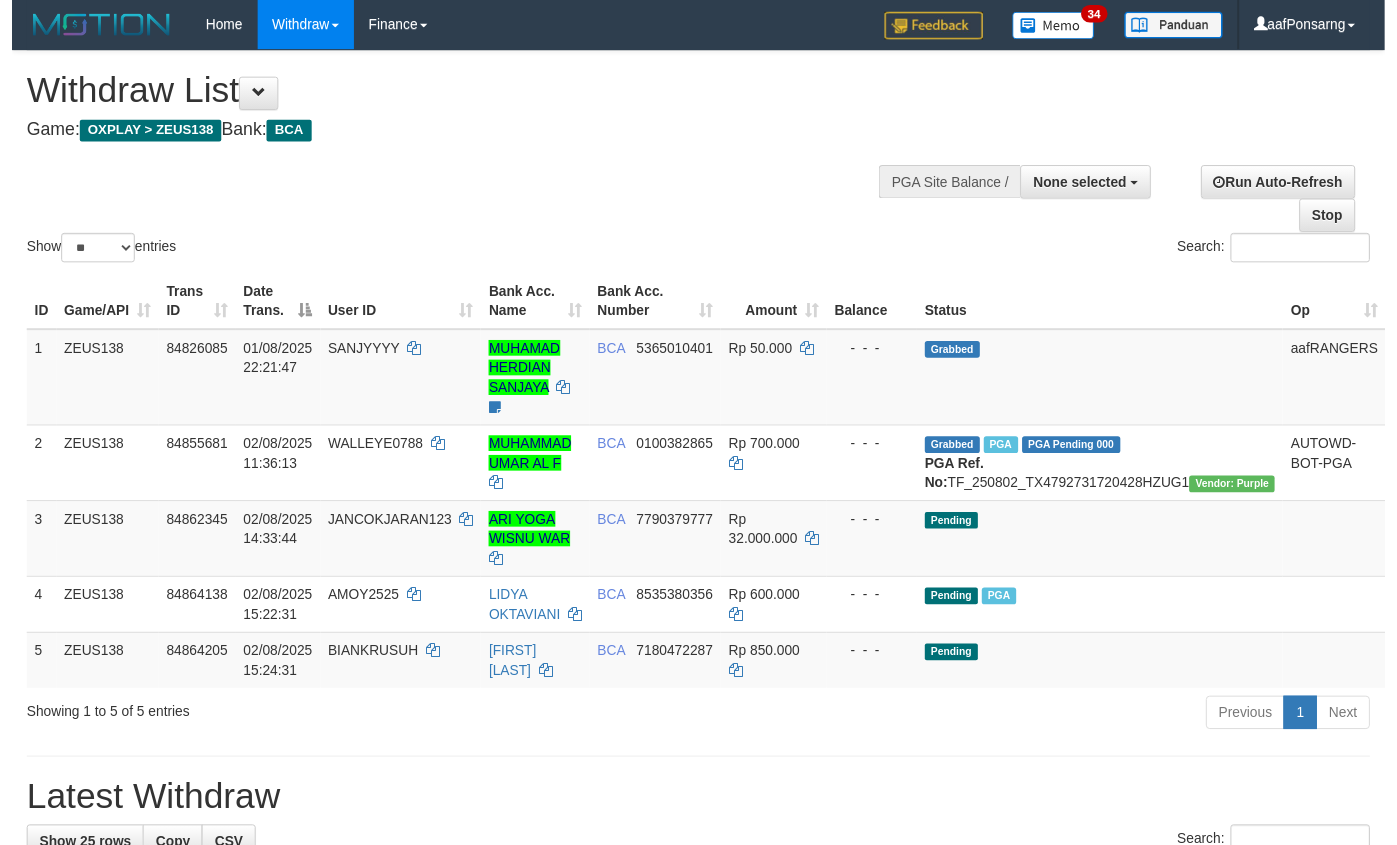scroll, scrollTop: 152, scrollLeft: 0, axis: vertical 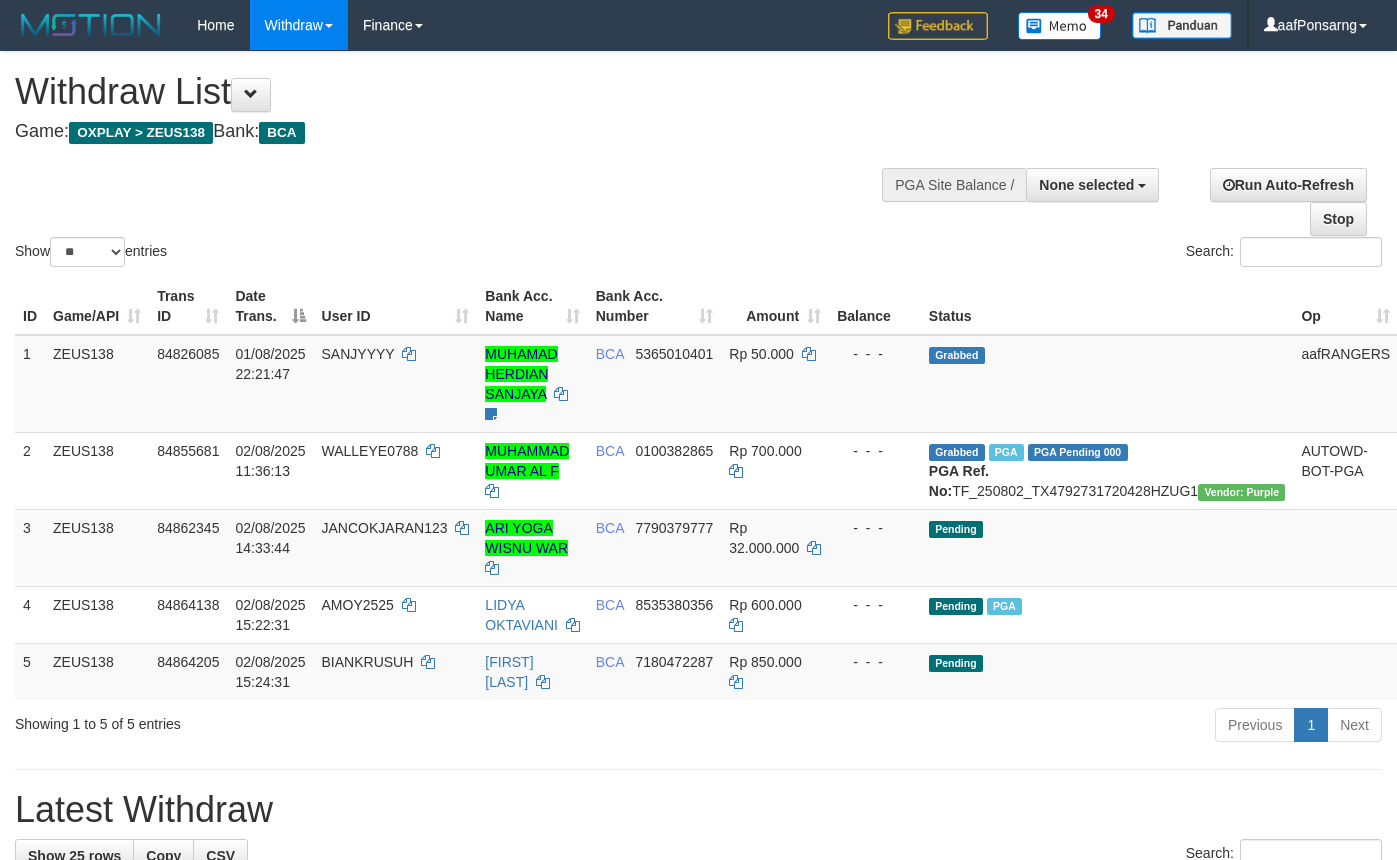 select 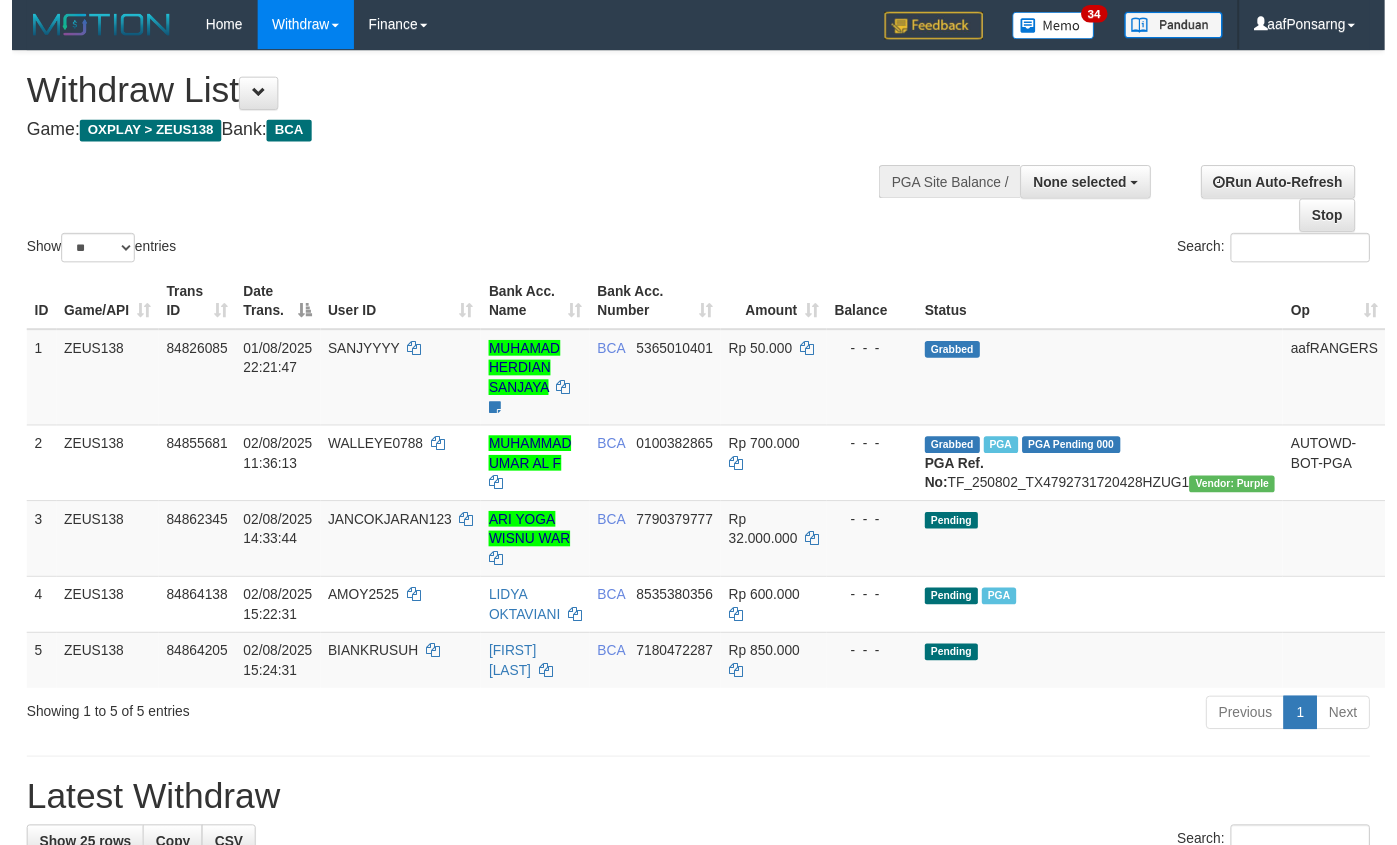 scroll, scrollTop: 152, scrollLeft: 0, axis: vertical 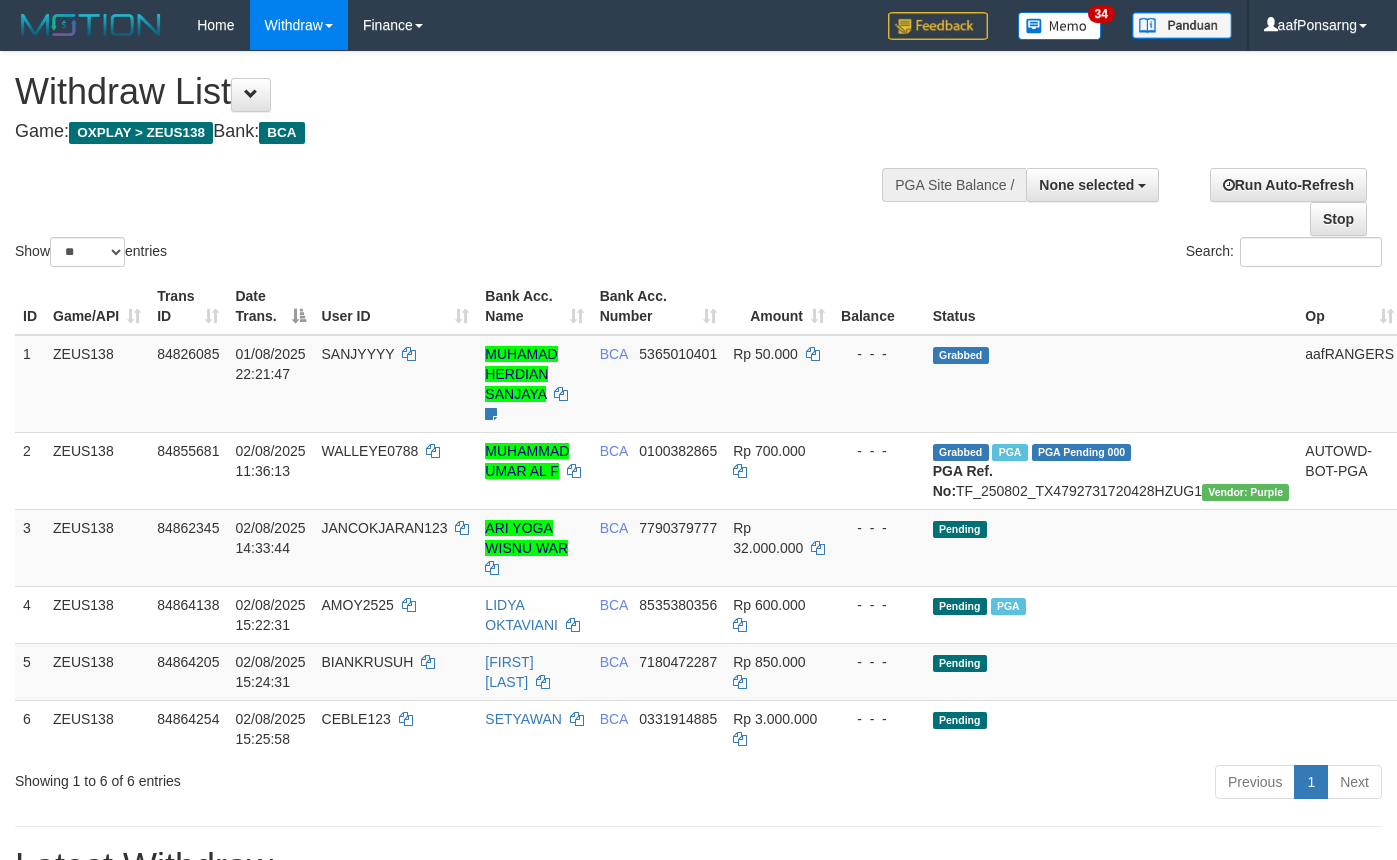 select 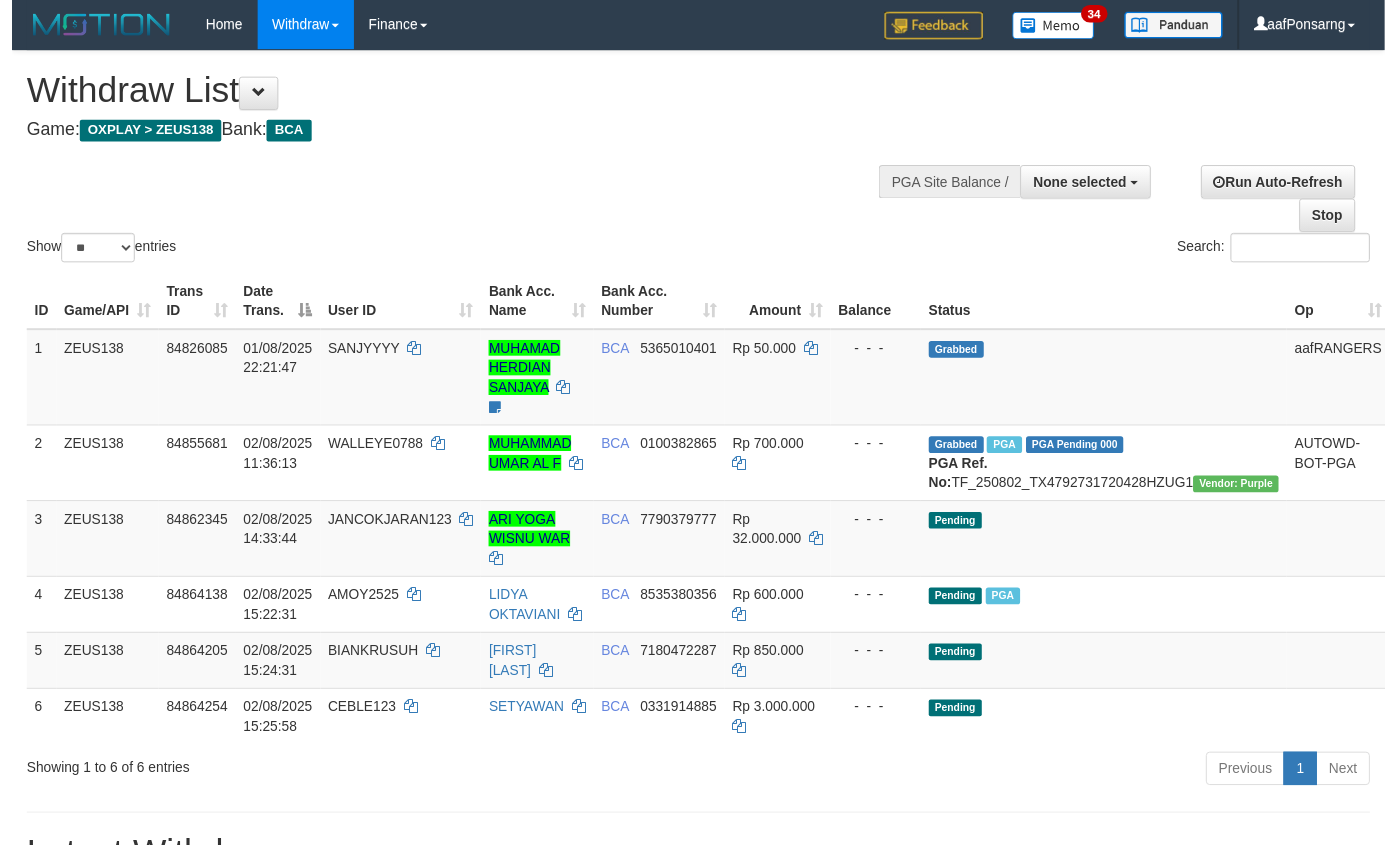 scroll, scrollTop: 152, scrollLeft: 0, axis: vertical 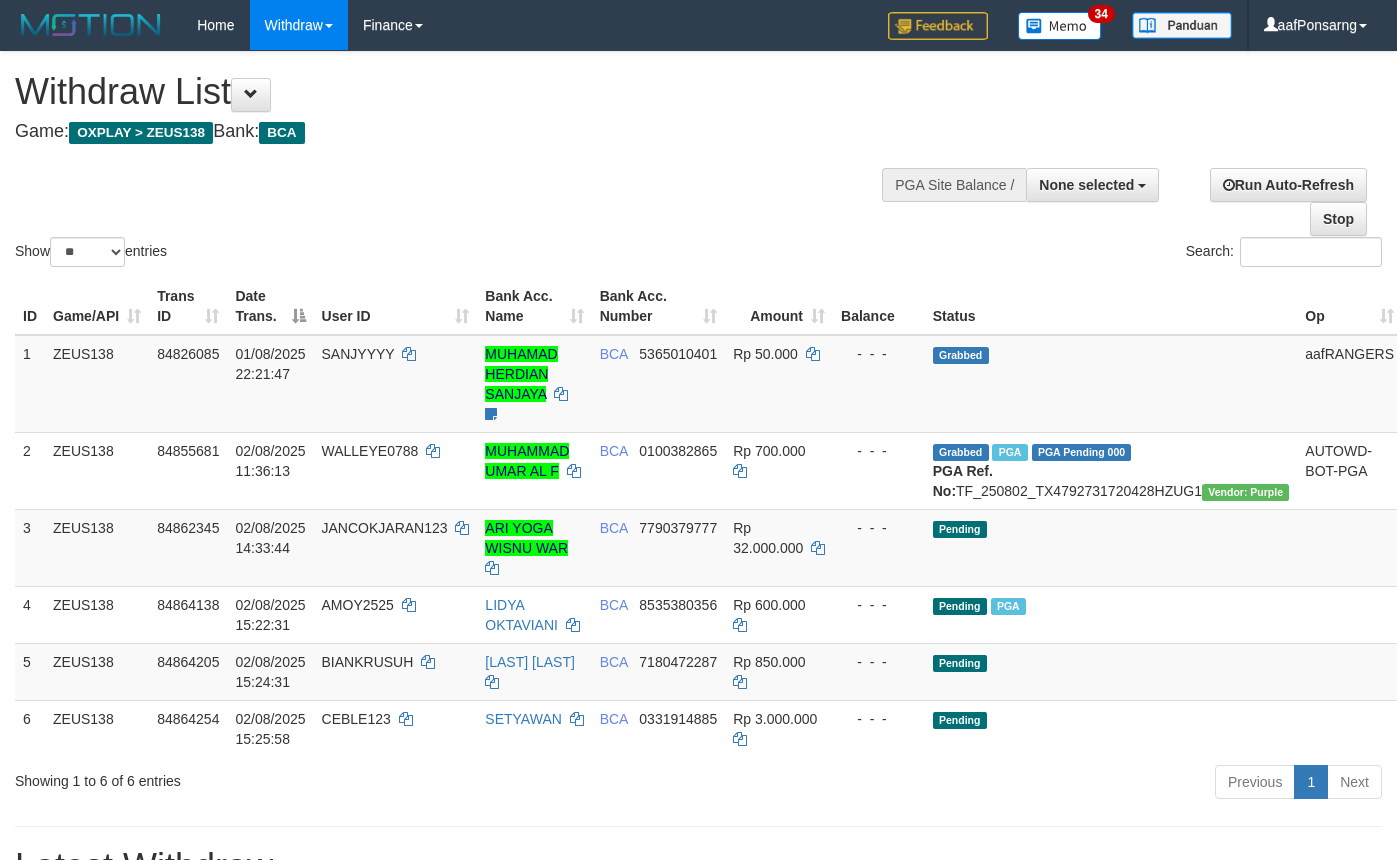 select 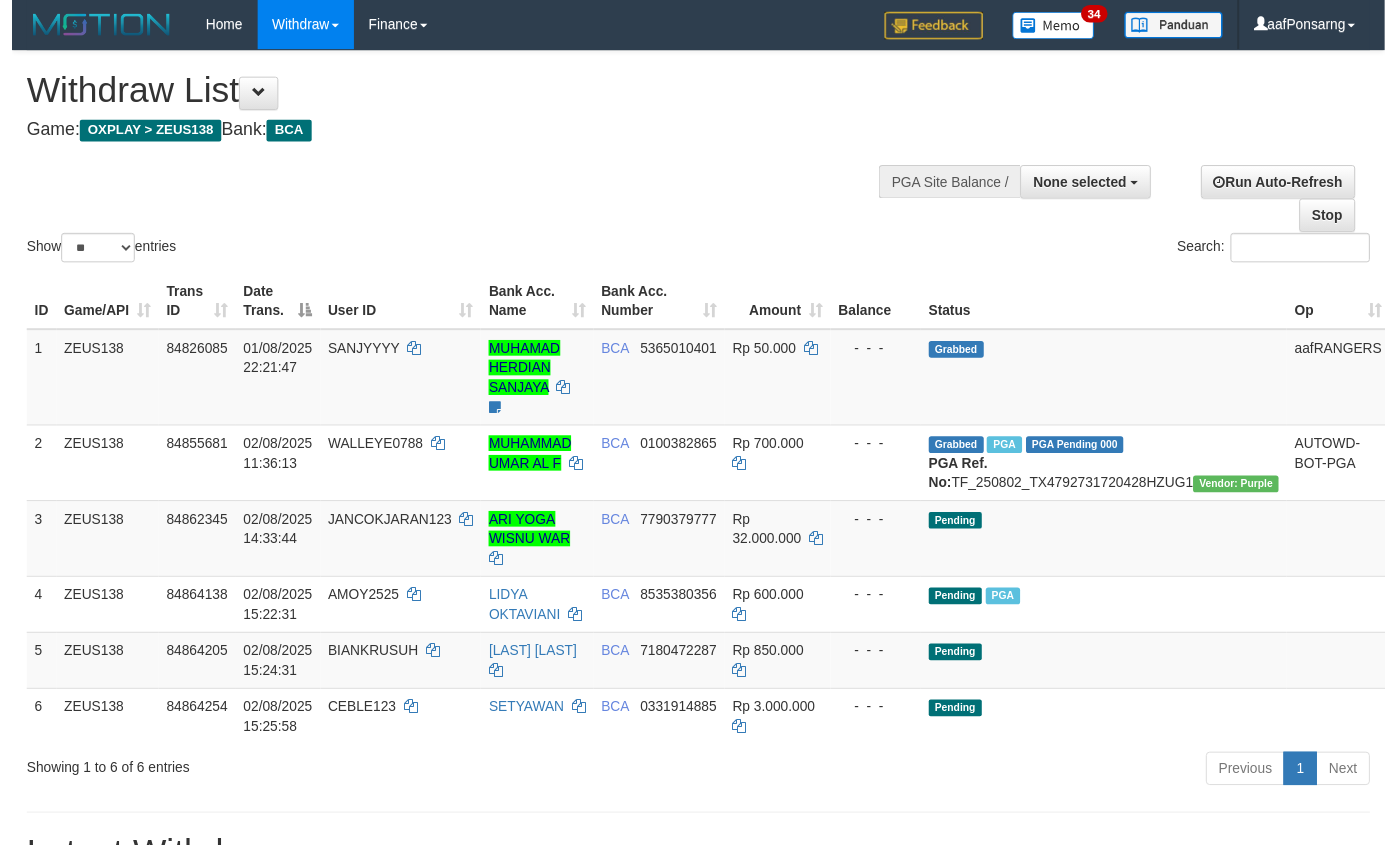 scroll, scrollTop: 152, scrollLeft: 0, axis: vertical 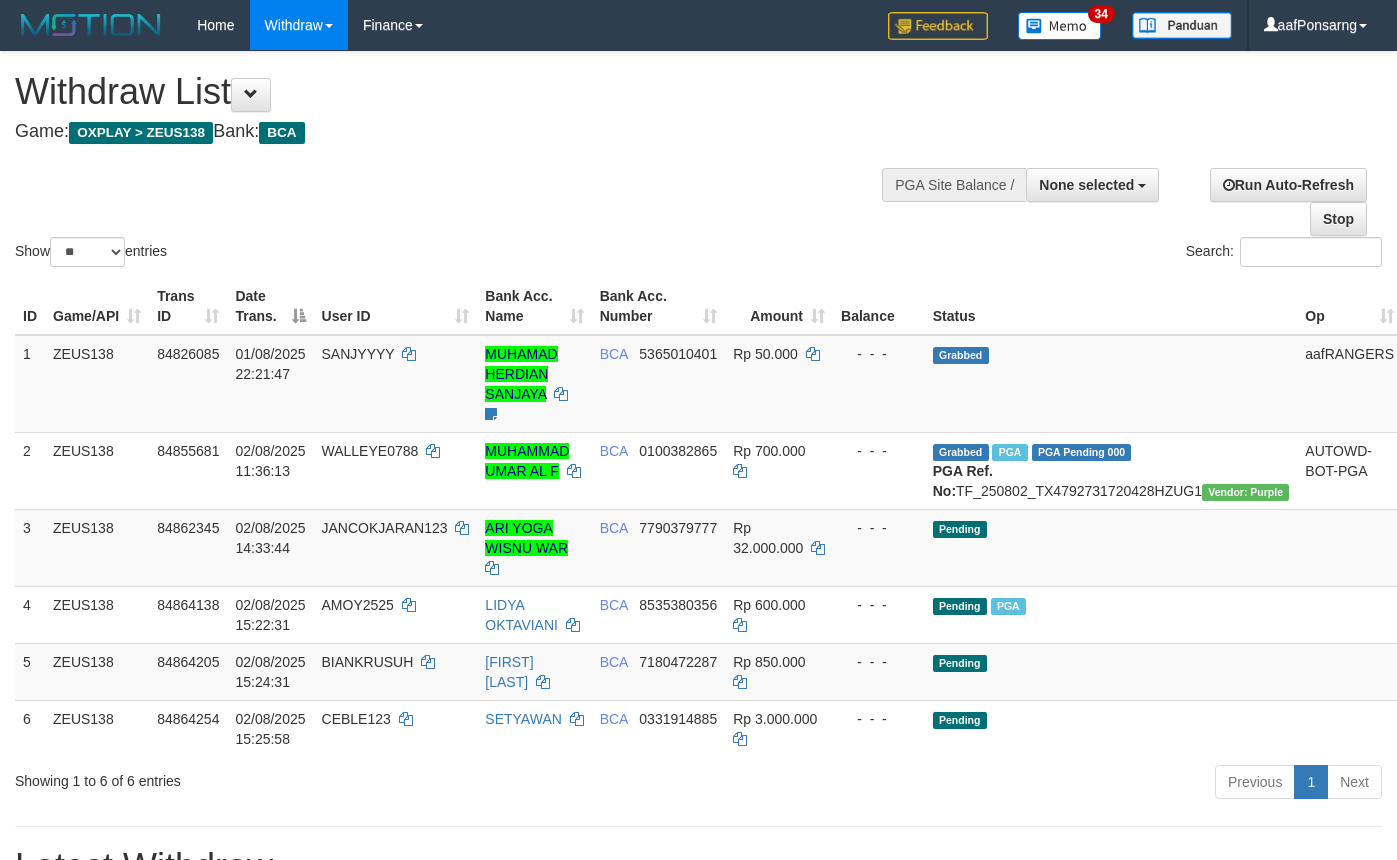 select 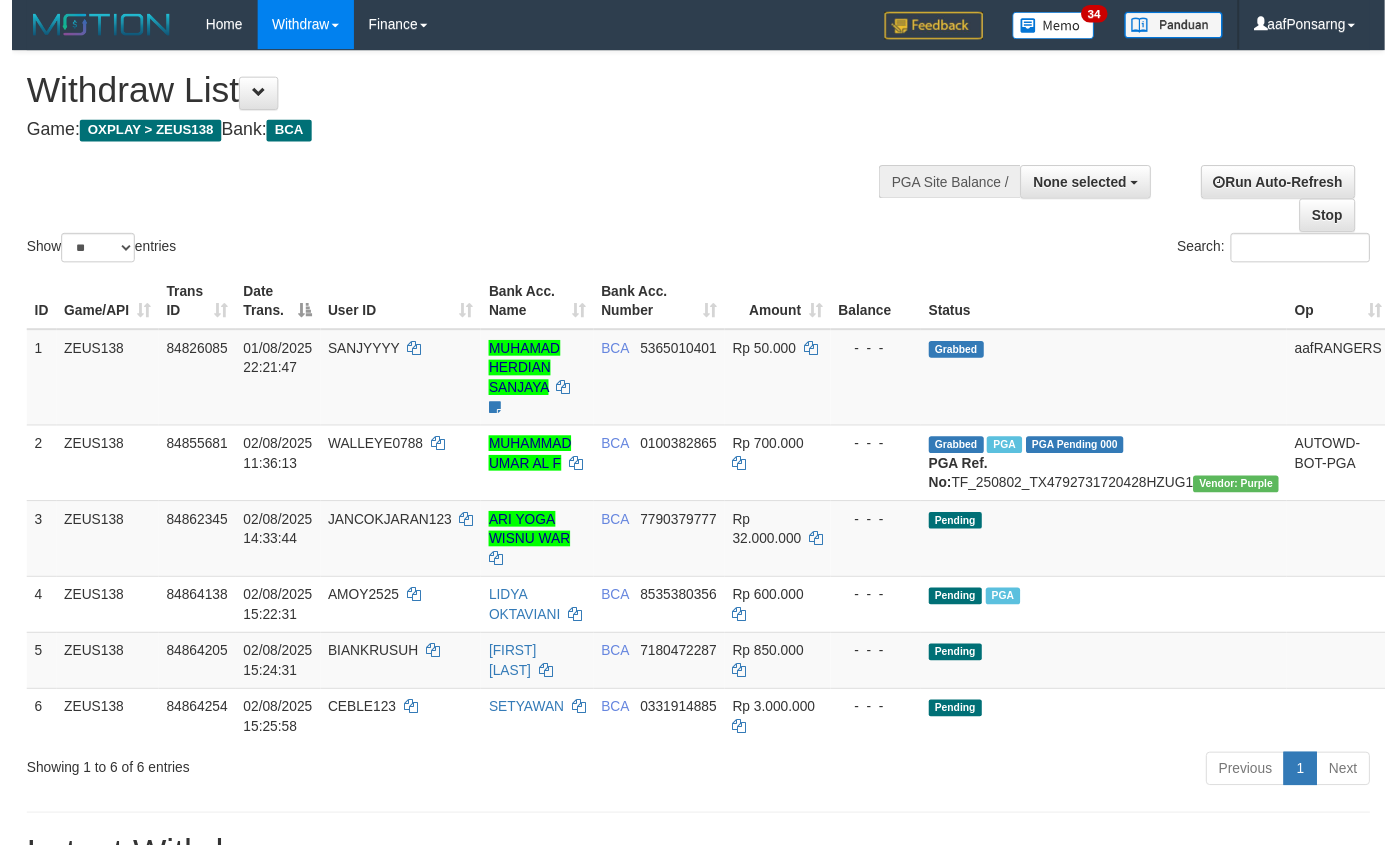 scroll, scrollTop: 152, scrollLeft: 0, axis: vertical 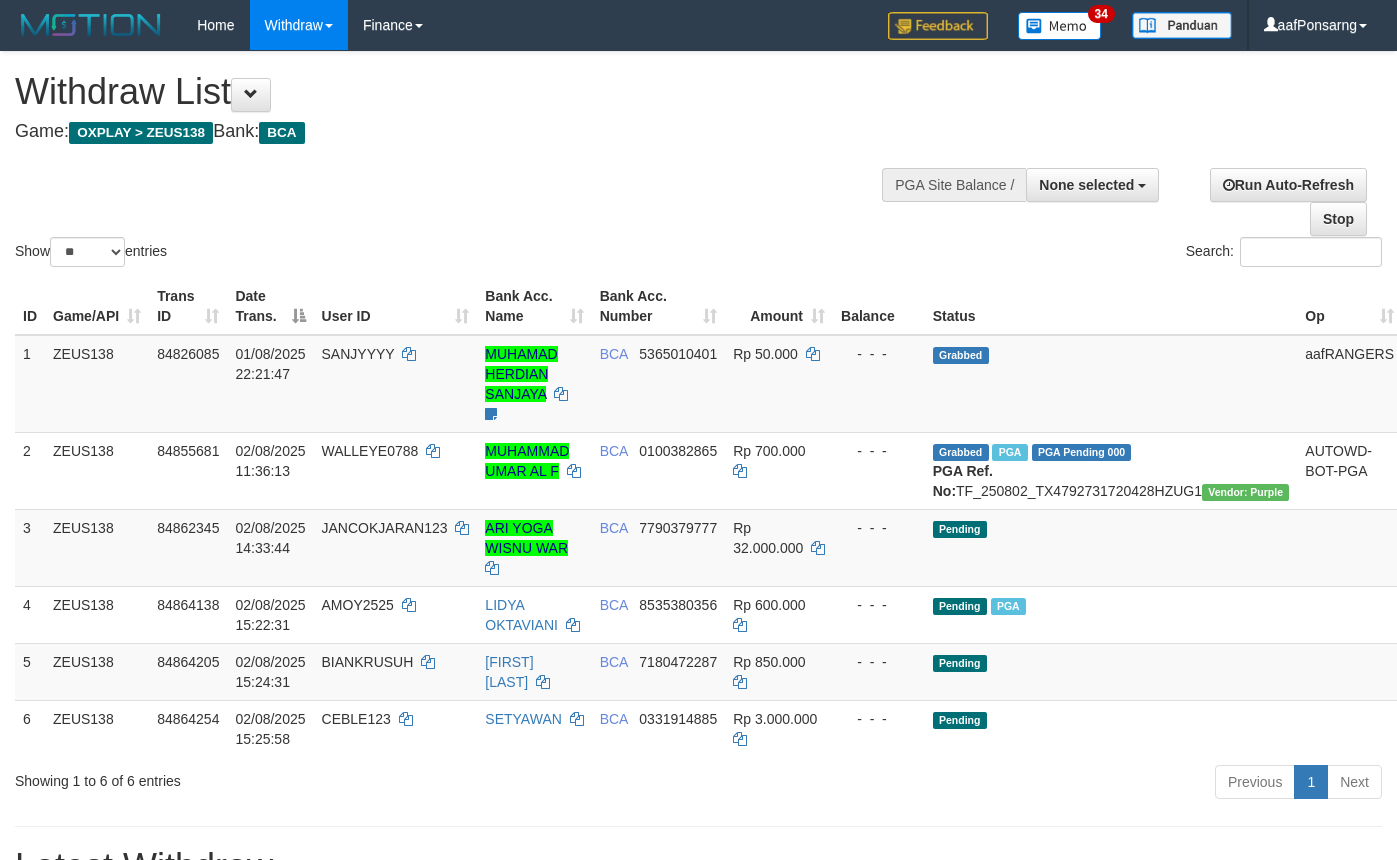 select 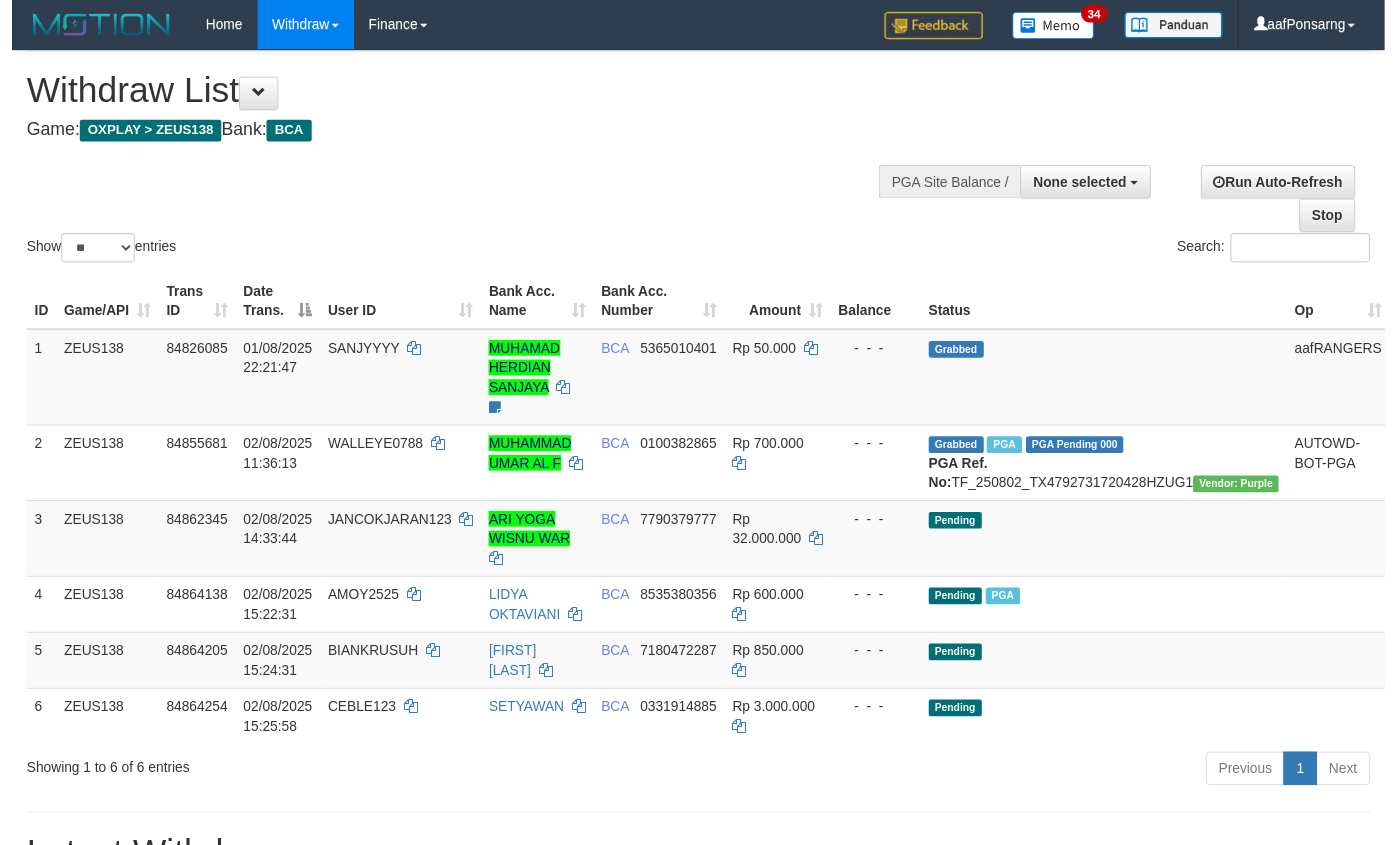 scroll, scrollTop: 152, scrollLeft: 0, axis: vertical 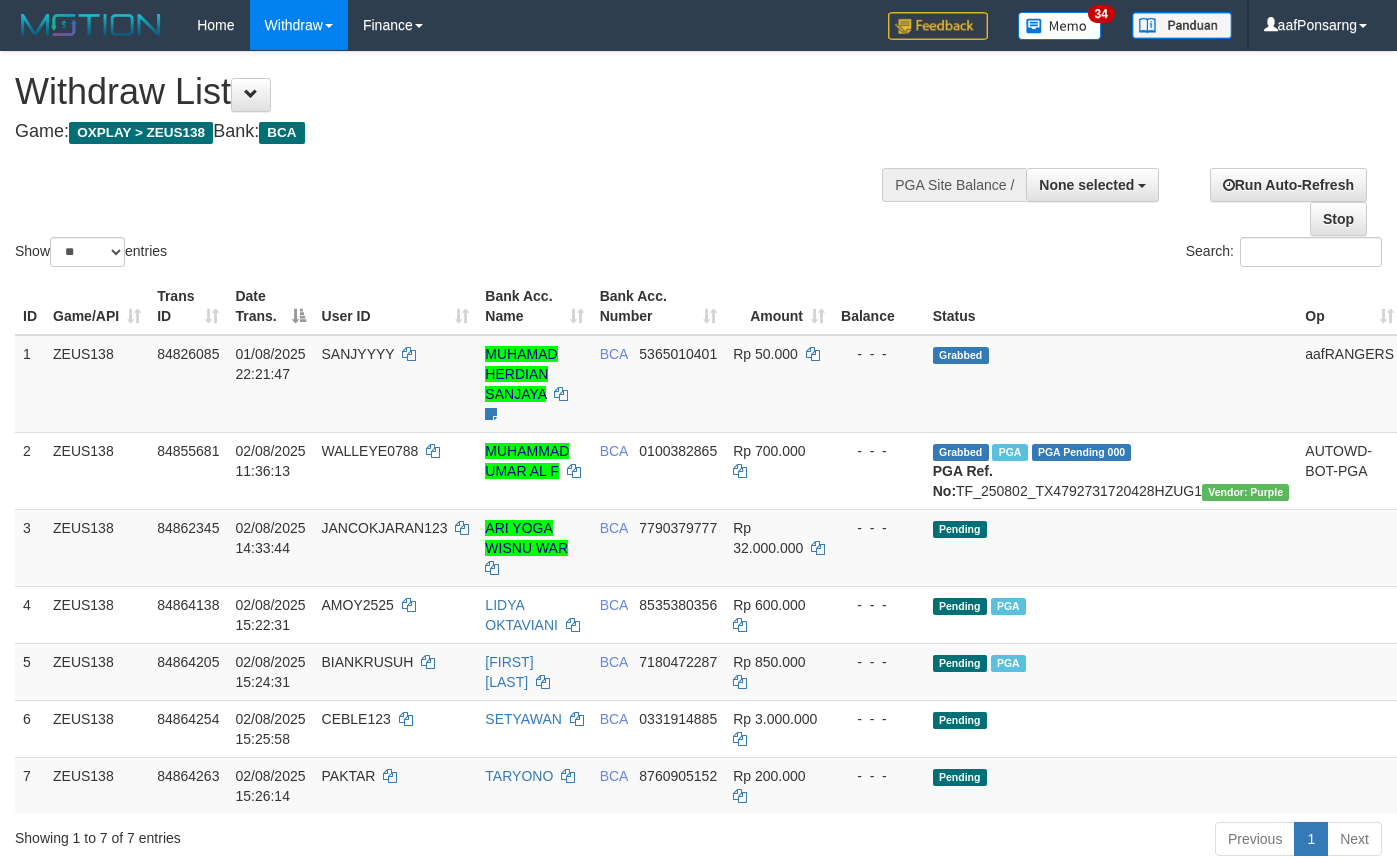 select 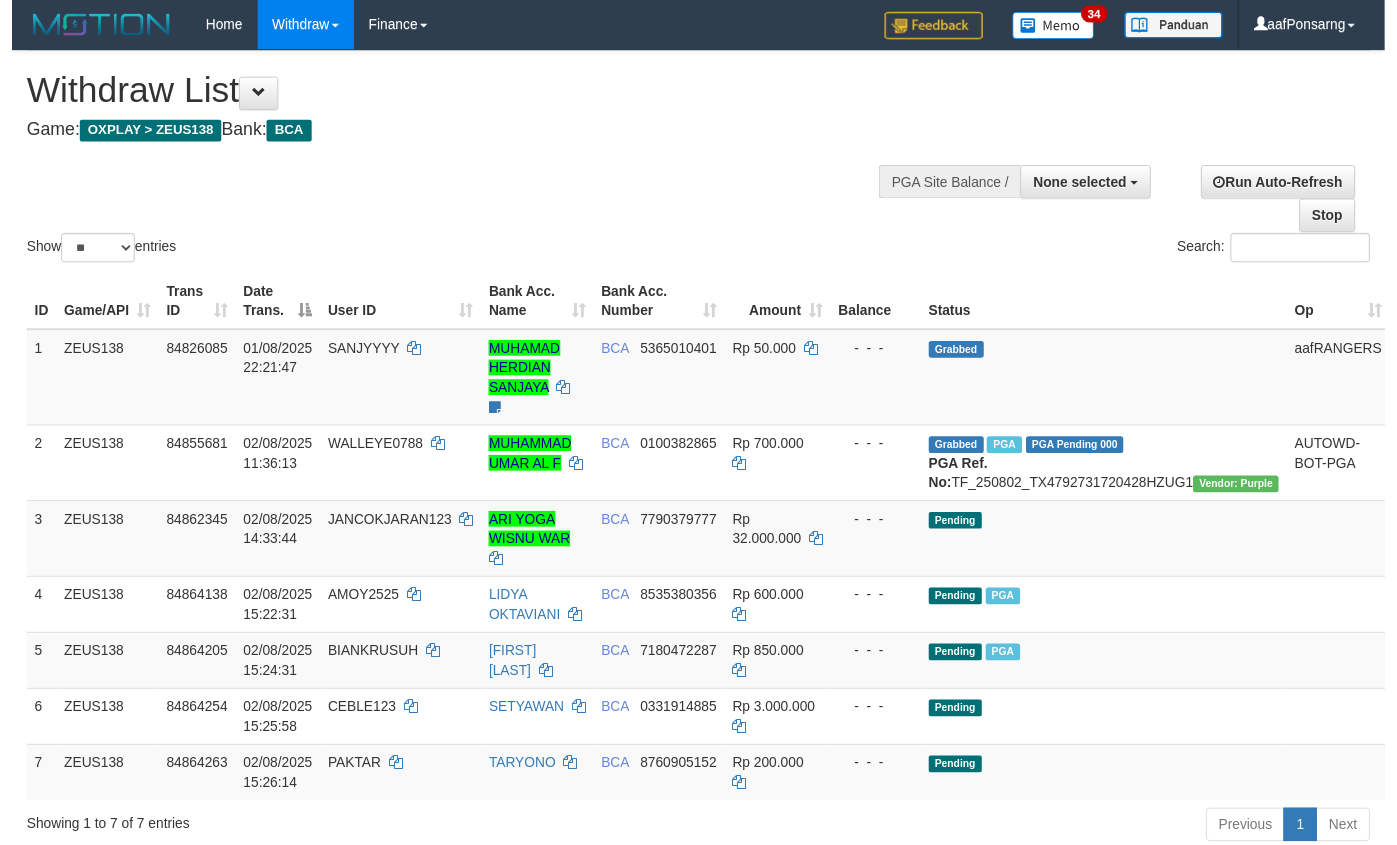 scroll, scrollTop: 152, scrollLeft: 0, axis: vertical 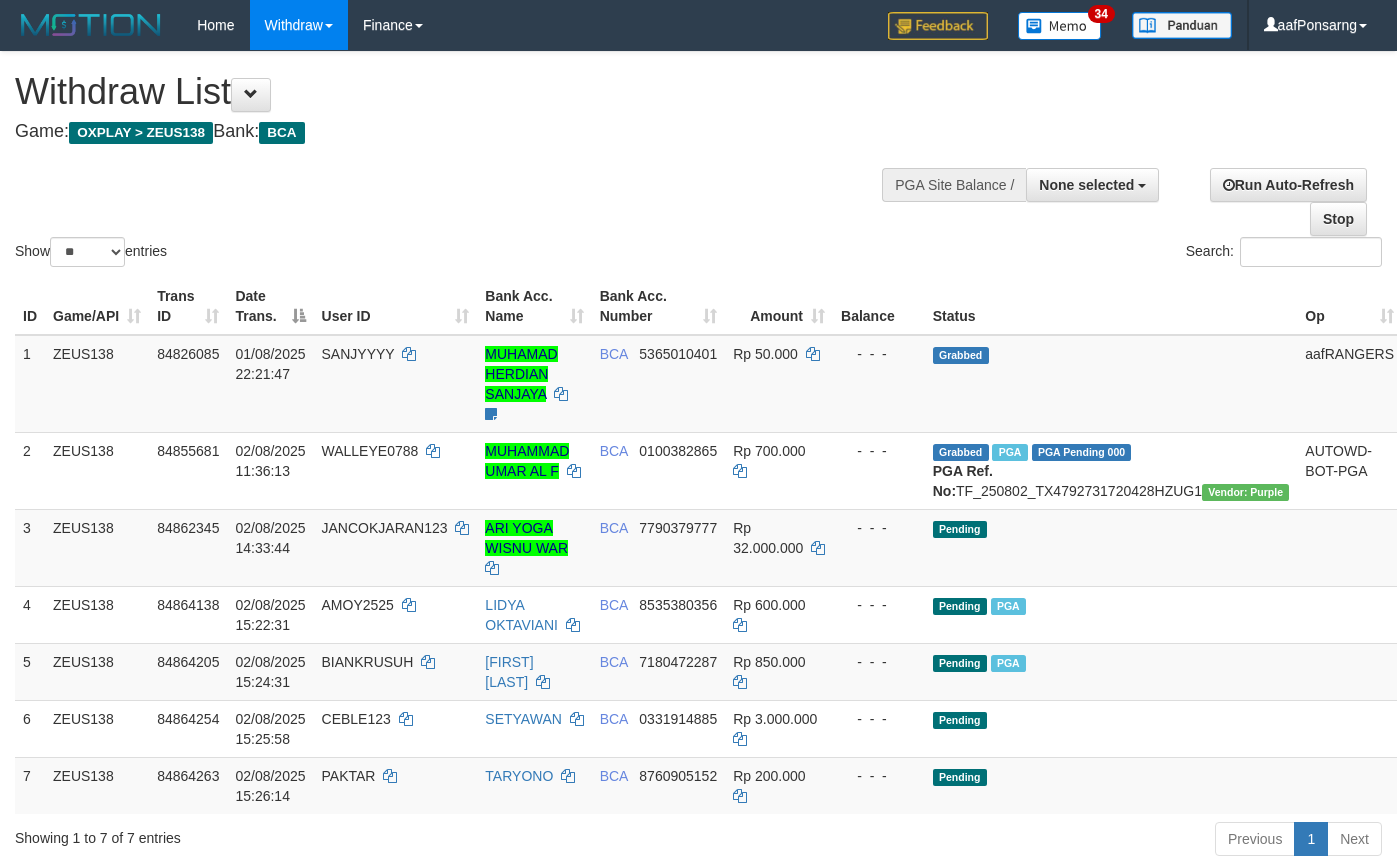 select 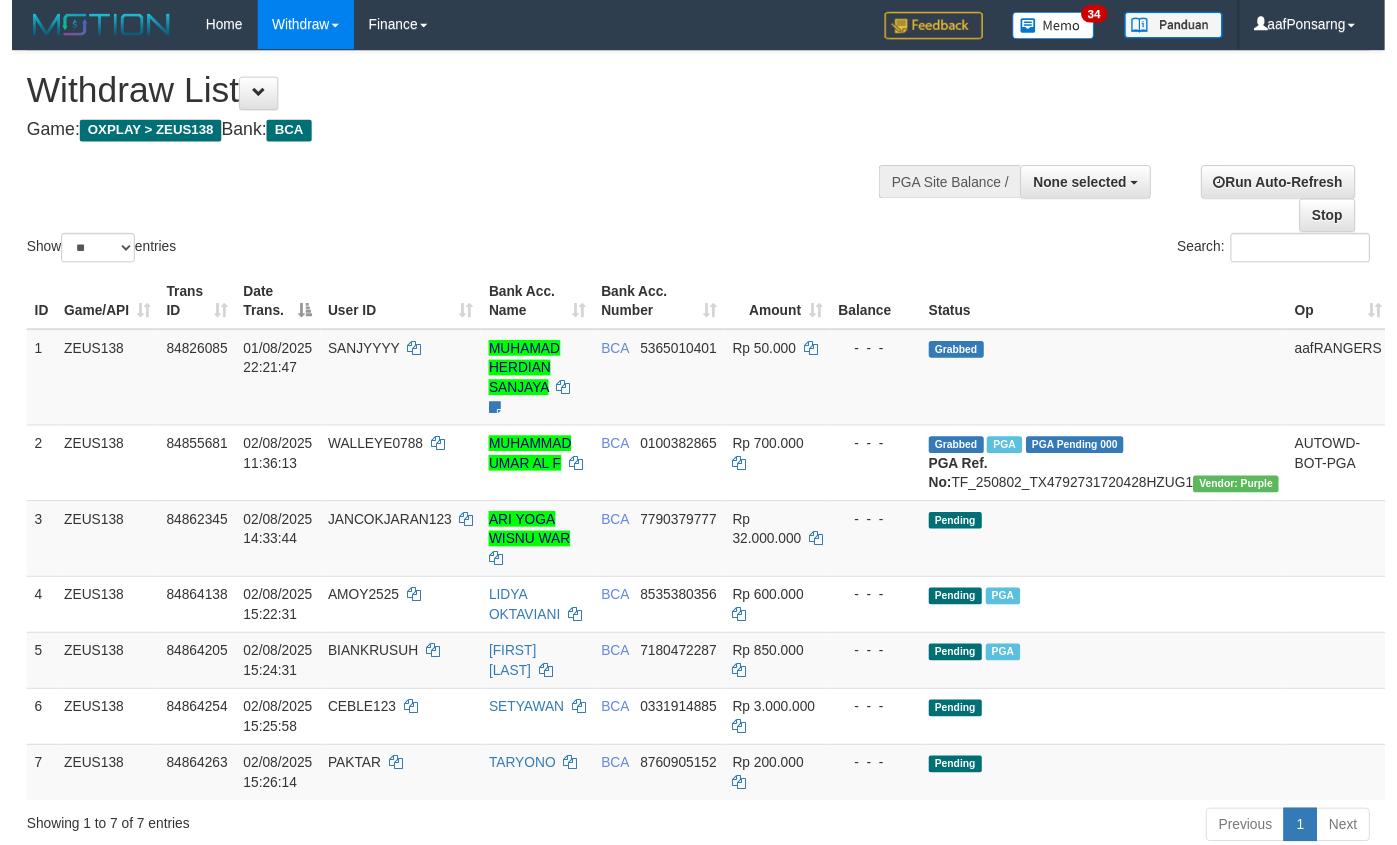 scroll, scrollTop: 152, scrollLeft: 0, axis: vertical 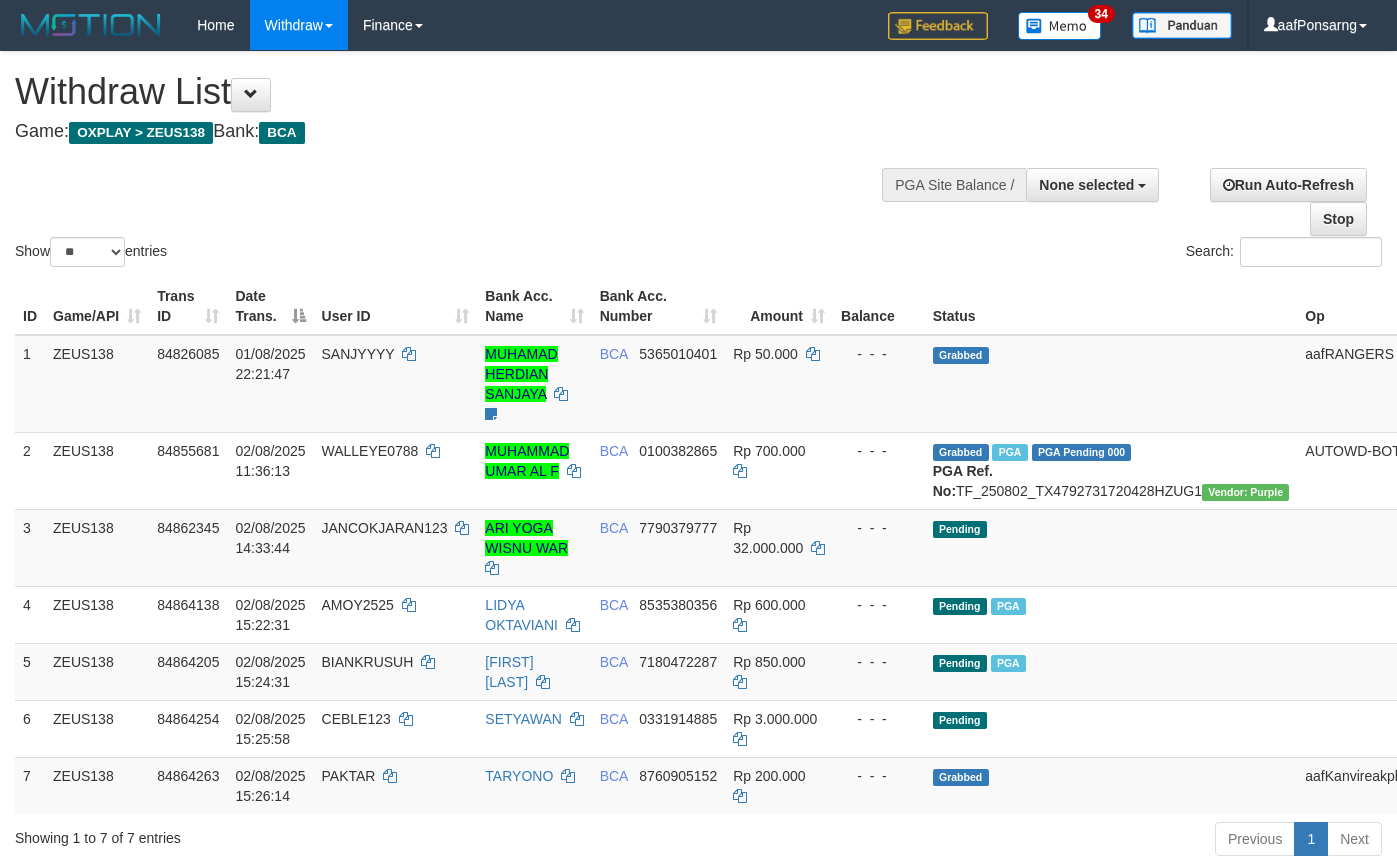 select 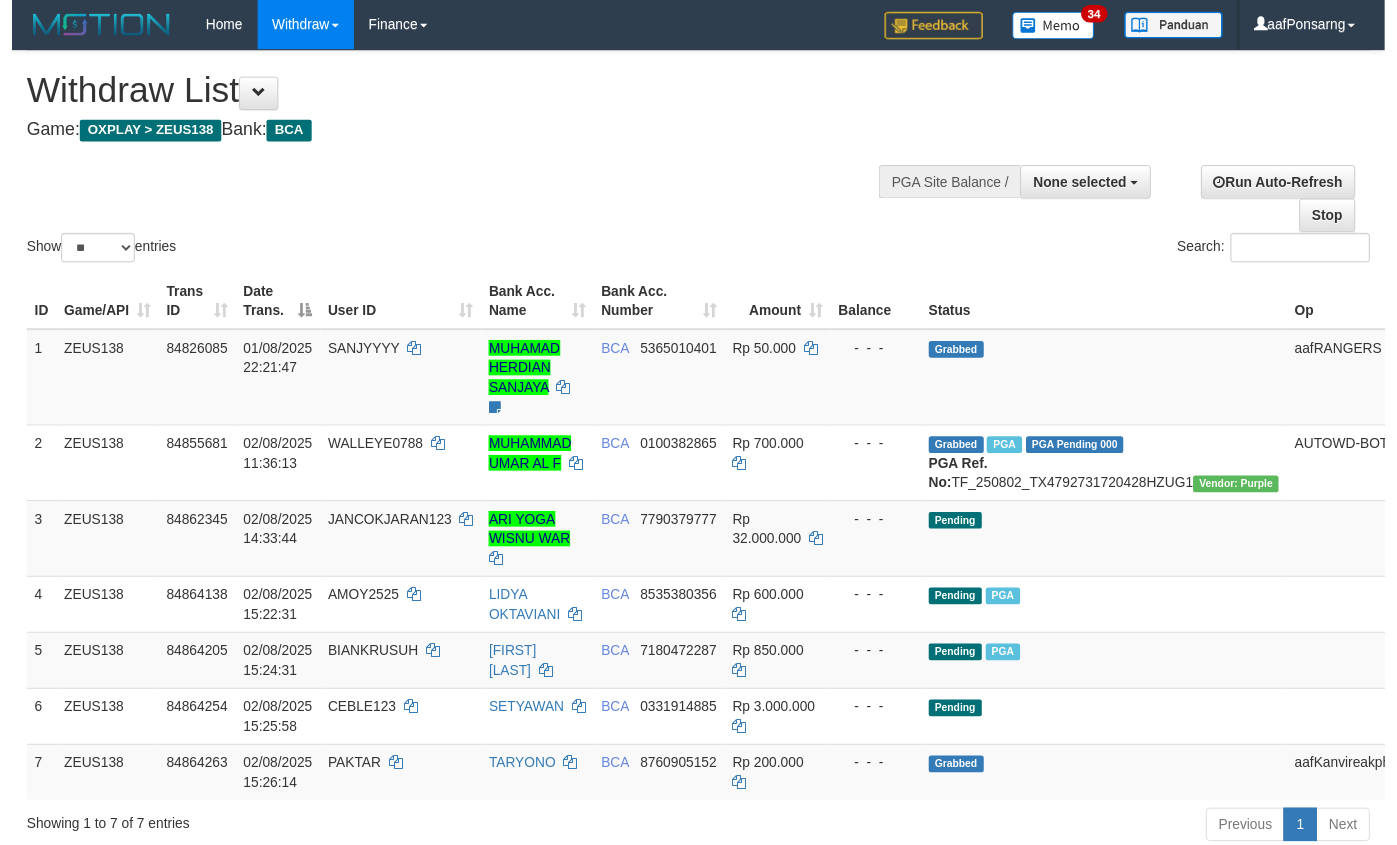 scroll, scrollTop: 152, scrollLeft: 0, axis: vertical 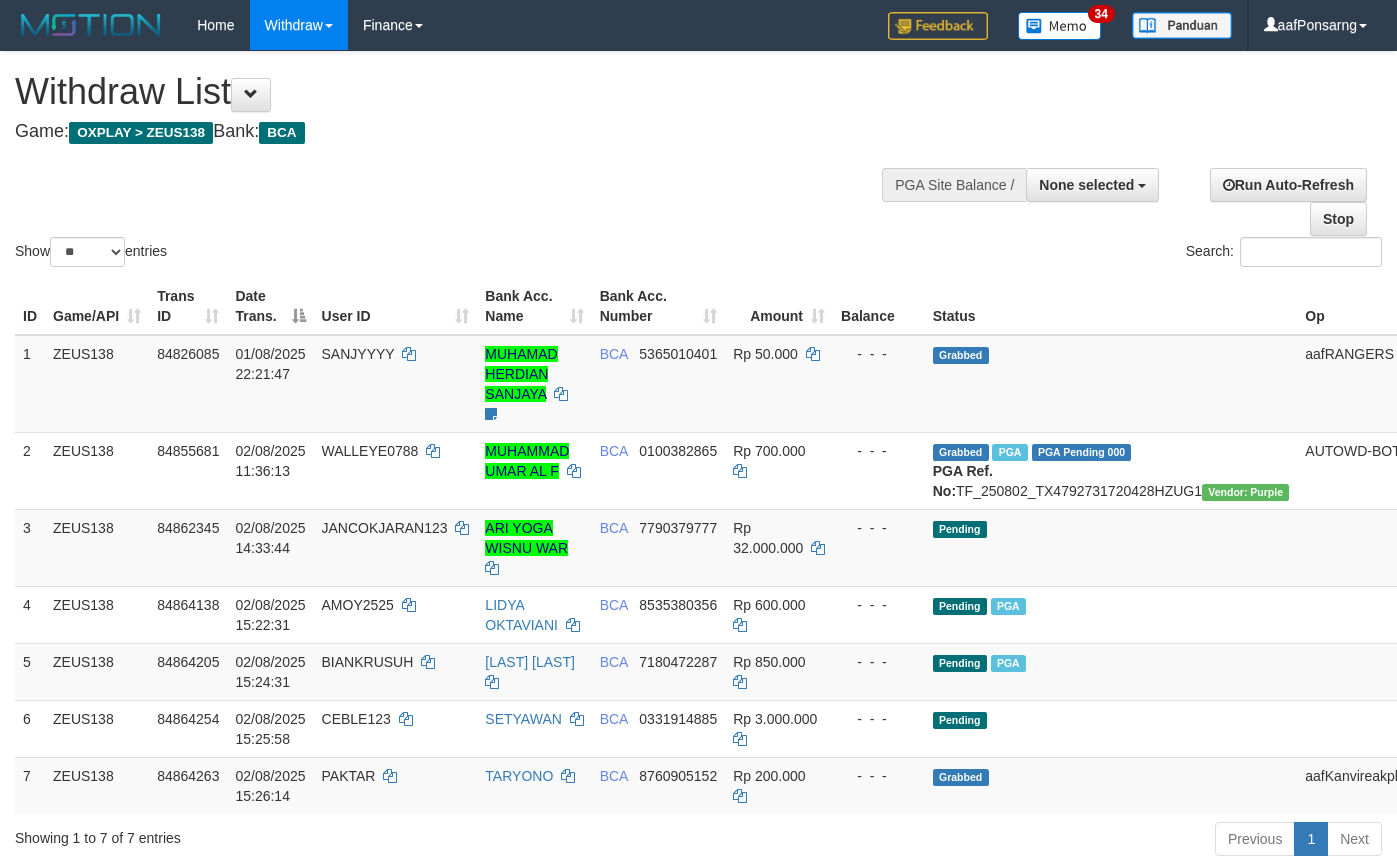select 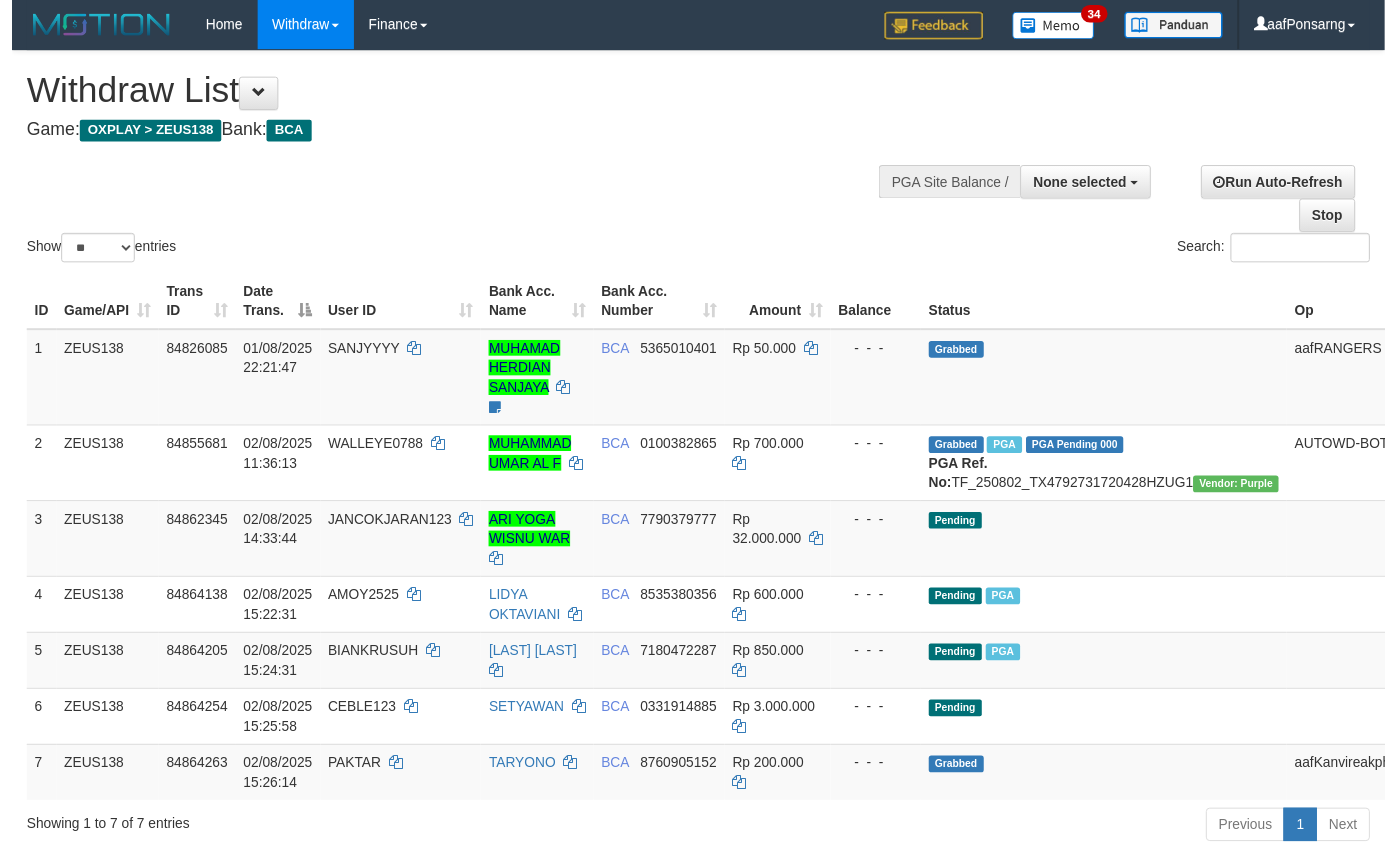 scroll, scrollTop: 152, scrollLeft: 0, axis: vertical 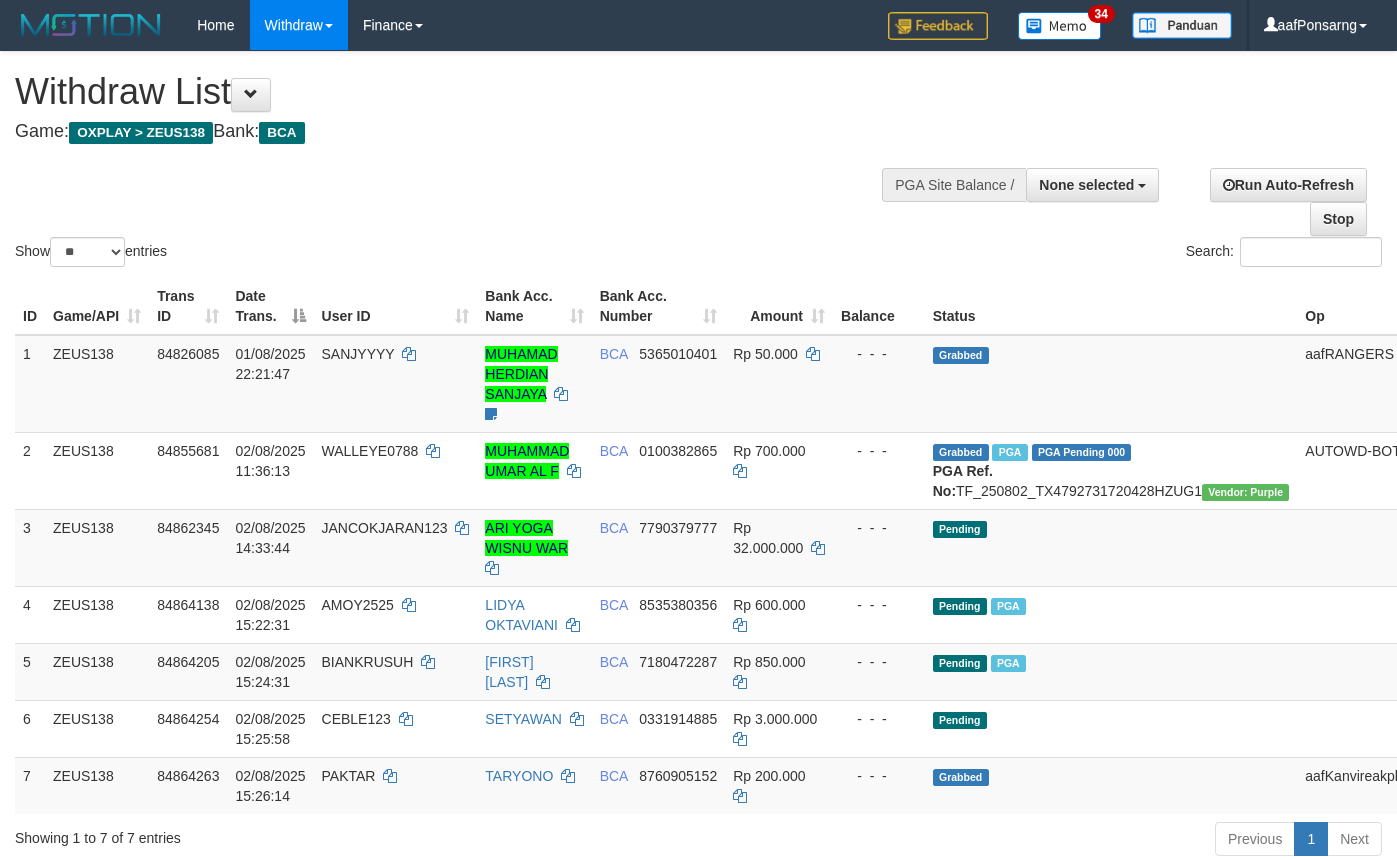 select 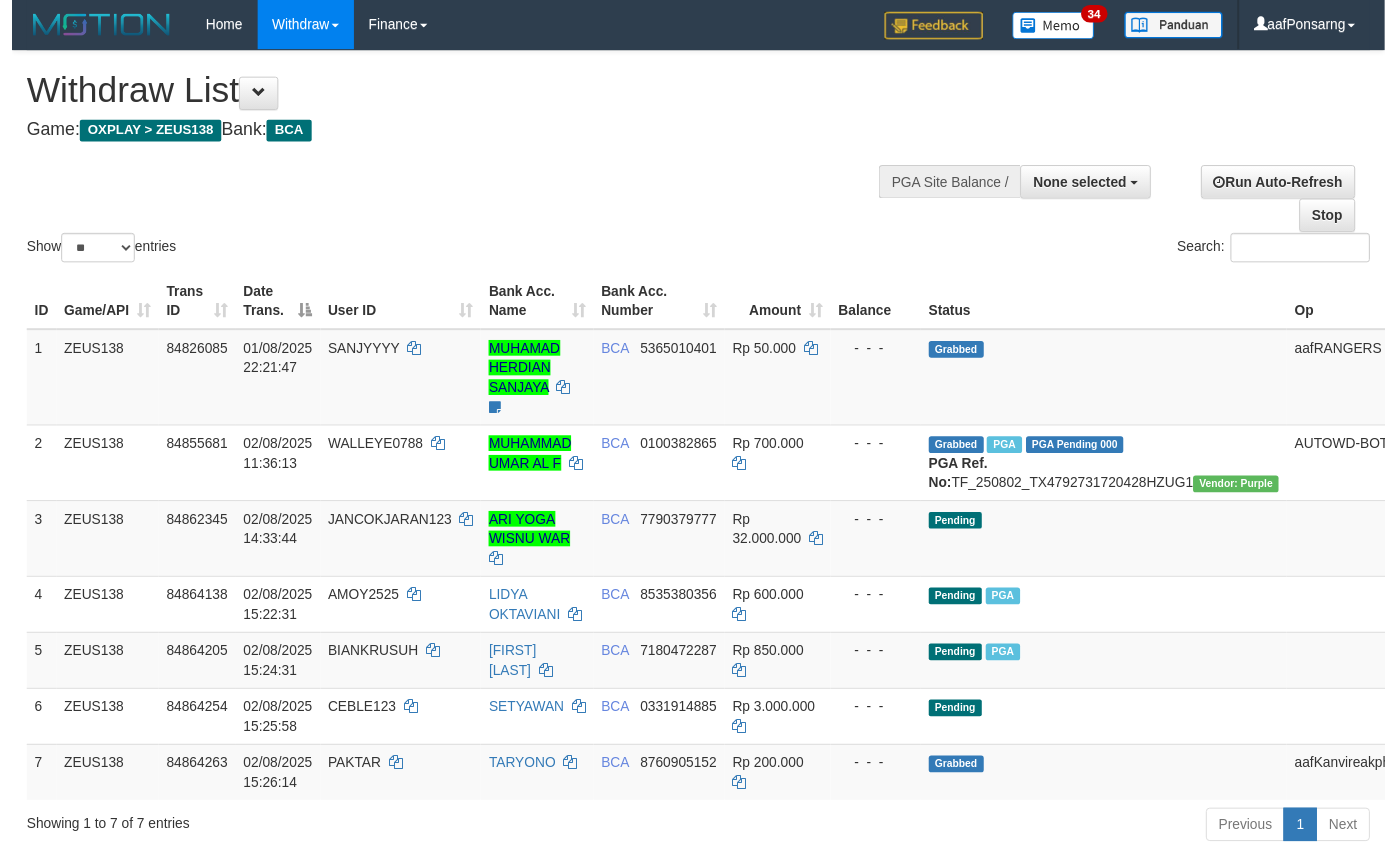 scroll, scrollTop: 152, scrollLeft: 0, axis: vertical 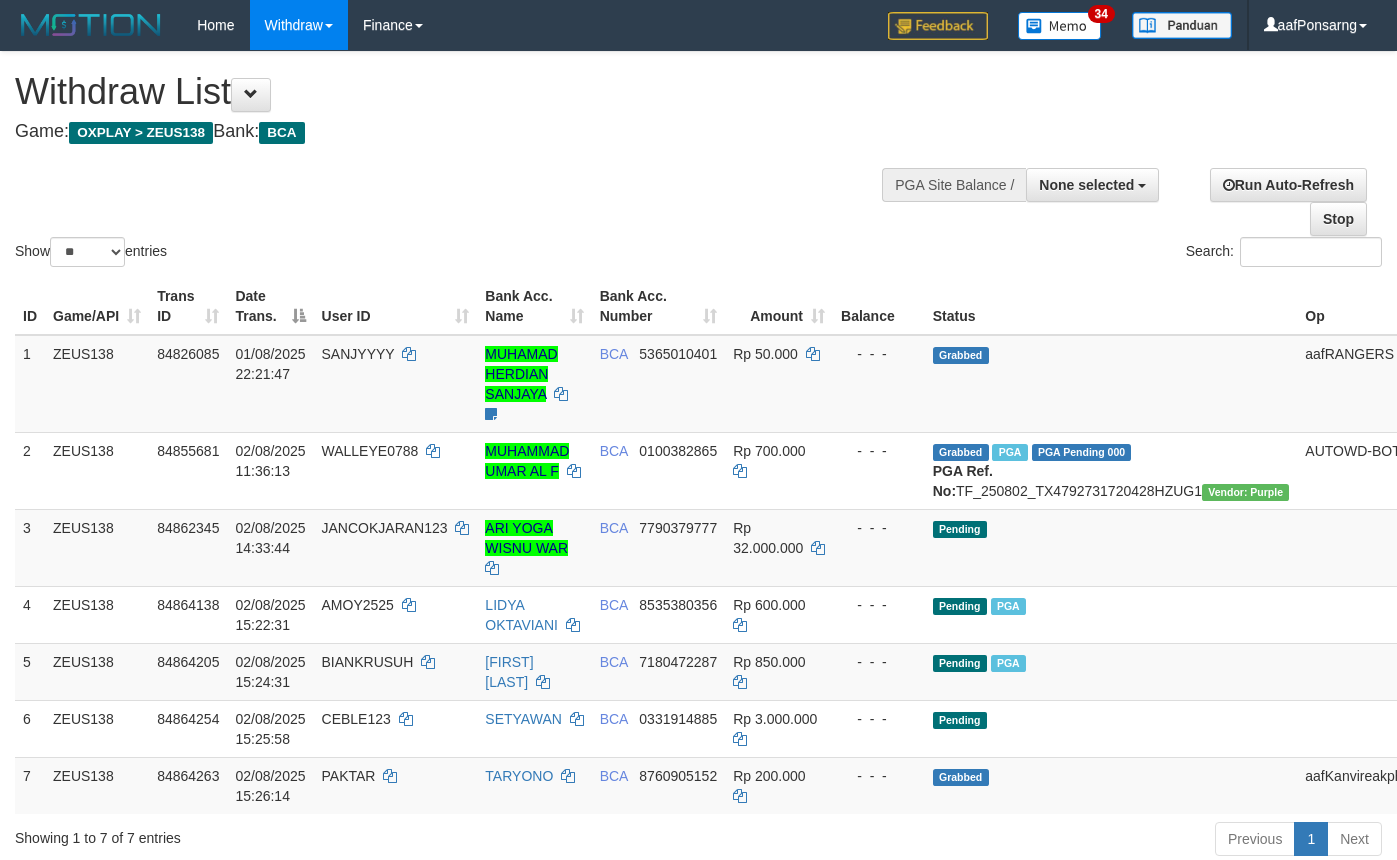 select 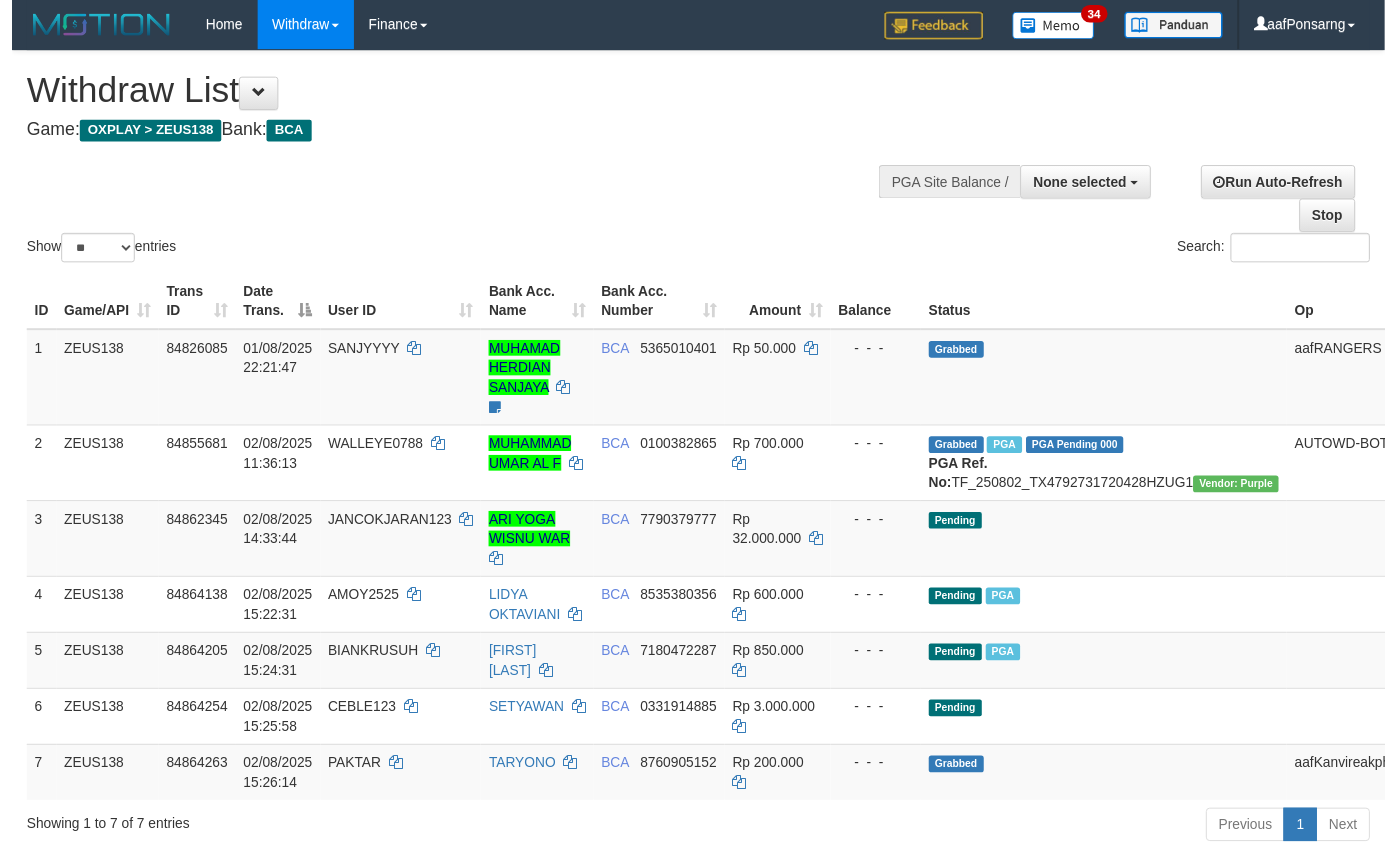 scroll, scrollTop: 152, scrollLeft: 0, axis: vertical 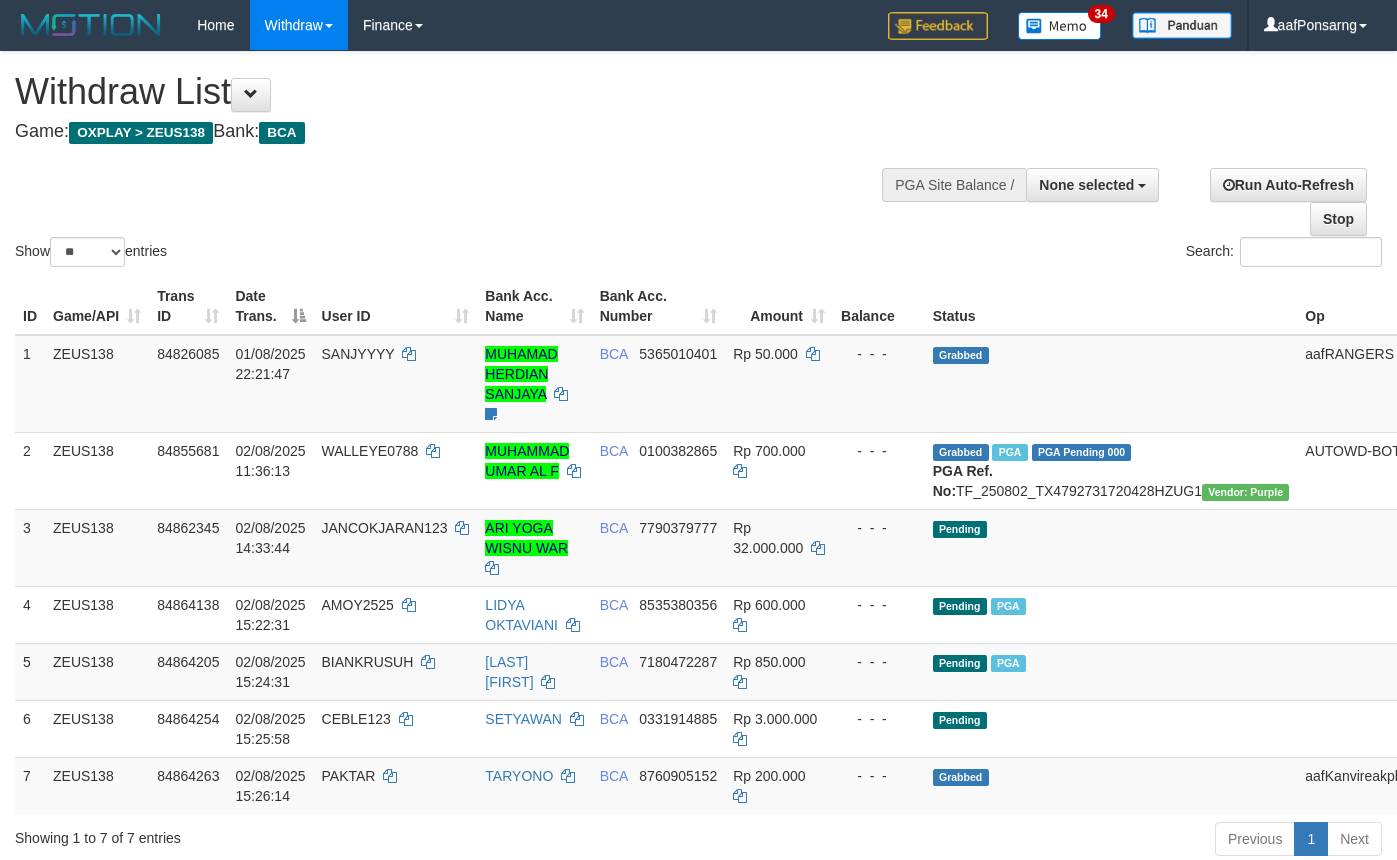 select 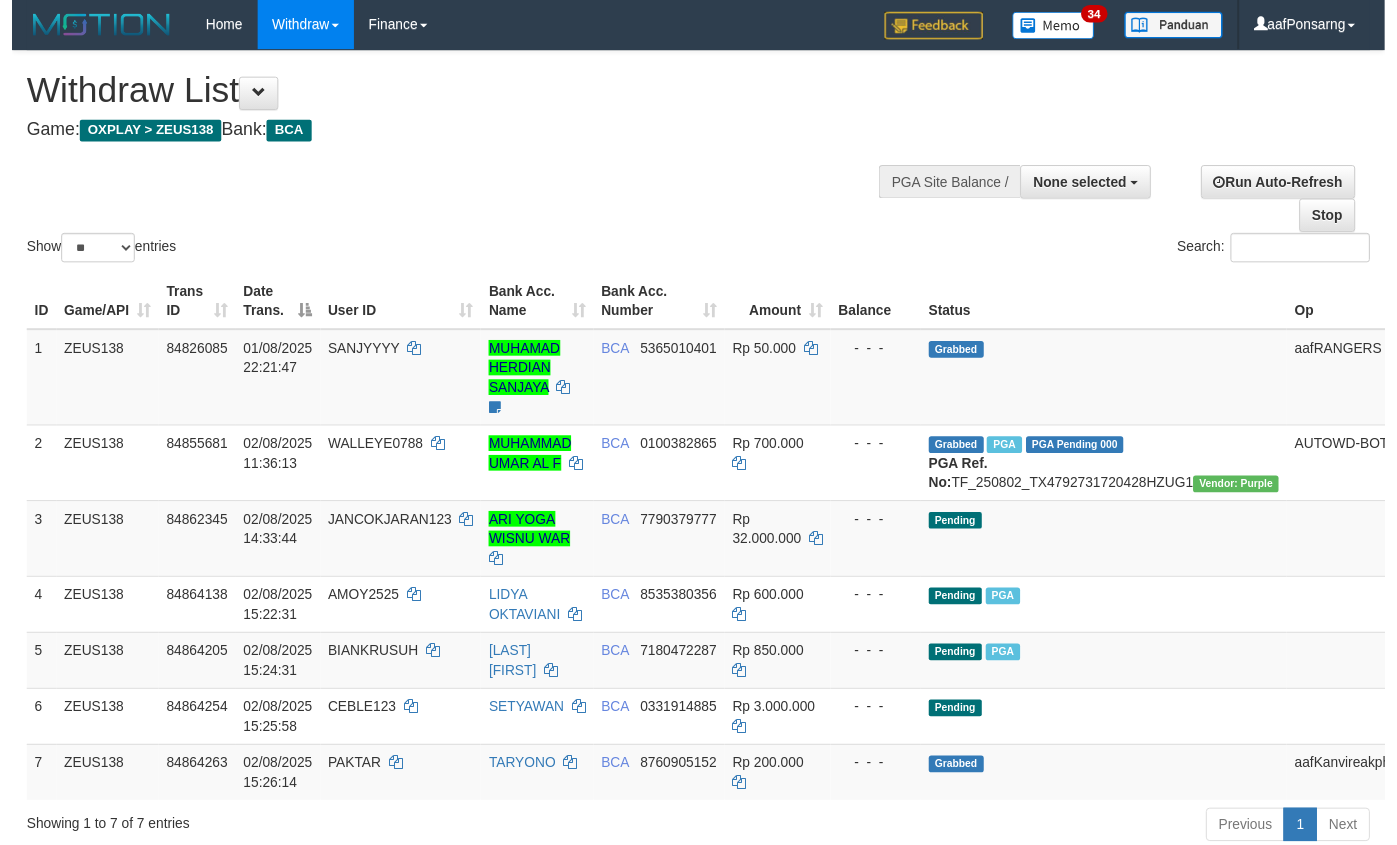 scroll, scrollTop: 152, scrollLeft: 0, axis: vertical 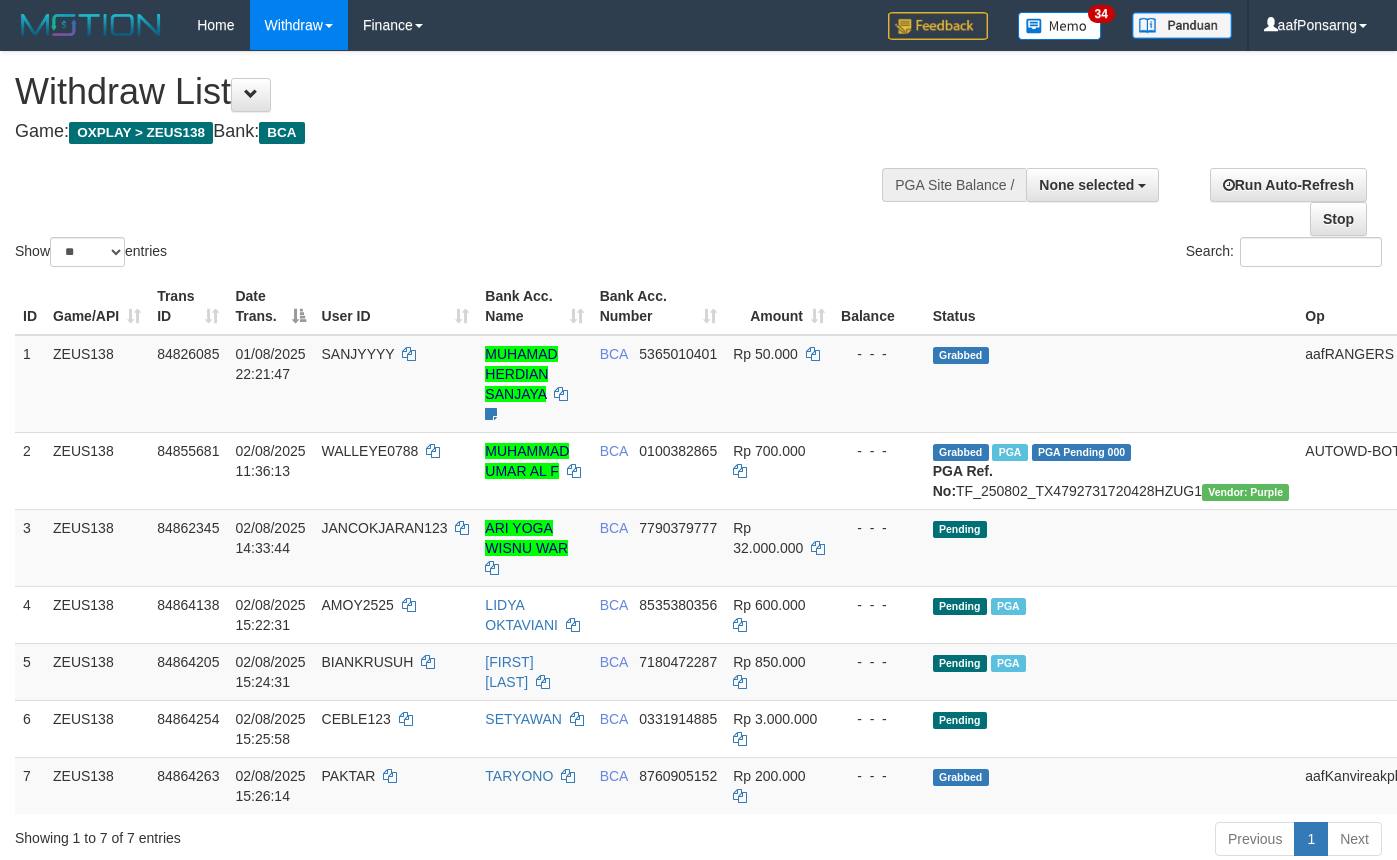 select 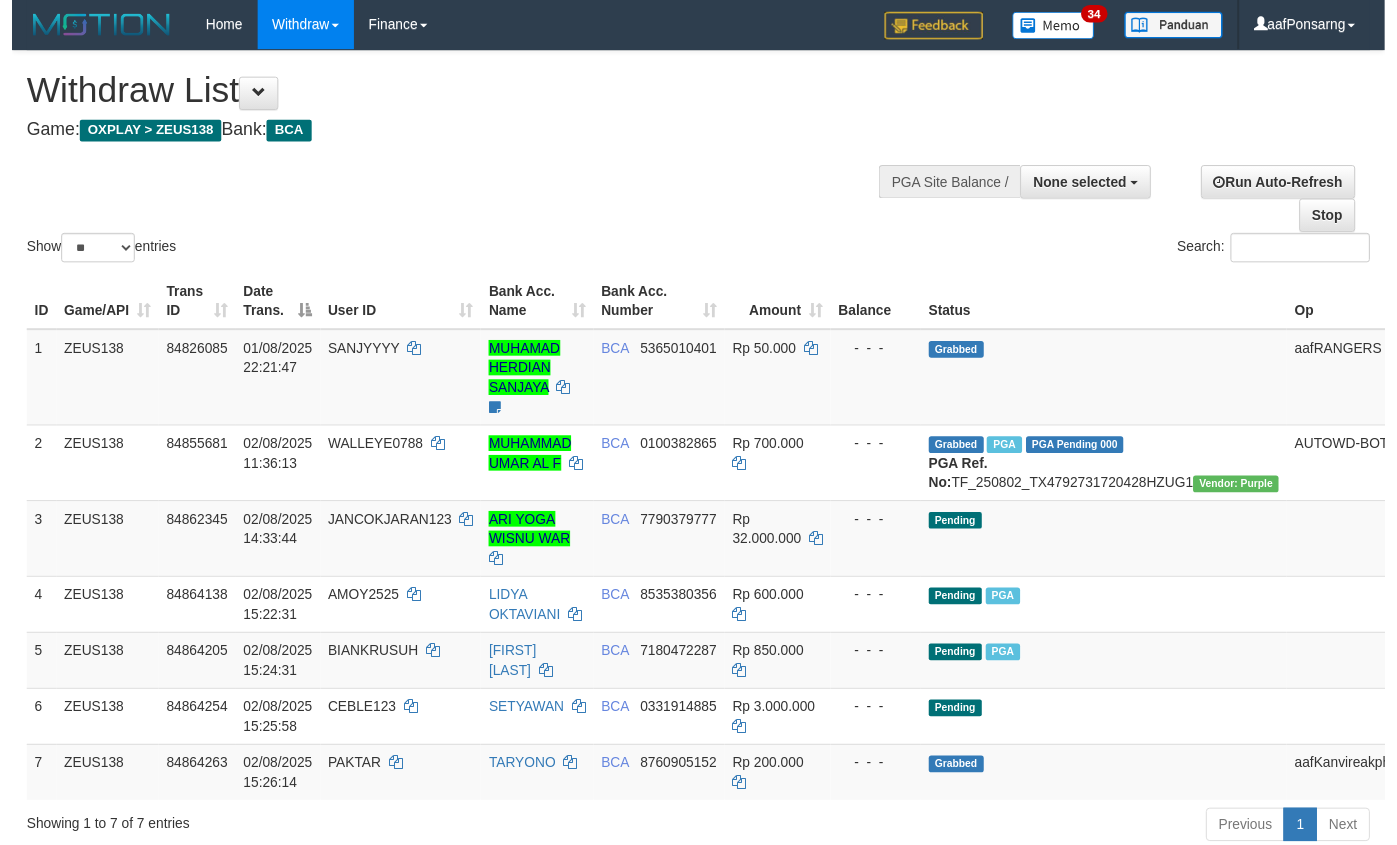 scroll, scrollTop: 152, scrollLeft: 0, axis: vertical 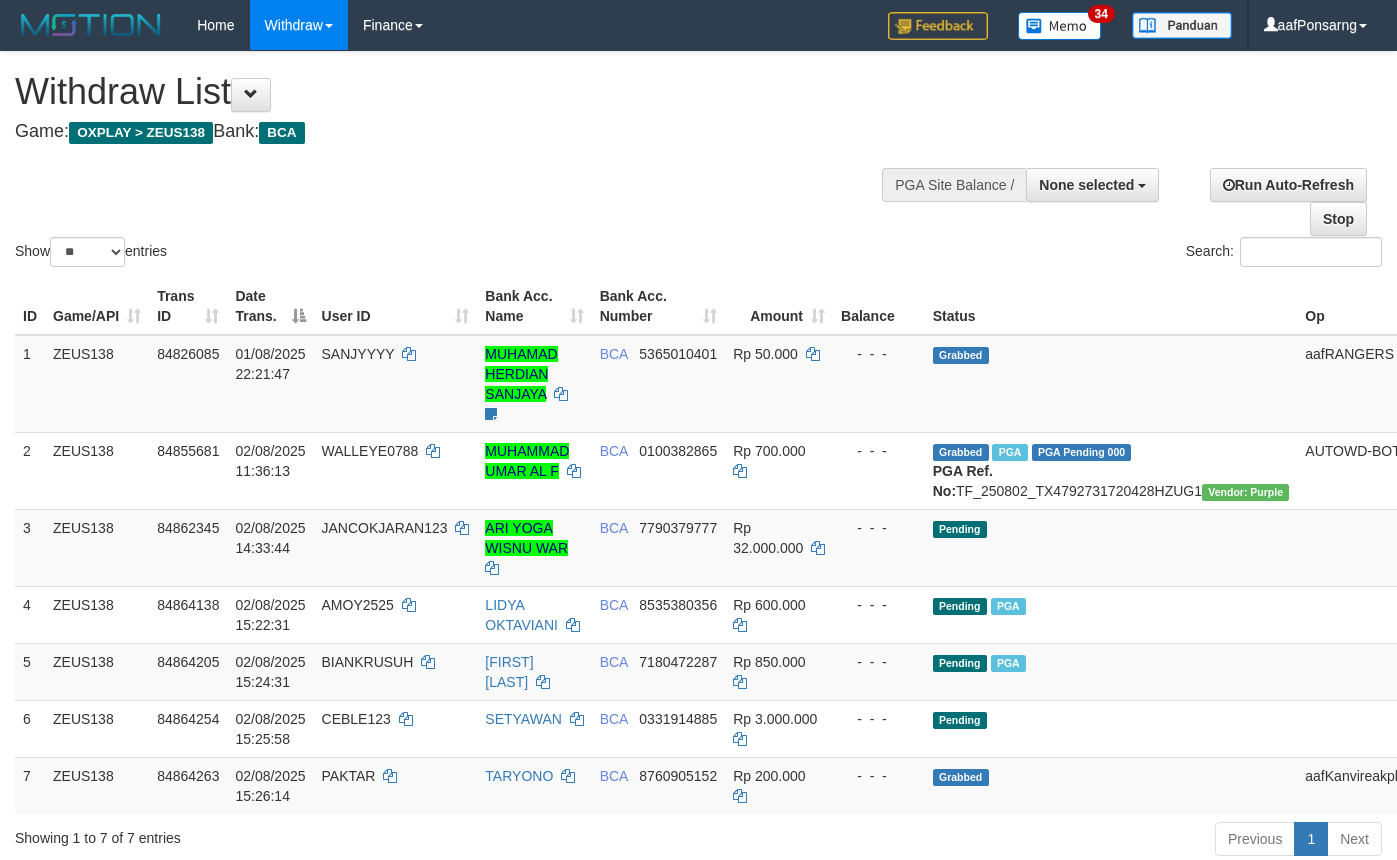 select 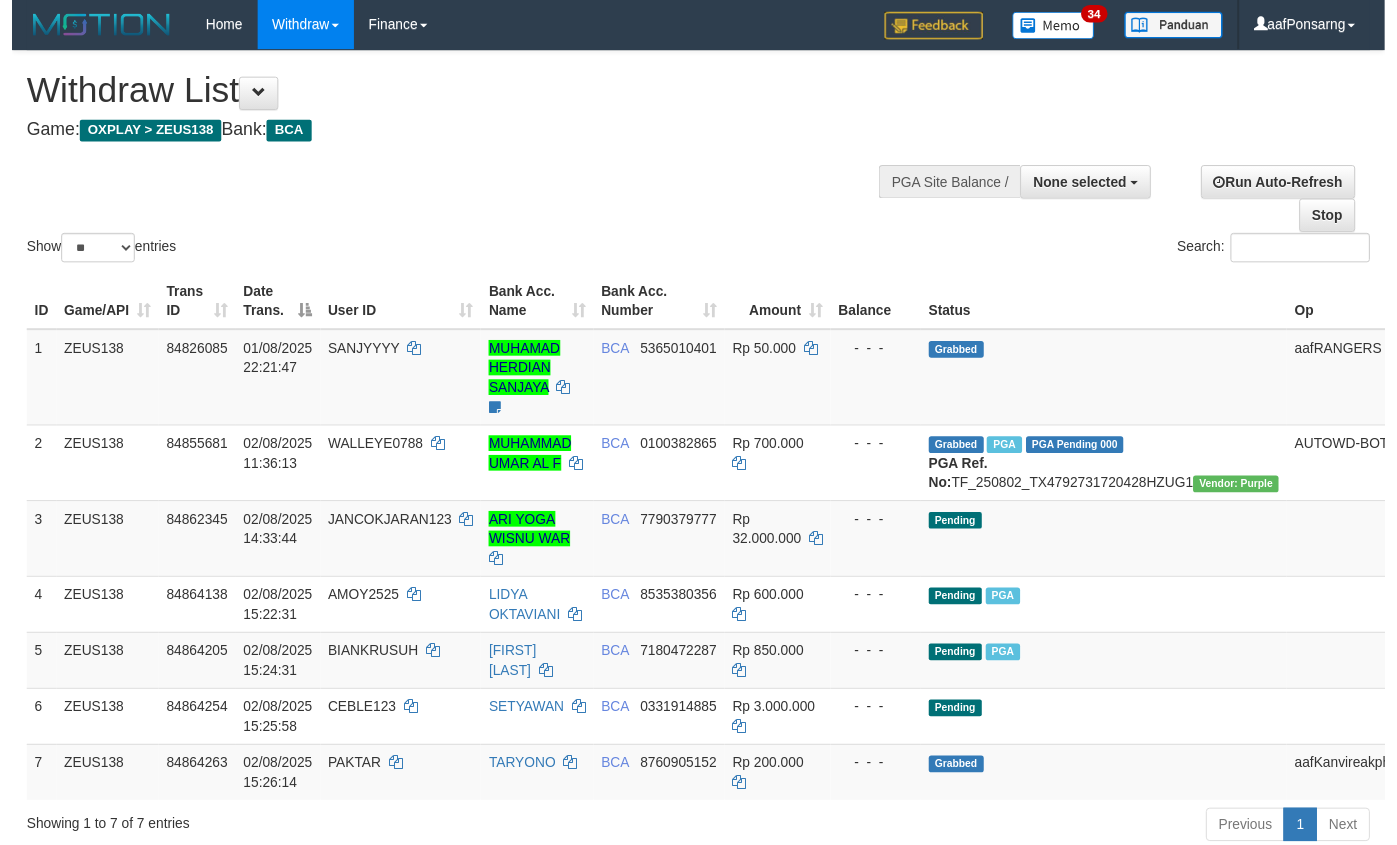 scroll, scrollTop: 152, scrollLeft: 0, axis: vertical 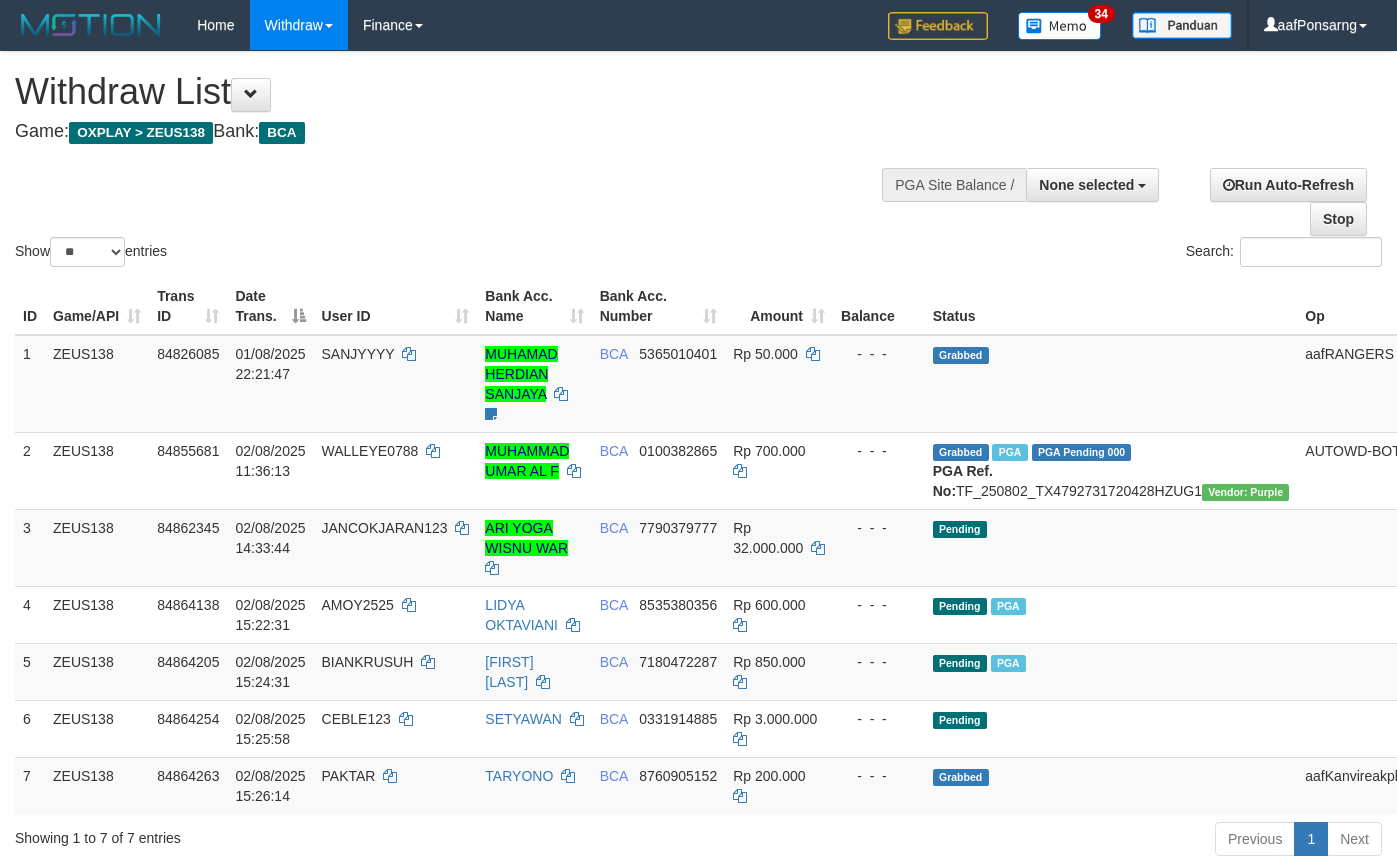 select 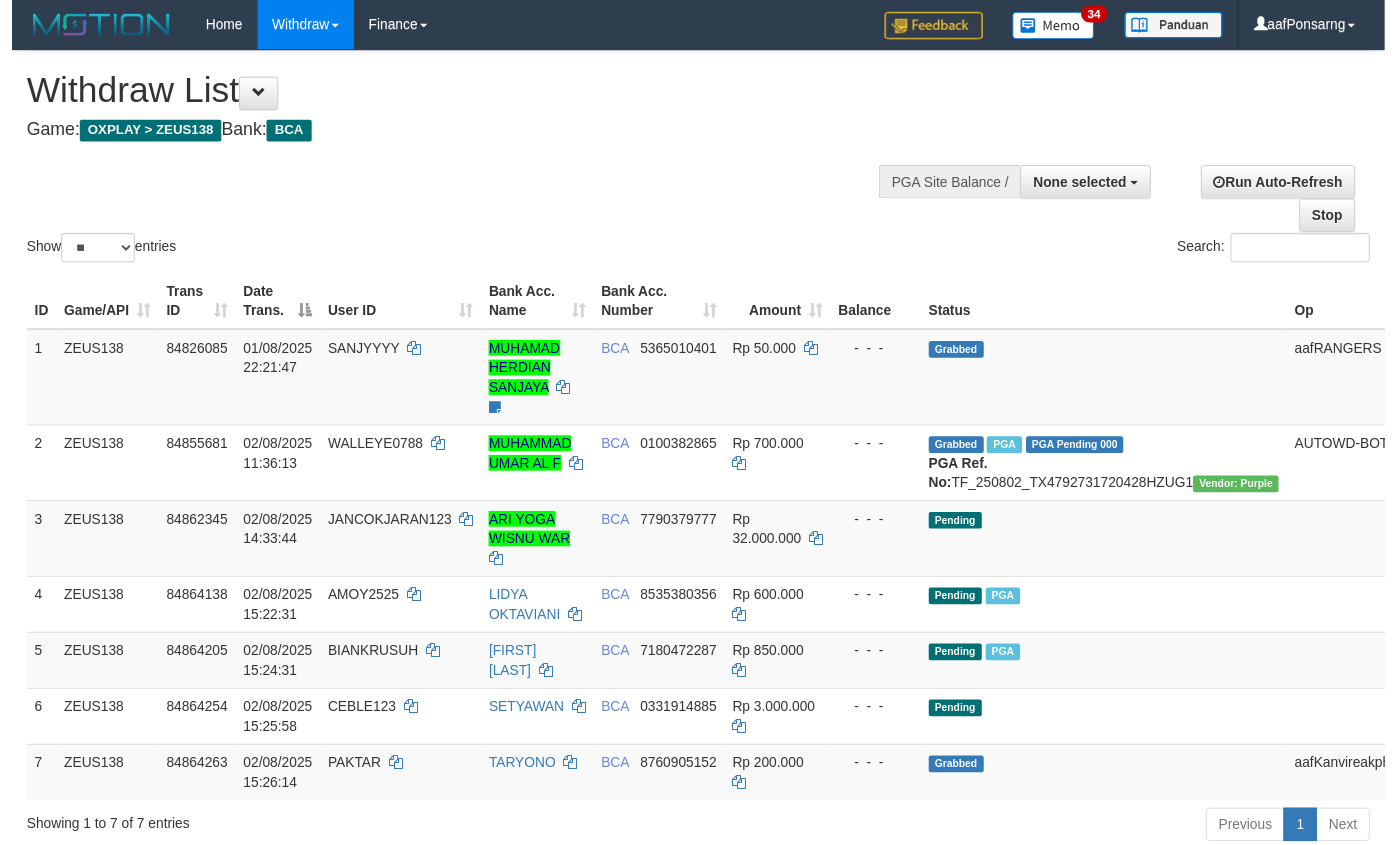 scroll, scrollTop: 152, scrollLeft: 0, axis: vertical 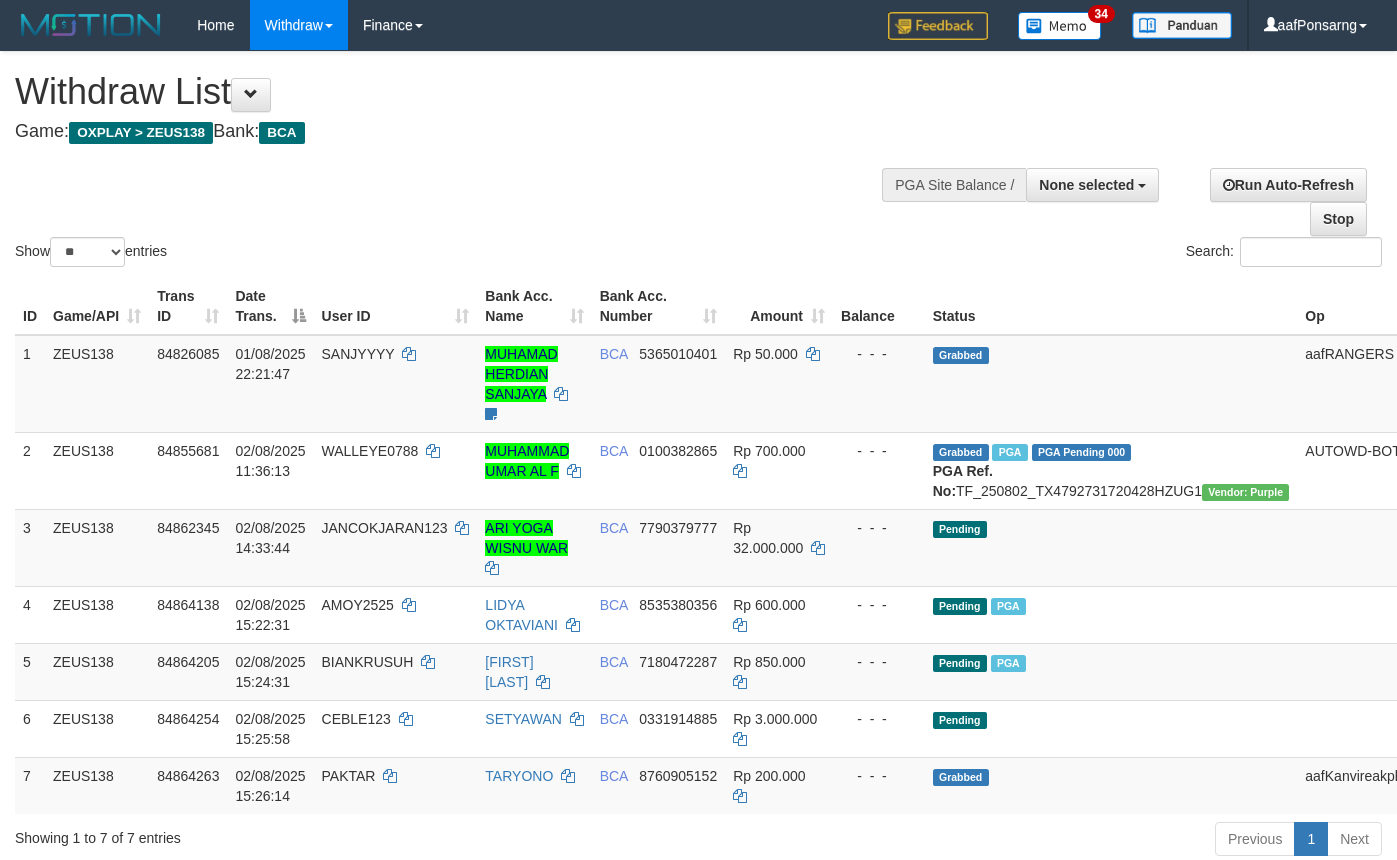 select 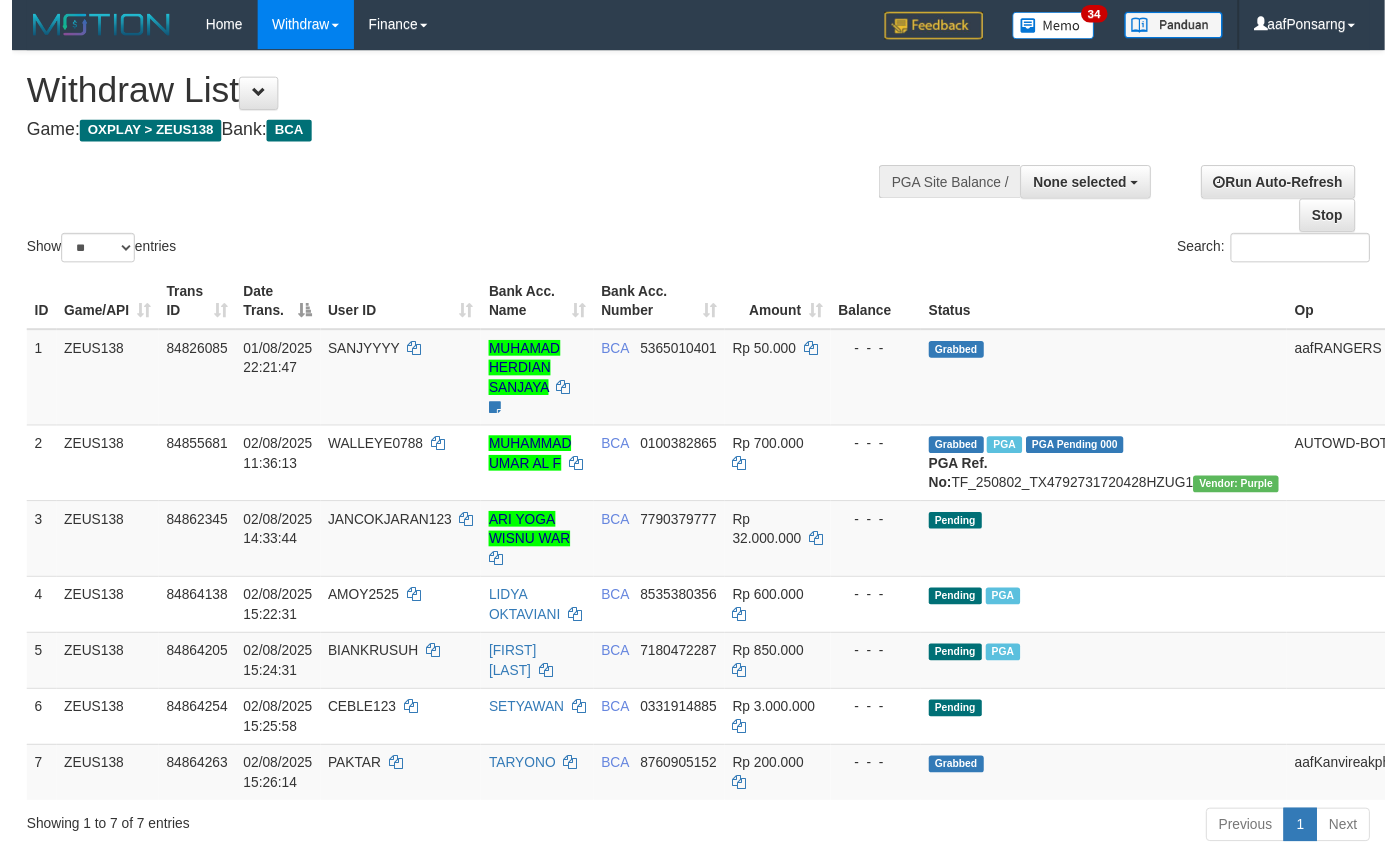 scroll, scrollTop: 152, scrollLeft: 0, axis: vertical 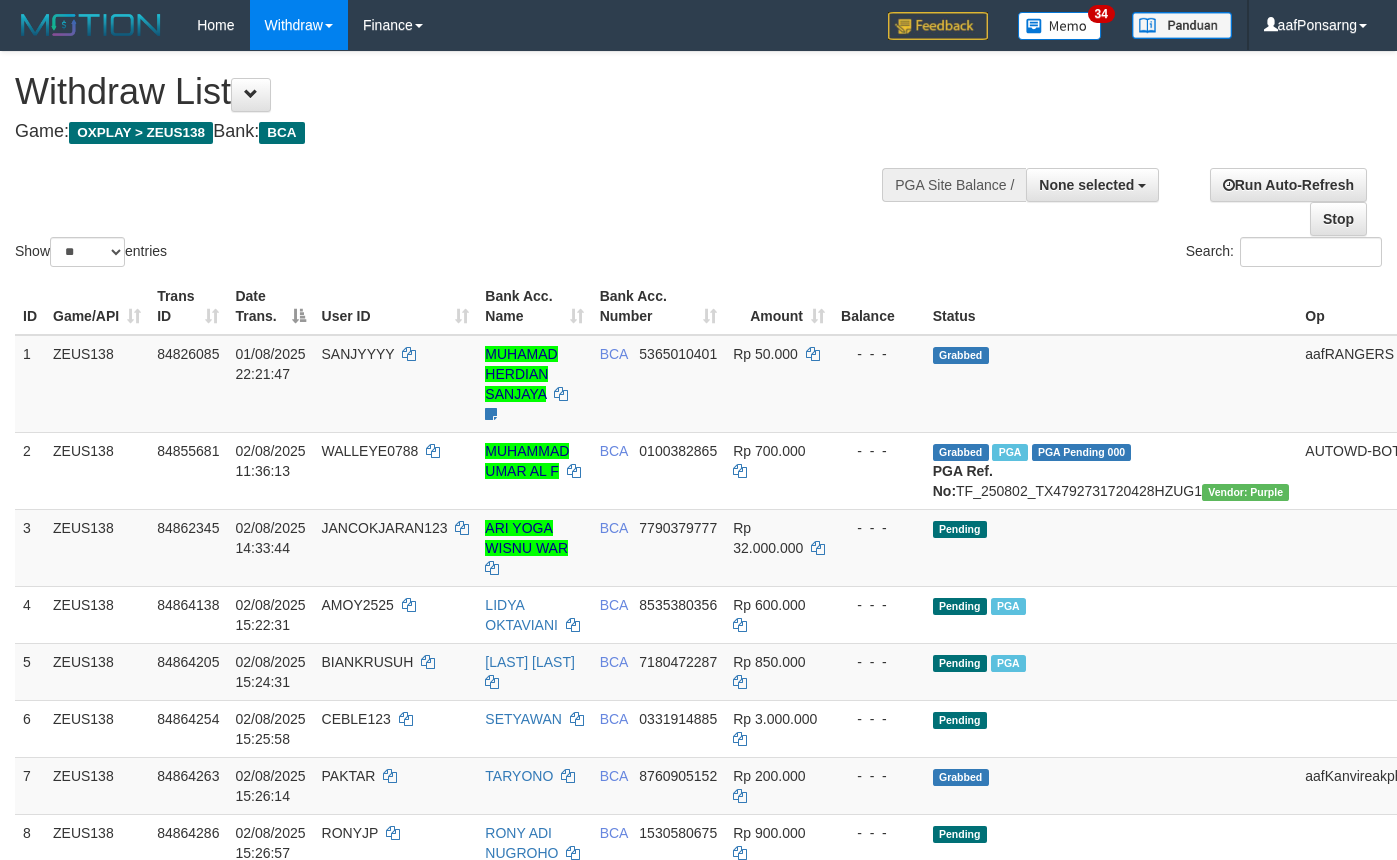 select 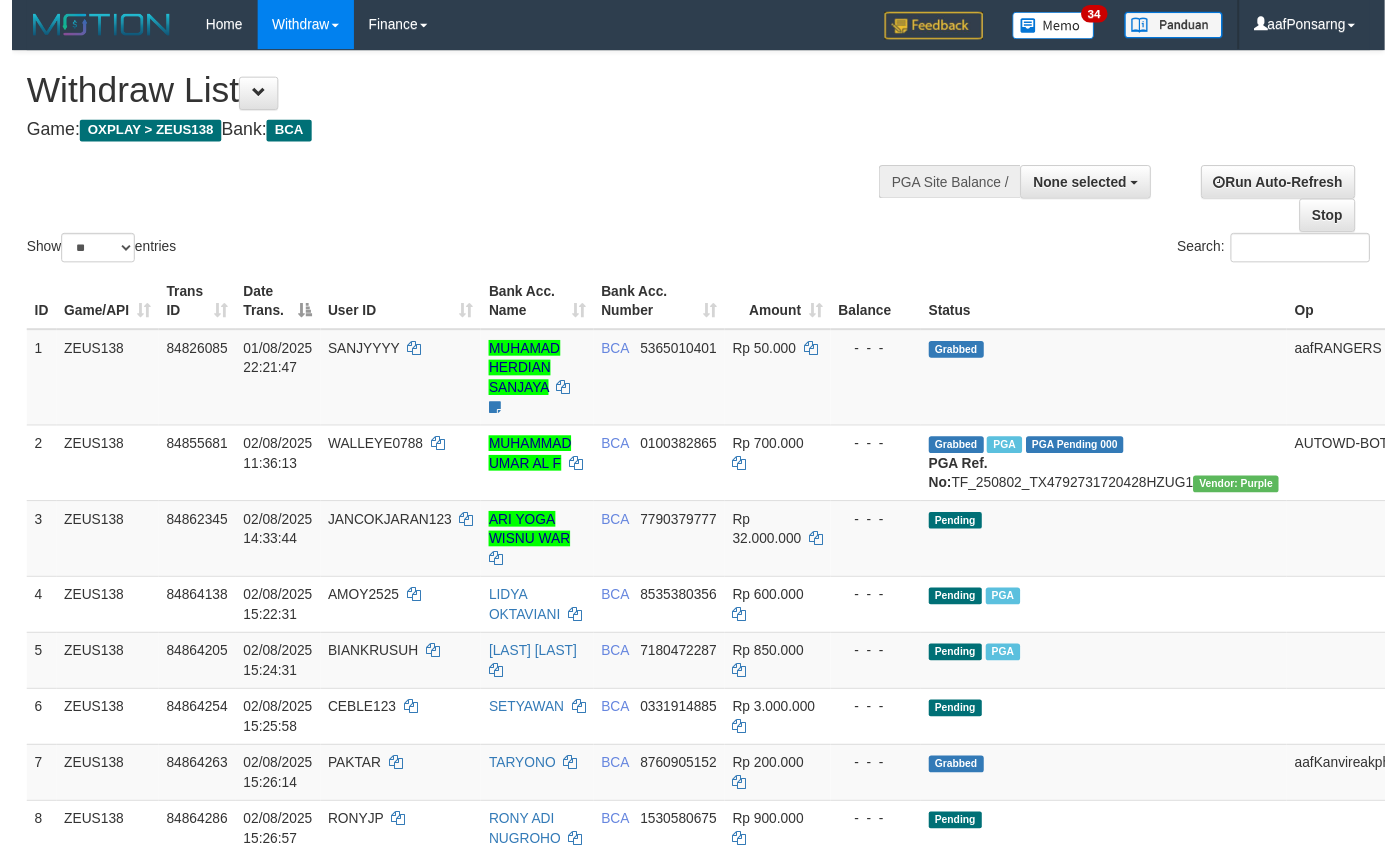 scroll, scrollTop: 152, scrollLeft: 0, axis: vertical 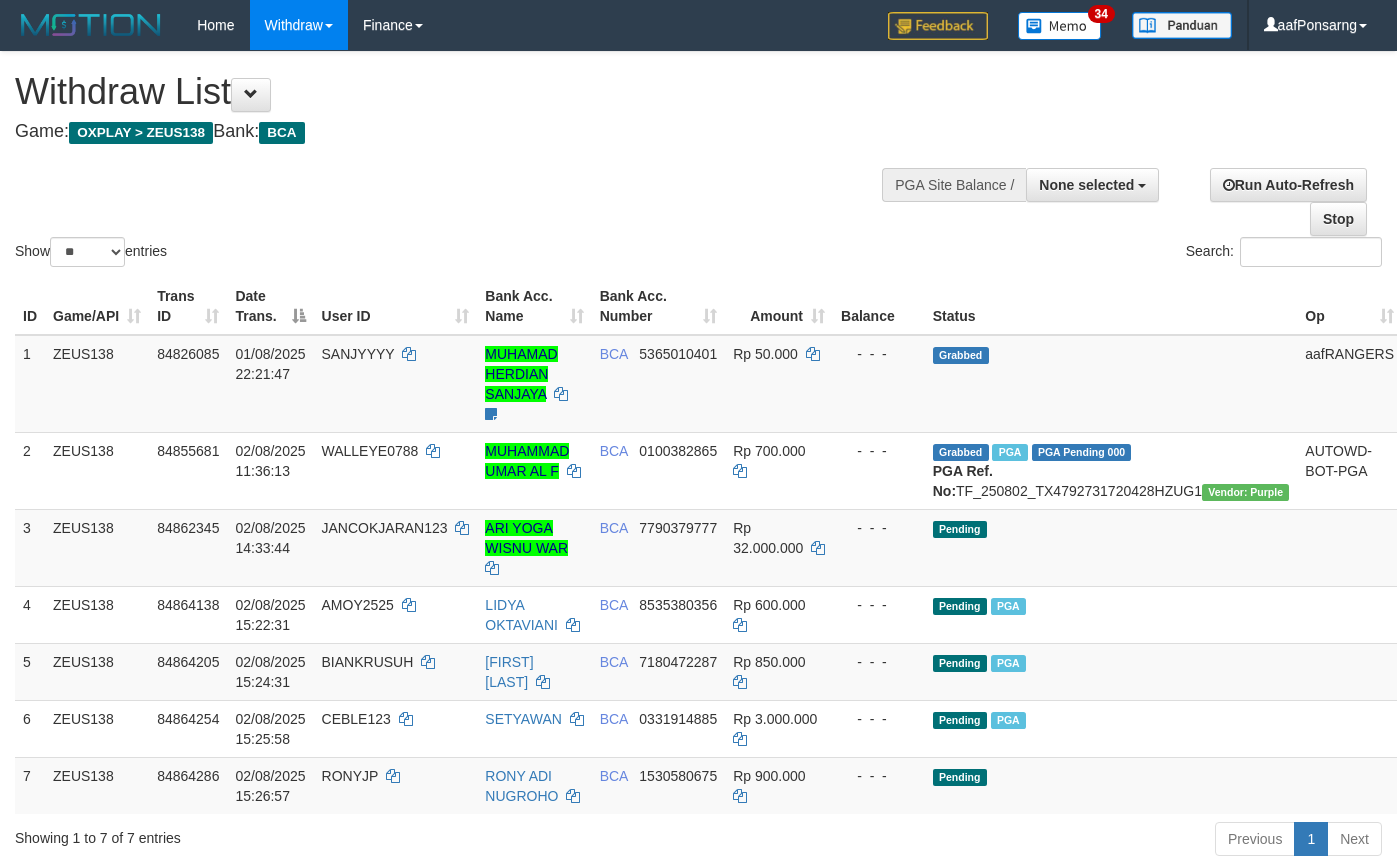 select 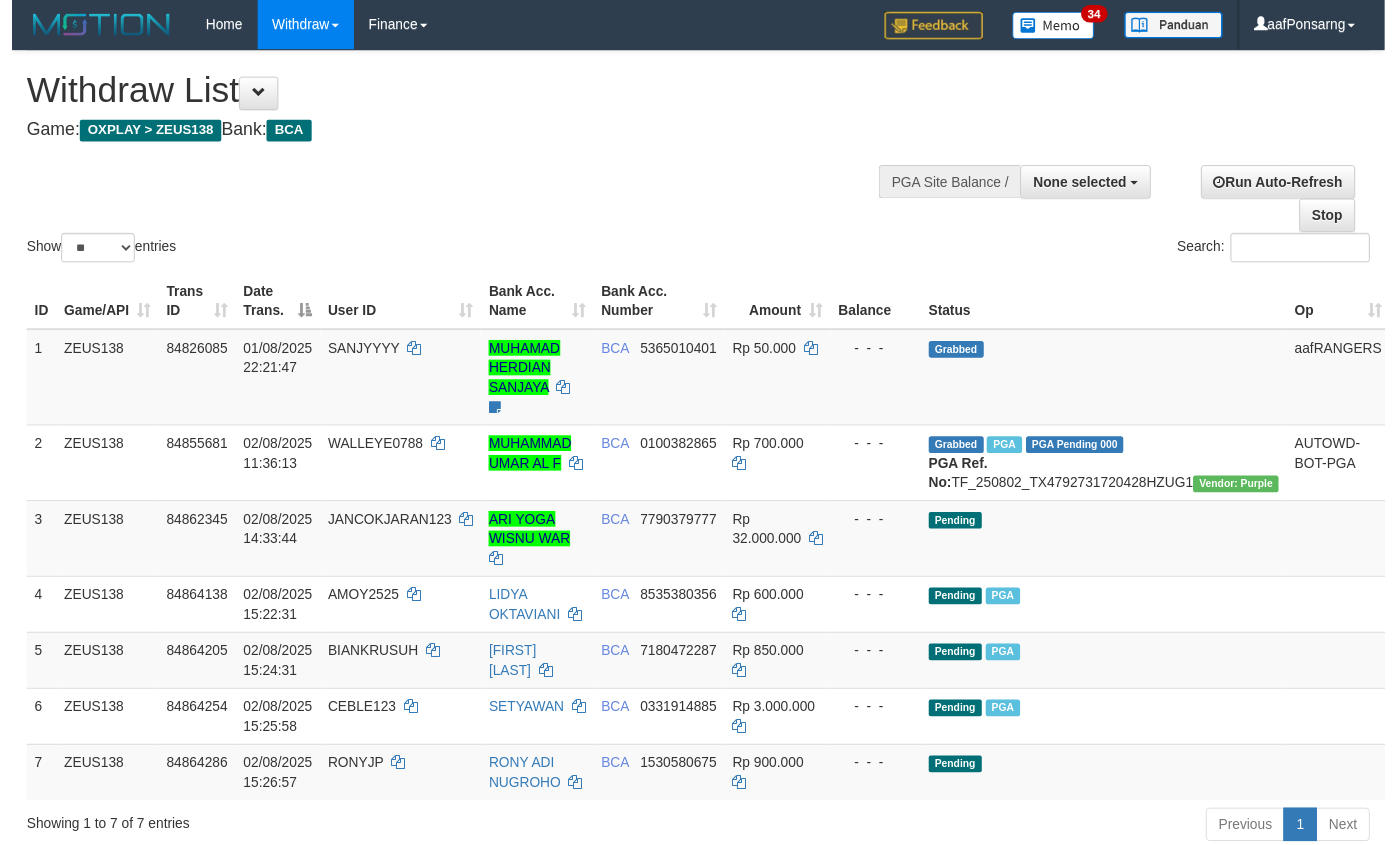 scroll, scrollTop: 152, scrollLeft: 0, axis: vertical 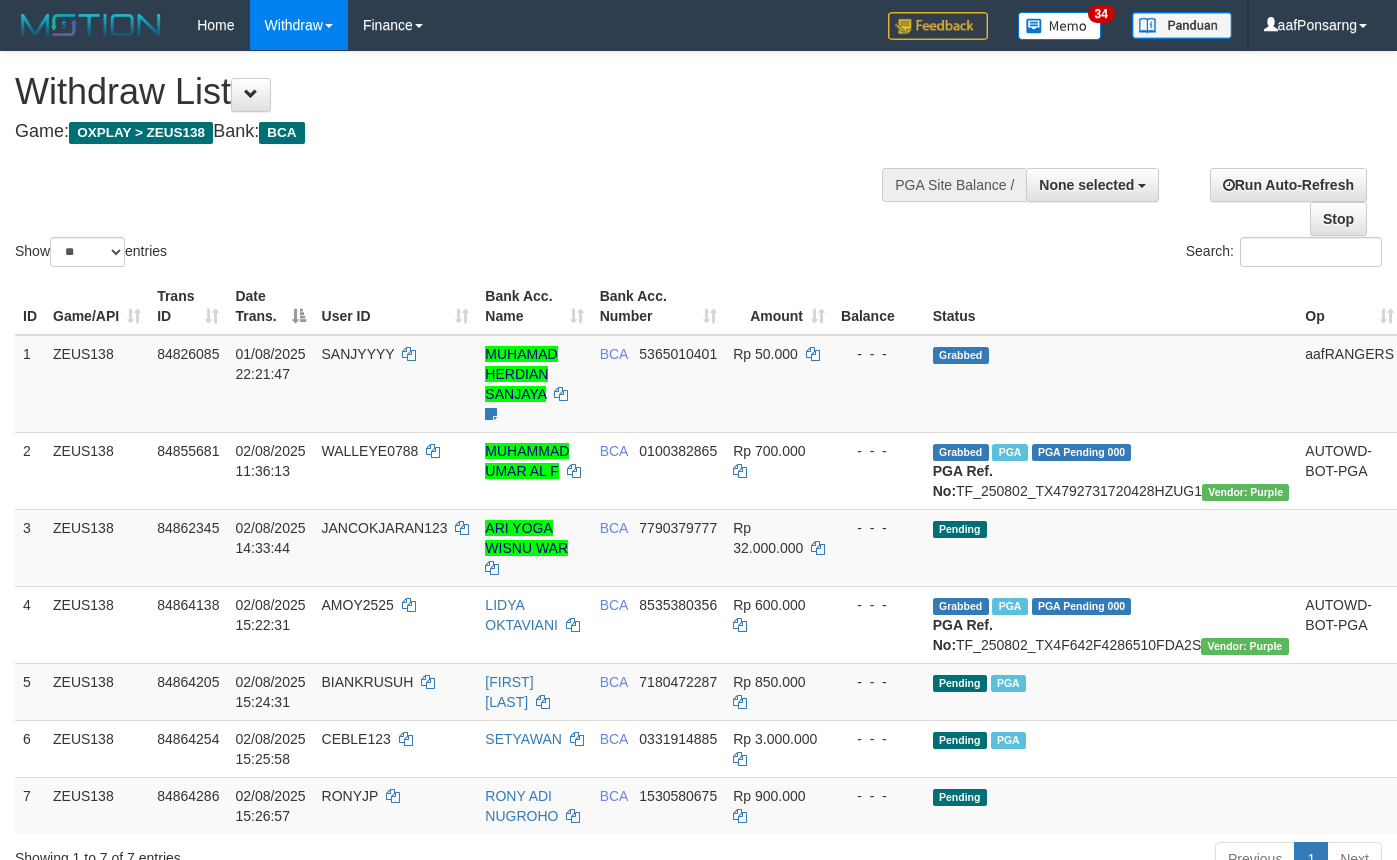 select 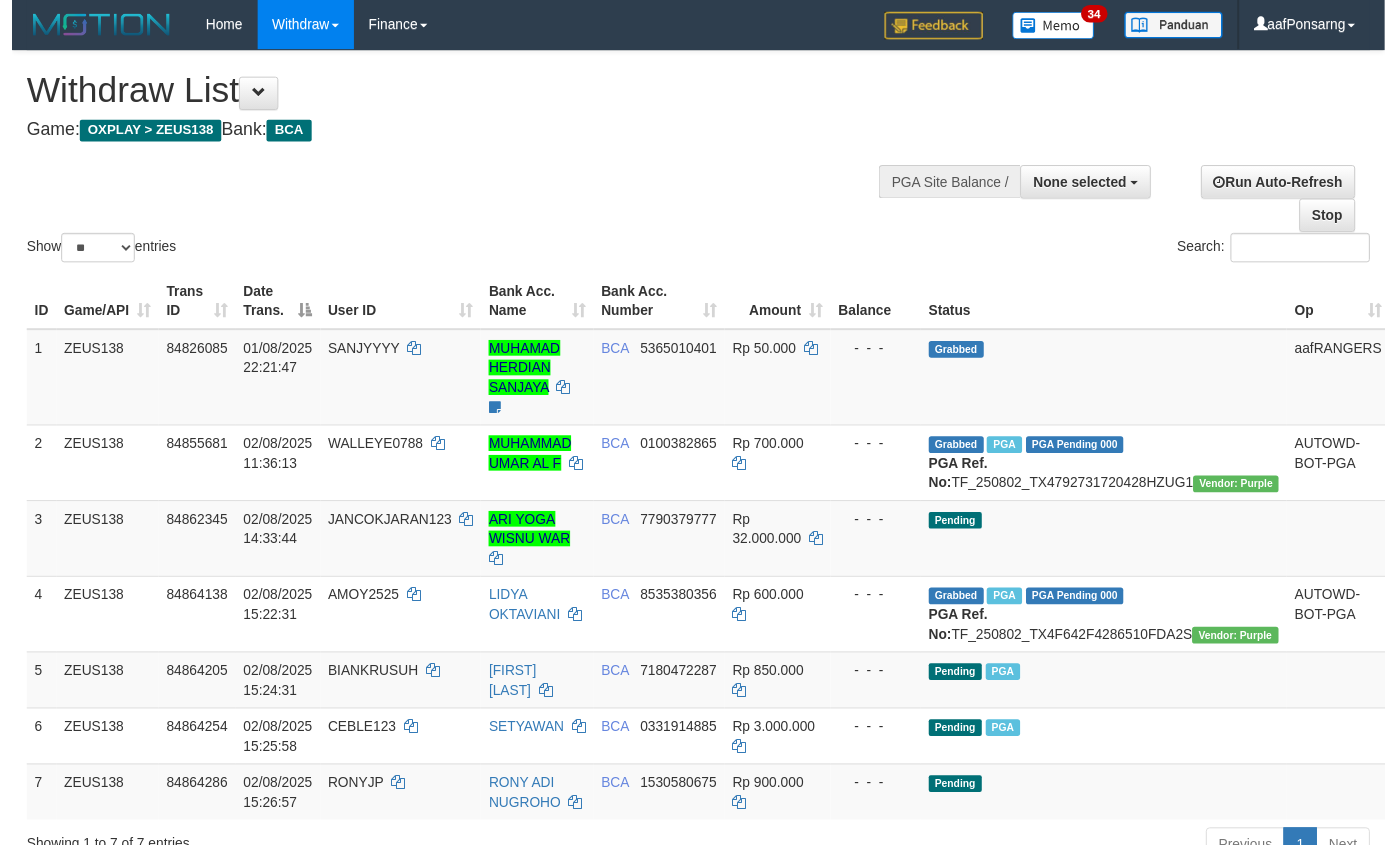 scroll, scrollTop: 152, scrollLeft: 0, axis: vertical 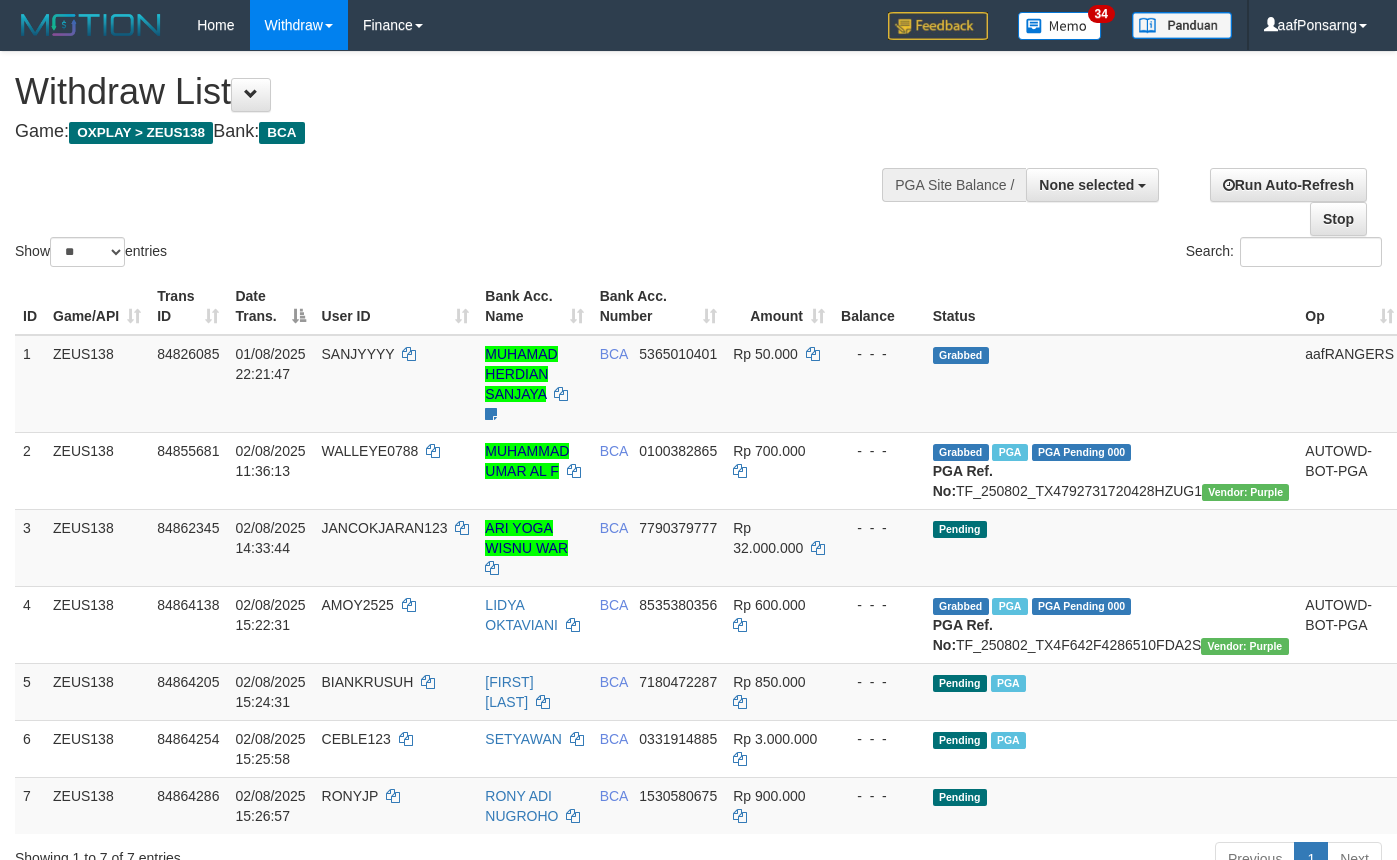 select 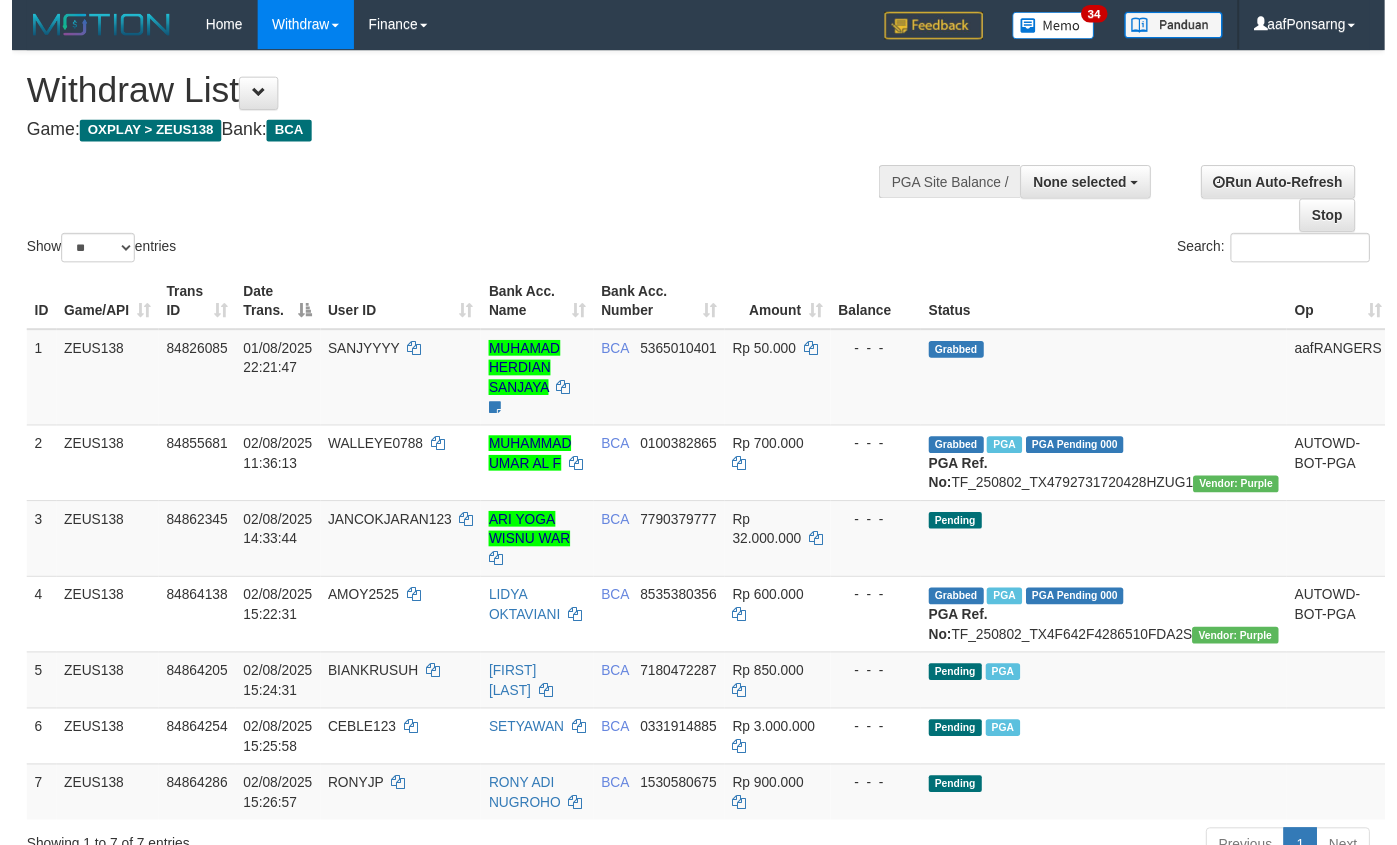 scroll, scrollTop: 152, scrollLeft: 0, axis: vertical 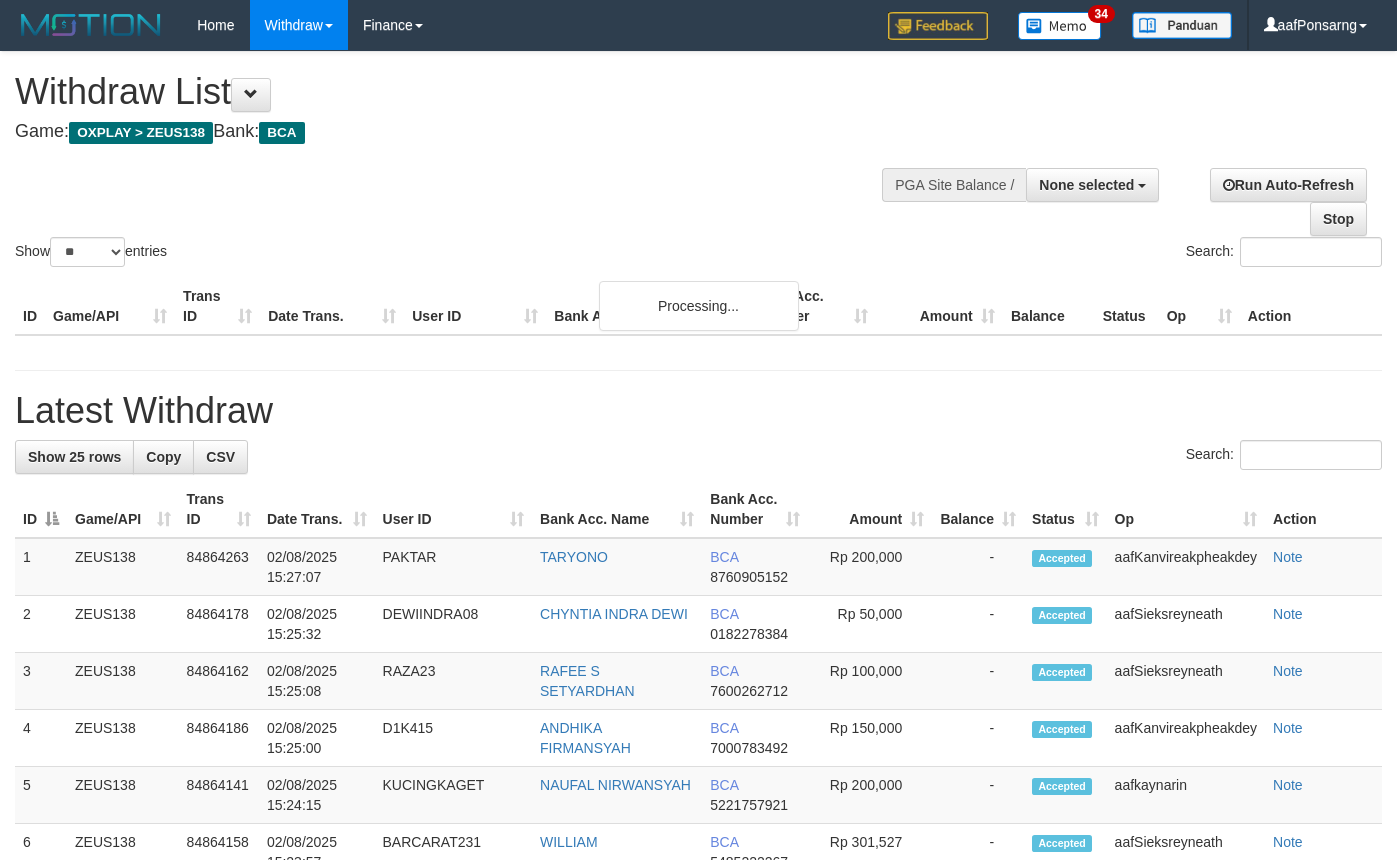 select 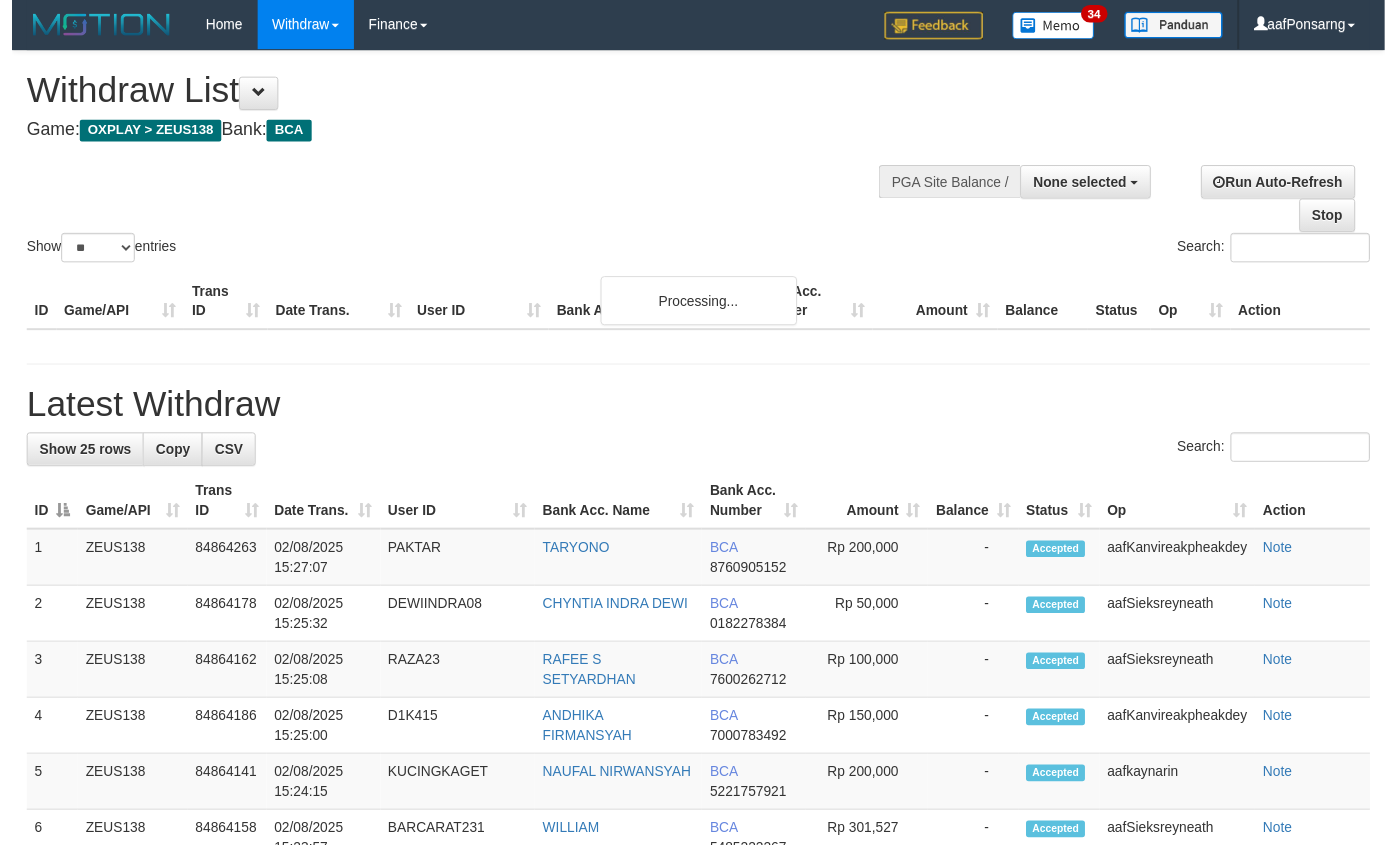scroll, scrollTop: 152, scrollLeft: 0, axis: vertical 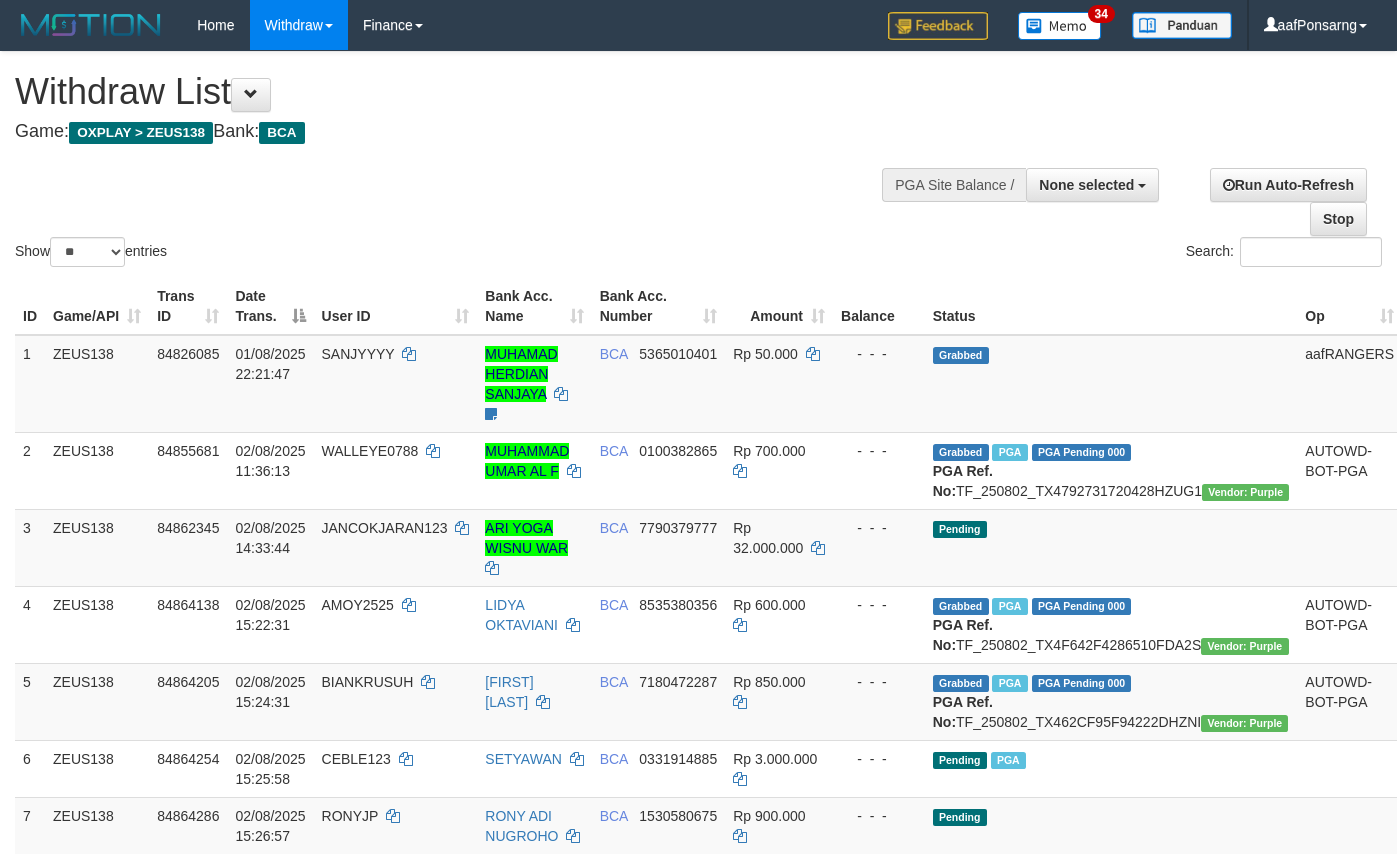 select 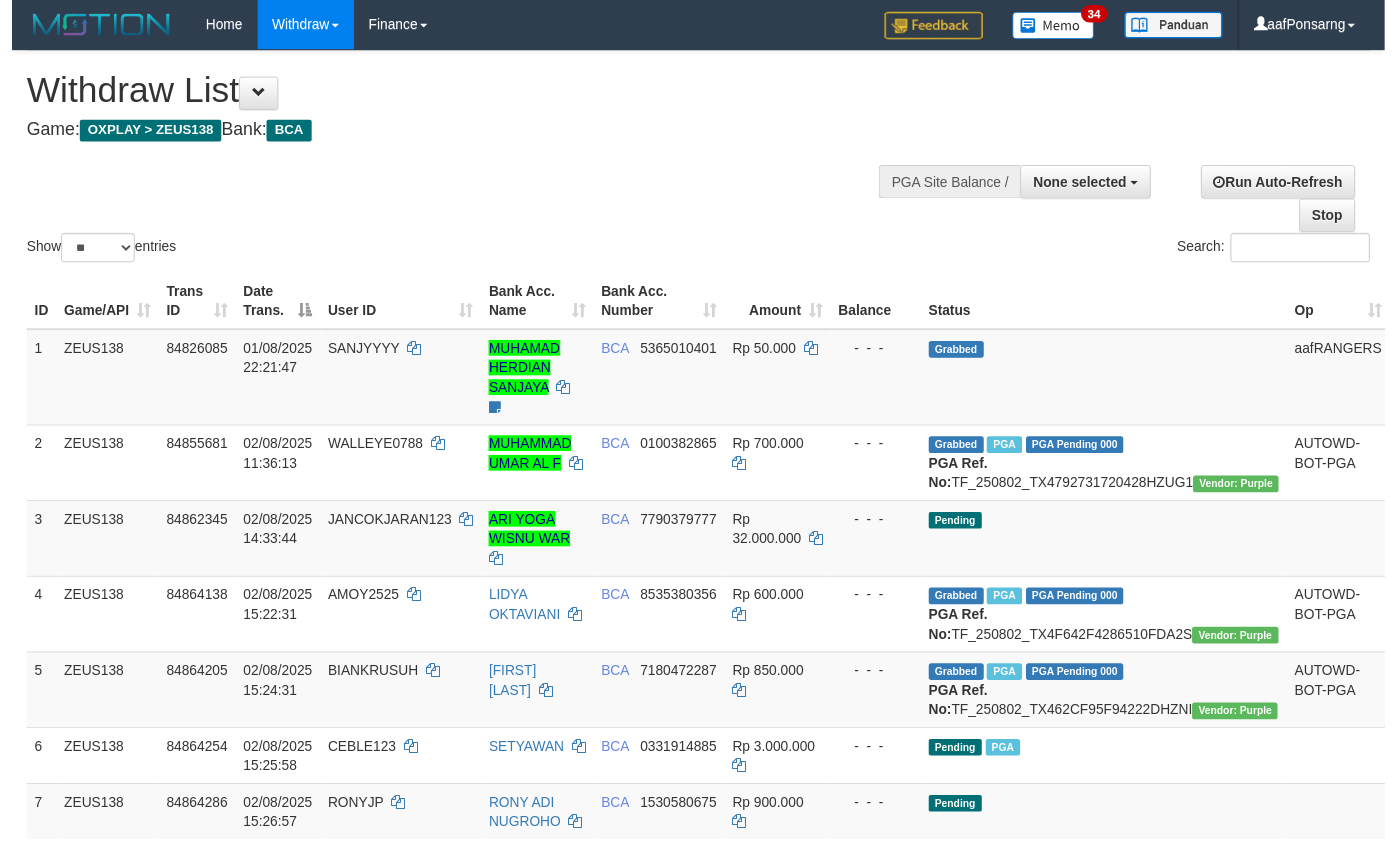 scroll, scrollTop: 152, scrollLeft: 0, axis: vertical 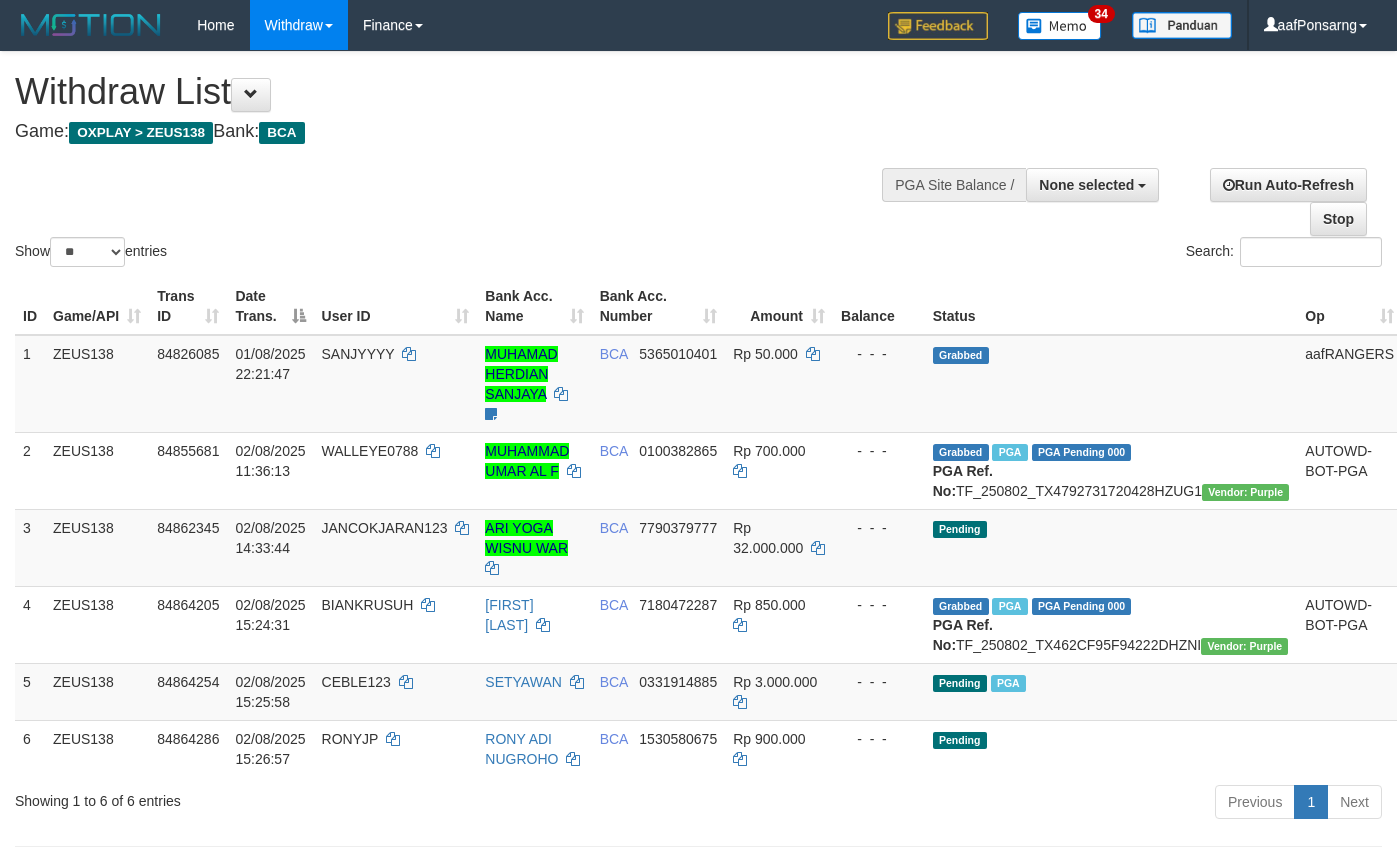 select 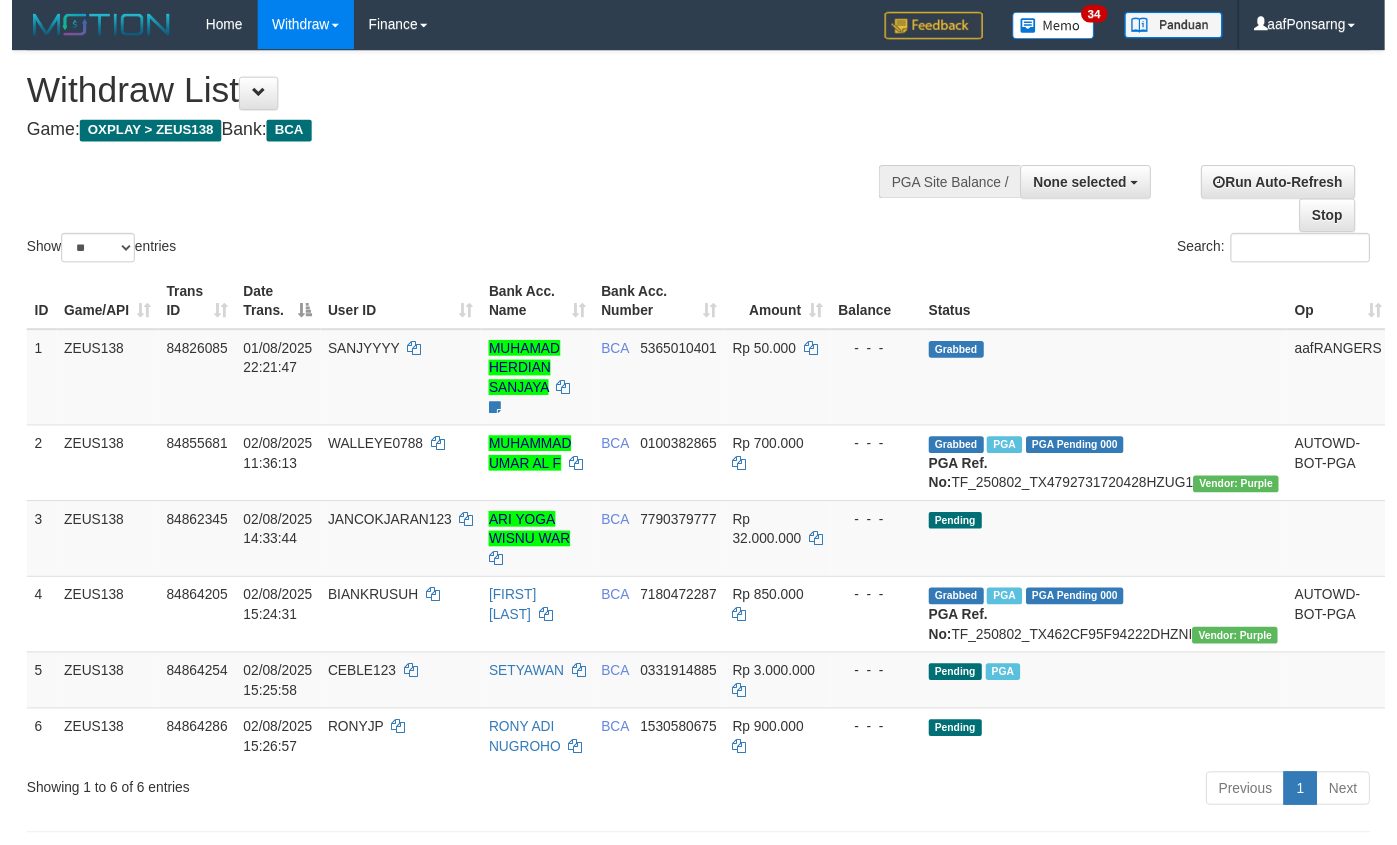 scroll, scrollTop: 152, scrollLeft: 0, axis: vertical 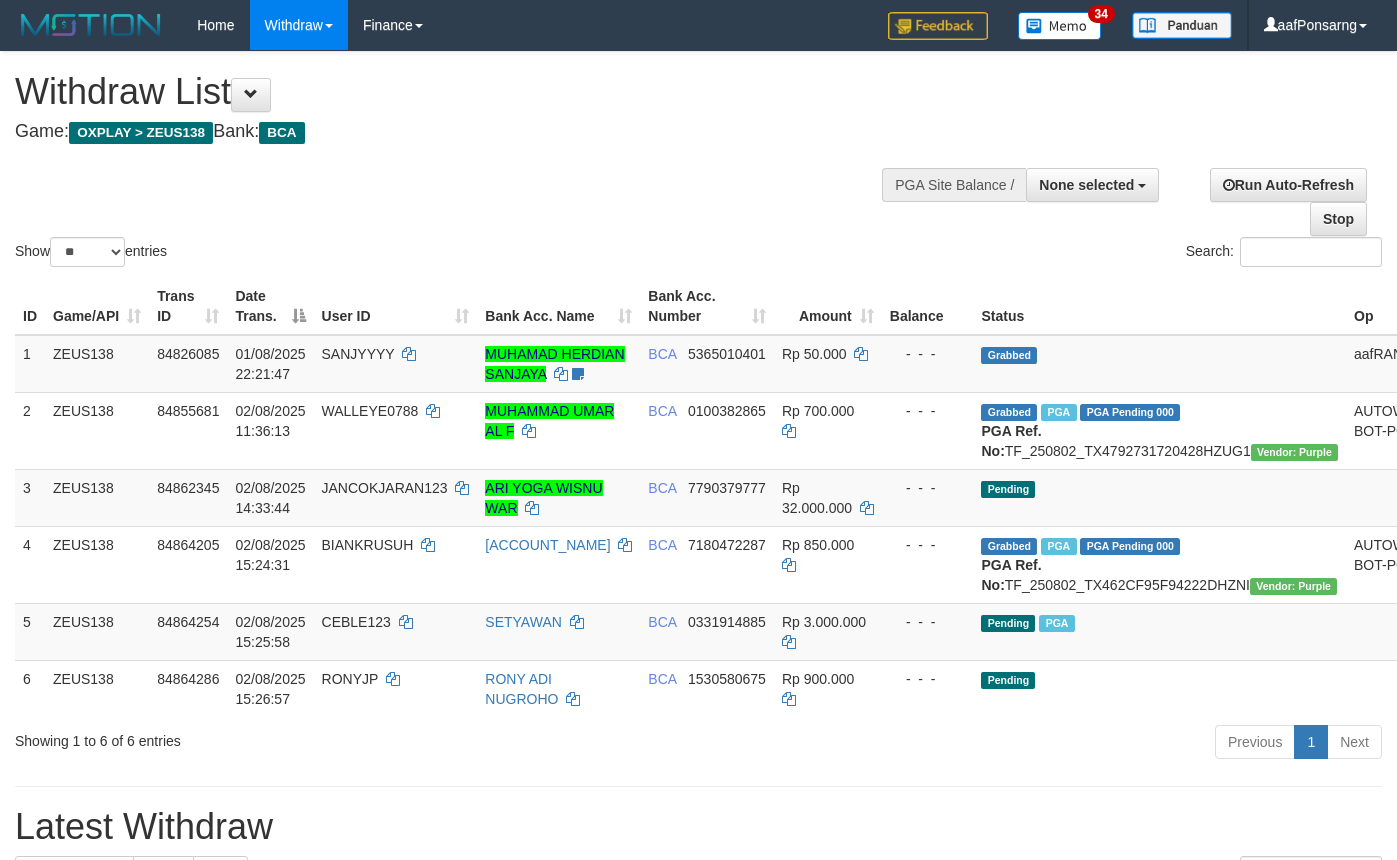 select 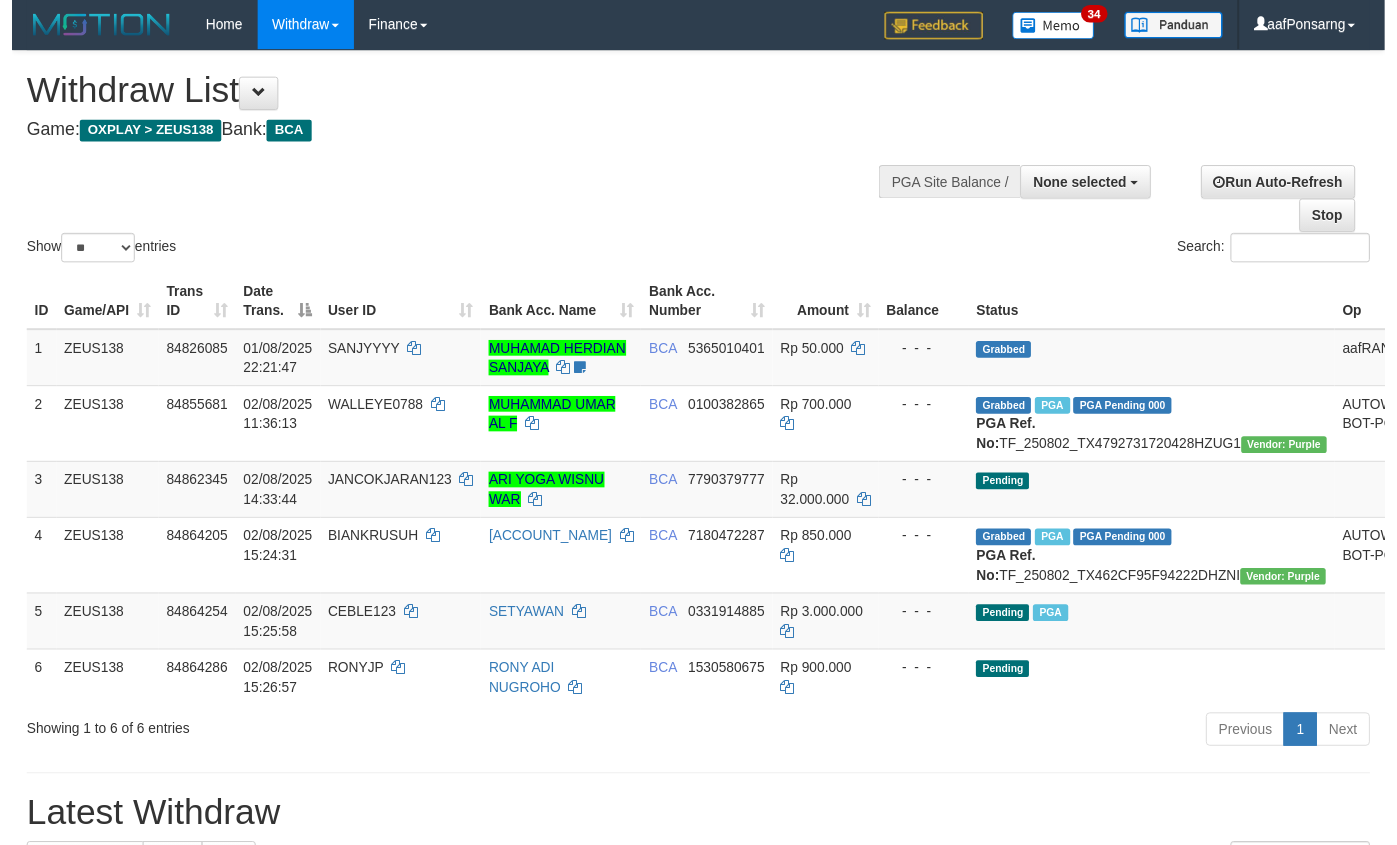 scroll, scrollTop: 152, scrollLeft: 0, axis: vertical 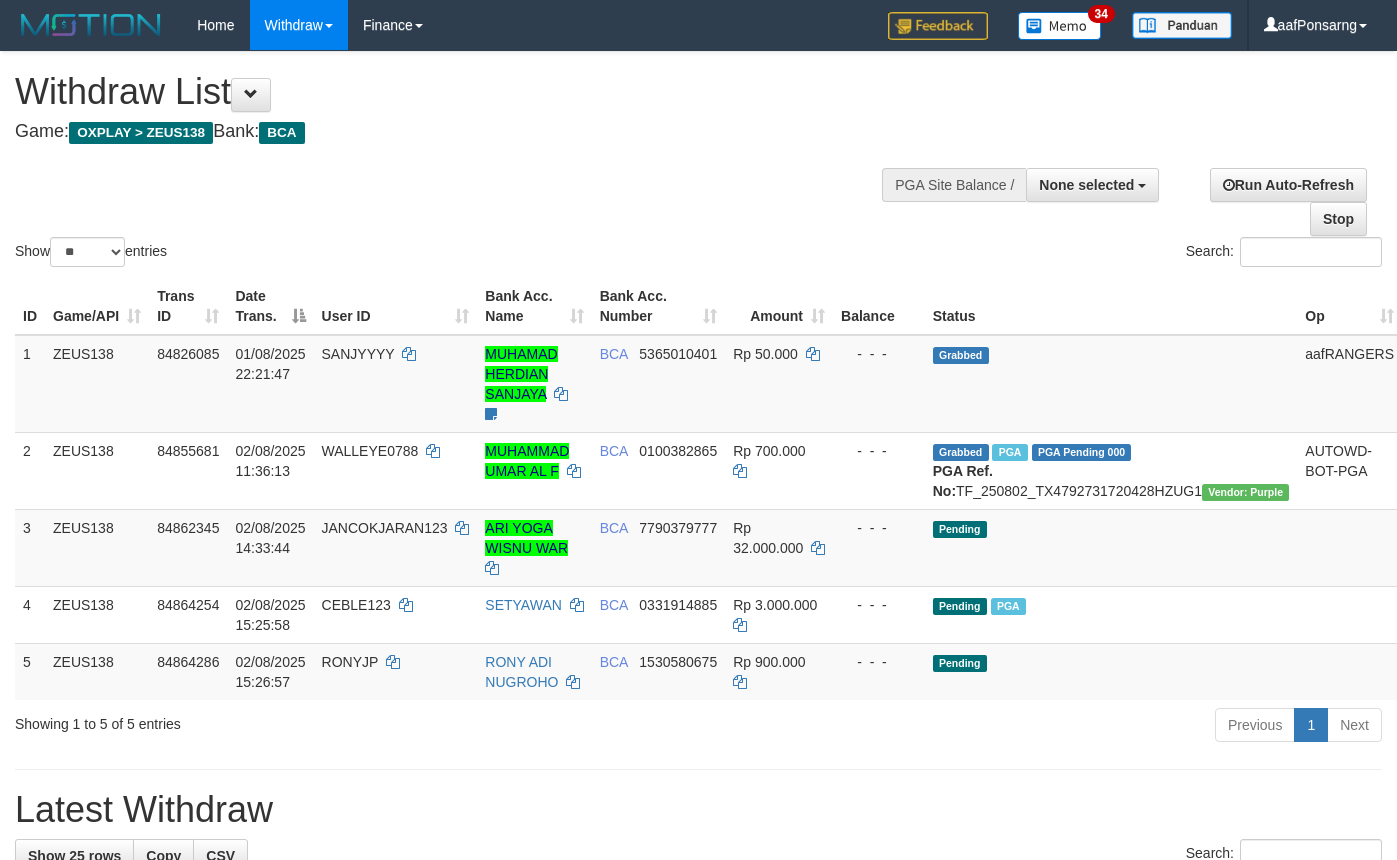 select 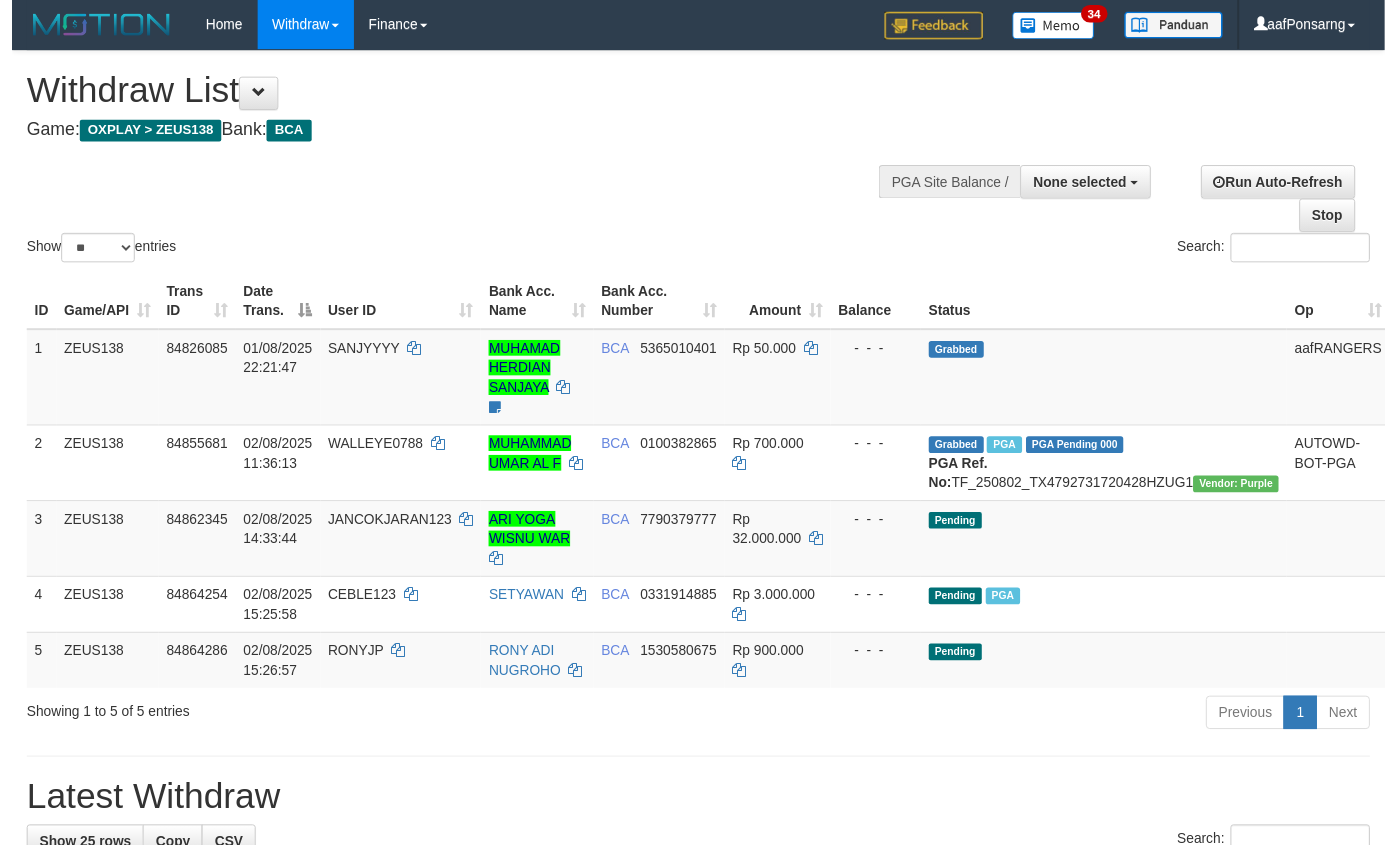 scroll, scrollTop: 152, scrollLeft: 0, axis: vertical 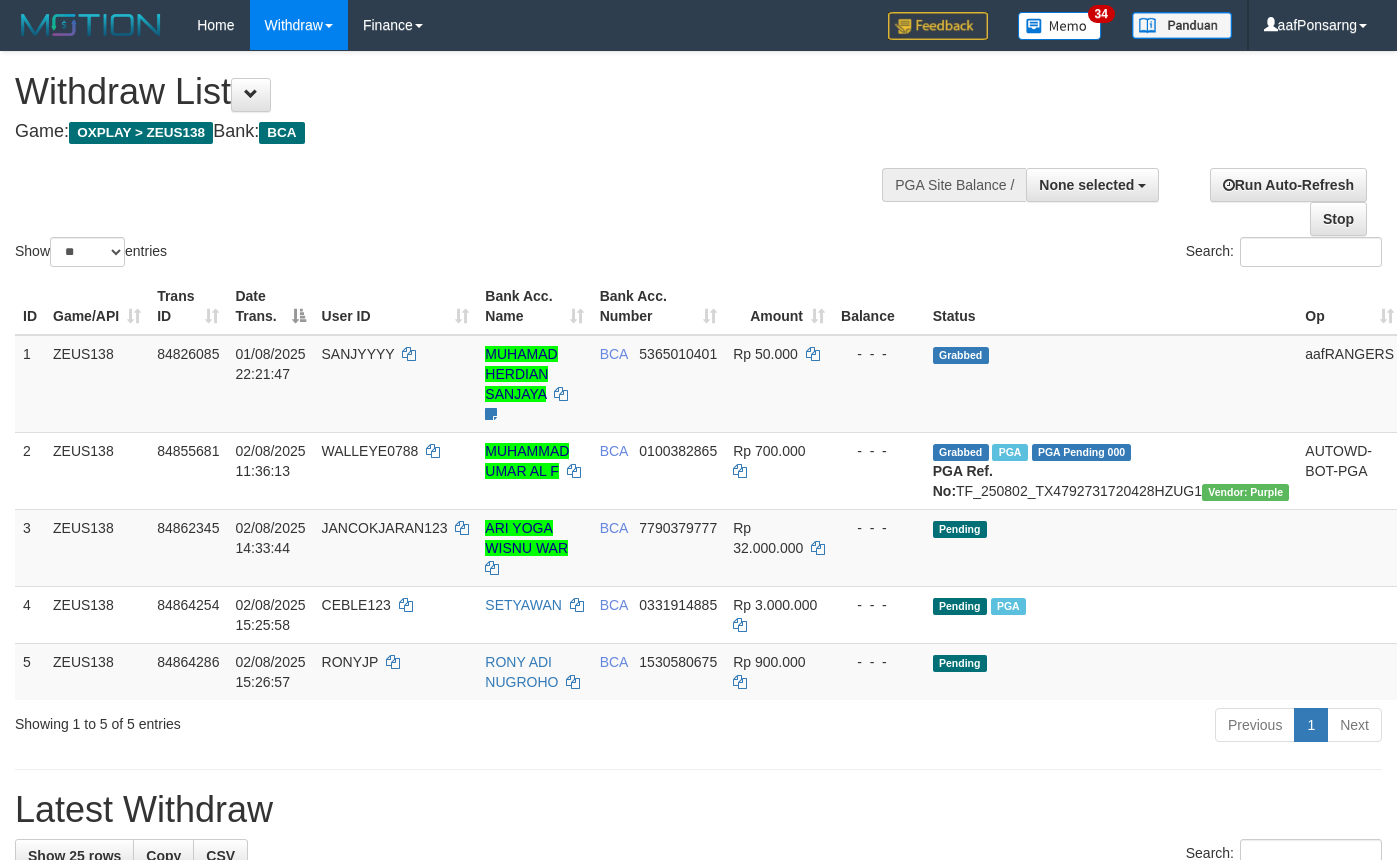 select 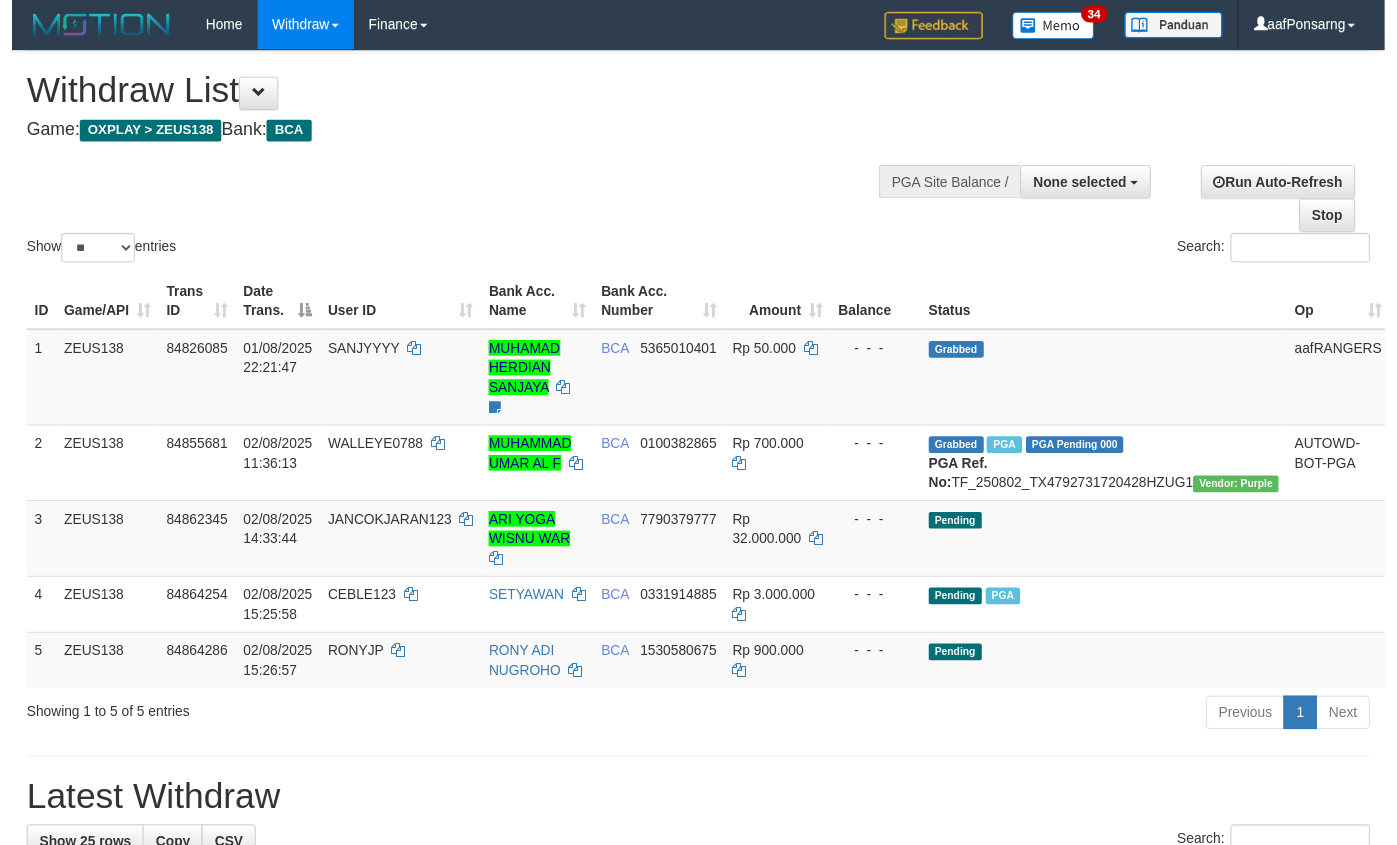 scroll, scrollTop: 152, scrollLeft: 0, axis: vertical 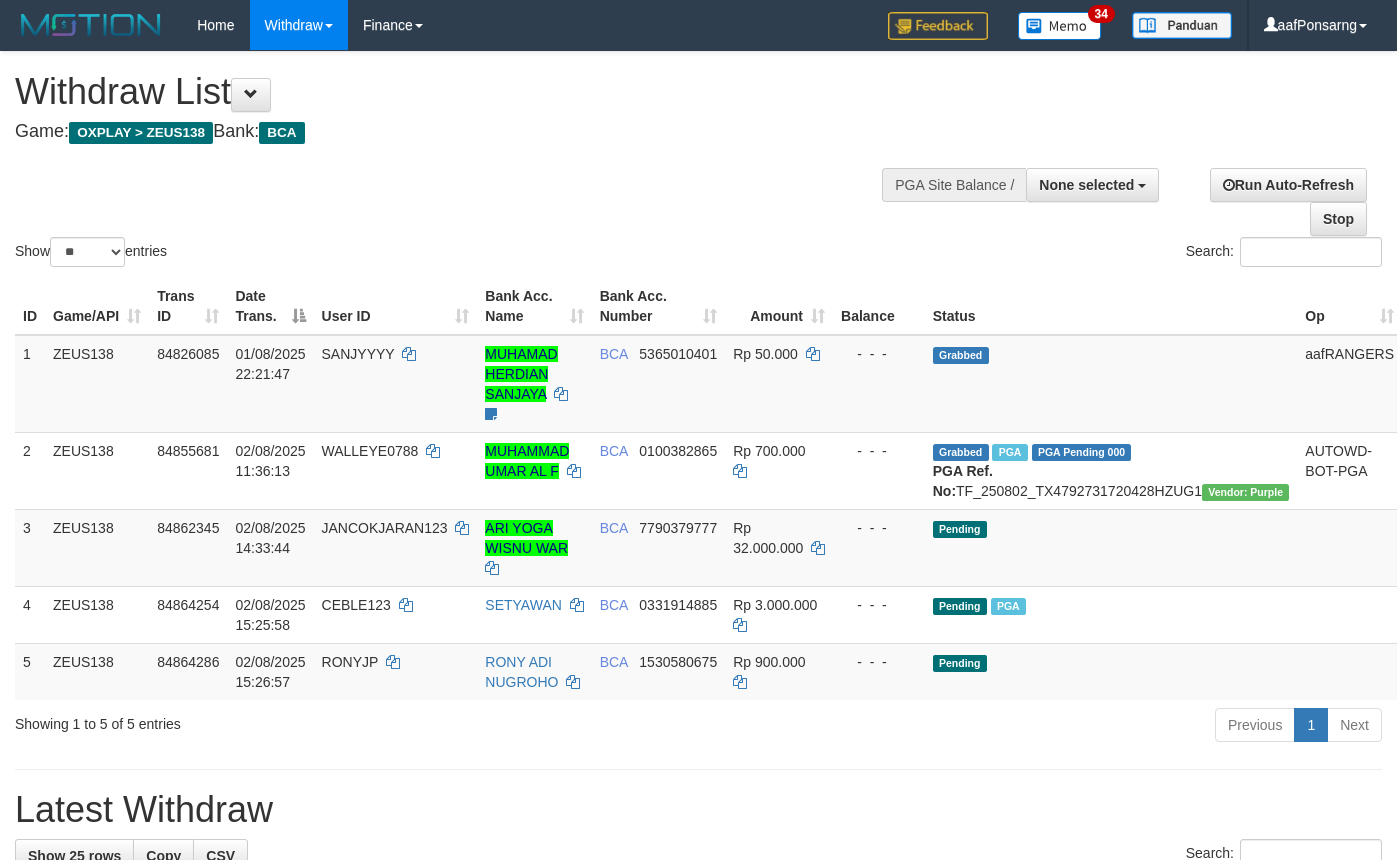 select 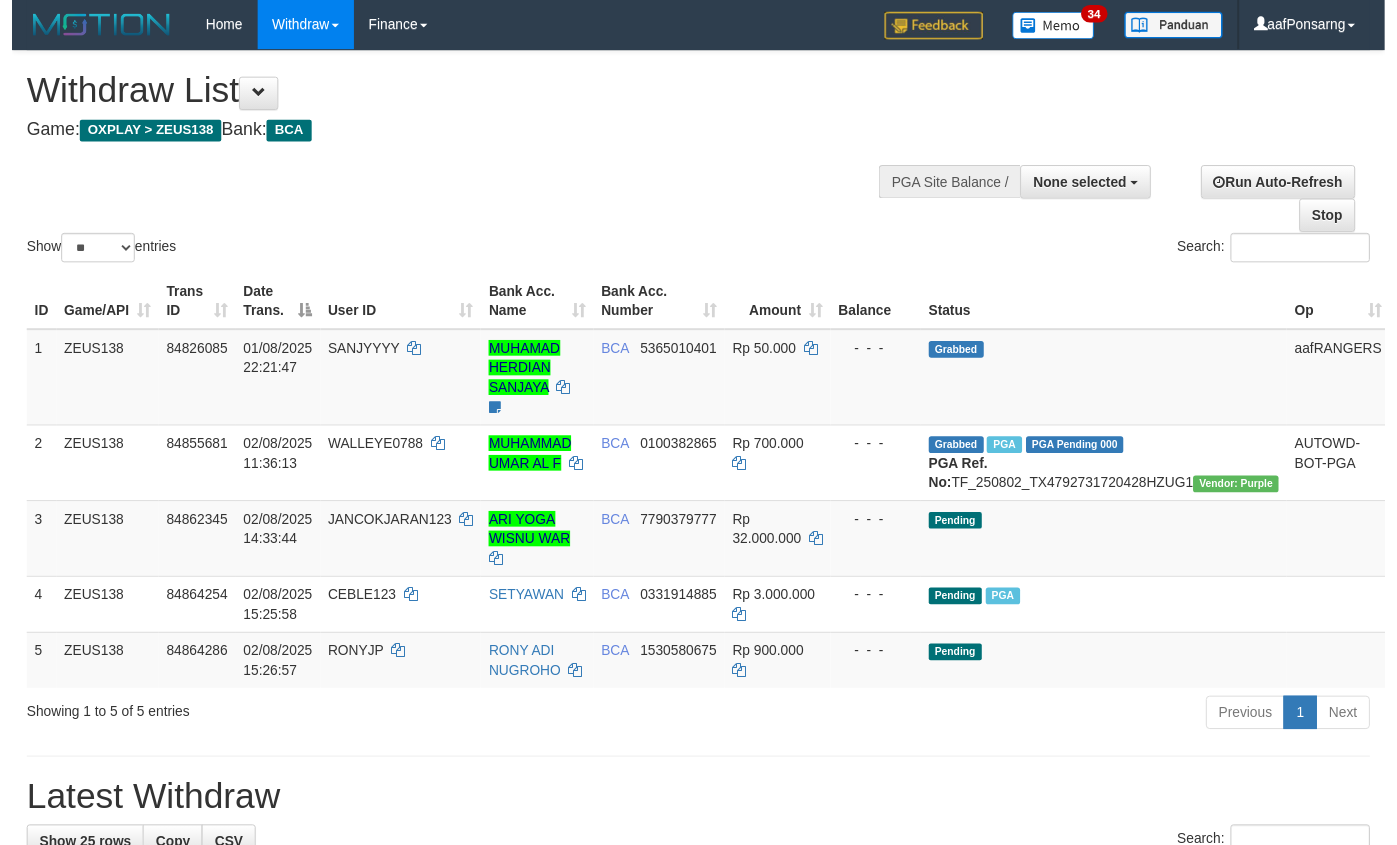 scroll, scrollTop: 152, scrollLeft: 0, axis: vertical 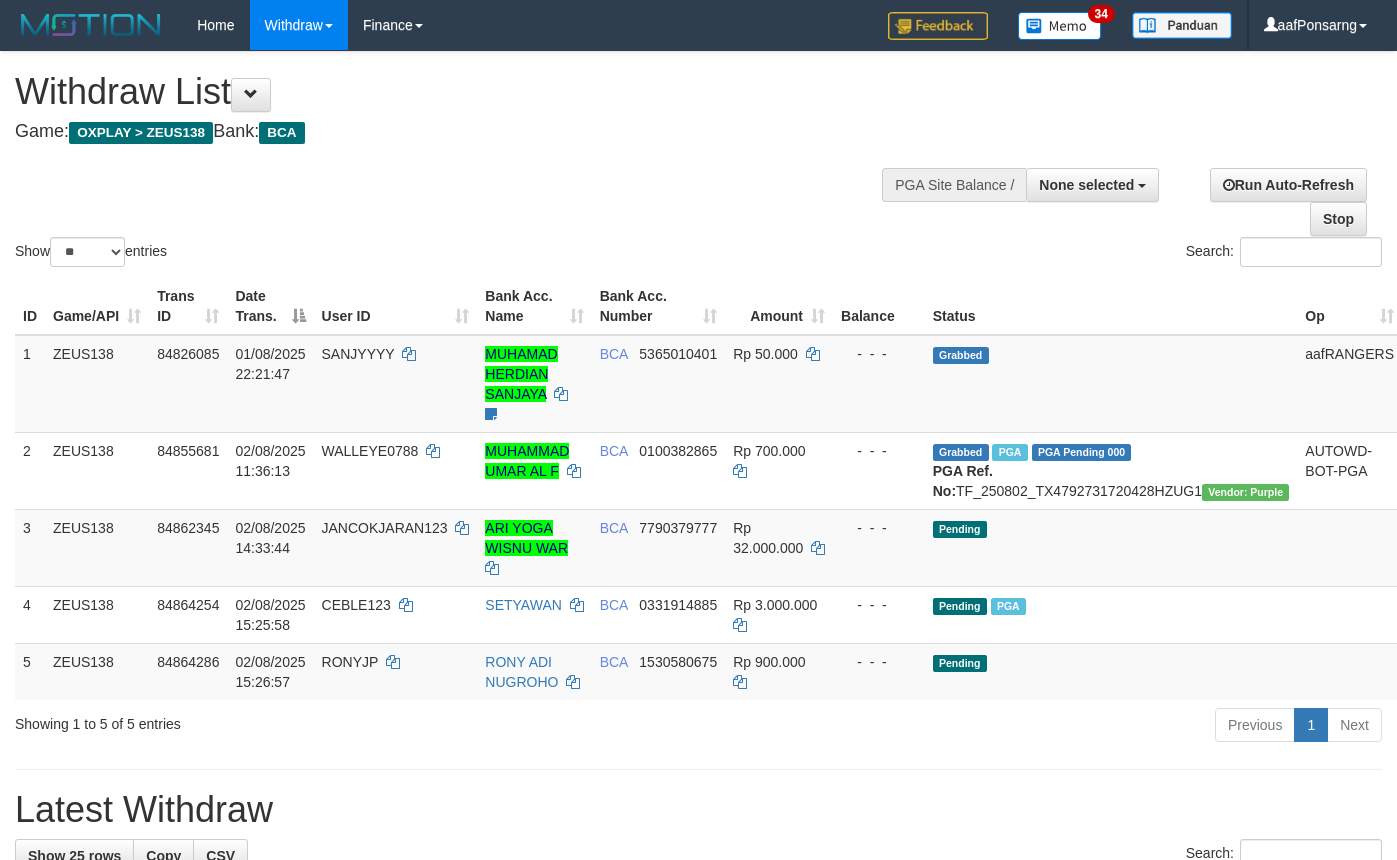 select 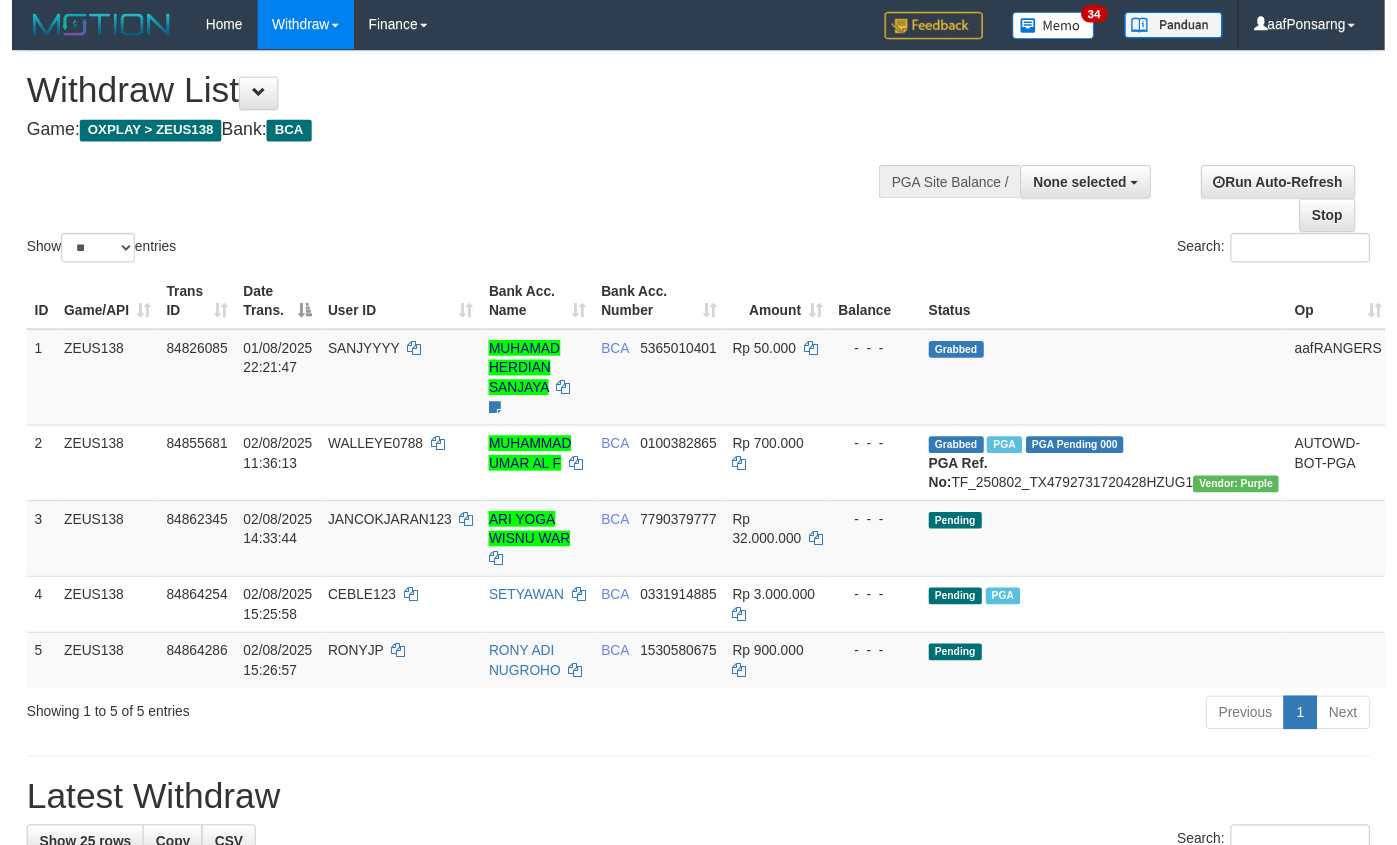 scroll, scrollTop: 152, scrollLeft: 0, axis: vertical 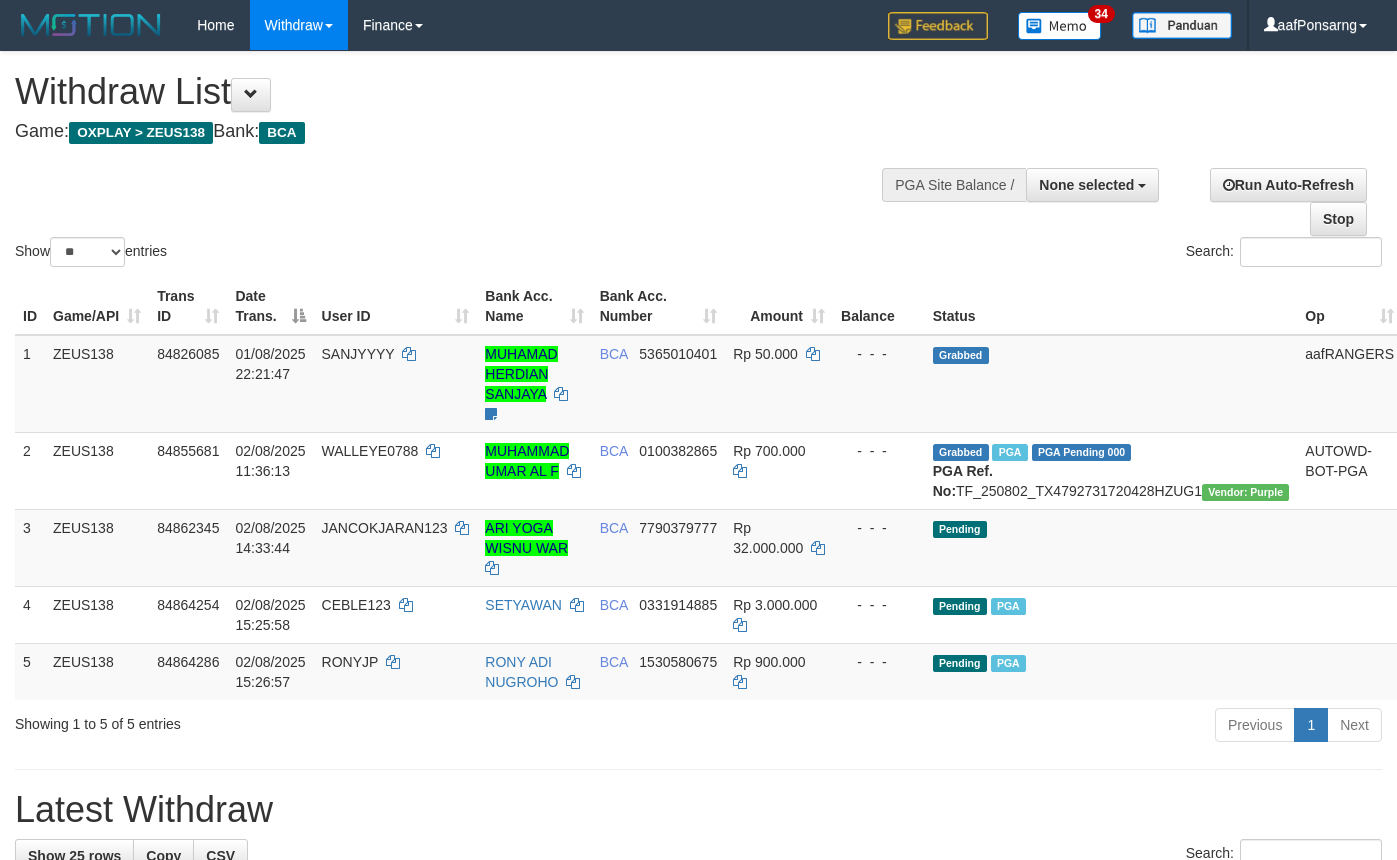 select 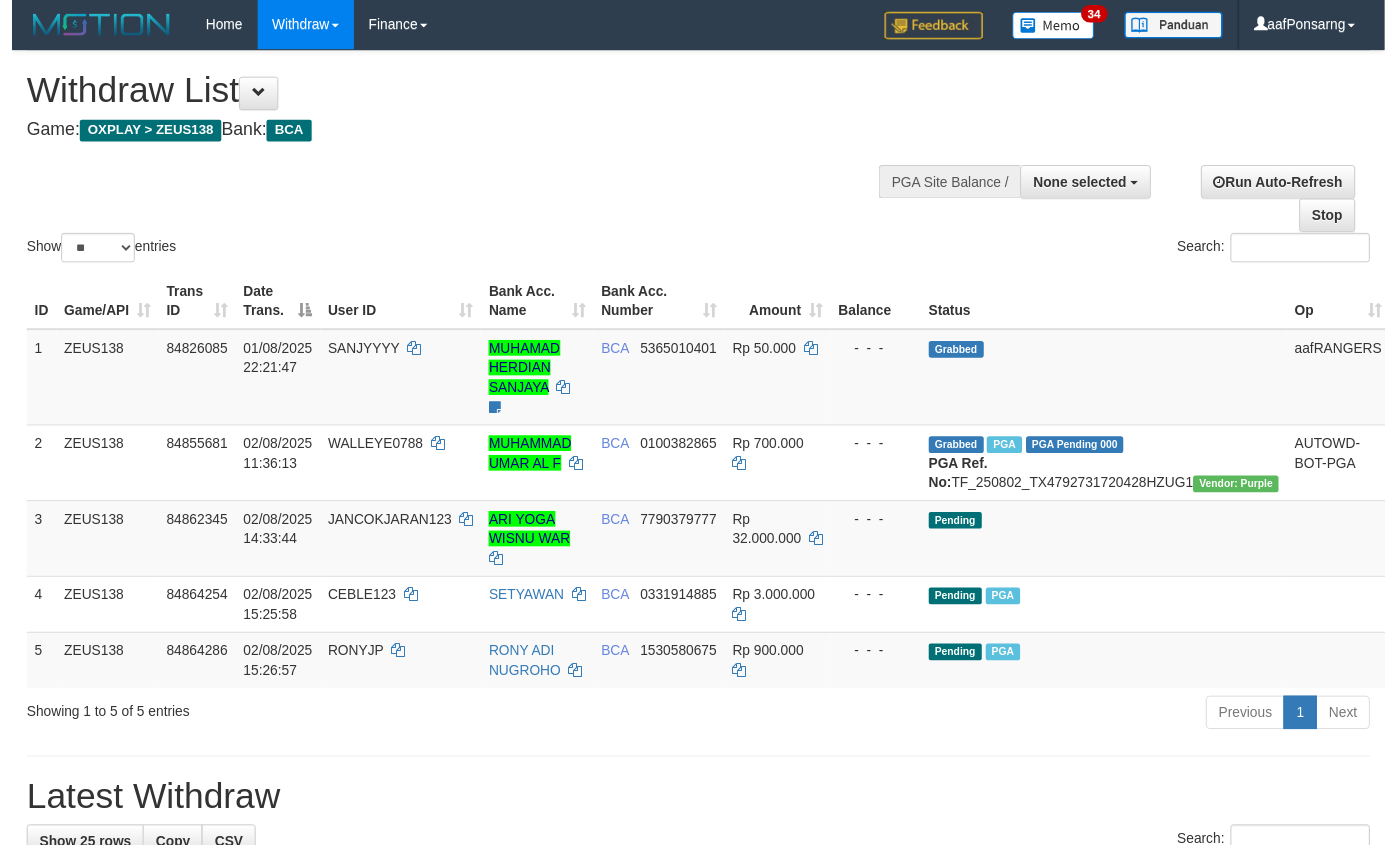 scroll, scrollTop: 152, scrollLeft: 0, axis: vertical 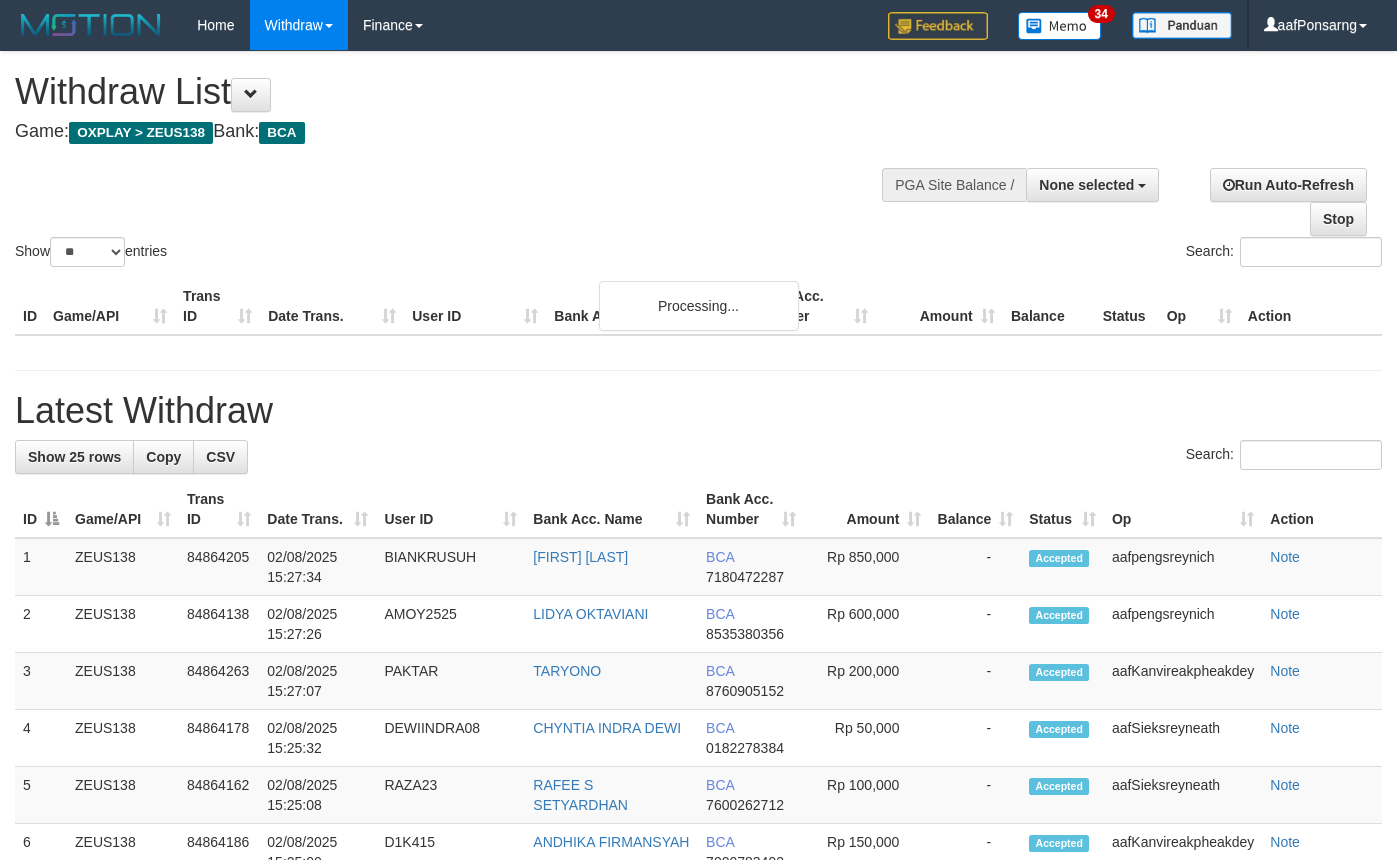 select 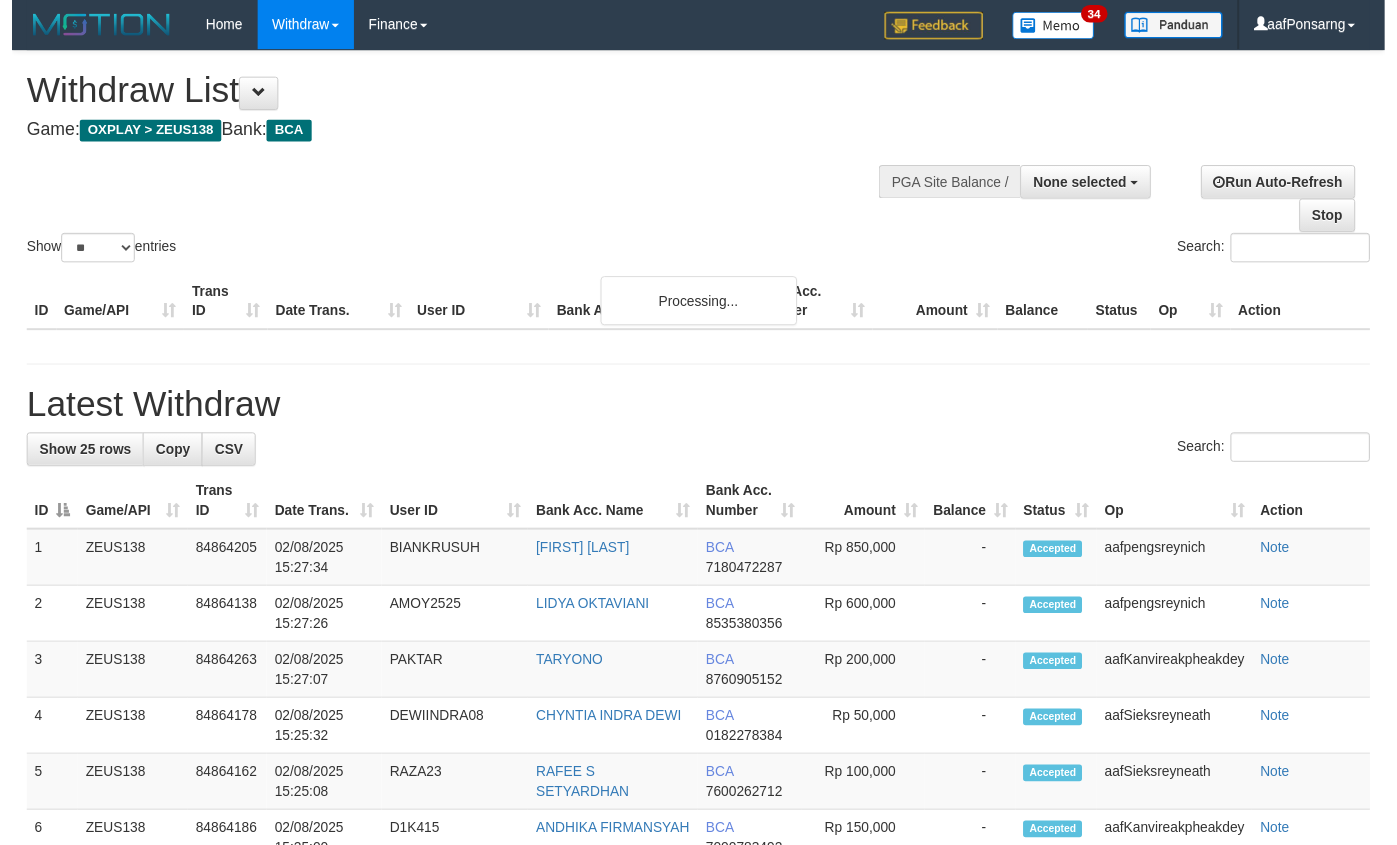 scroll, scrollTop: 152, scrollLeft: 0, axis: vertical 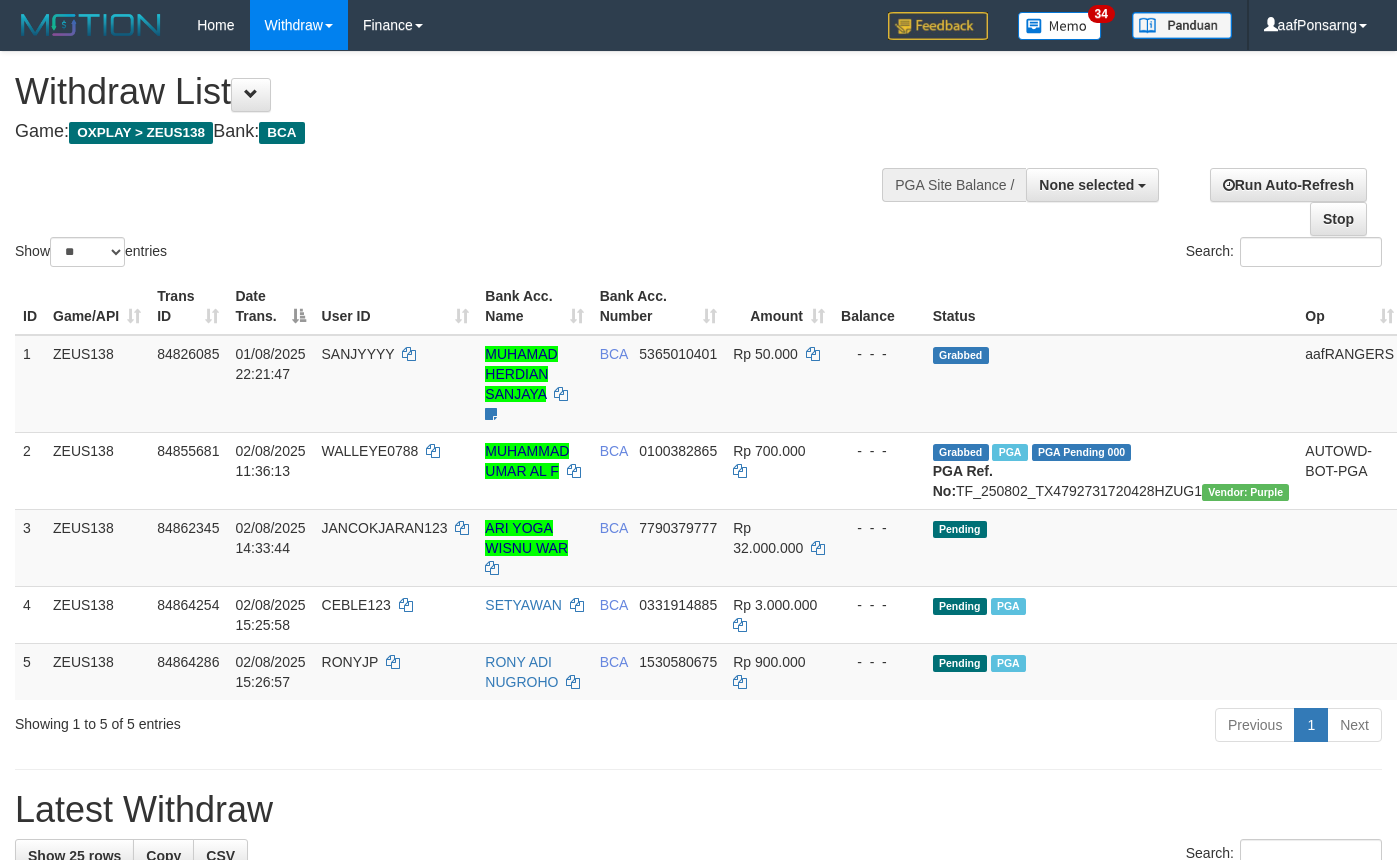 select 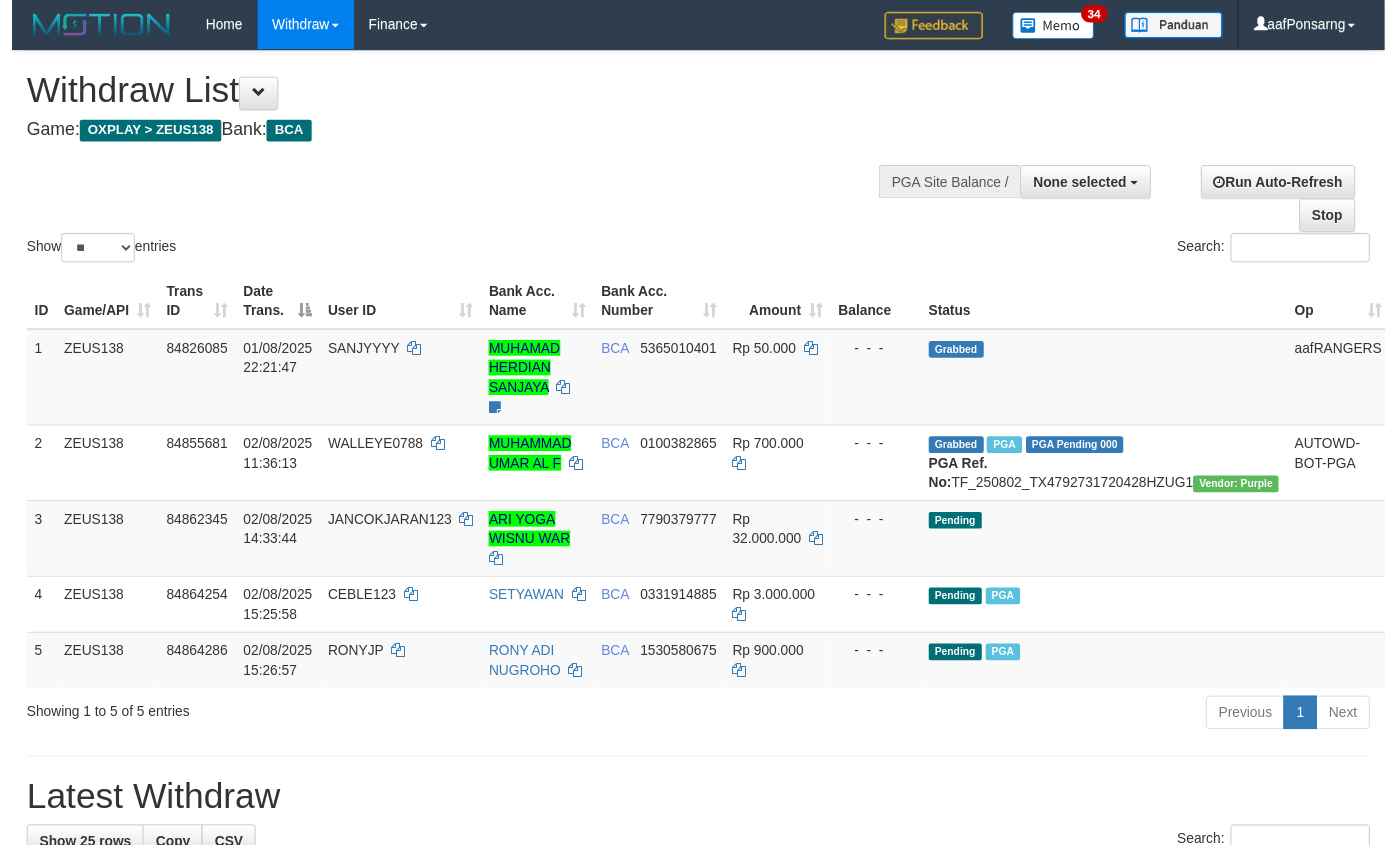 scroll, scrollTop: 152, scrollLeft: 0, axis: vertical 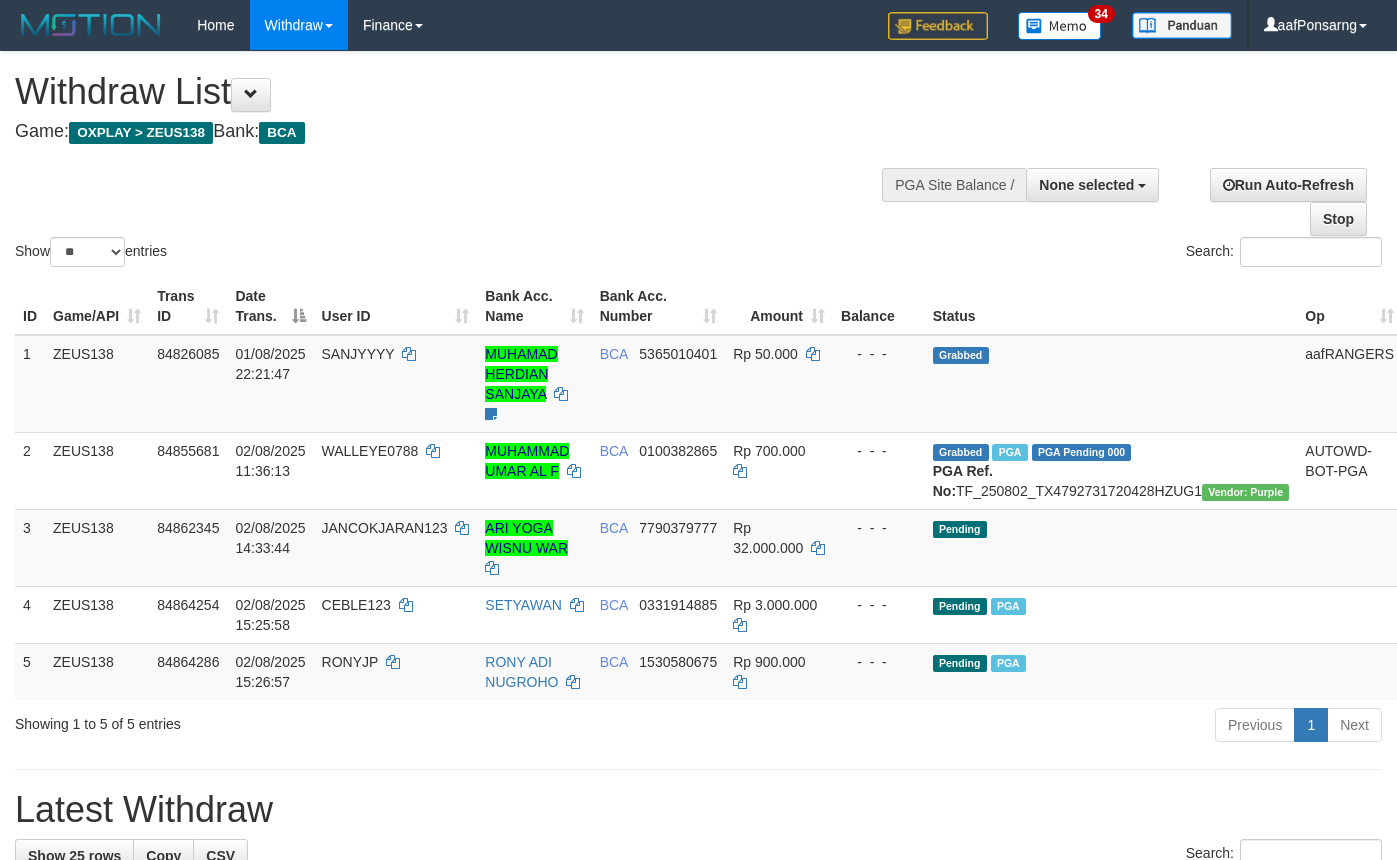 select 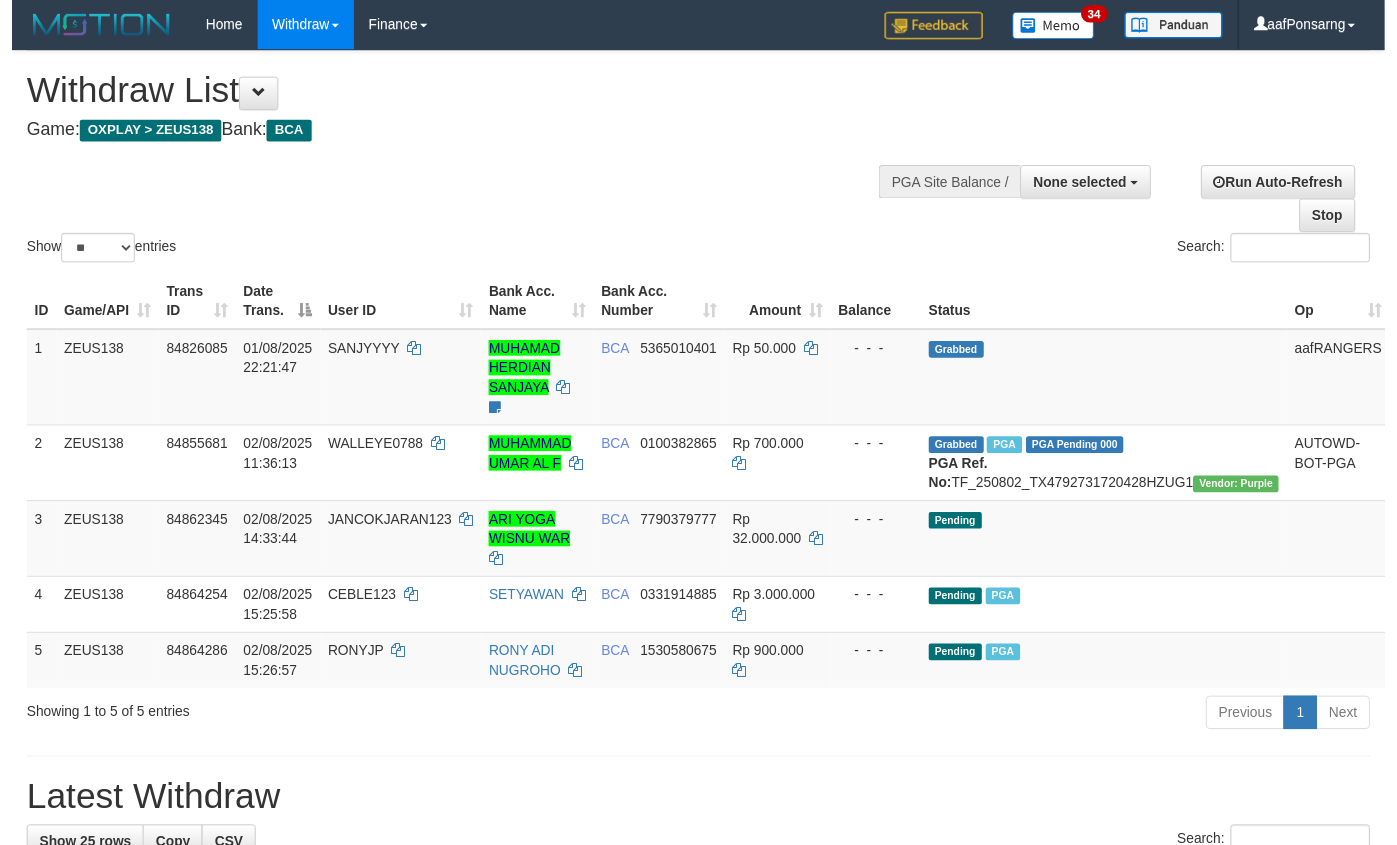 scroll, scrollTop: 152, scrollLeft: 0, axis: vertical 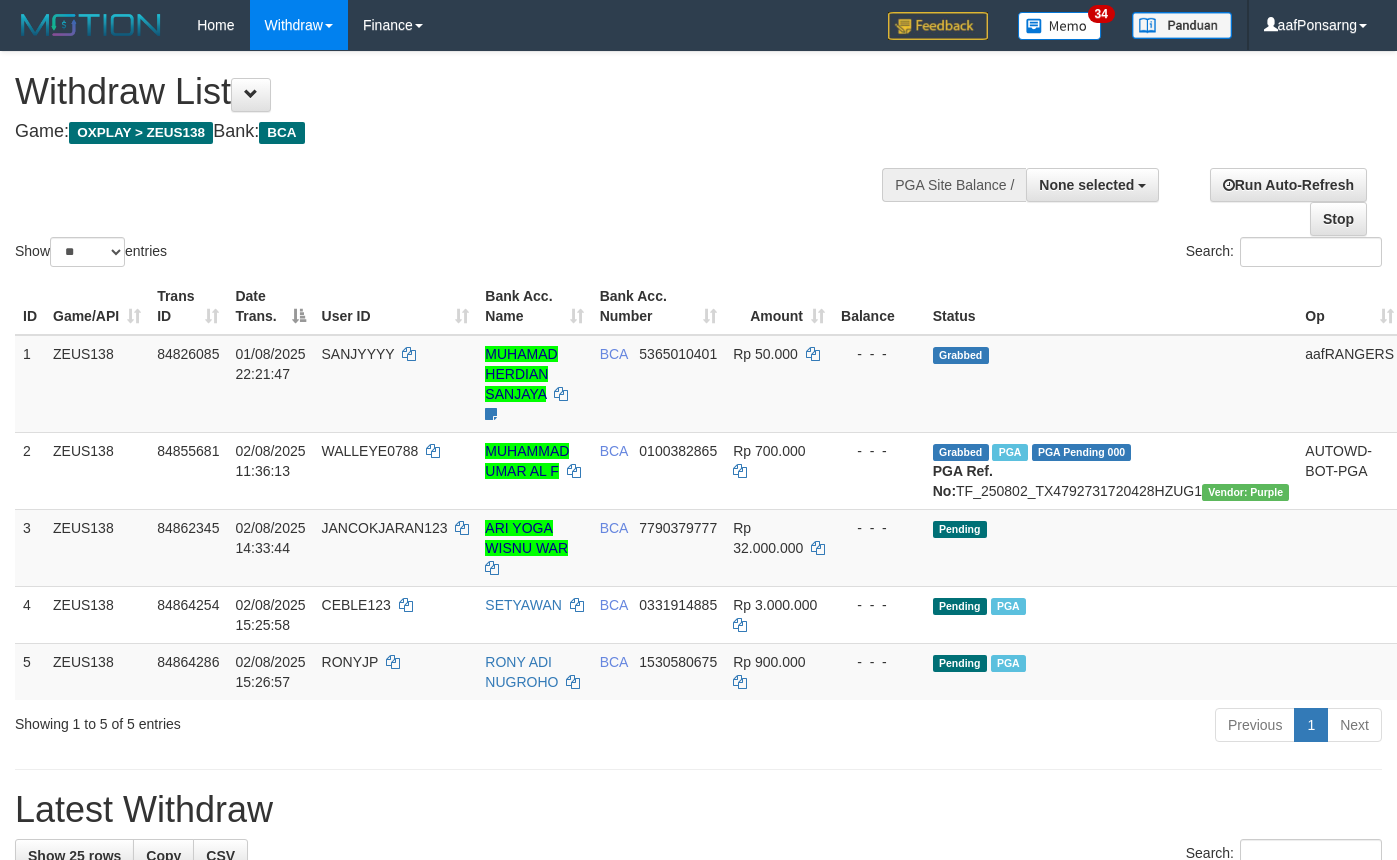 select 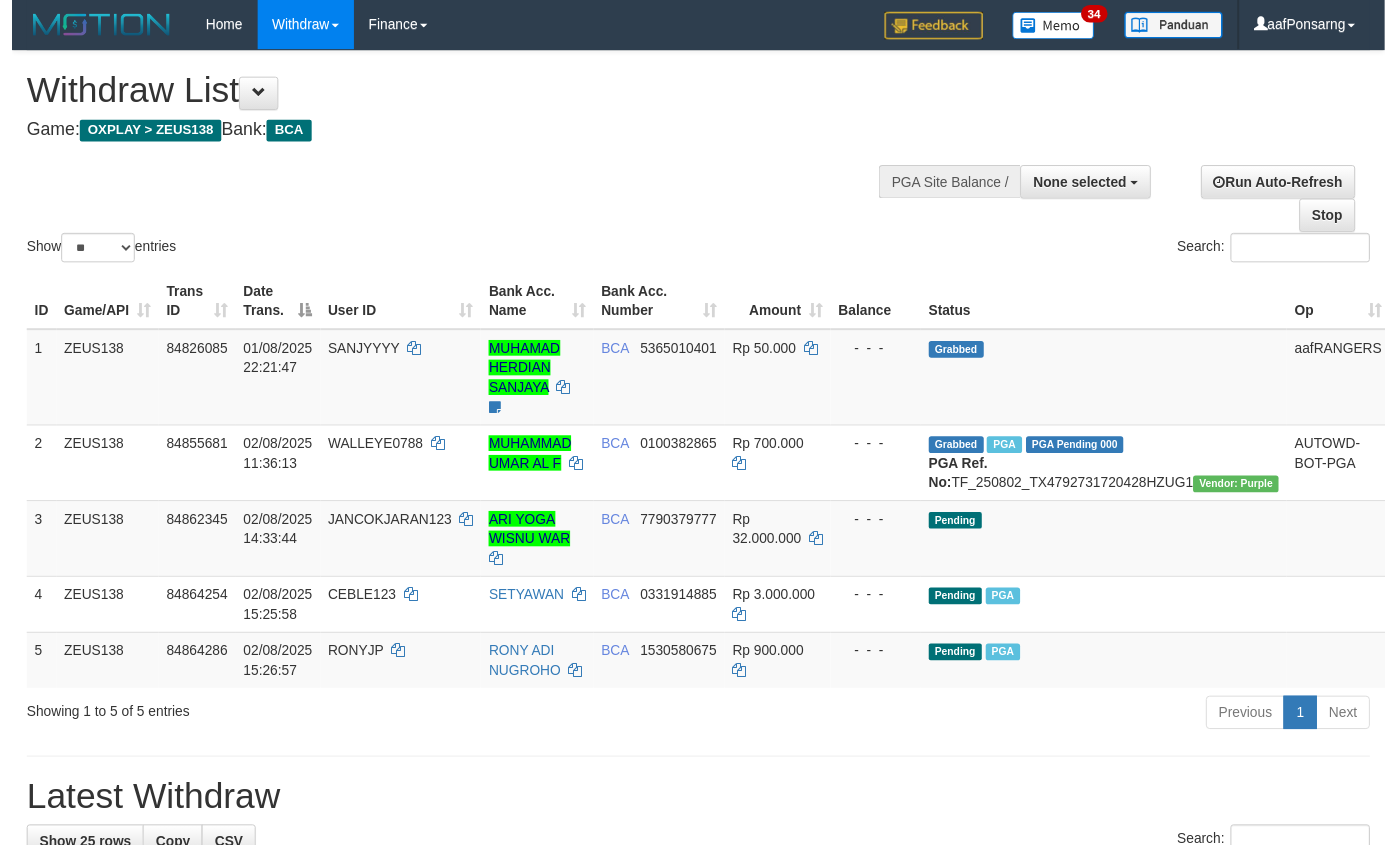 scroll, scrollTop: 152, scrollLeft: 0, axis: vertical 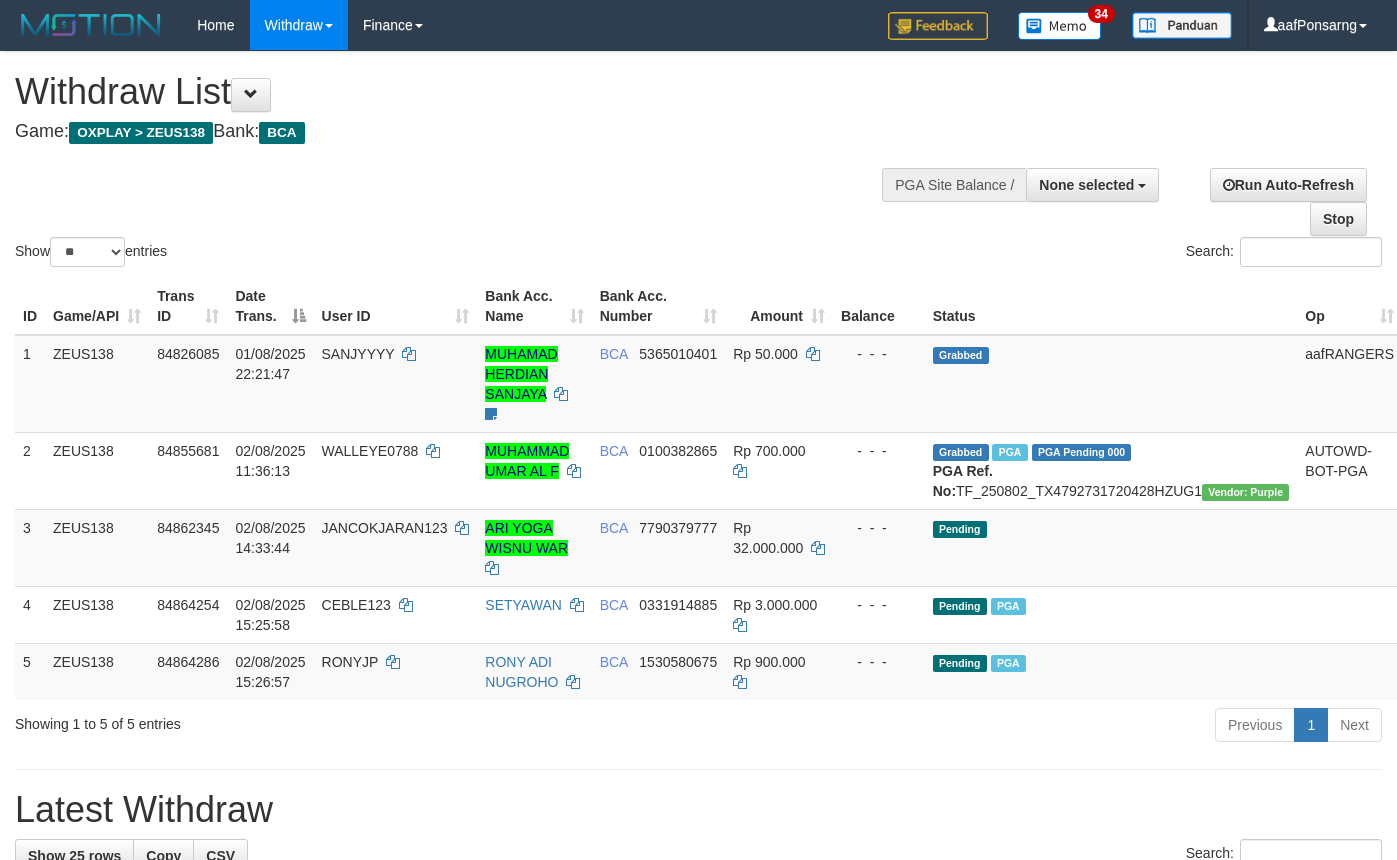 select 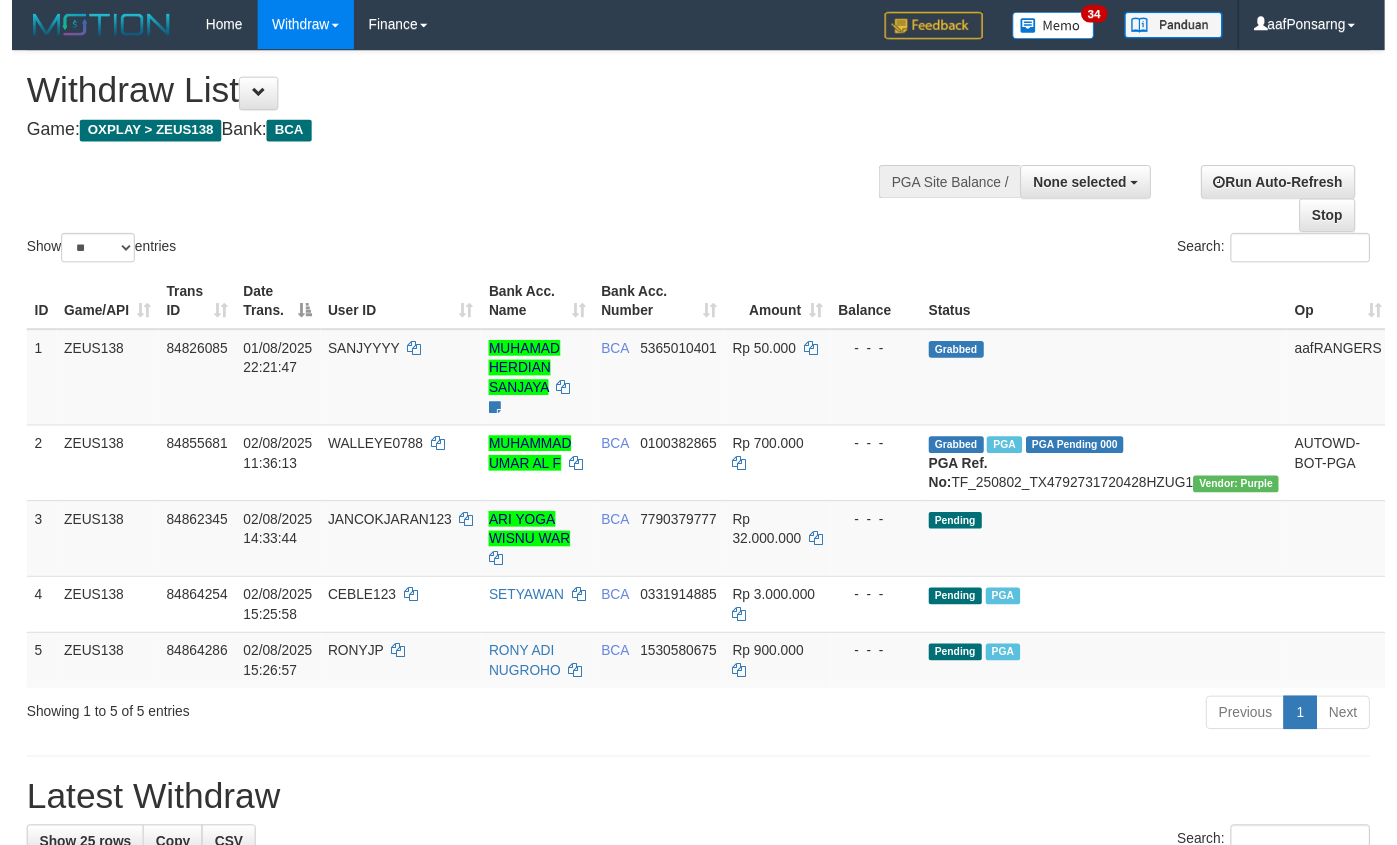 scroll, scrollTop: 152, scrollLeft: 0, axis: vertical 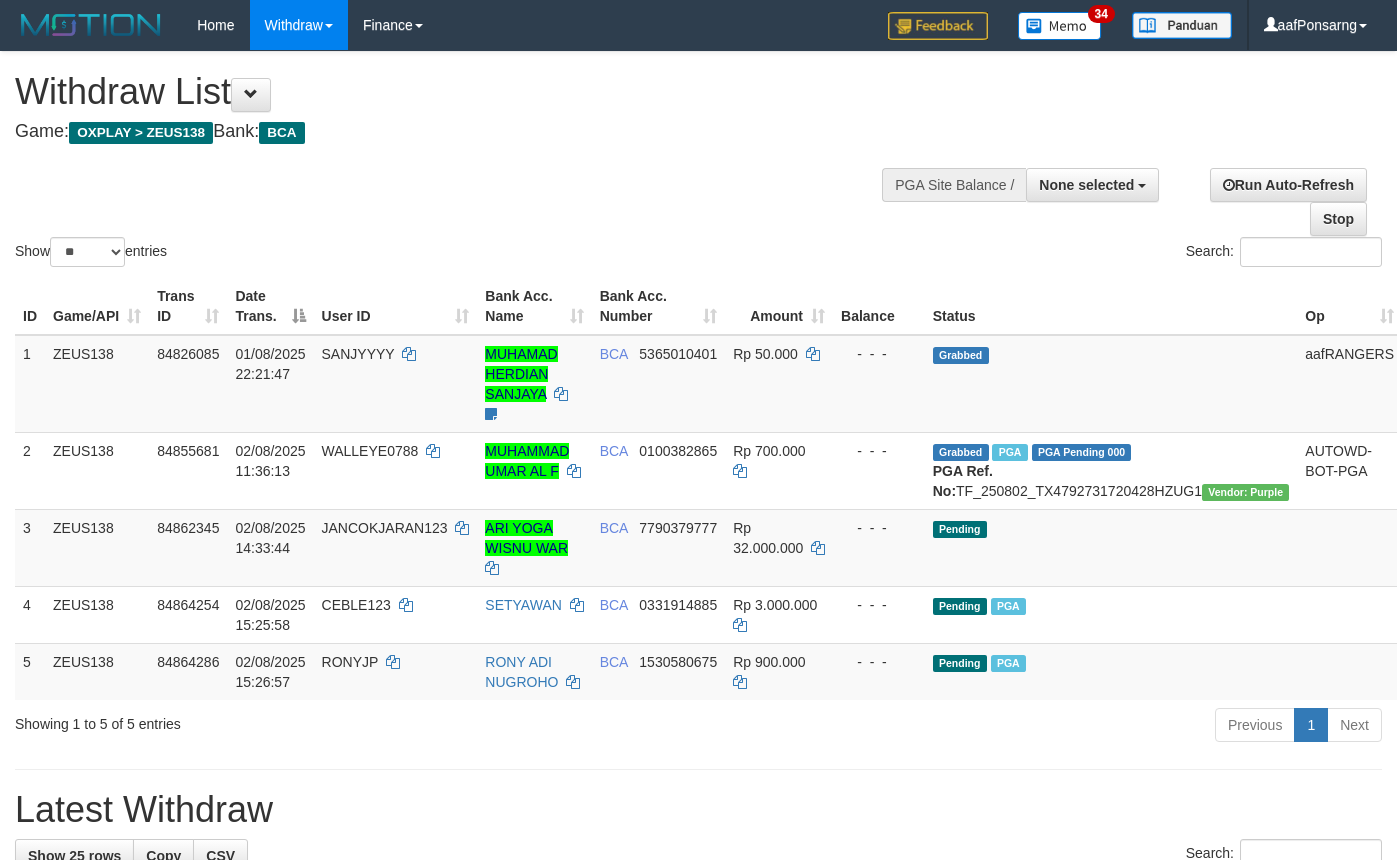select 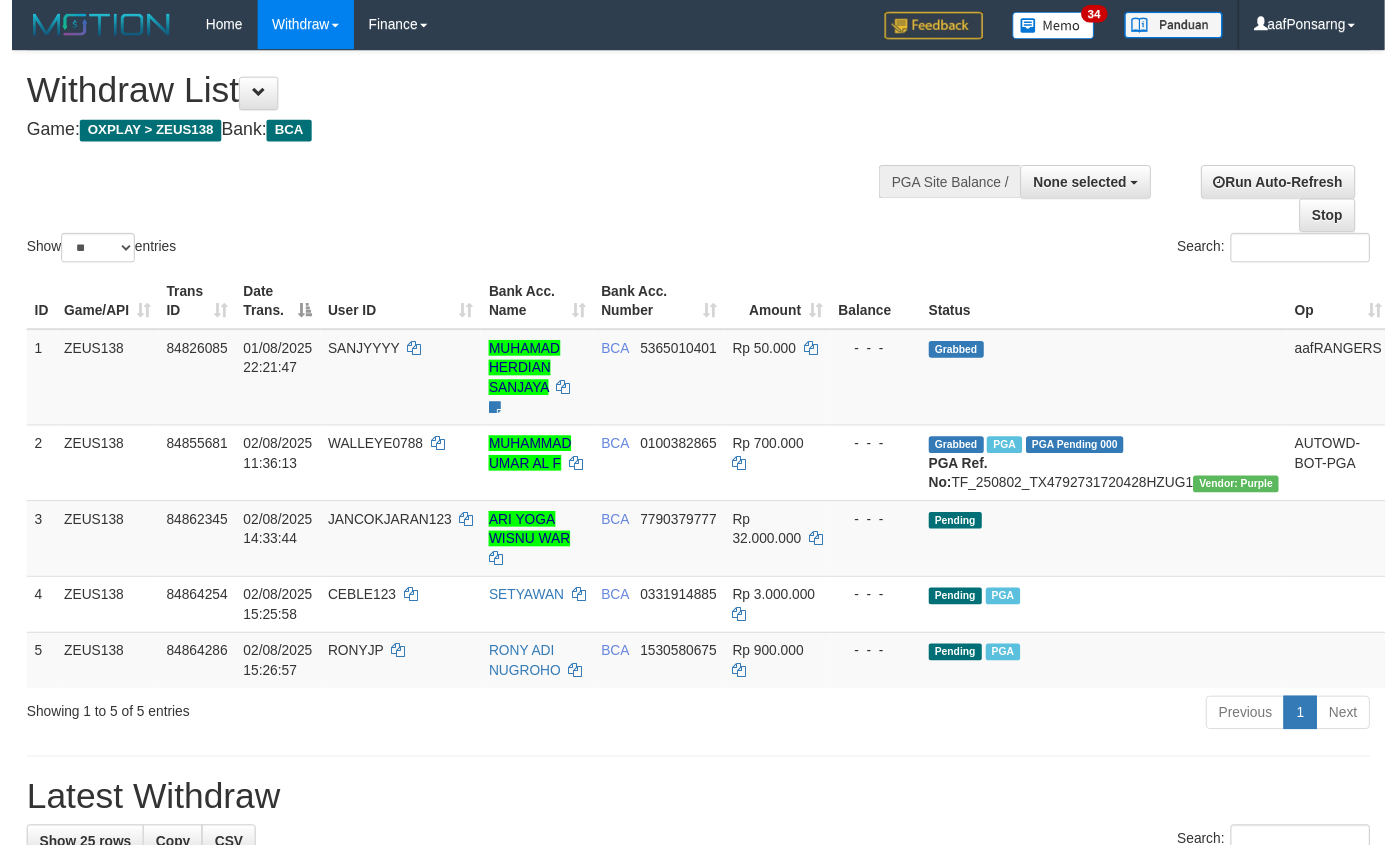 scroll, scrollTop: 152, scrollLeft: 0, axis: vertical 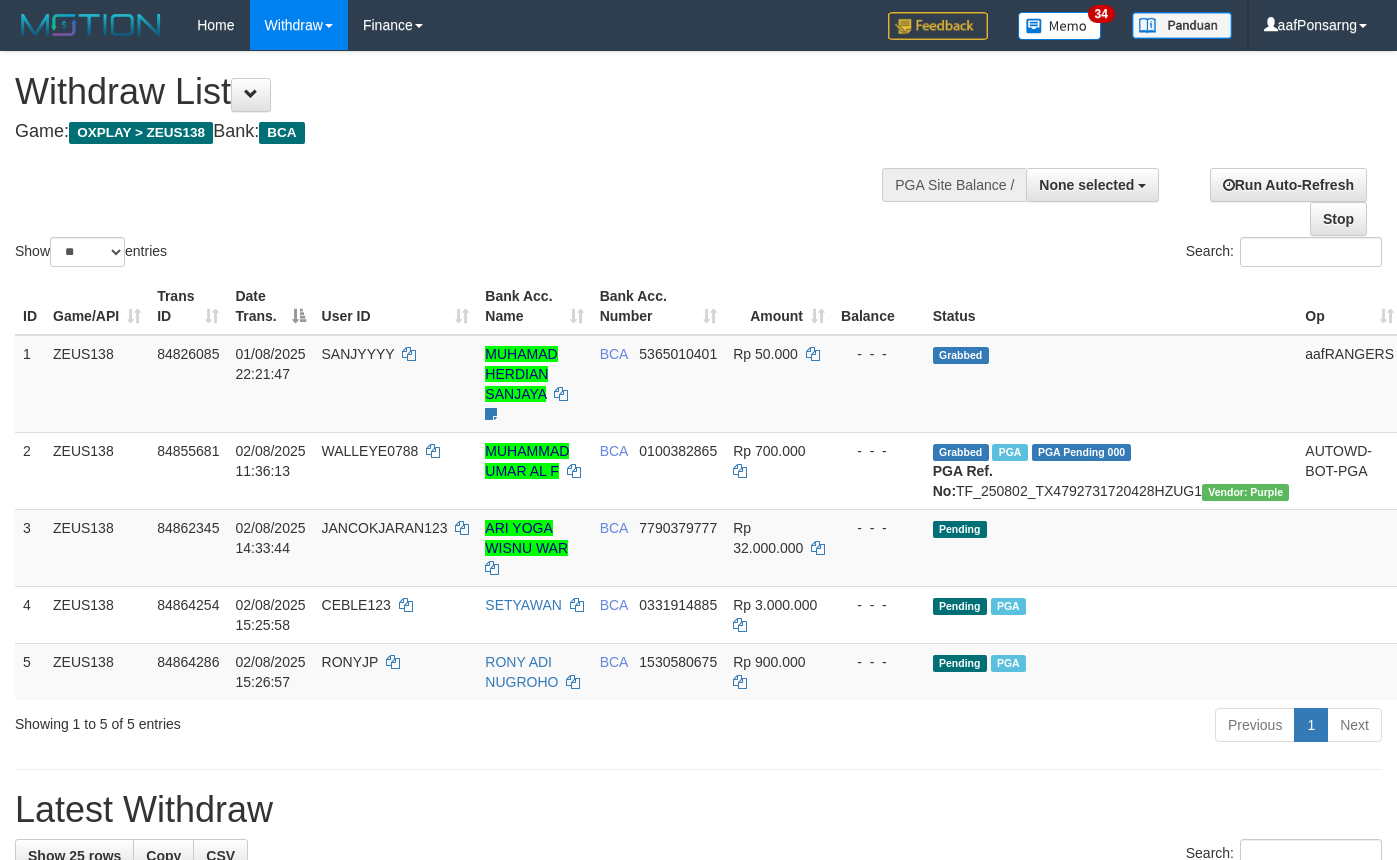 select 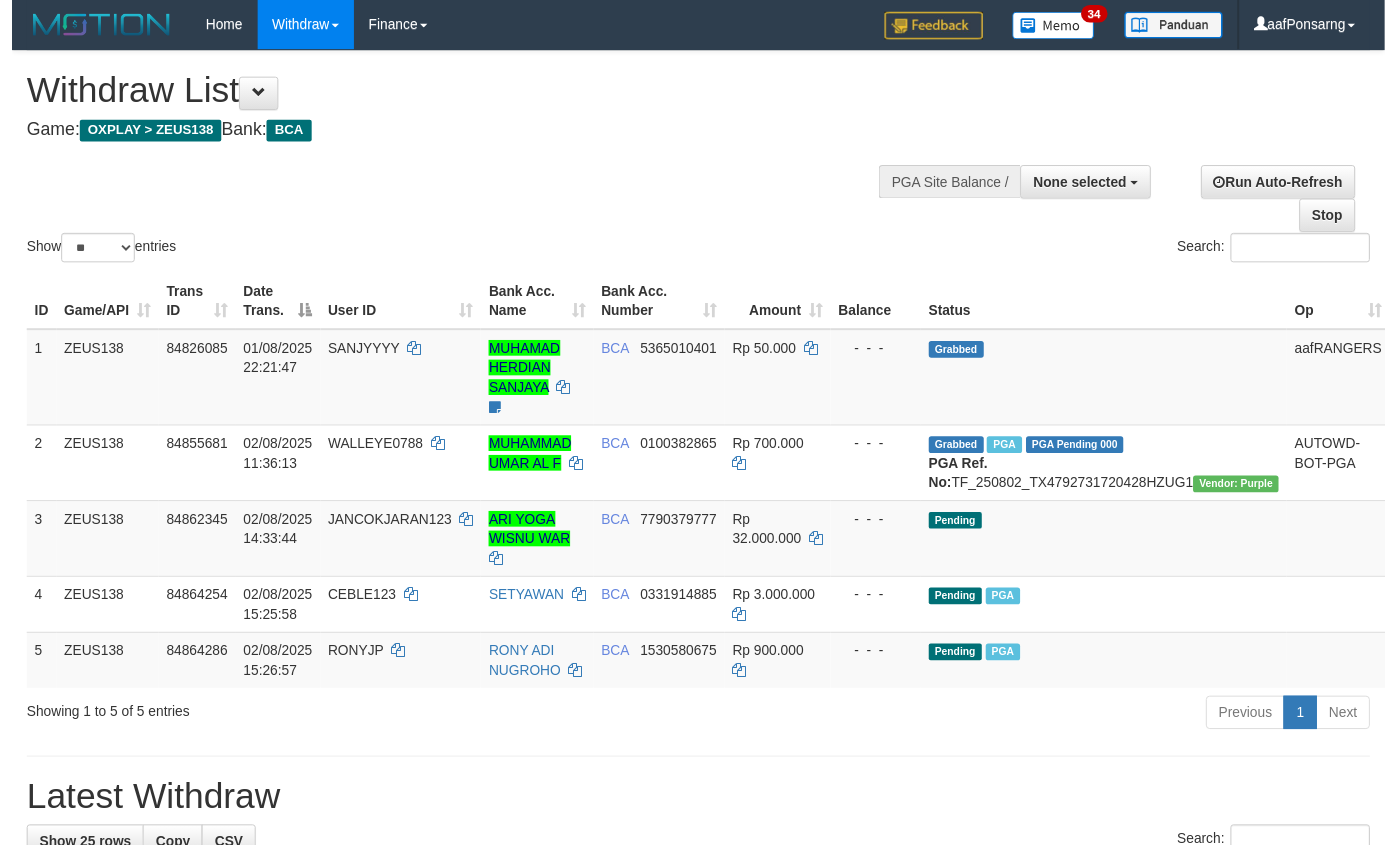 scroll, scrollTop: 152, scrollLeft: 0, axis: vertical 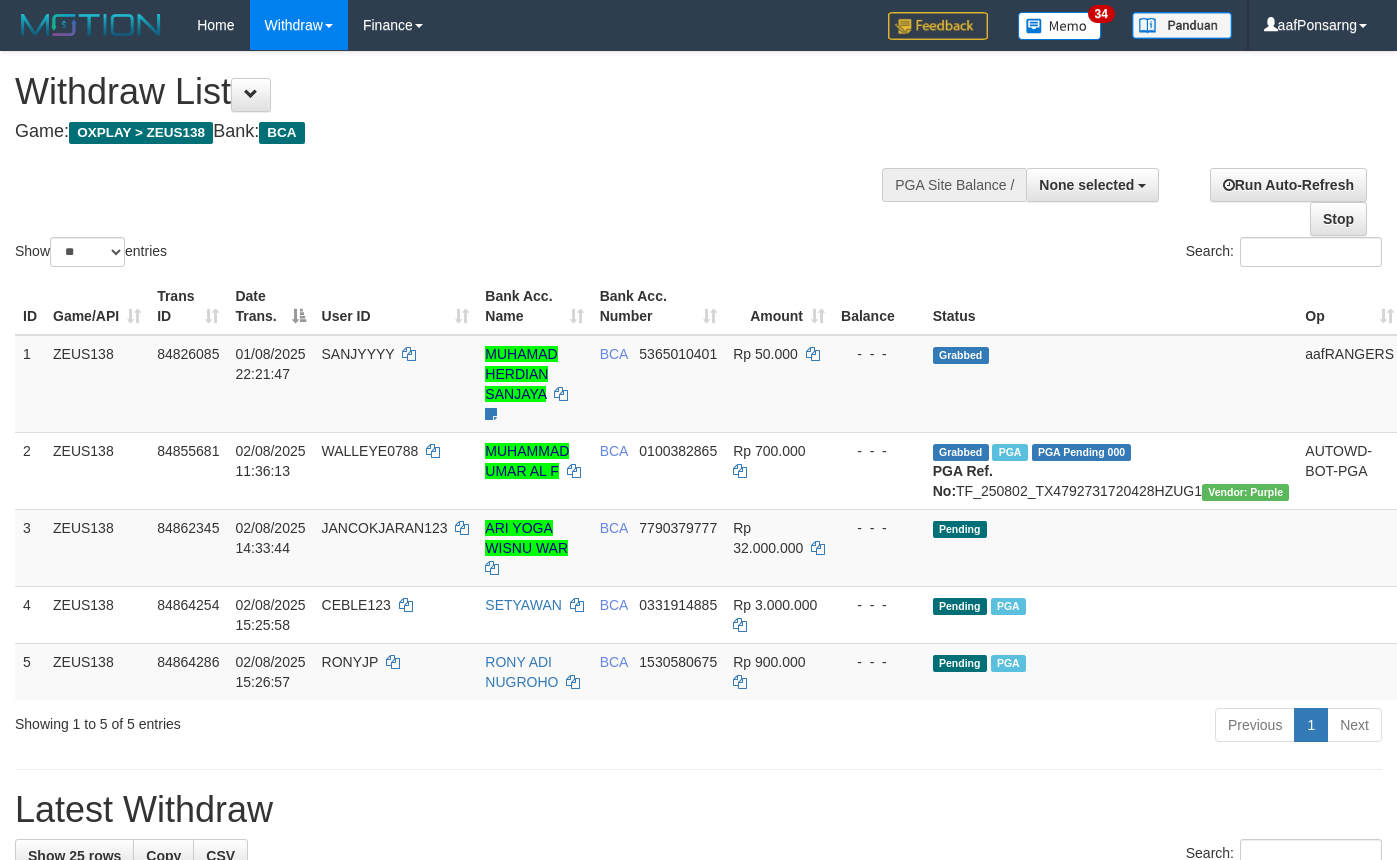 select 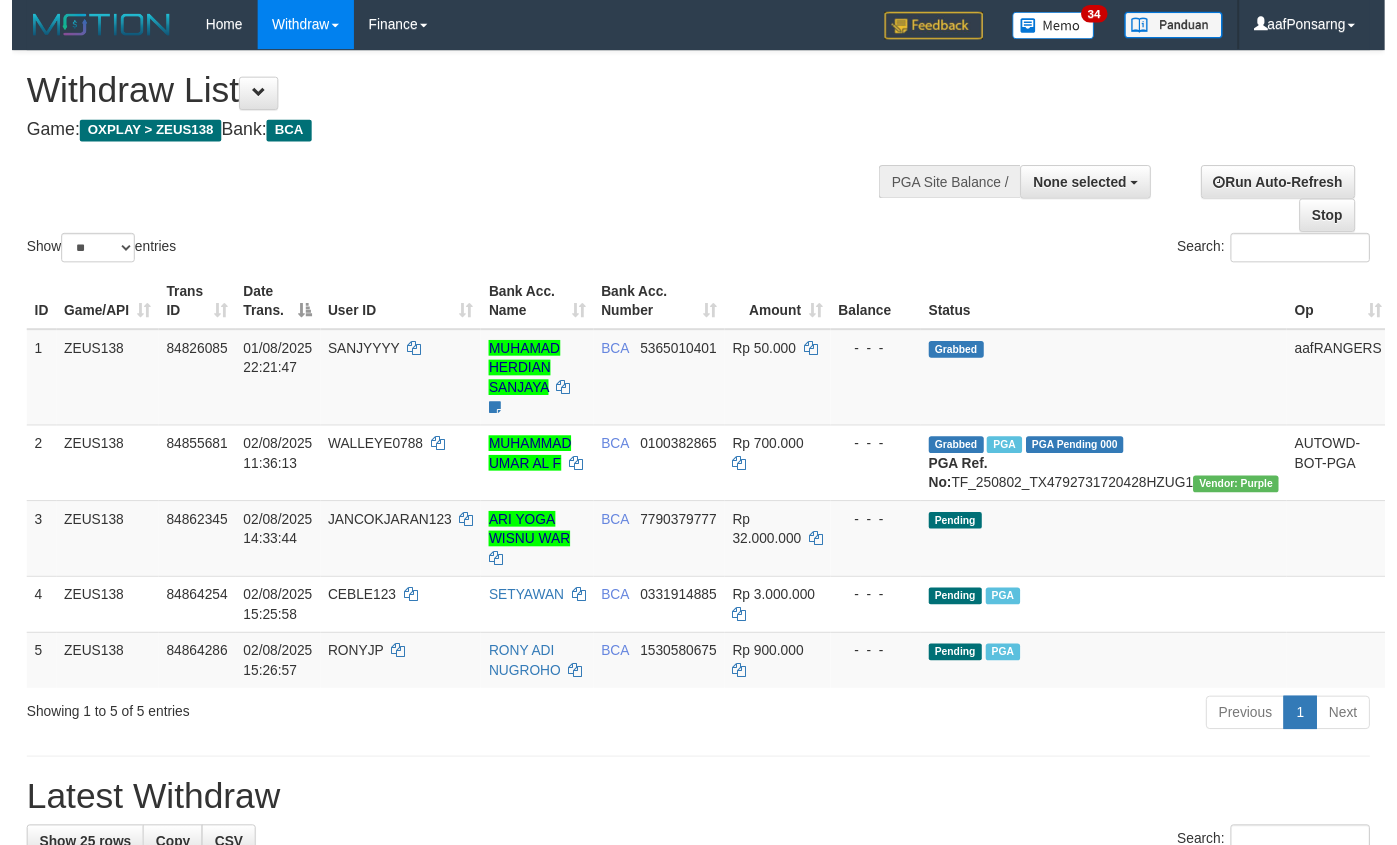 scroll, scrollTop: 152, scrollLeft: 0, axis: vertical 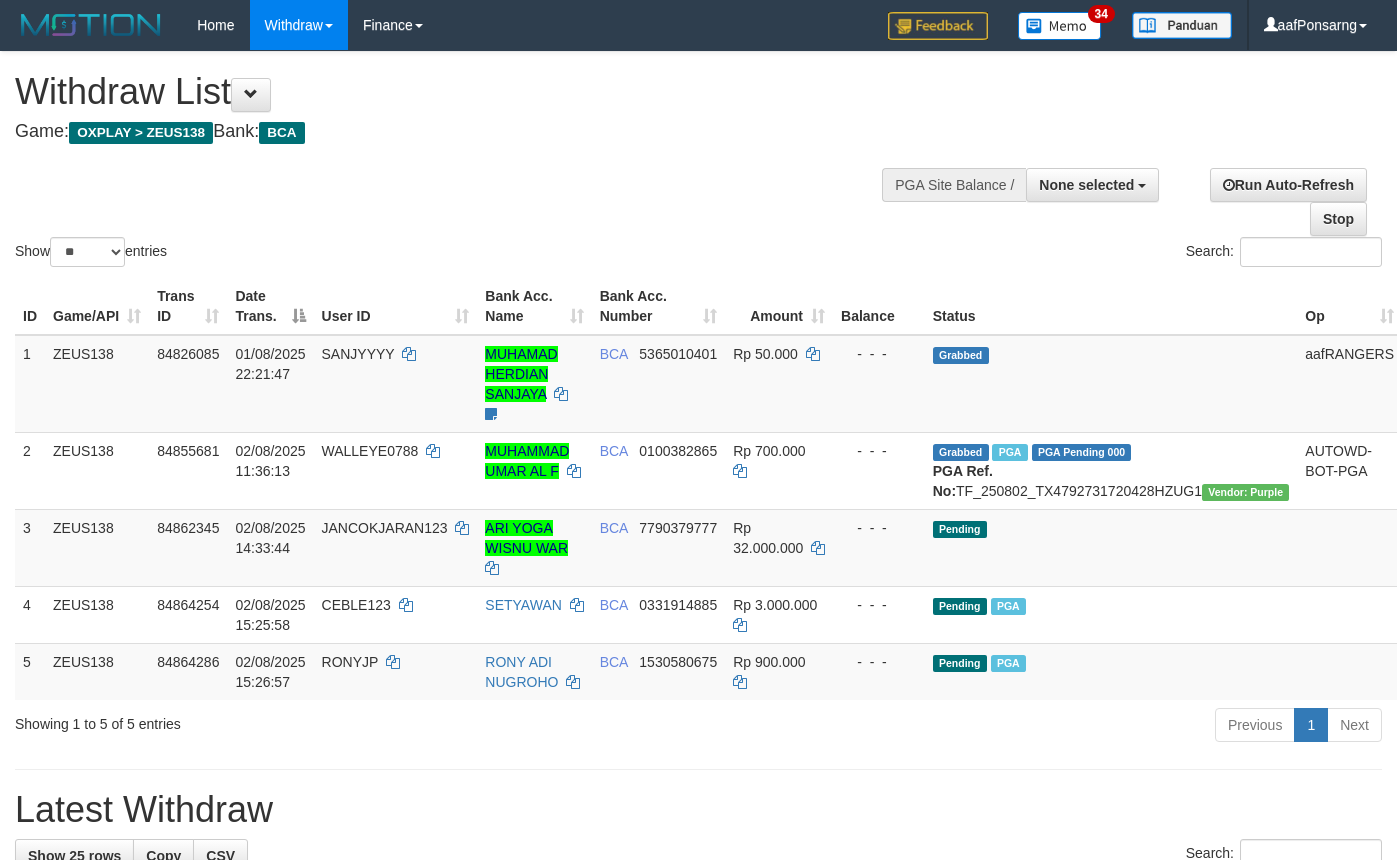 select 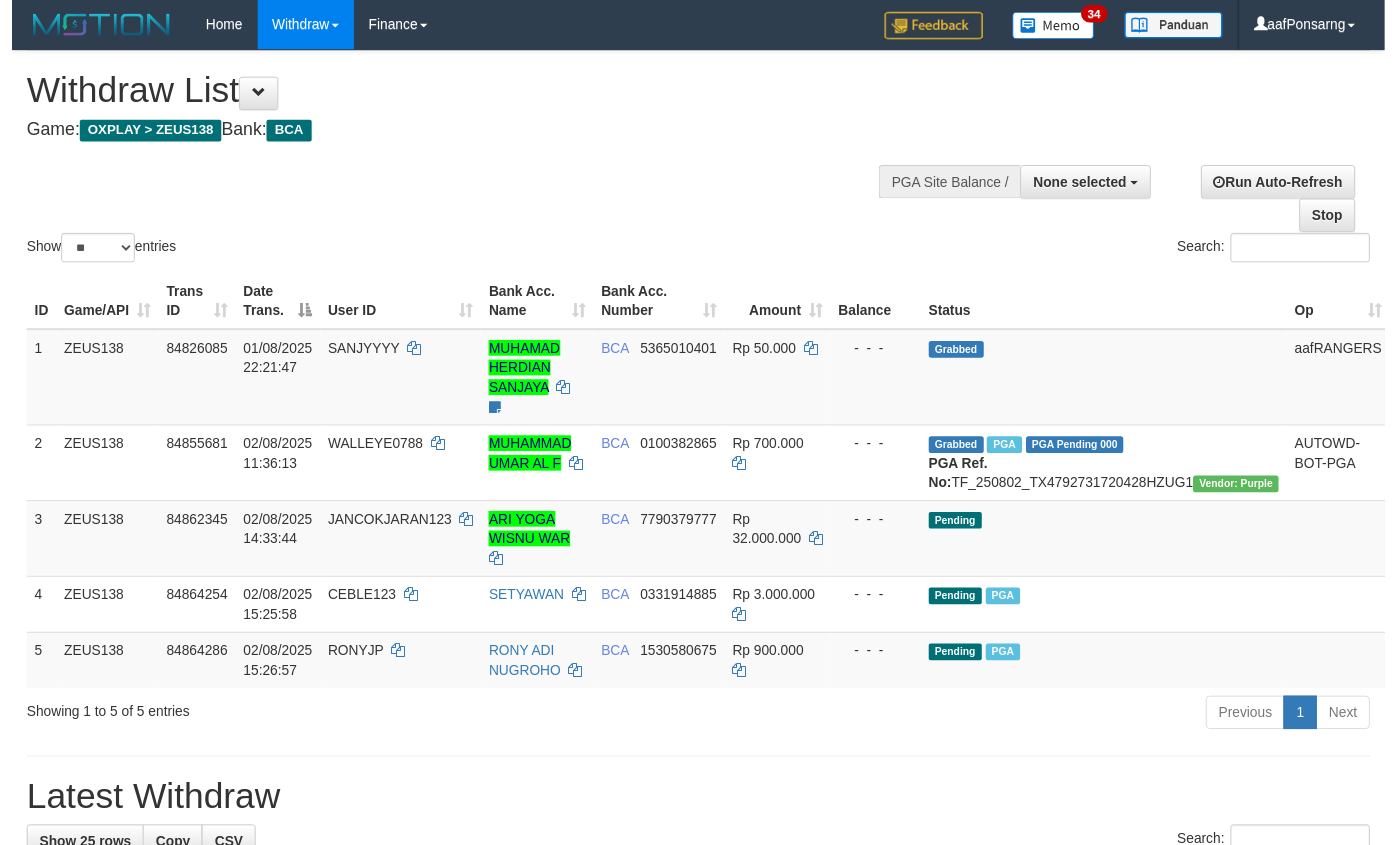 scroll, scrollTop: 152, scrollLeft: 0, axis: vertical 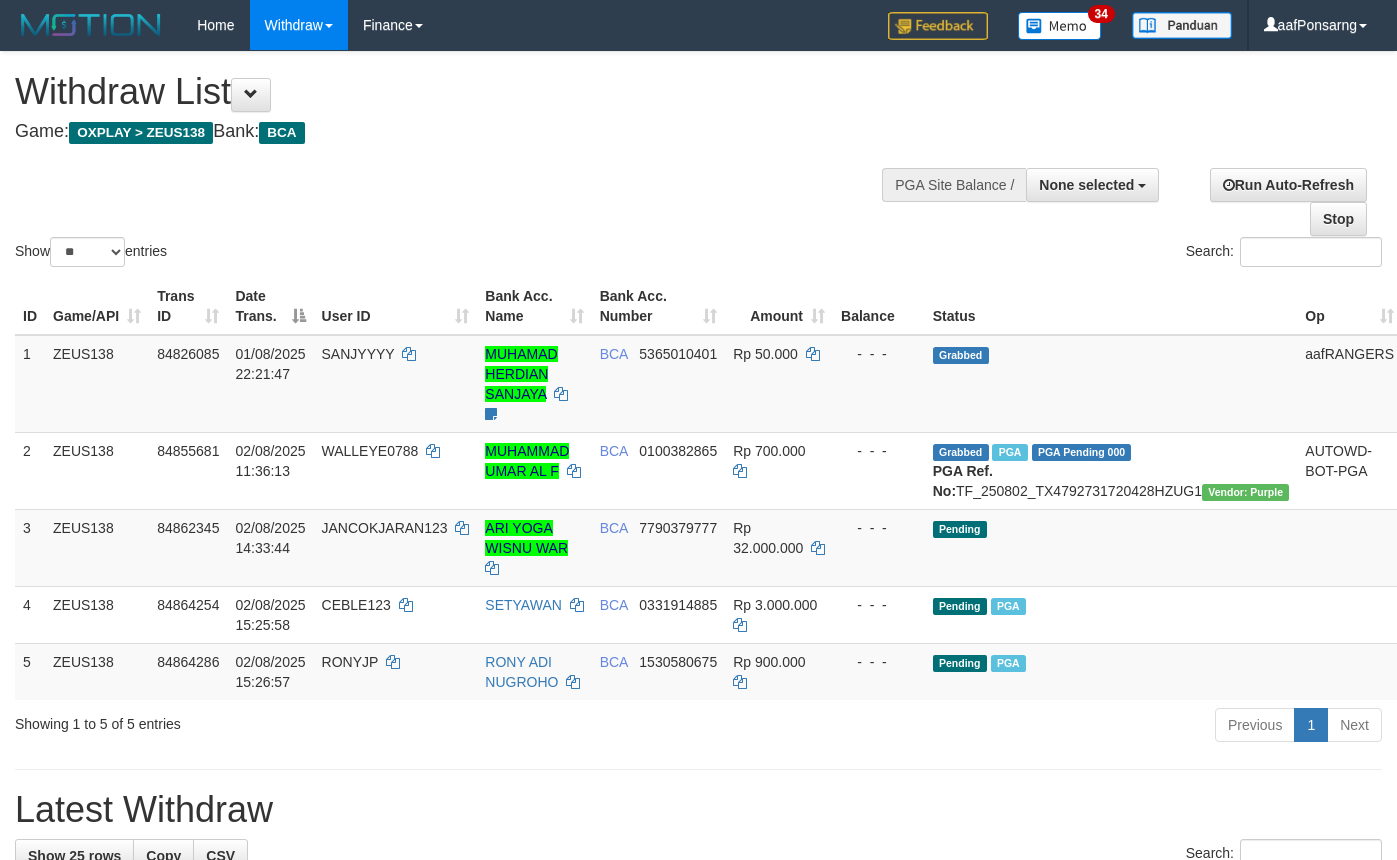 select 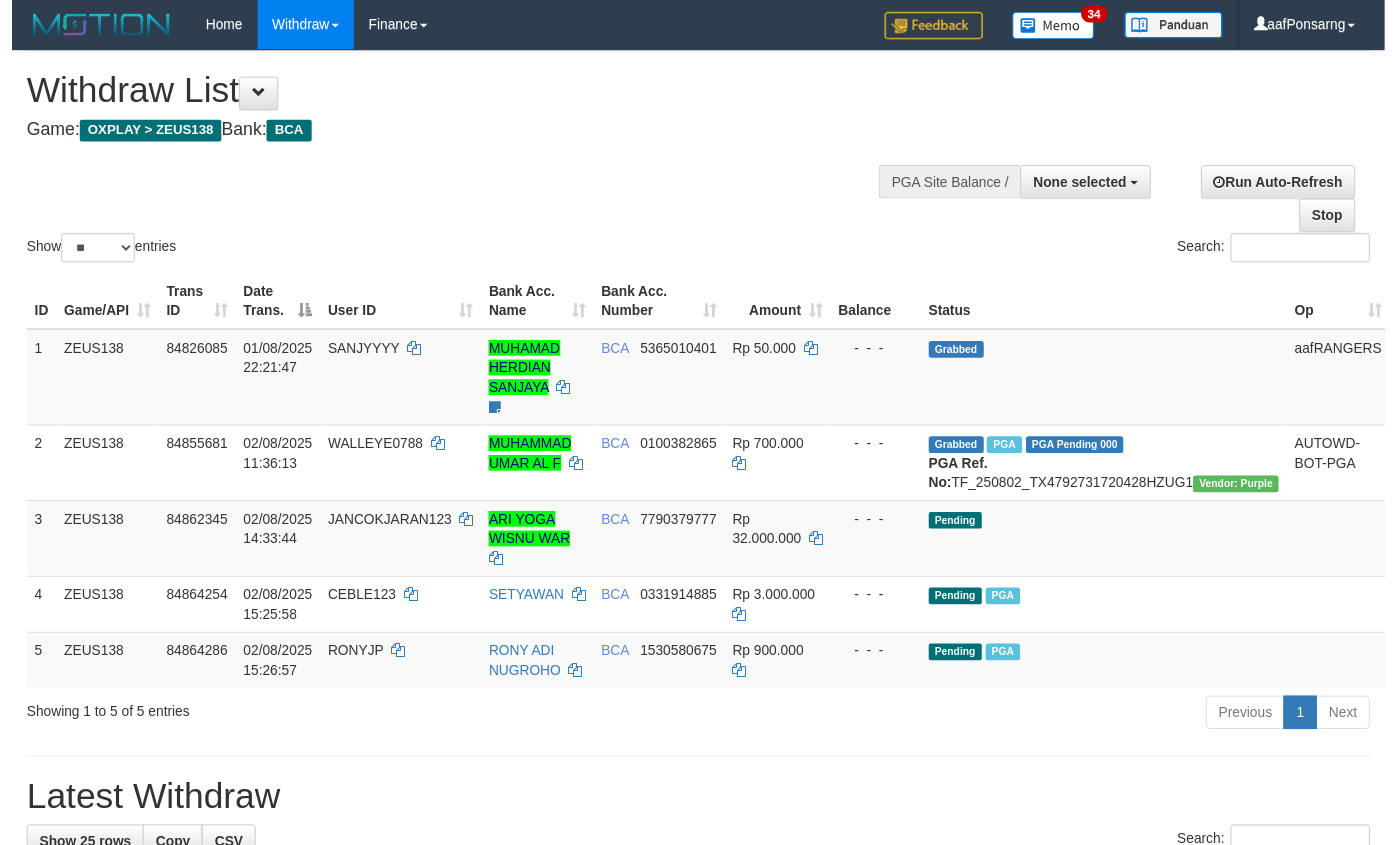 scroll, scrollTop: 152, scrollLeft: 0, axis: vertical 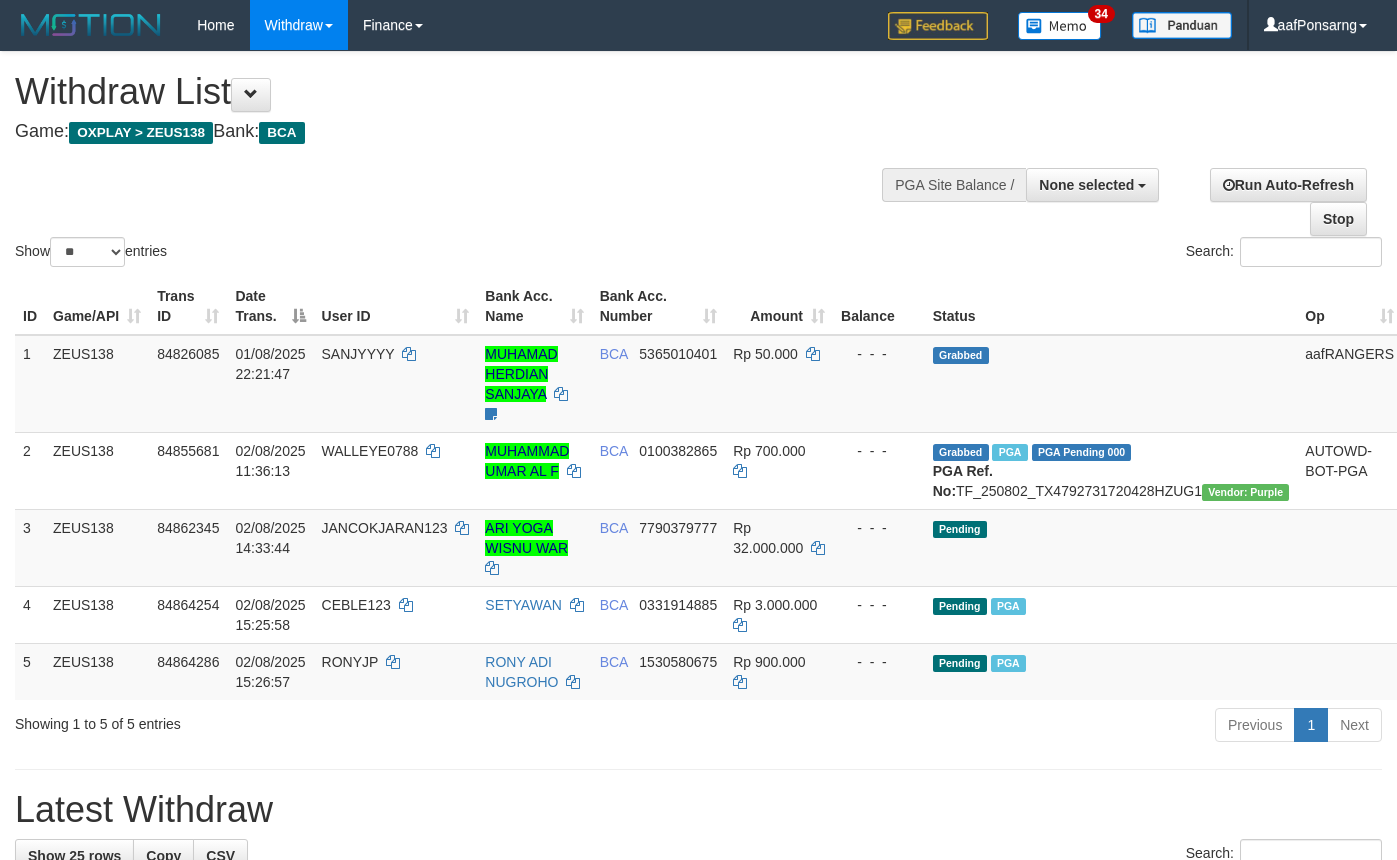 select 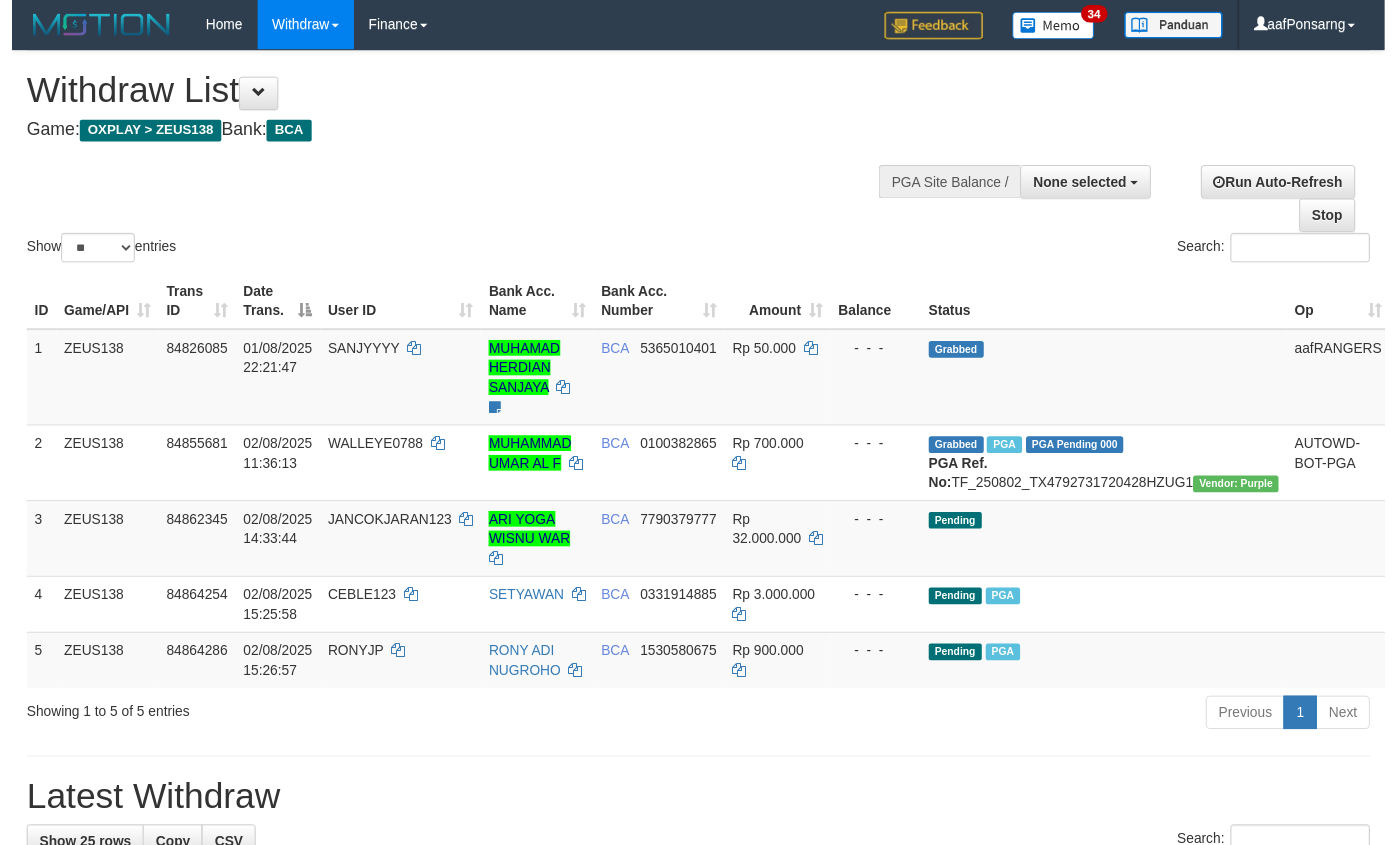 scroll, scrollTop: 152, scrollLeft: 0, axis: vertical 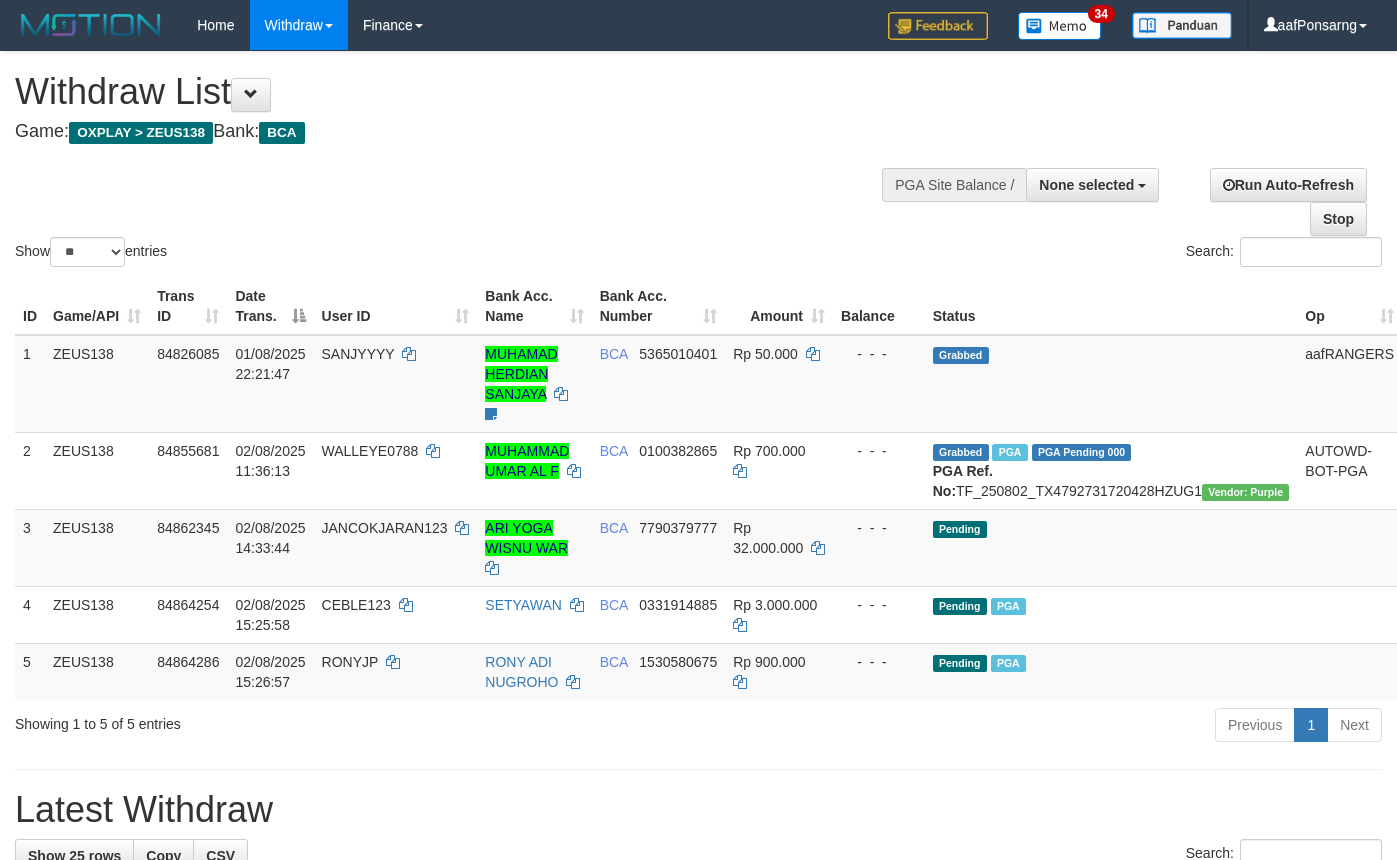 select 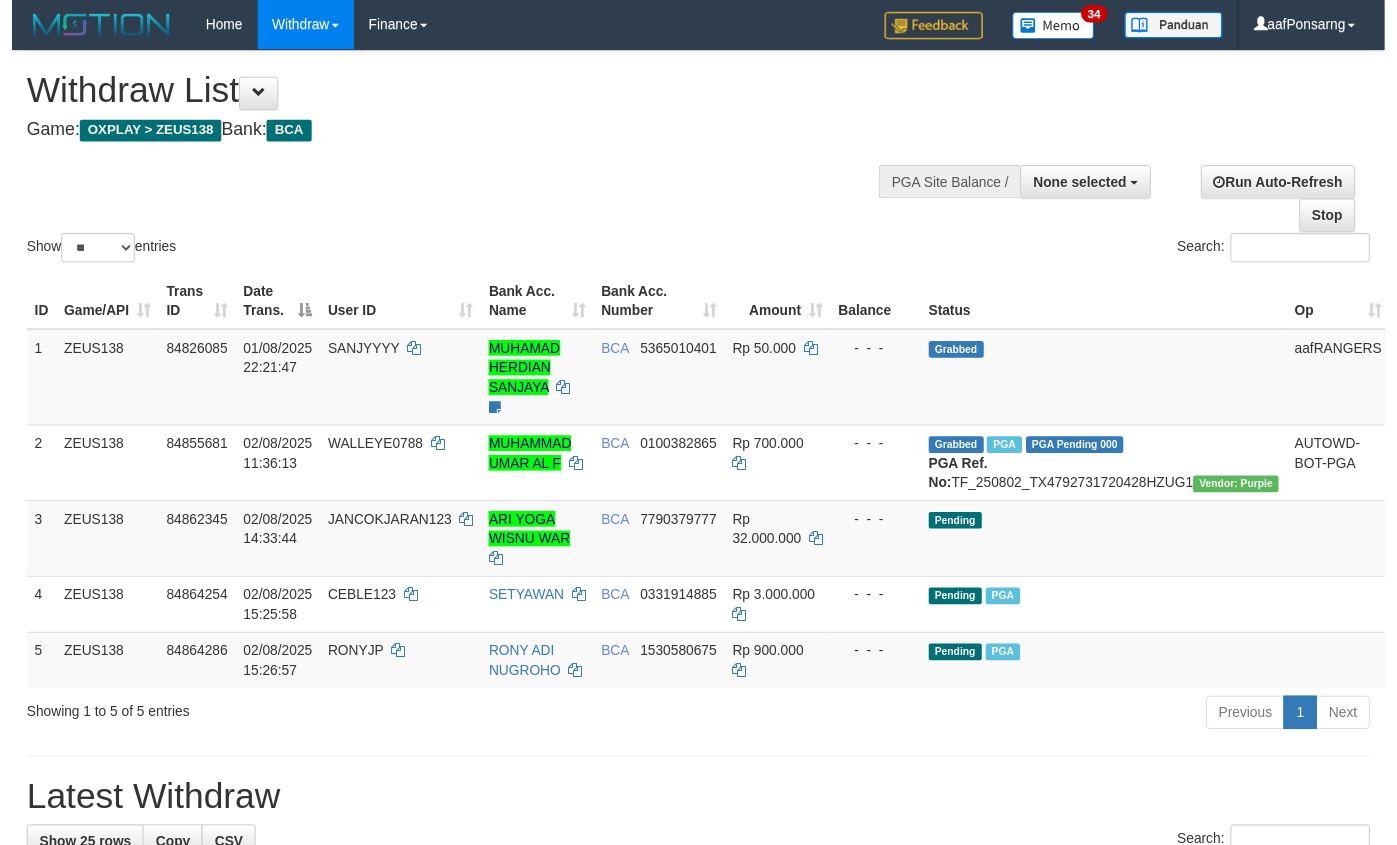 scroll, scrollTop: 152, scrollLeft: 0, axis: vertical 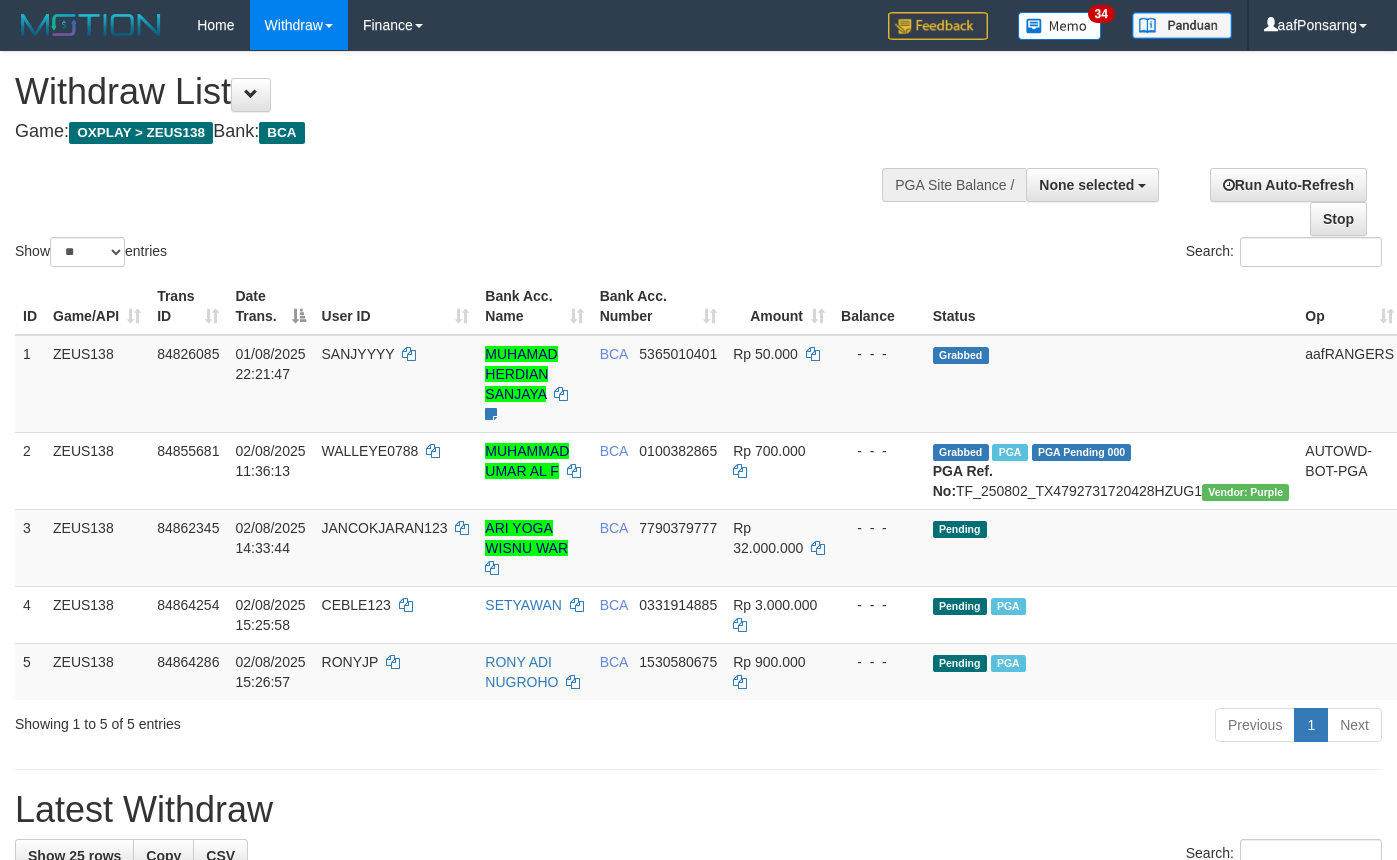 select 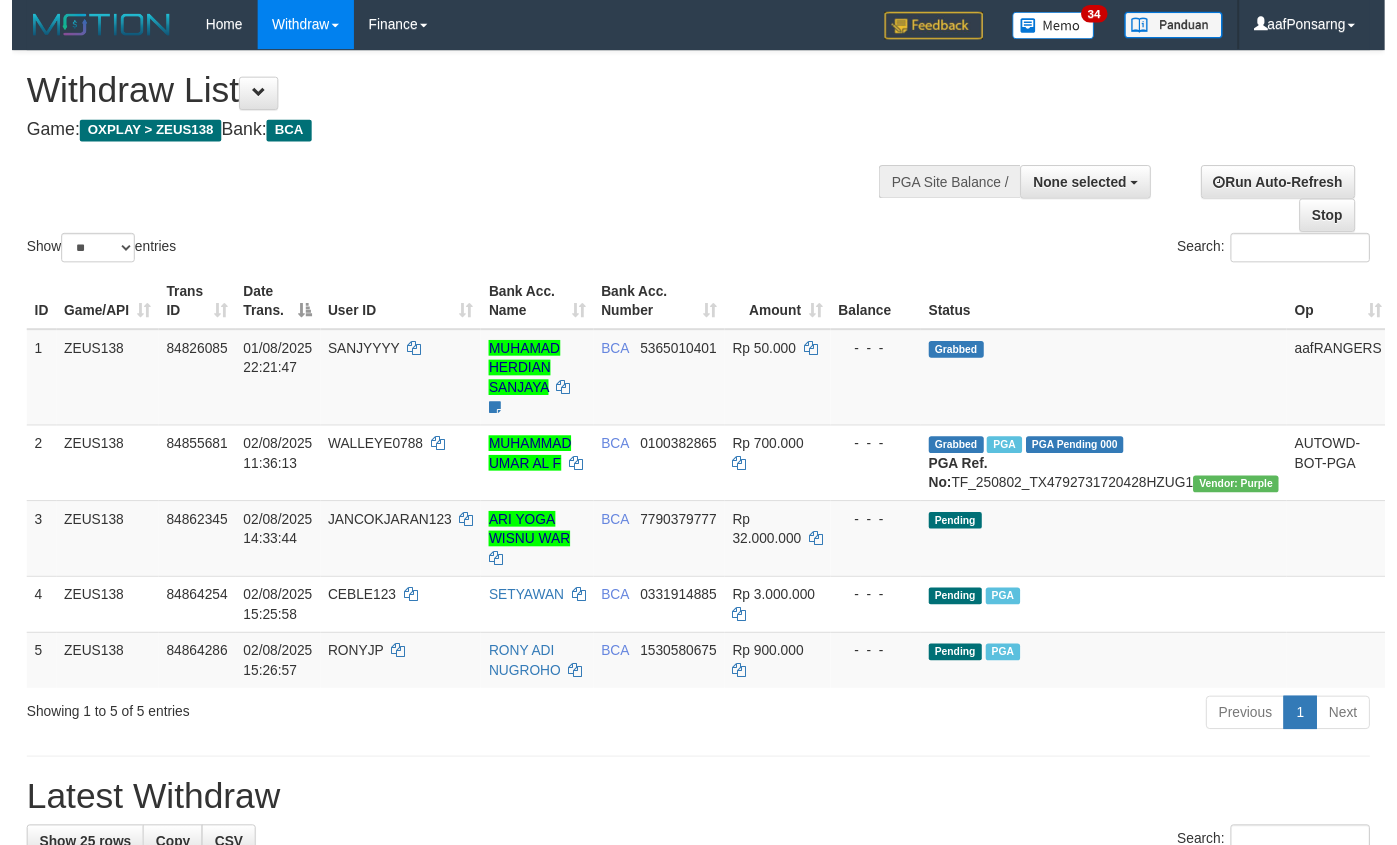 scroll, scrollTop: 152, scrollLeft: 0, axis: vertical 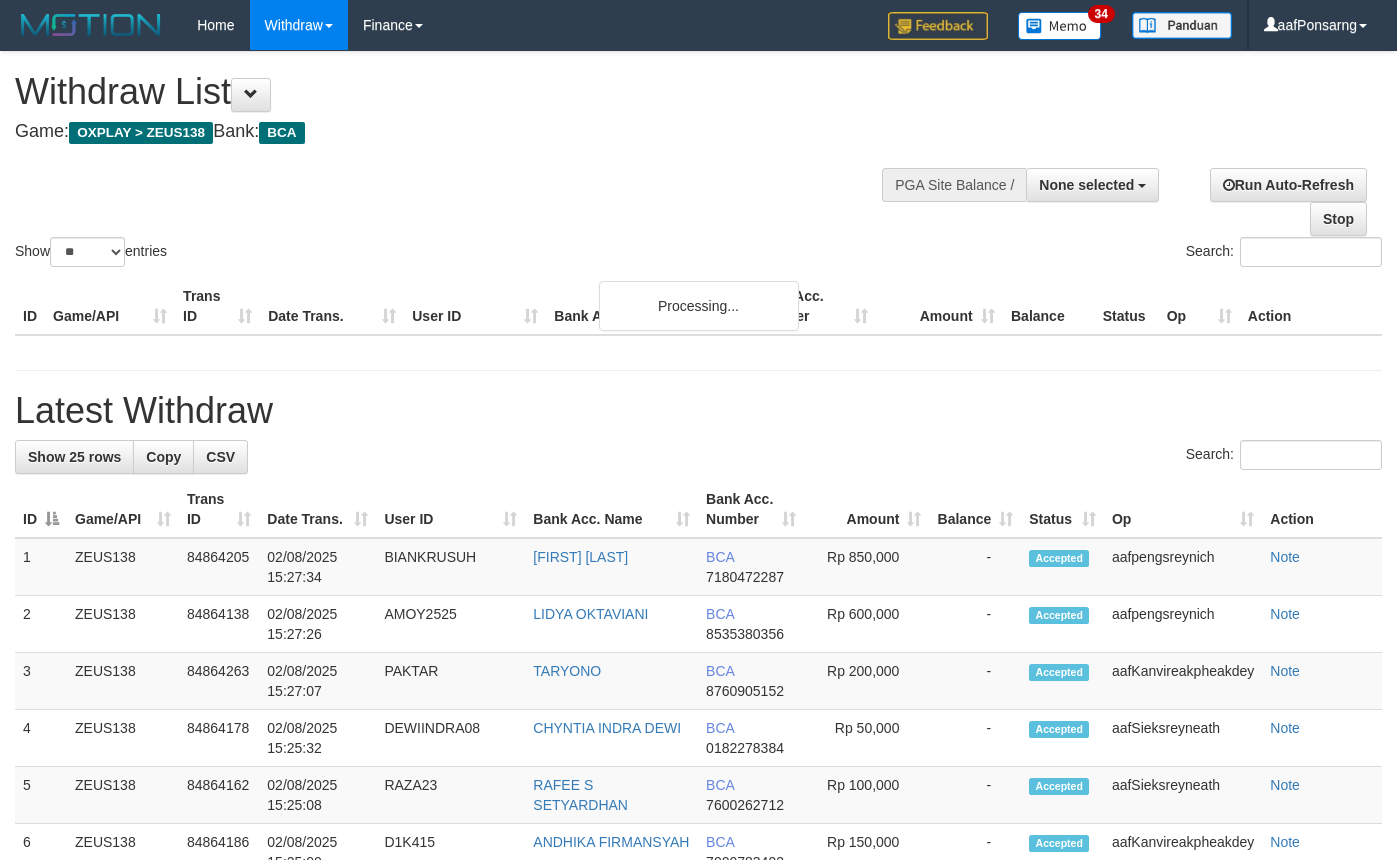 select 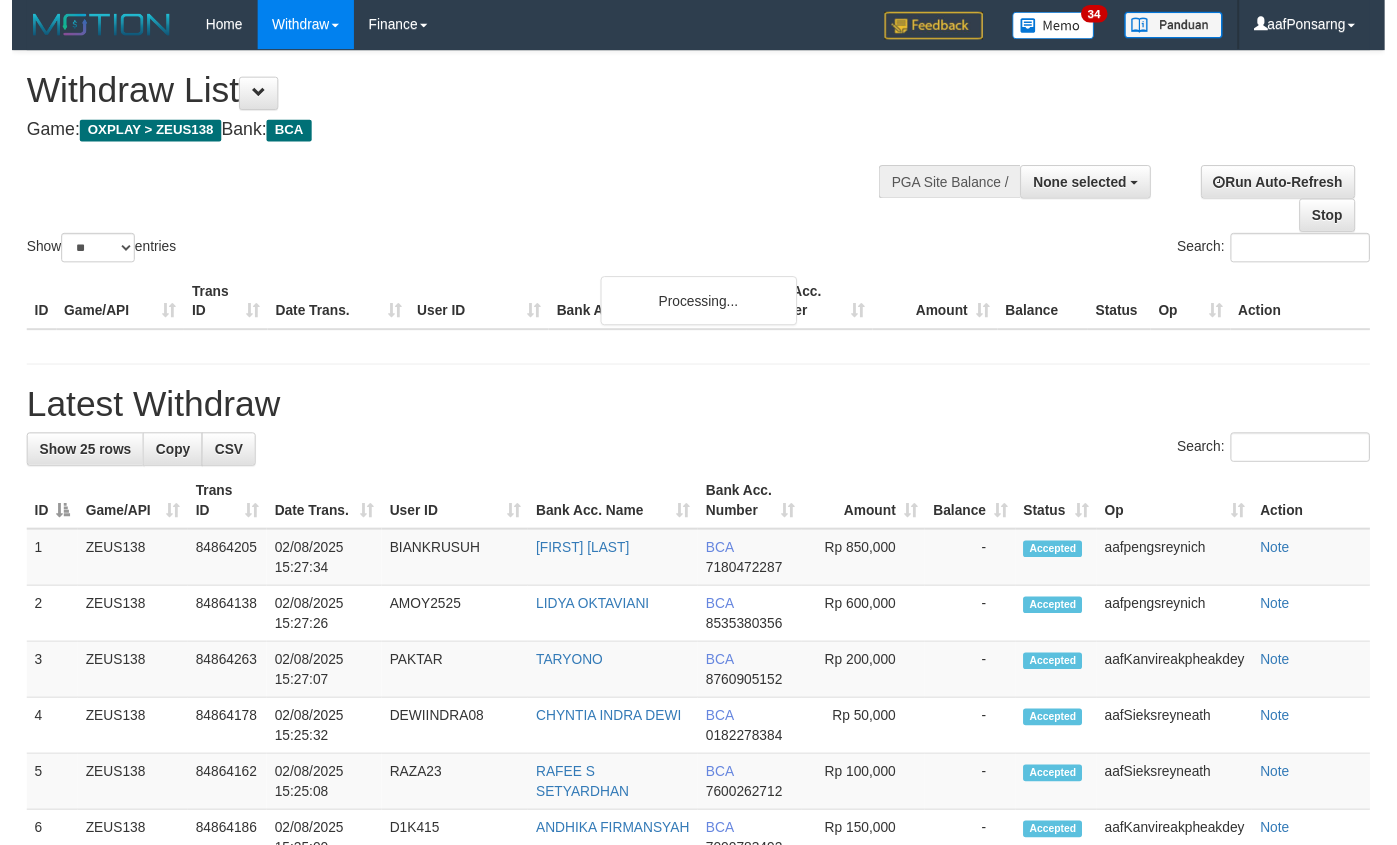 scroll, scrollTop: 152, scrollLeft: 0, axis: vertical 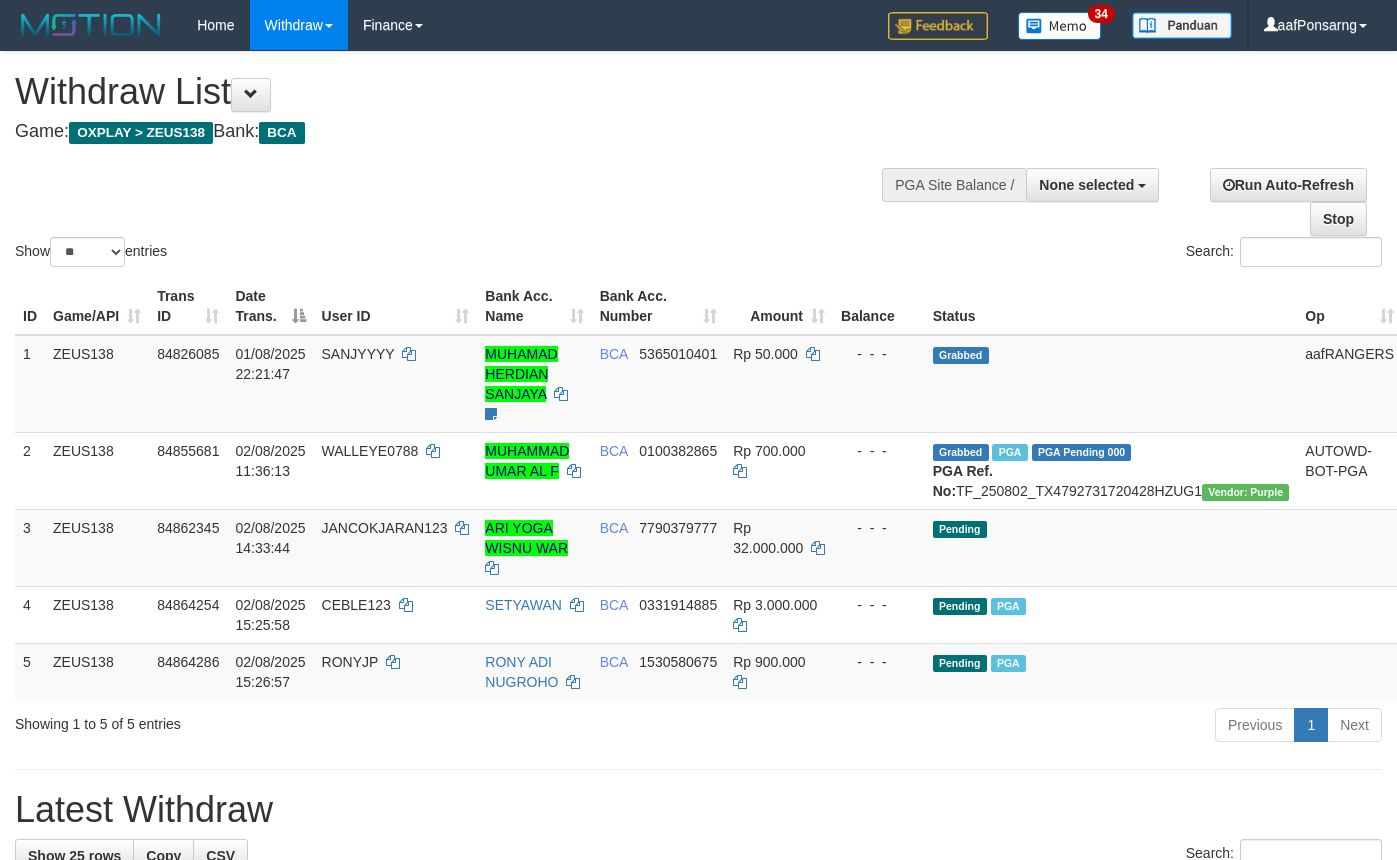 select 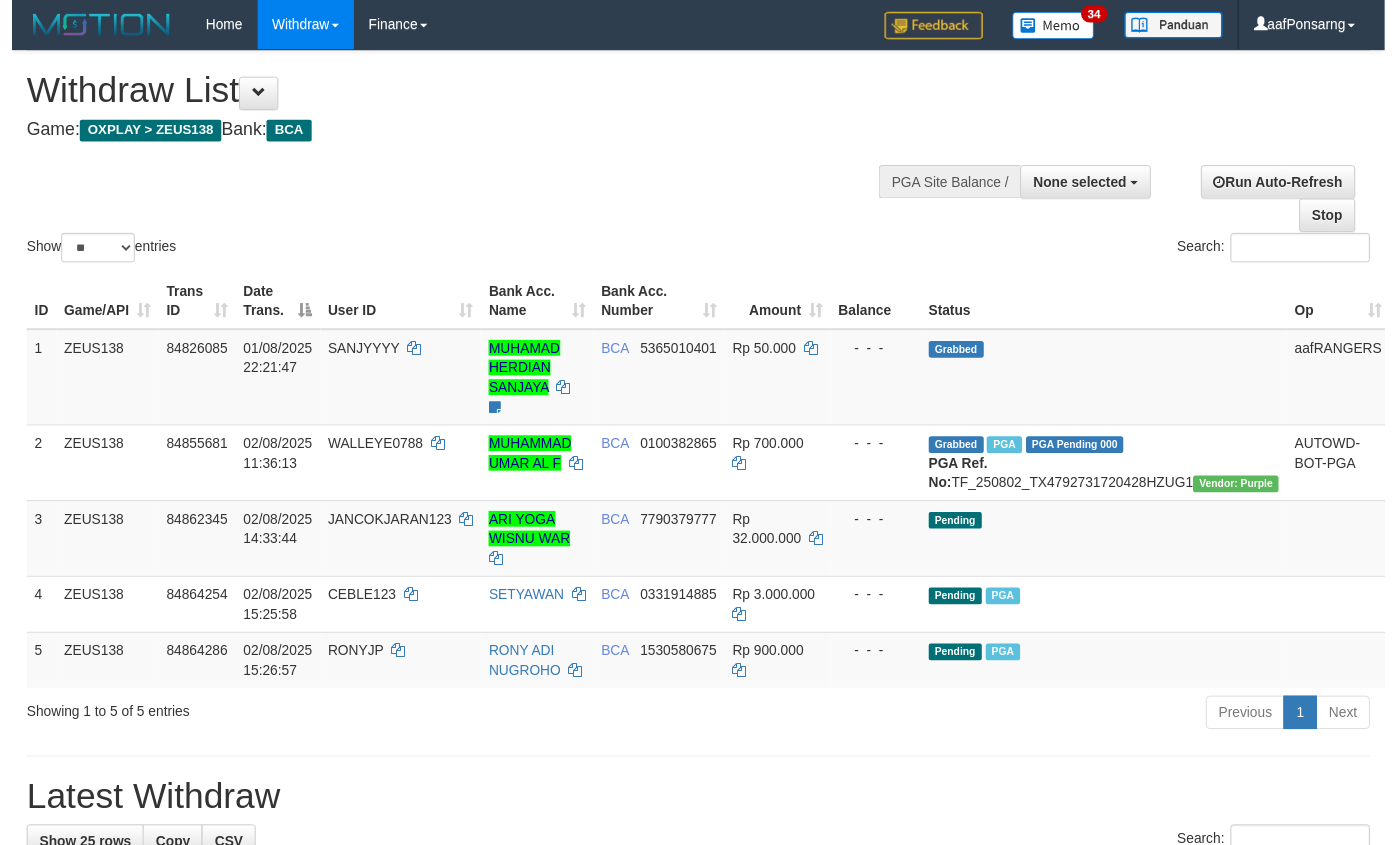 scroll, scrollTop: 152, scrollLeft: 0, axis: vertical 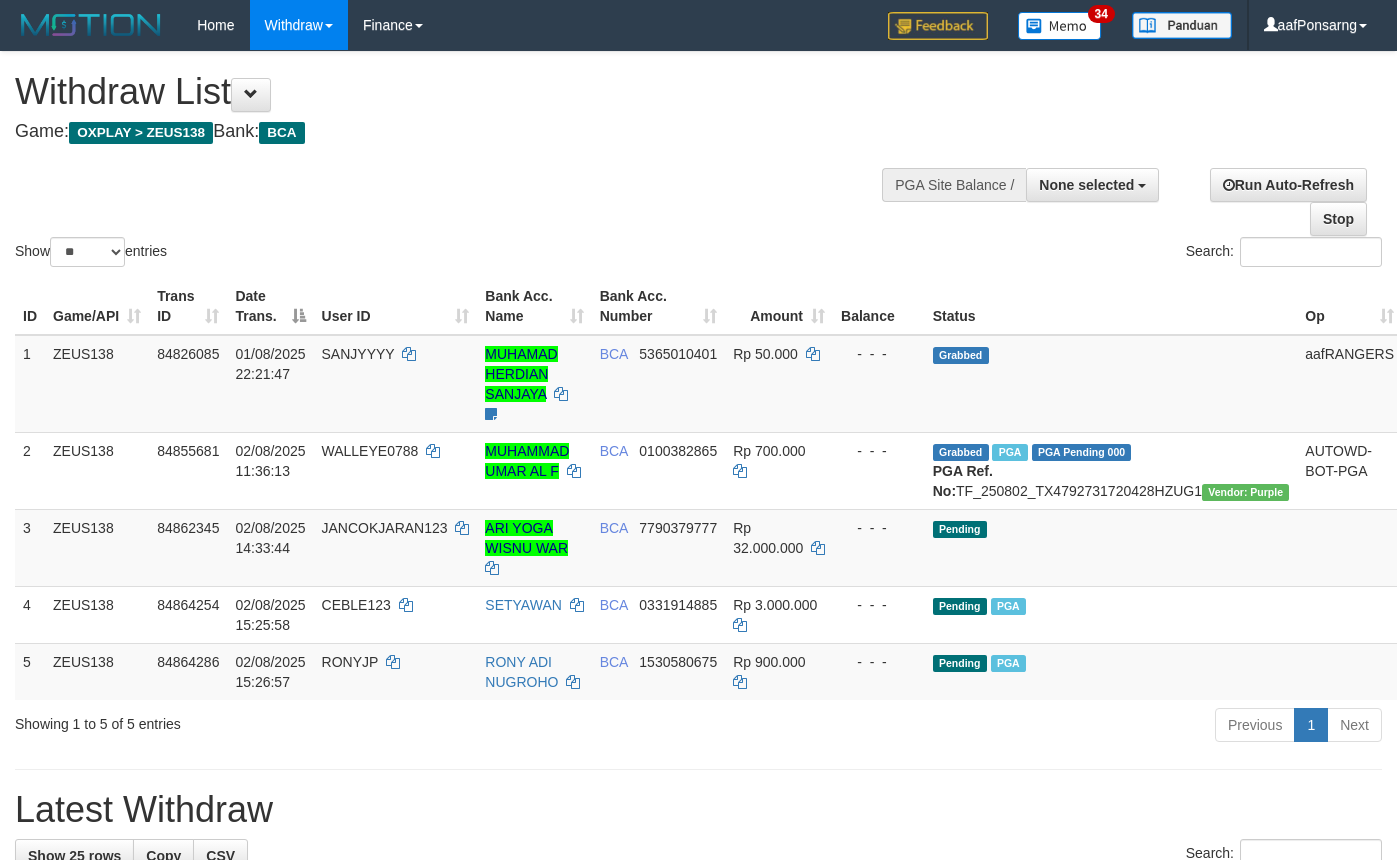 select 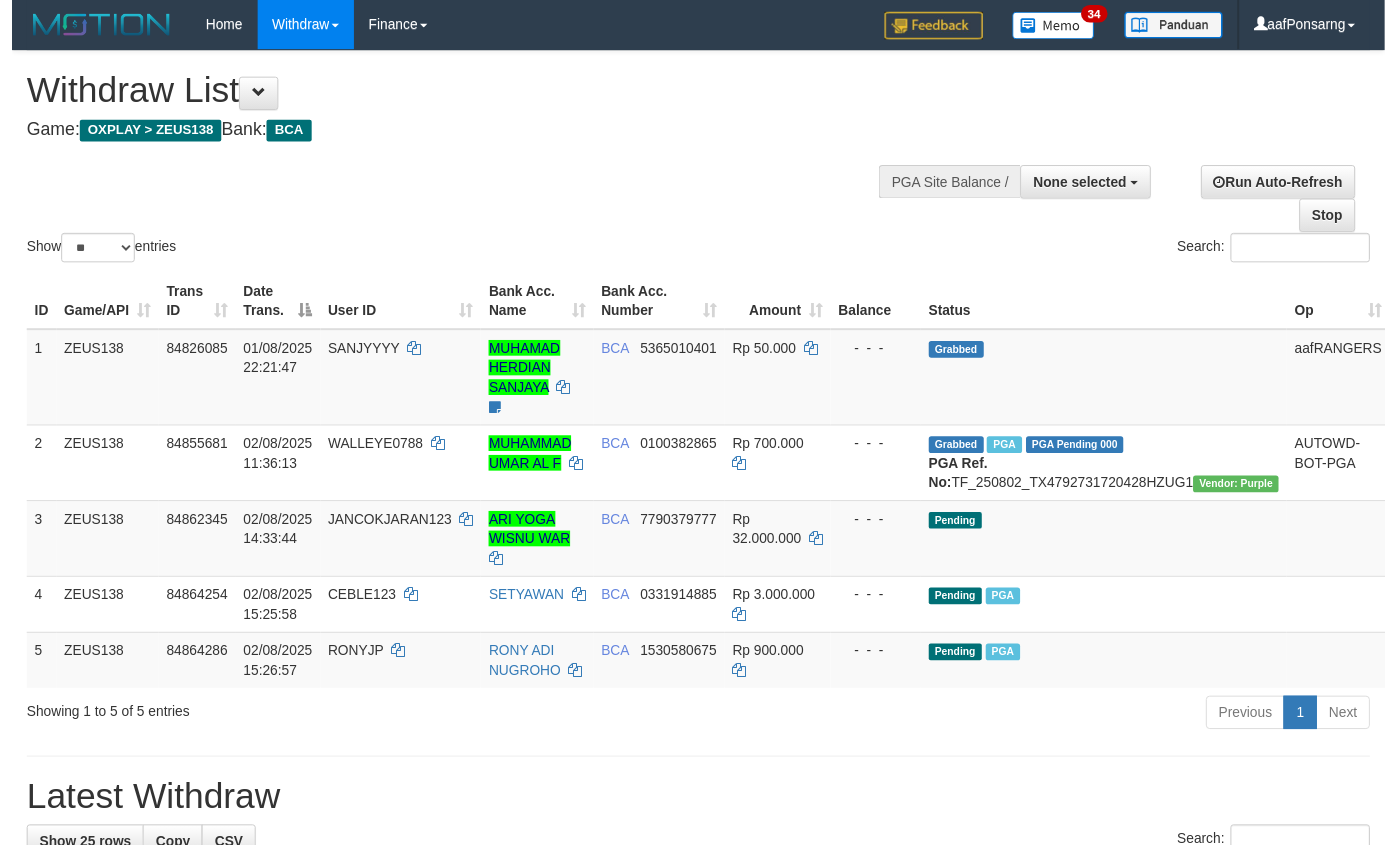 scroll, scrollTop: 152, scrollLeft: 0, axis: vertical 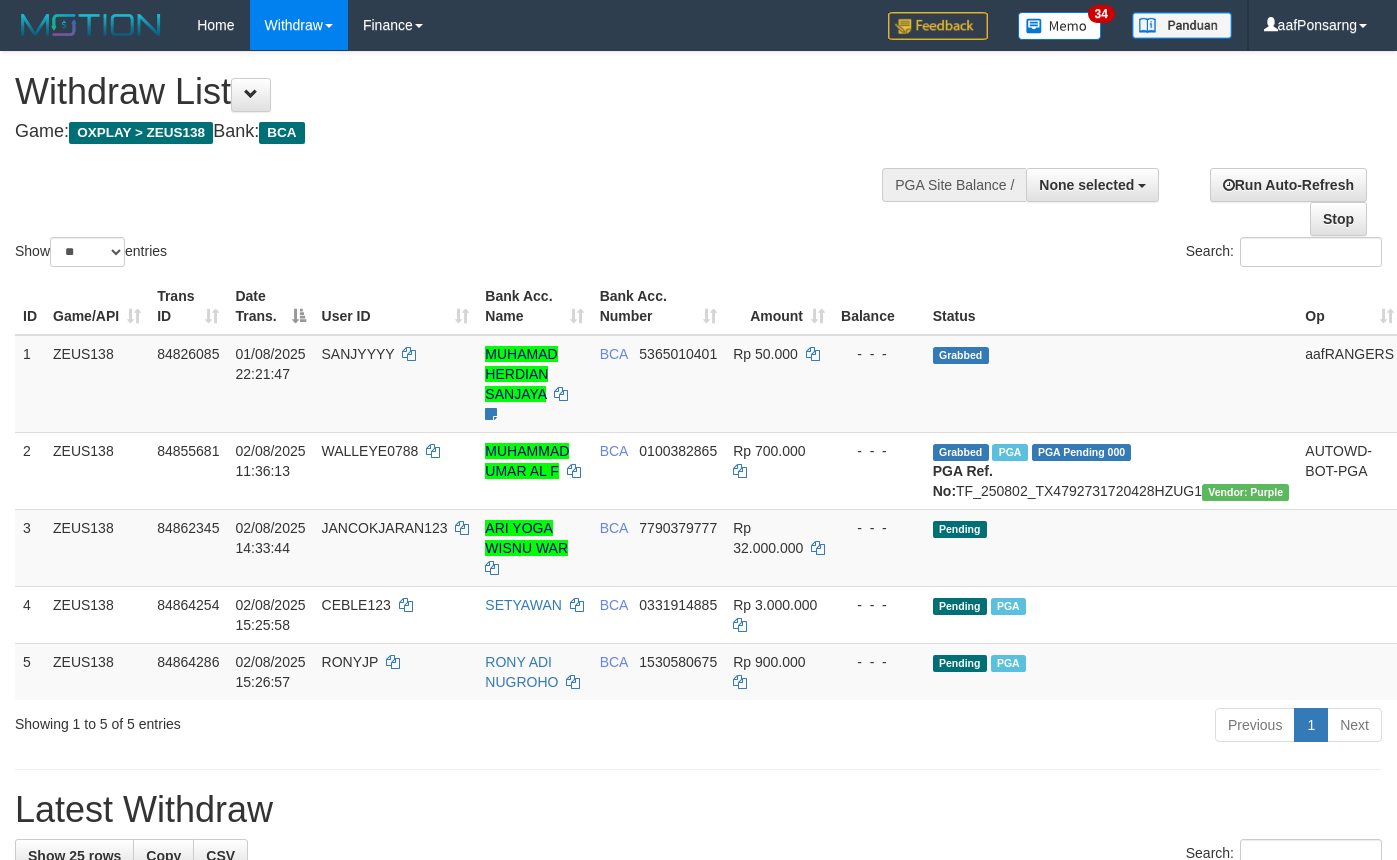 select 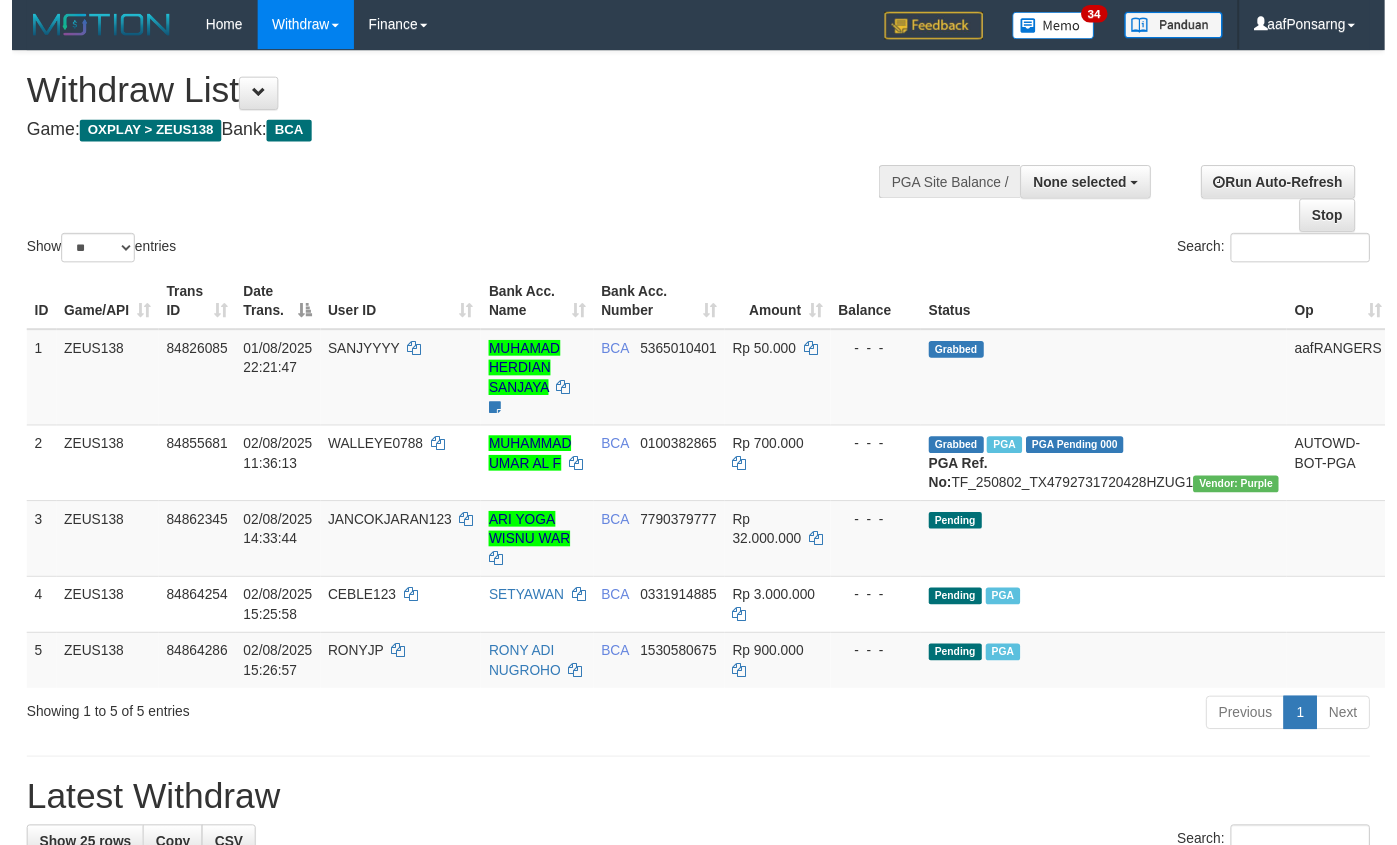 scroll, scrollTop: 152, scrollLeft: 0, axis: vertical 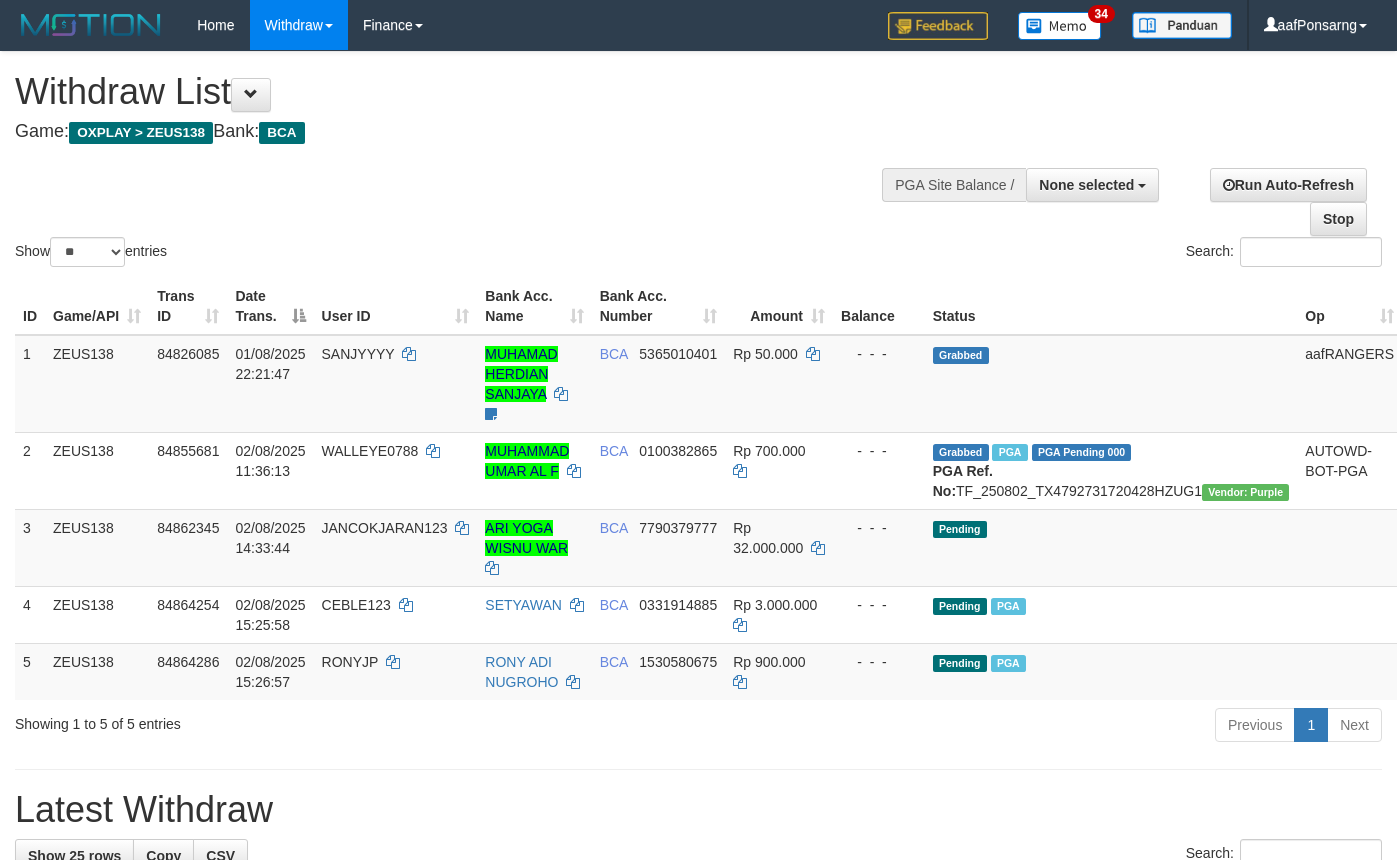 select 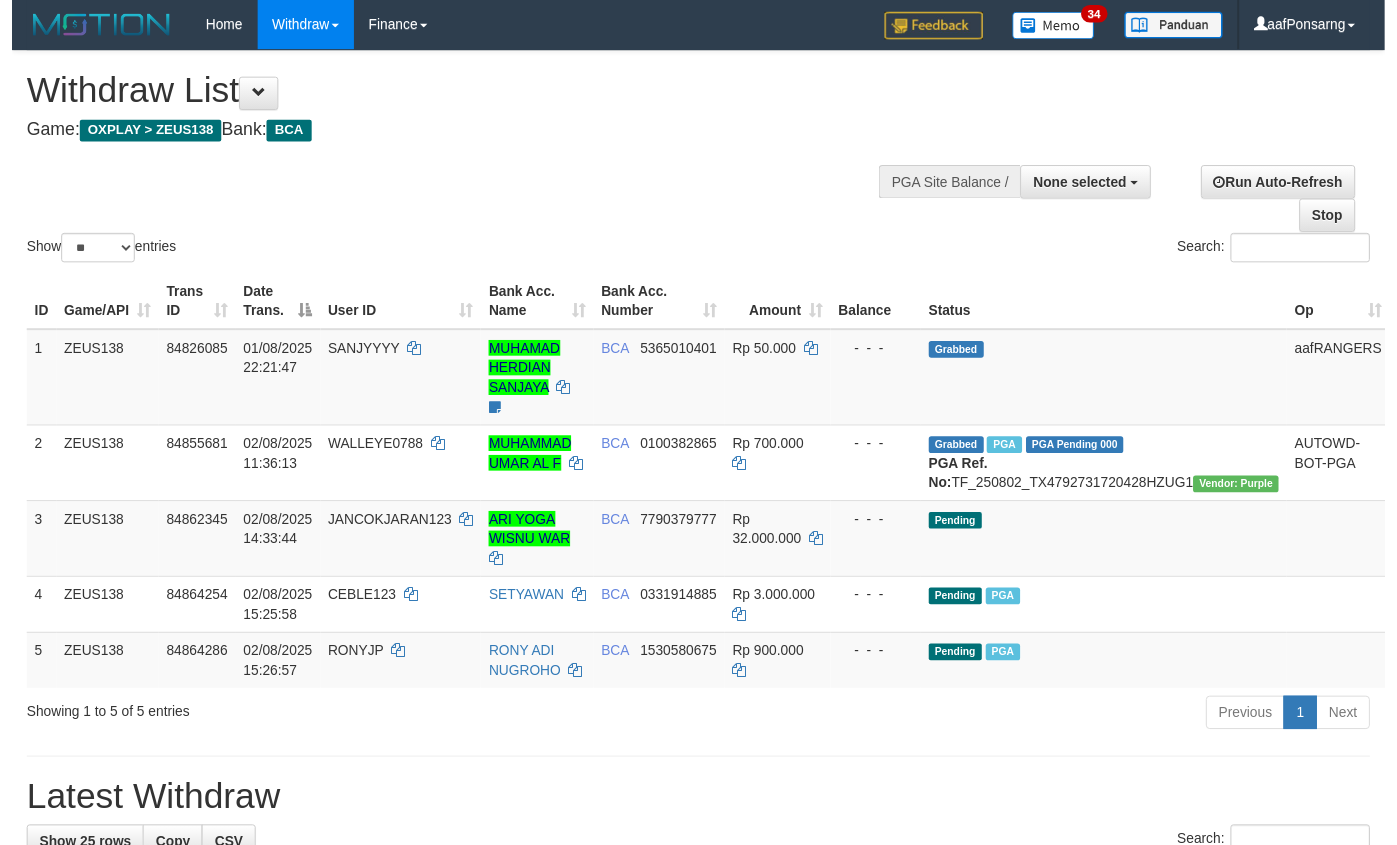 scroll, scrollTop: 152, scrollLeft: 0, axis: vertical 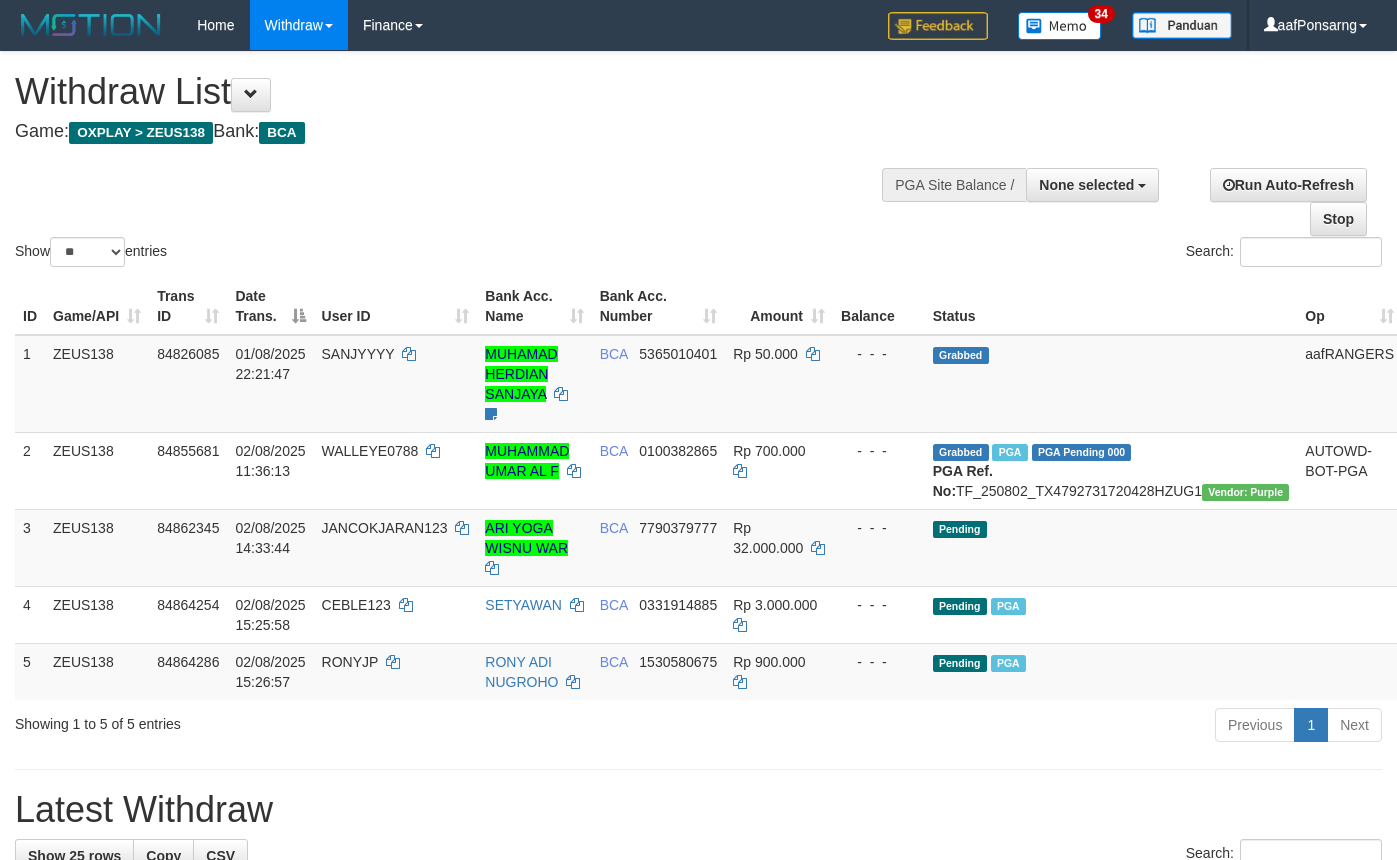 select 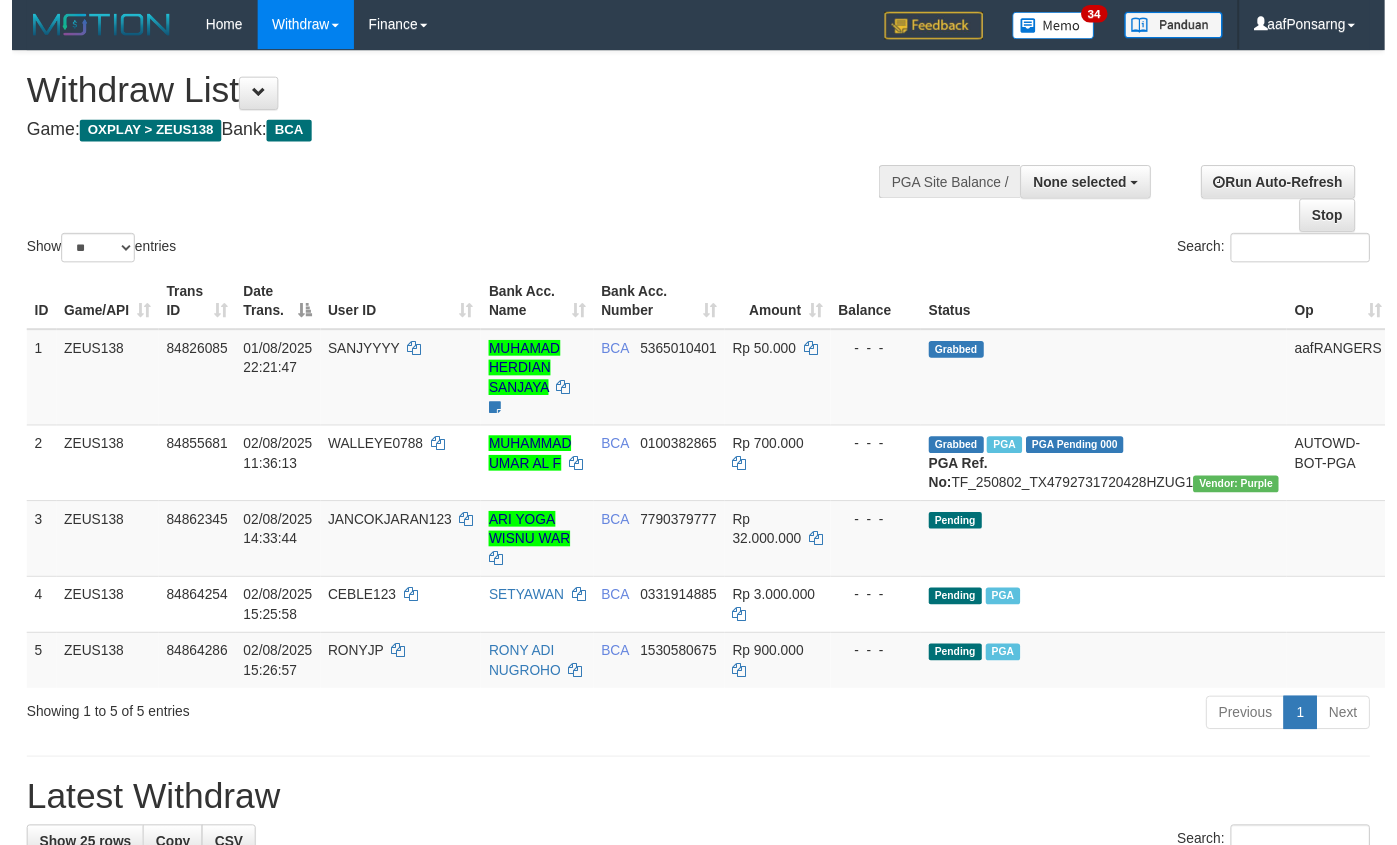 scroll, scrollTop: 152, scrollLeft: 0, axis: vertical 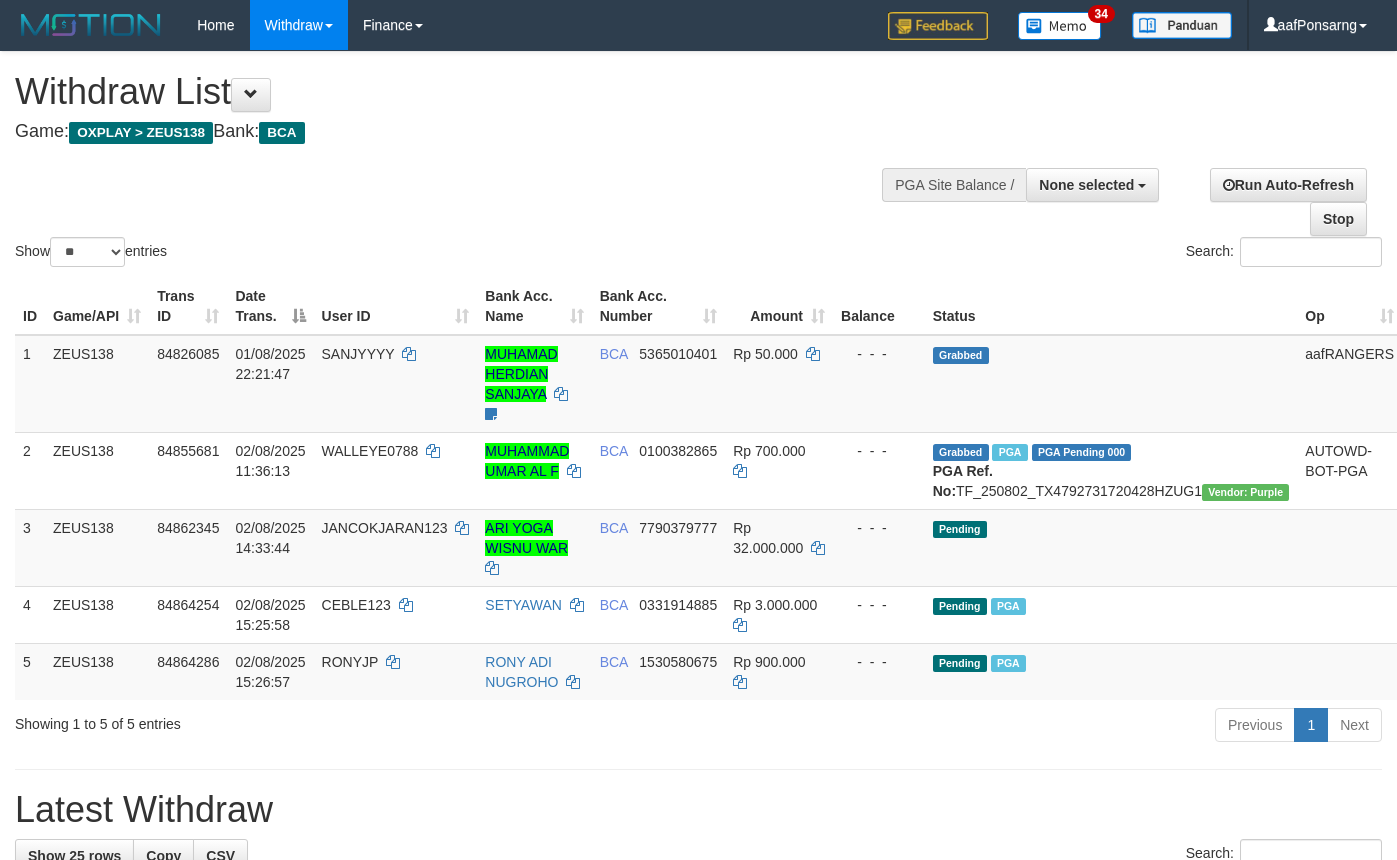 select 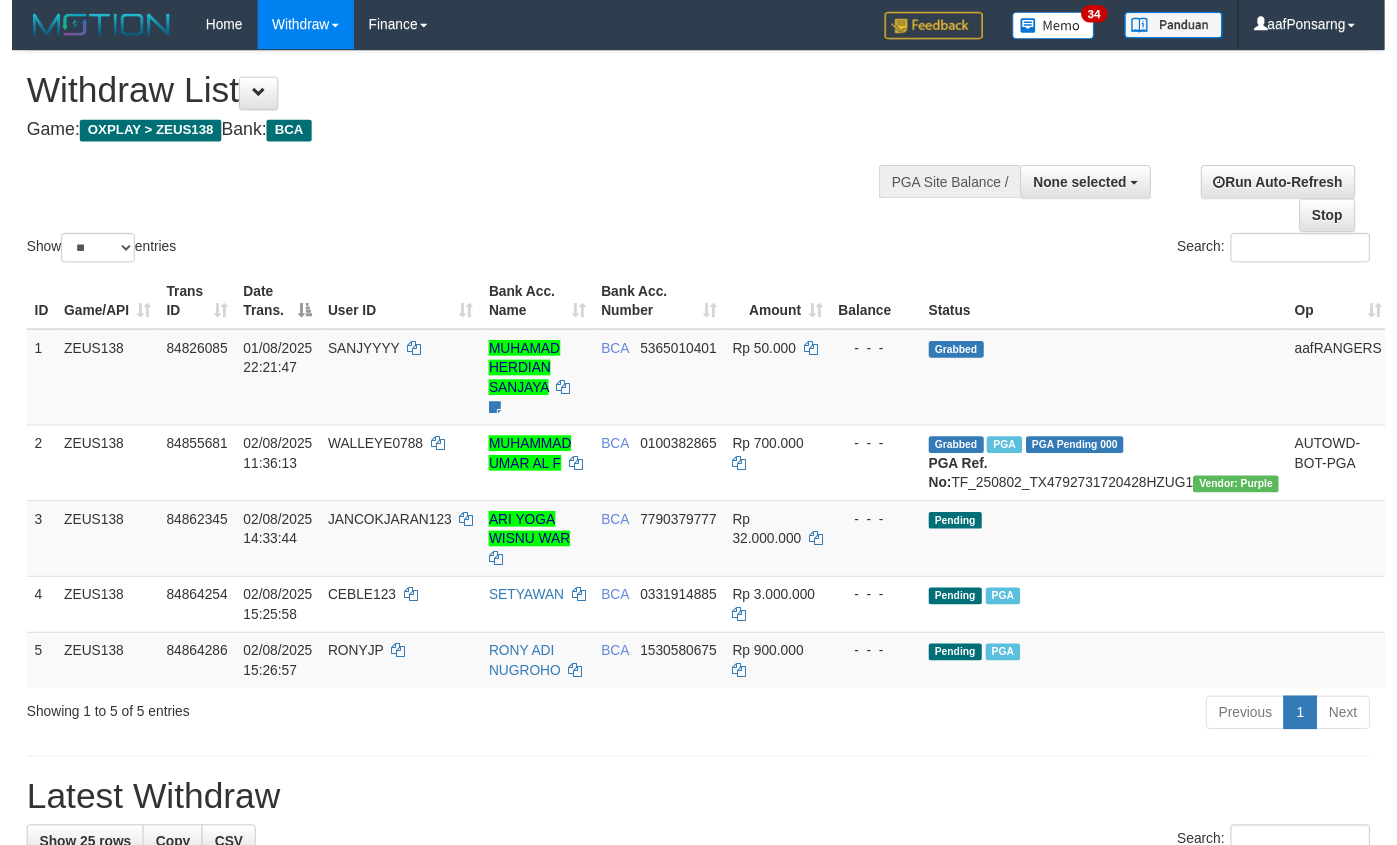 scroll, scrollTop: 152, scrollLeft: 0, axis: vertical 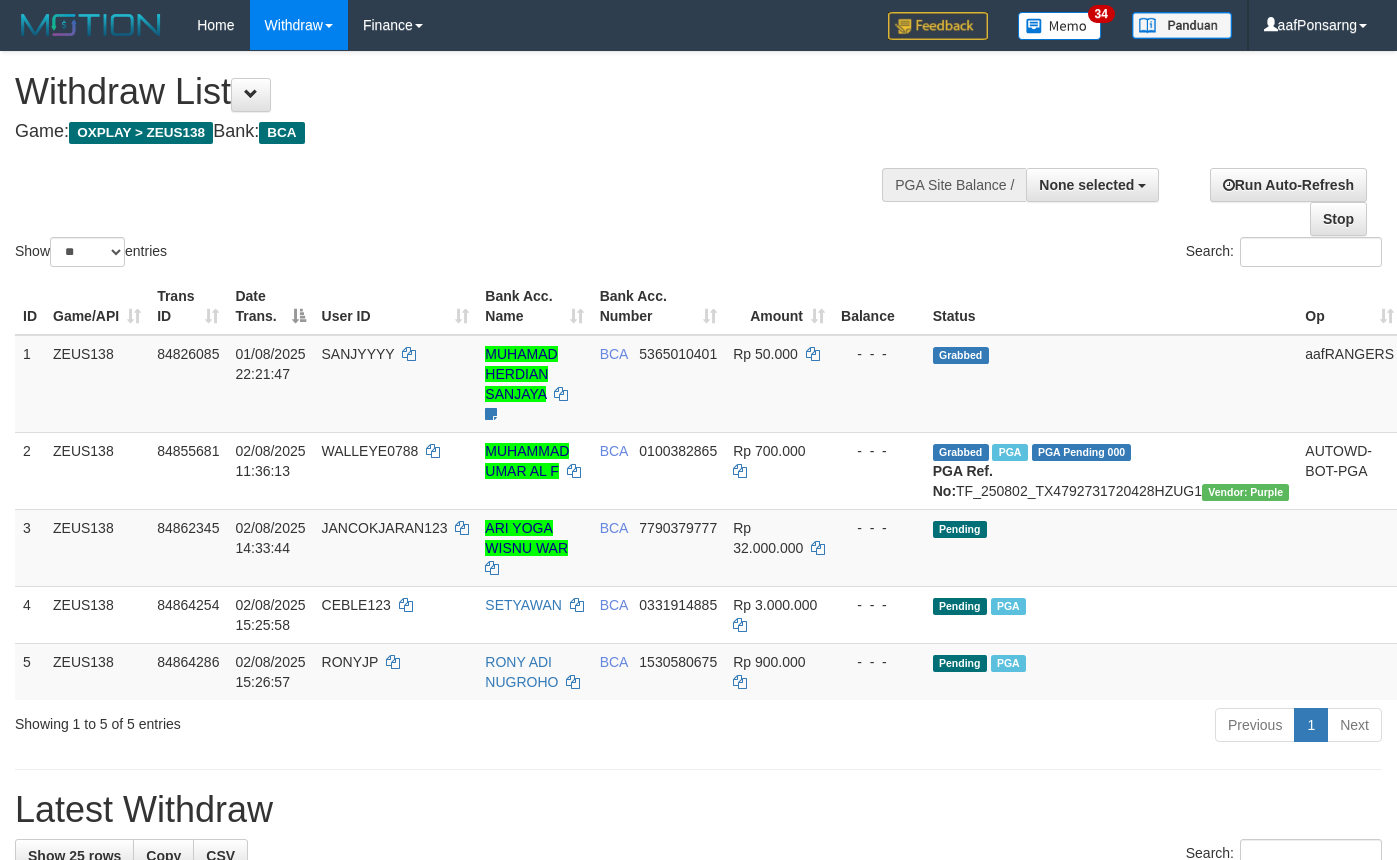 select 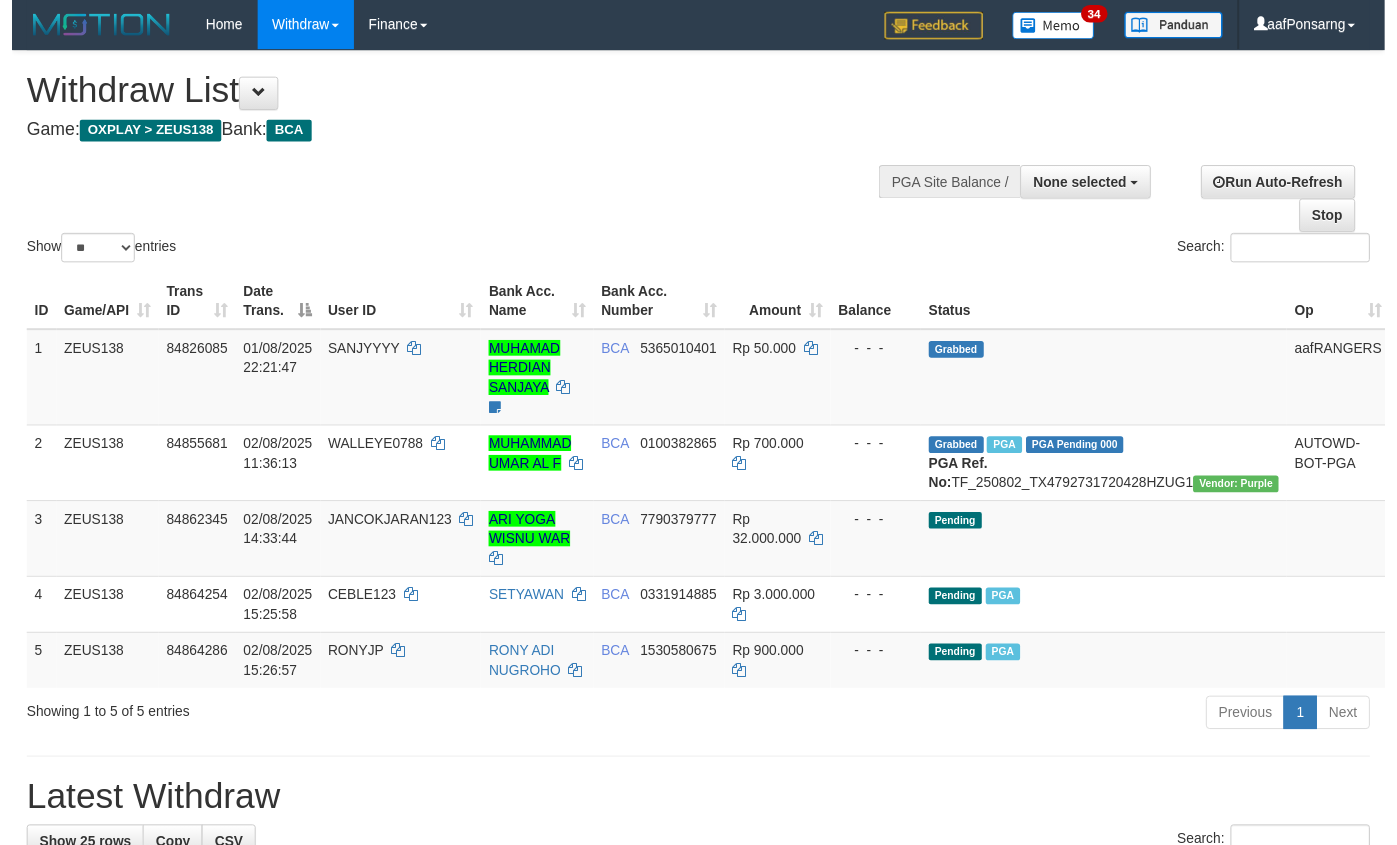 scroll, scrollTop: 152, scrollLeft: 0, axis: vertical 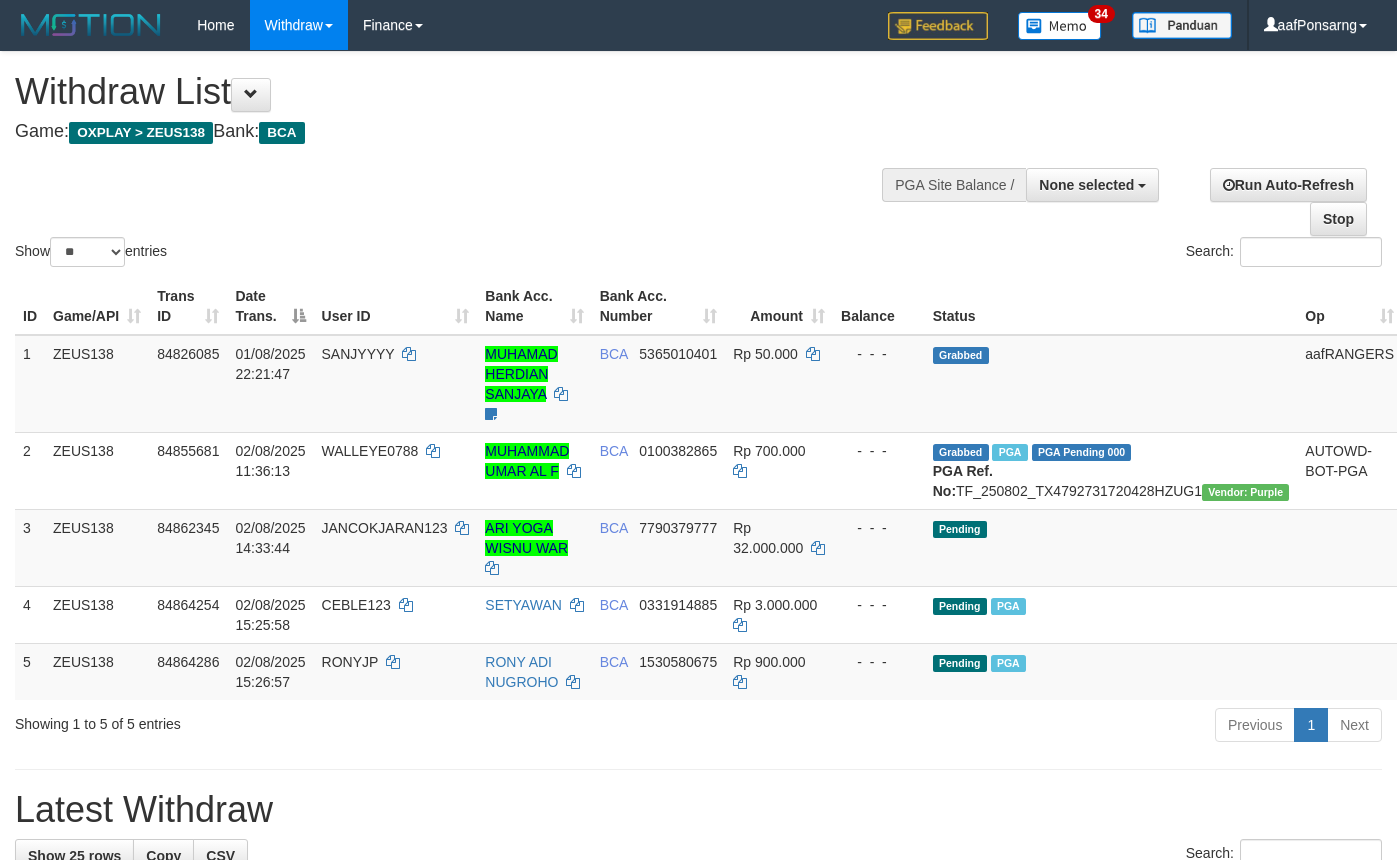 select 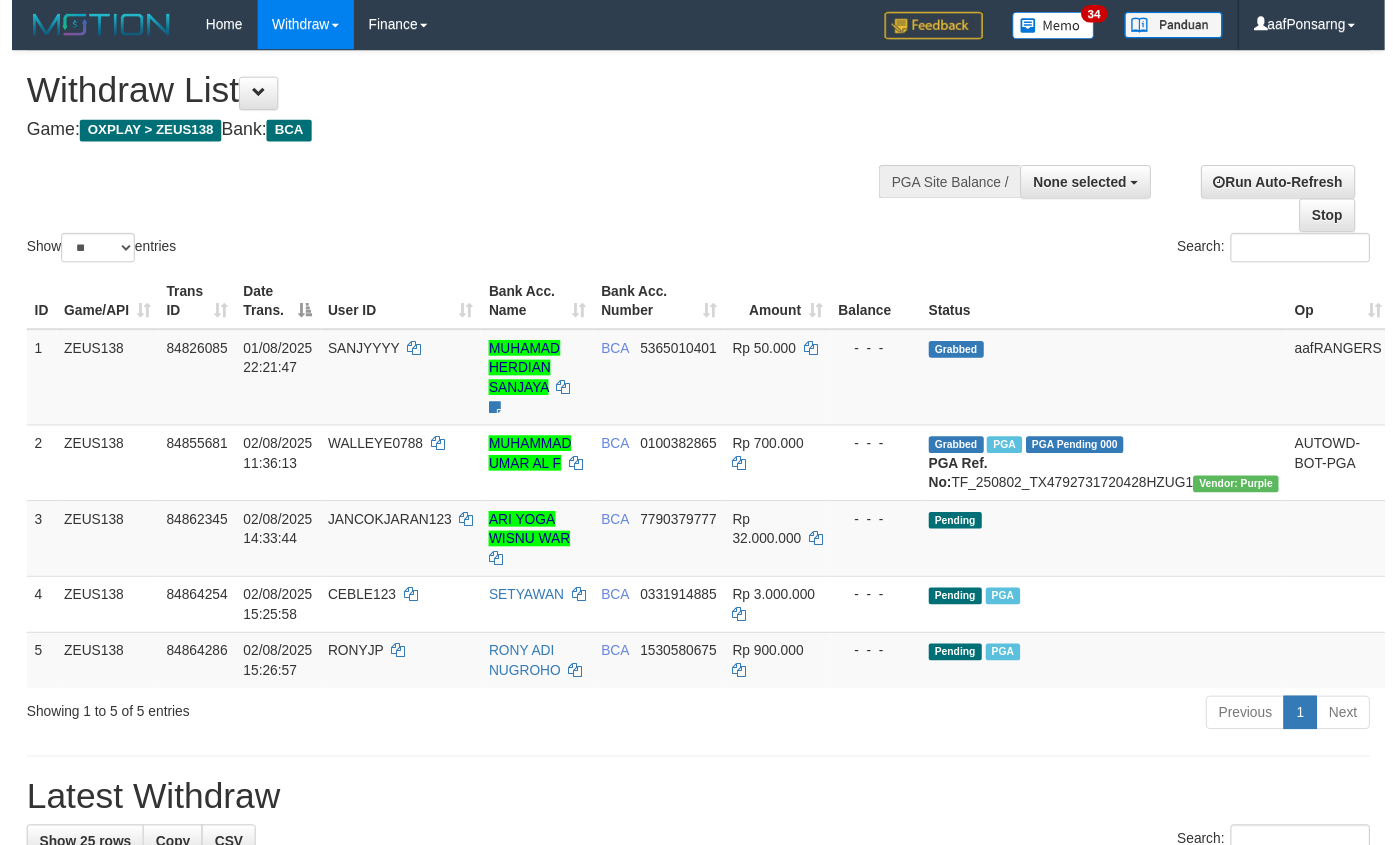 scroll, scrollTop: 152, scrollLeft: 0, axis: vertical 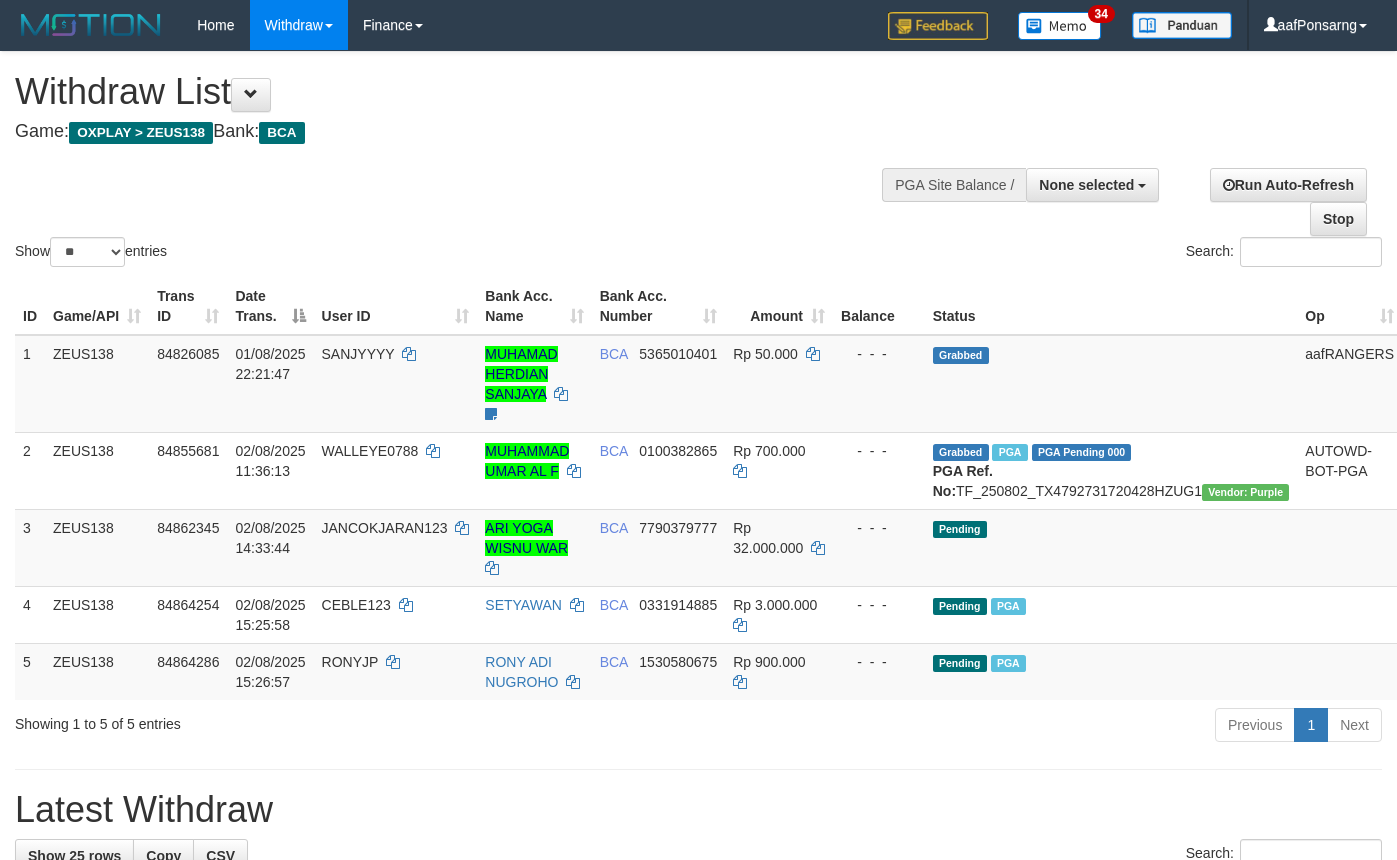 select 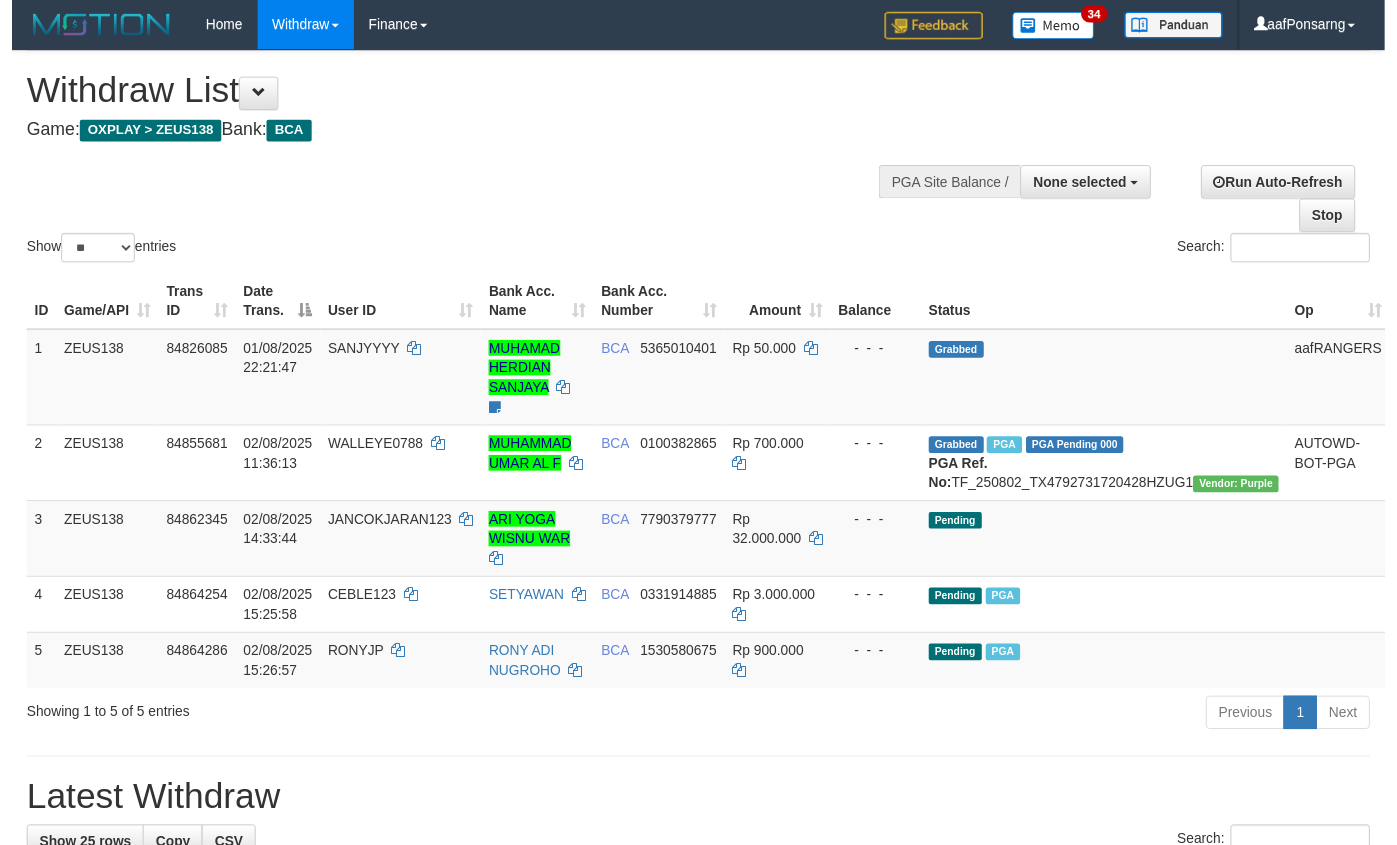 scroll, scrollTop: 152, scrollLeft: 0, axis: vertical 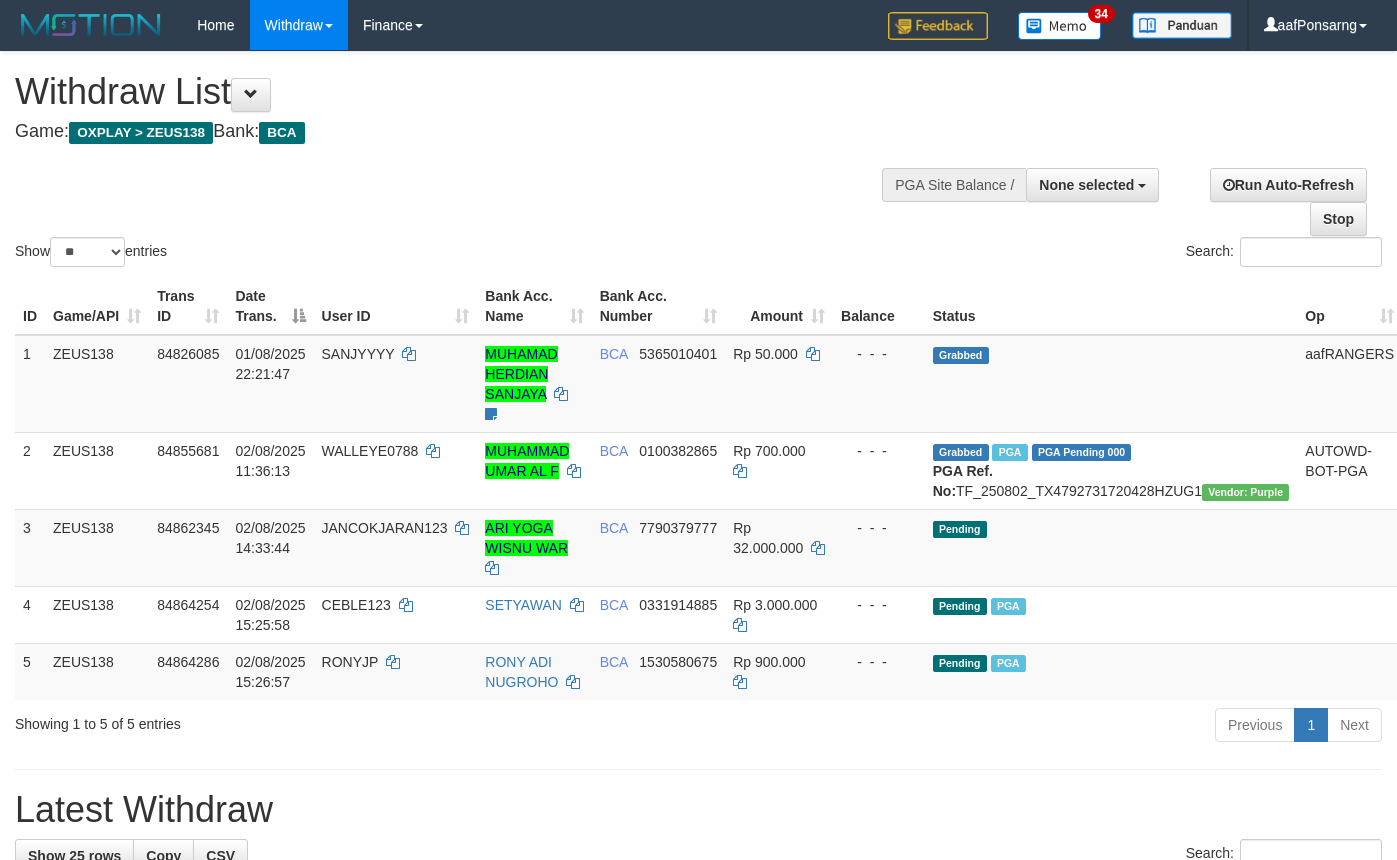 select 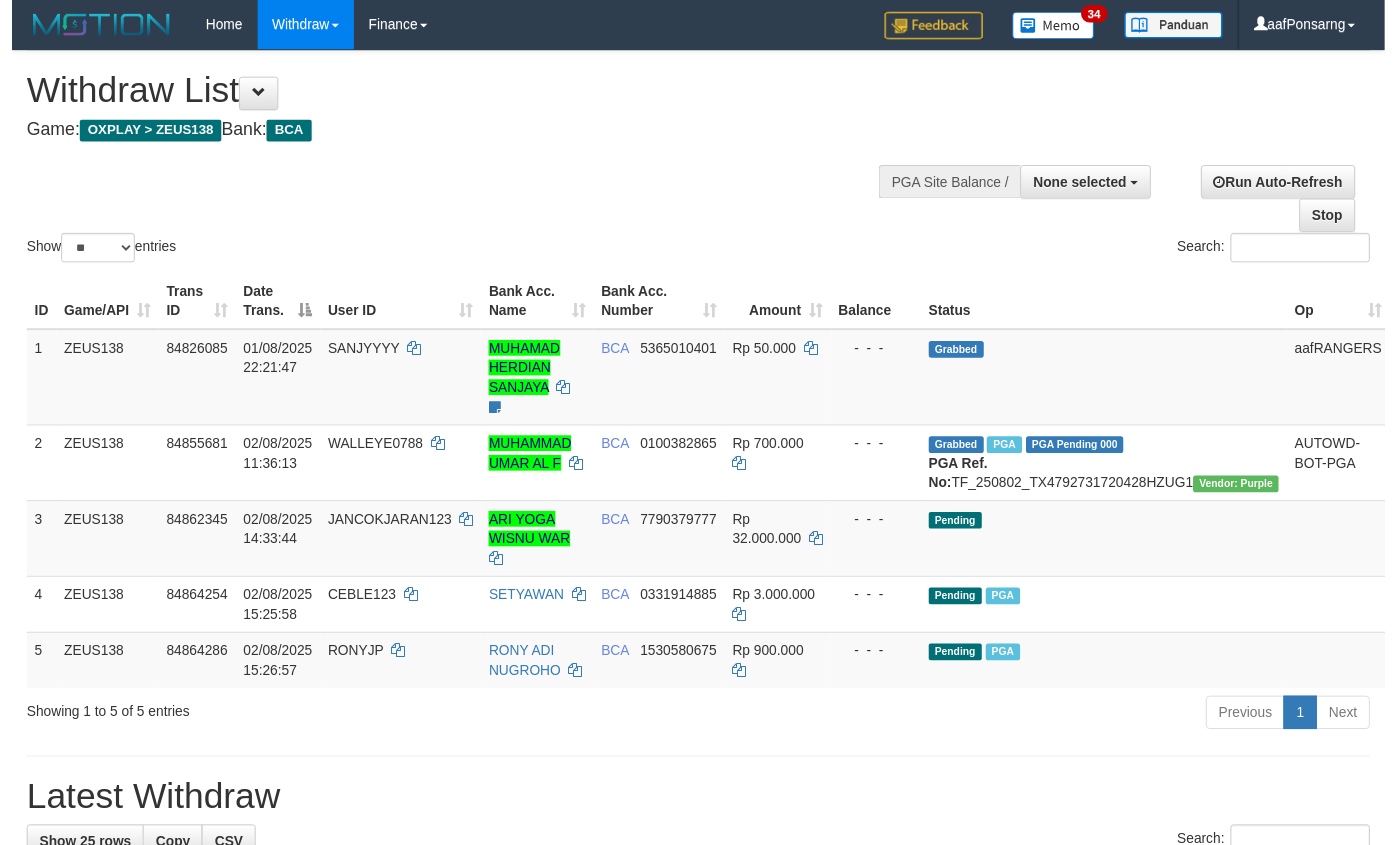 scroll, scrollTop: 152, scrollLeft: 0, axis: vertical 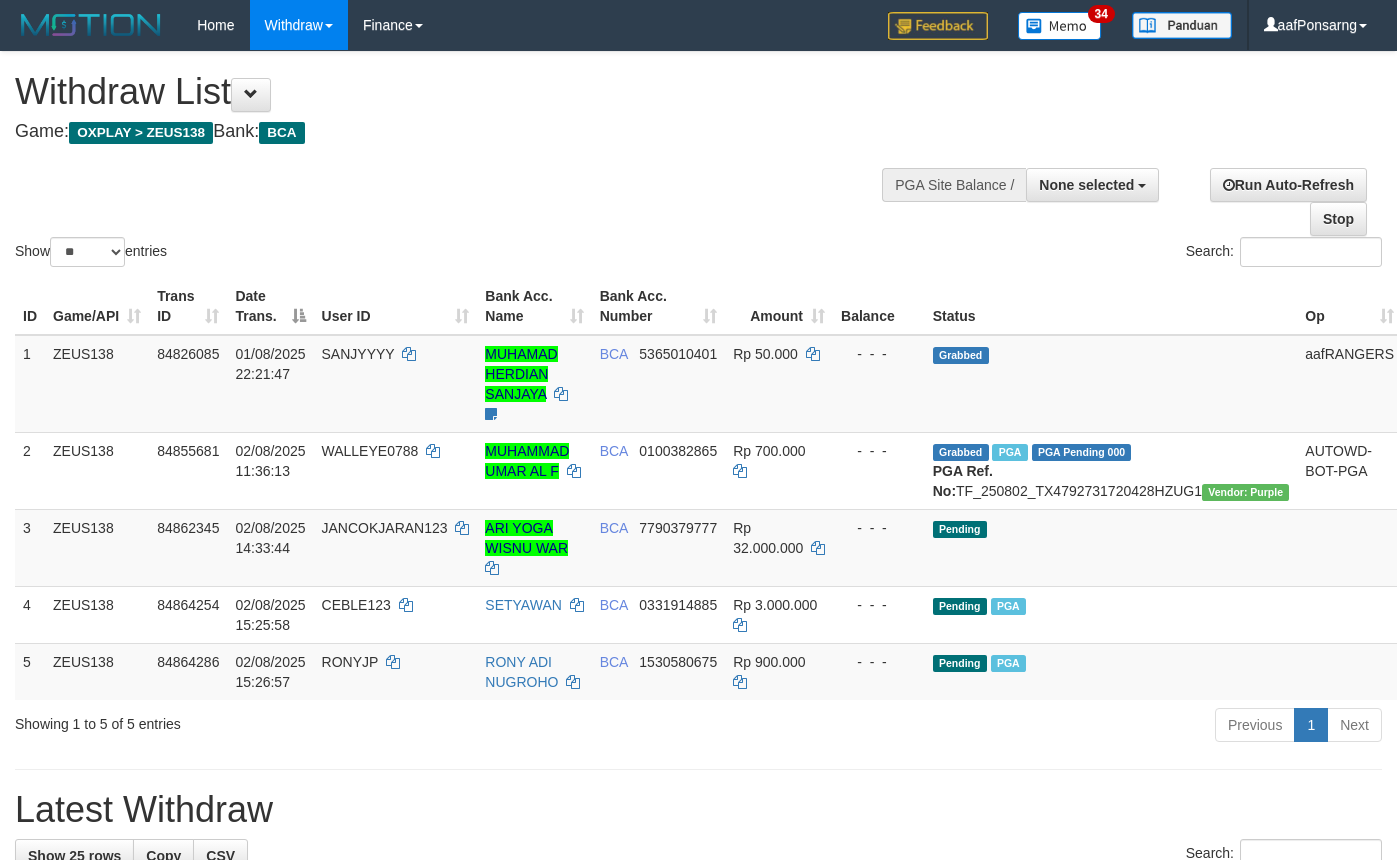 select 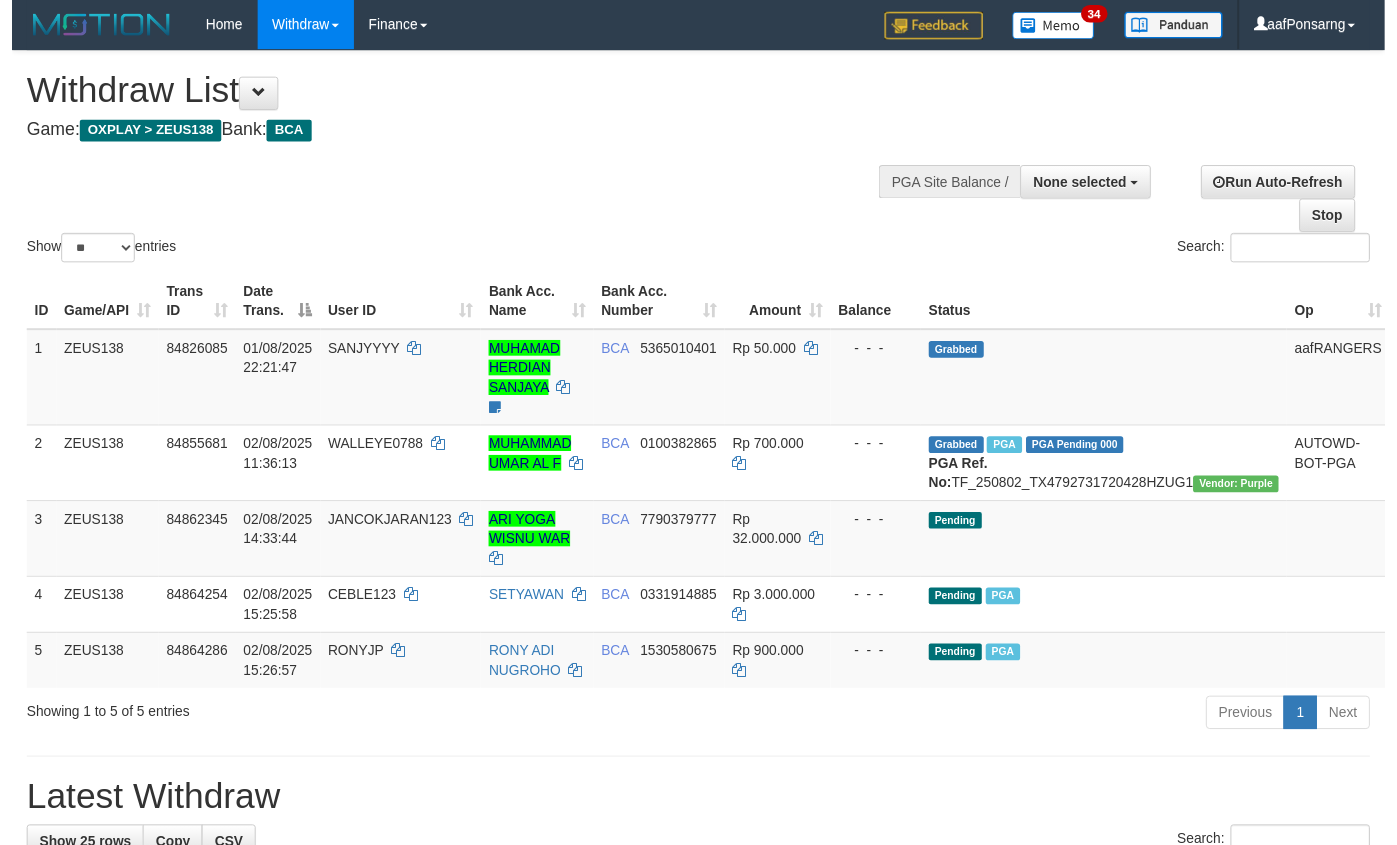 scroll, scrollTop: 152, scrollLeft: 0, axis: vertical 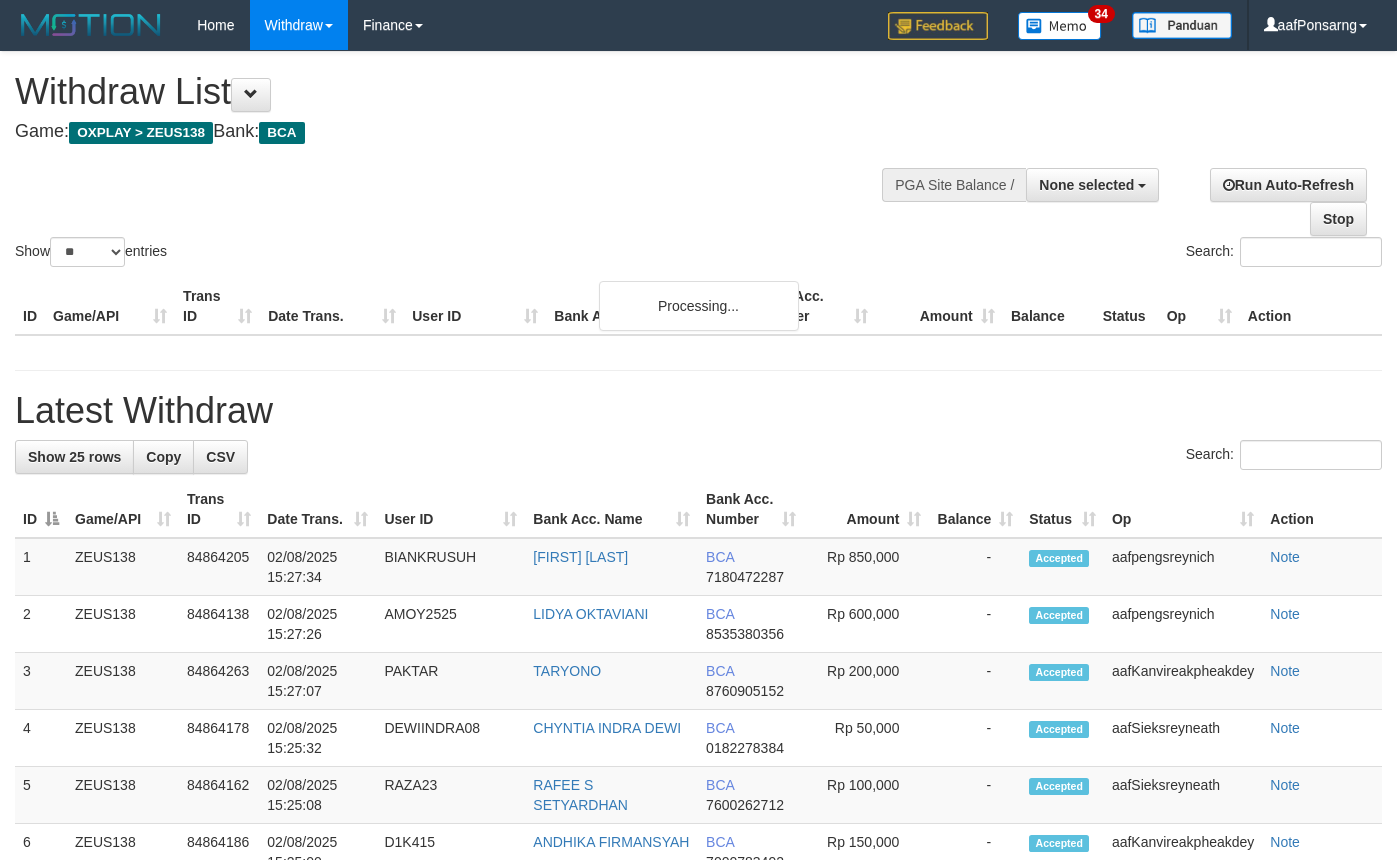 select 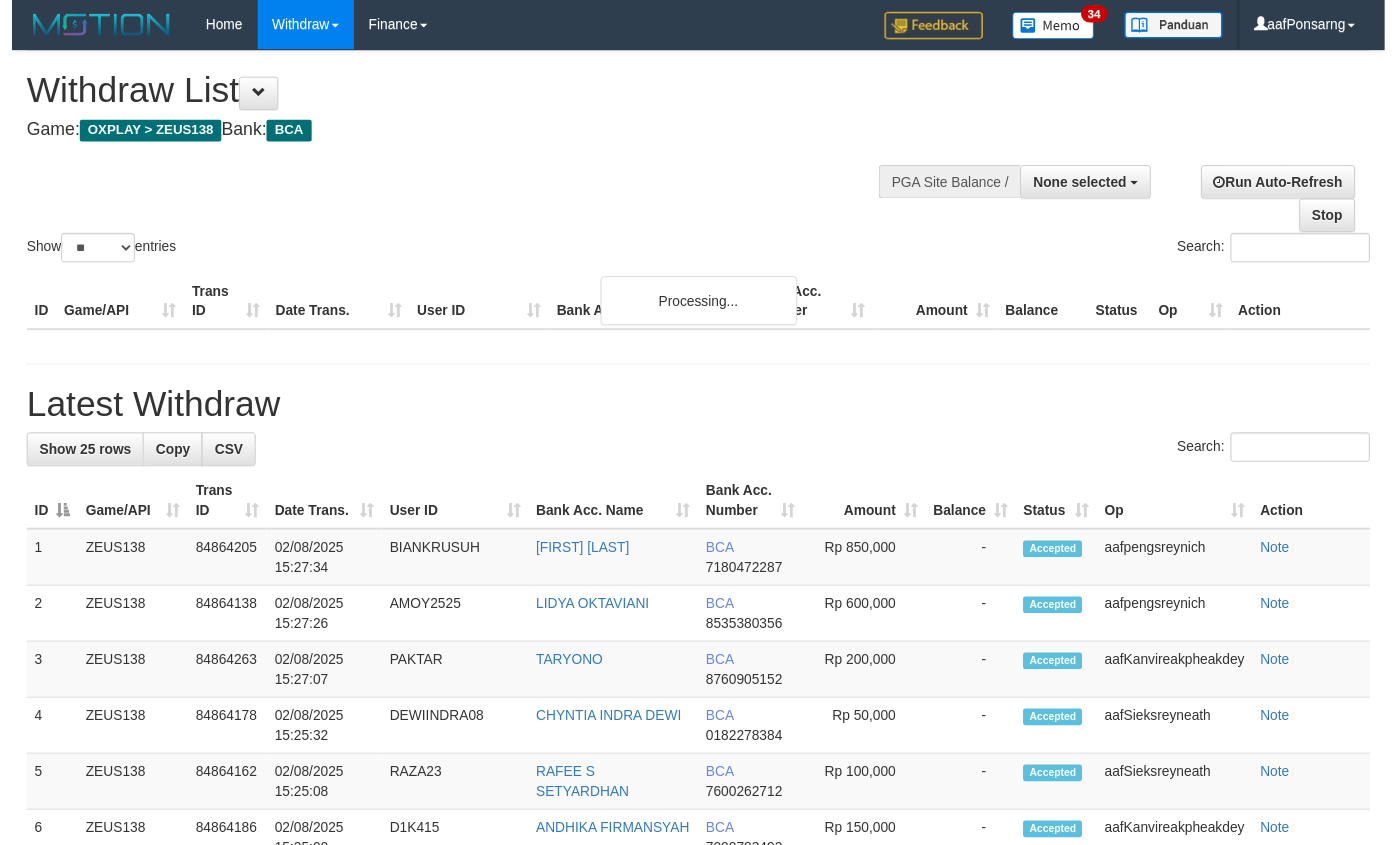 scroll, scrollTop: 152, scrollLeft: 0, axis: vertical 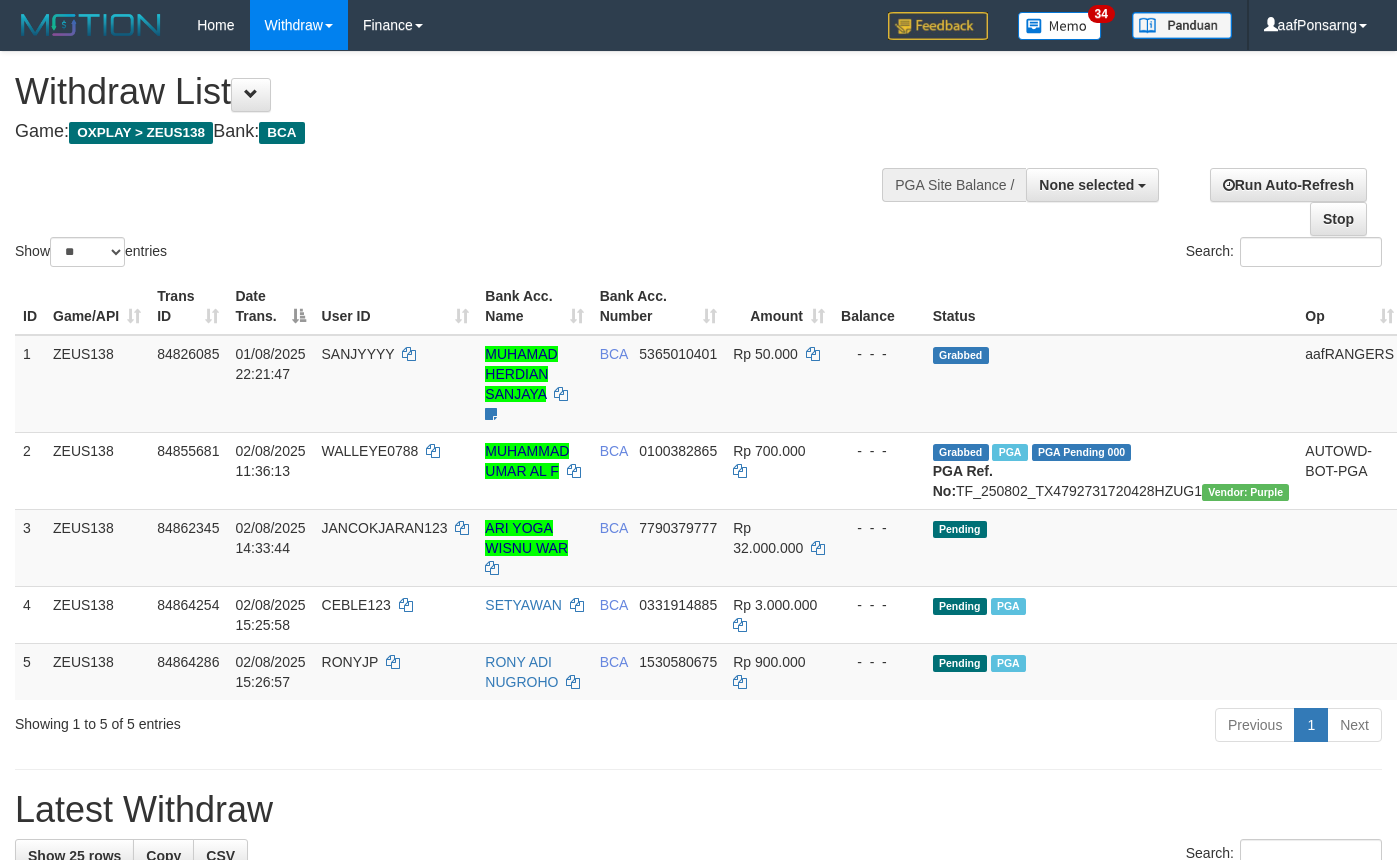 select 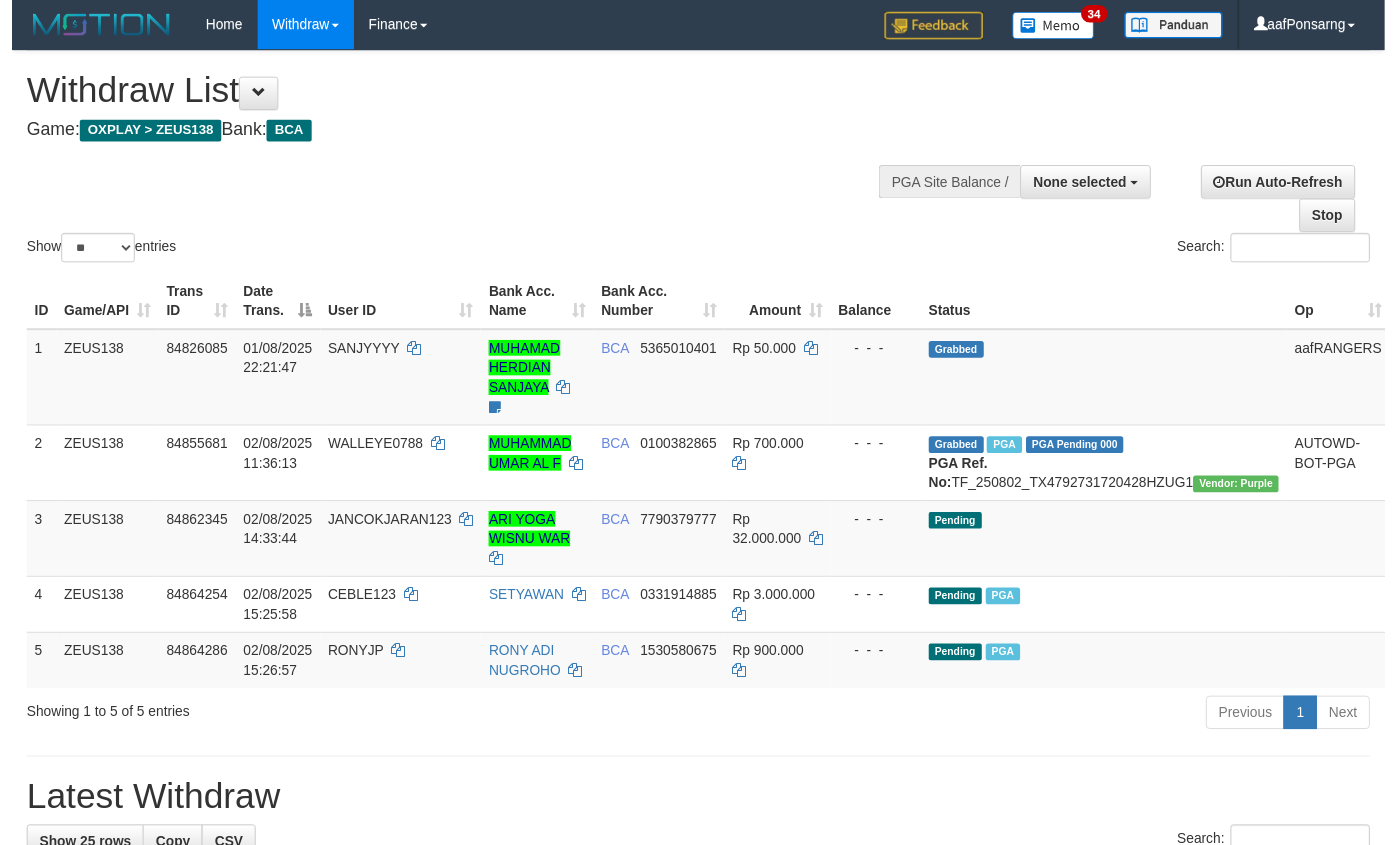 scroll, scrollTop: 152, scrollLeft: 0, axis: vertical 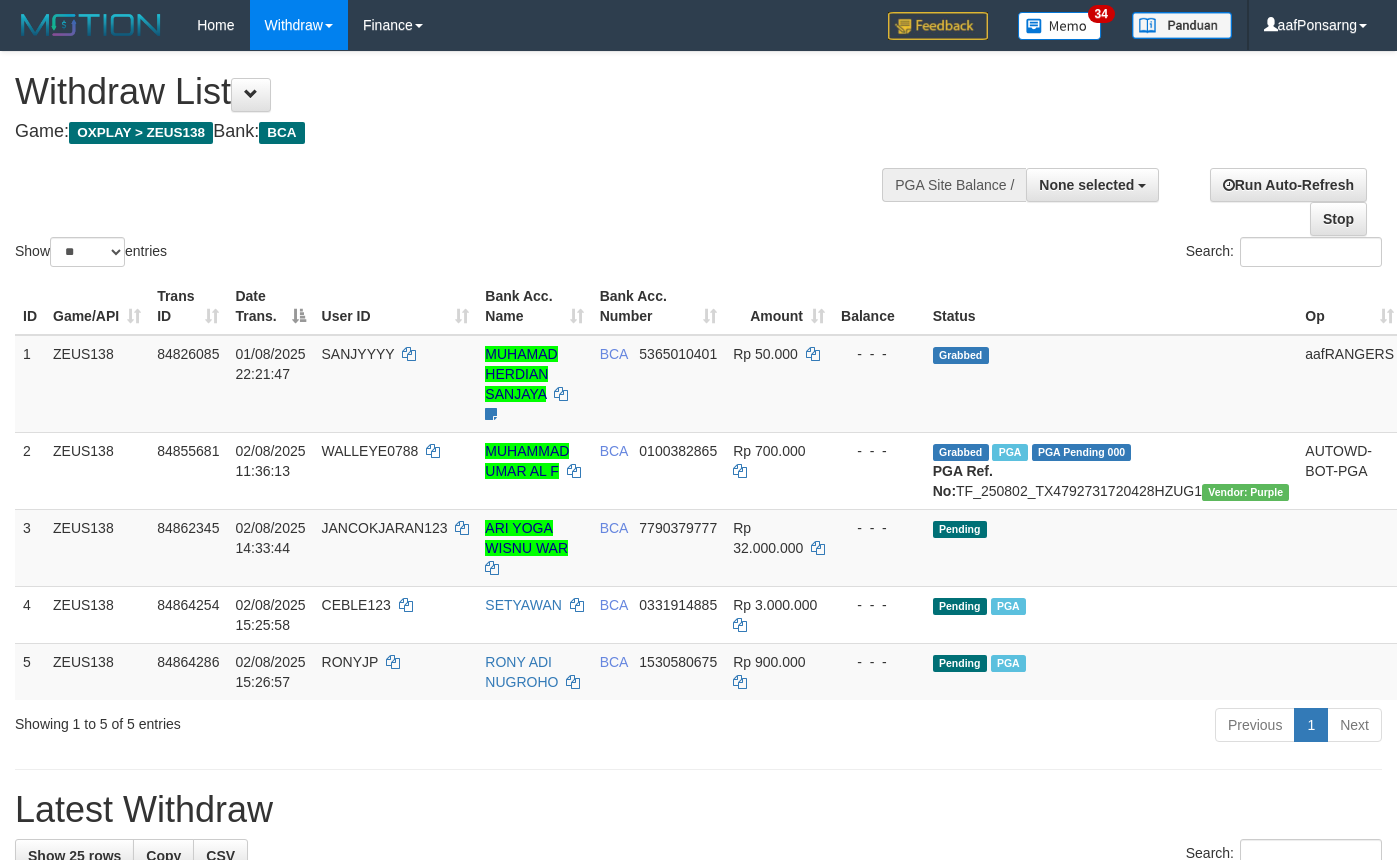select 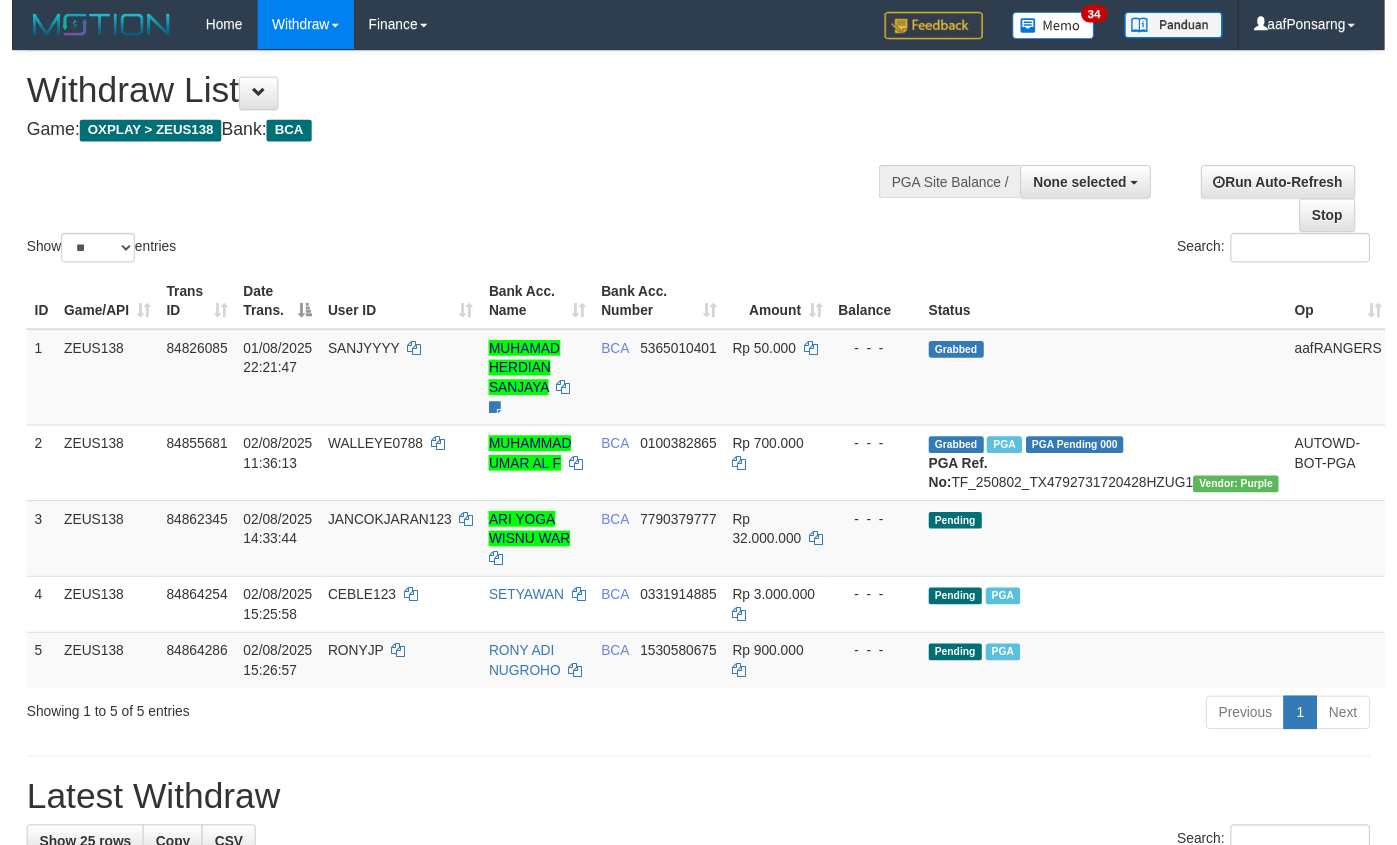 scroll, scrollTop: 152, scrollLeft: 0, axis: vertical 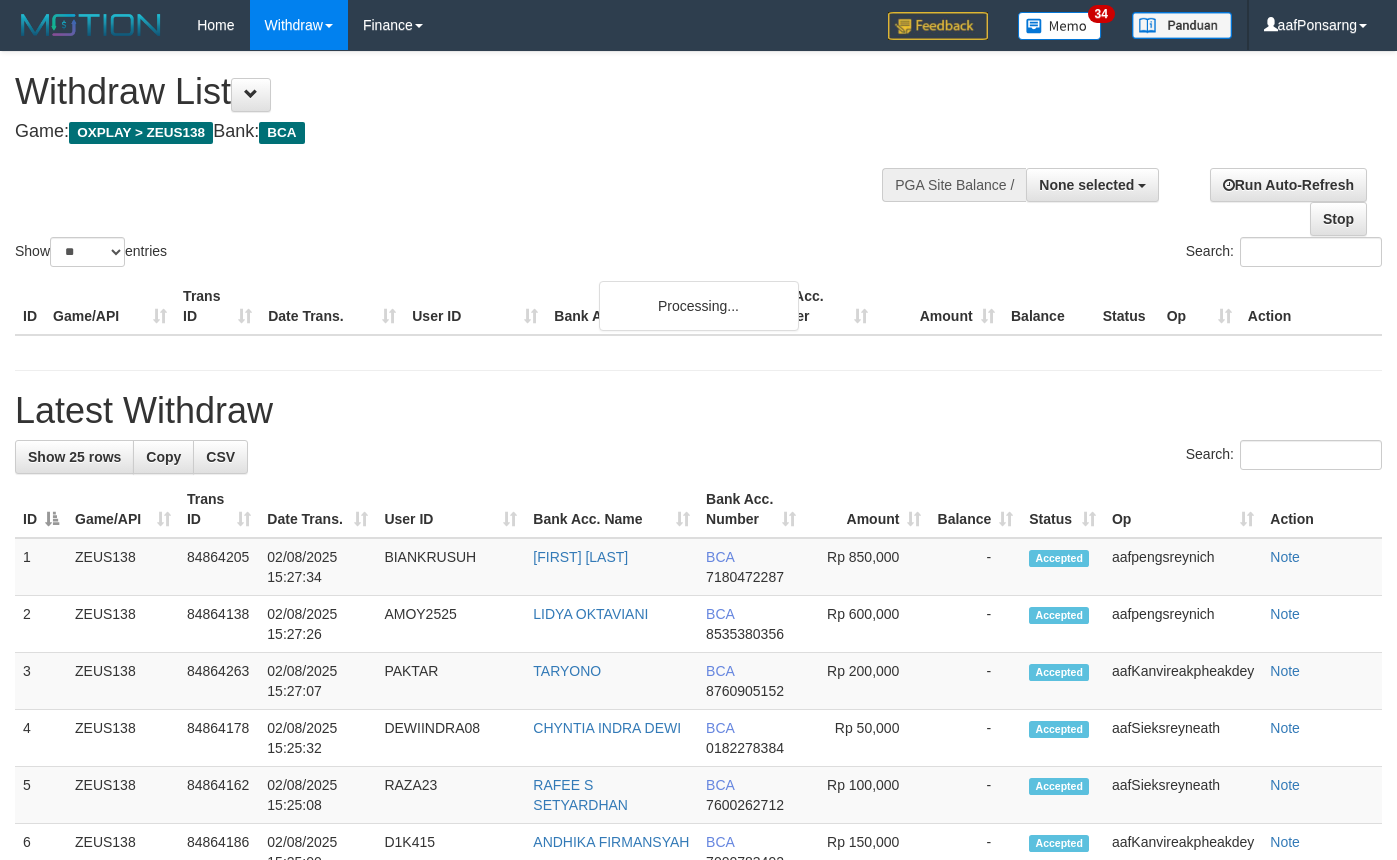 select 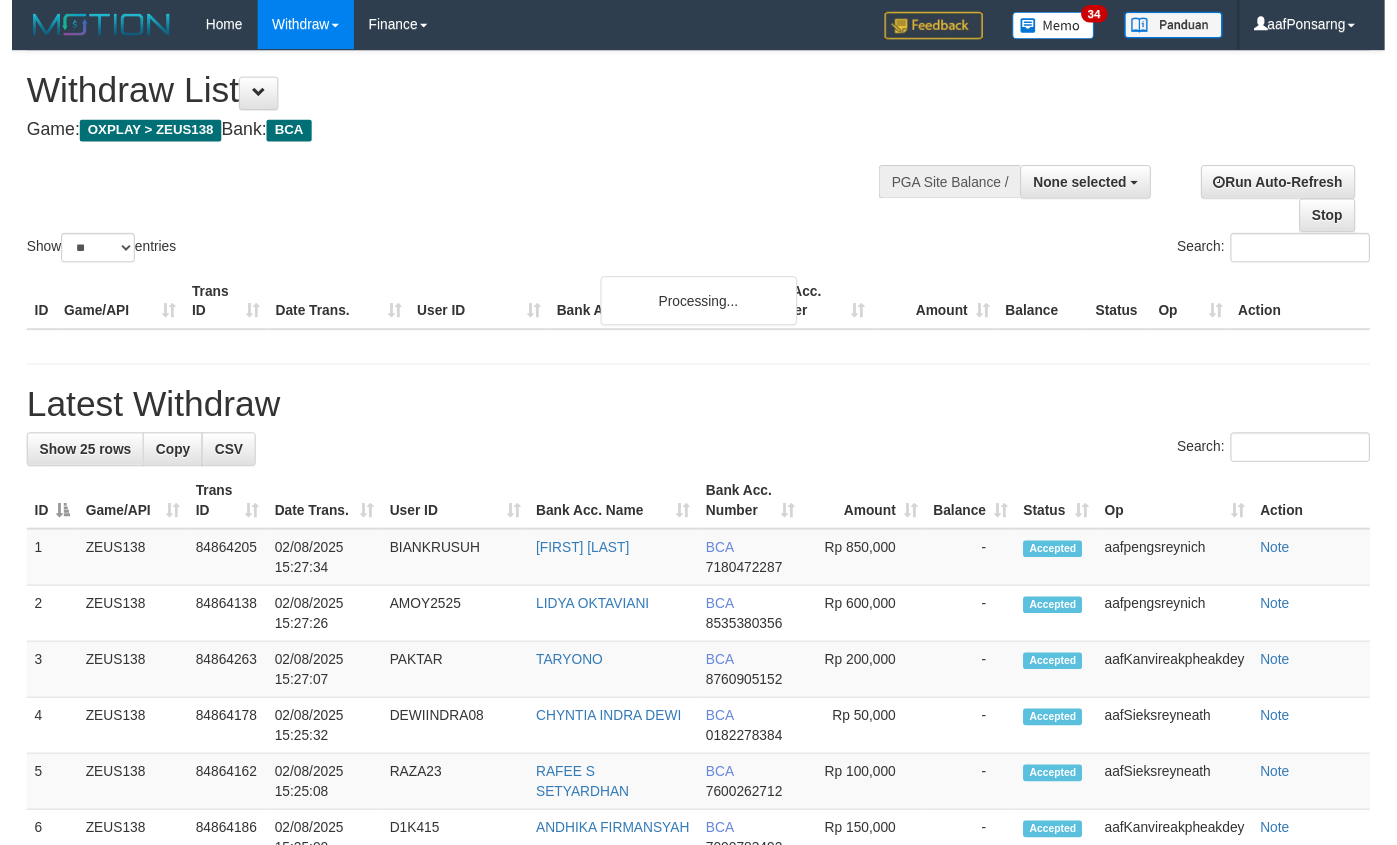 scroll, scrollTop: 152, scrollLeft: 0, axis: vertical 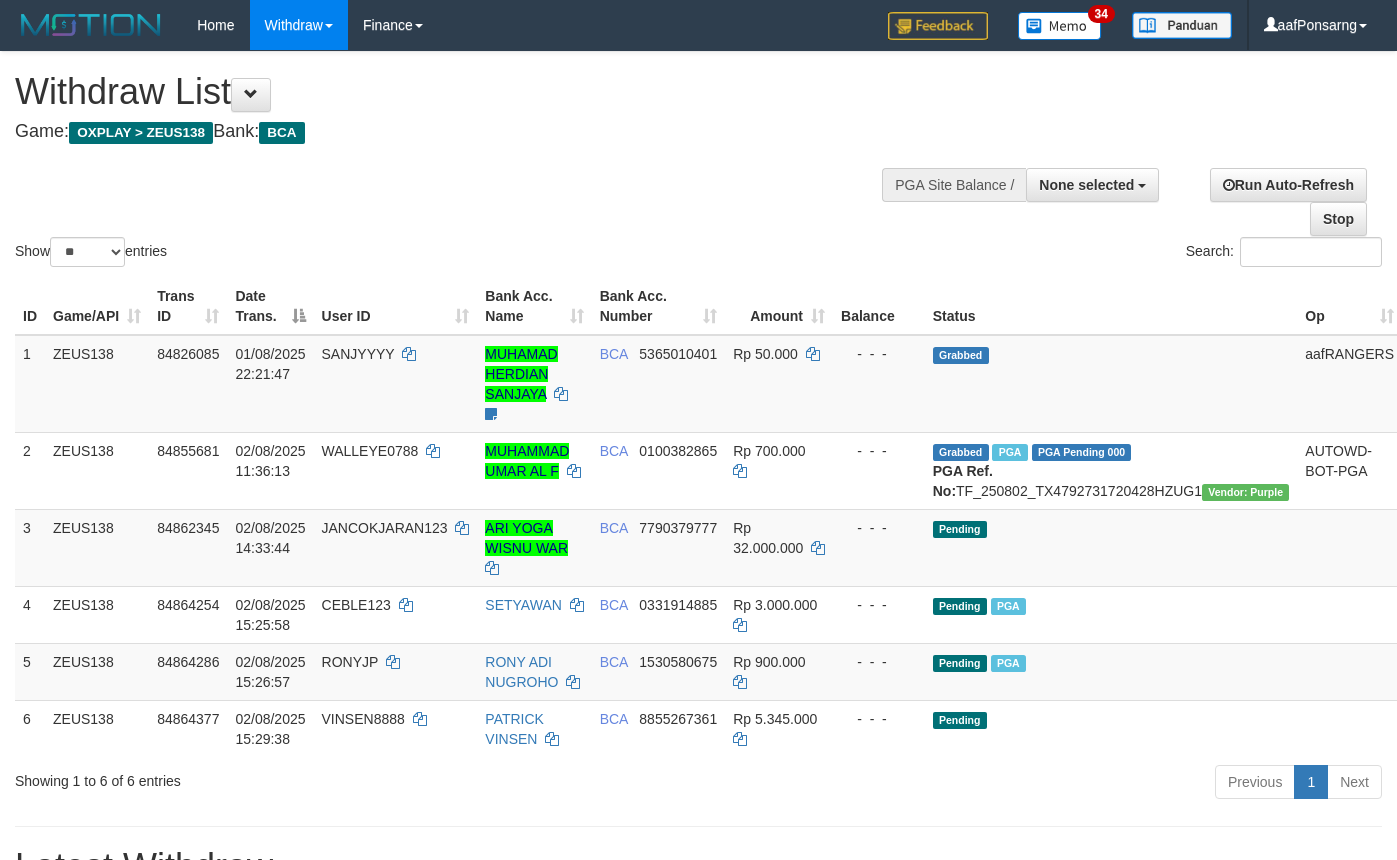 select 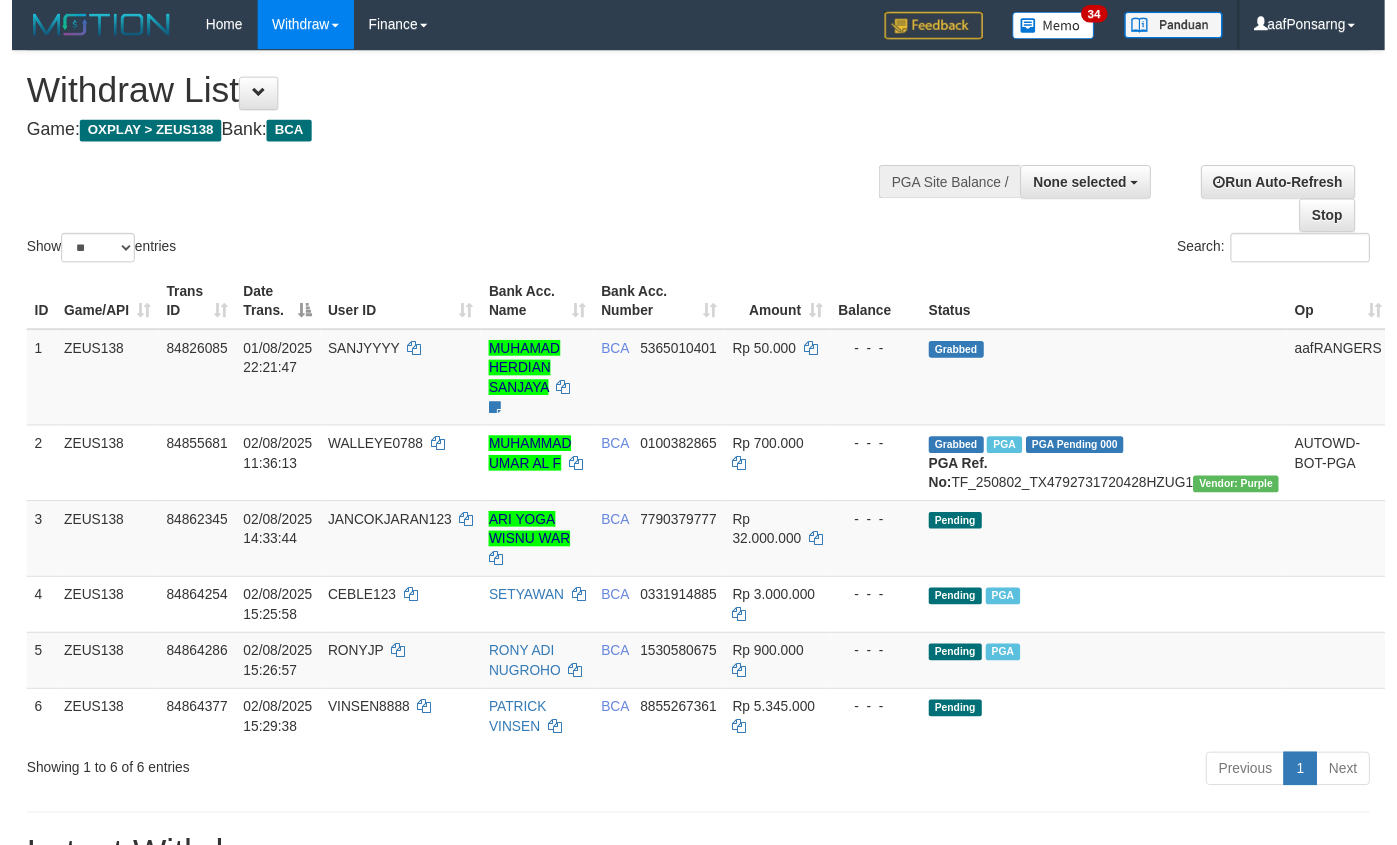 scroll, scrollTop: 152, scrollLeft: 0, axis: vertical 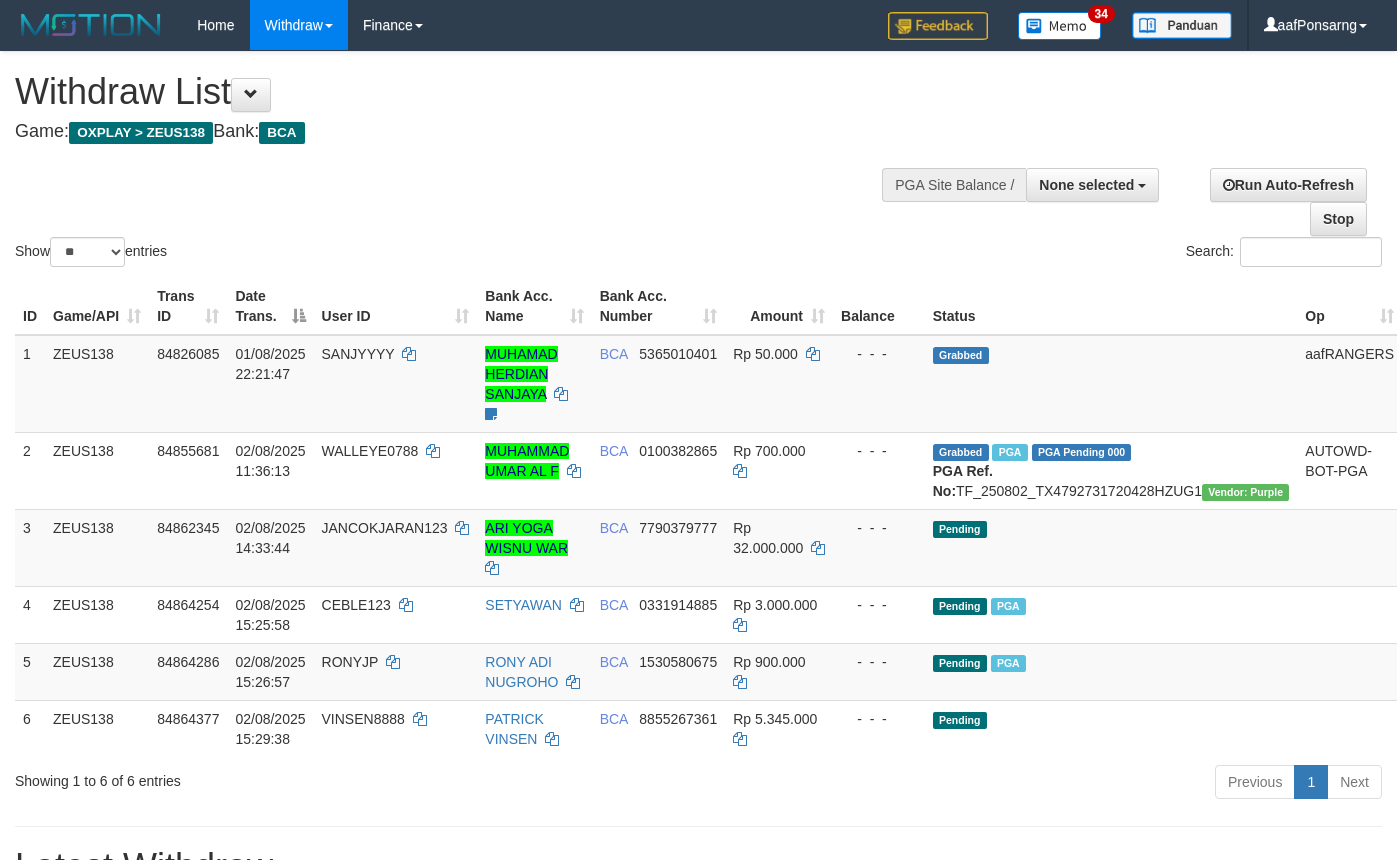select 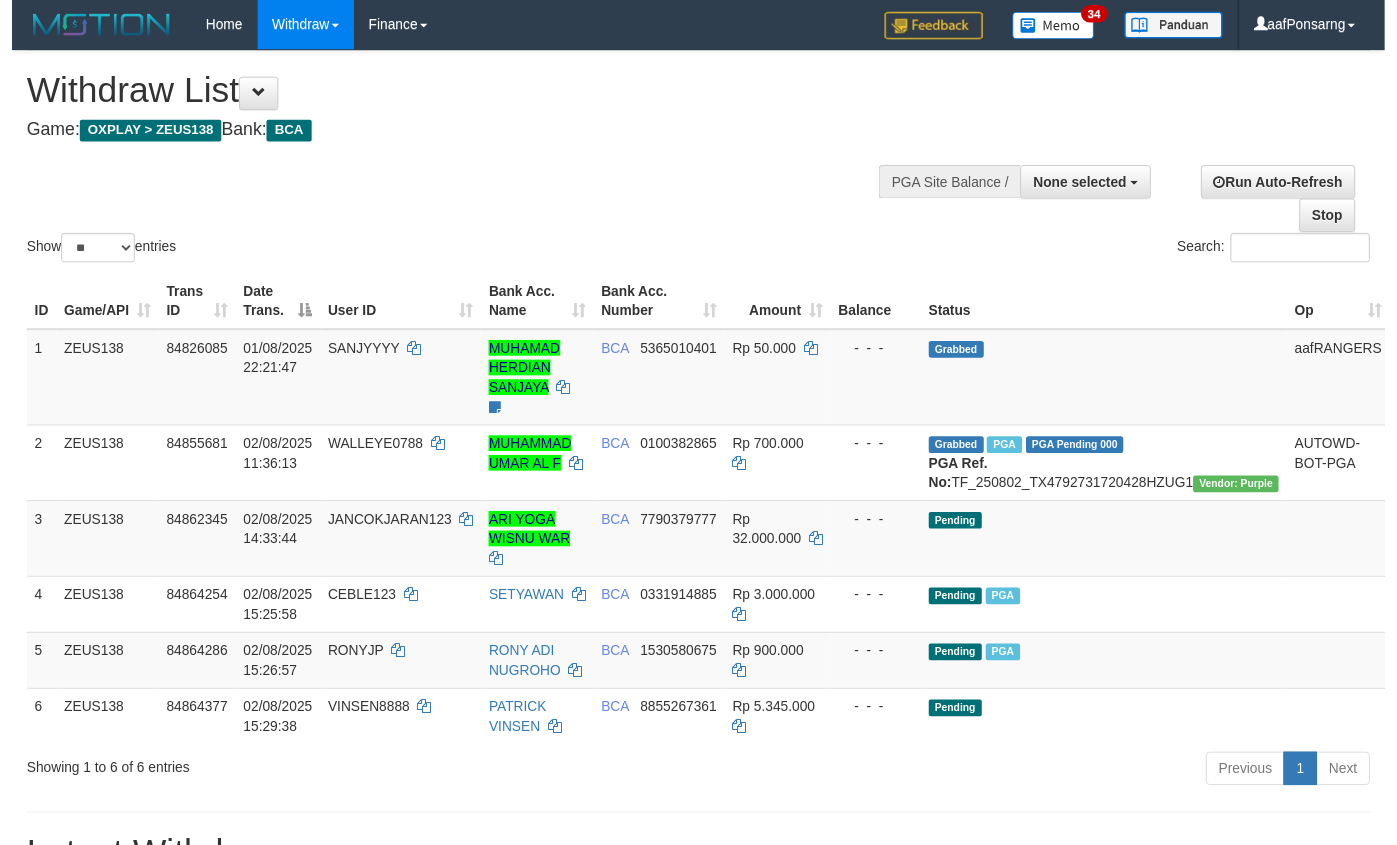 scroll, scrollTop: 152, scrollLeft: 0, axis: vertical 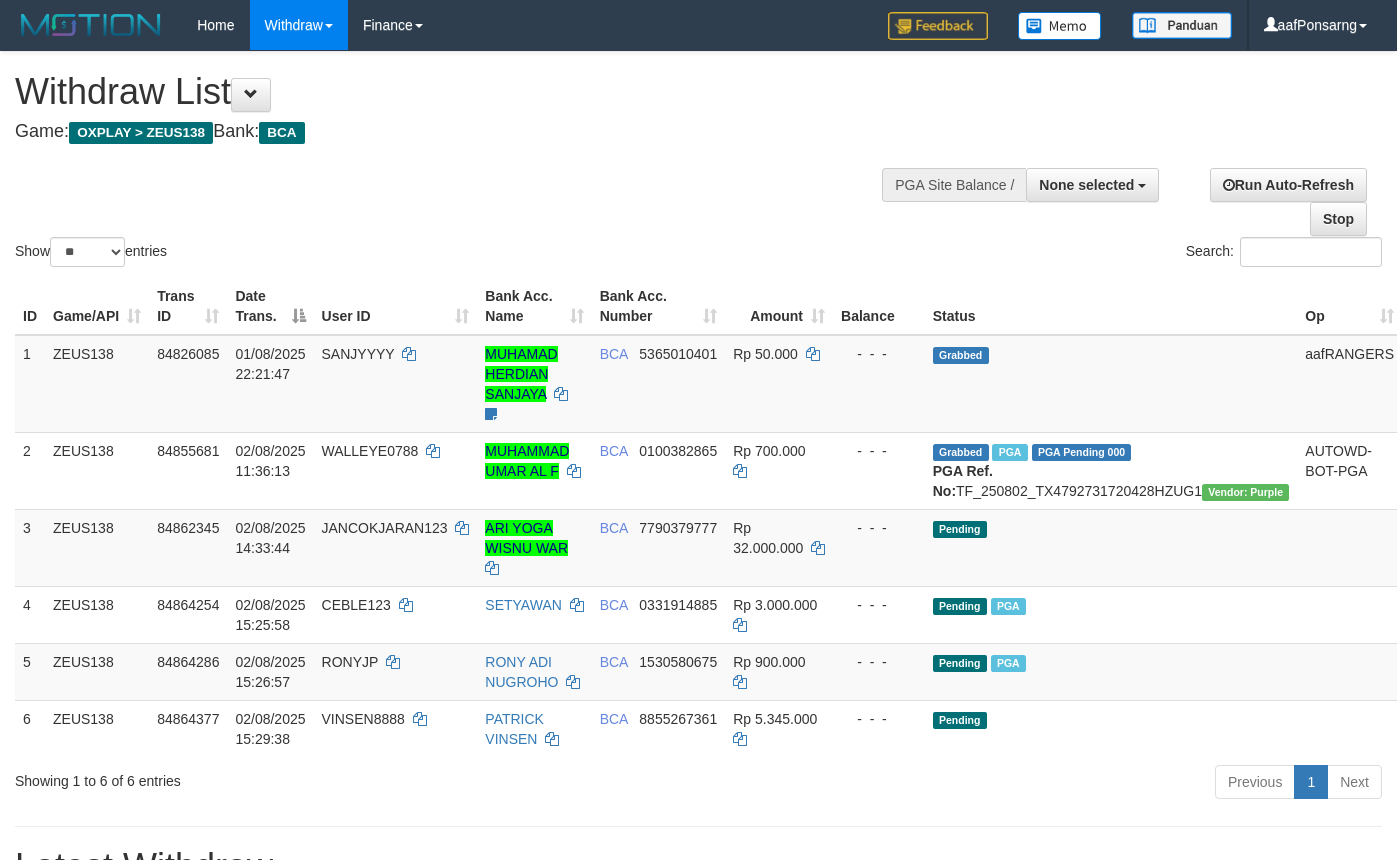 select 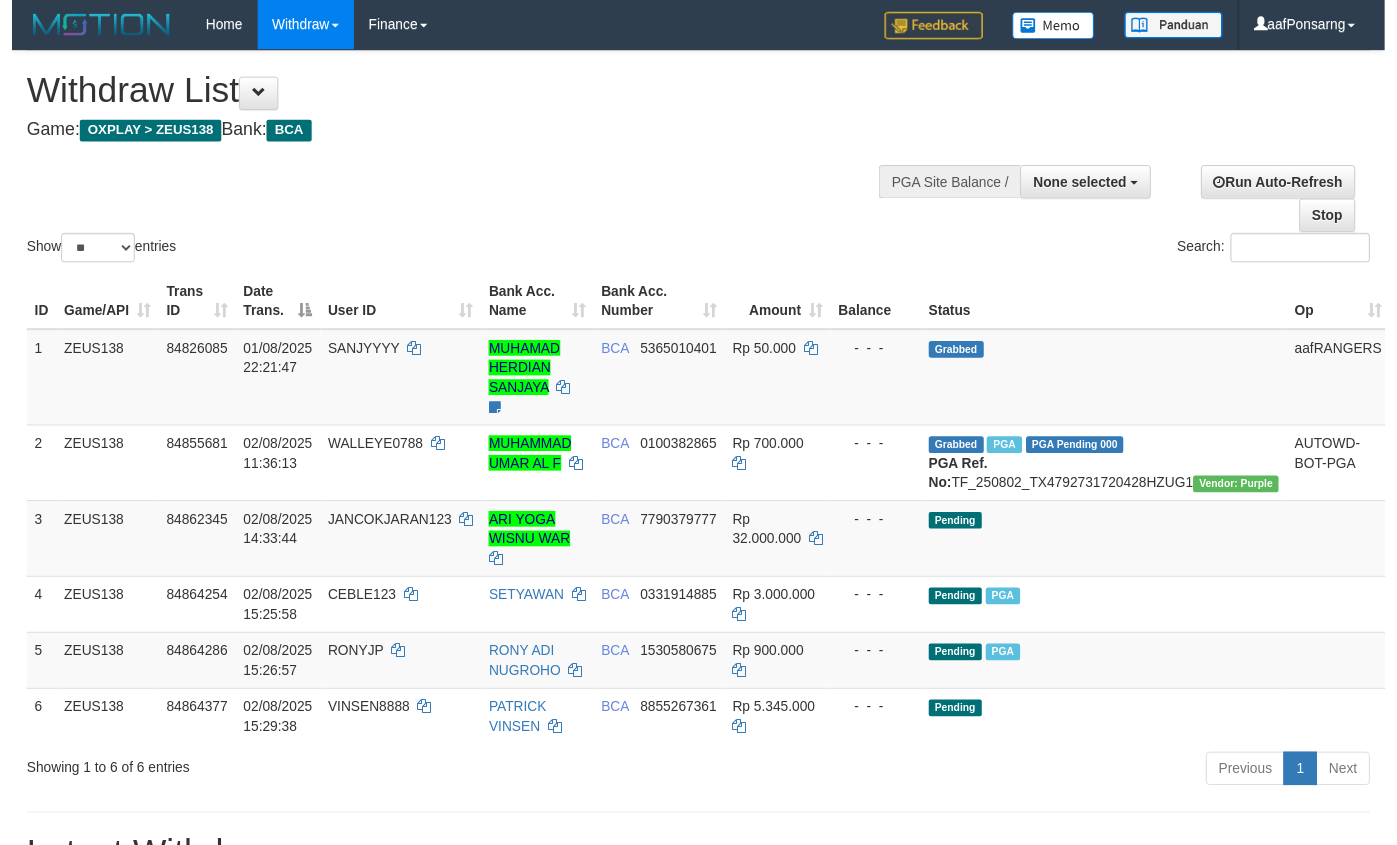 scroll, scrollTop: 152, scrollLeft: 0, axis: vertical 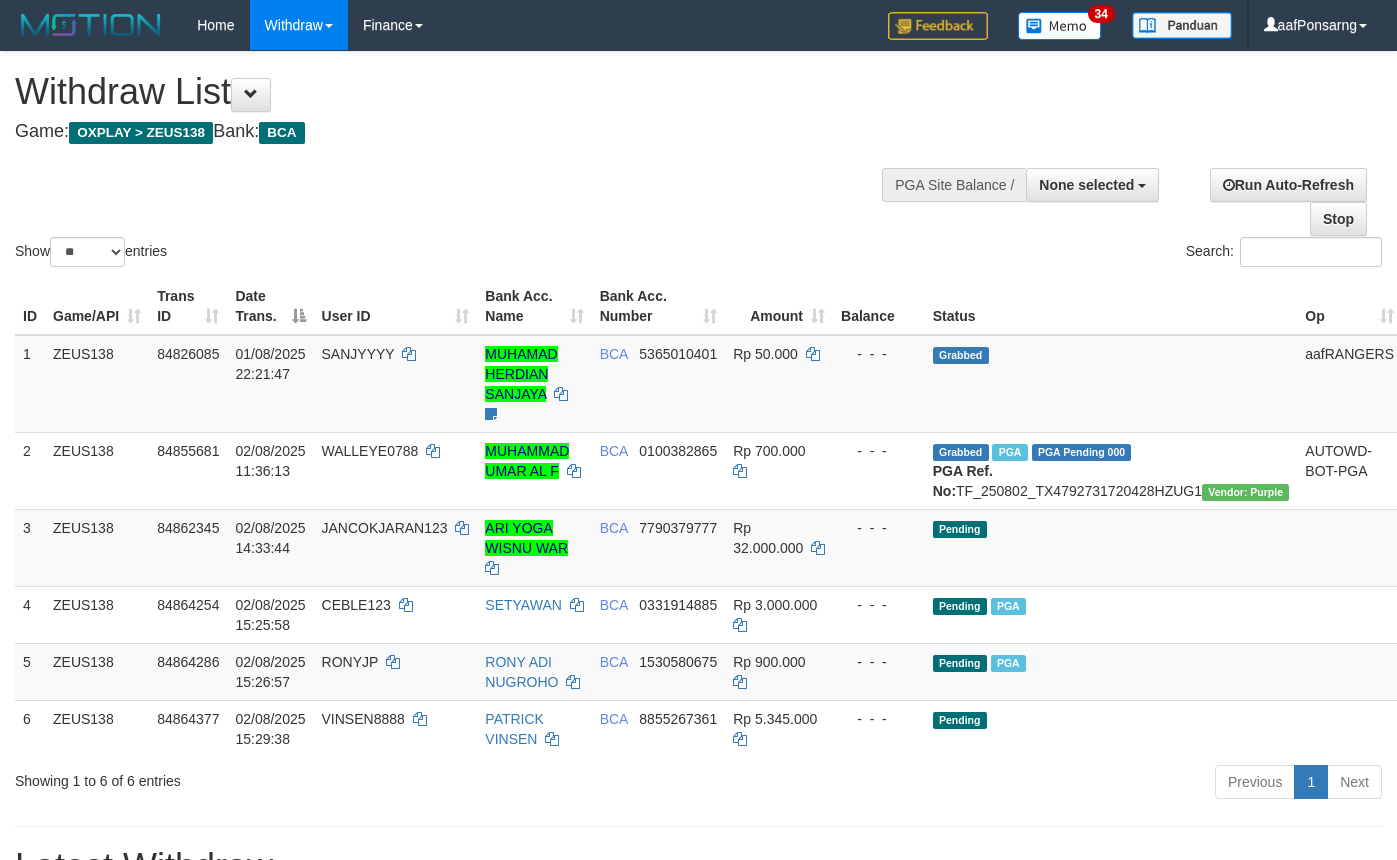 select 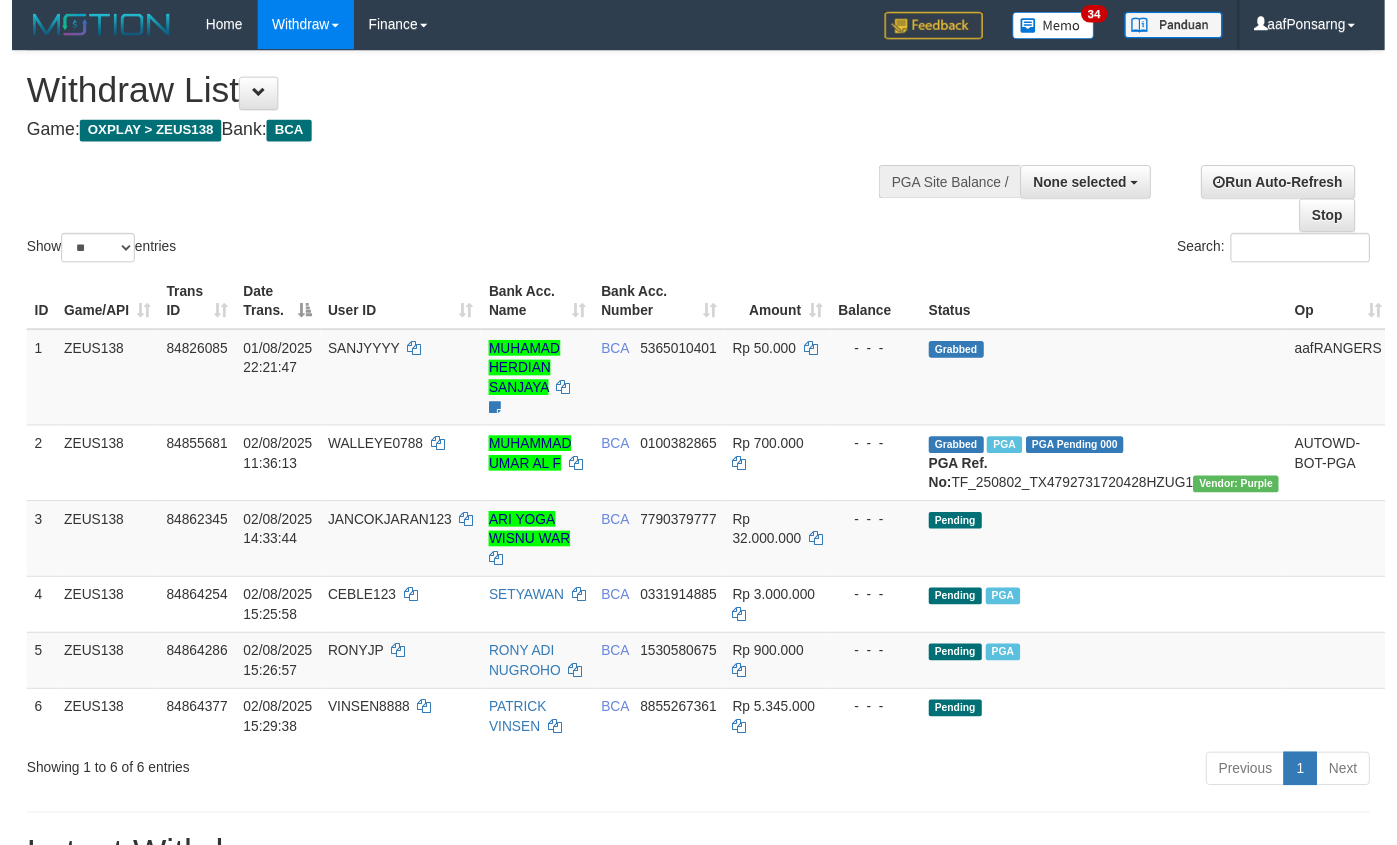 scroll, scrollTop: 152, scrollLeft: 0, axis: vertical 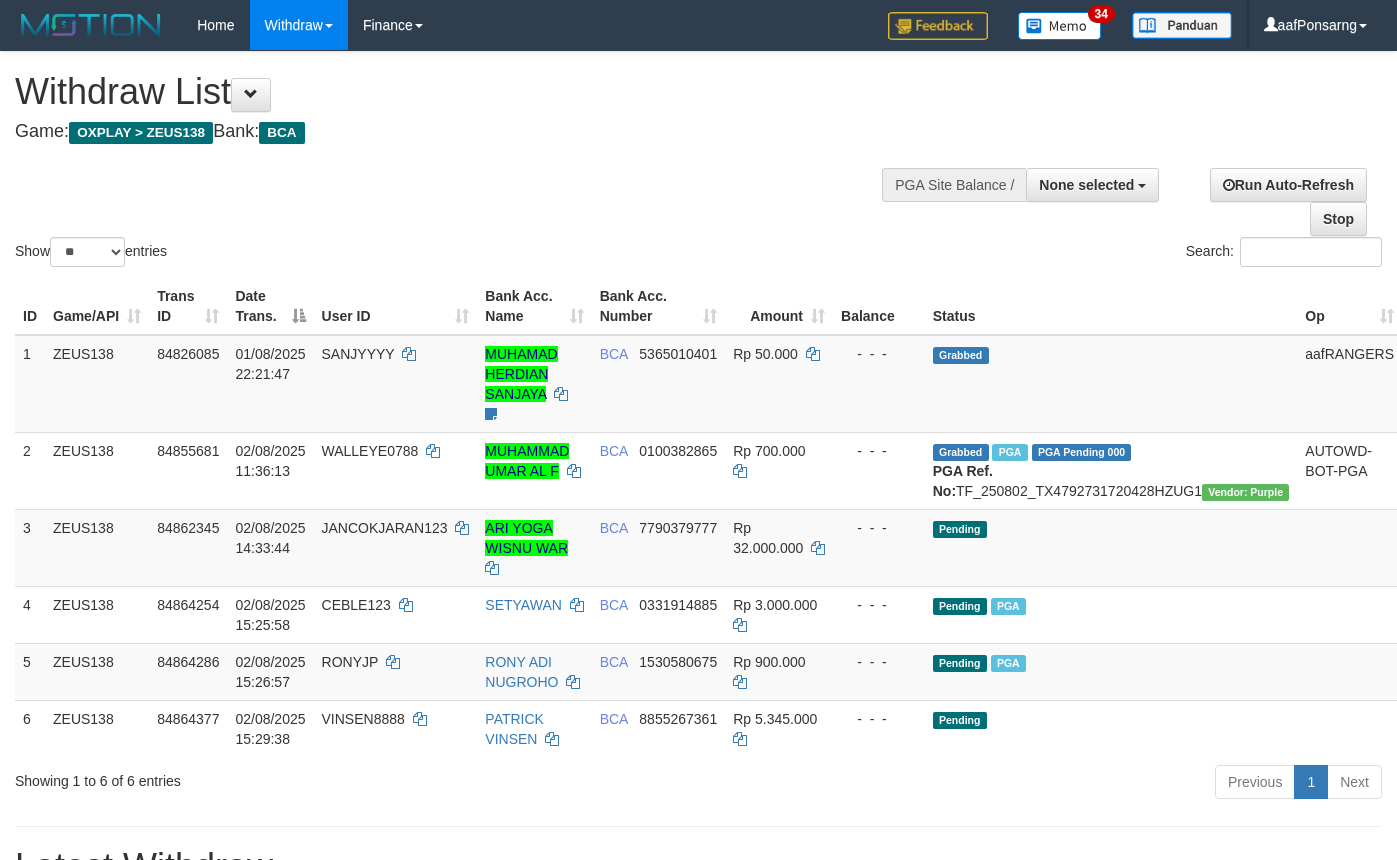 select 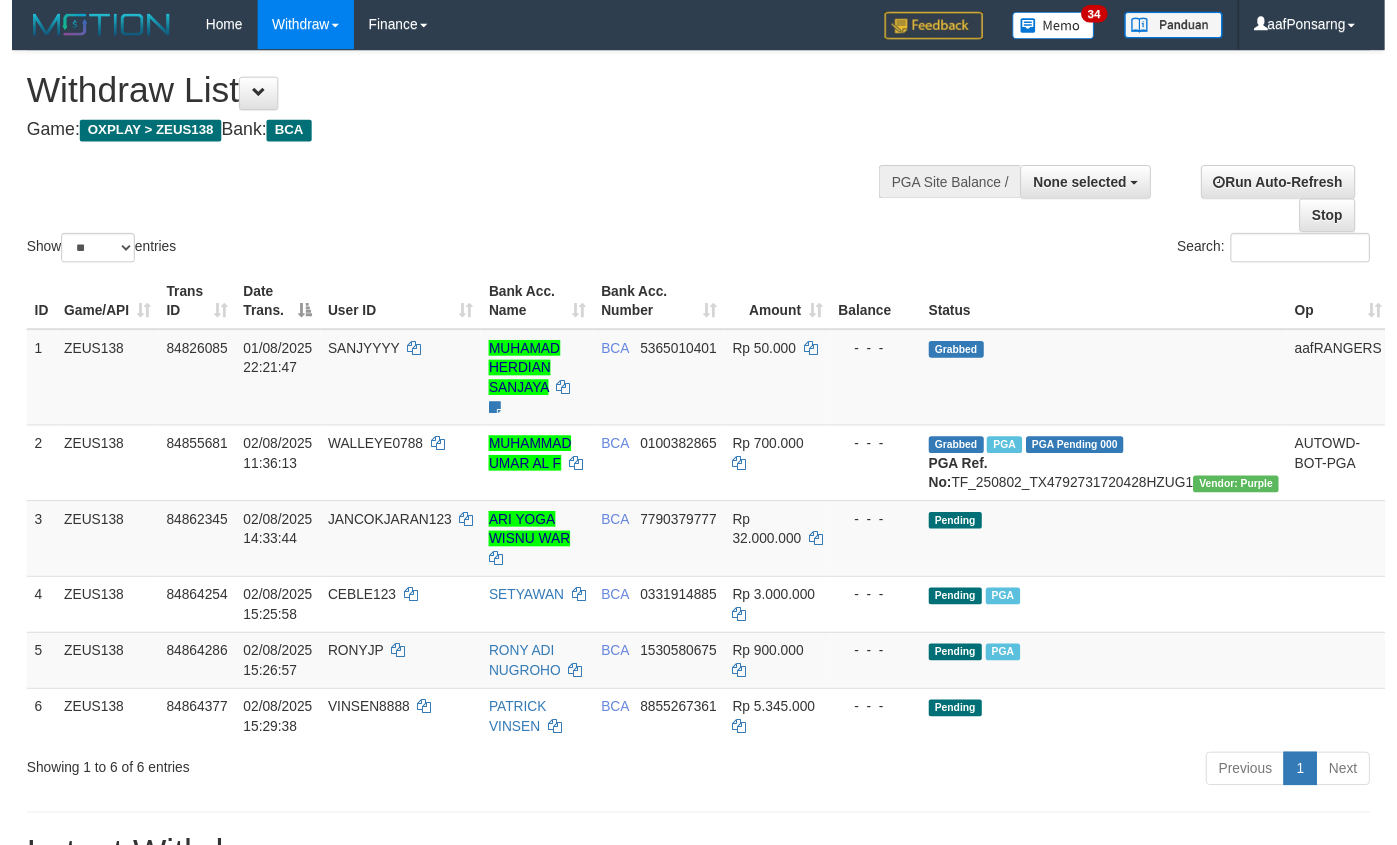 scroll, scrollTop: 152, scrollLeft: 0, axis: vertical 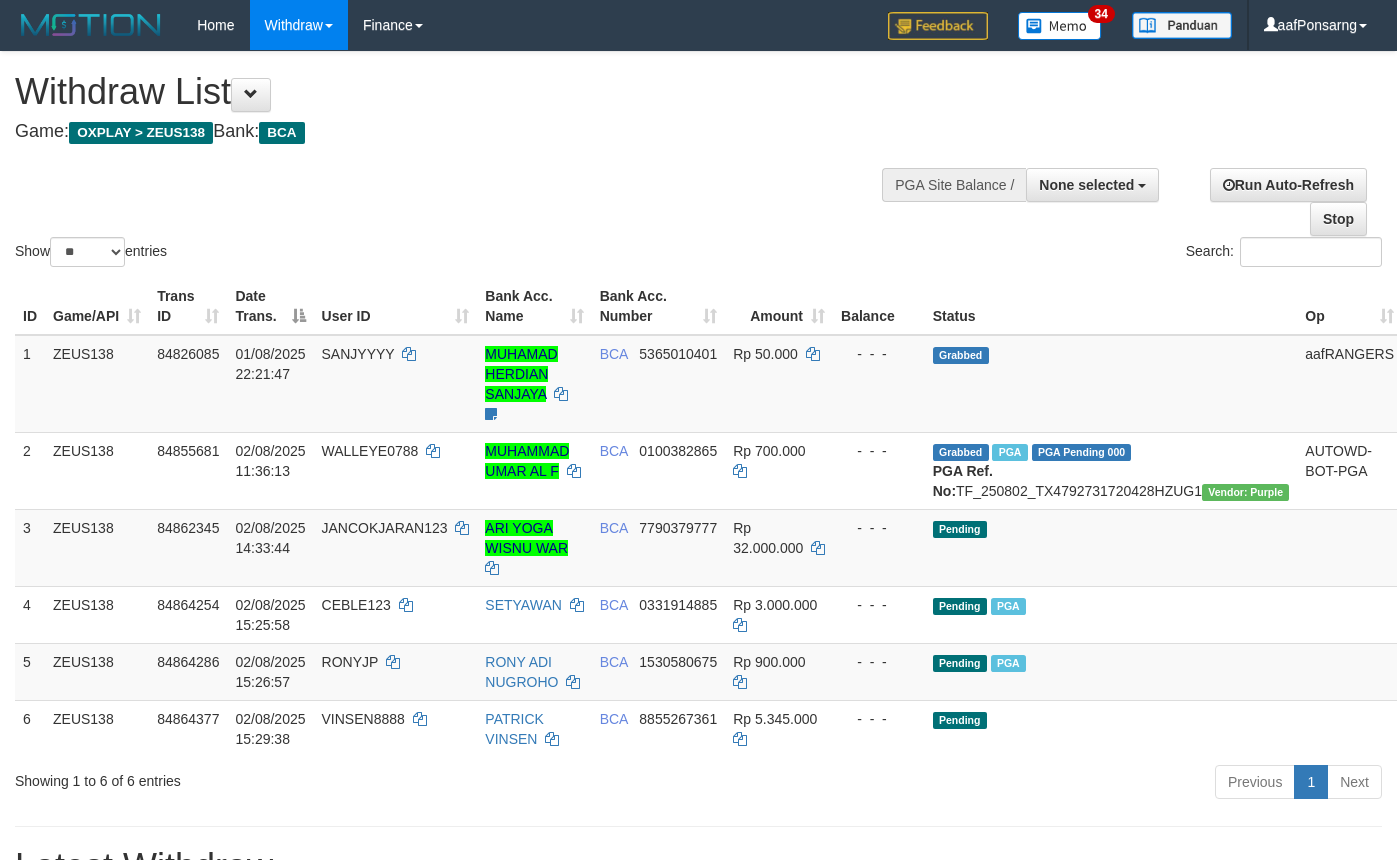 select 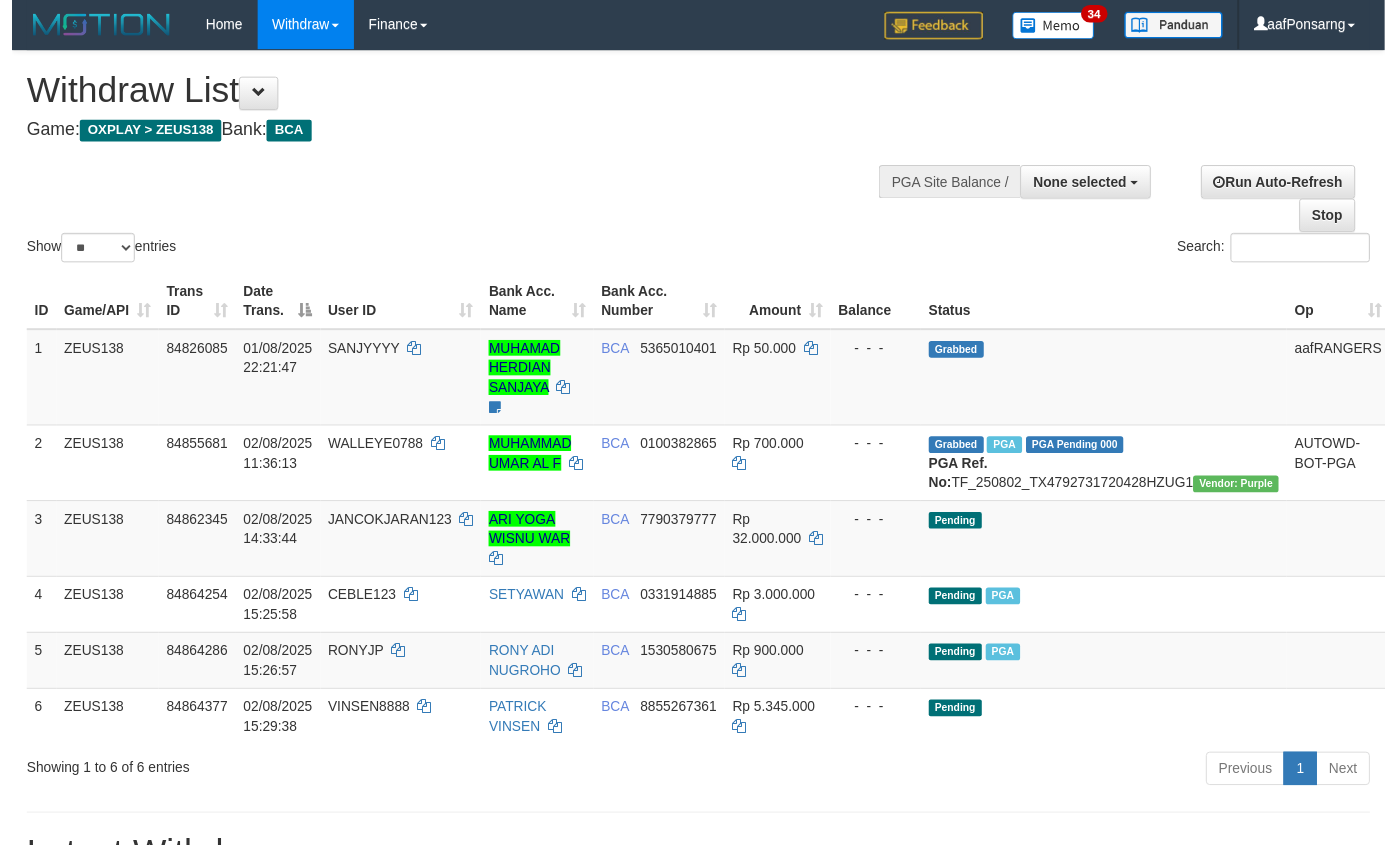 scroll, scrollTop: 152, scrollLeft: 0, axis: vertical 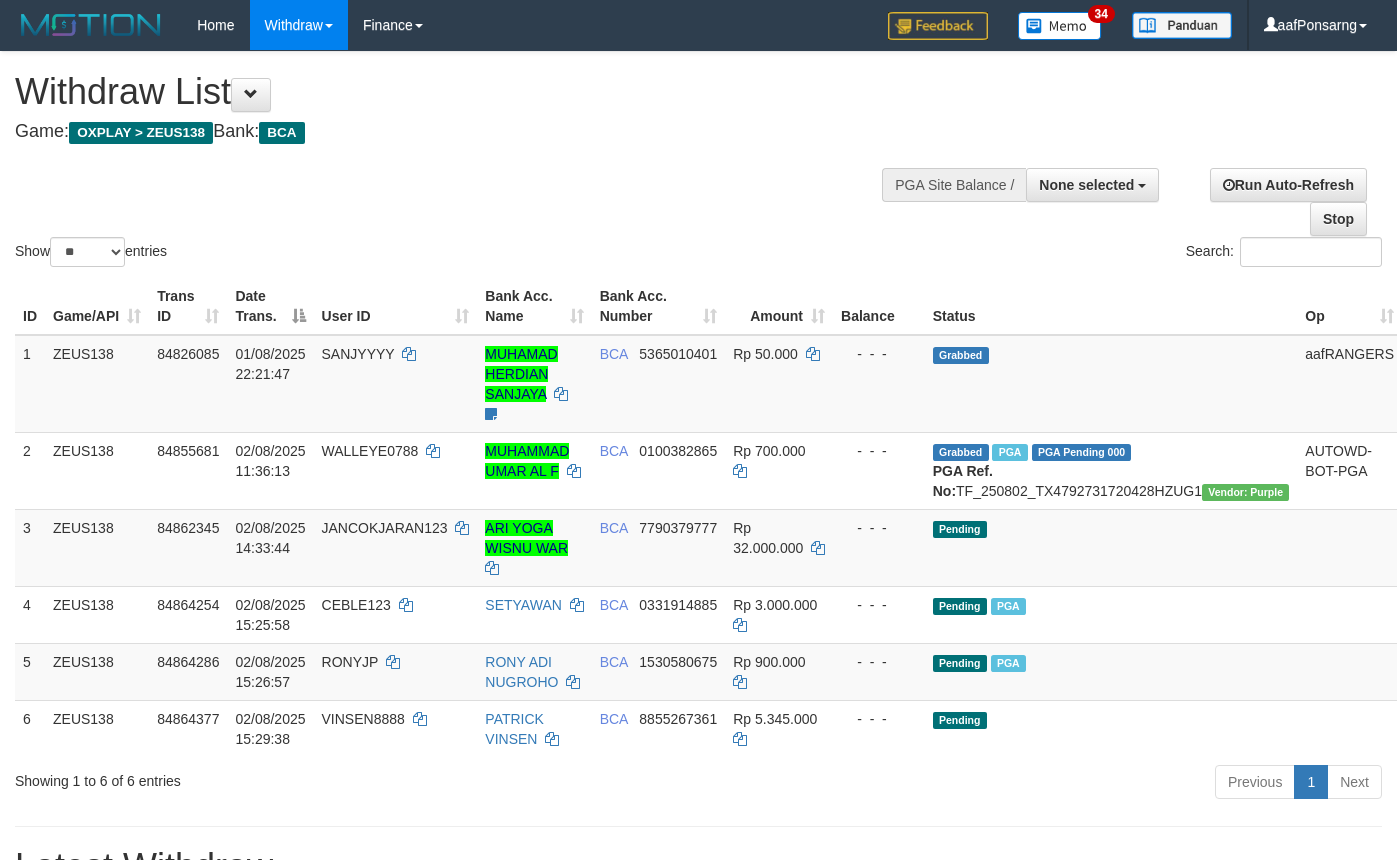 select 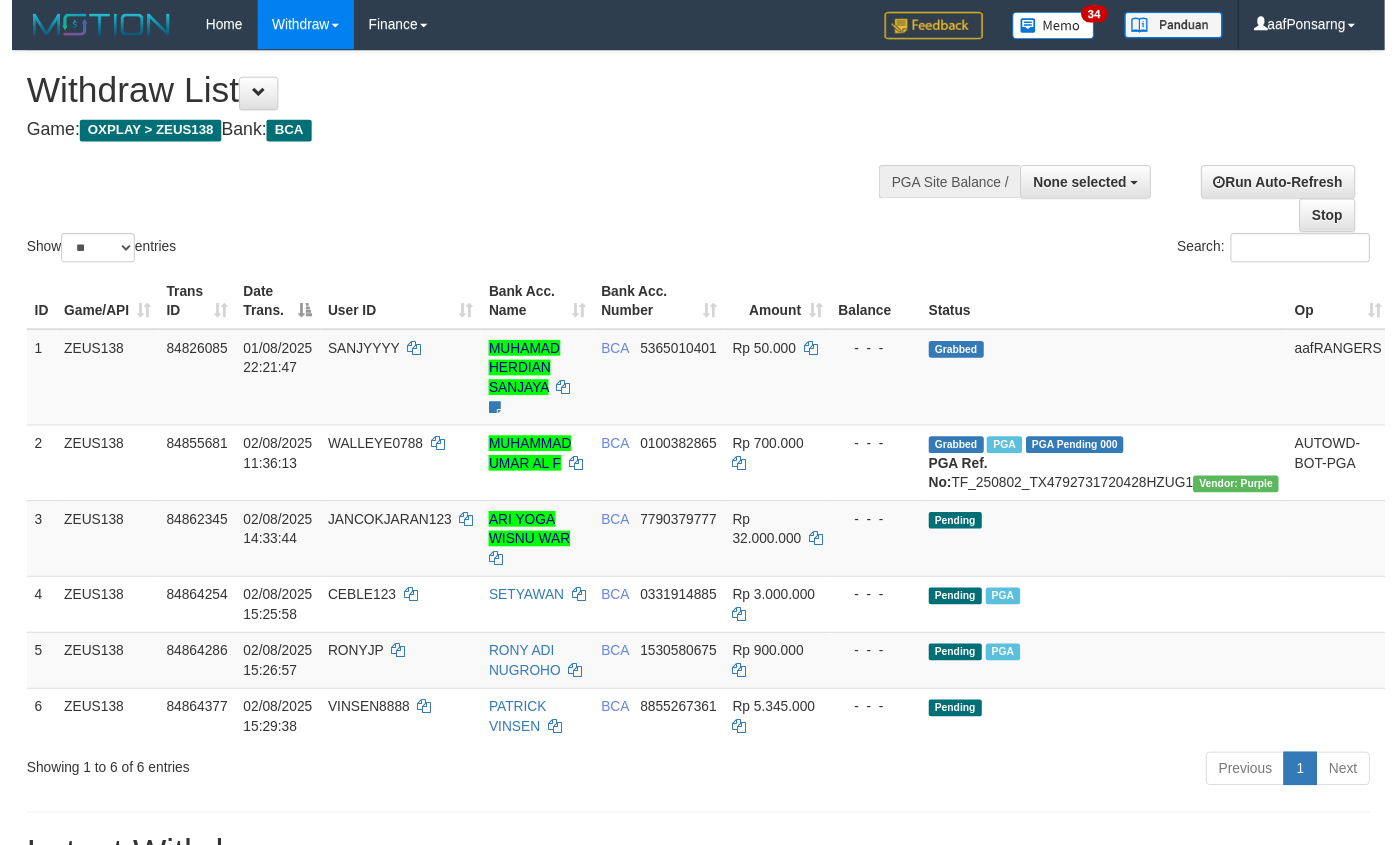 scroll, scrollTop: 152, scrollLeft: 0, axis: vertical 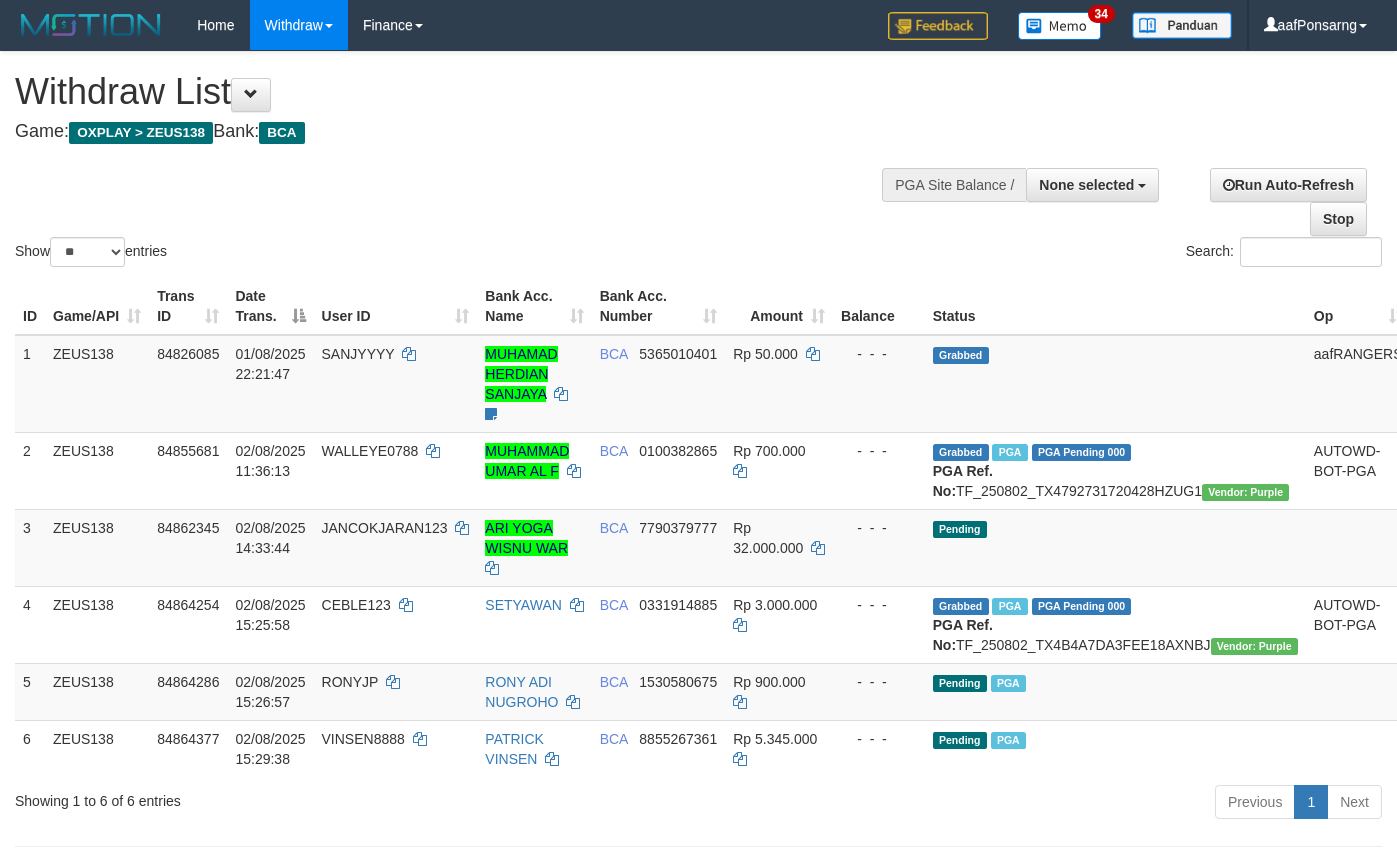 select 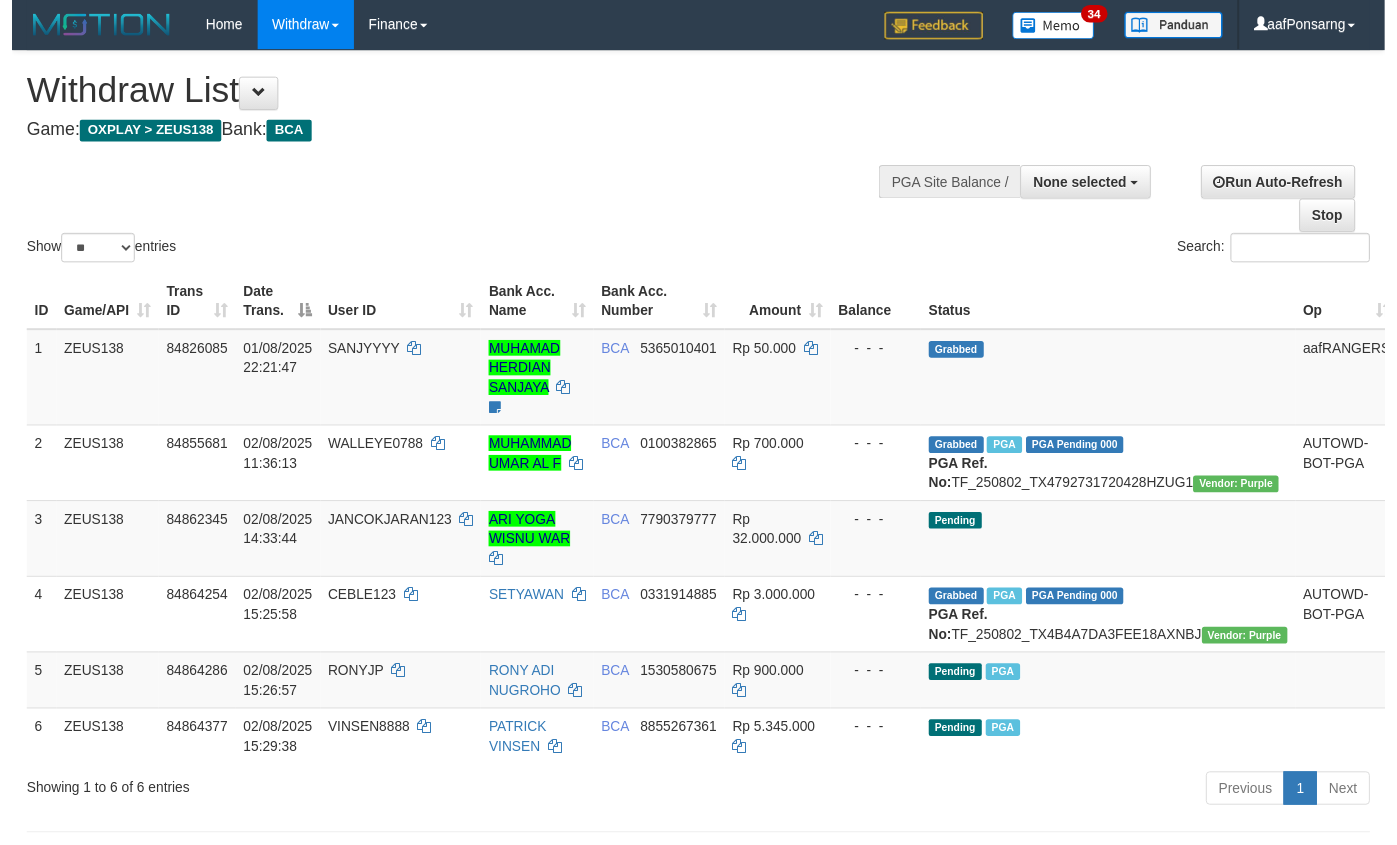 scroll, scrollTop: 152, scrollLeft: 0, axis: vertical 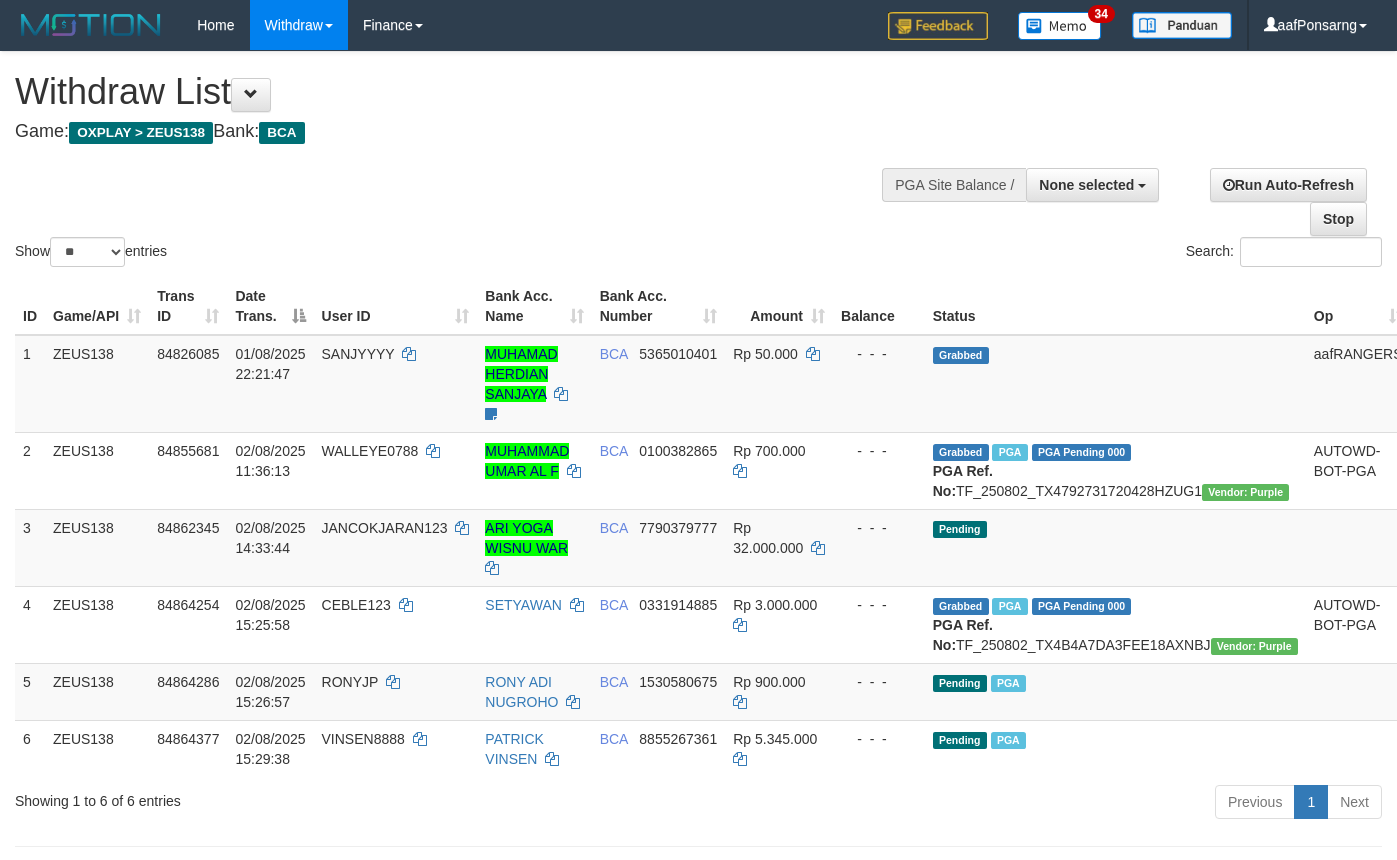 select 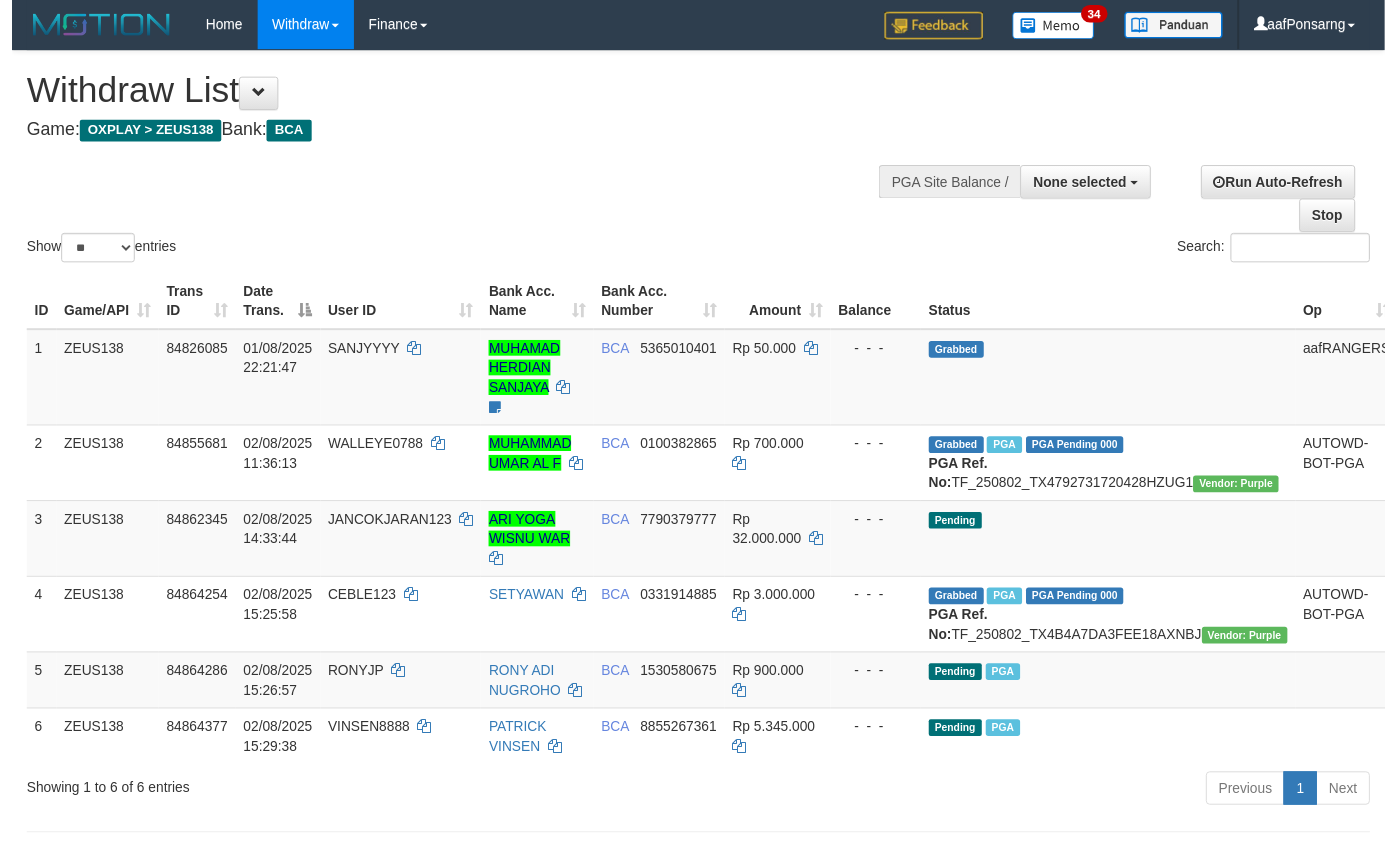 scroll, scrollTop: 152, scrollLeft: 0, axis: vertical 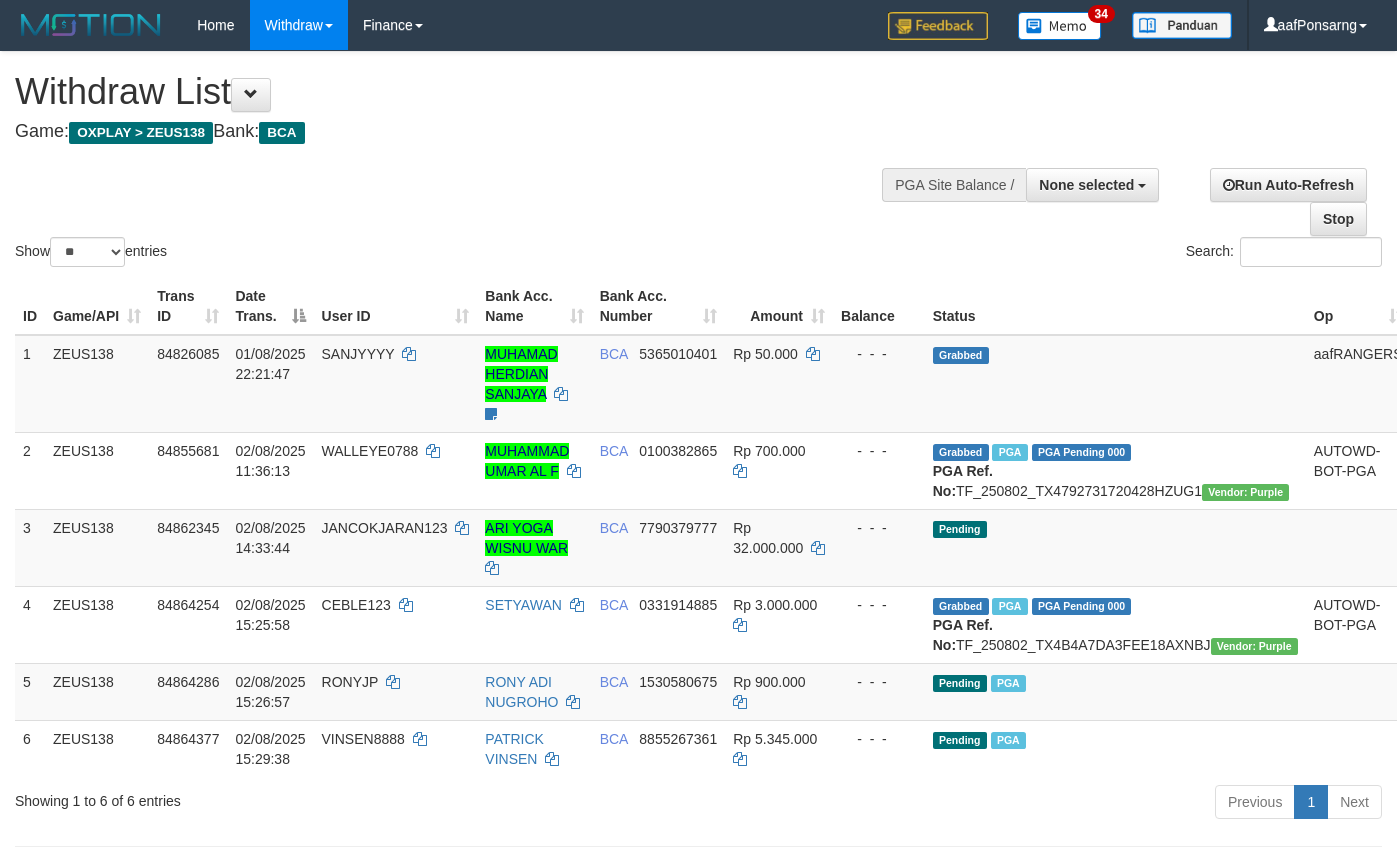 select 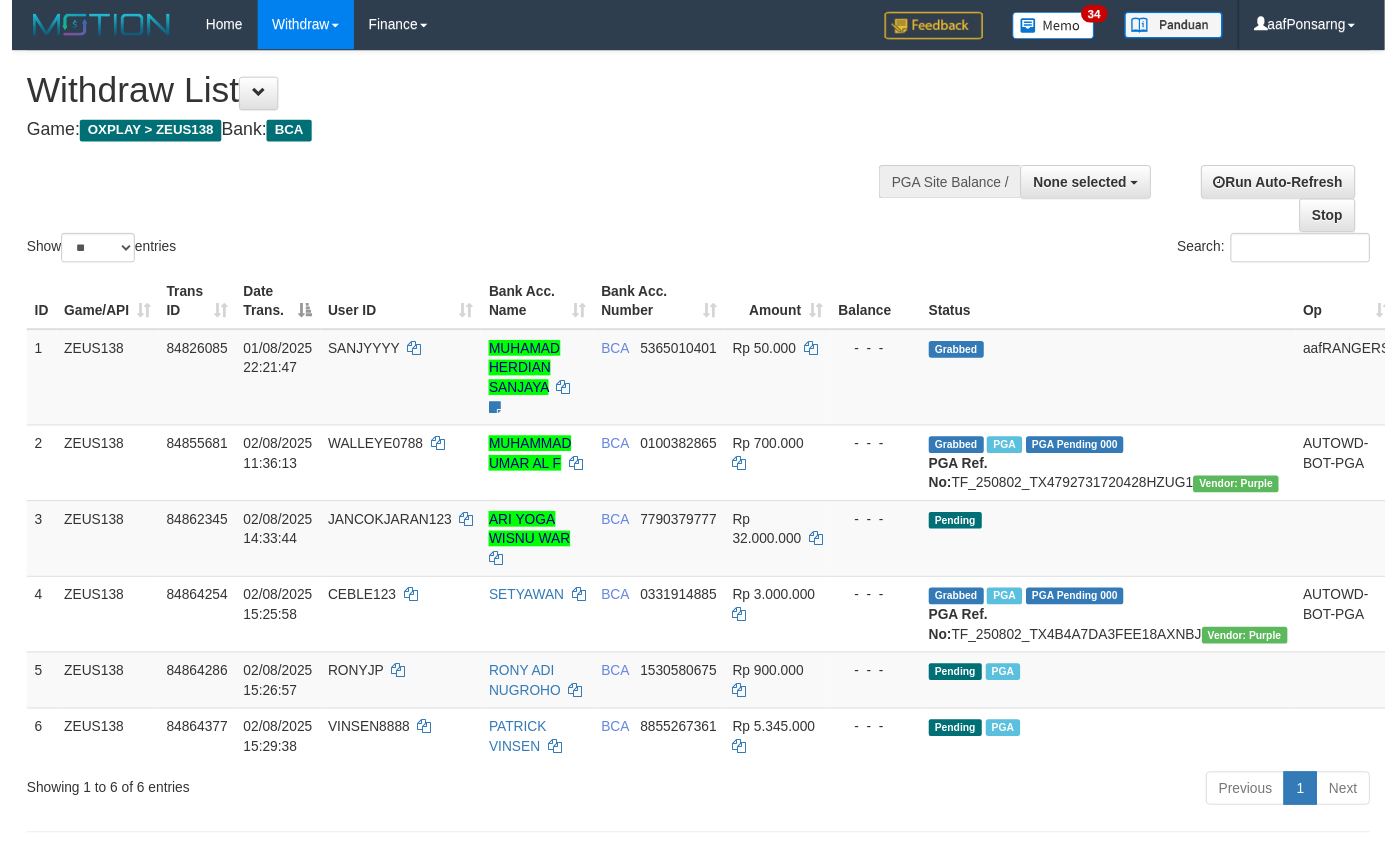 scroll, scrollTop: 152, scrollLeft: 0, axis: vertical 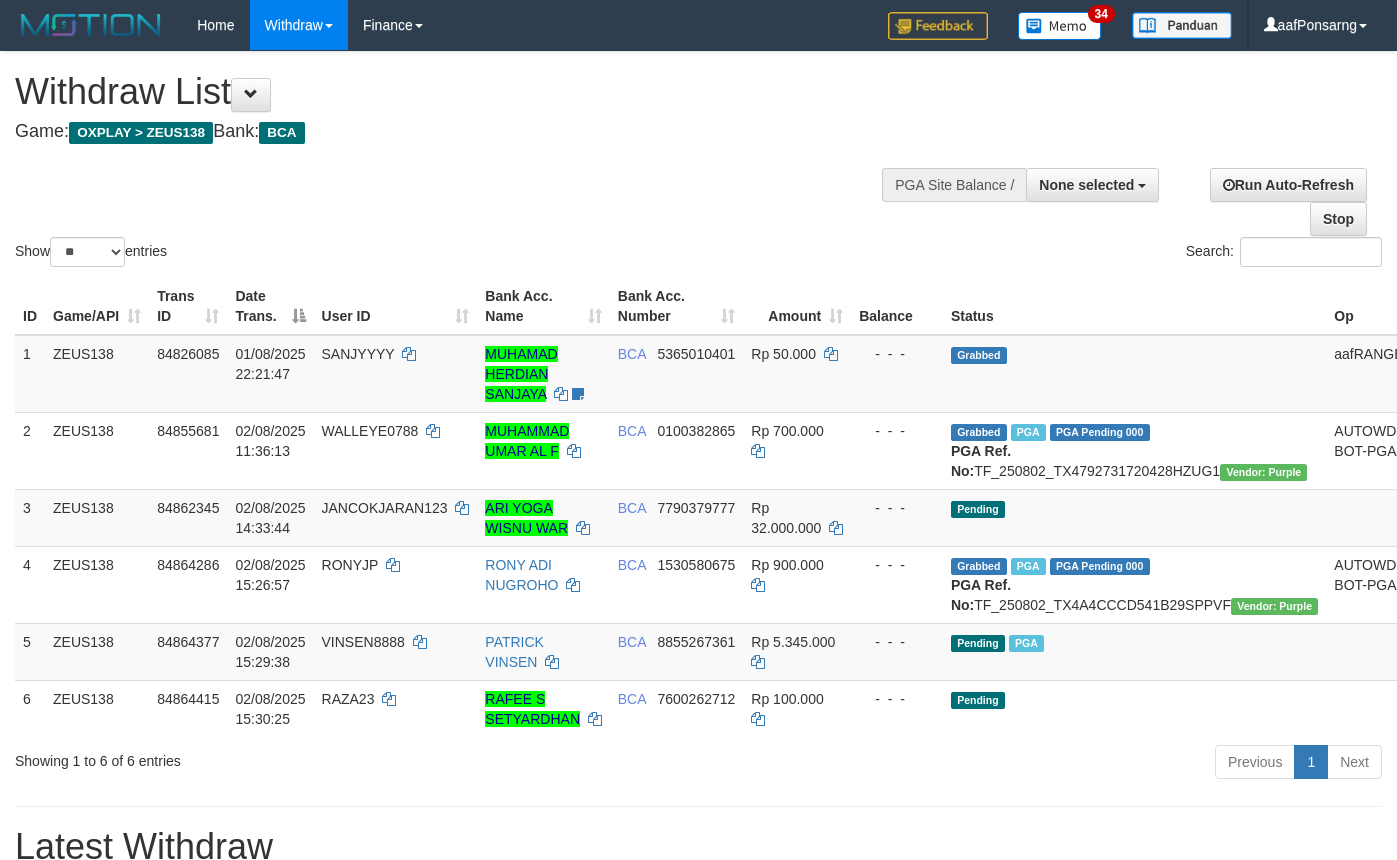 select 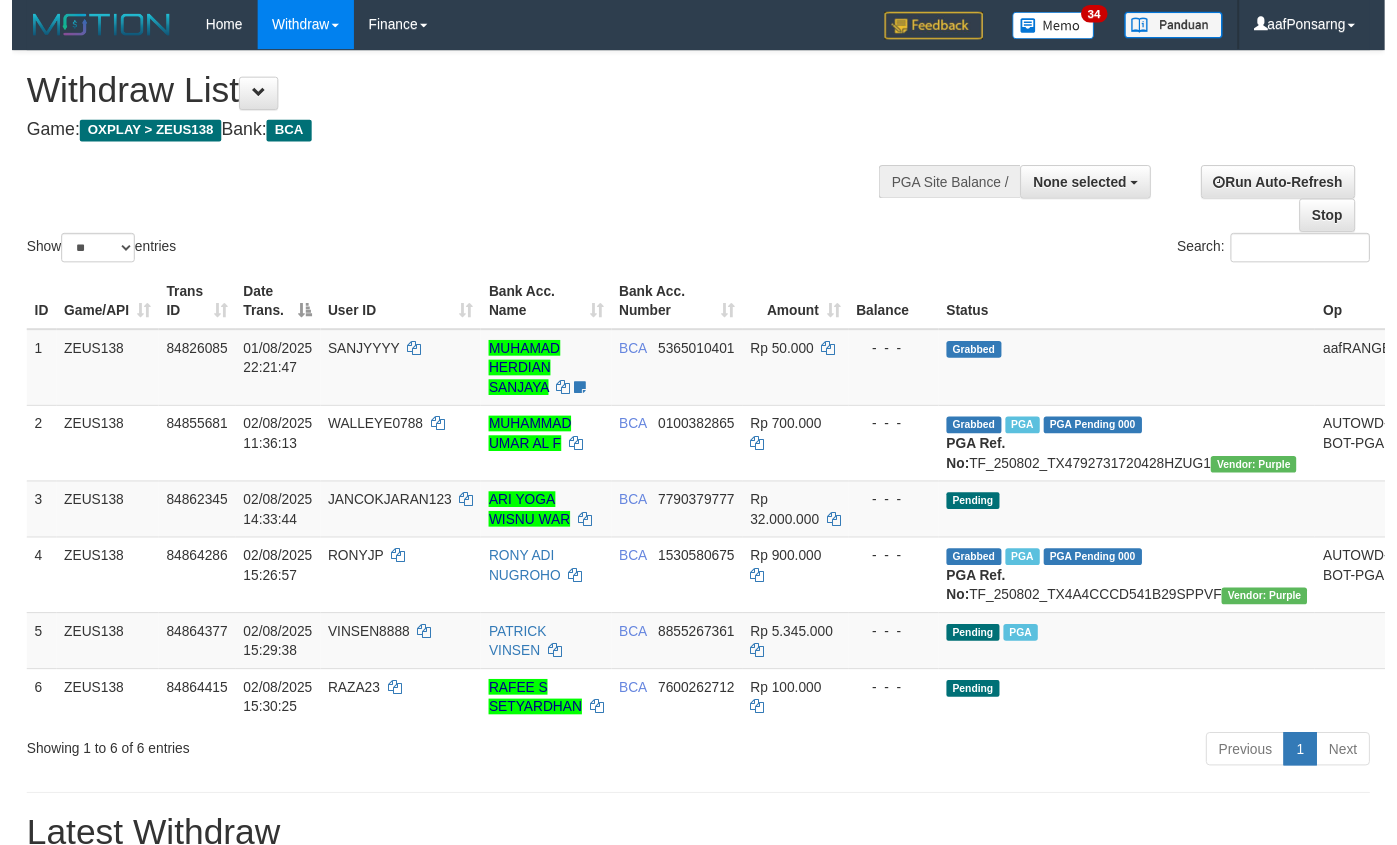 scroll, scrollTop: 152, scrollLeft: 0, axis: vertical 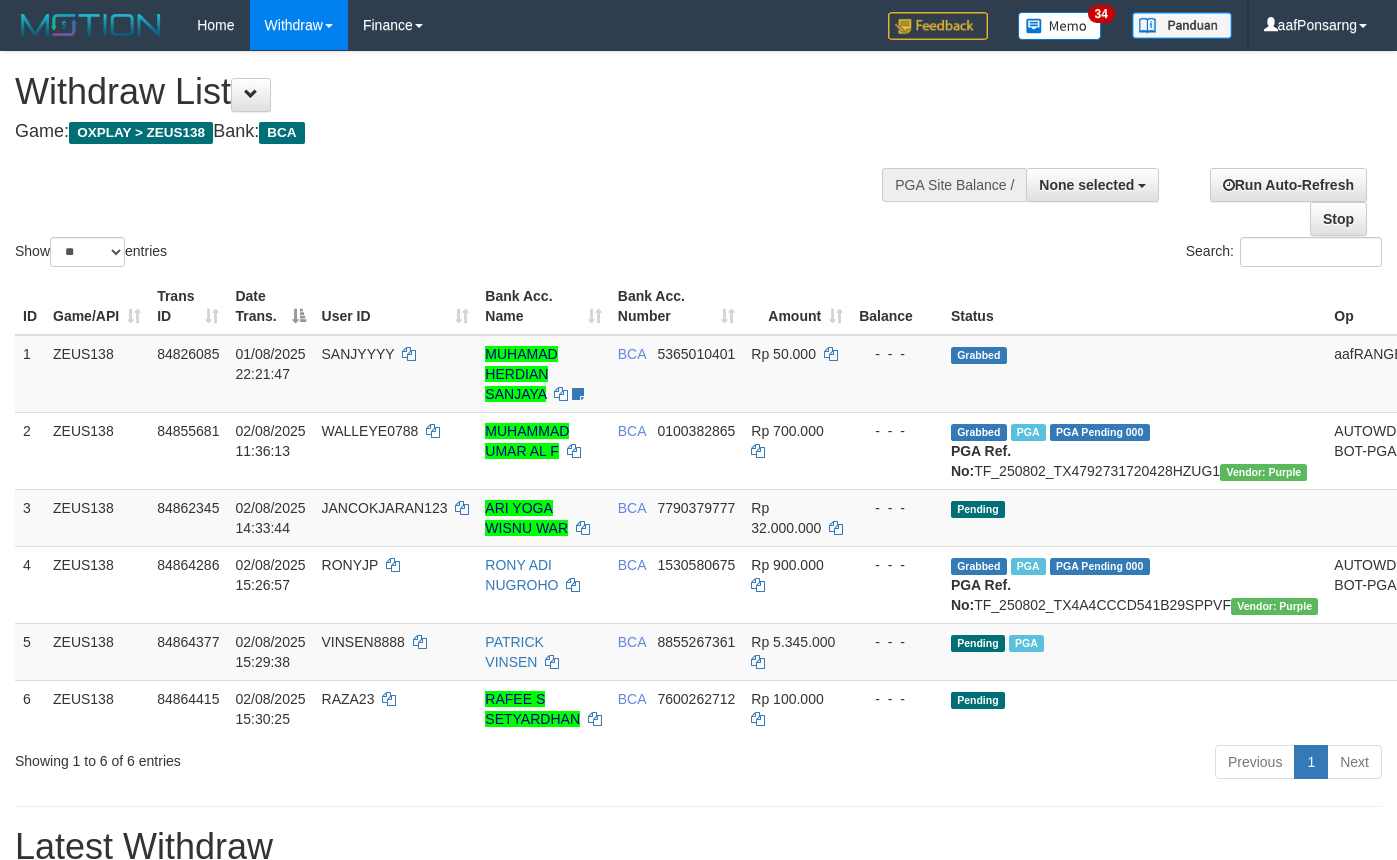 select 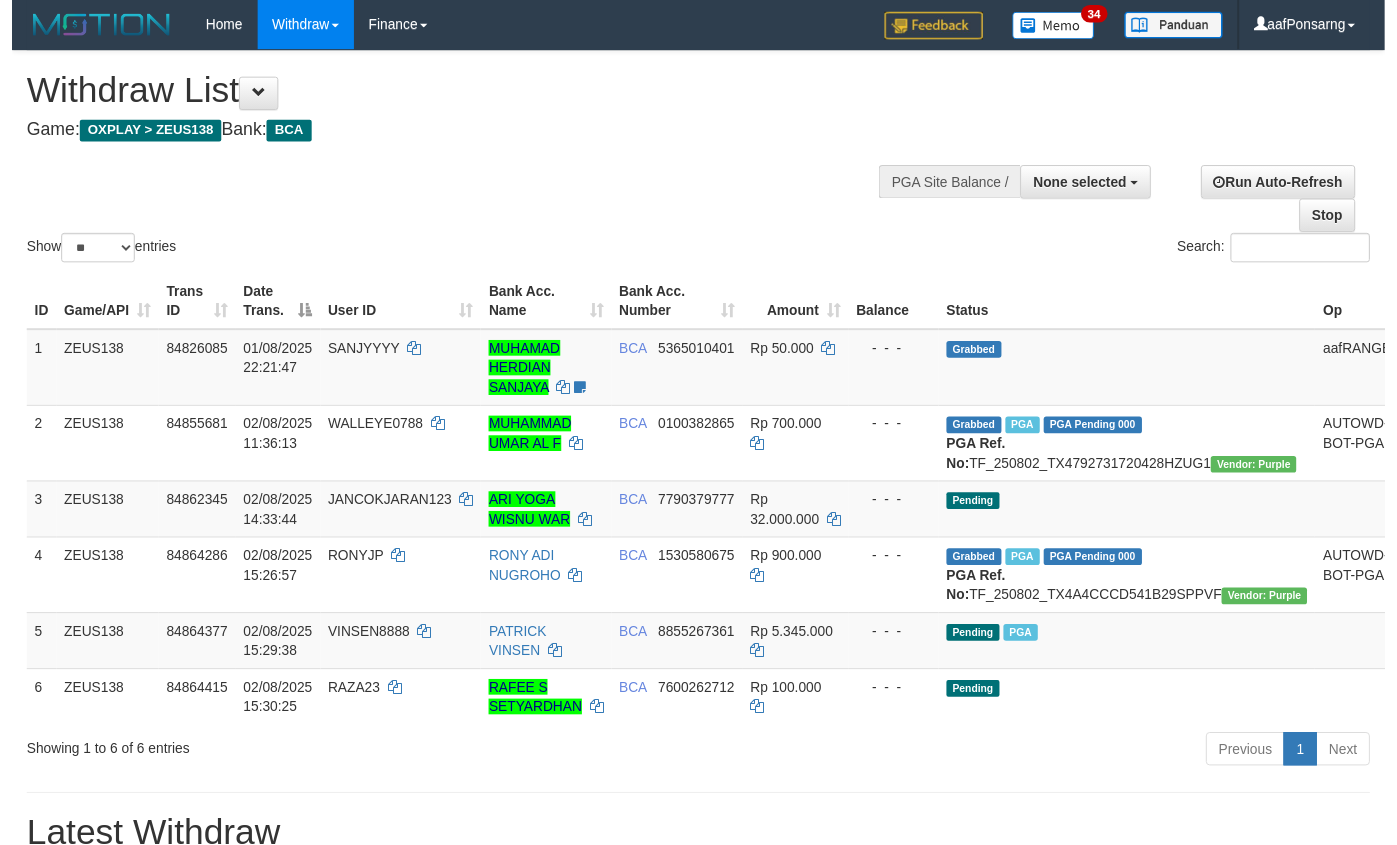 scroll, scrollTop: 152, scrollLeft: 0, axis: vertical 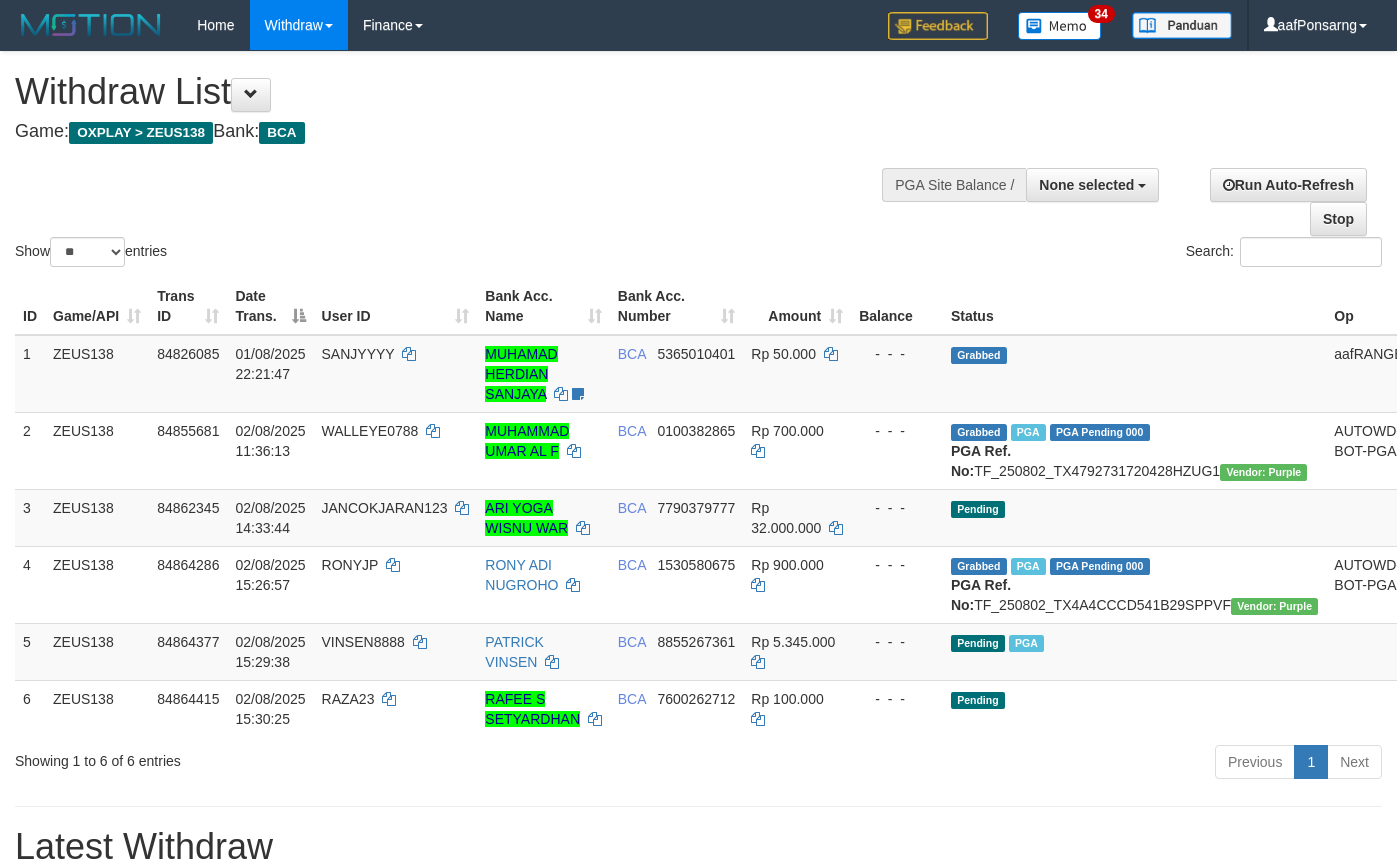 select 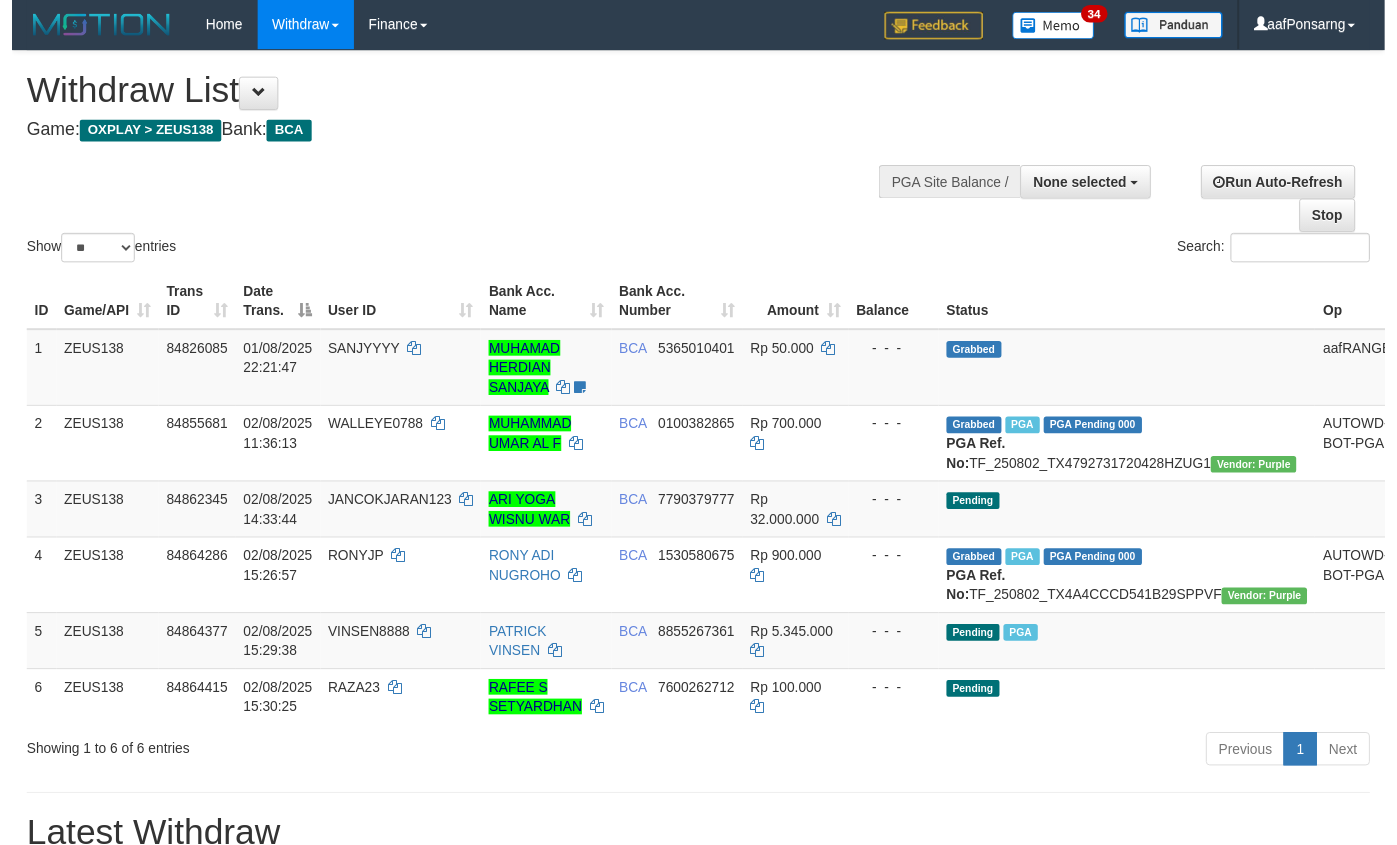scroll, scrollTop: 152, scrollLeft: 0, axis: vertical 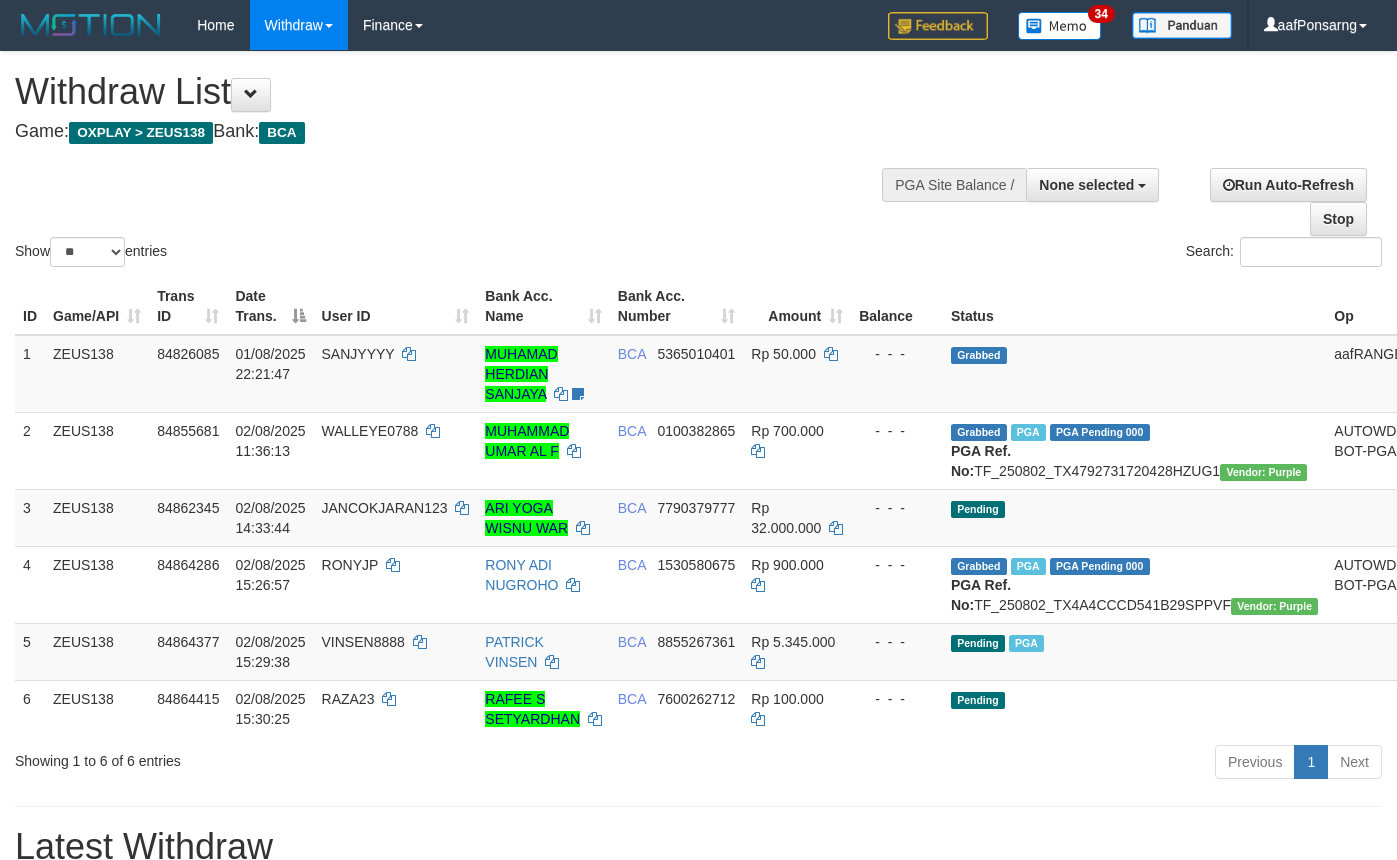select 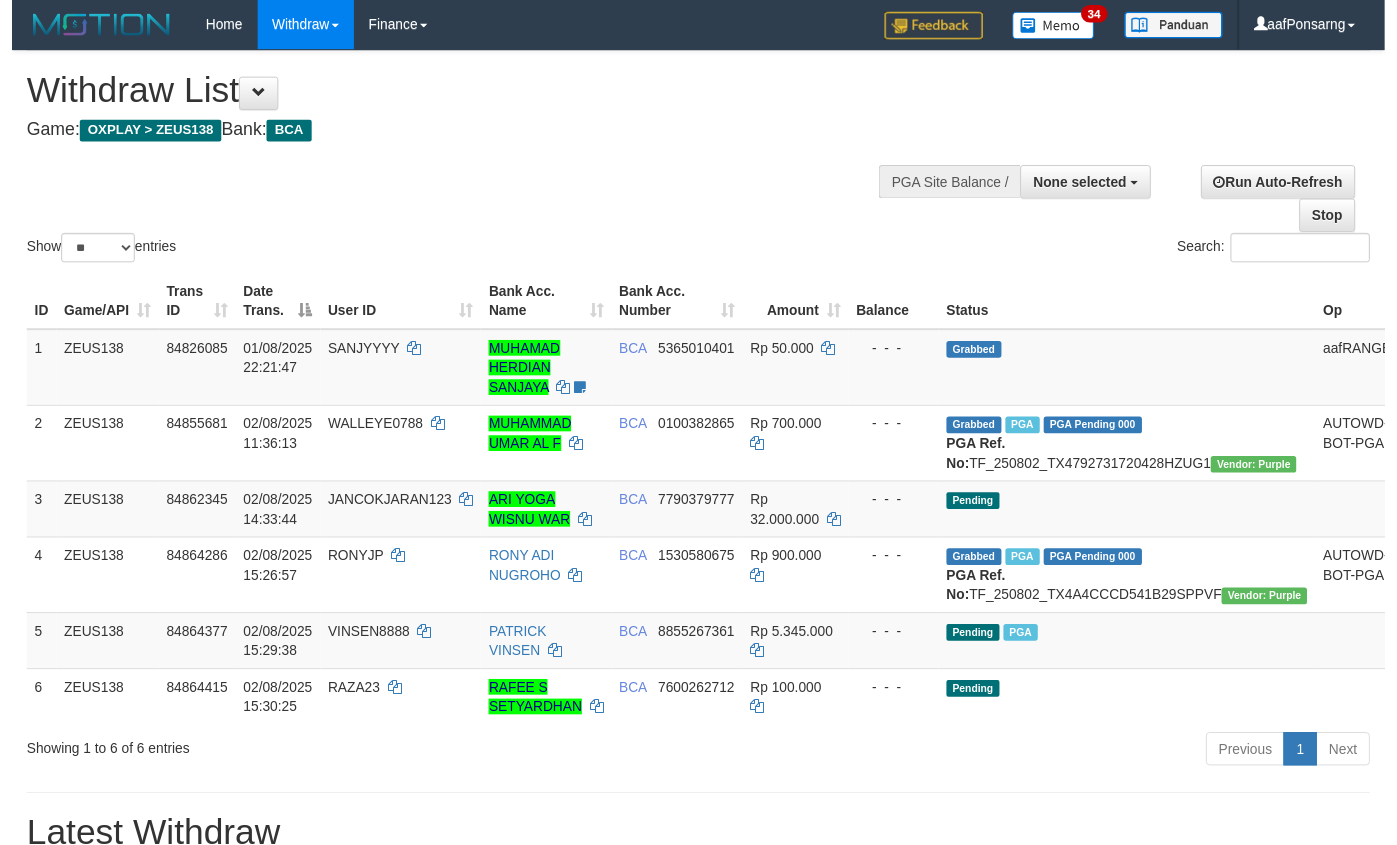 scroll, scrollTop: 152, scrollLeft: 0, axis: vertical 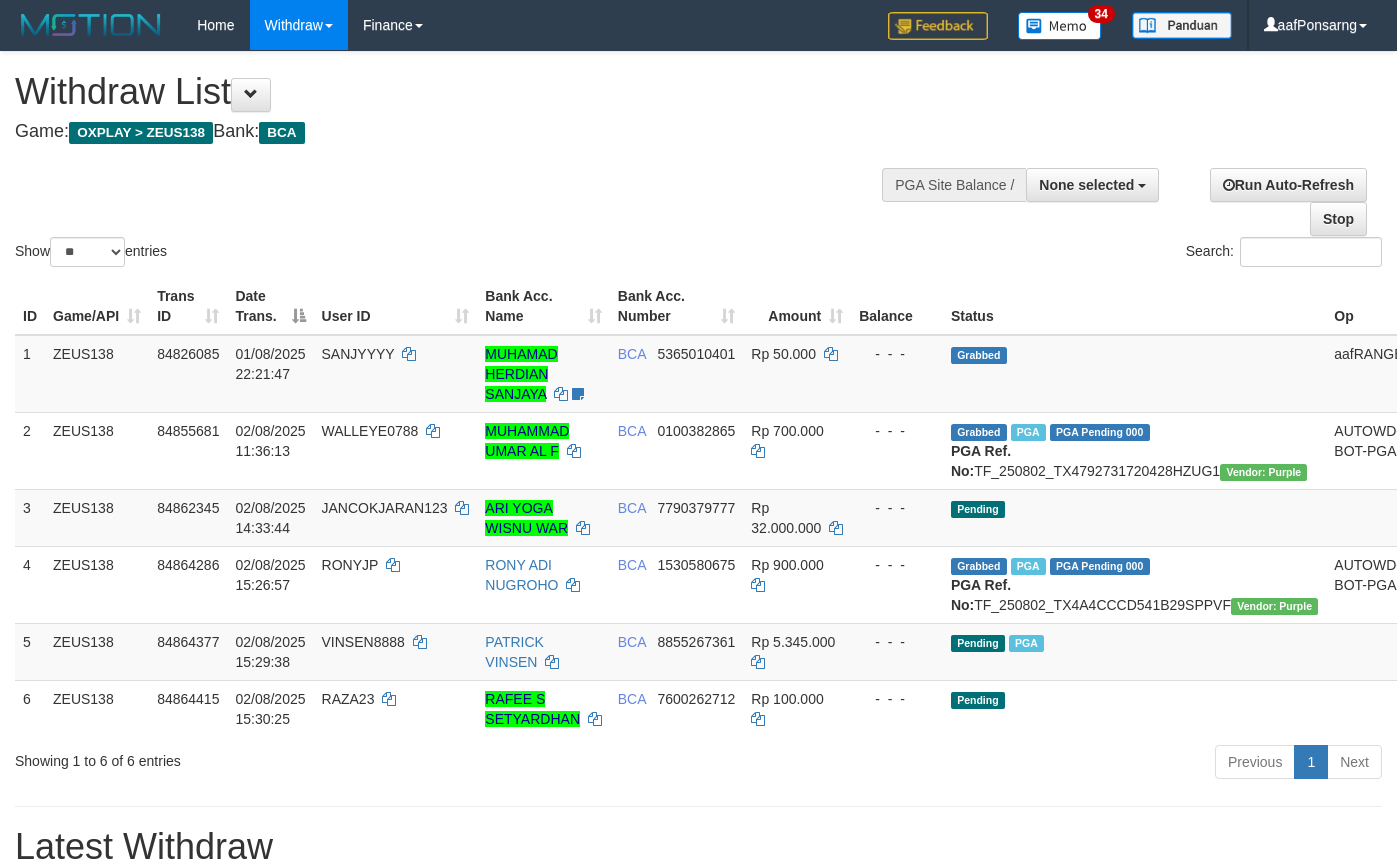 select 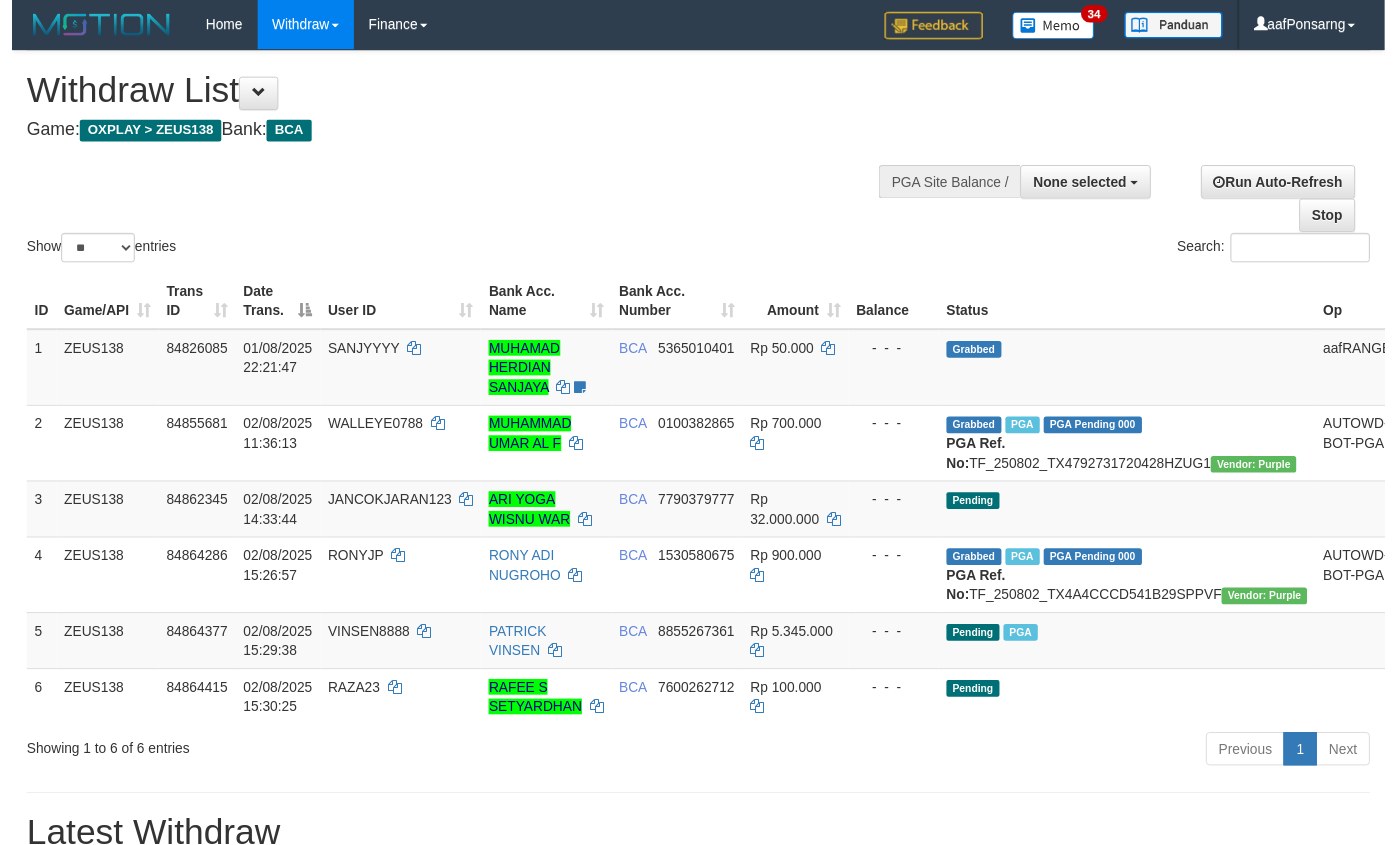 scroll, scrollTop: 152, scrollLeft: 0, axis: vertical 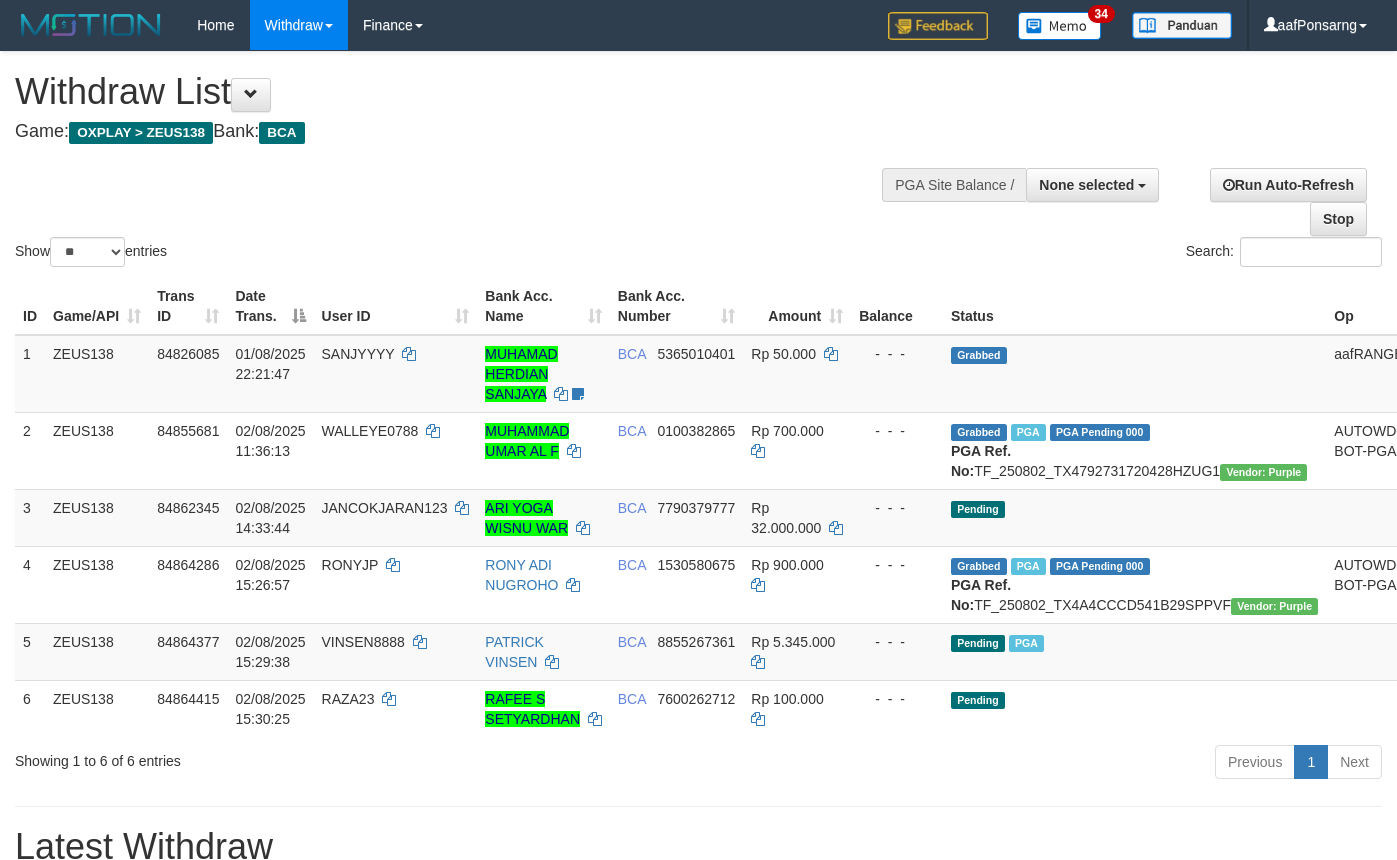 select 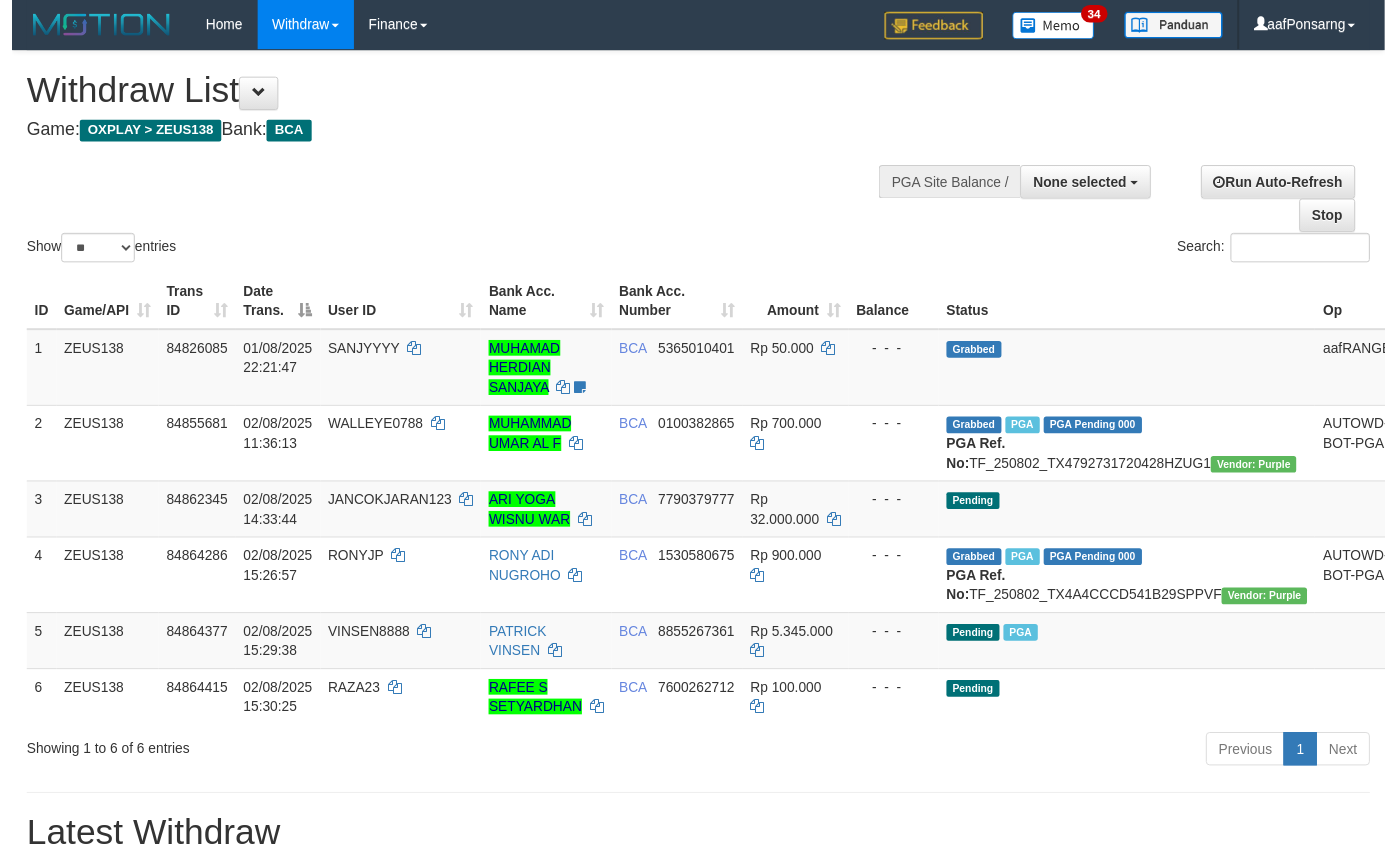 scroll, scrollTop: 152, scrollLeft: 0, axis: vertical 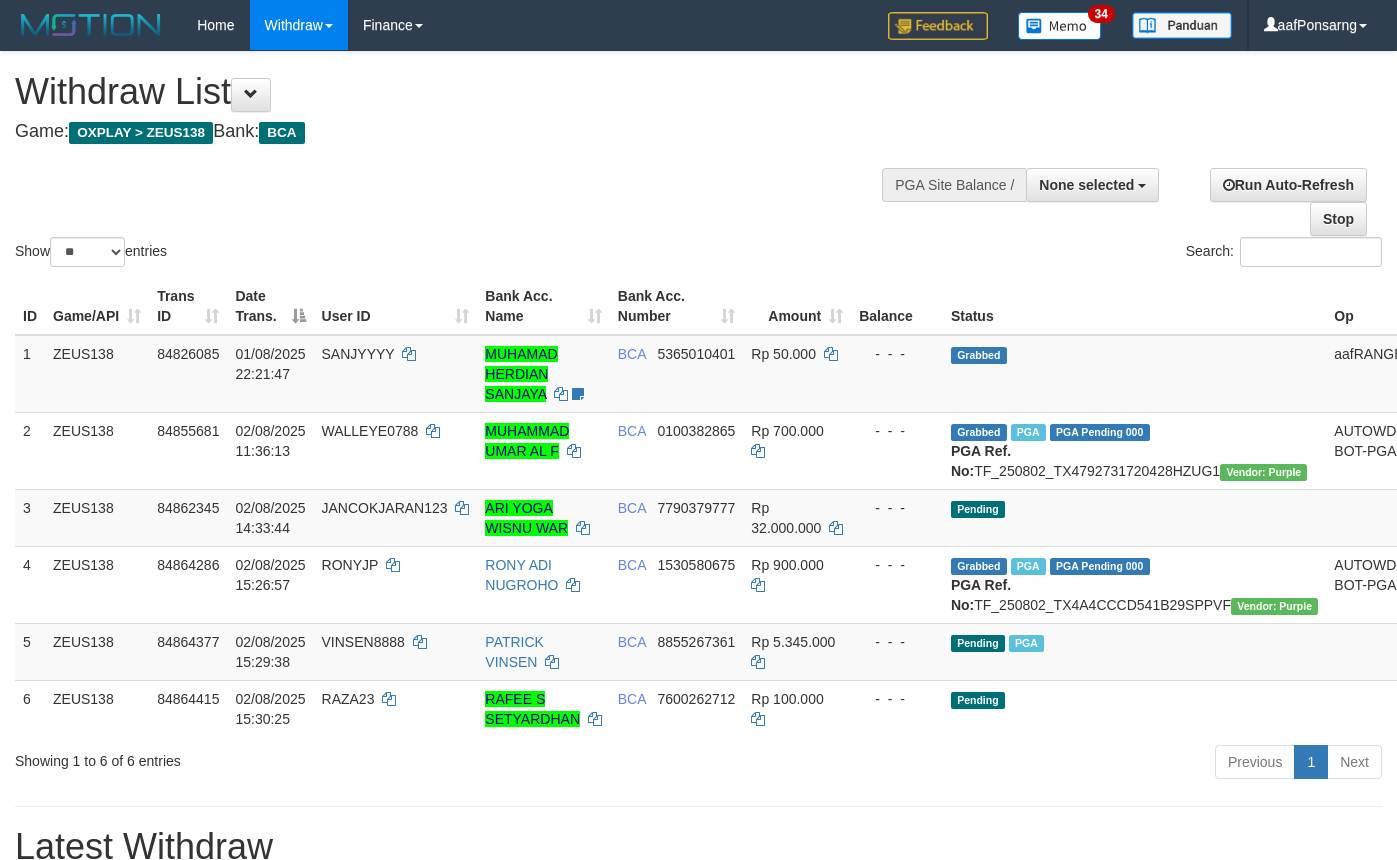 select 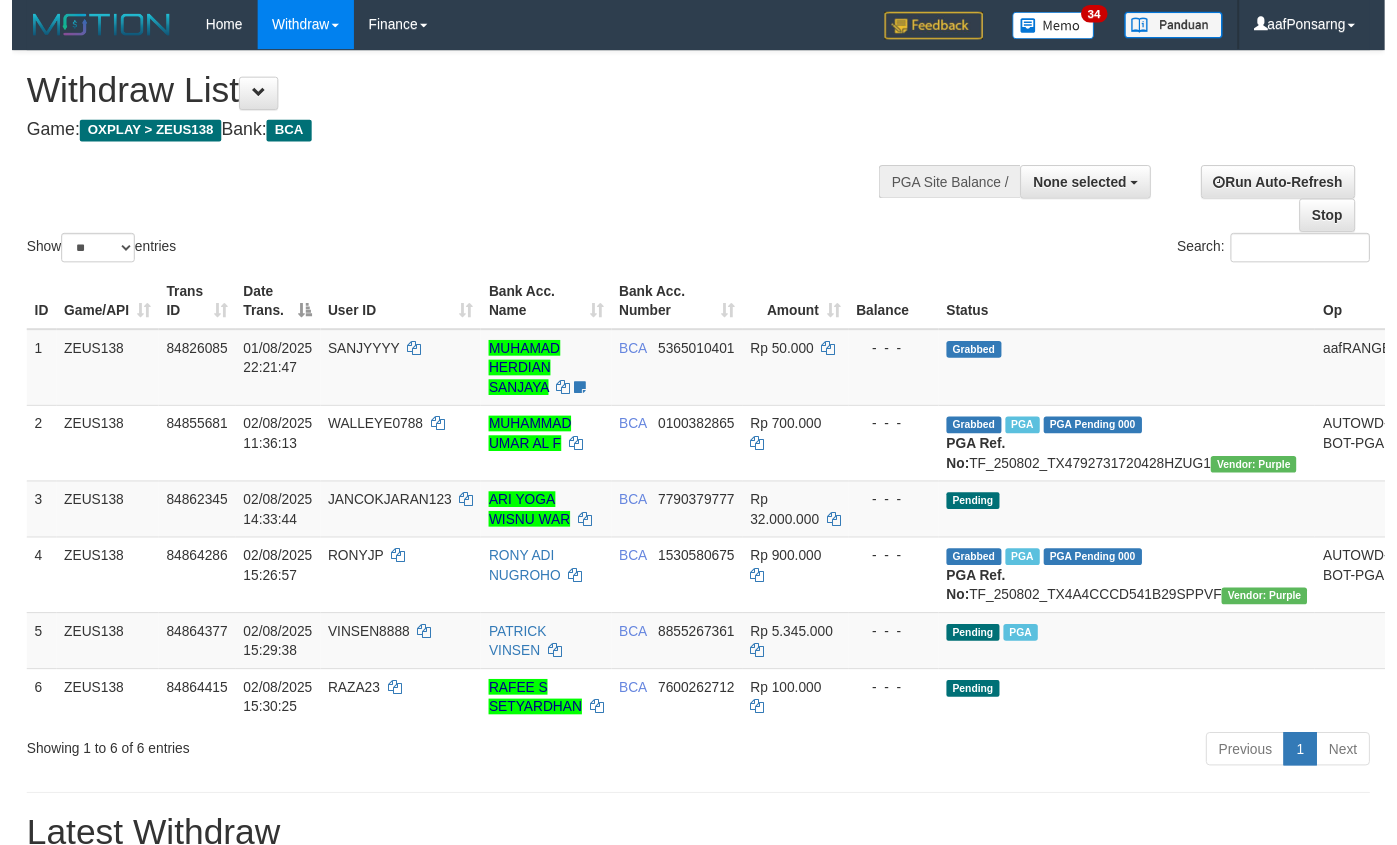 scroll, scrollTop: 152, scrollLeft: 0, axis: vertical 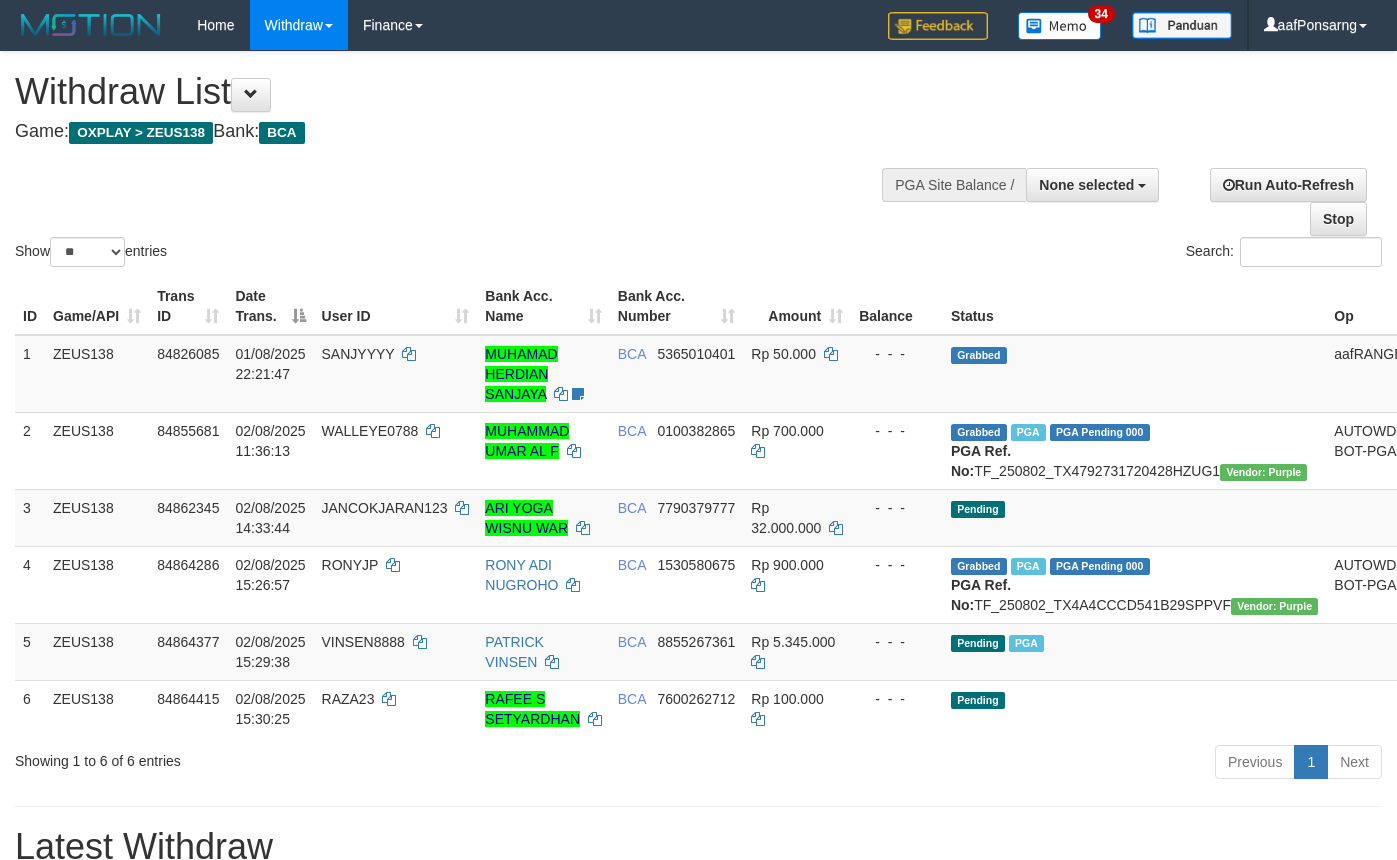 select 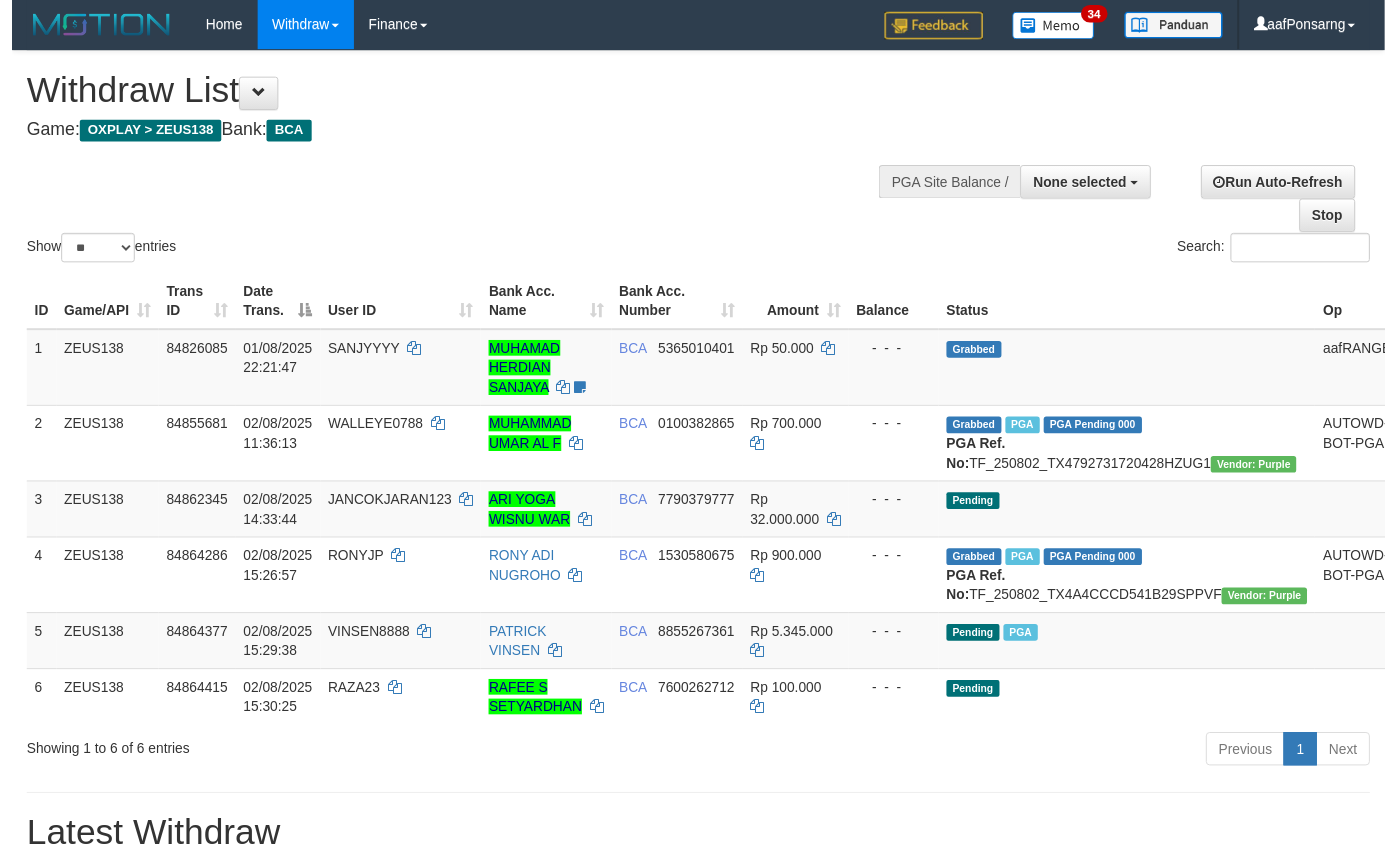 scroll, scrollTop: 152, scrollLeft: 0, axis: vertical 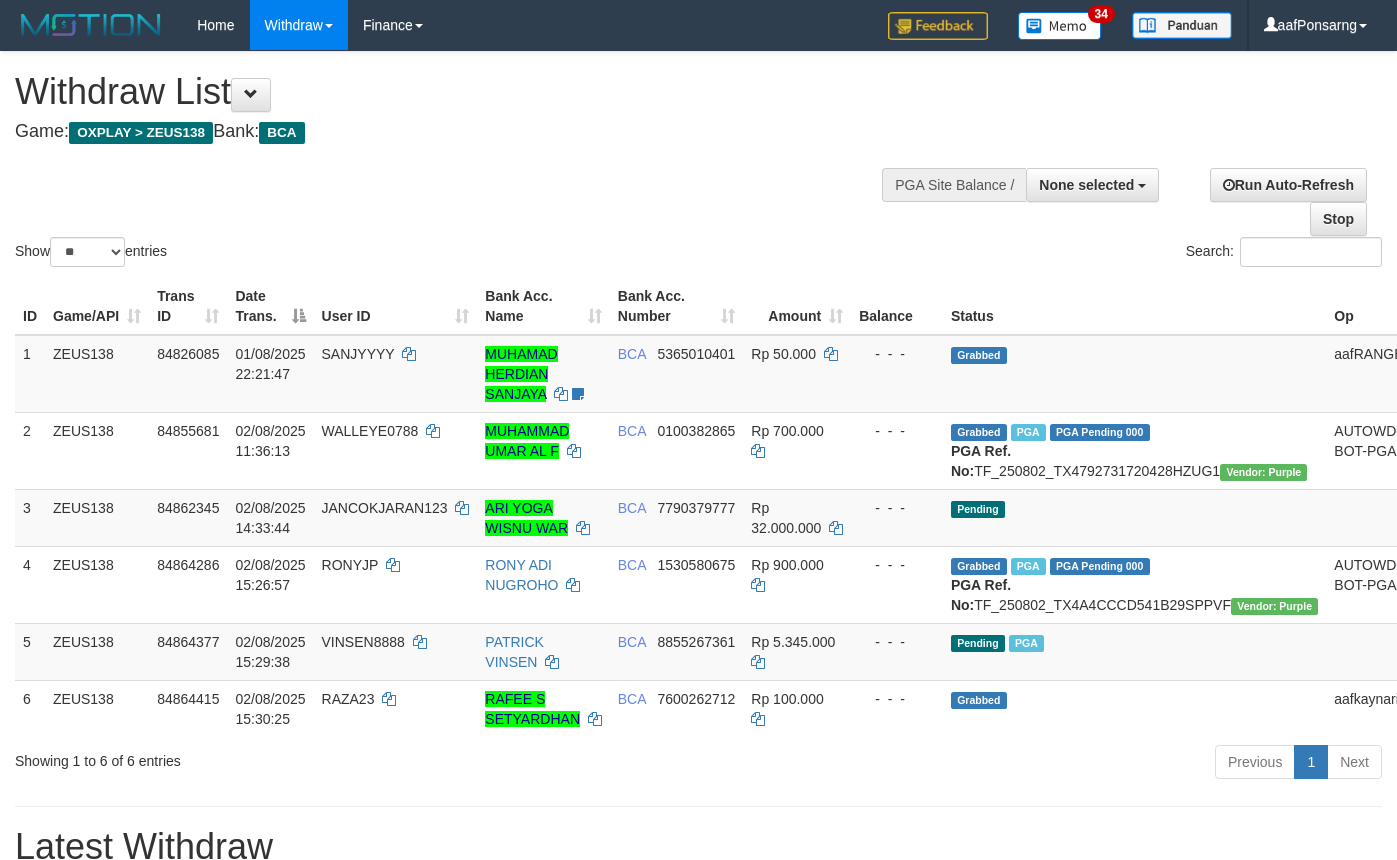 select 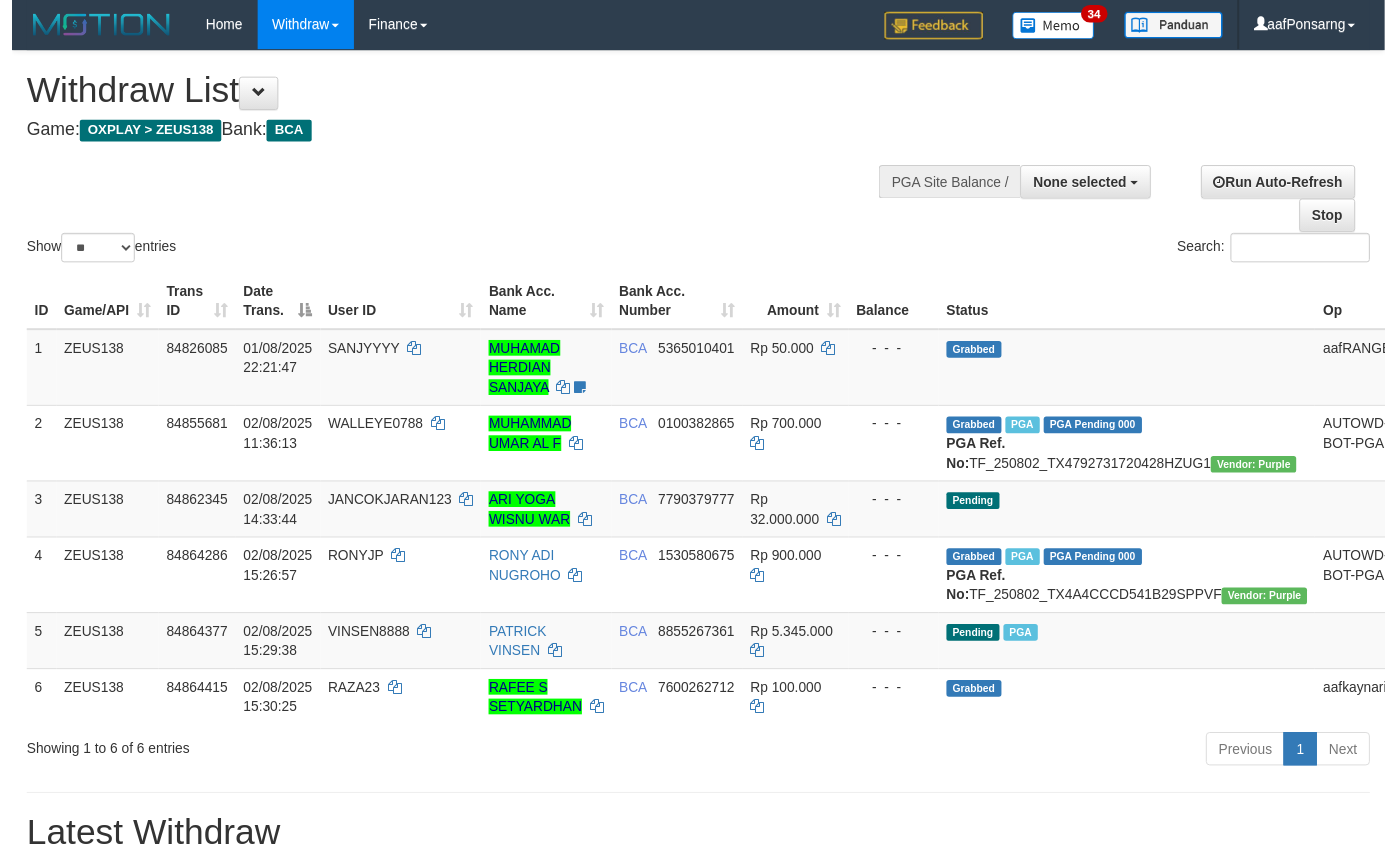scroll, scrollTop: 152, scrollLeft: 0, axis: vertical 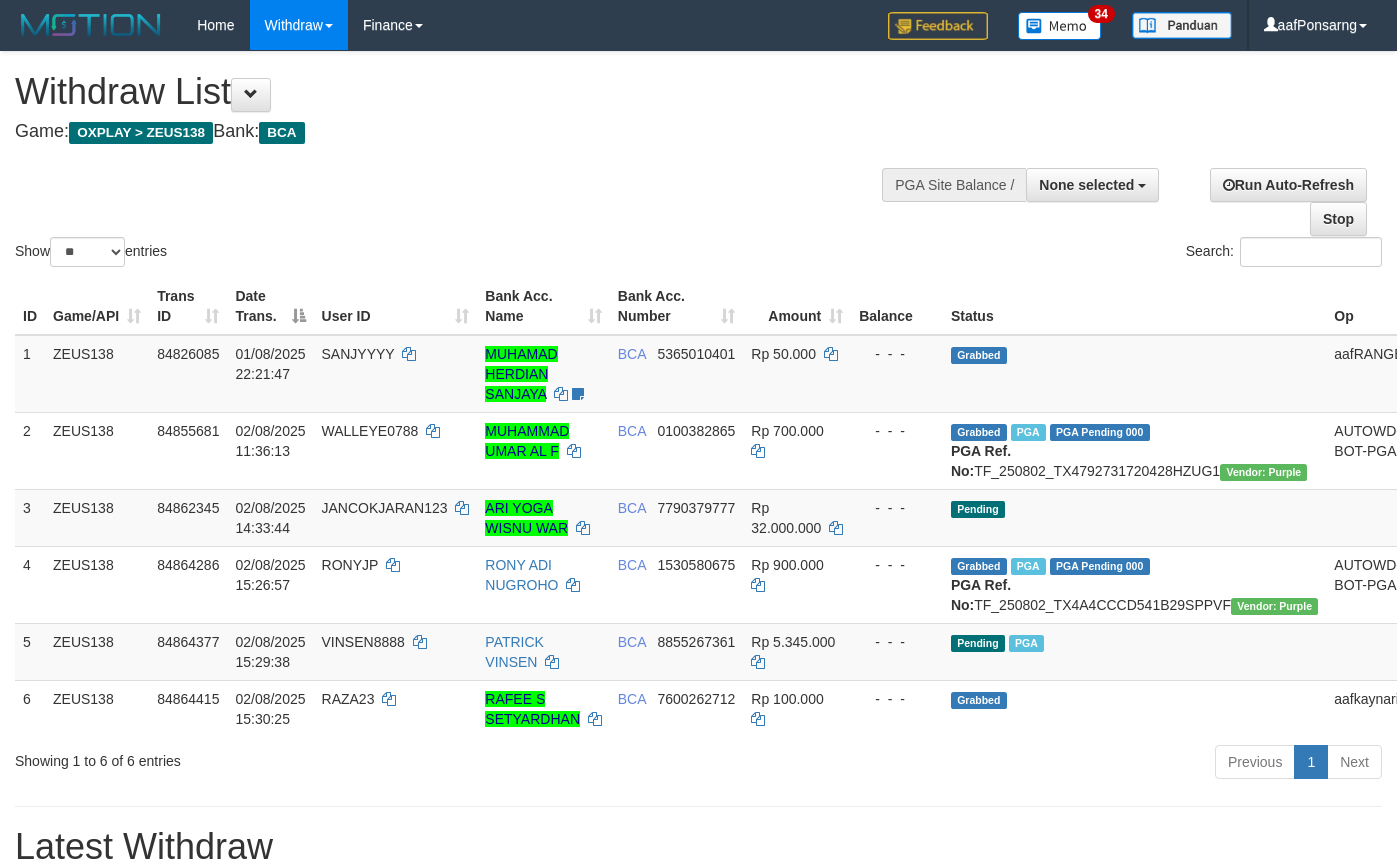 select 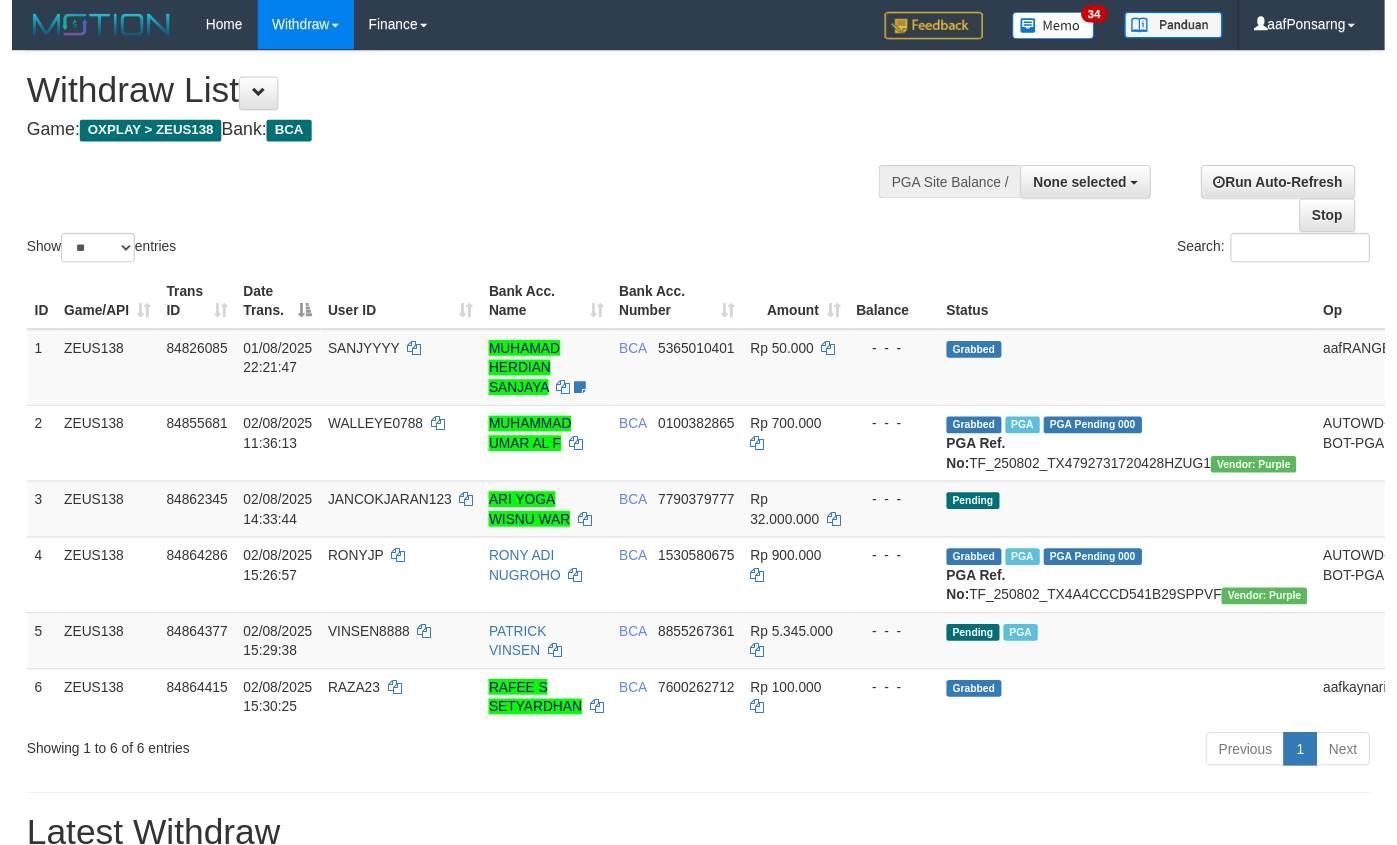 scroll, scrollTop: 152, scrollLeft: 0, axis: vertical 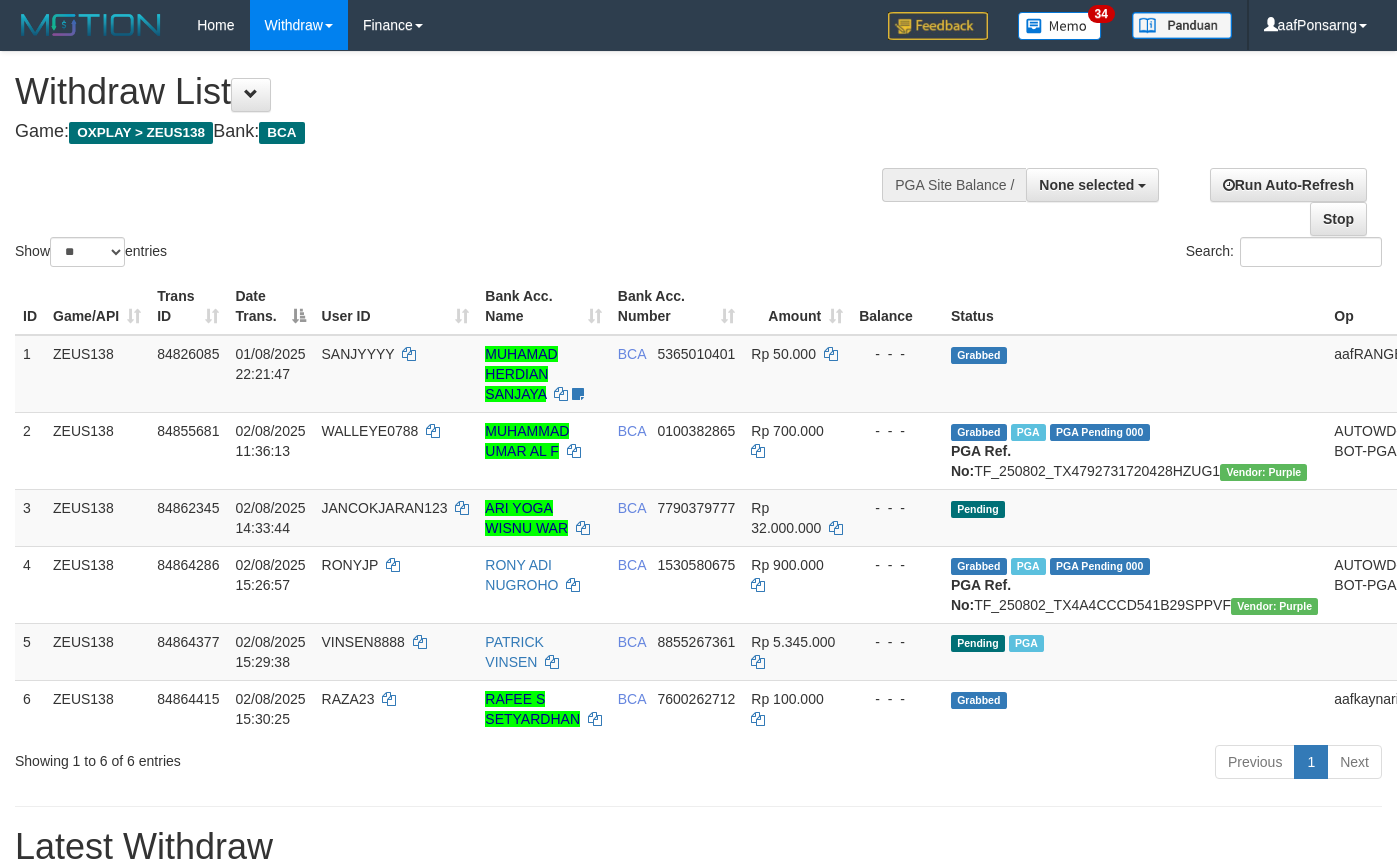 select 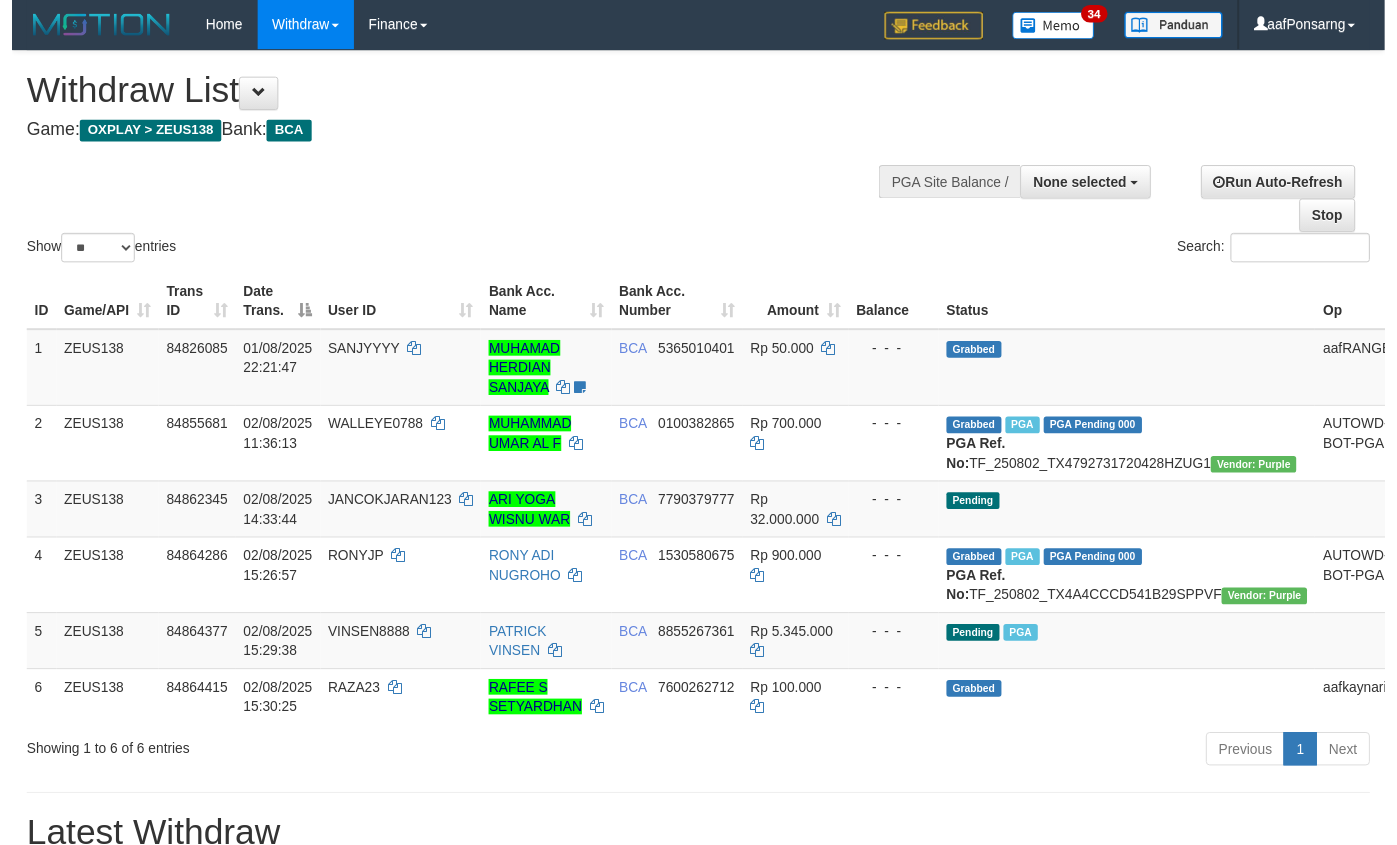 scroll, scrollTop: 152, scrollLeft: 0, axis: vertical 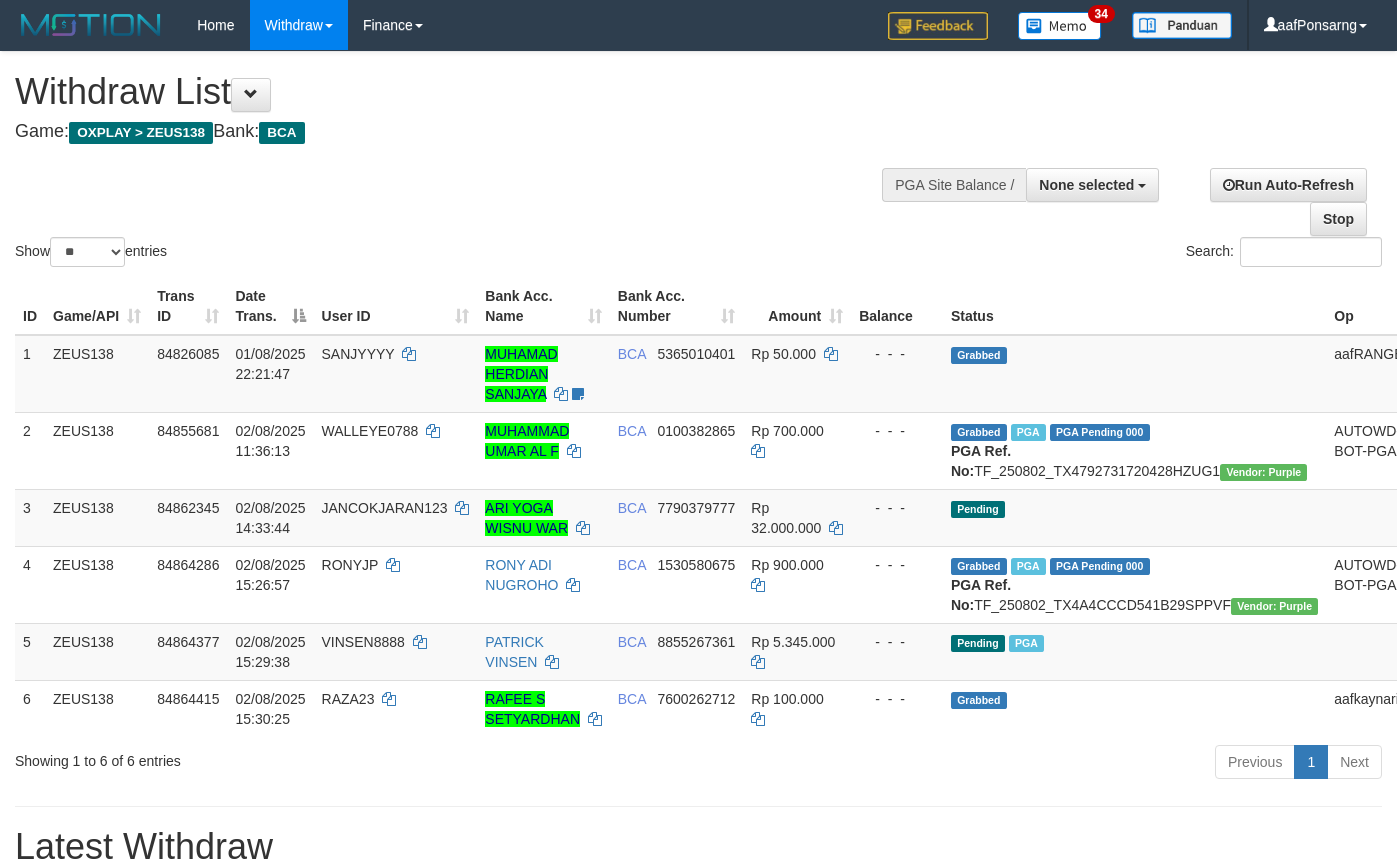 select 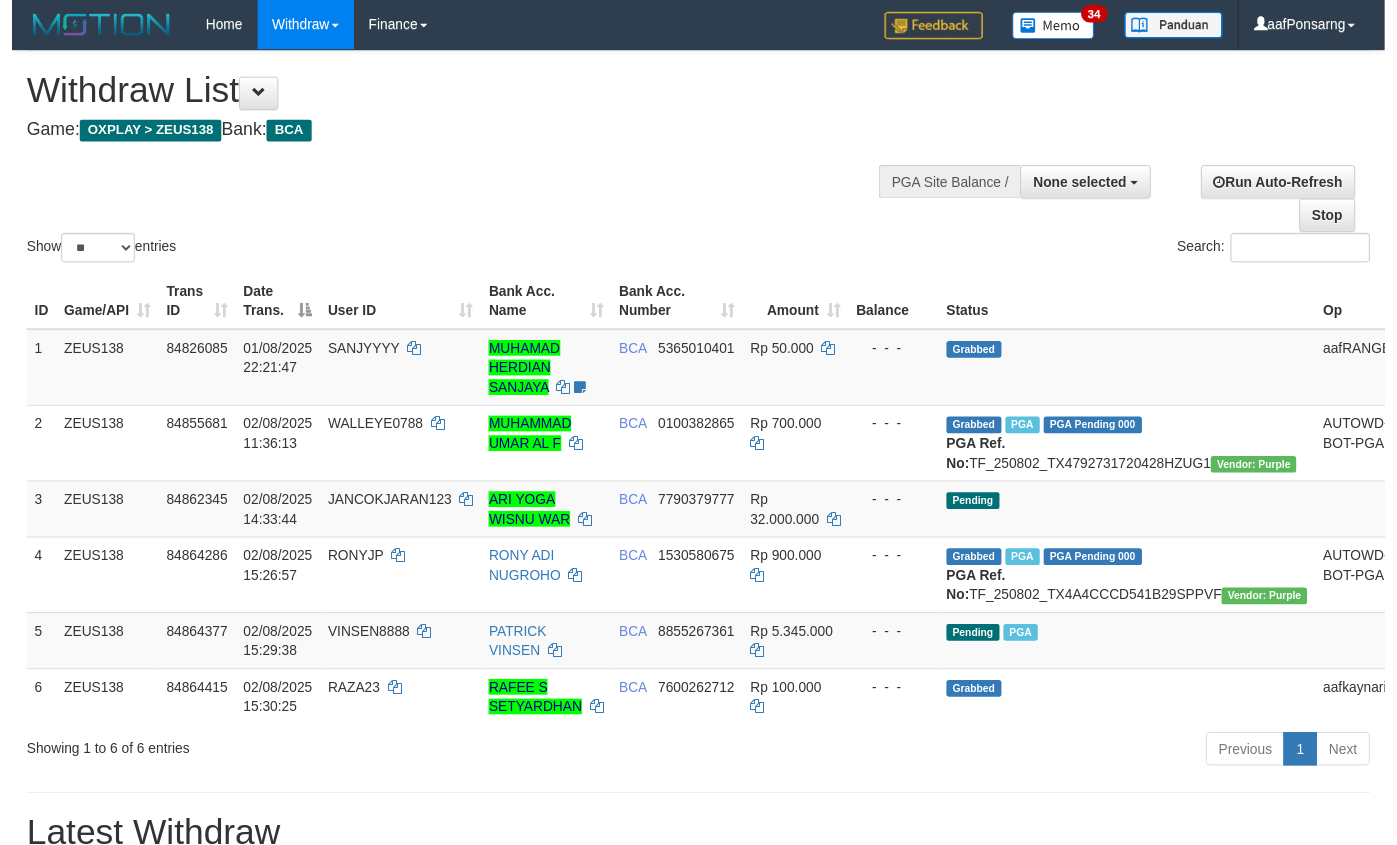 scroll, scrollTop: 152, scrollLeft: 0, axis: vertical 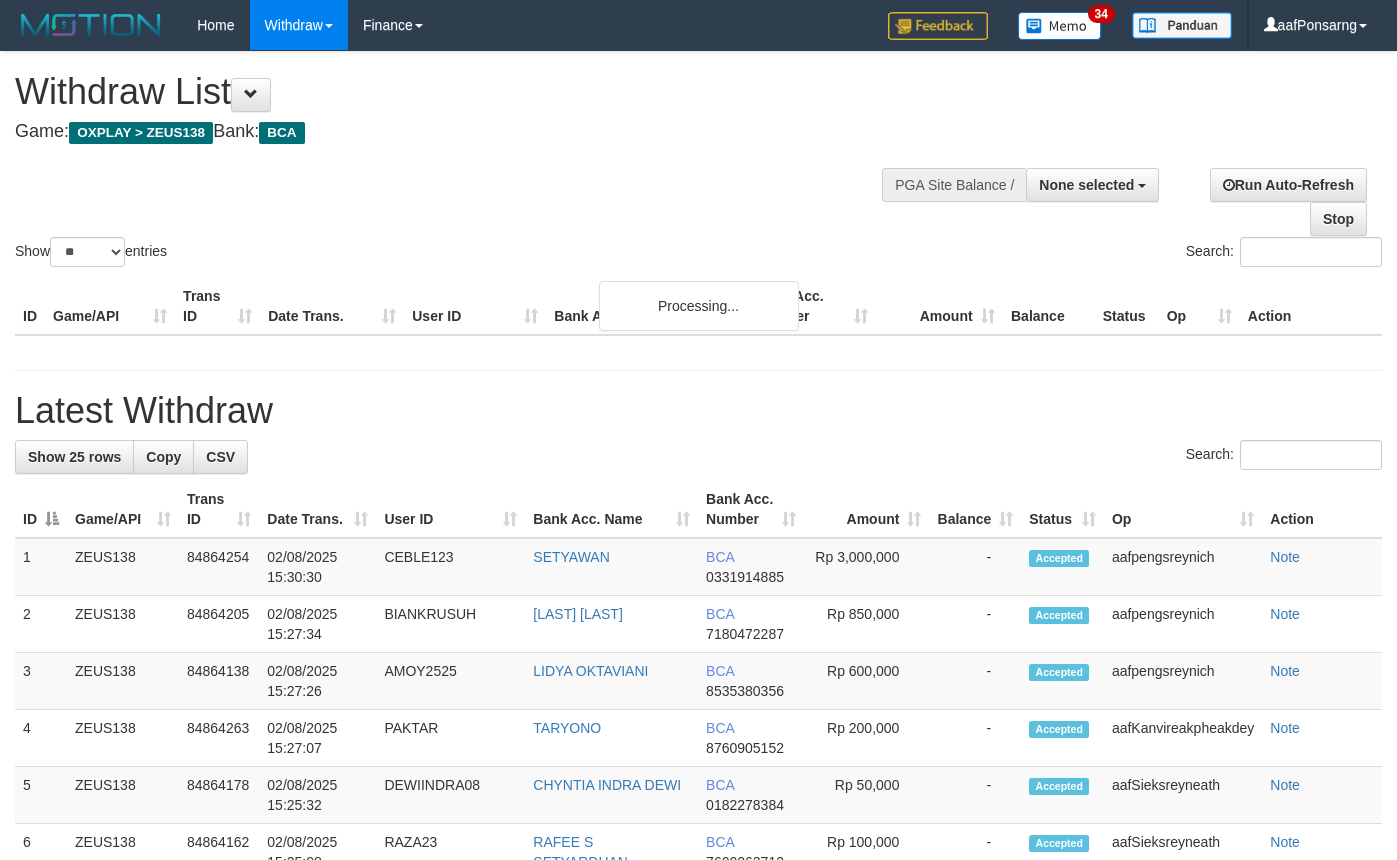 select 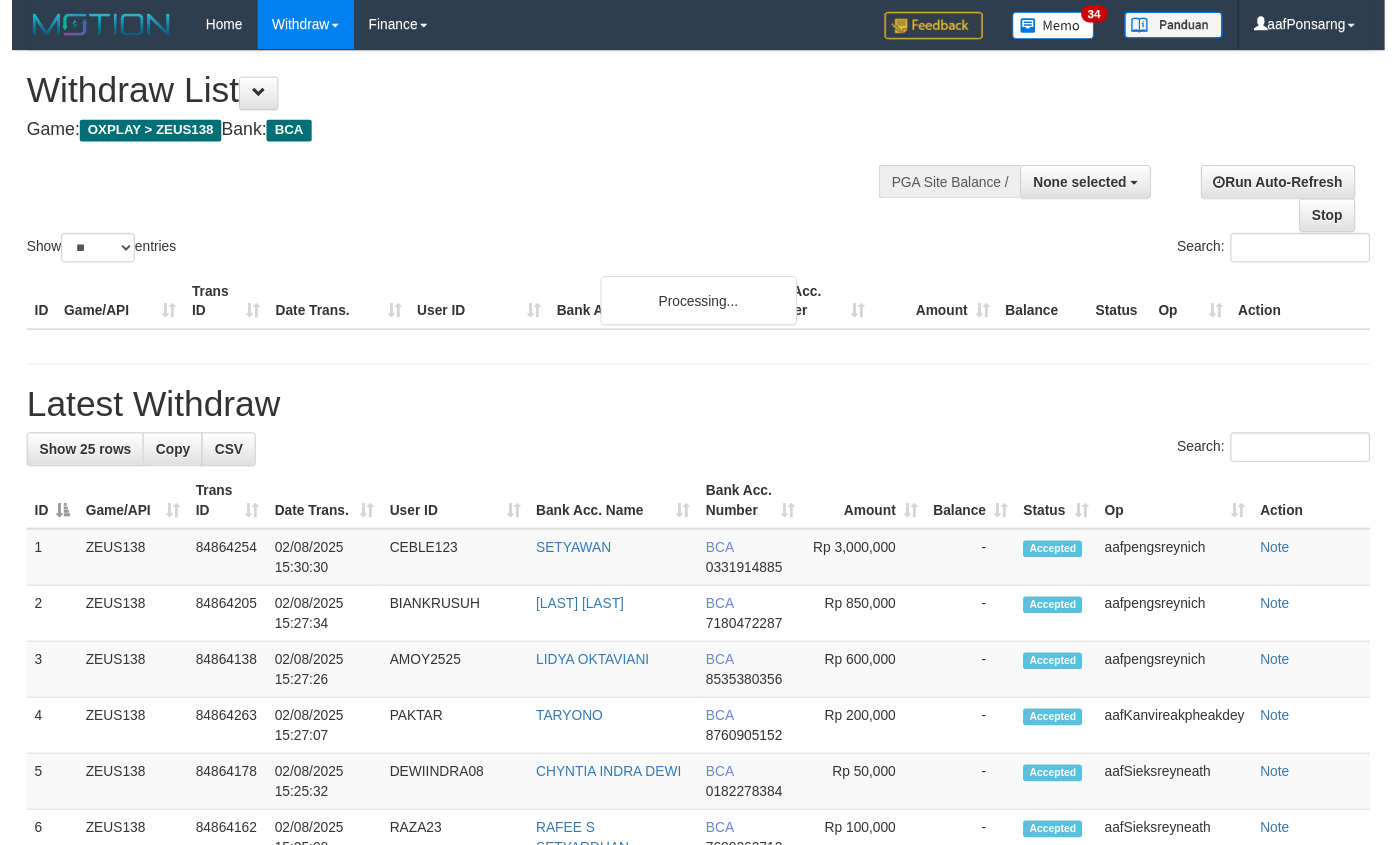 scroll, scrollTop: 152, scrollLeft: 0, axis: vertical 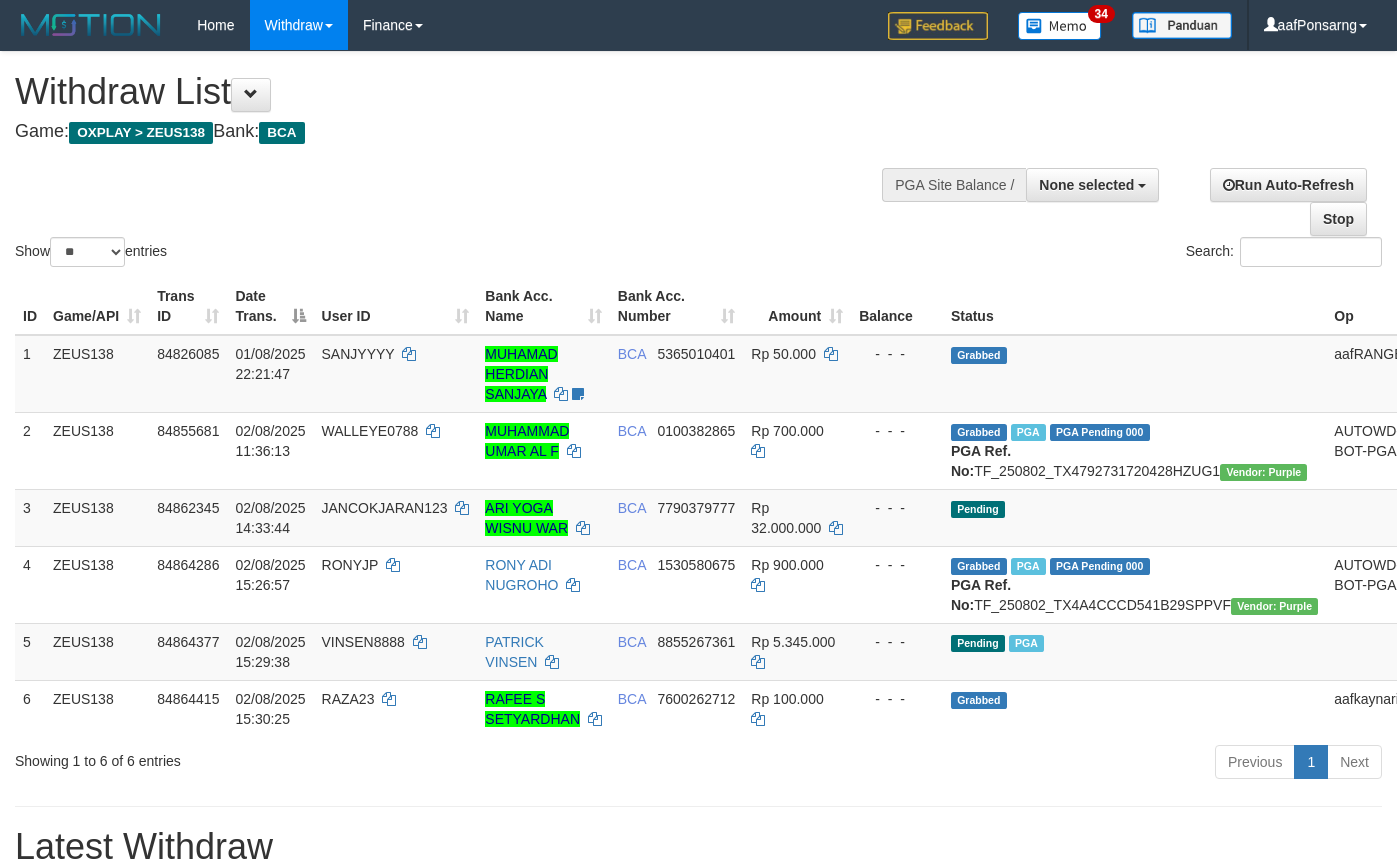 select 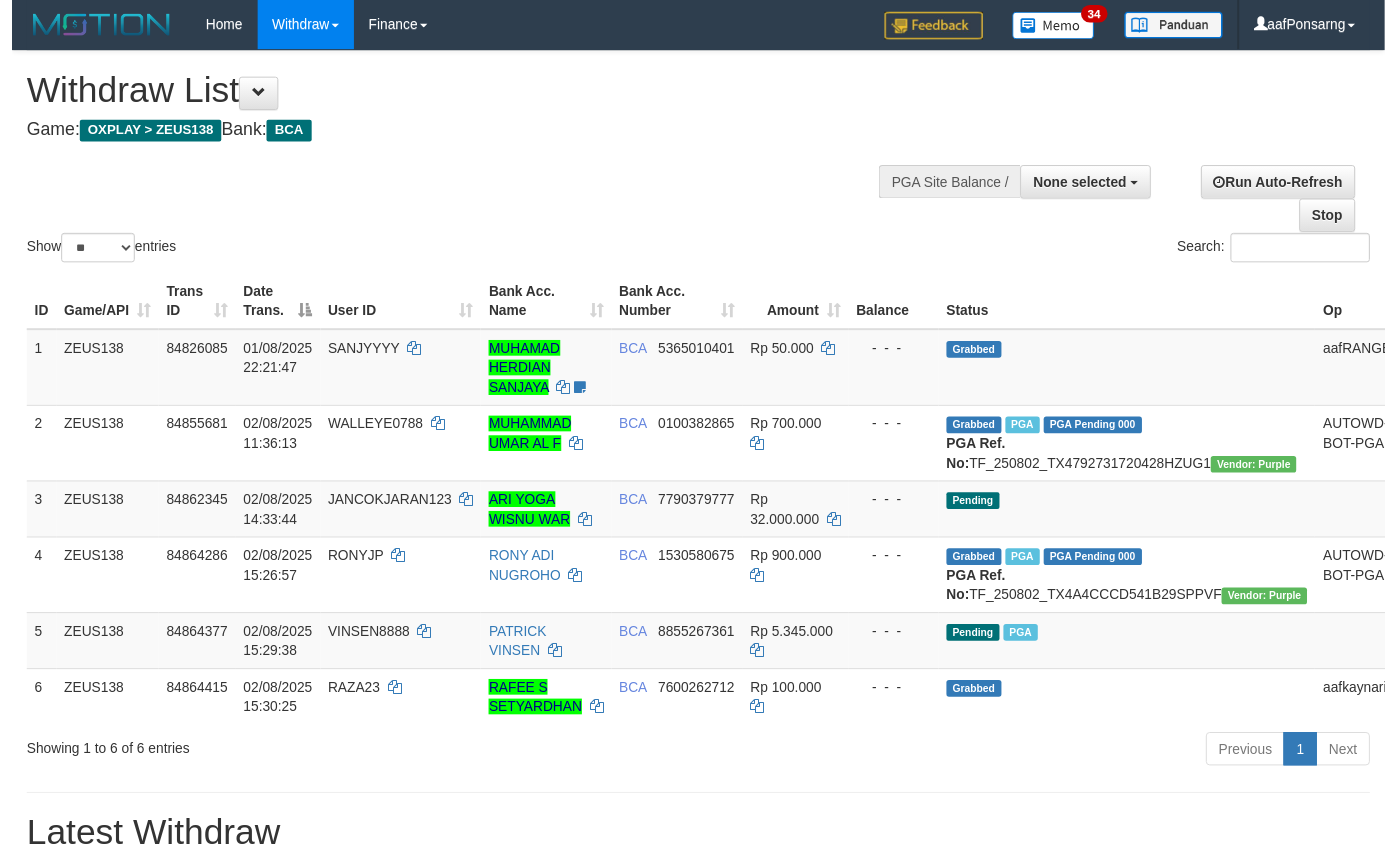 scroll, scrollTop: 152, scrollLeft: 0, axis: vertical 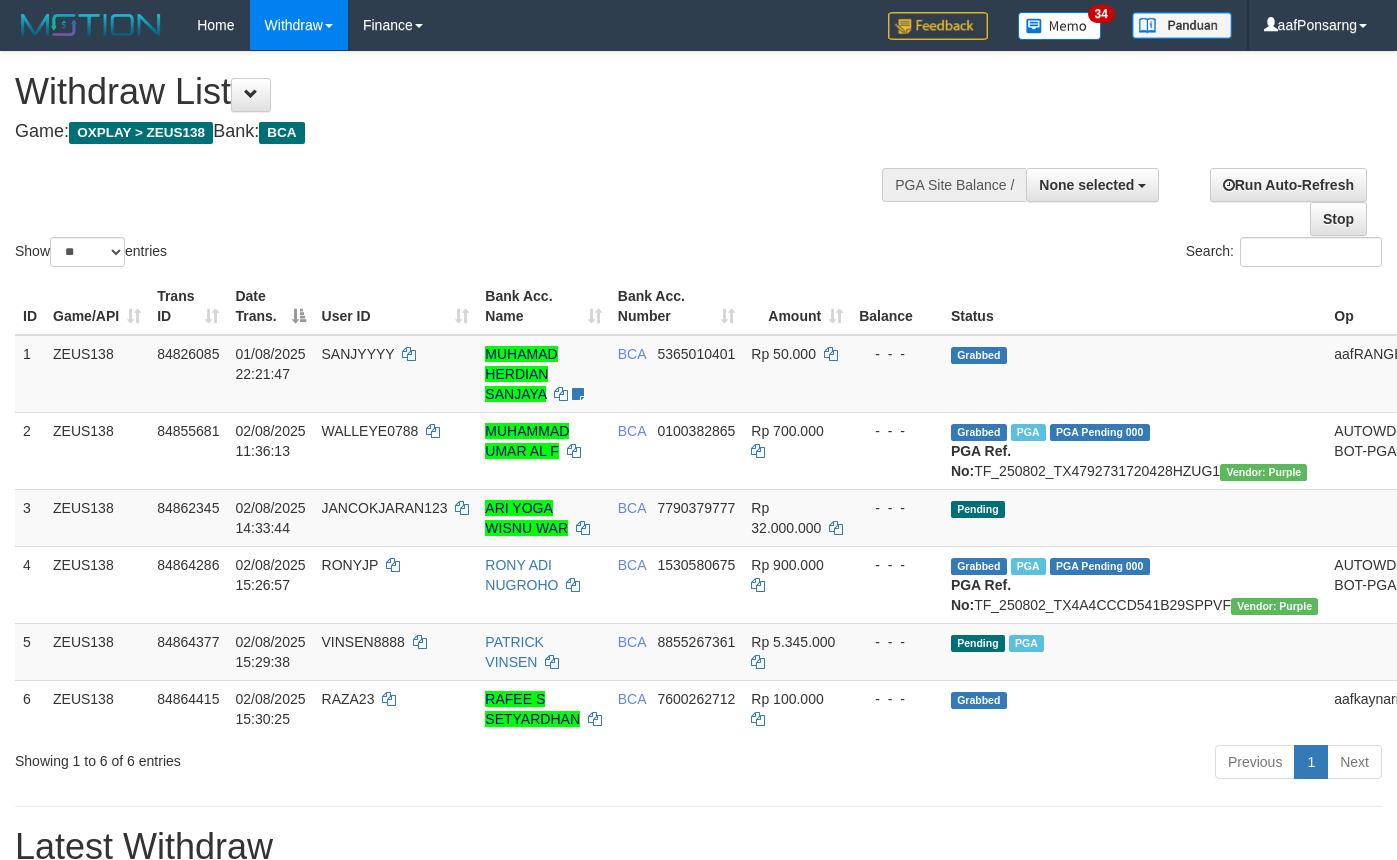 select 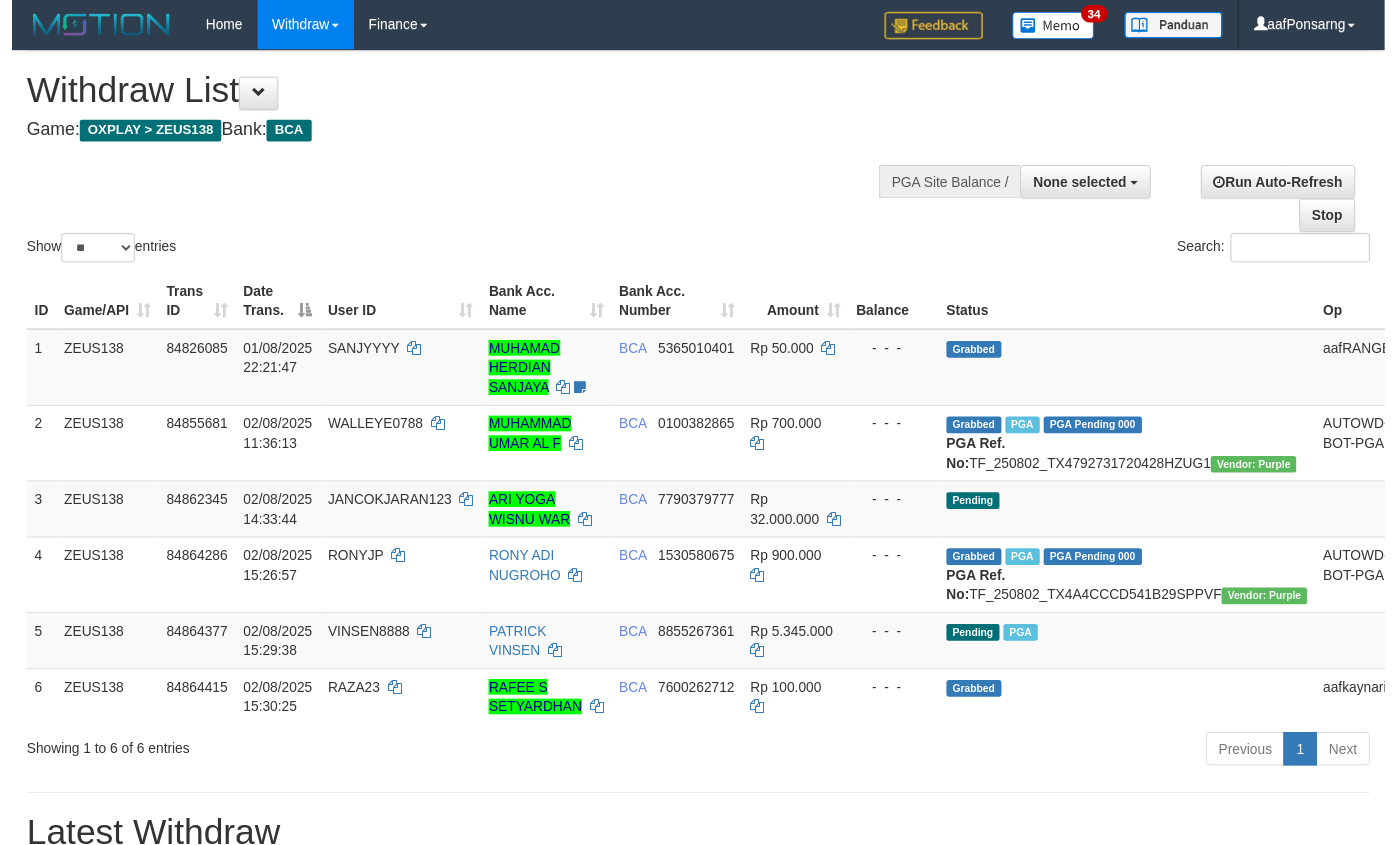 scroll, scrollTop: 152, scrollLeft: 0, axis: vertical 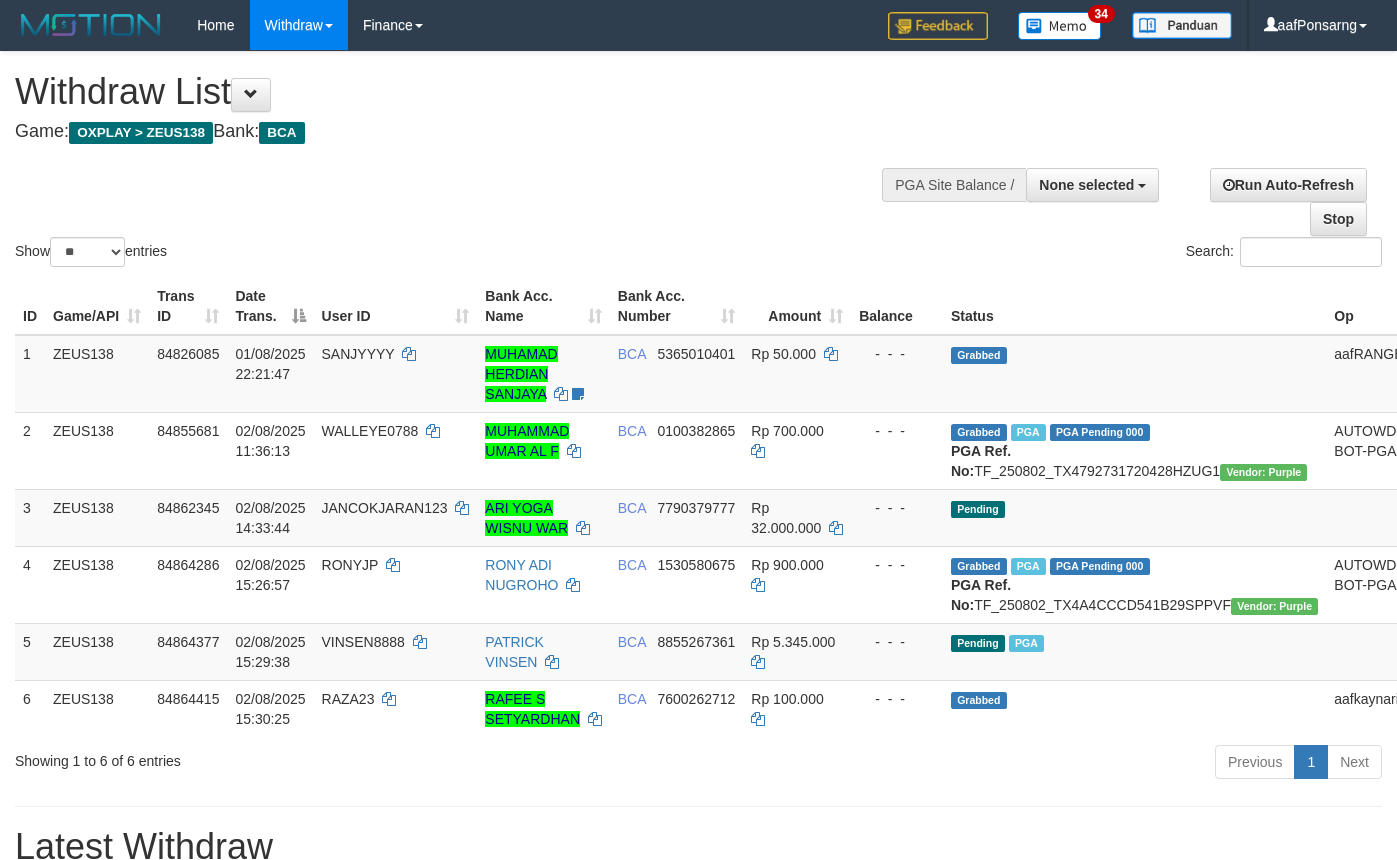 select 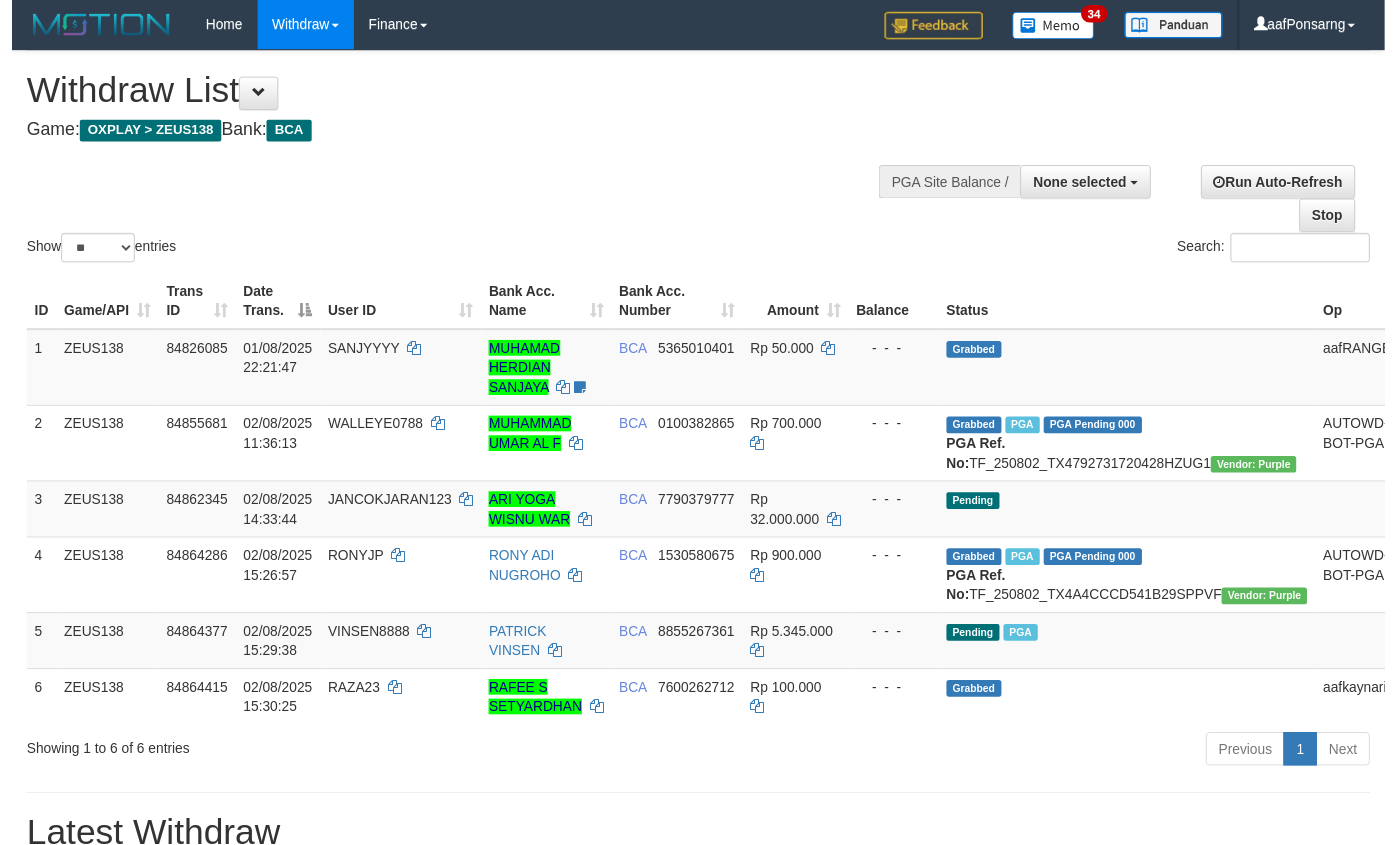 scroll, scrollTop: 152, scrollLeft: 0, axis: vertical 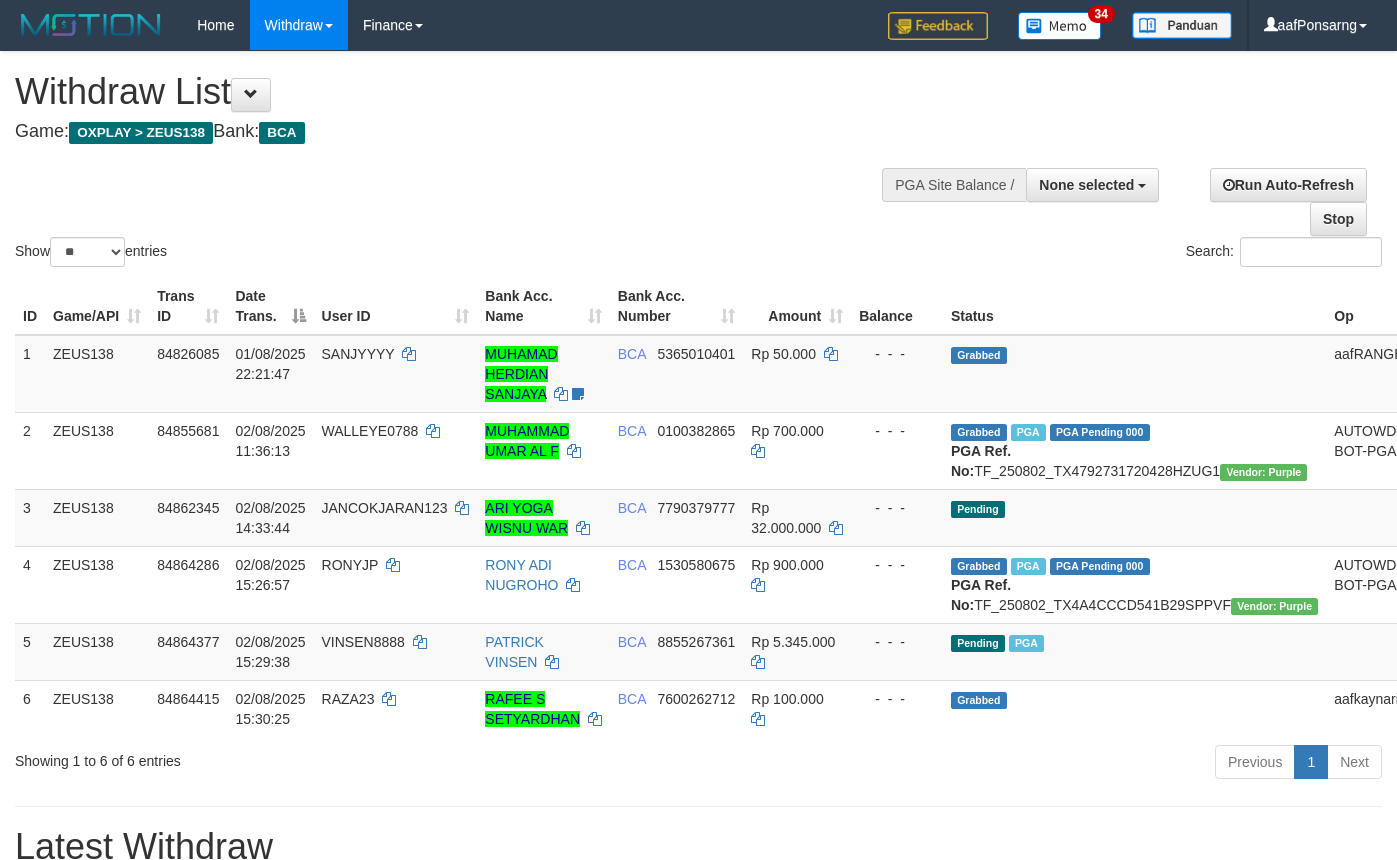 select 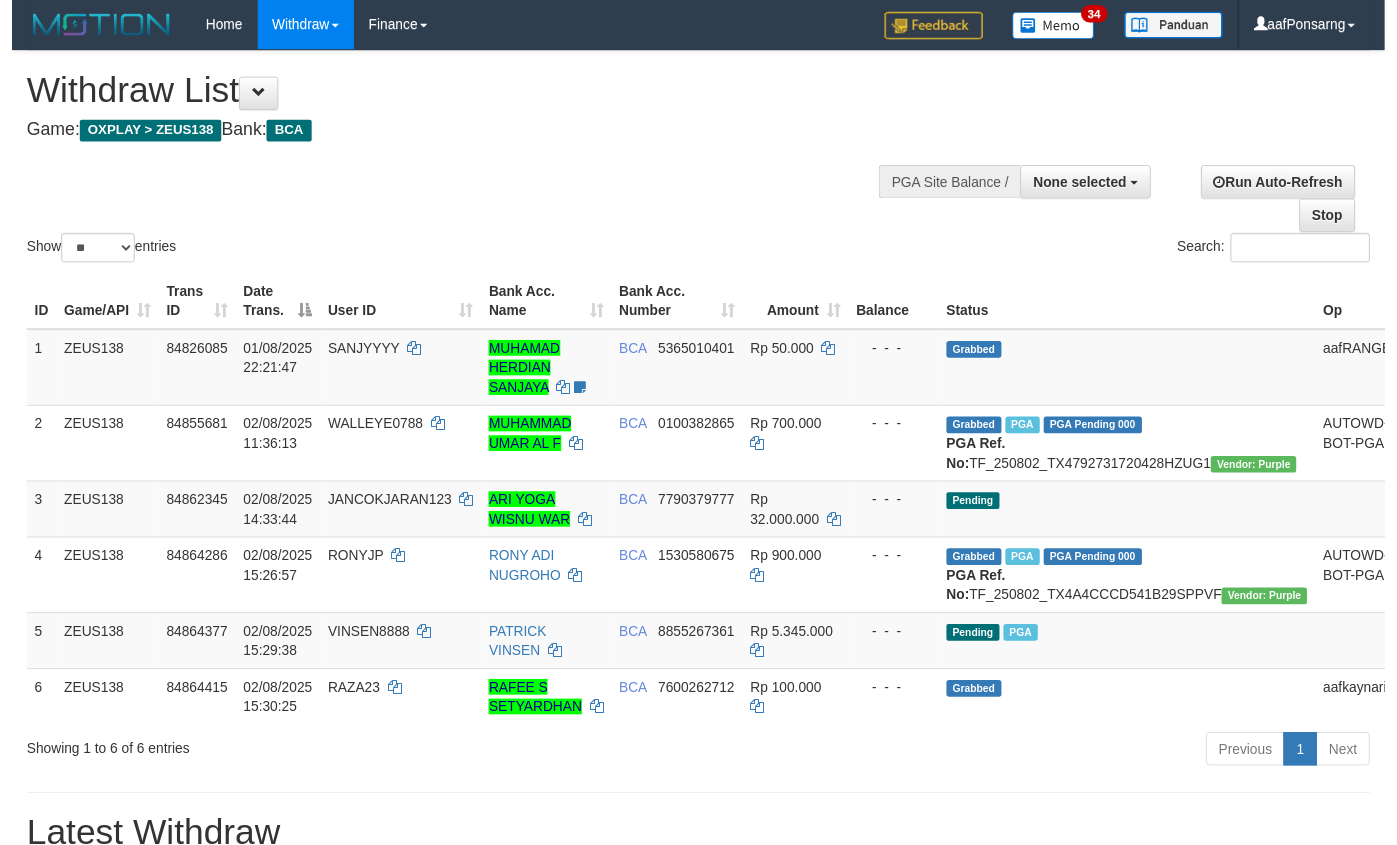 scroll, scrollTop: 152, scrollLeft: 0, axis: vertical 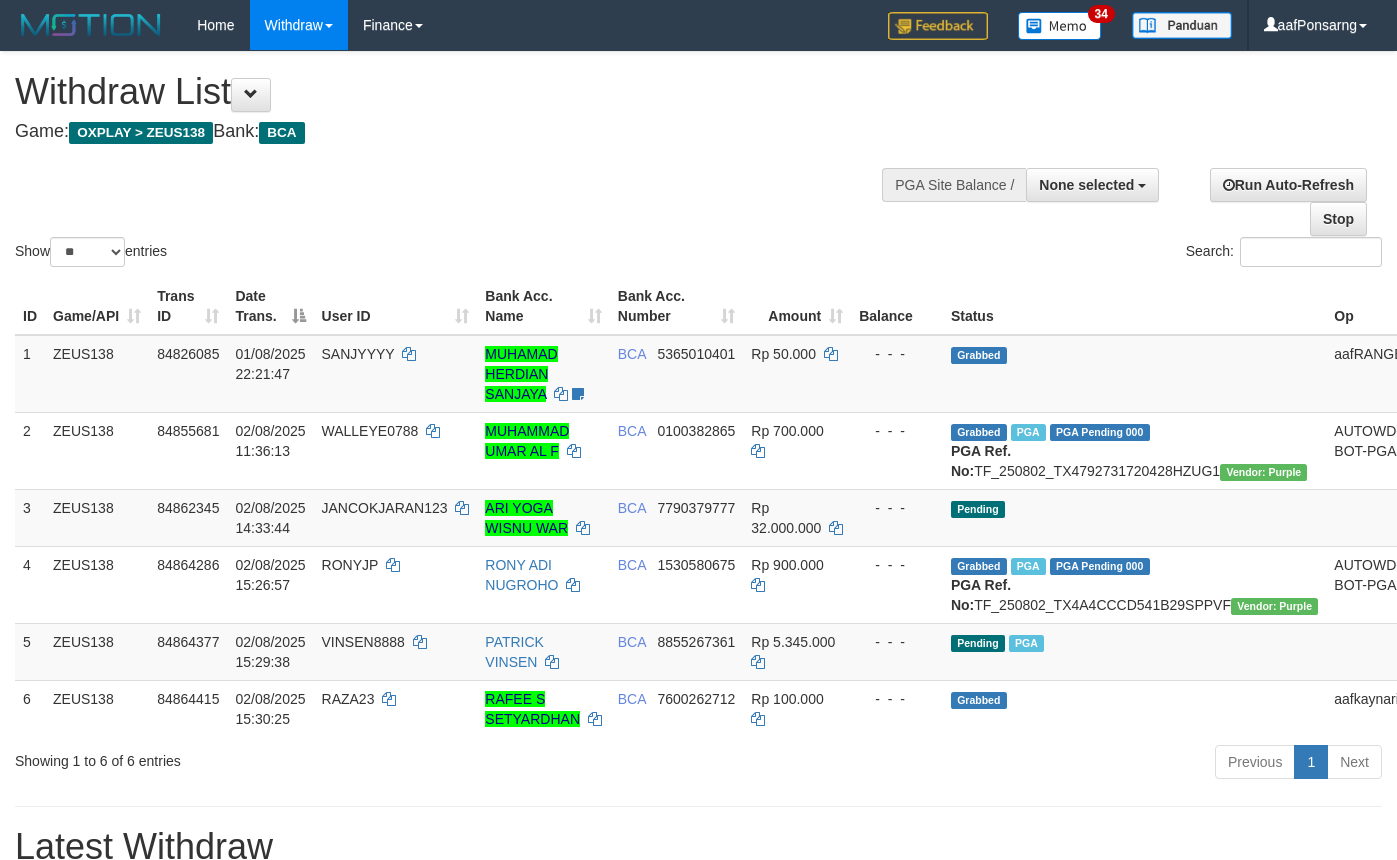 select 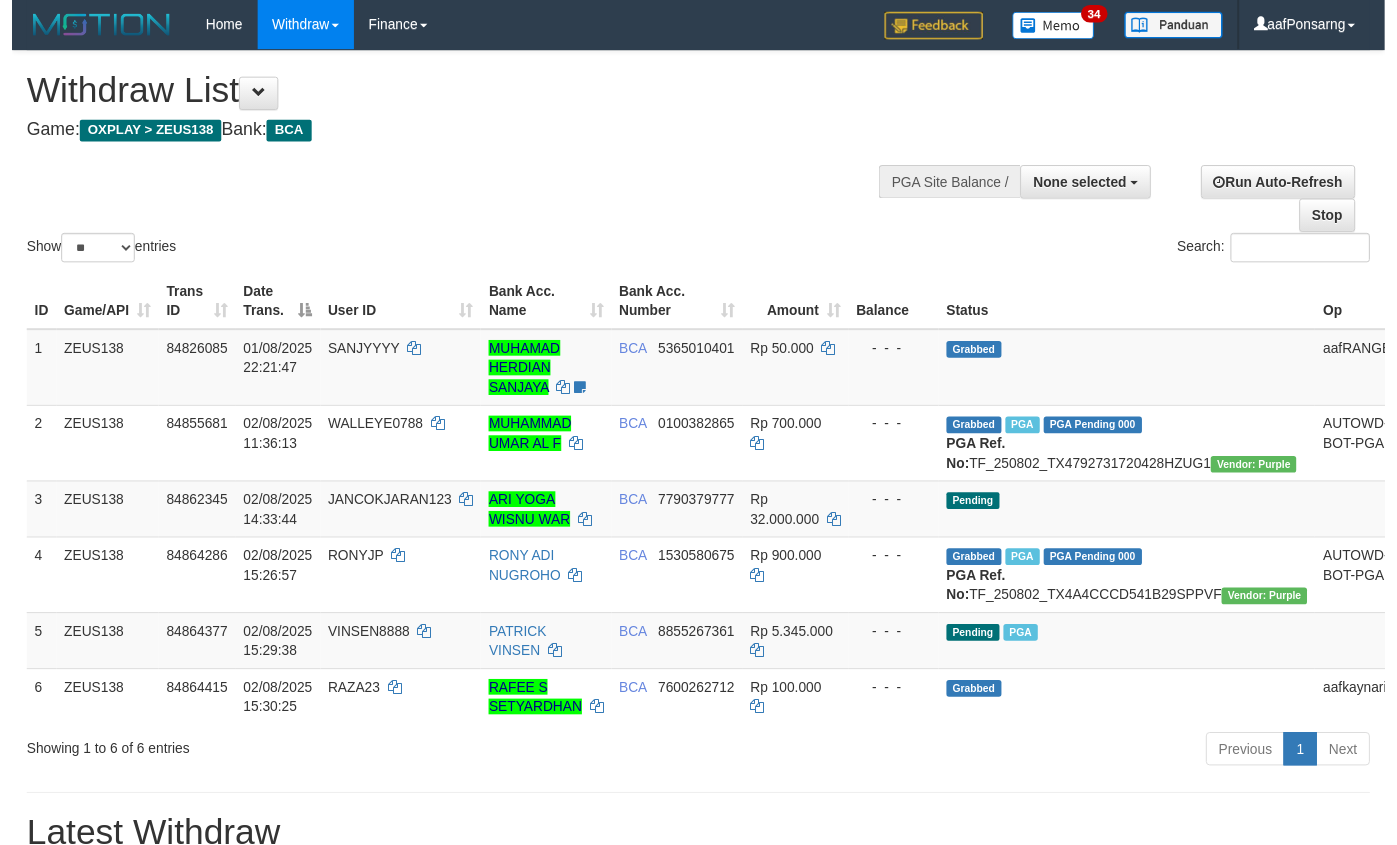 scroll, scrollTop: 152, scrollLeft: 0, axis: vertical 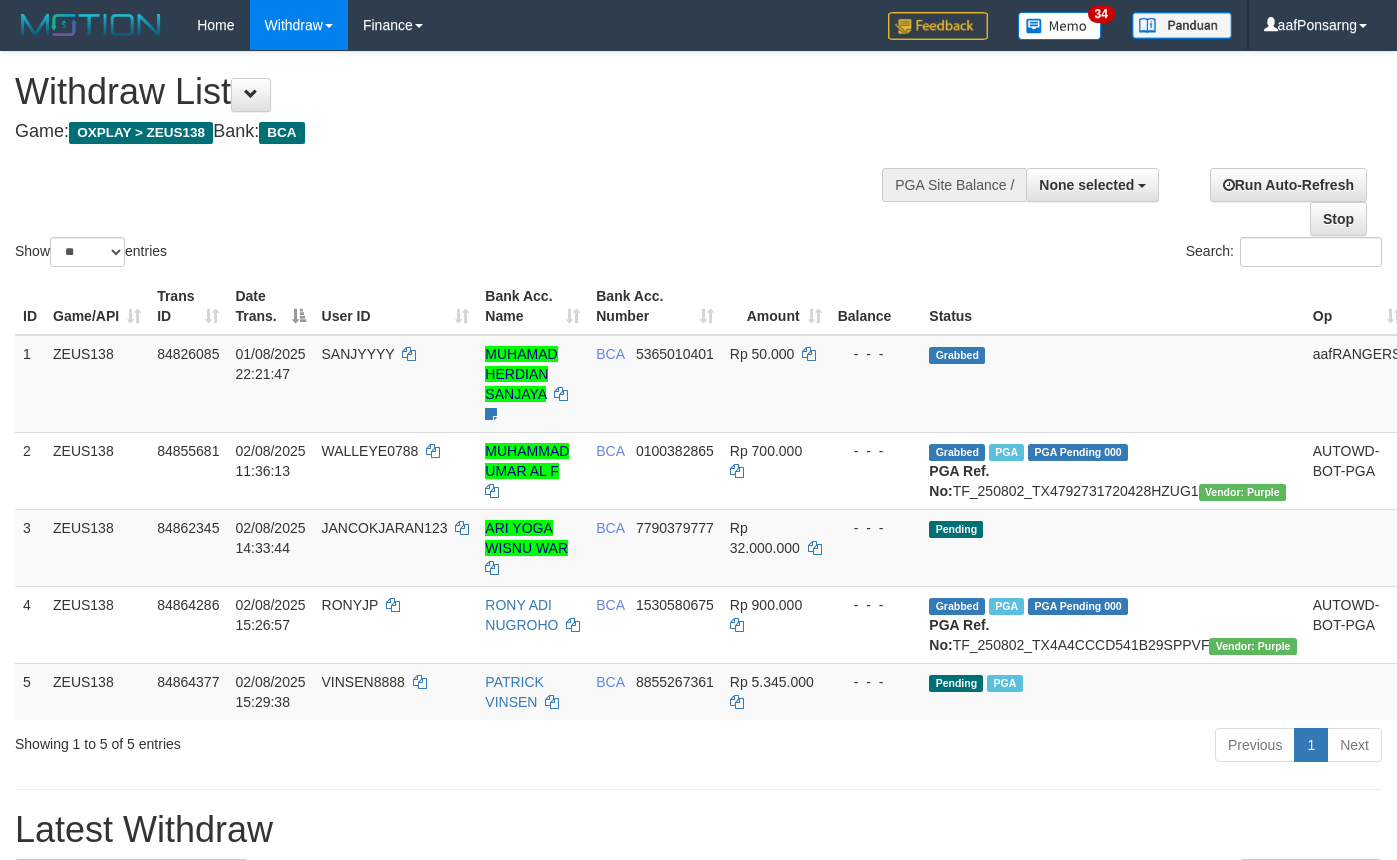 select 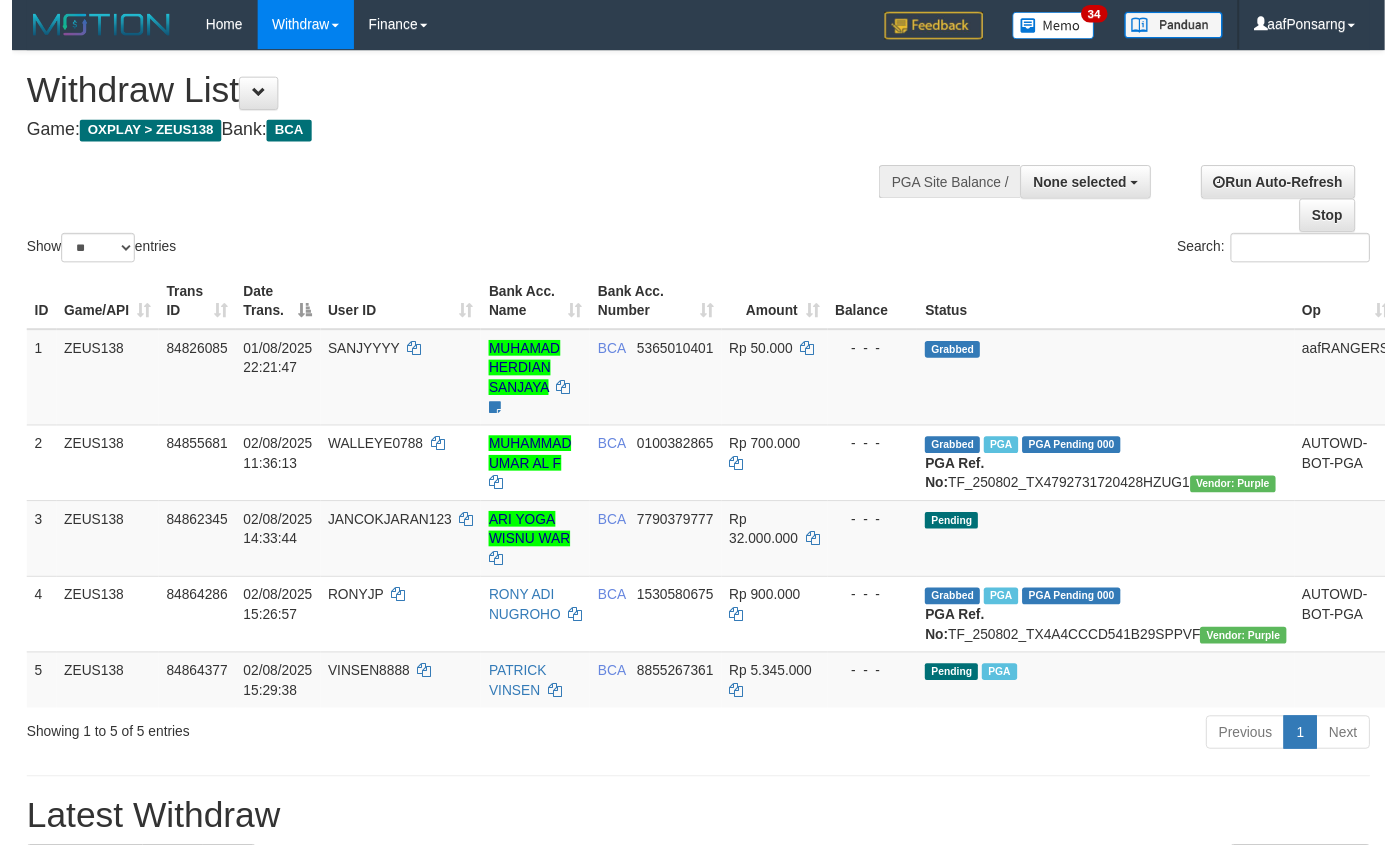 scroll, scrollTop: 152, scrollLeft: 0, axis: vertical 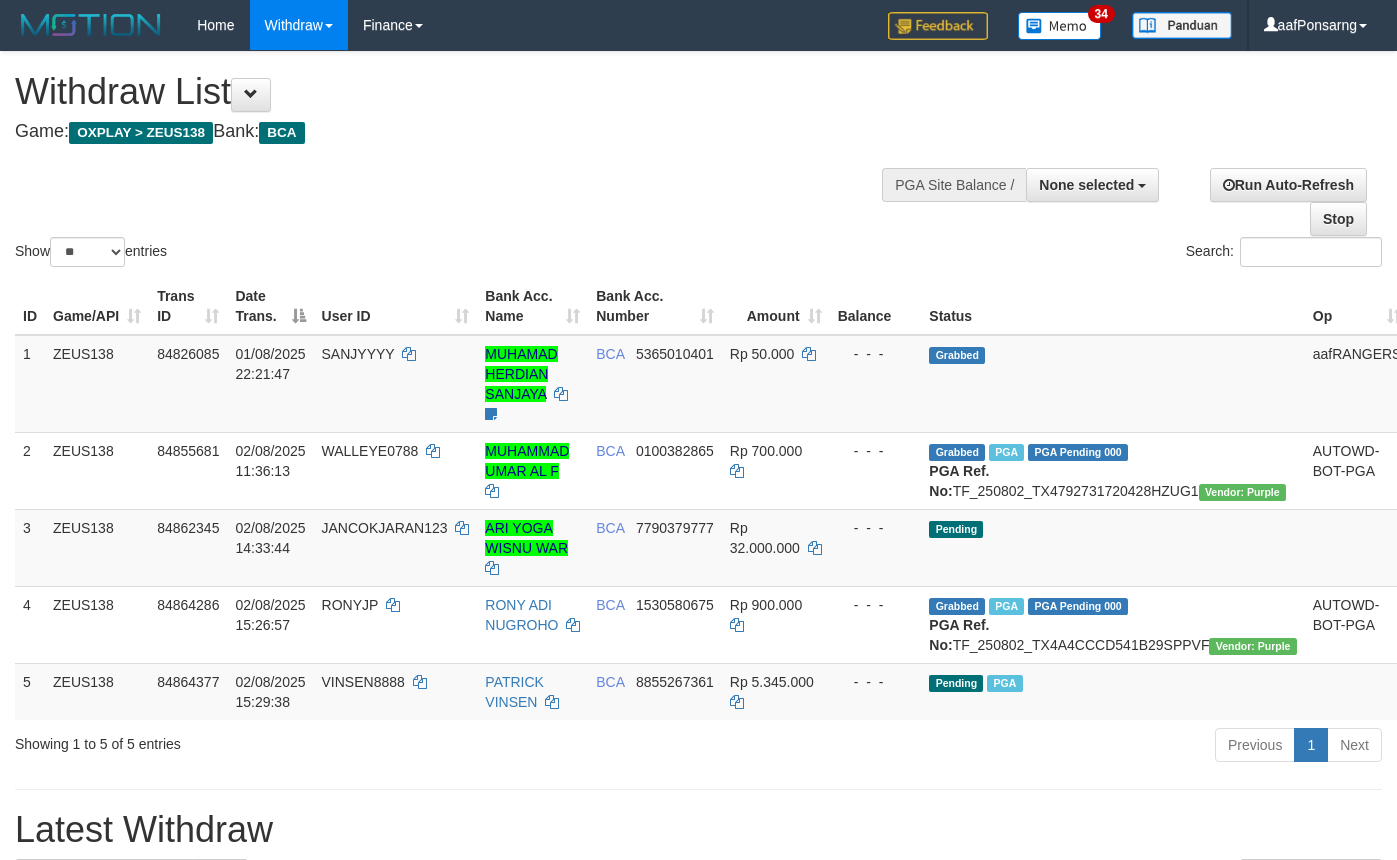 select 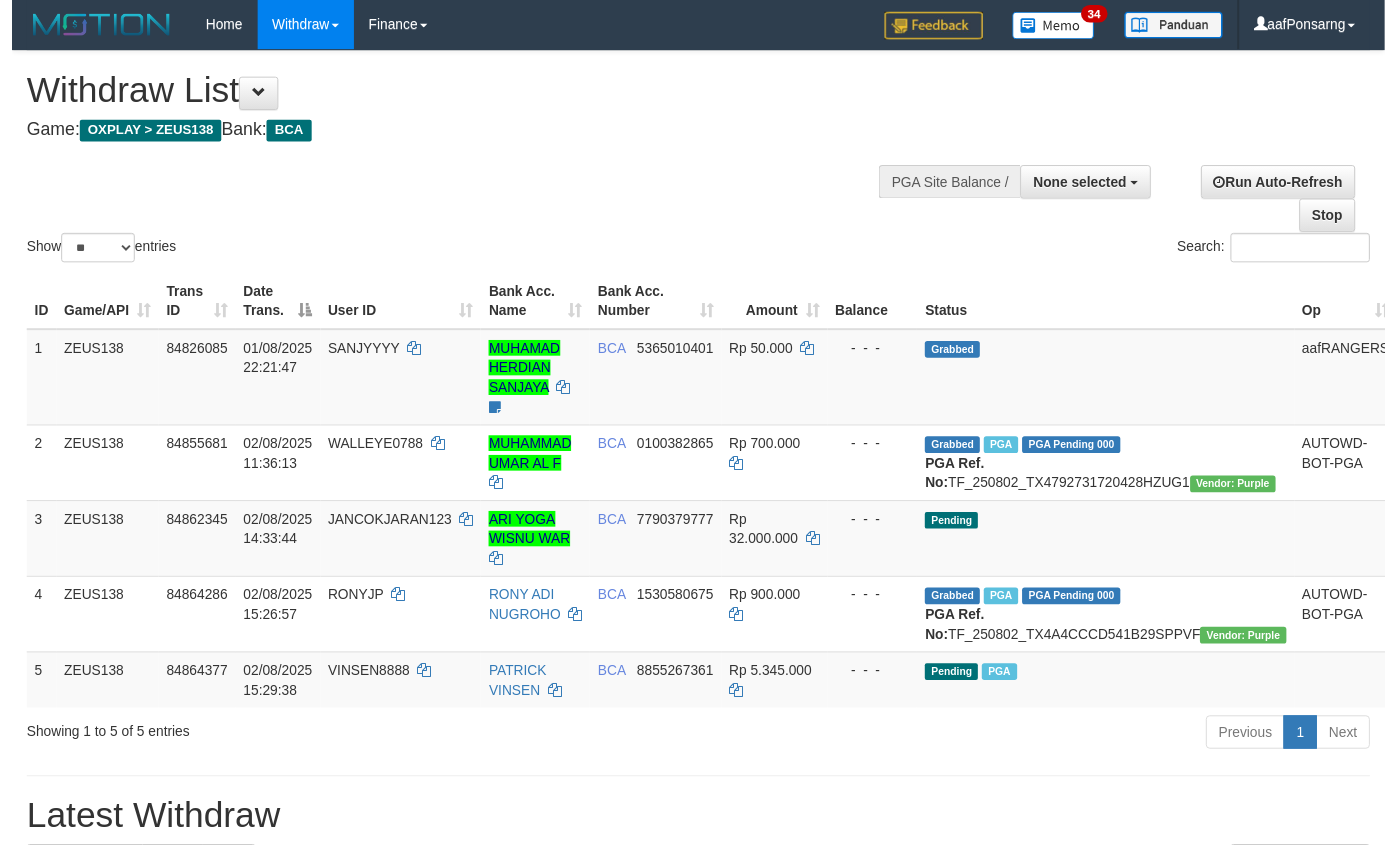 scroll, scrollTop: 152, scrollLeft: 0, axis: vertical 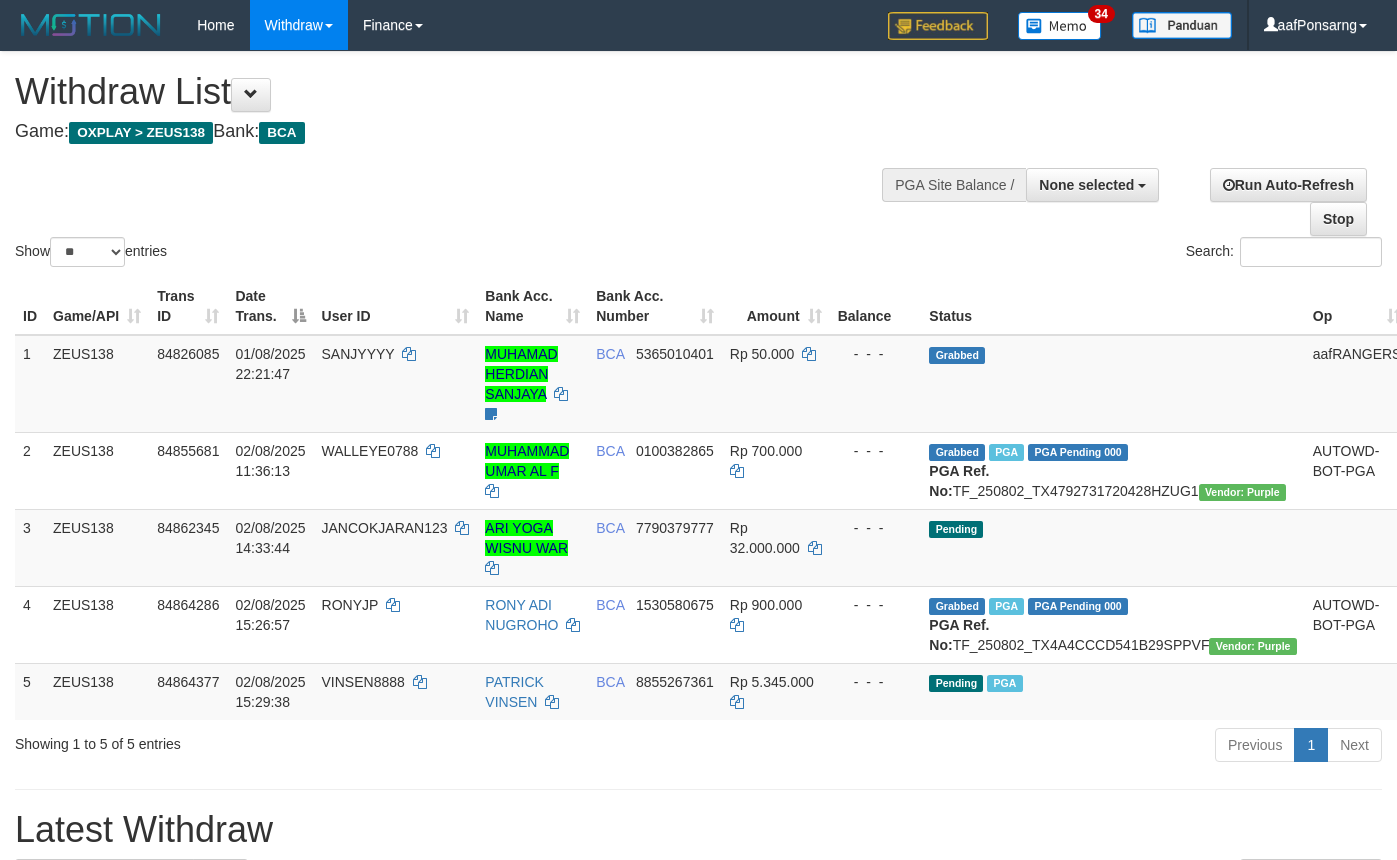 select 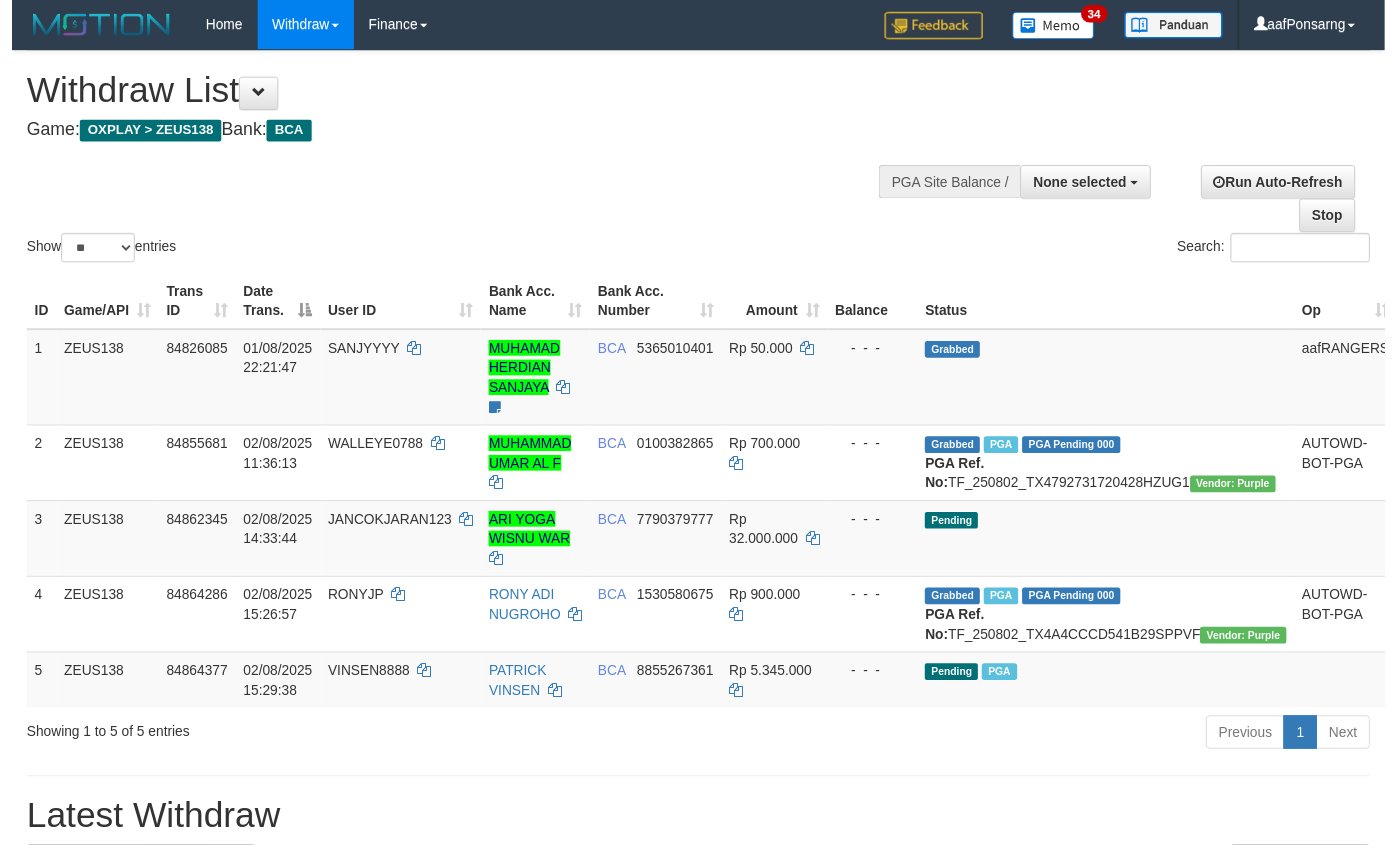 scroll, scrollTop: 152, scrollLeft: 0, axis: vertical 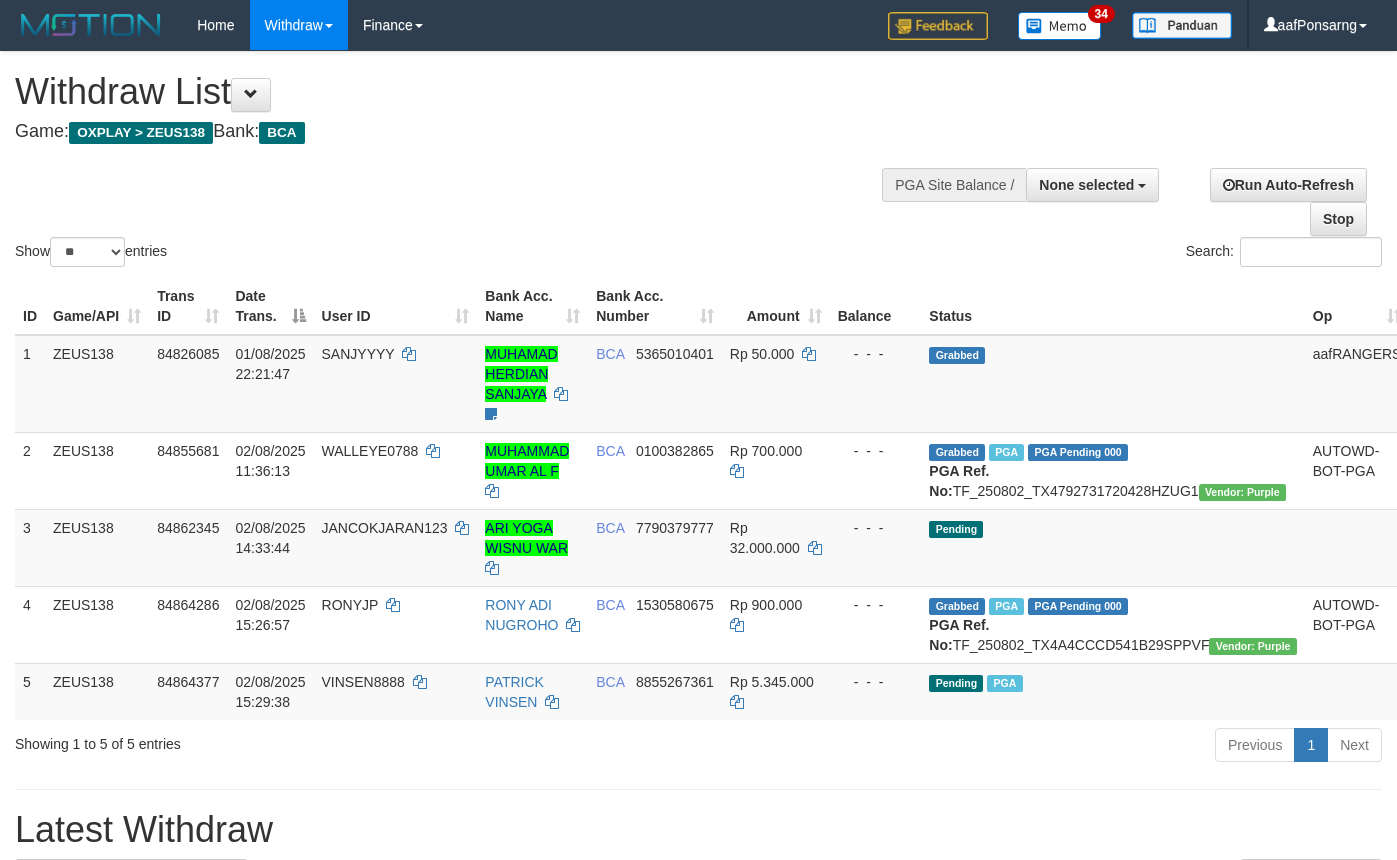 select 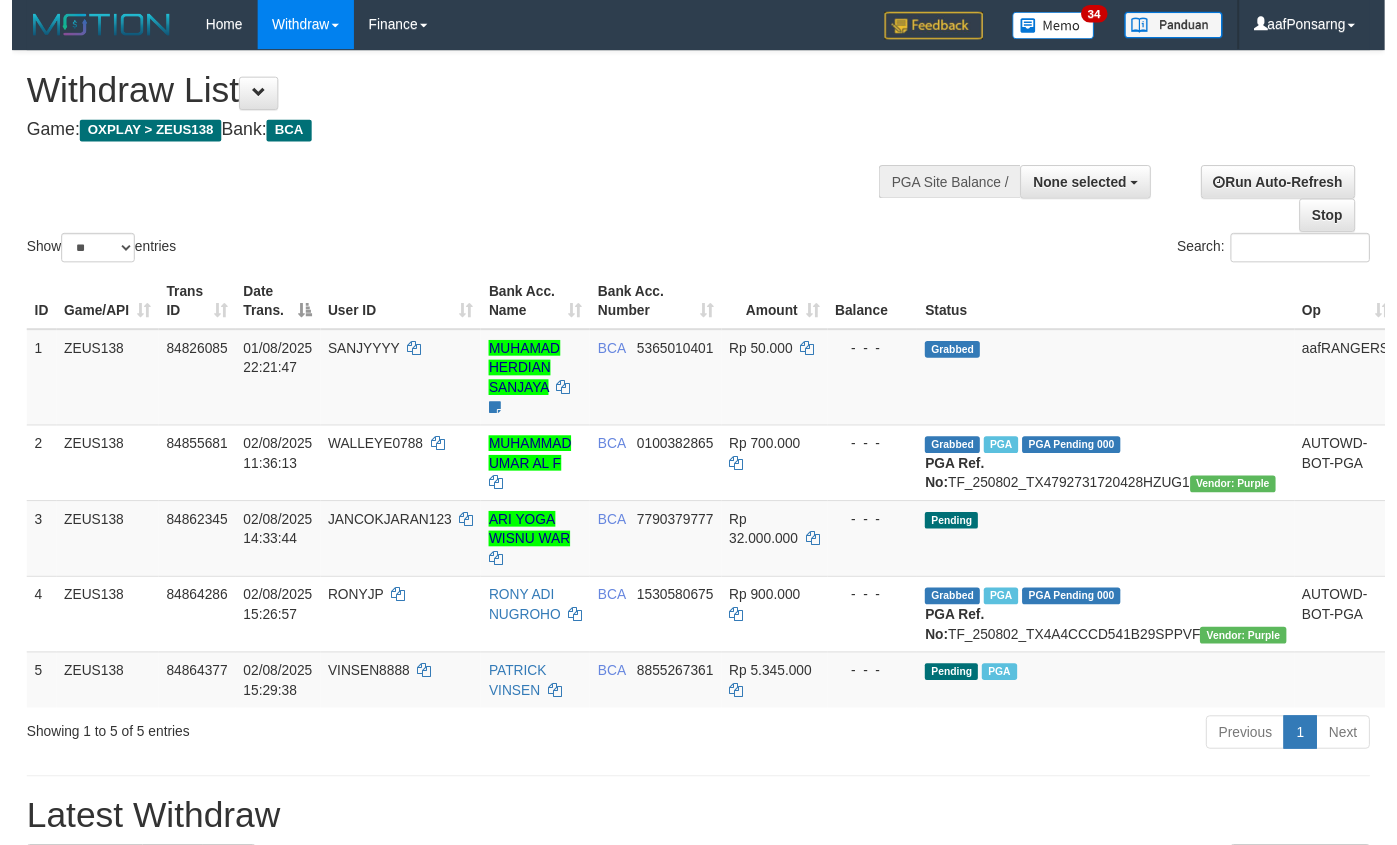 scroll, scrollTop: 152, scrollLeft: 0, axis: vertical 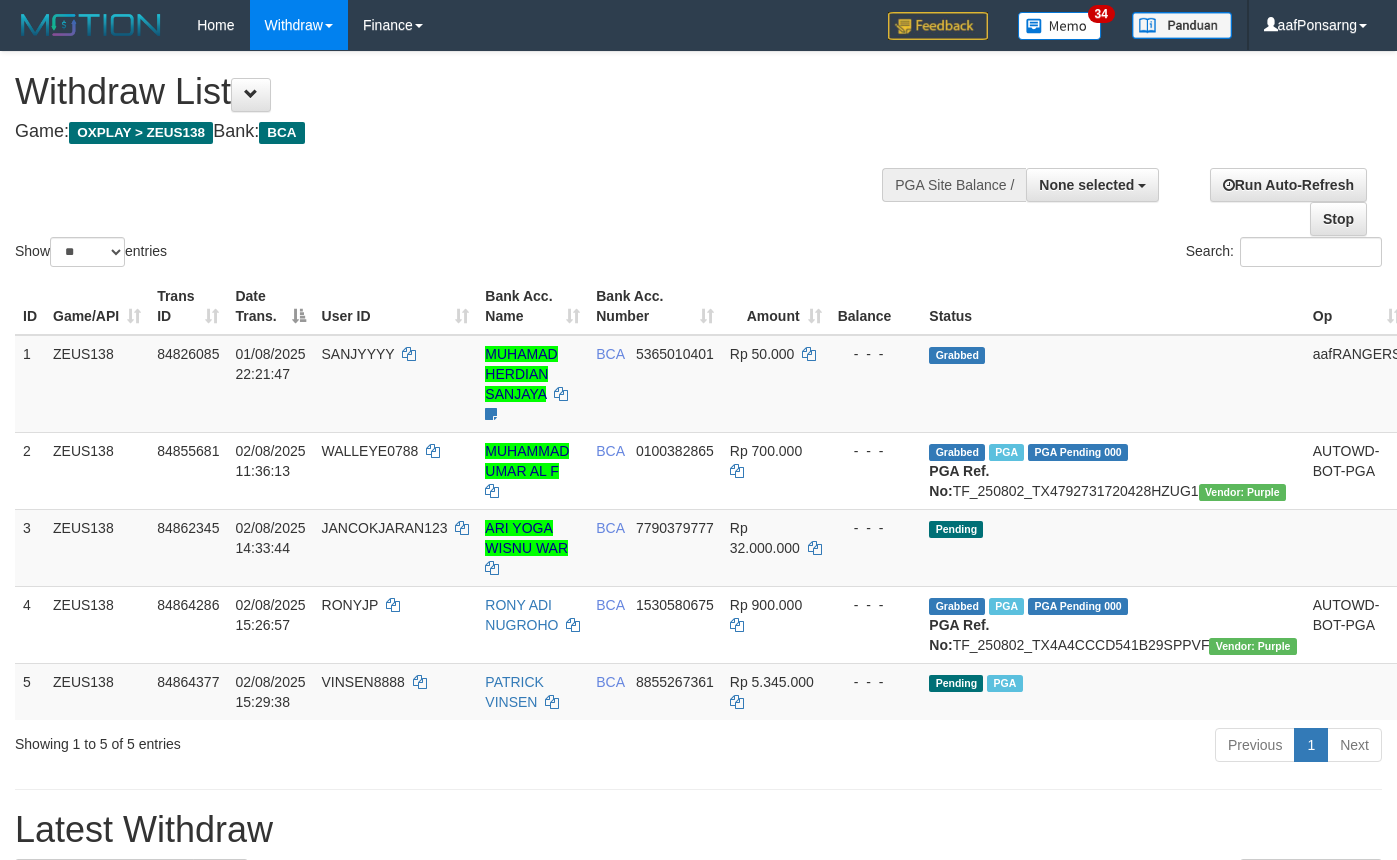 select 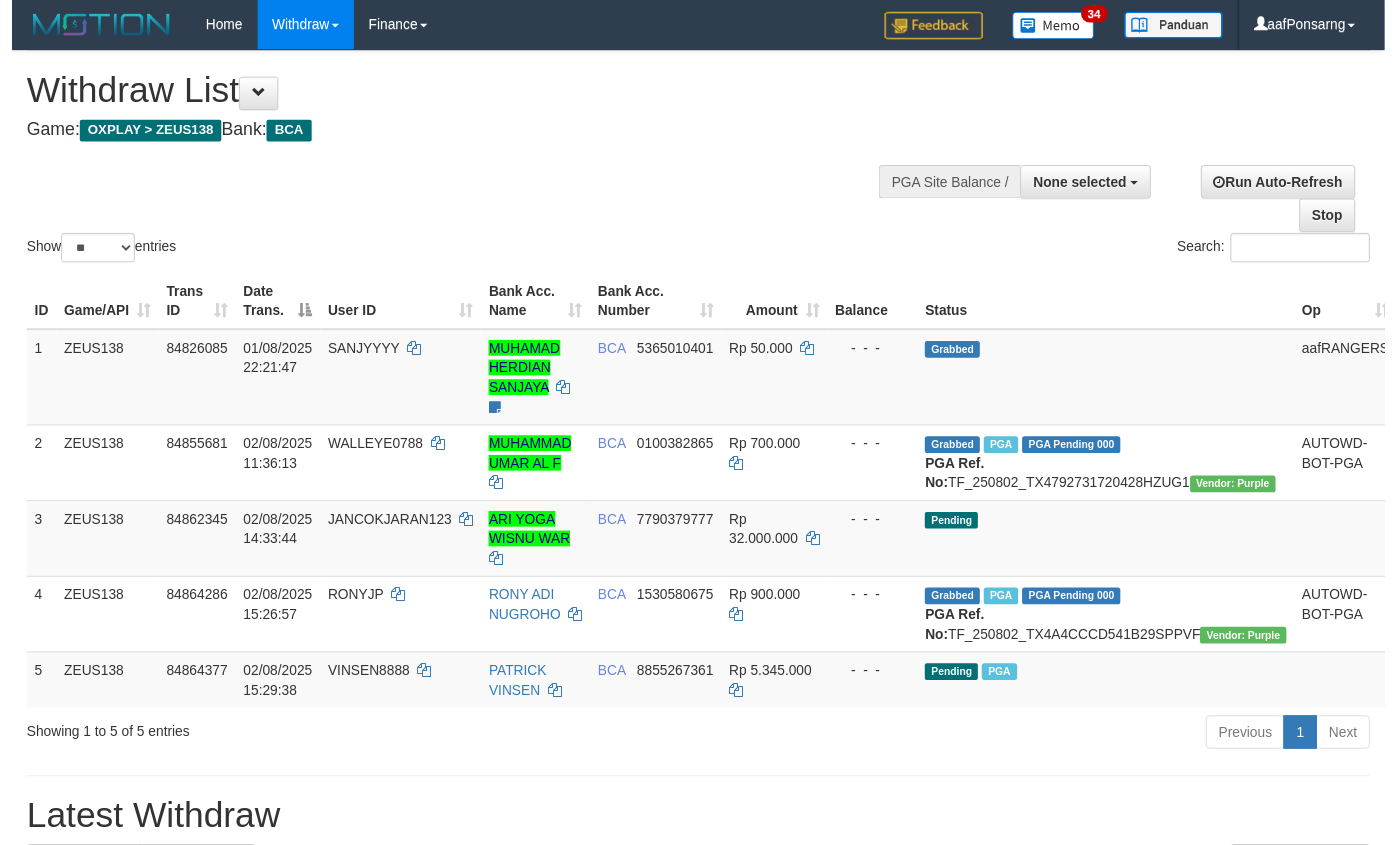 scroll, scrollTop: 152, scrollLeft: 0, axis: vertical 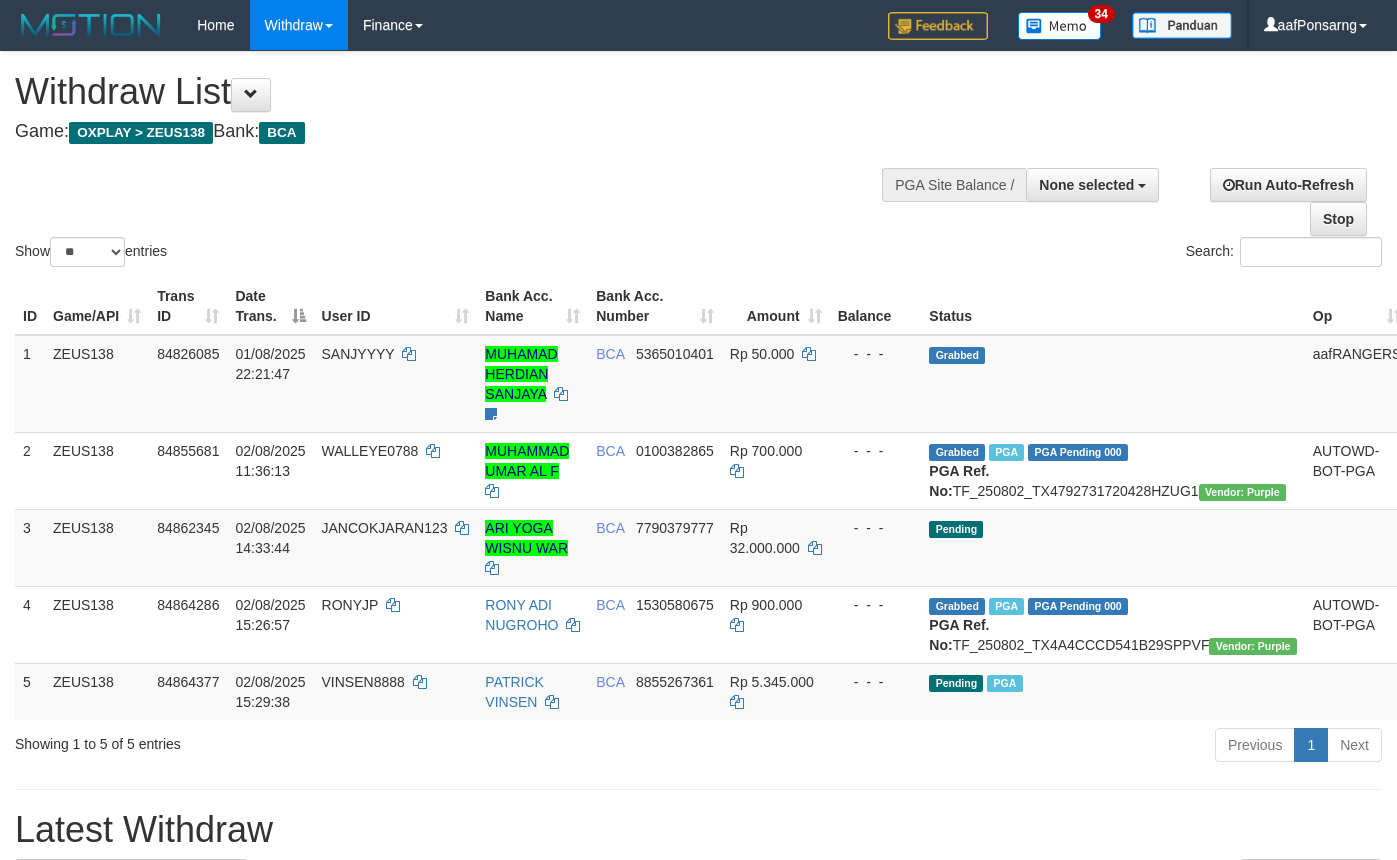 select 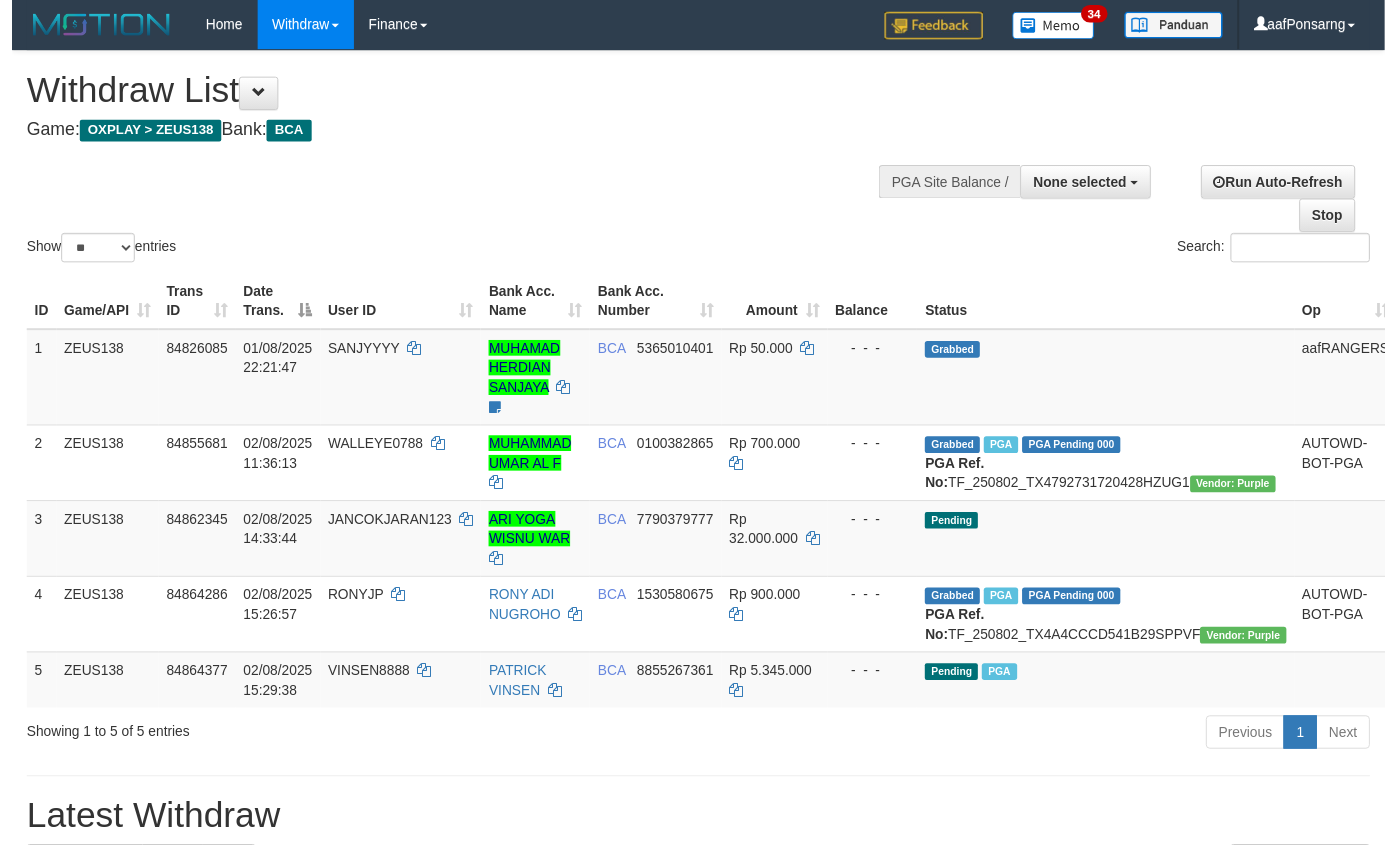 scroll, scrollTop: 152, scrollLeft: 0, axis: vertical 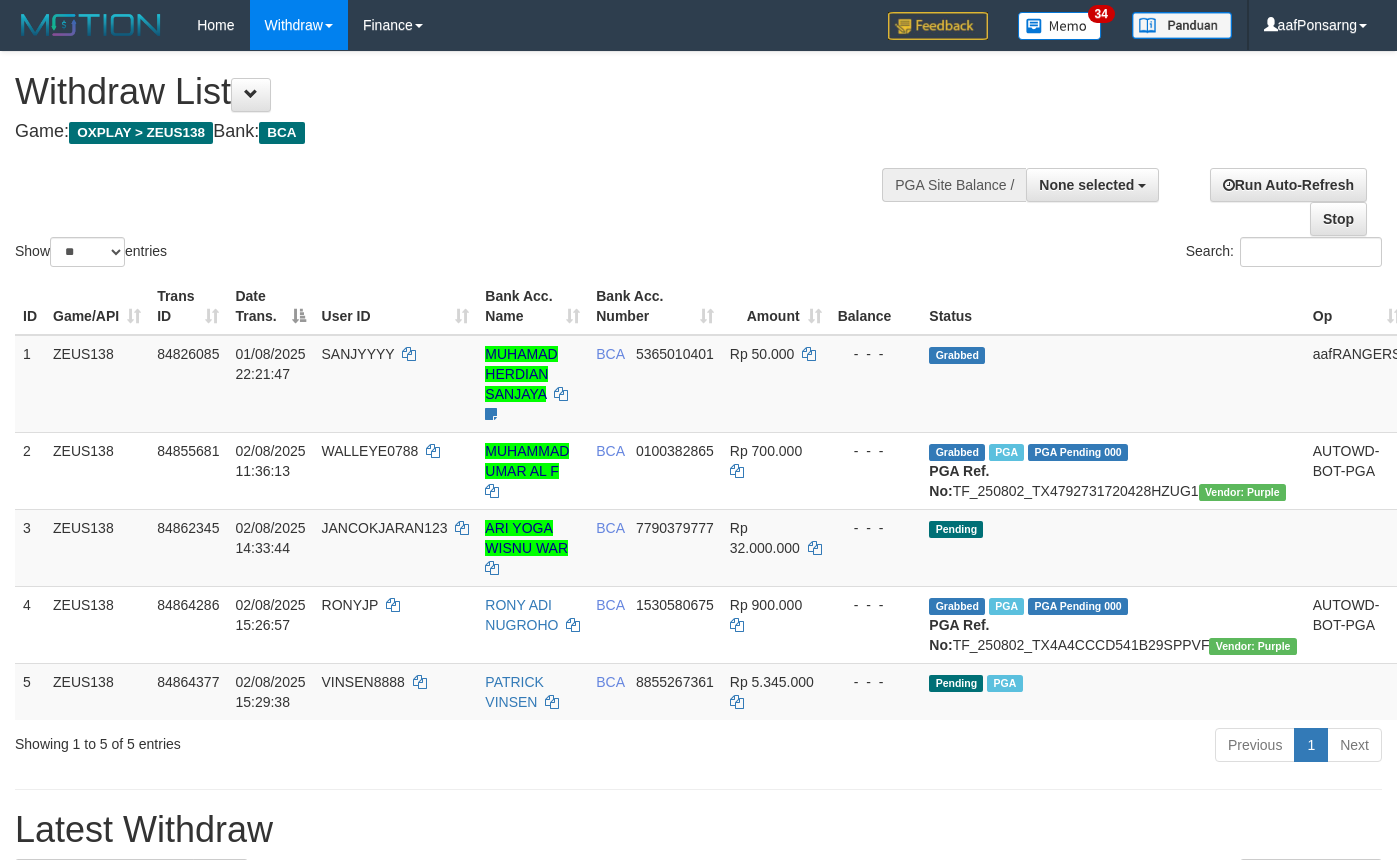select 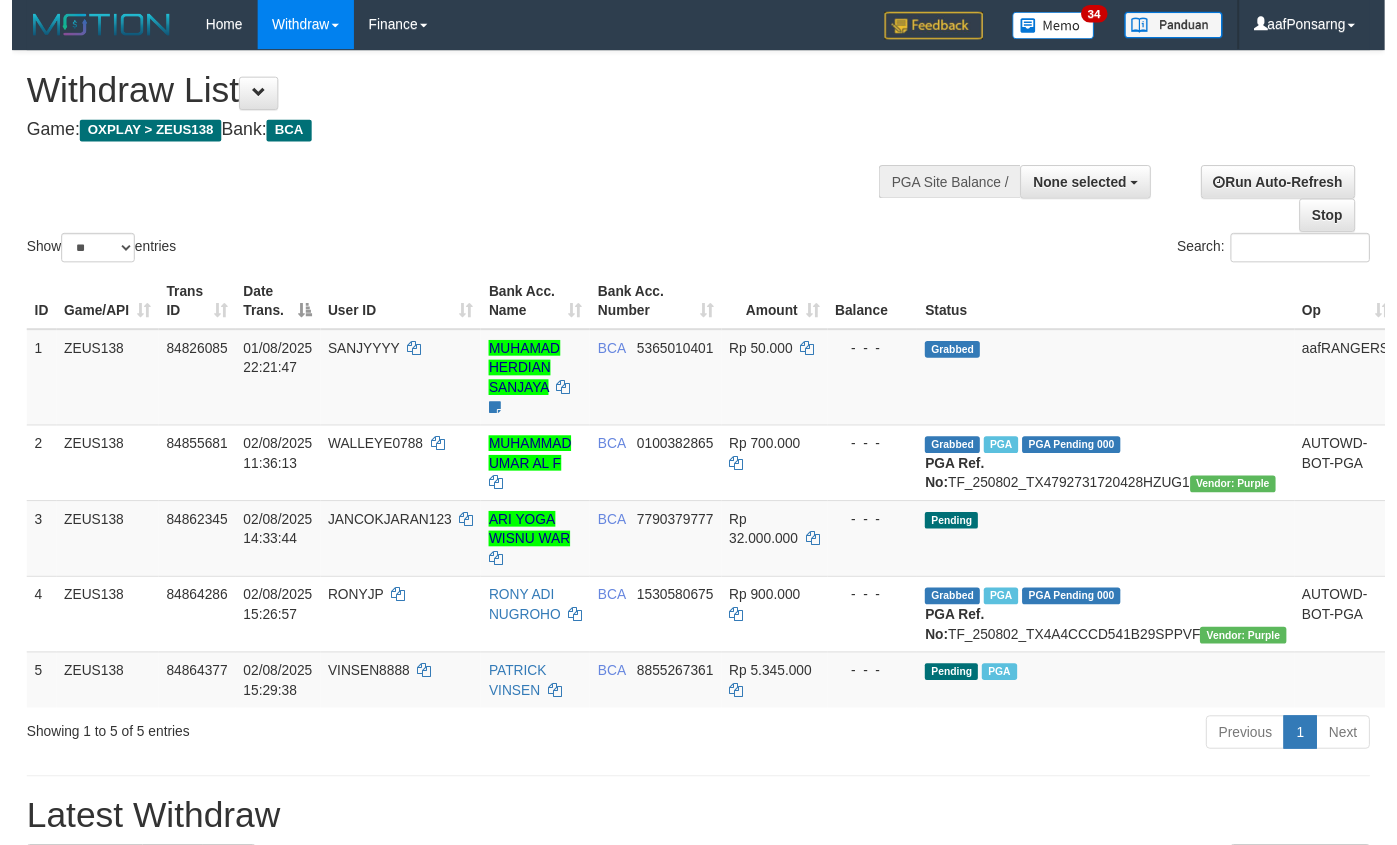 scroll, scrollTop: 152, scrollLeft: 0, axis: vertical 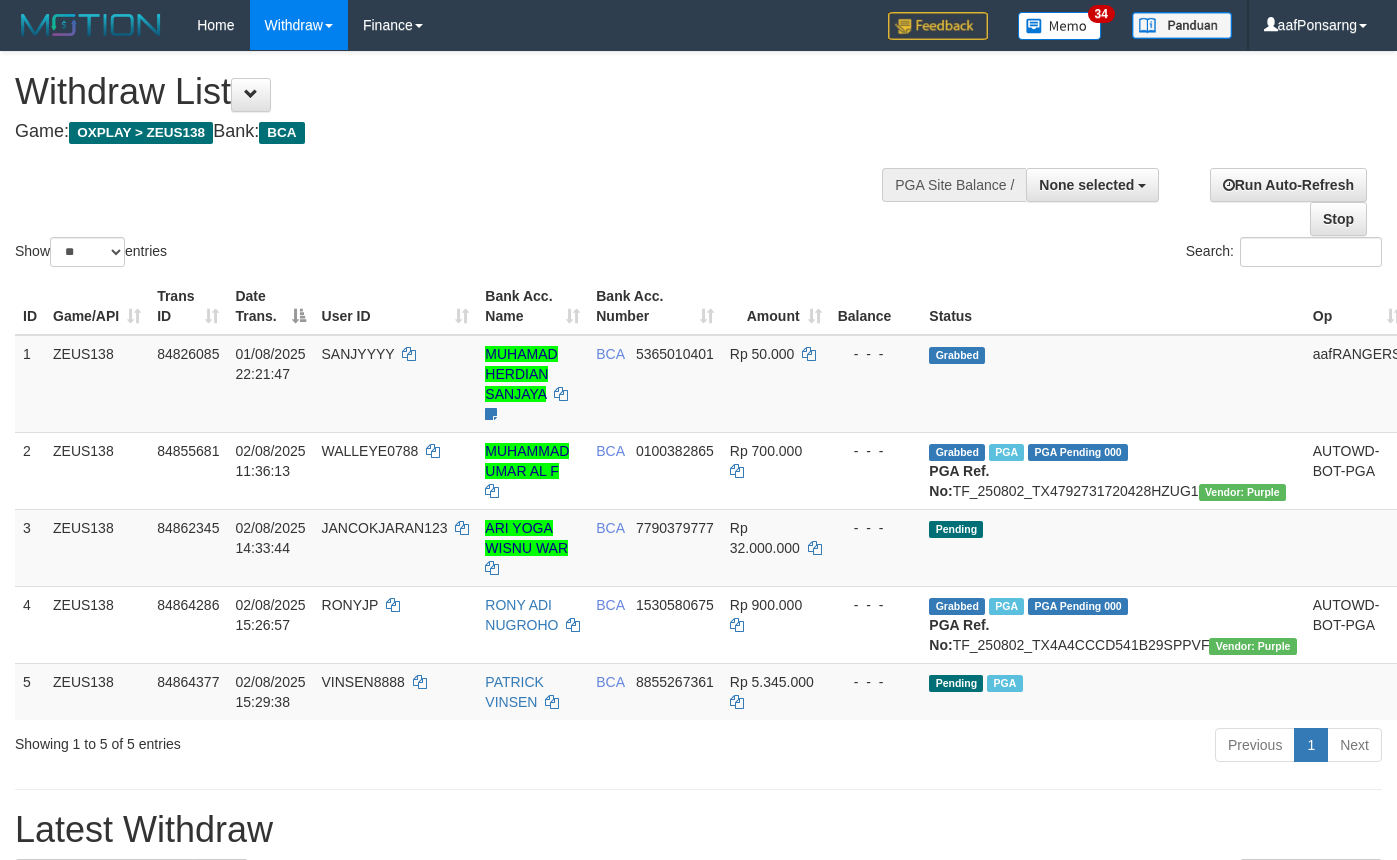 select 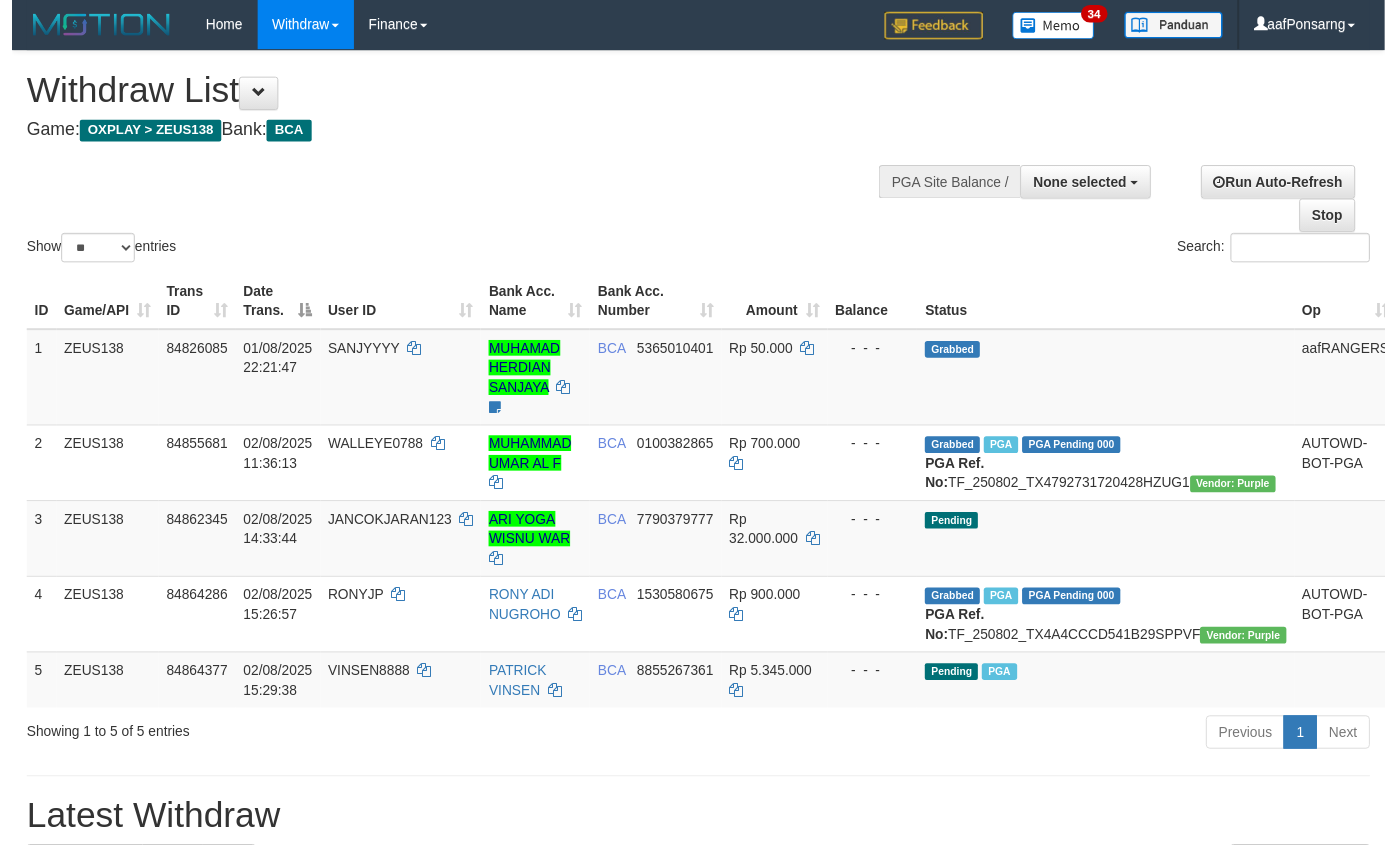 scroll, scrollTop: 152, scrollLeft: 0, axis: vertical 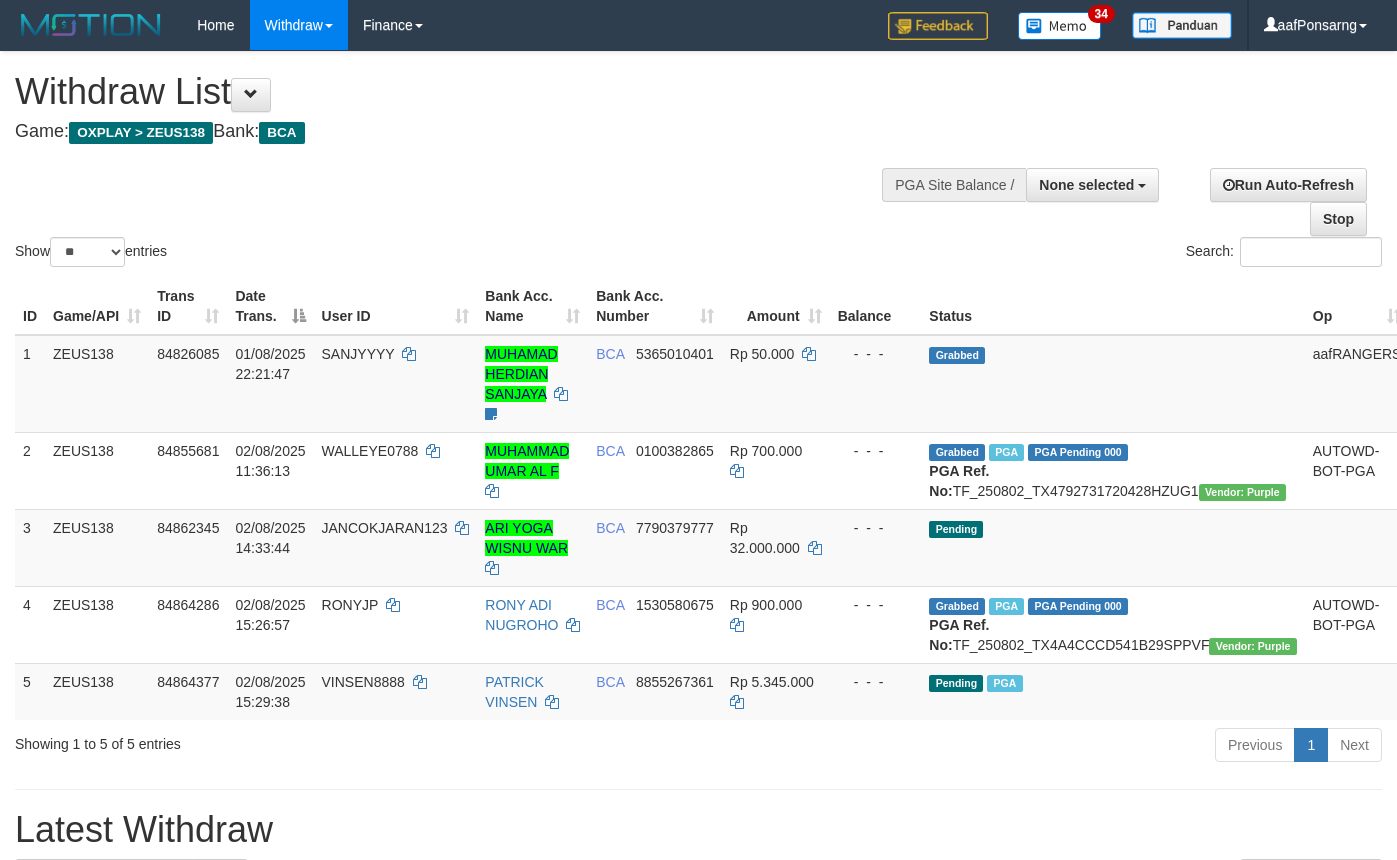 select 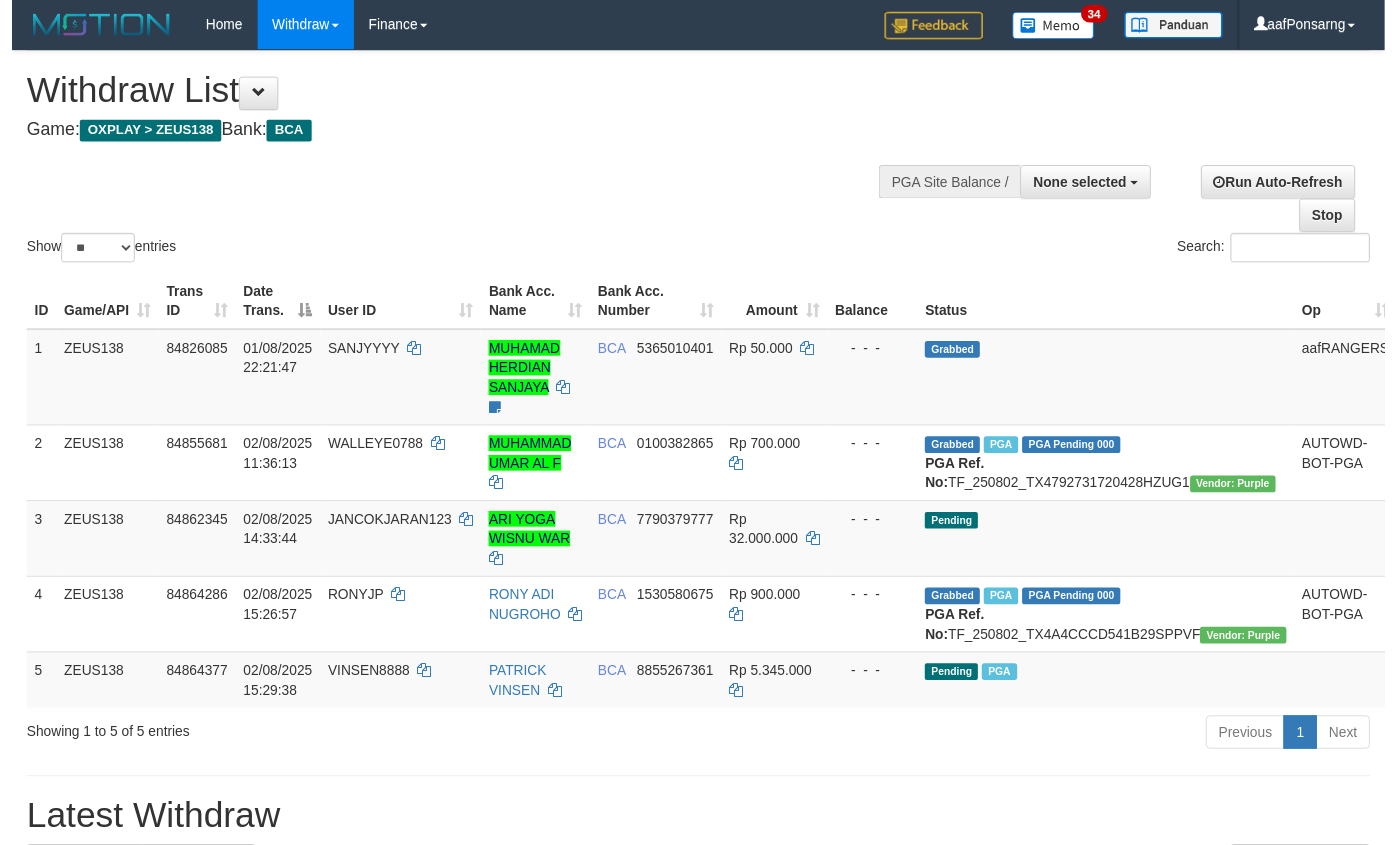 scroll, scrollTop: 152, scrollLeft: 0, axis: vertical 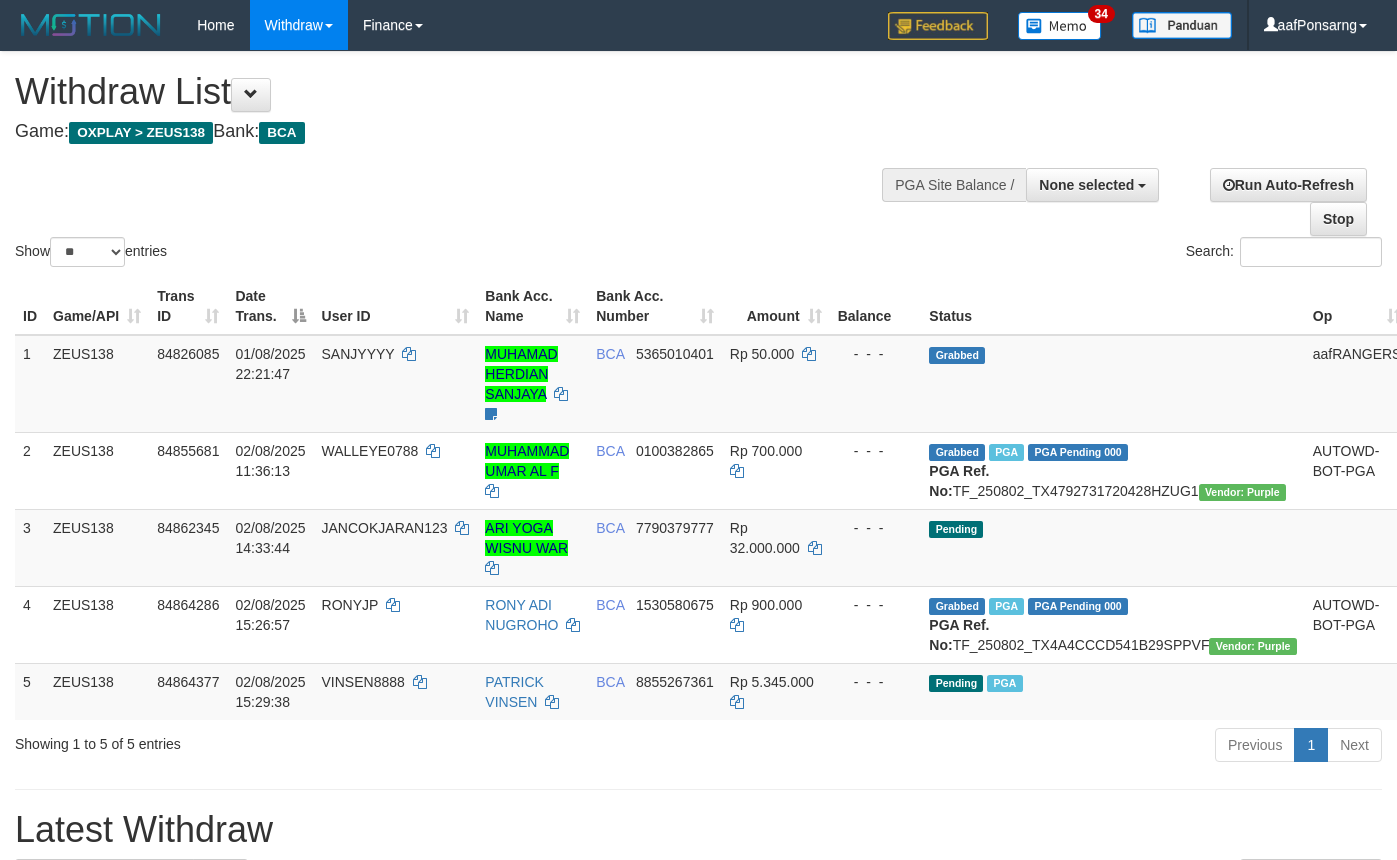 select 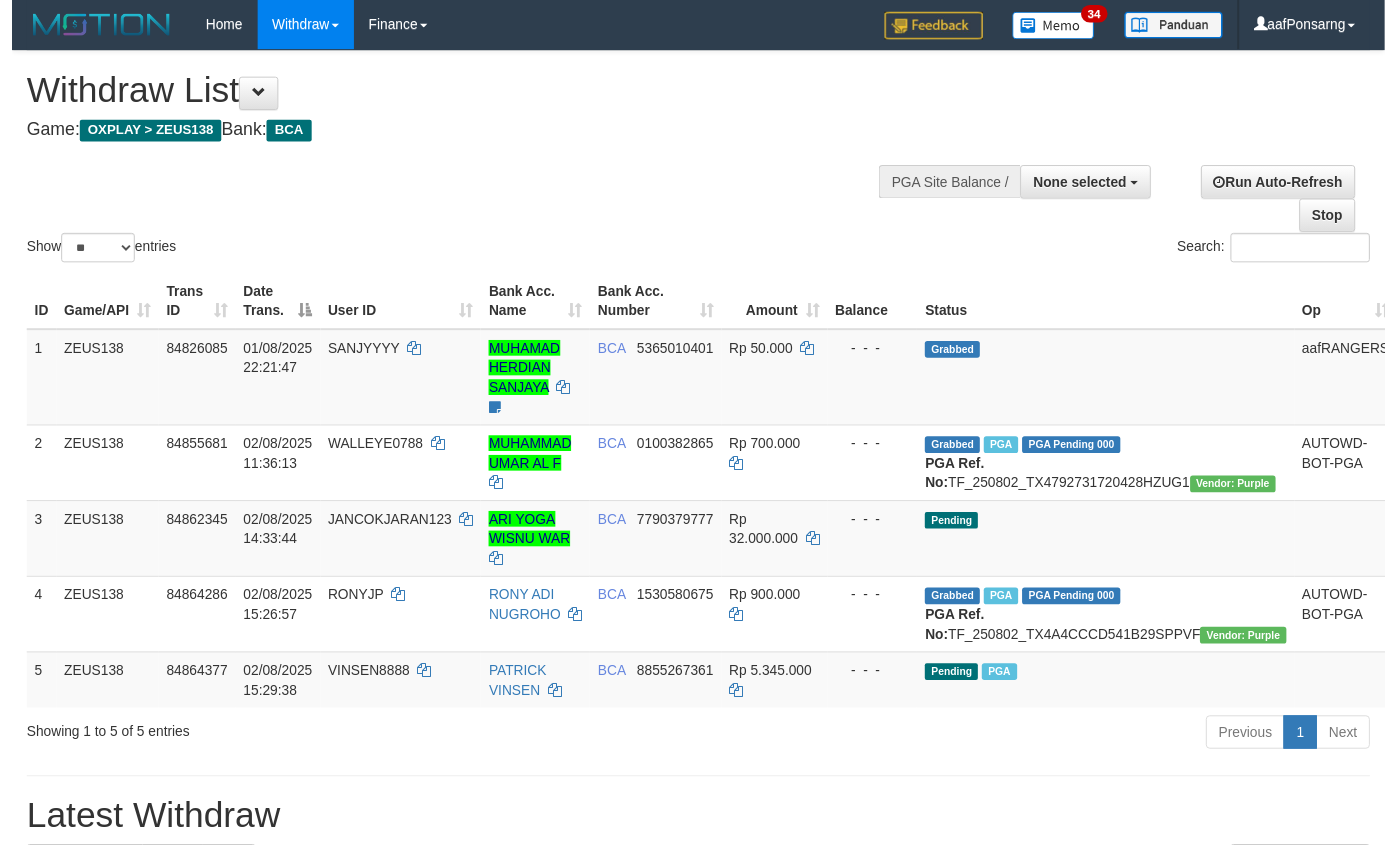 scroll, scrollTop: 152, scrollLeft: 0, axis: vertical 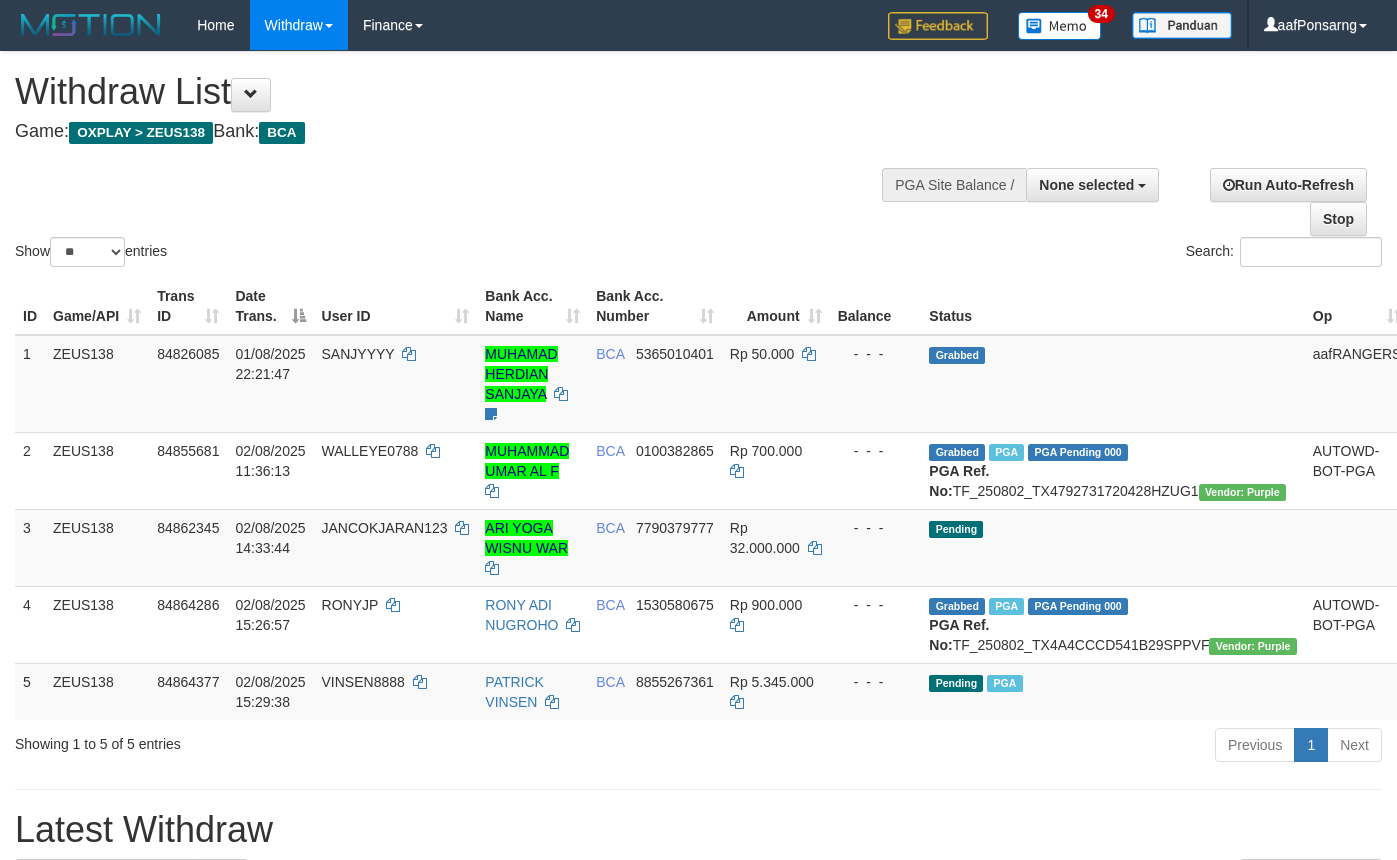 select 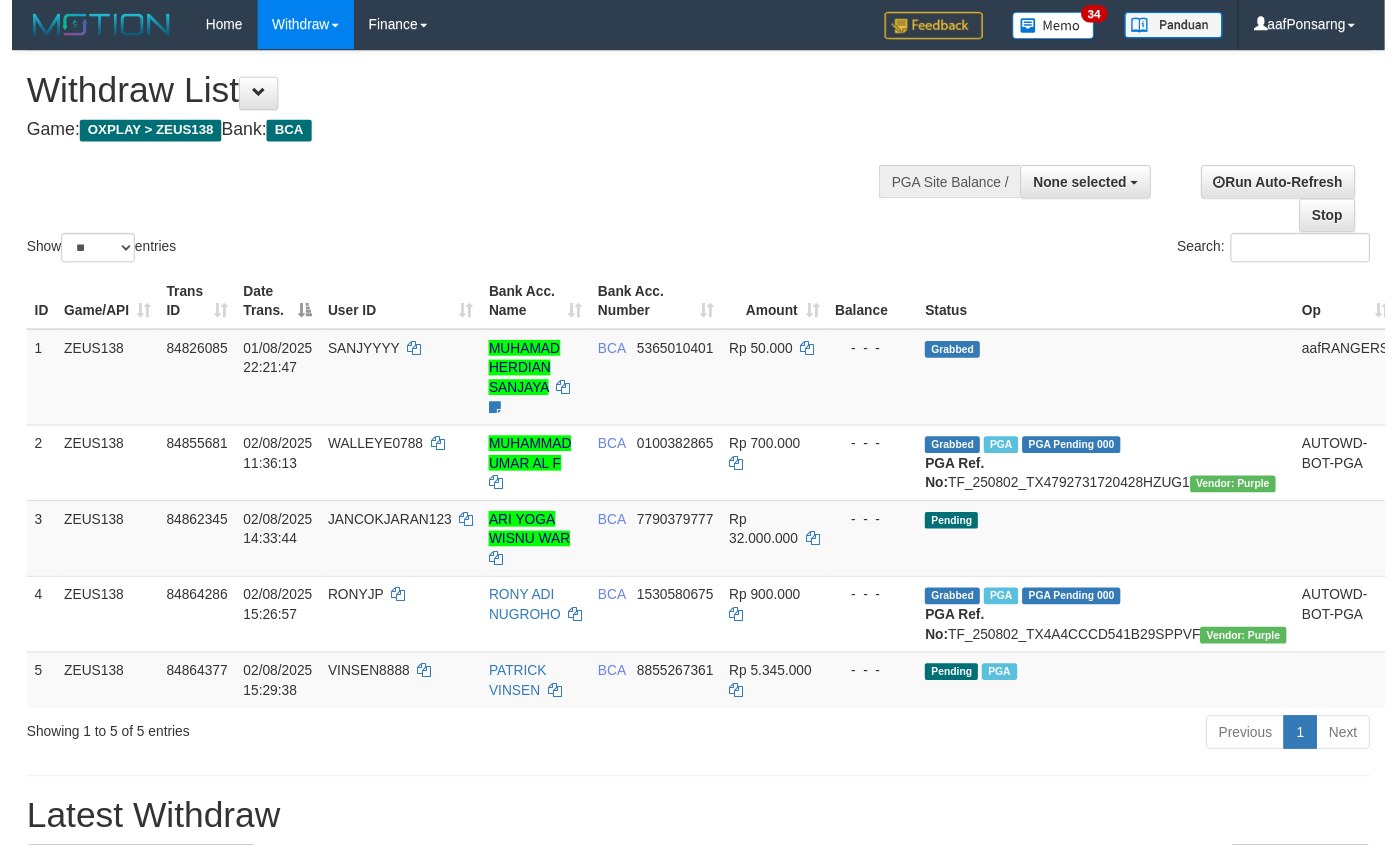 scroll, scrollTop: 152, scrollLeft: 0, axis: vertical 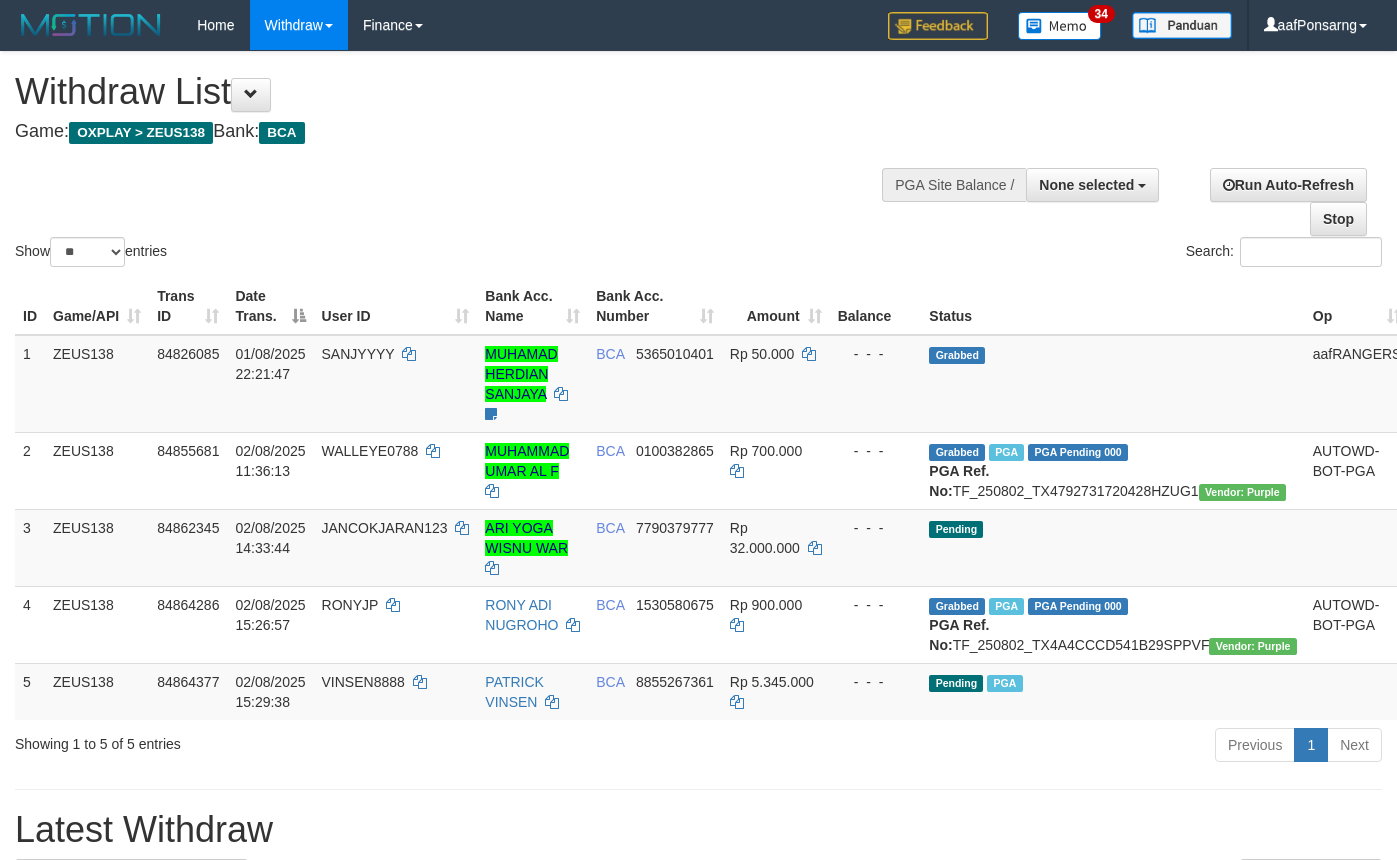 select 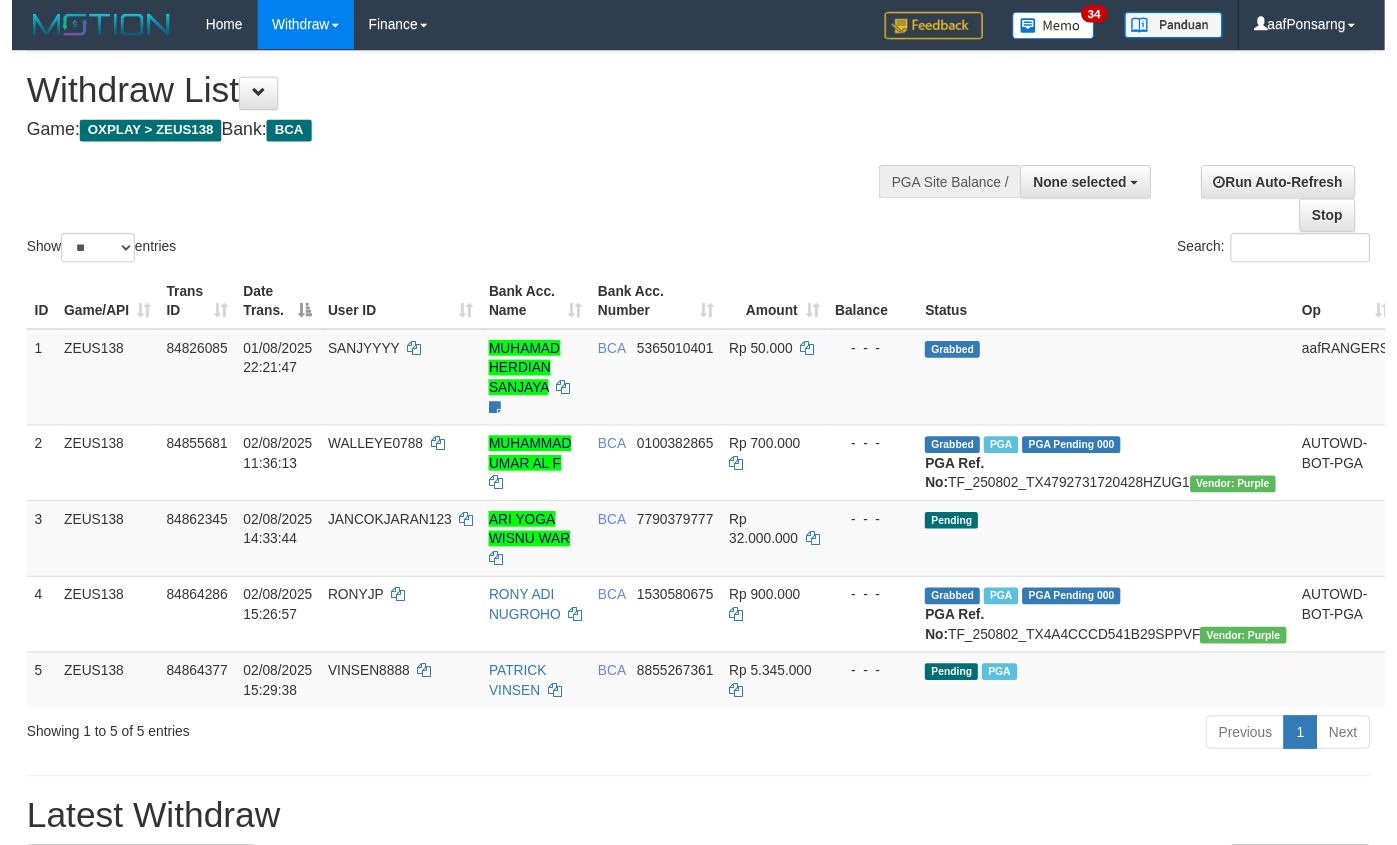 scroll, scrollTop: 152, scrollLeft: 0, axis: vertical 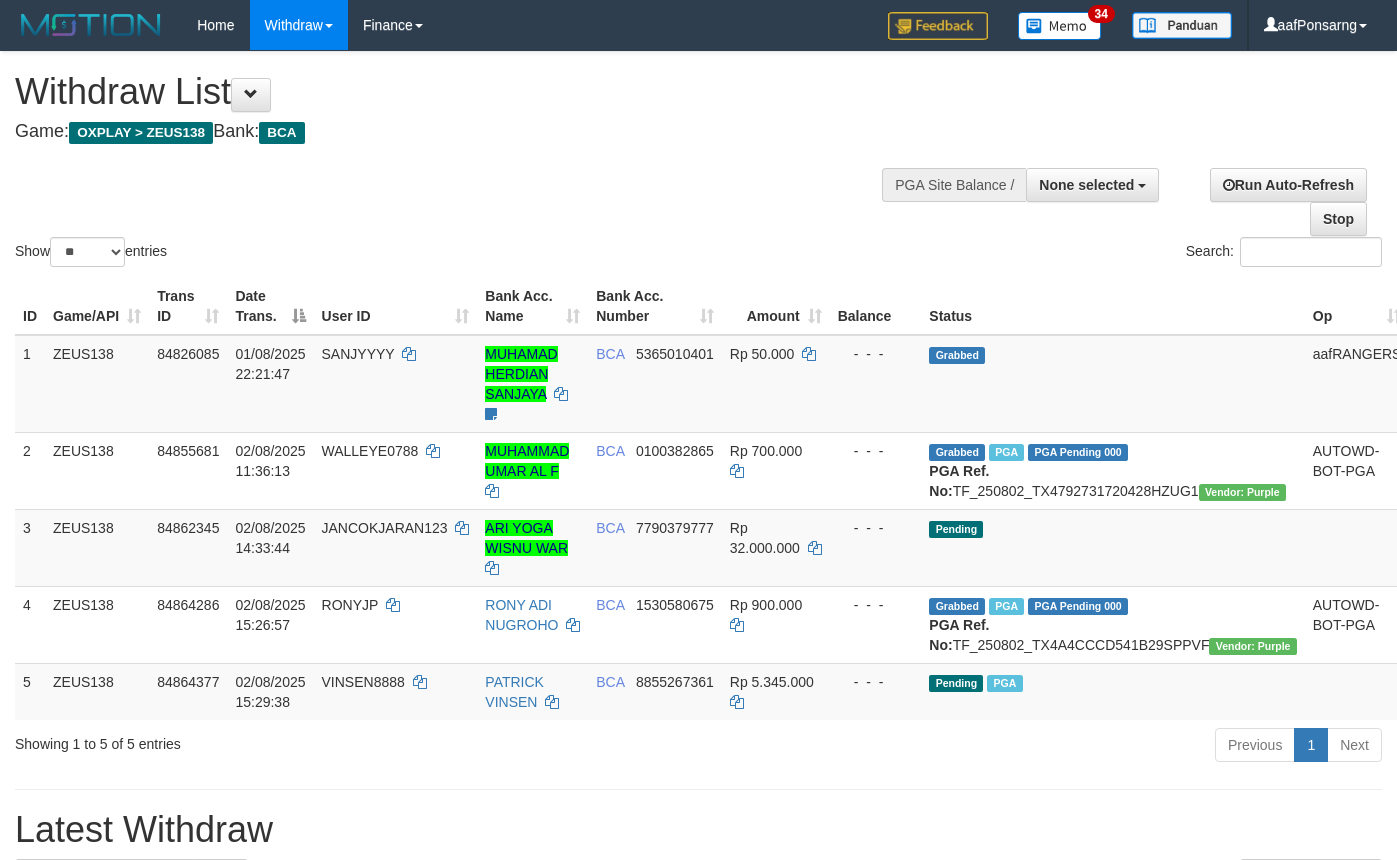 select 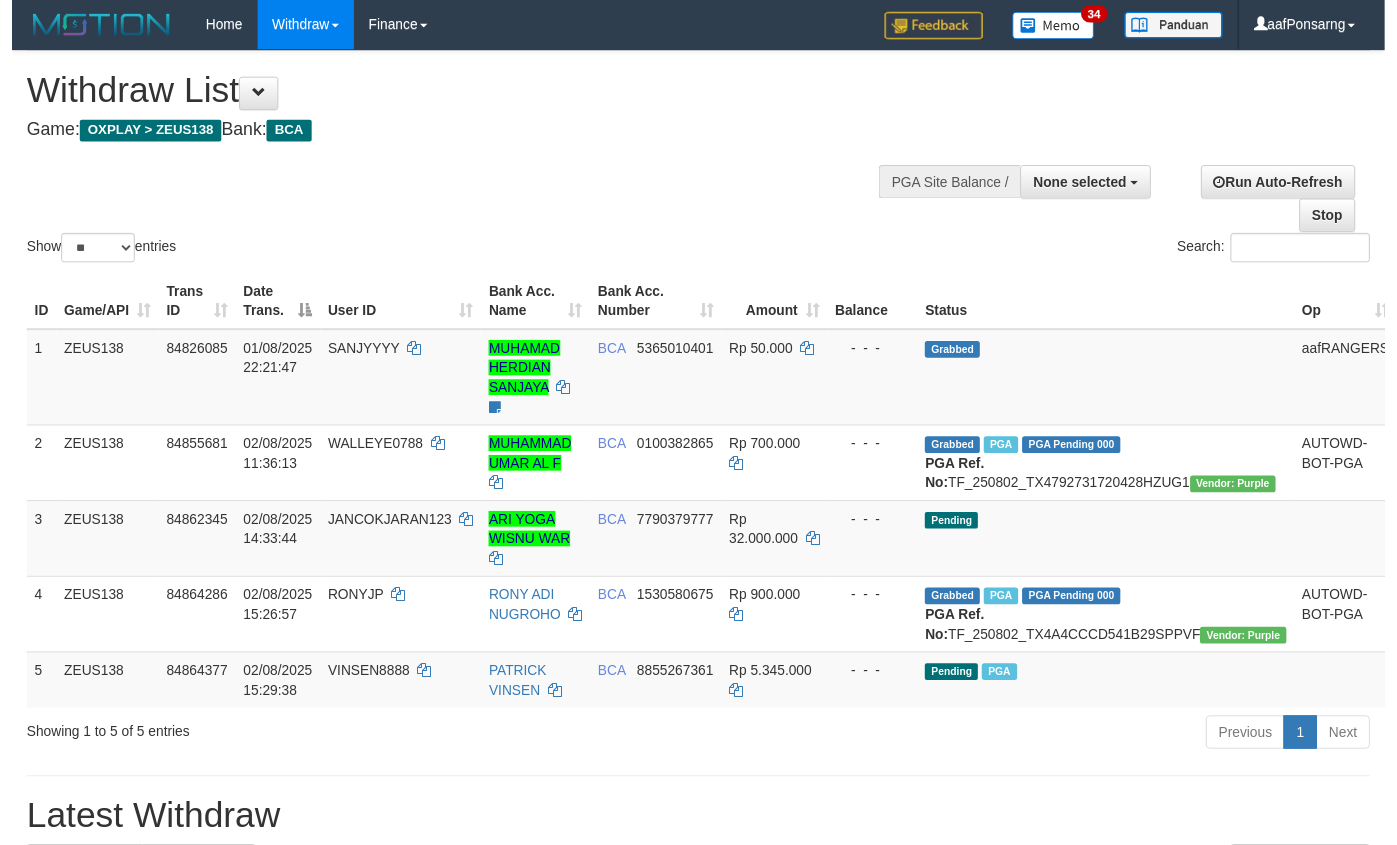 scroll, scrollTop: 152, scrollLeft: 0, axis: vertical 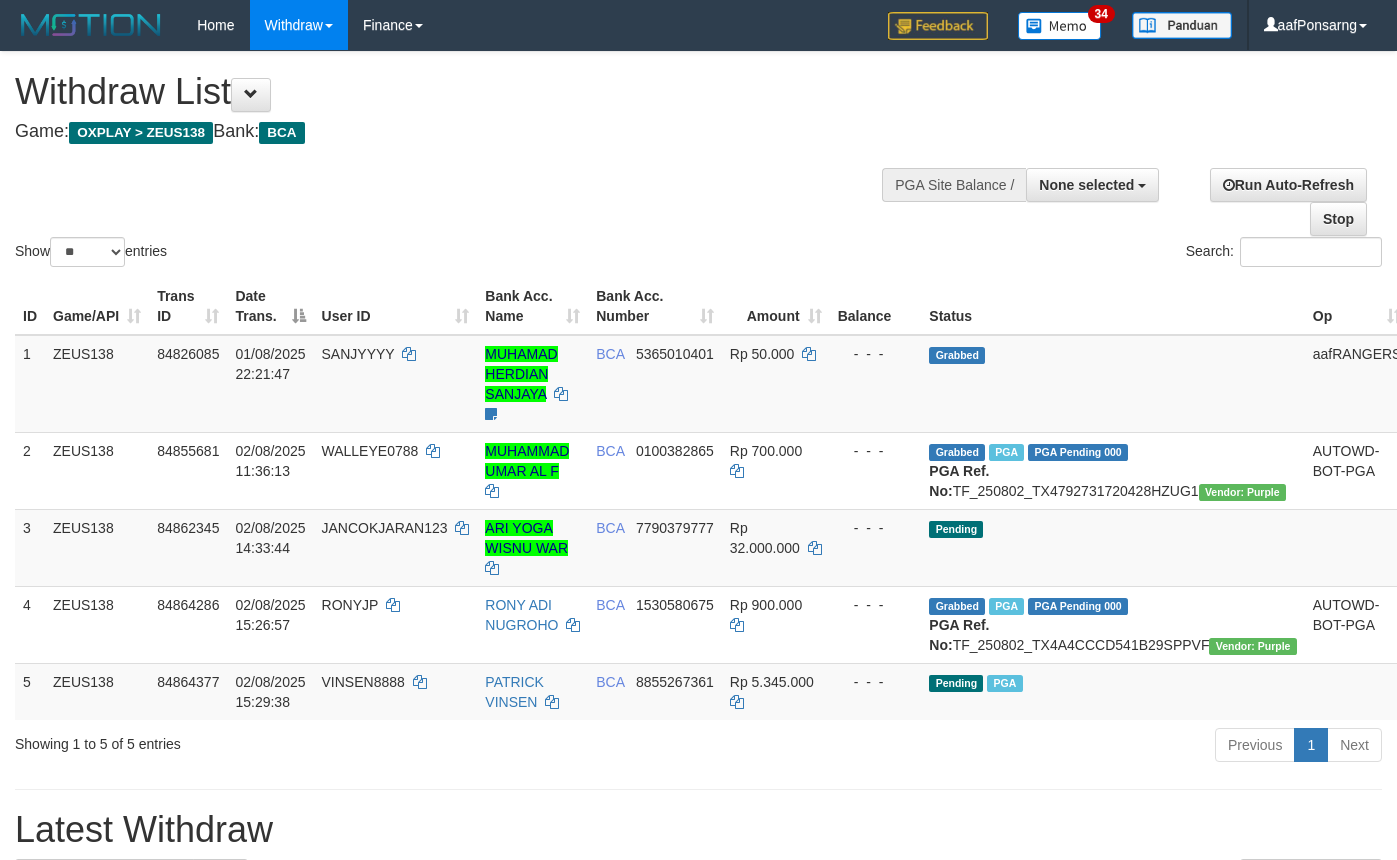 select 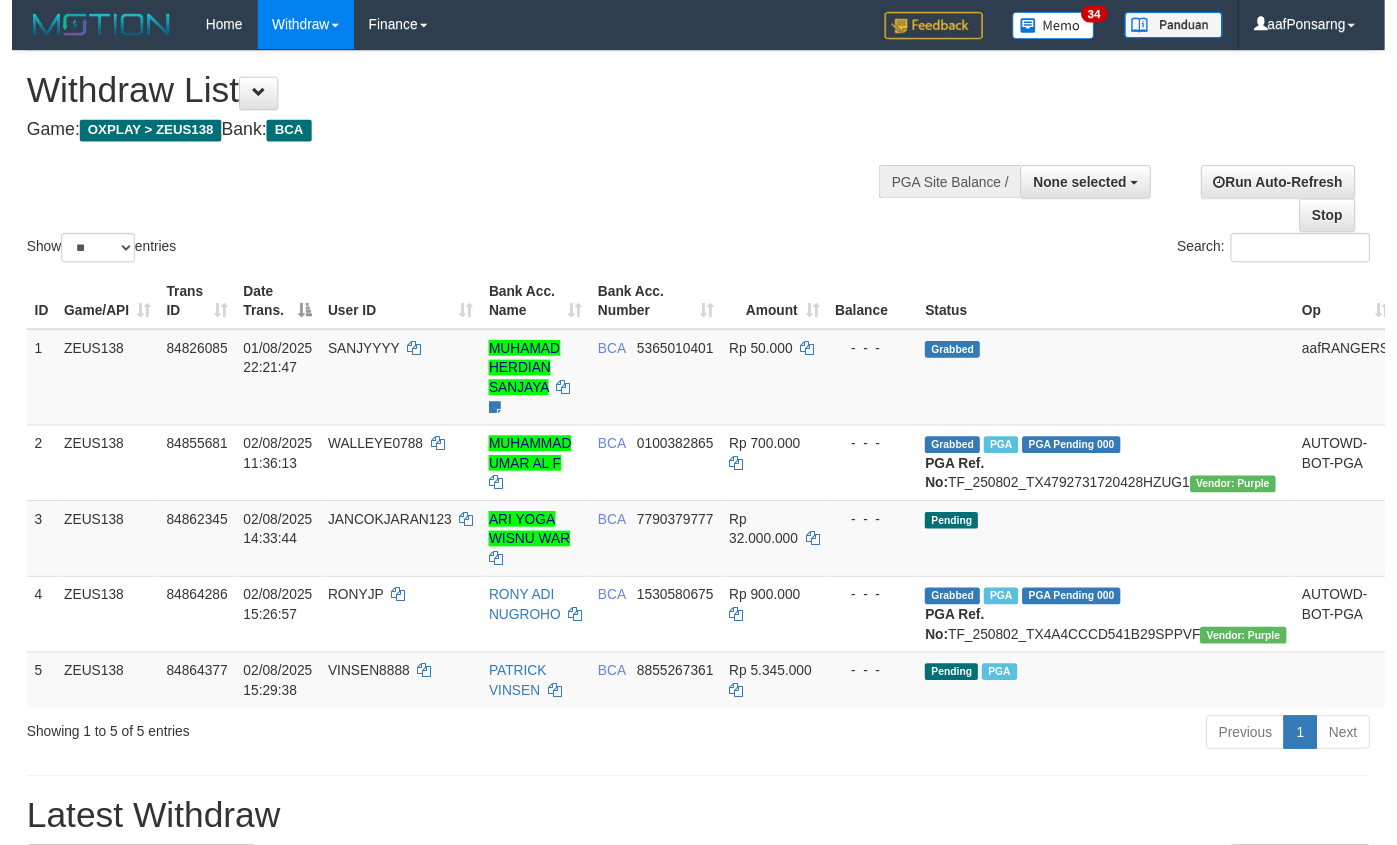 scroll, scrollTop: 152, scrollLeft: 0, axis: vertical 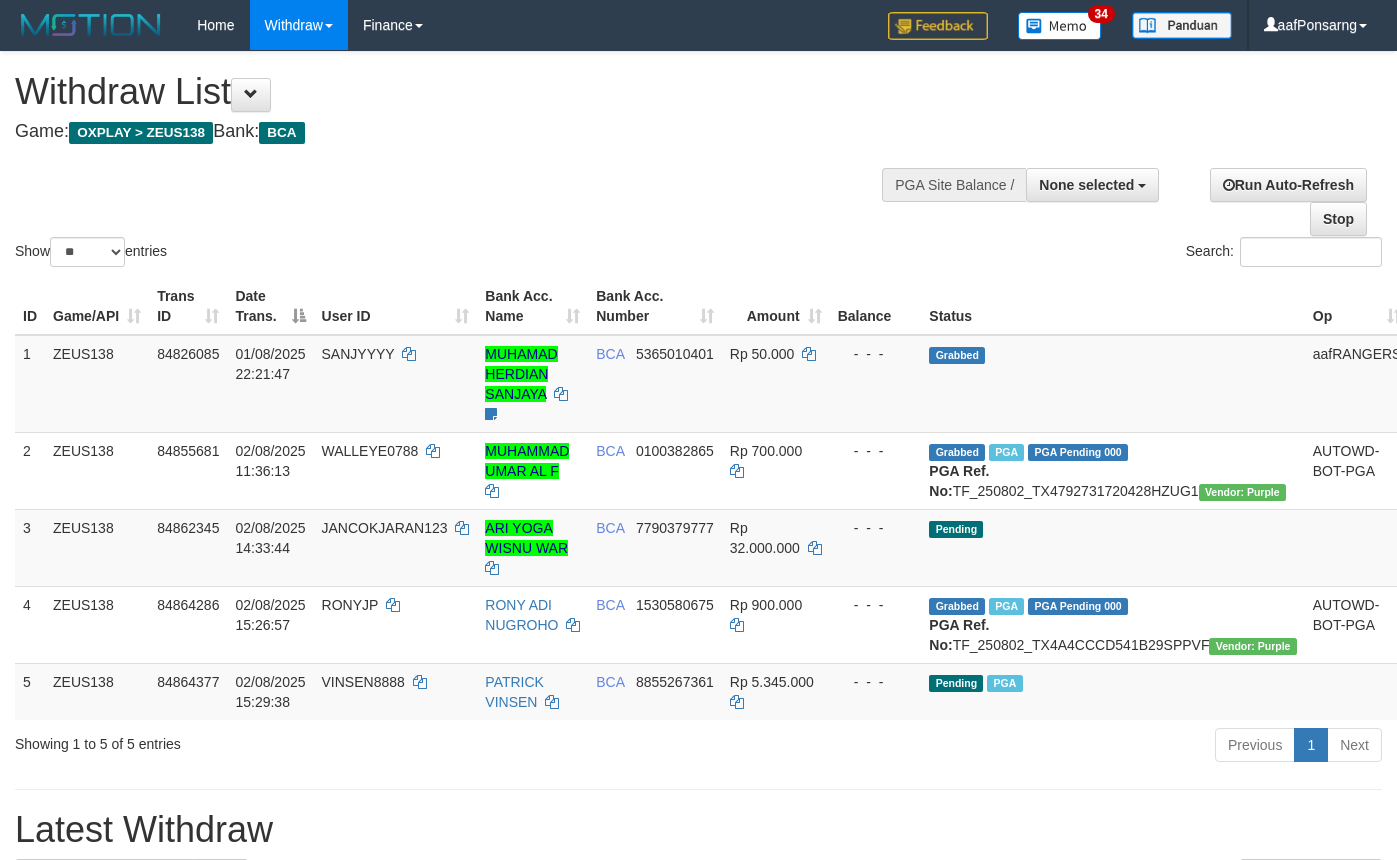 select 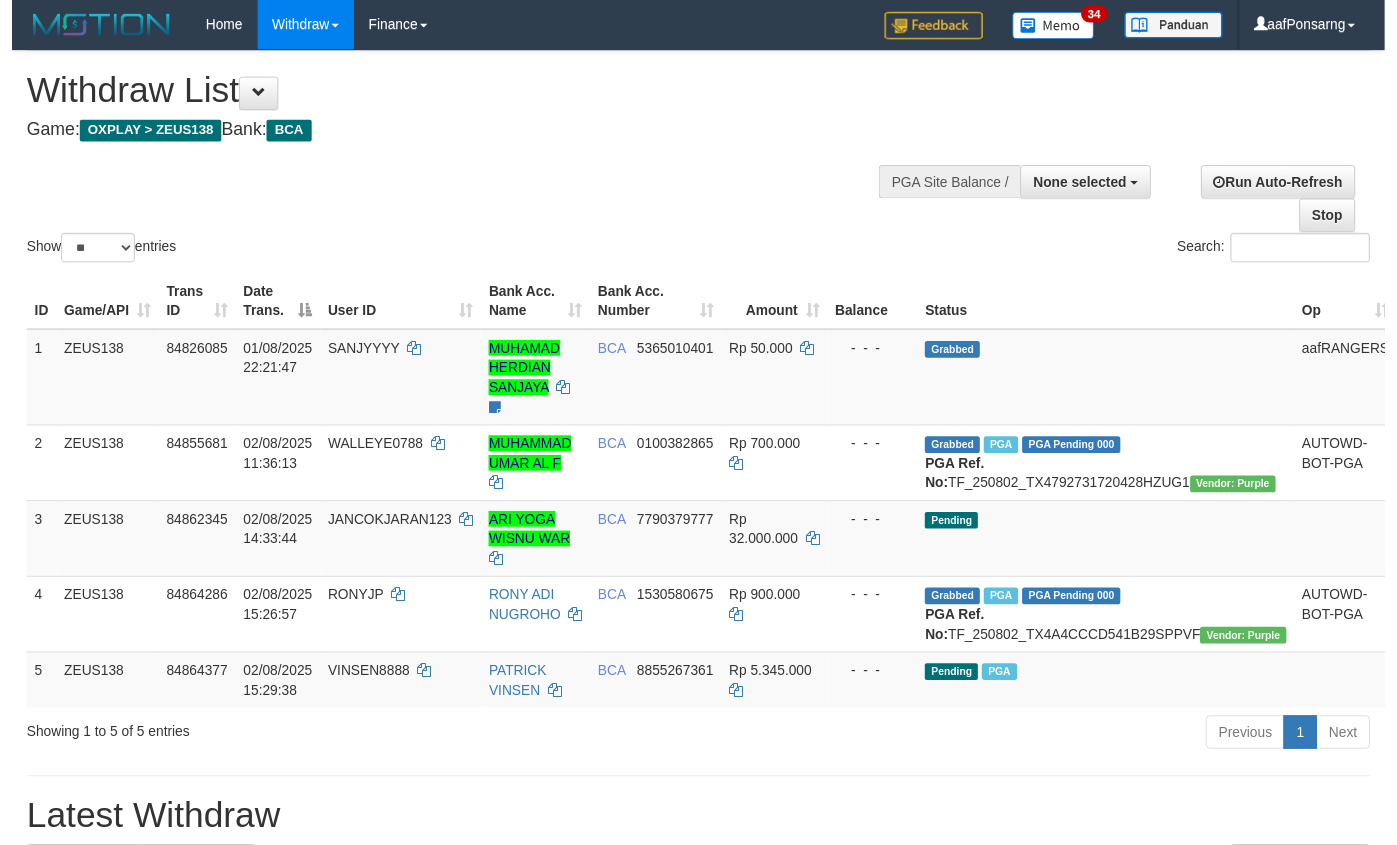 scroll, scrollTop: 152, scrollLeft: 0, axis: vertical 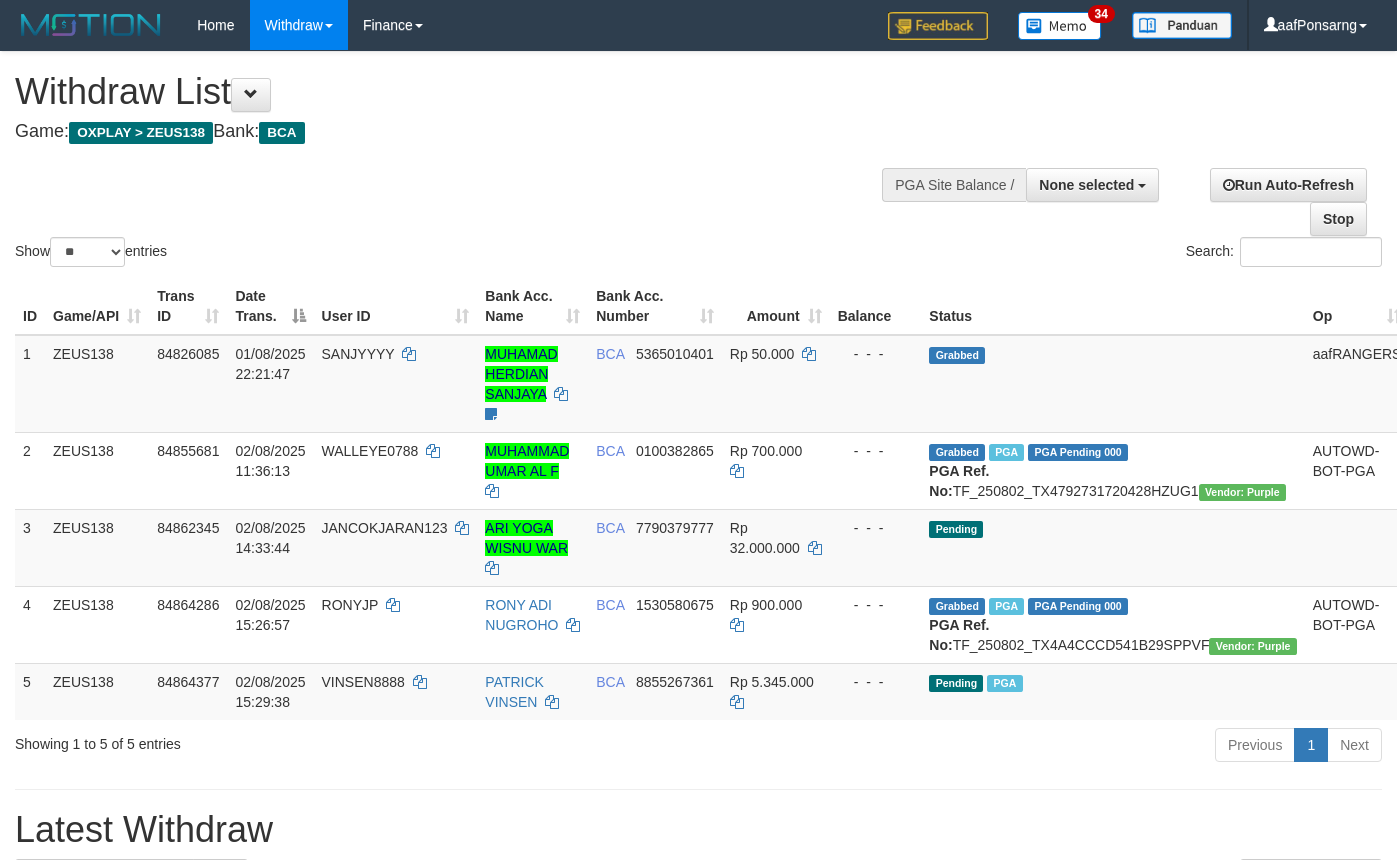 select 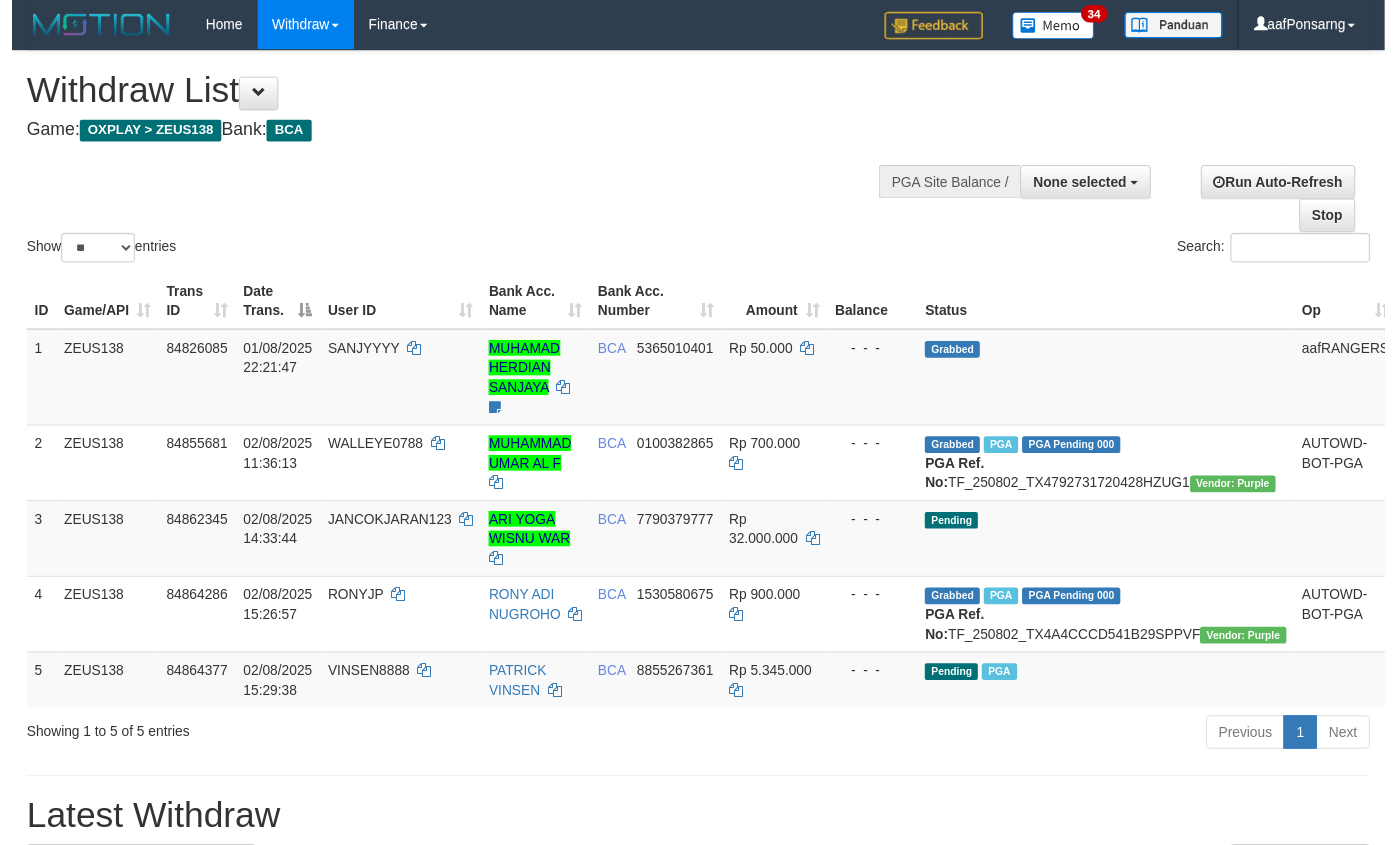 scroll, scrollTop: 152, scrollLeft: 0, axis: vertical 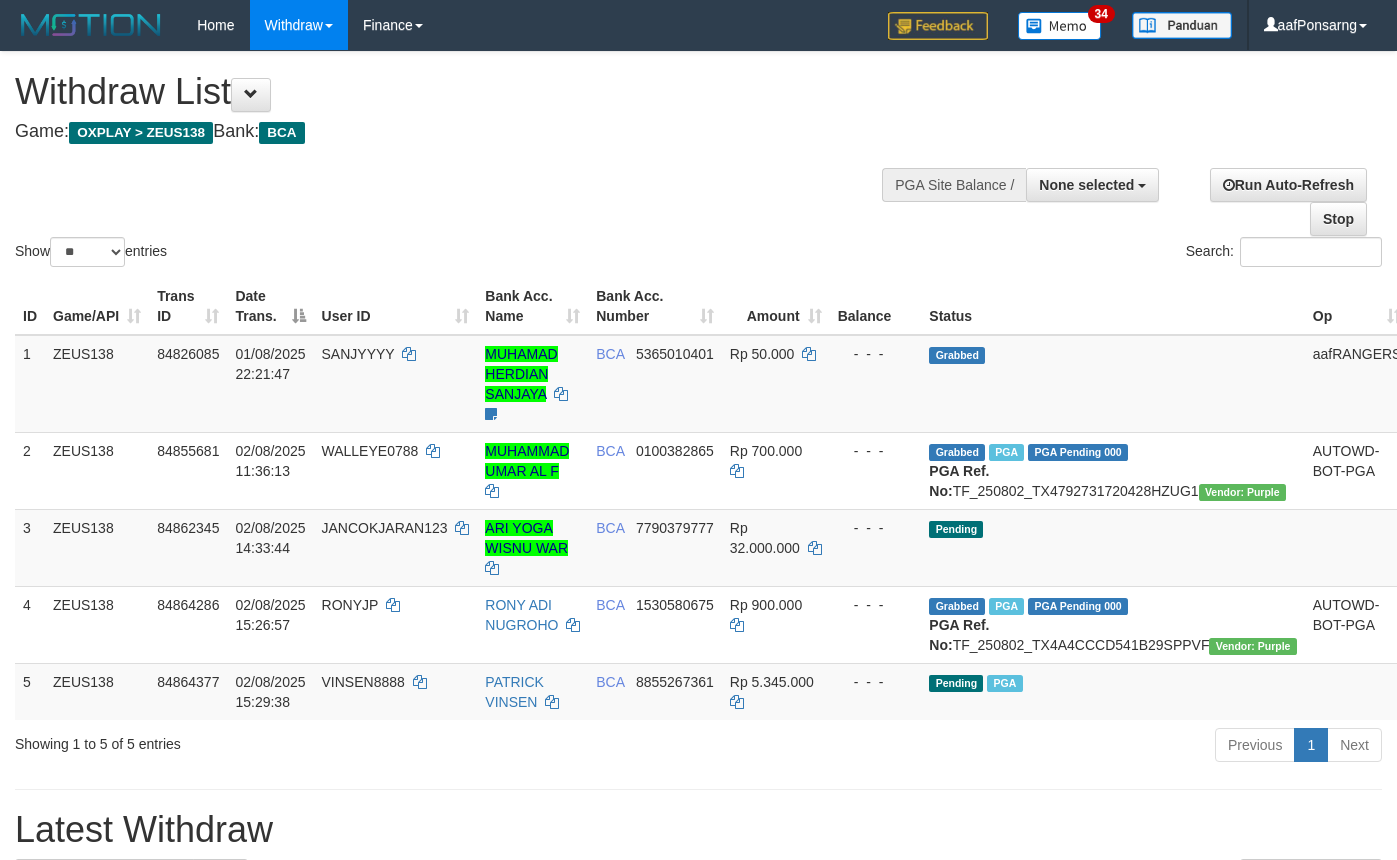 select 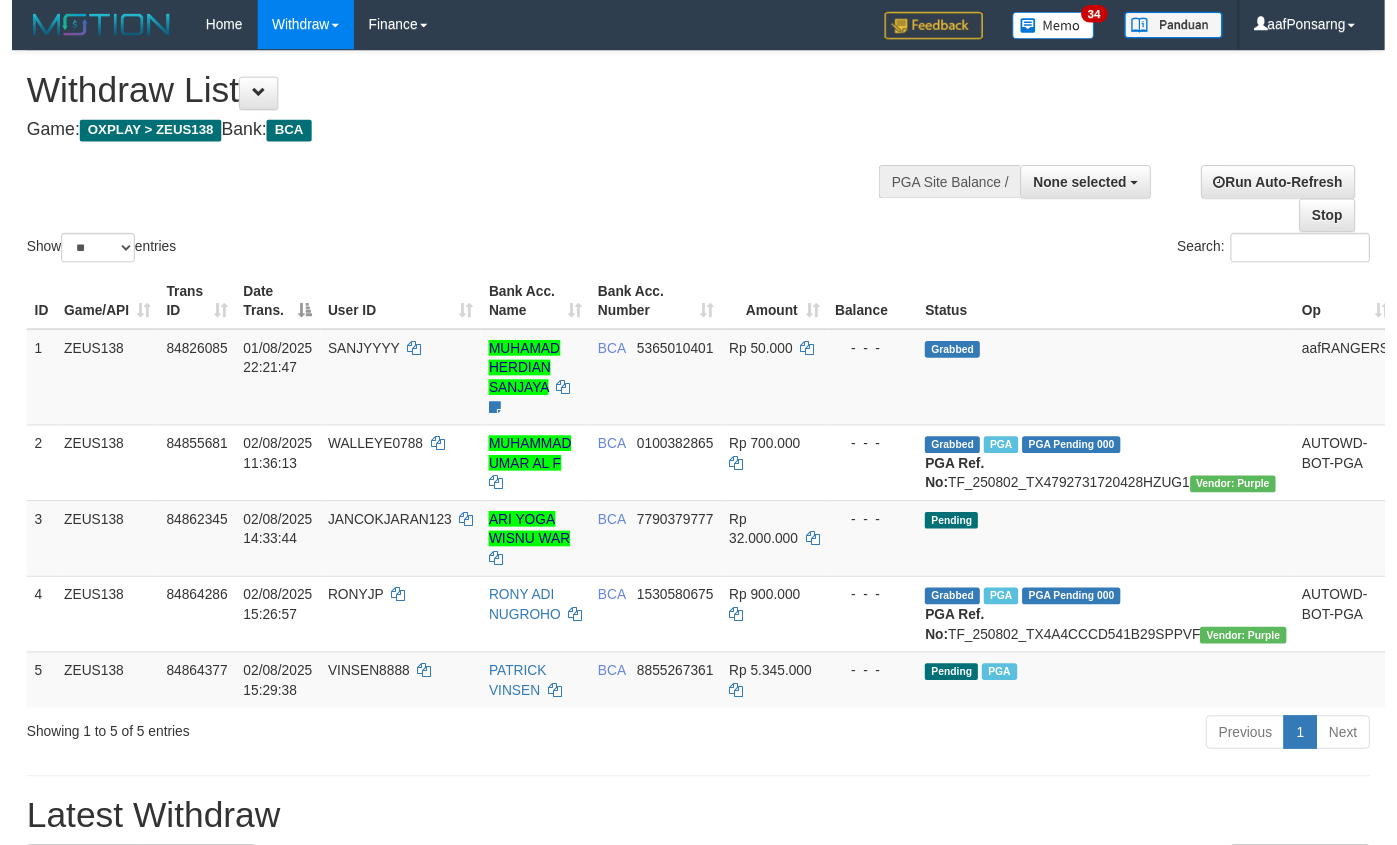 scroll, scrollTop: 152, scrollLeft: 0, axis: vertical 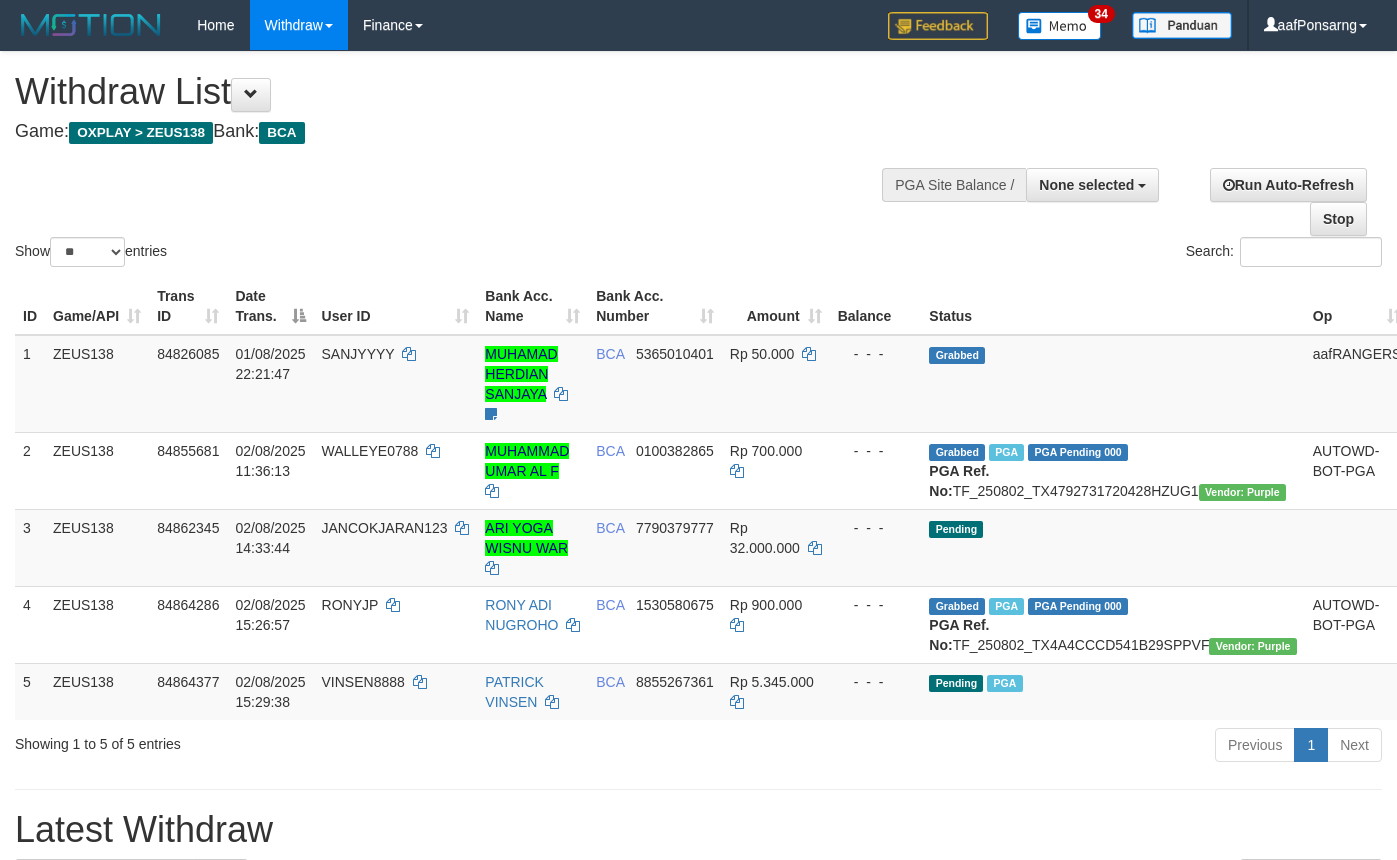 select 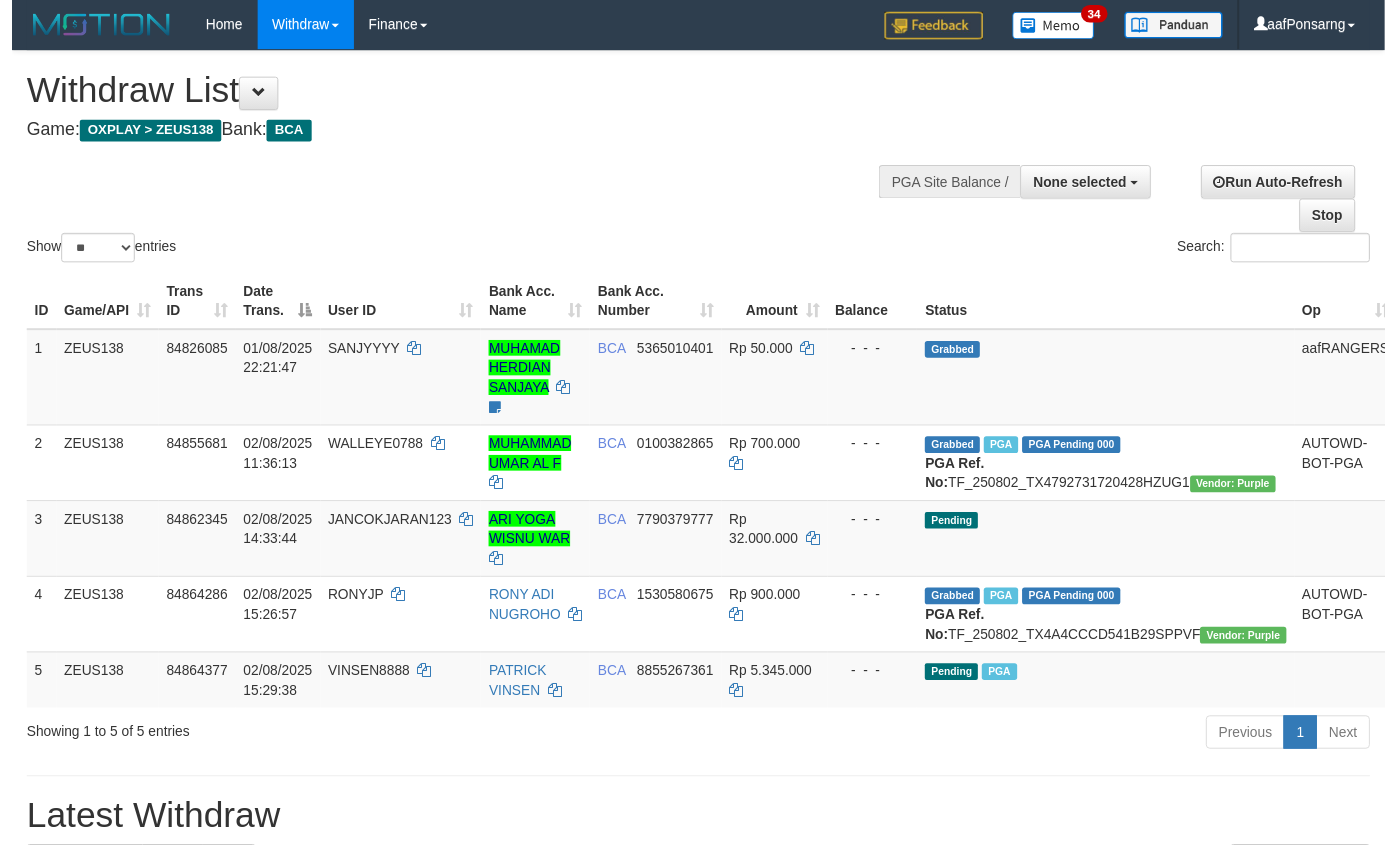 scroll, scrollTop: 152, scrollLeft: 0, axis: vertical 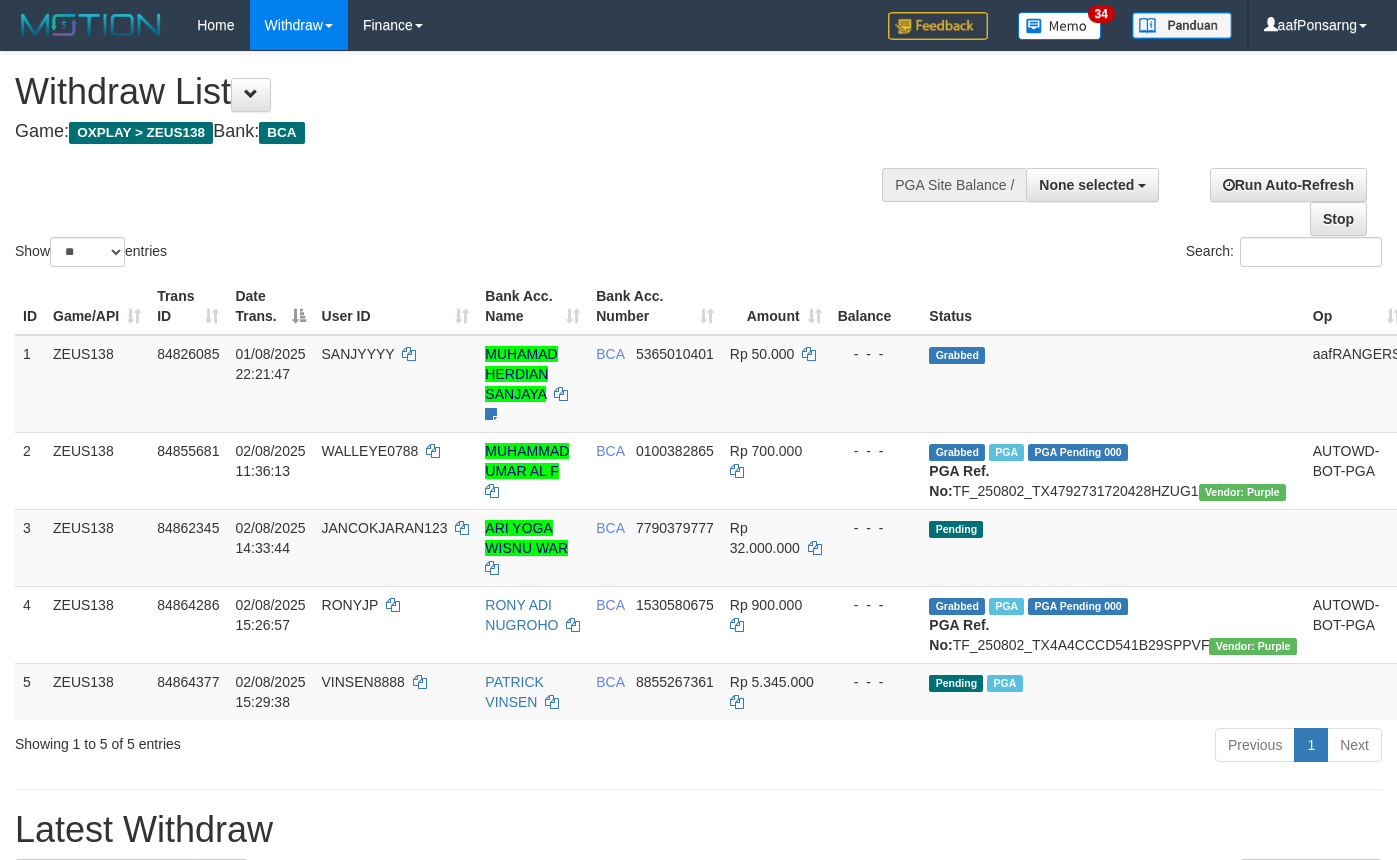 select 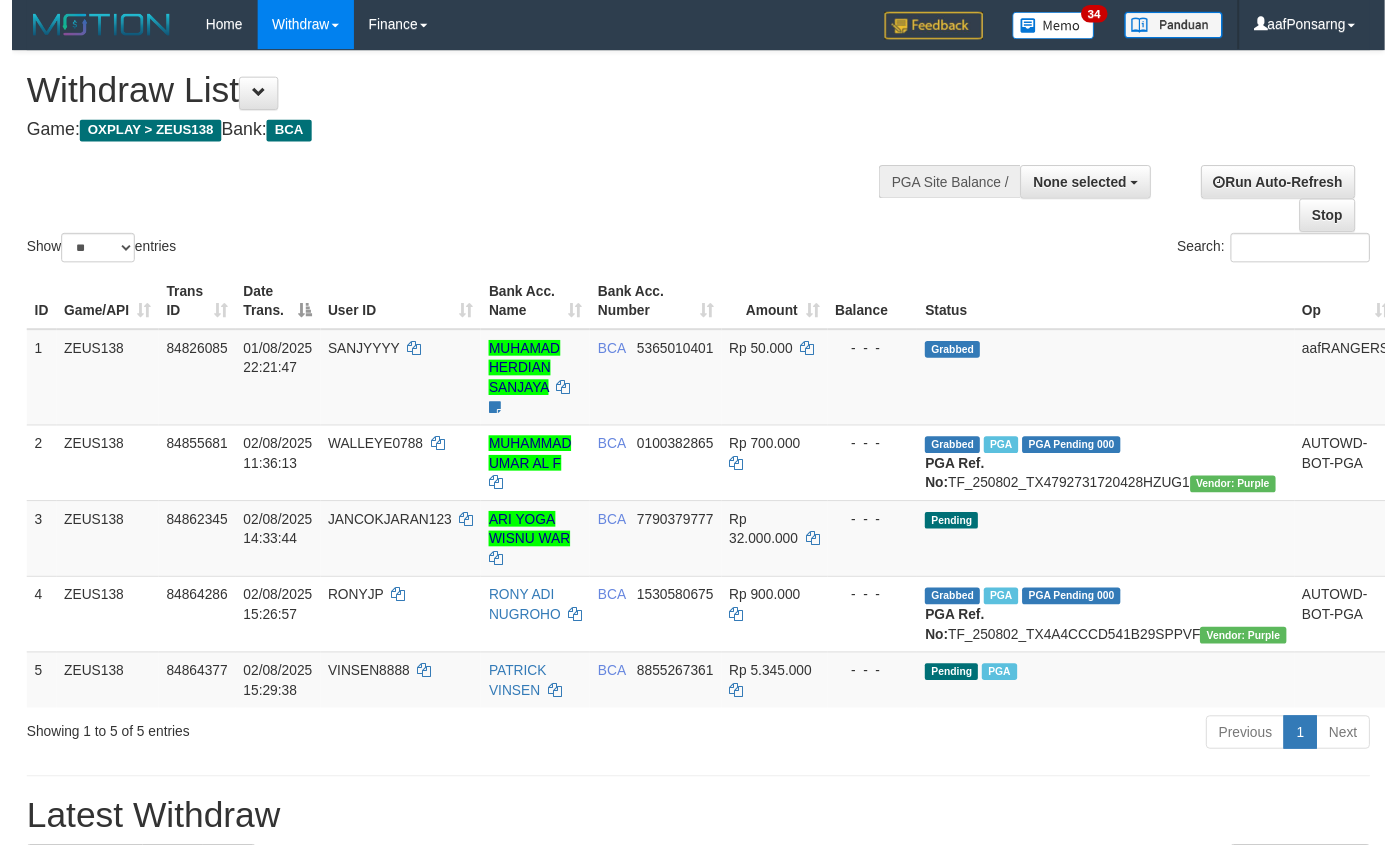 scroll, scrollTop: 152, scrollLeft: 0, axis: vertical 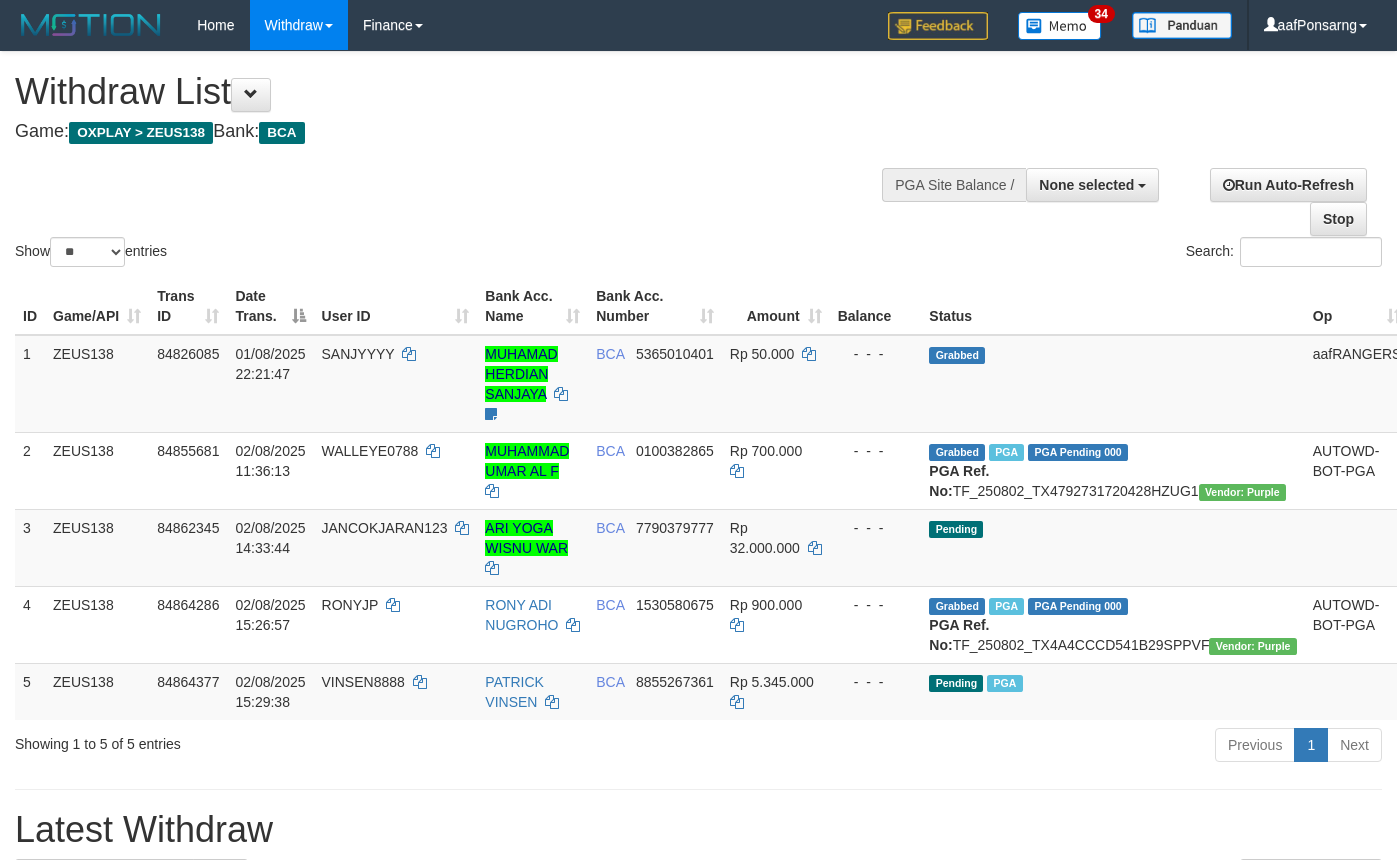 select 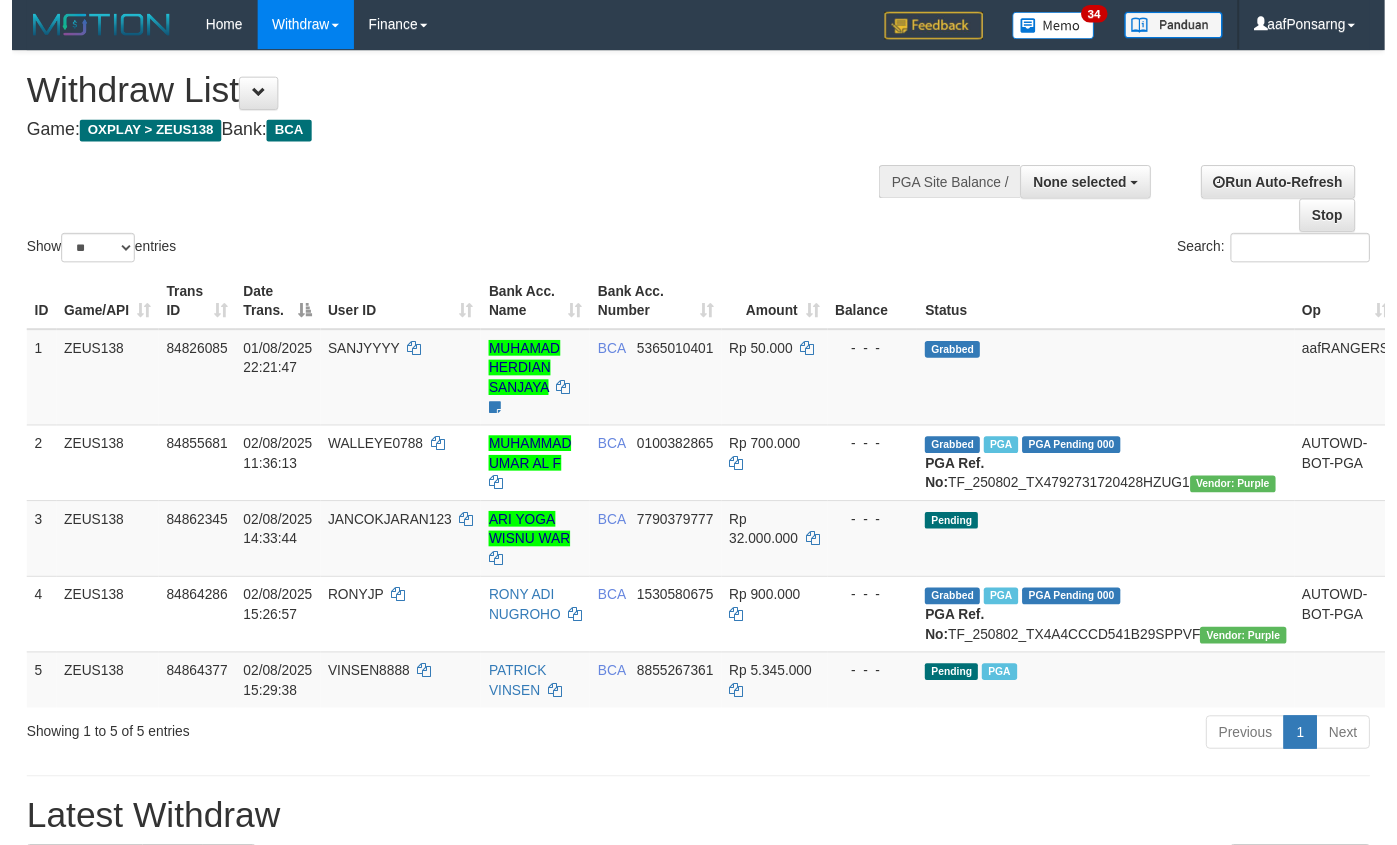 scroll, scrollTop: 152, scrollLeft: 0, axis: vertical 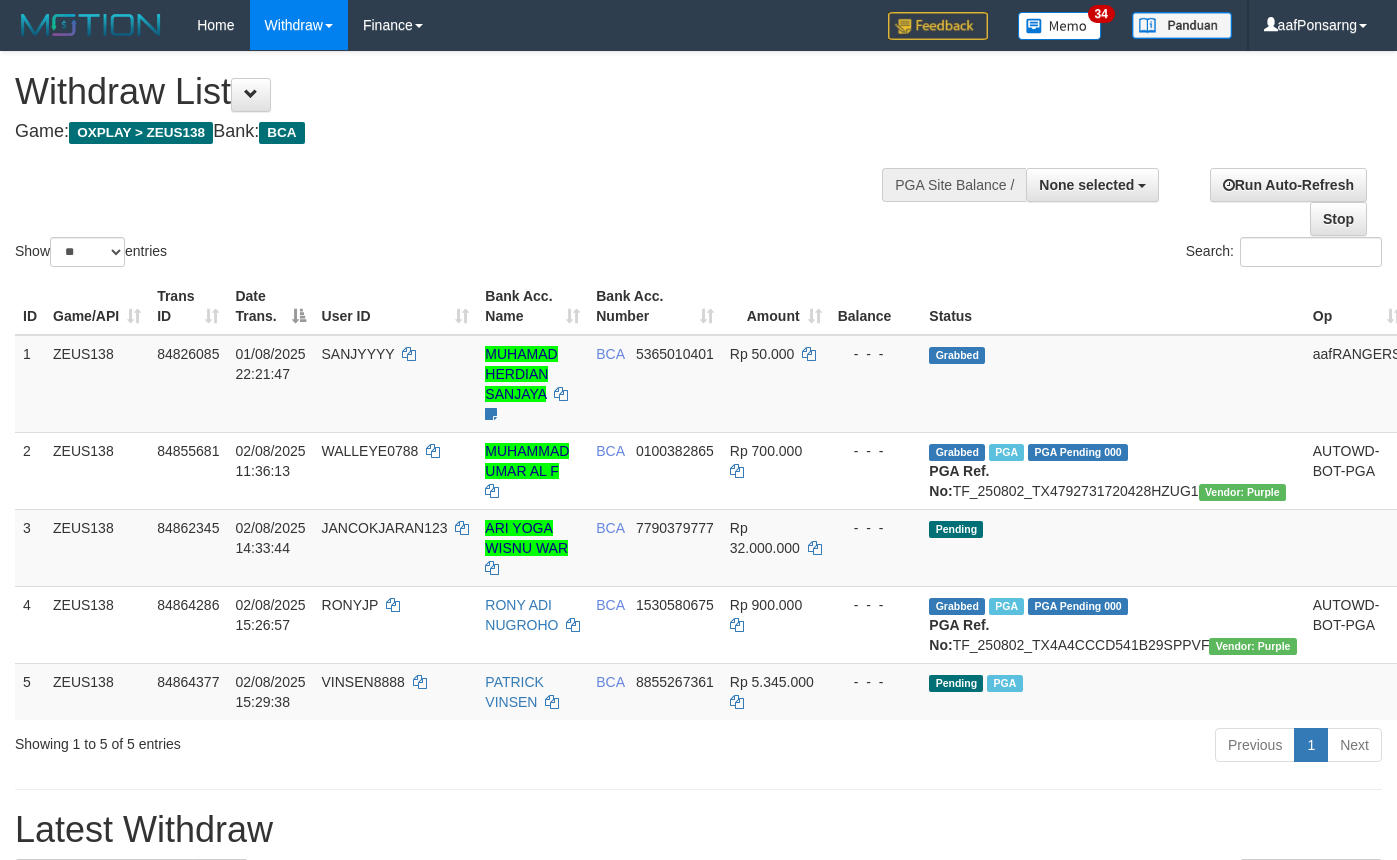 select 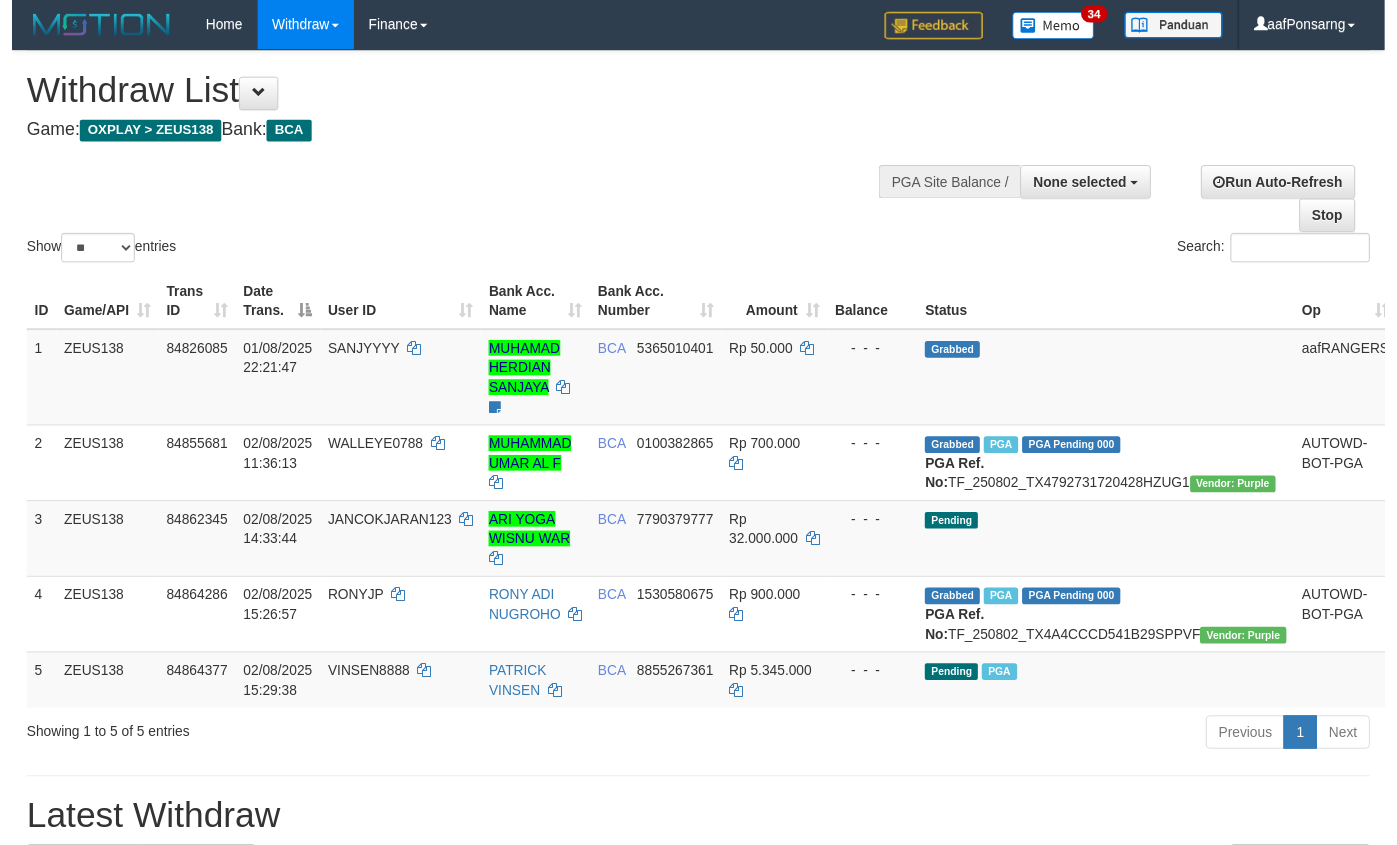 scroll, scrollTop: 152, scrollLeft: 0, axis: vertical 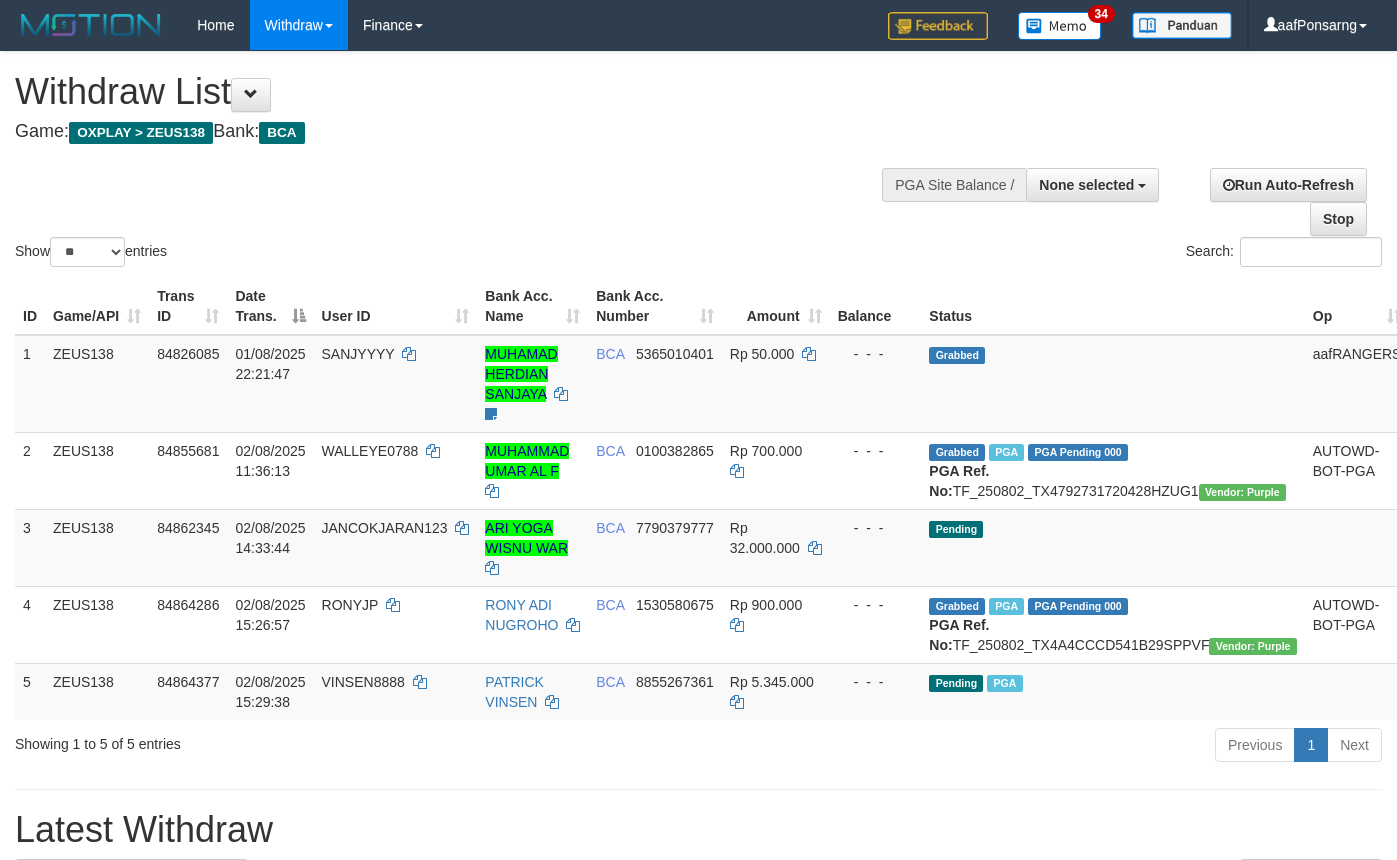 select 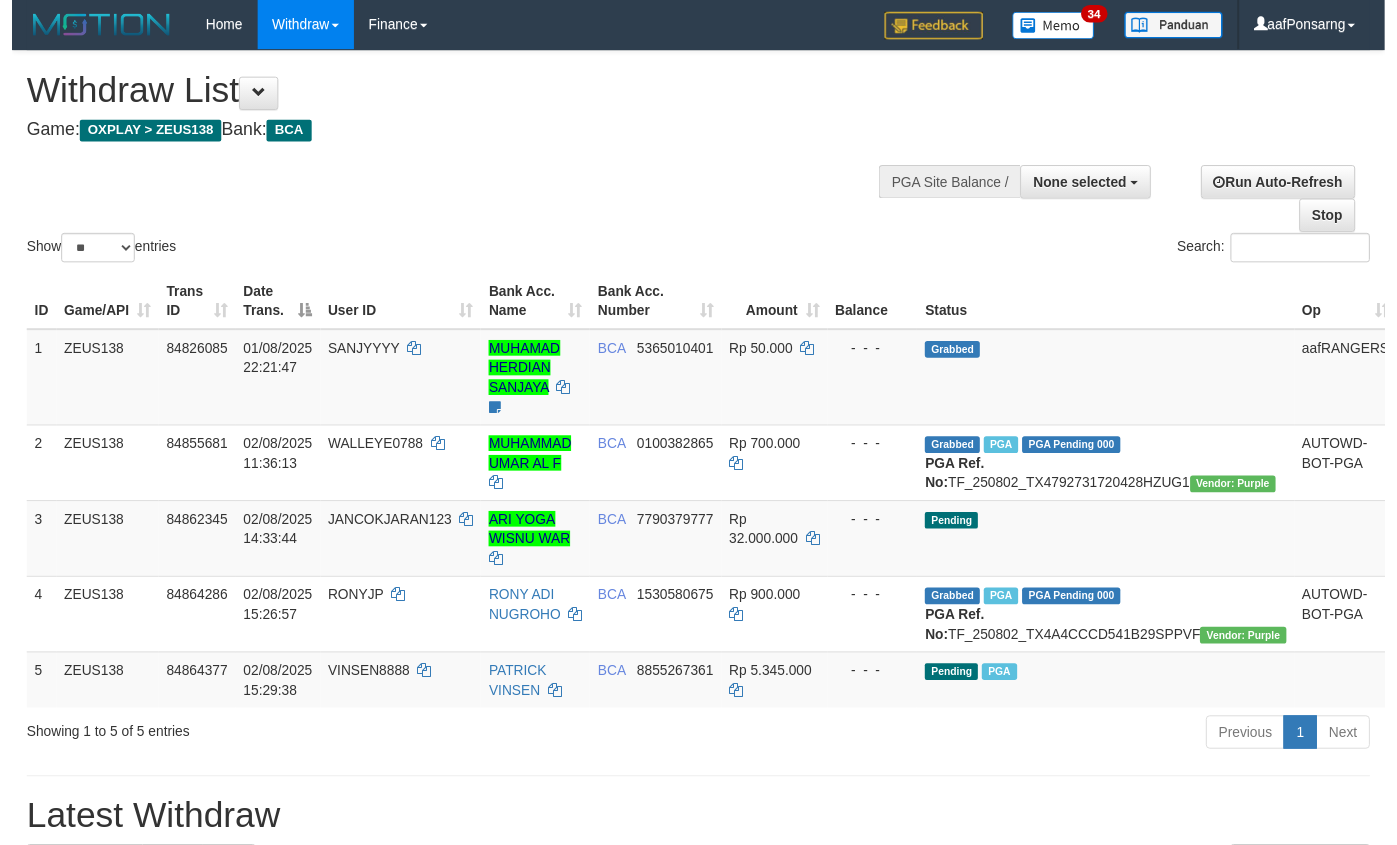 scroll, scrollTop: 152, scrollLeft: 0, axis: vertical 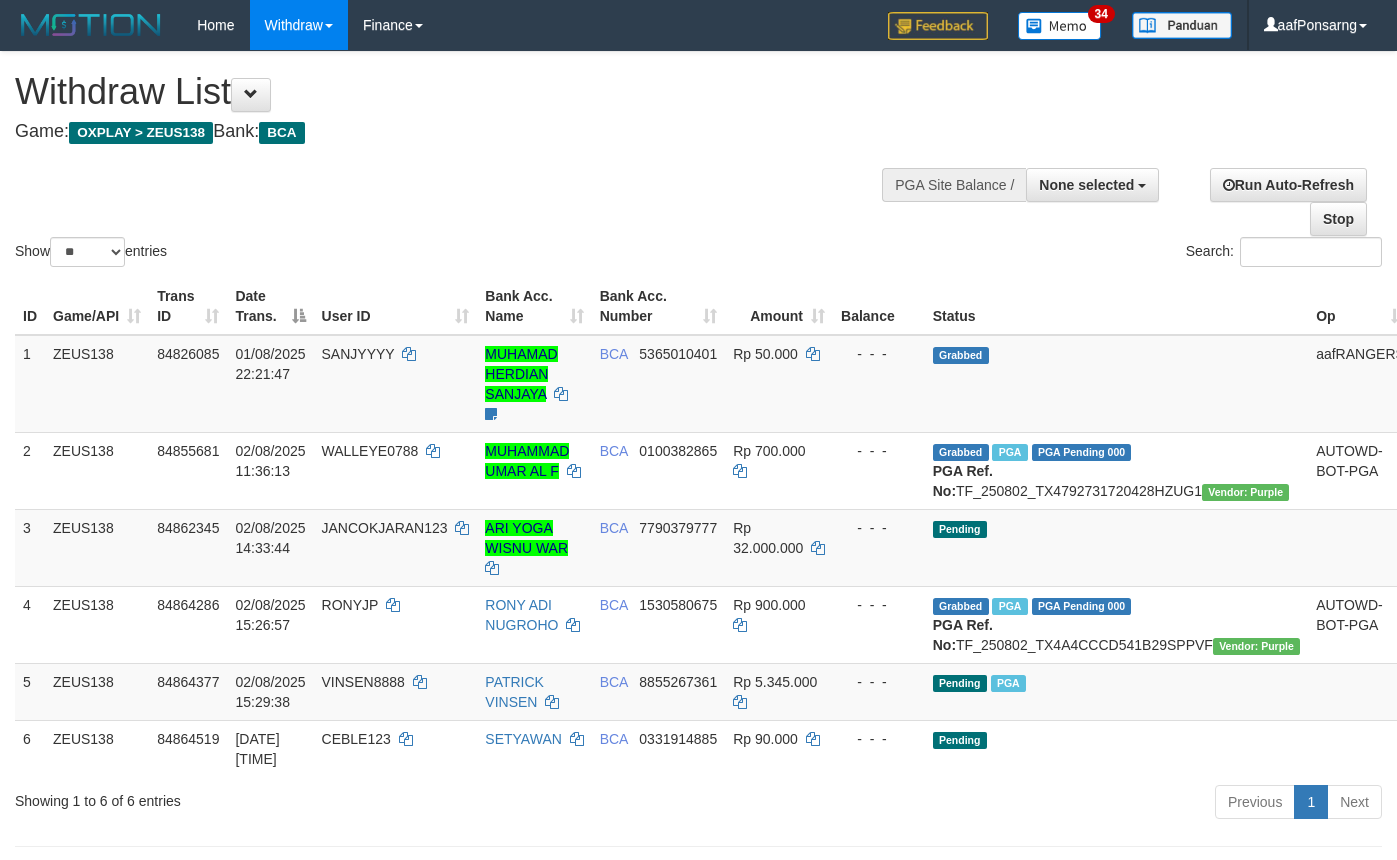 select 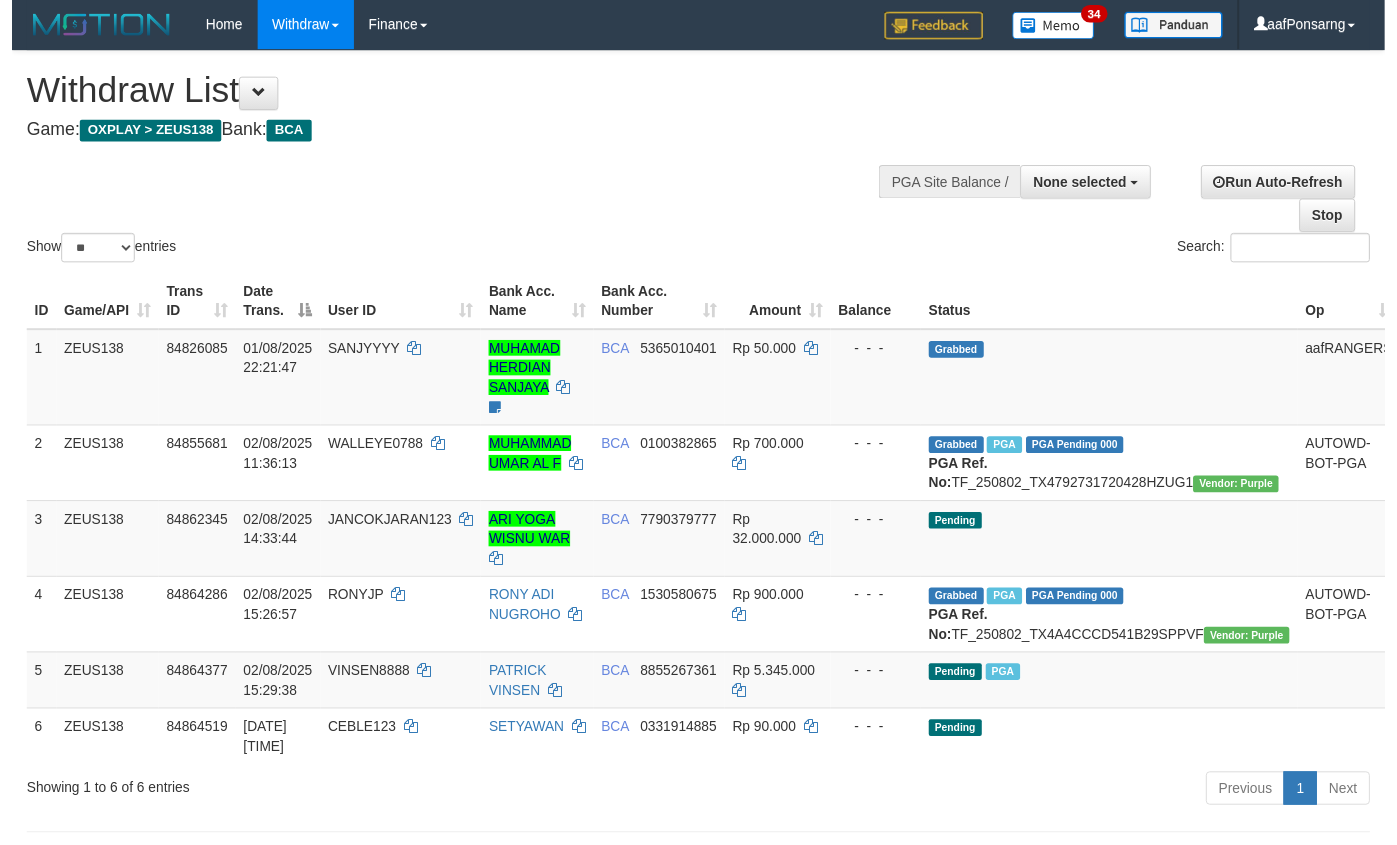scroll, scrollTop: 152, scrollLeft: 0, axis: vertical 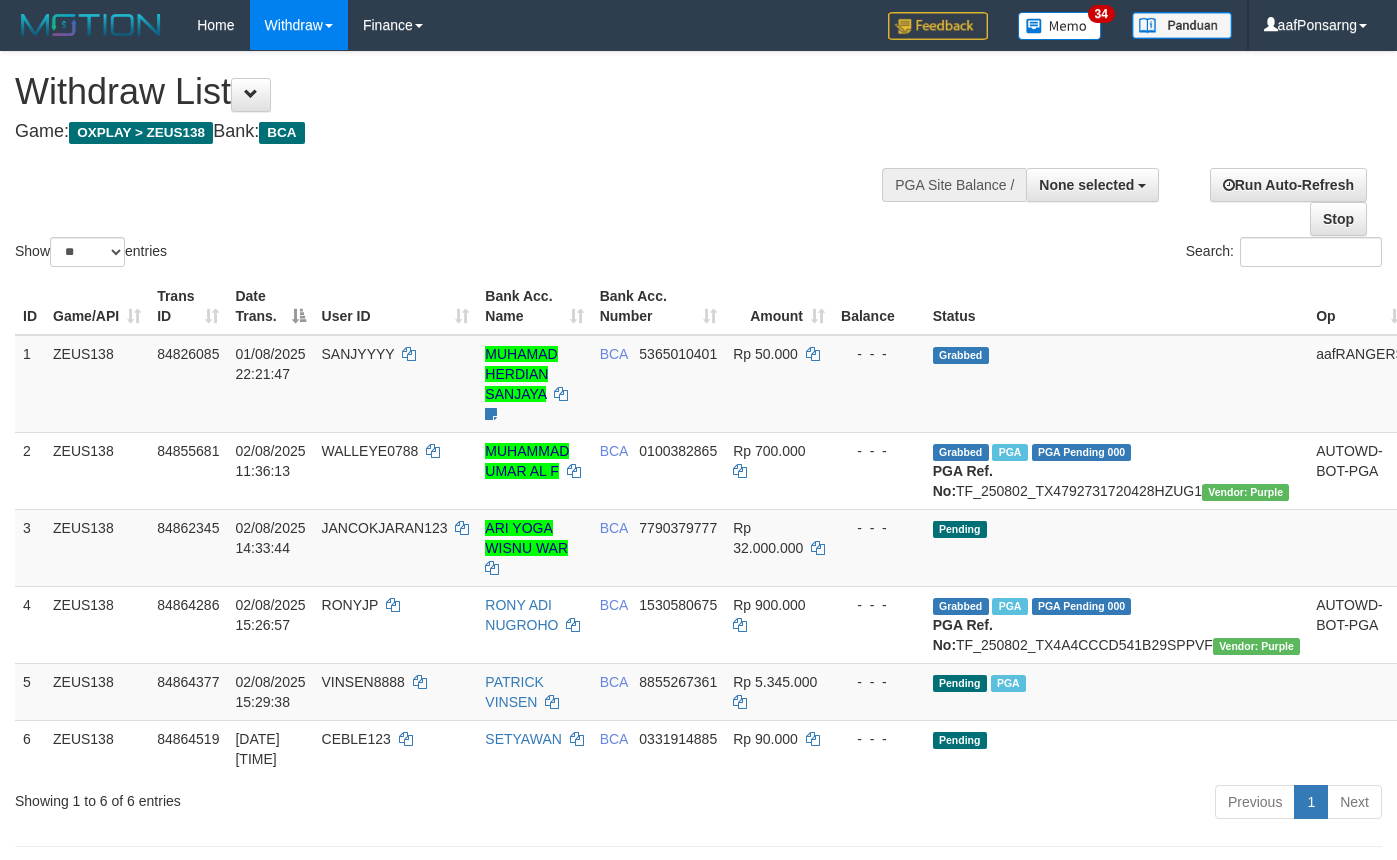 select 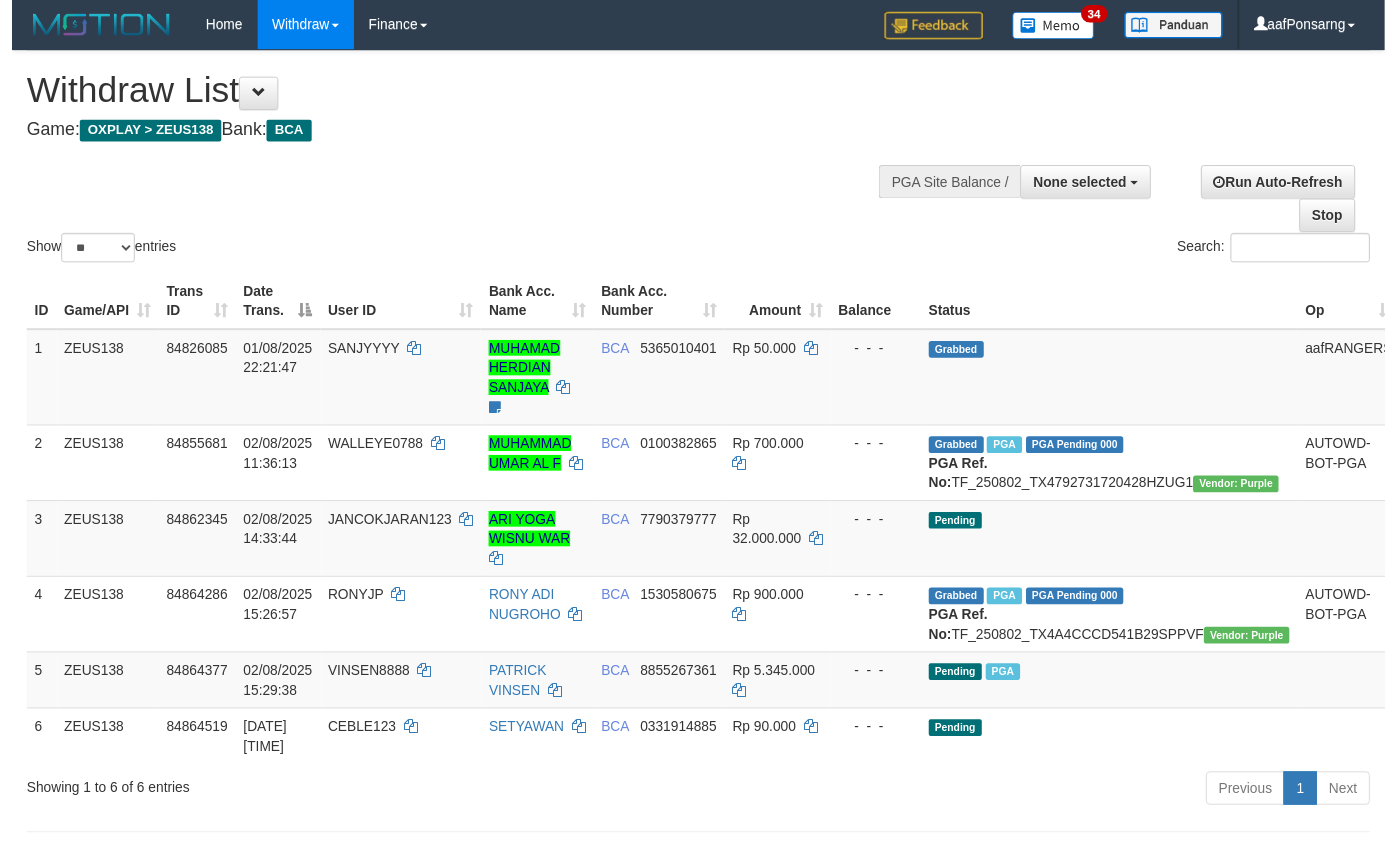 scroll, scrollTop: 152, scrollLeft: 0, axis: vertical 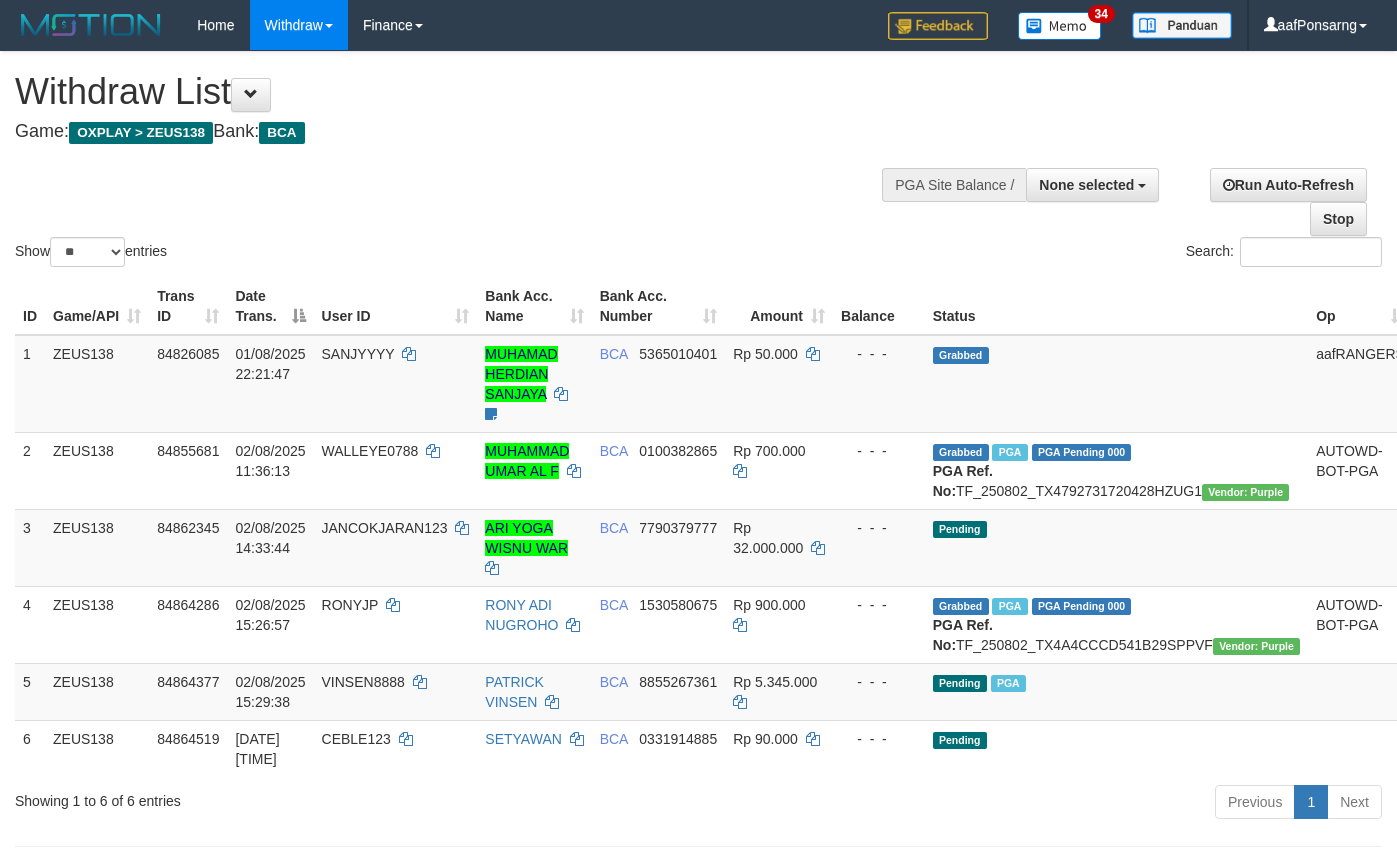 select 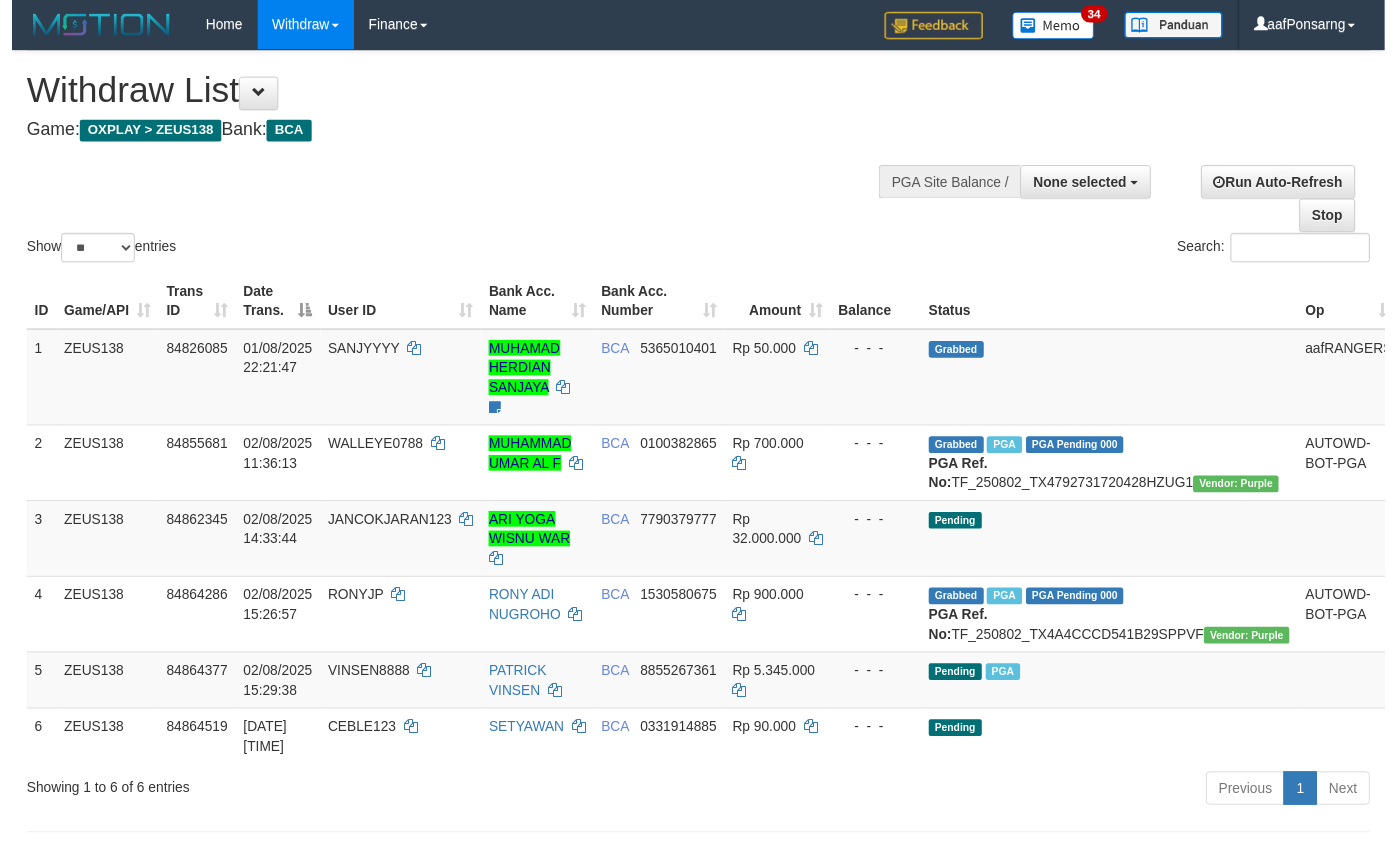 scroll, scrollTop: 152, scrollLeft: 0, axis: vertical 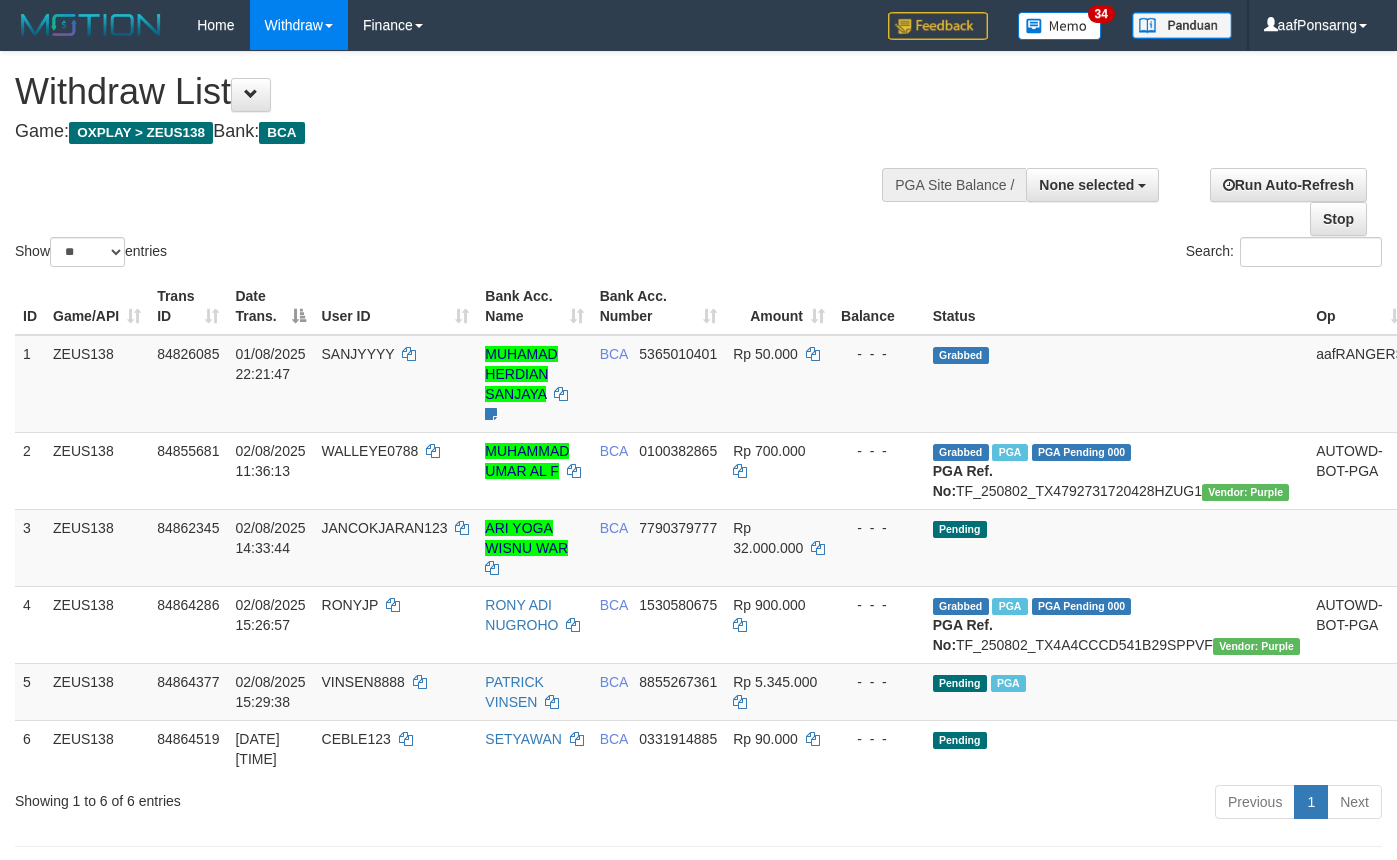 select 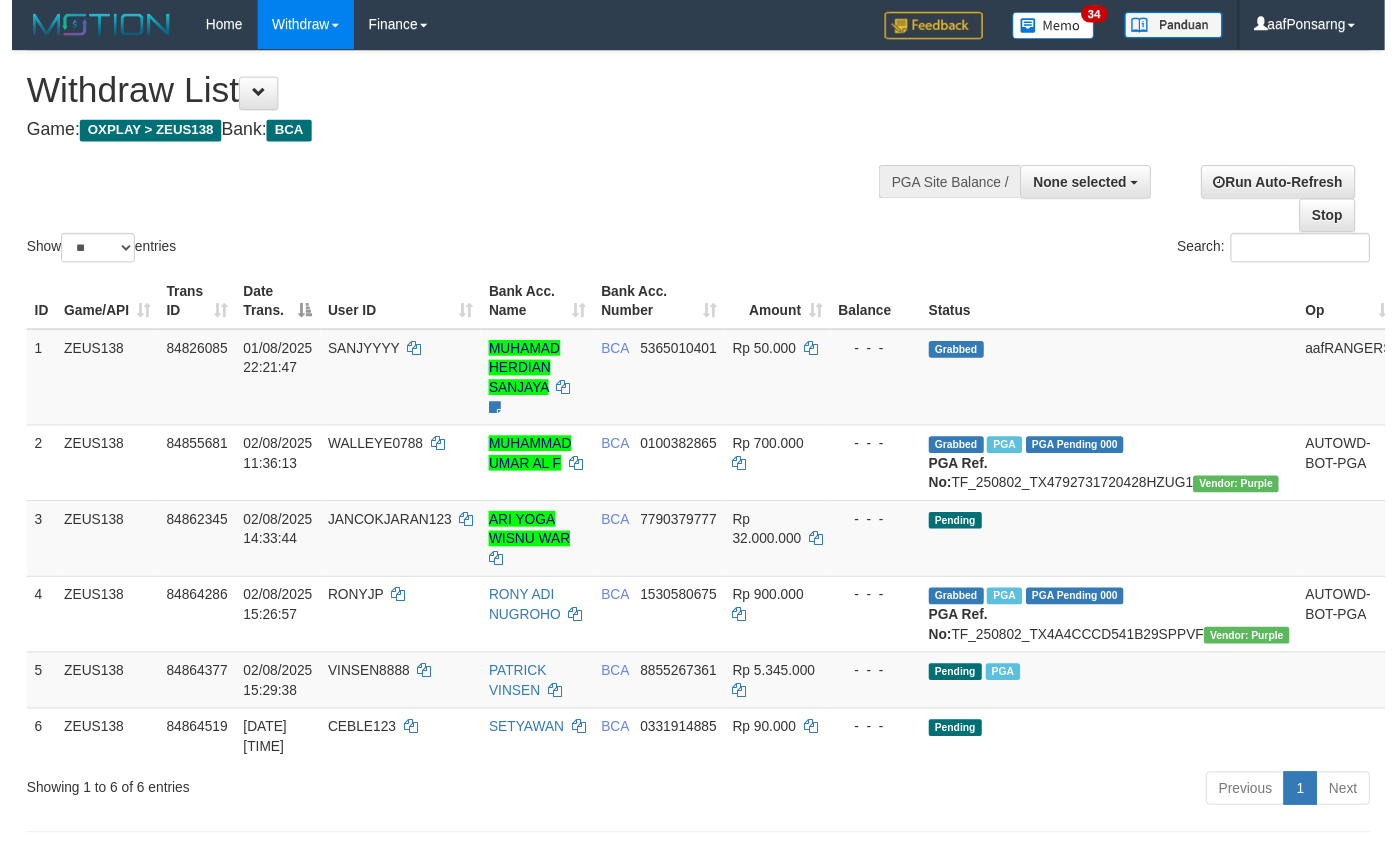 scroll, scrollTop: 152, scrollLeft: 0, axis: vertical 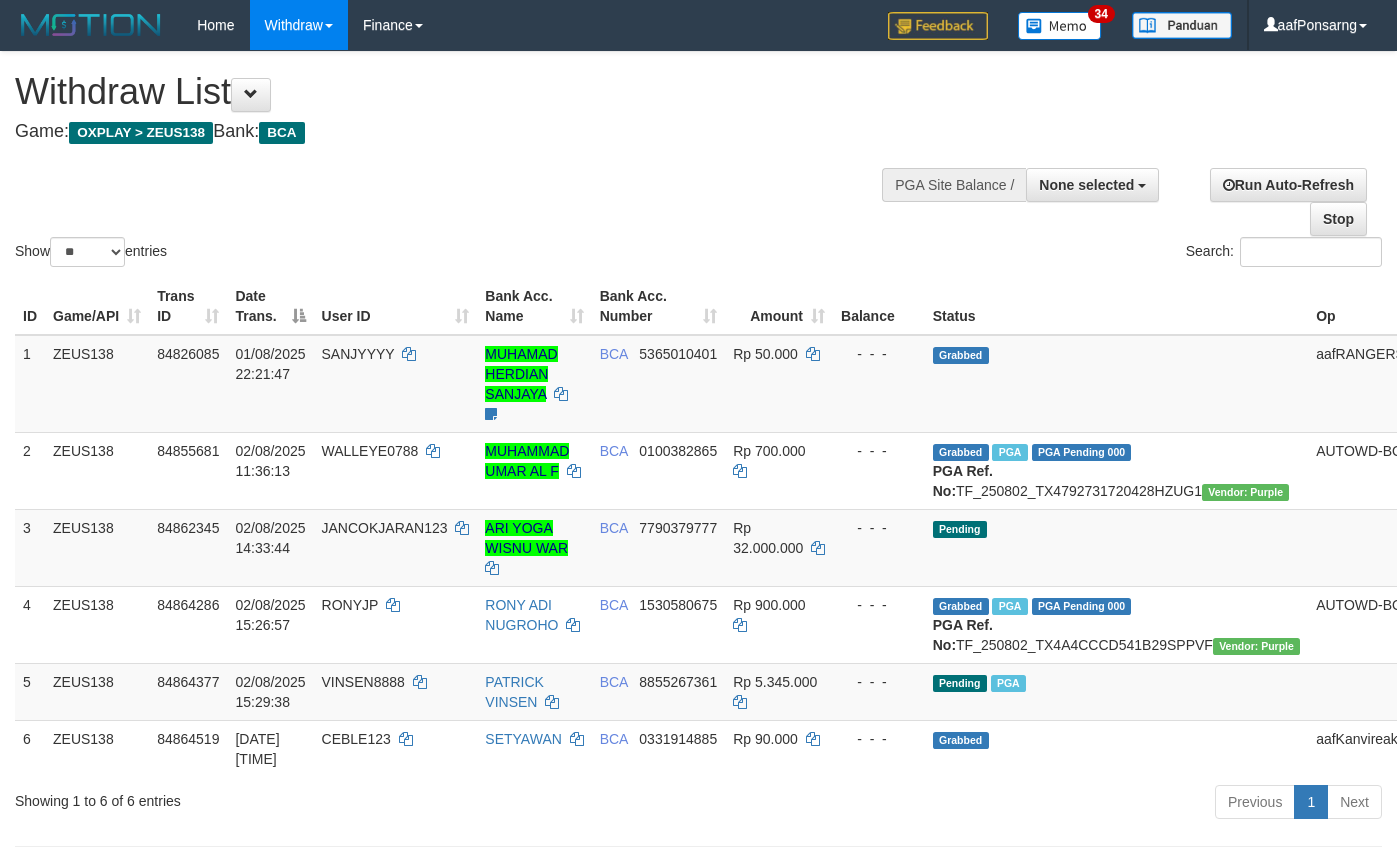 select 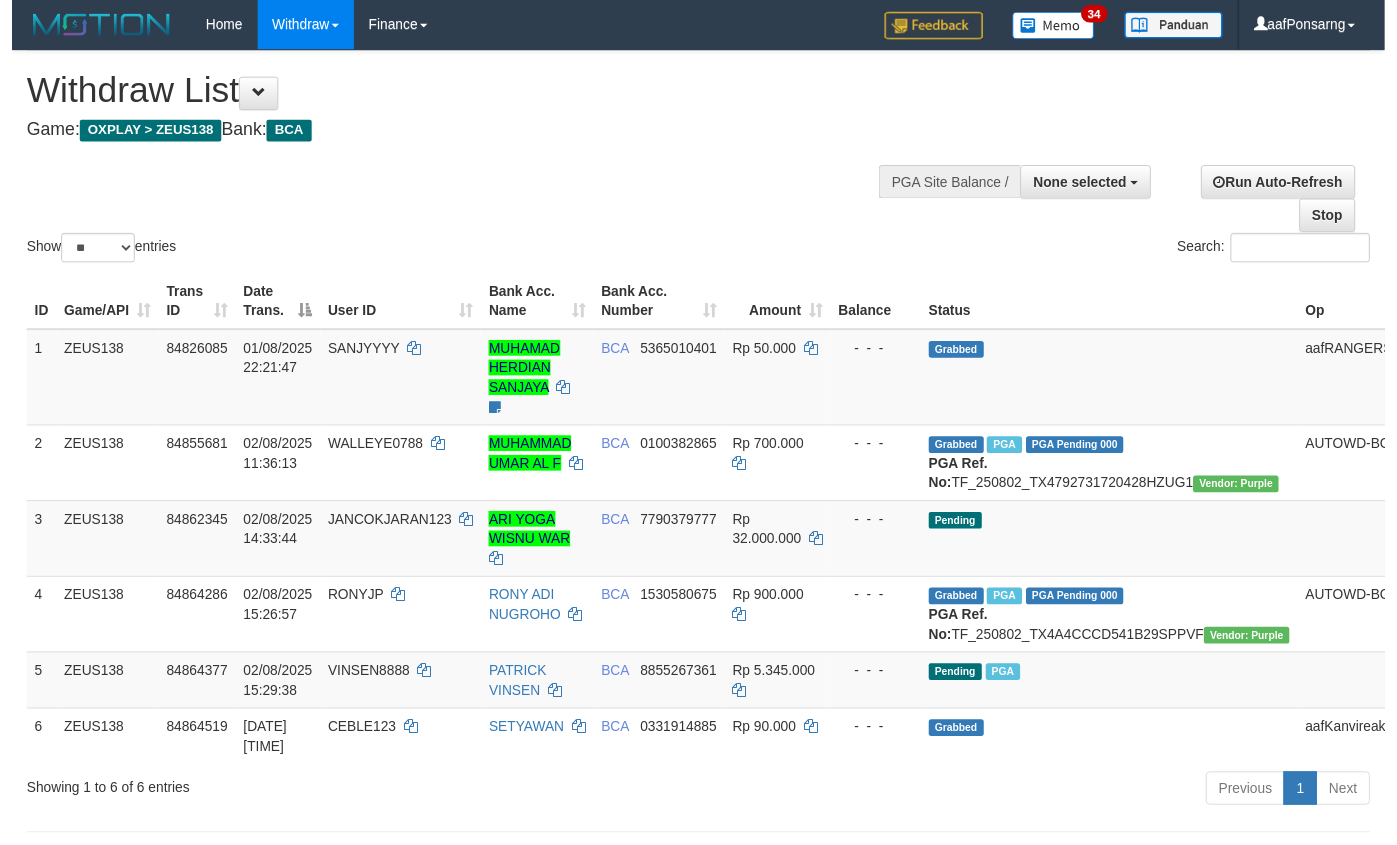 scroll, scrollTop: 152, scrollLeft: 0, axis: vertical 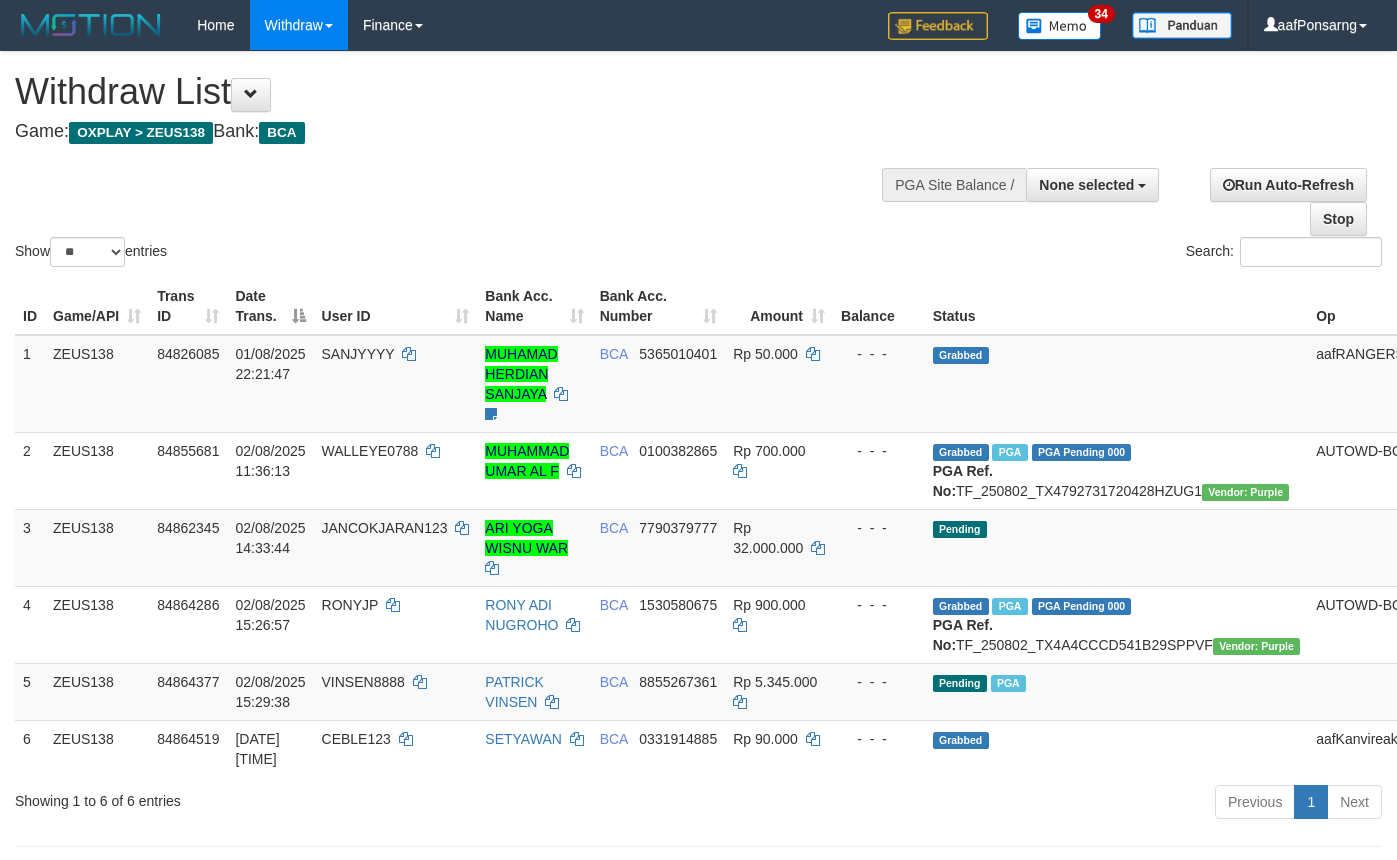 select 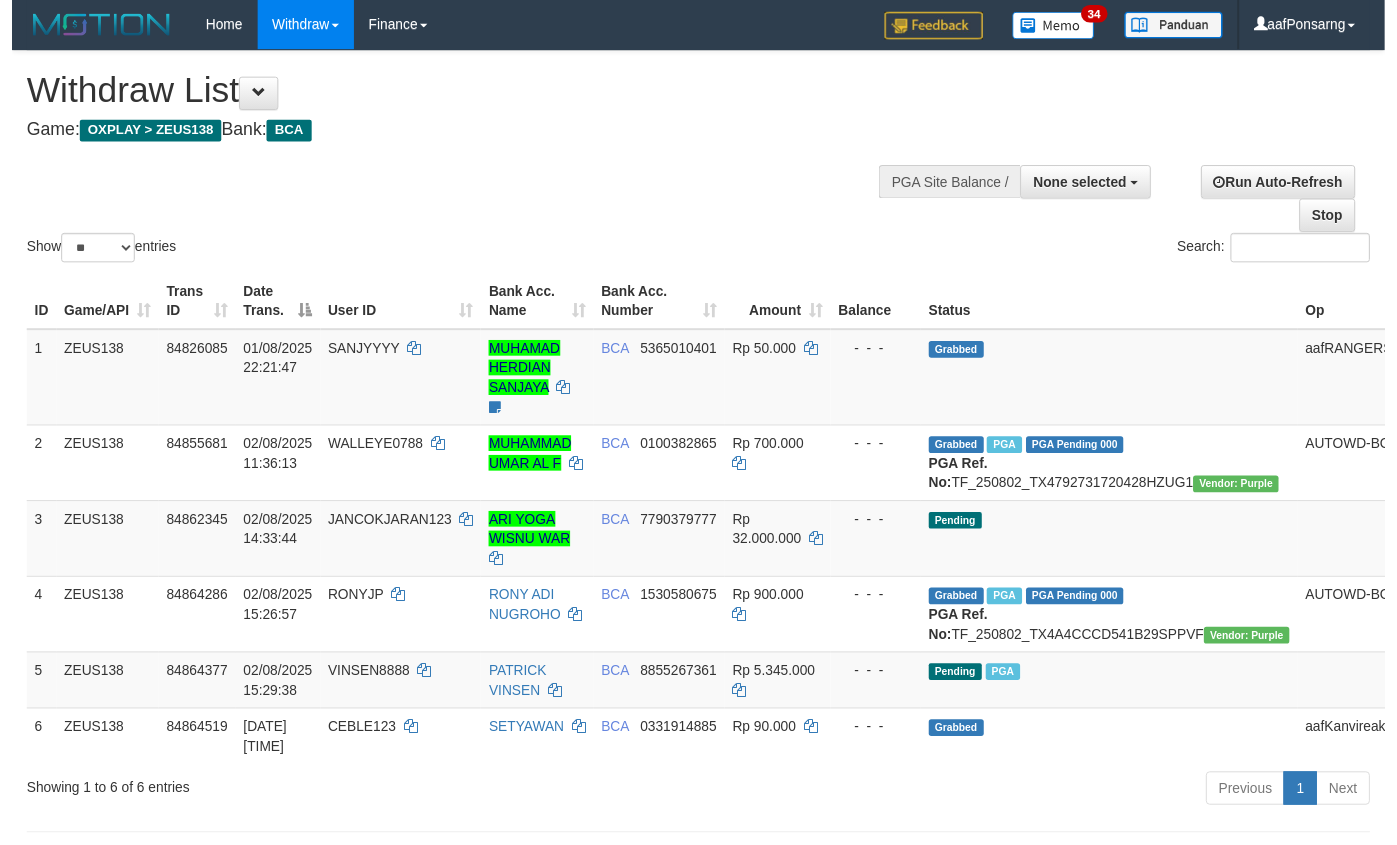 scroll, scrollTop: 152, scrollLeft: 0, axis: vertical 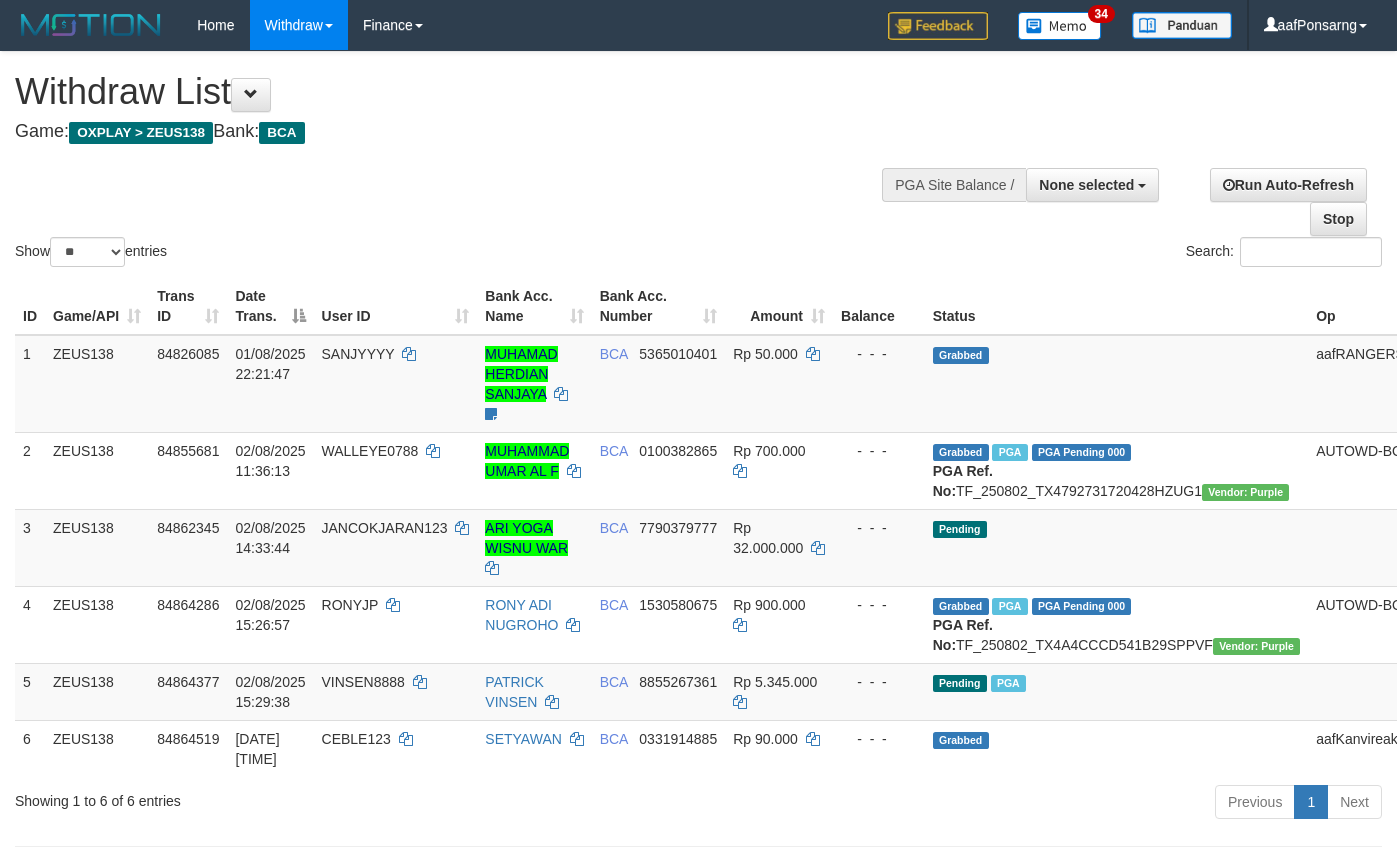 select 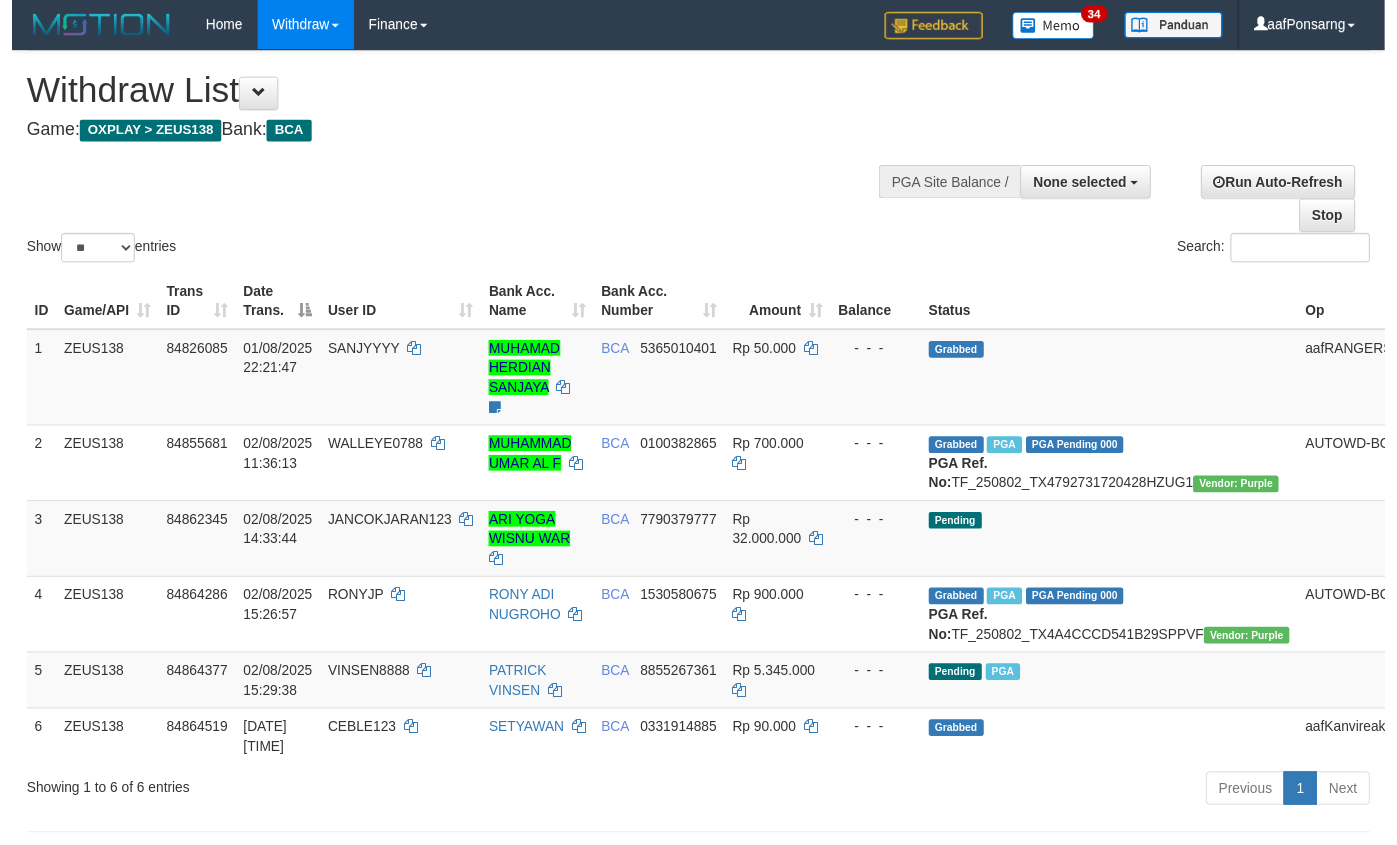 scroll, scrollTop: 152, scrollLeft: 0, axis: vertical 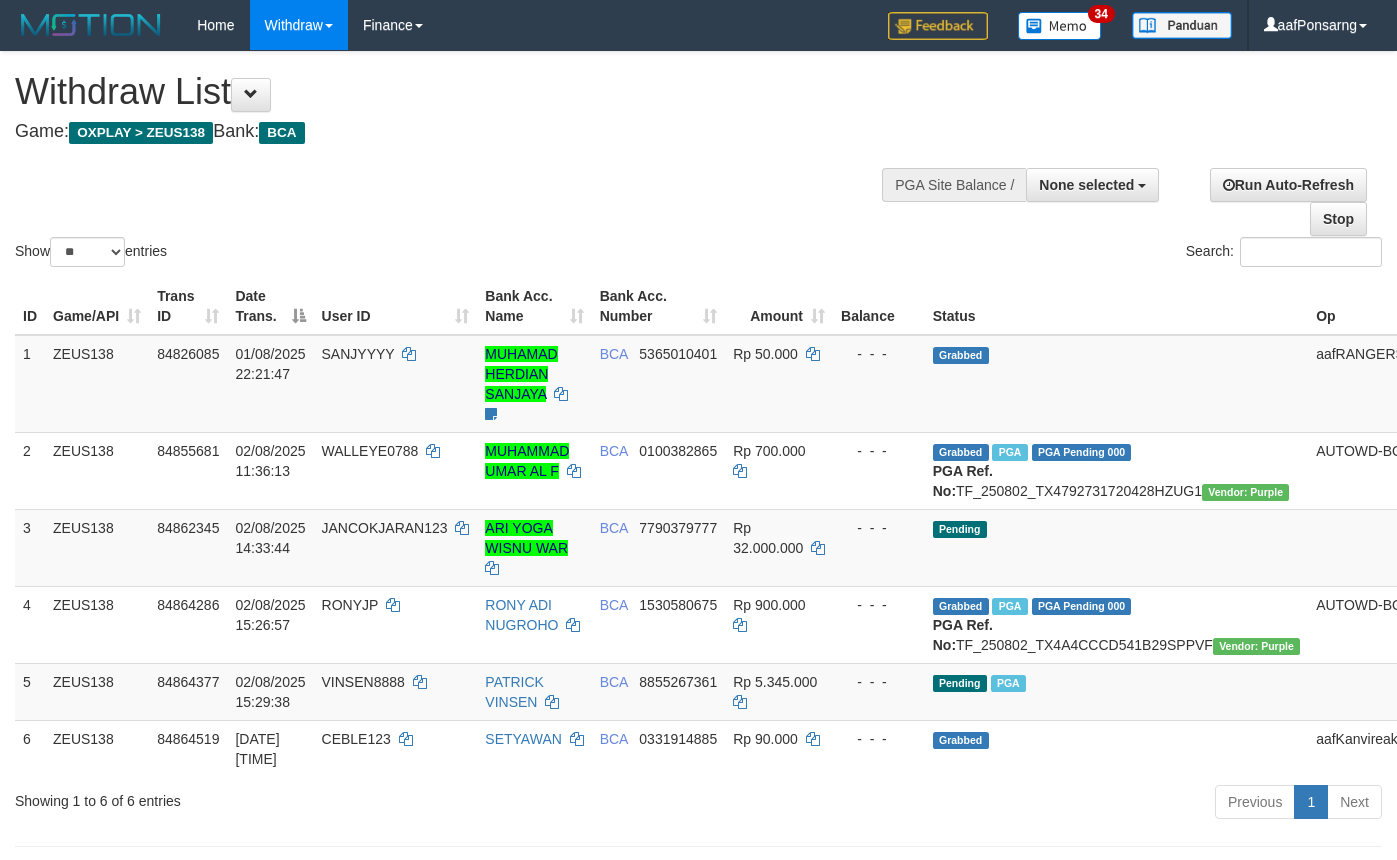 select 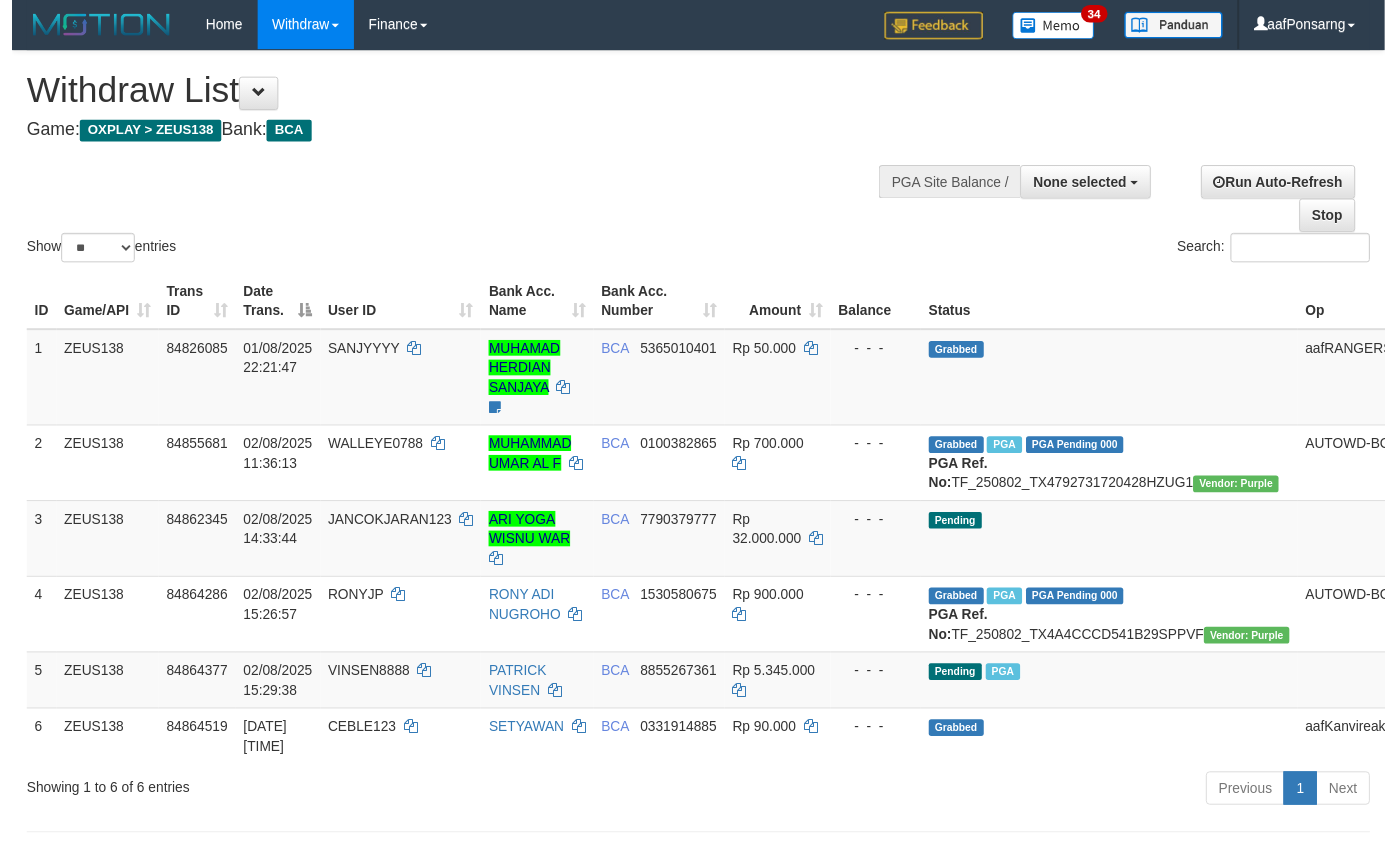 scroll, scrollTop: 152, scrollLeft: 0, axis: vertical 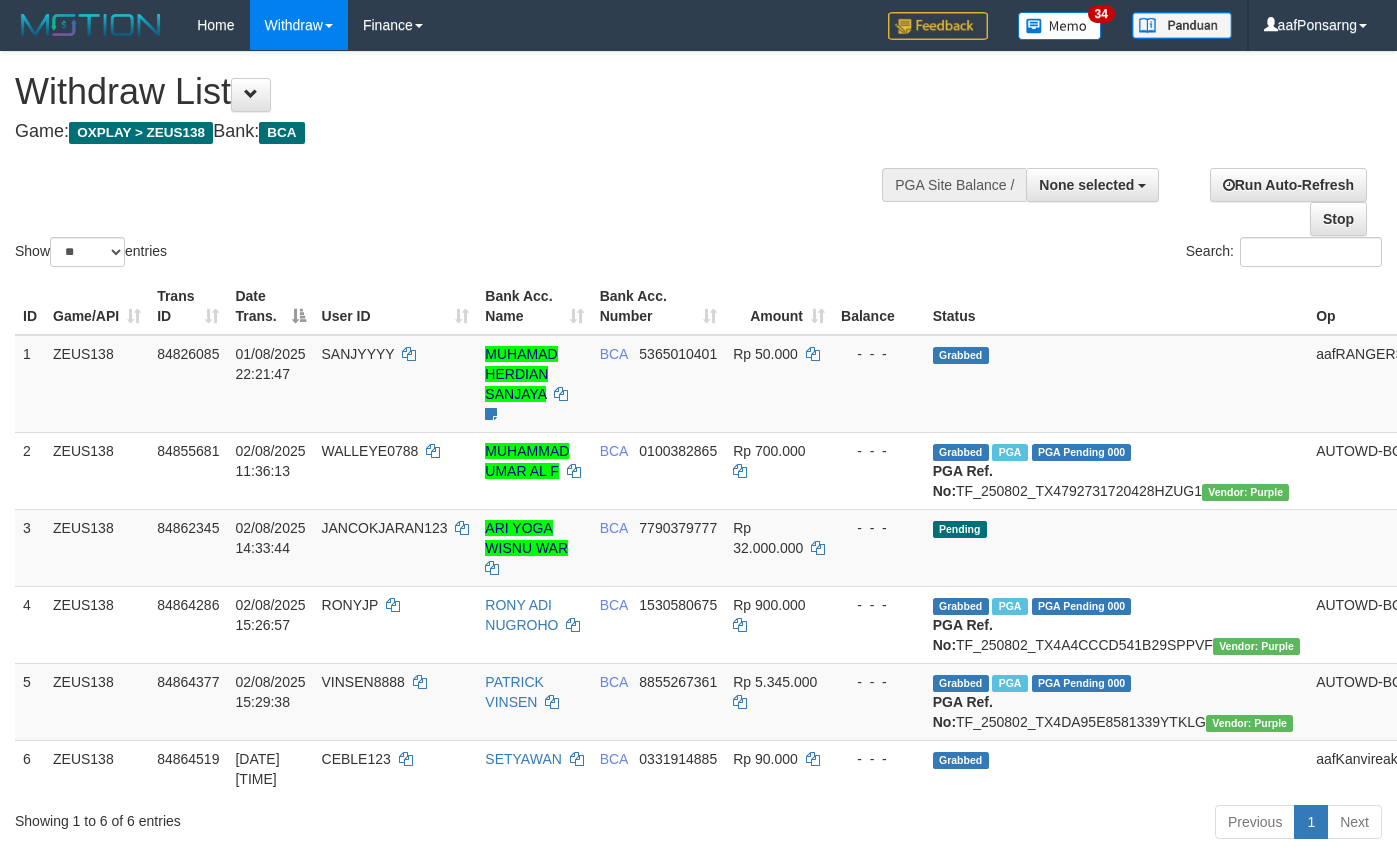 select 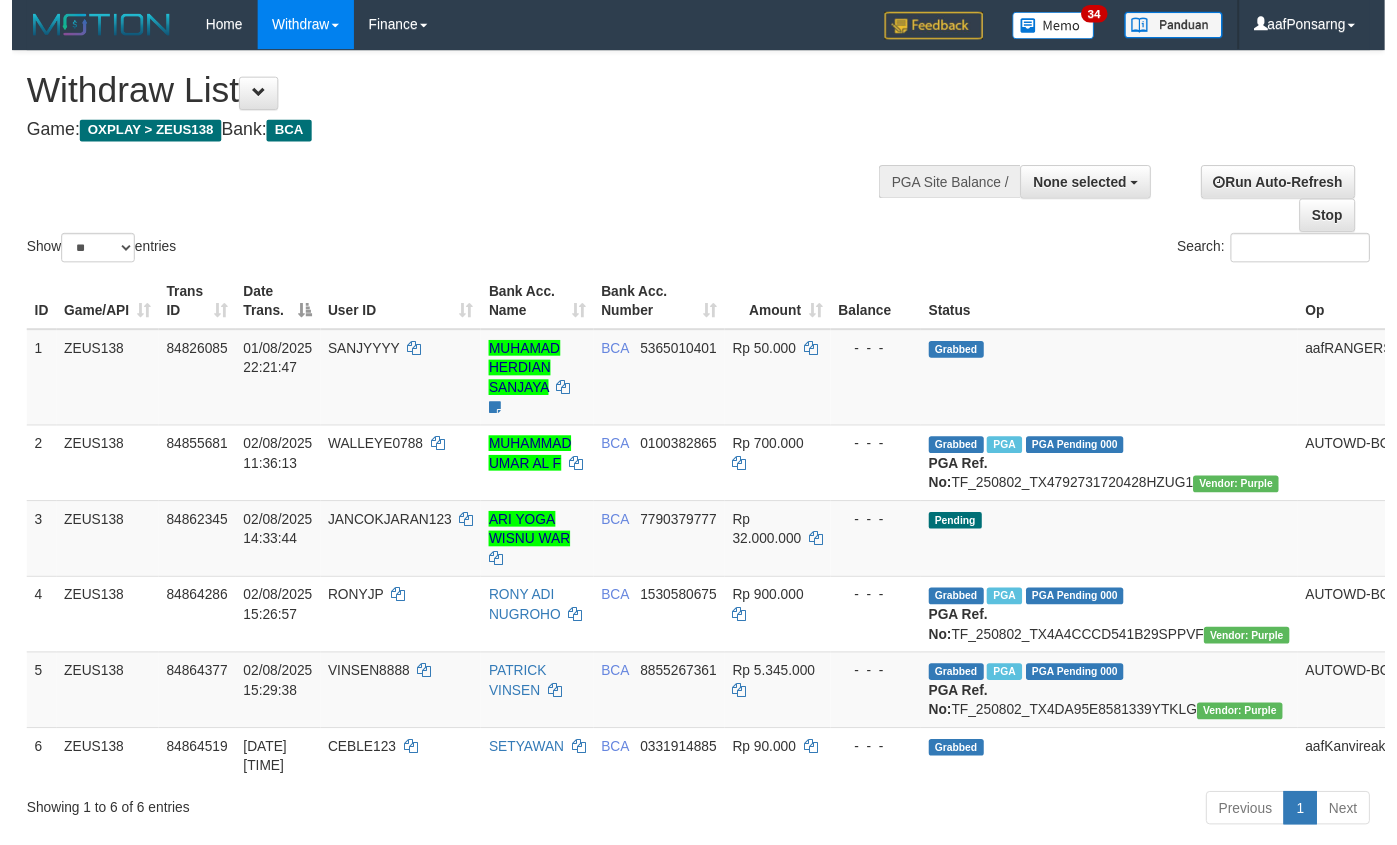 scroll, scrollTop: 152, scrollLeft: 0, axis: vertical 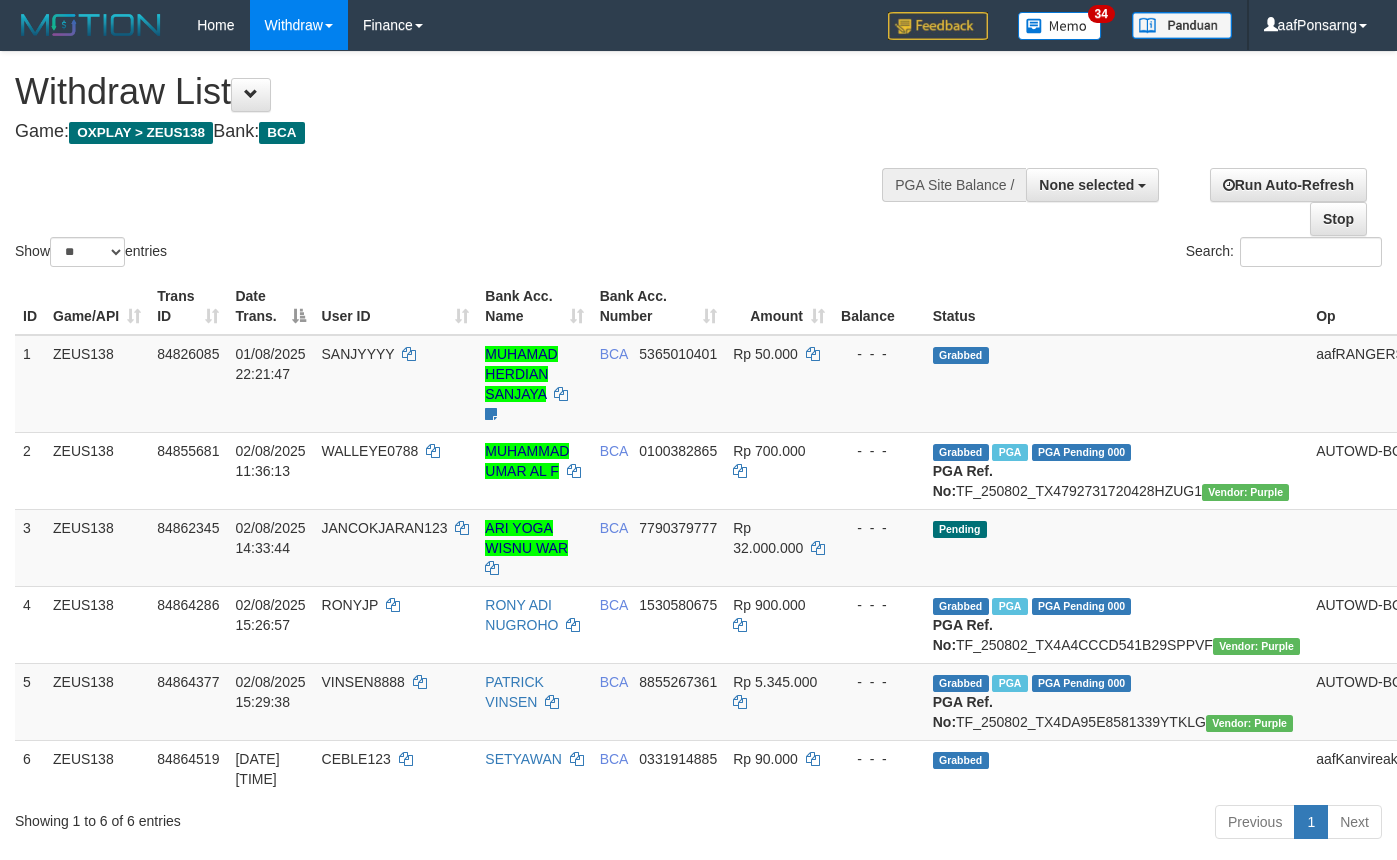 select 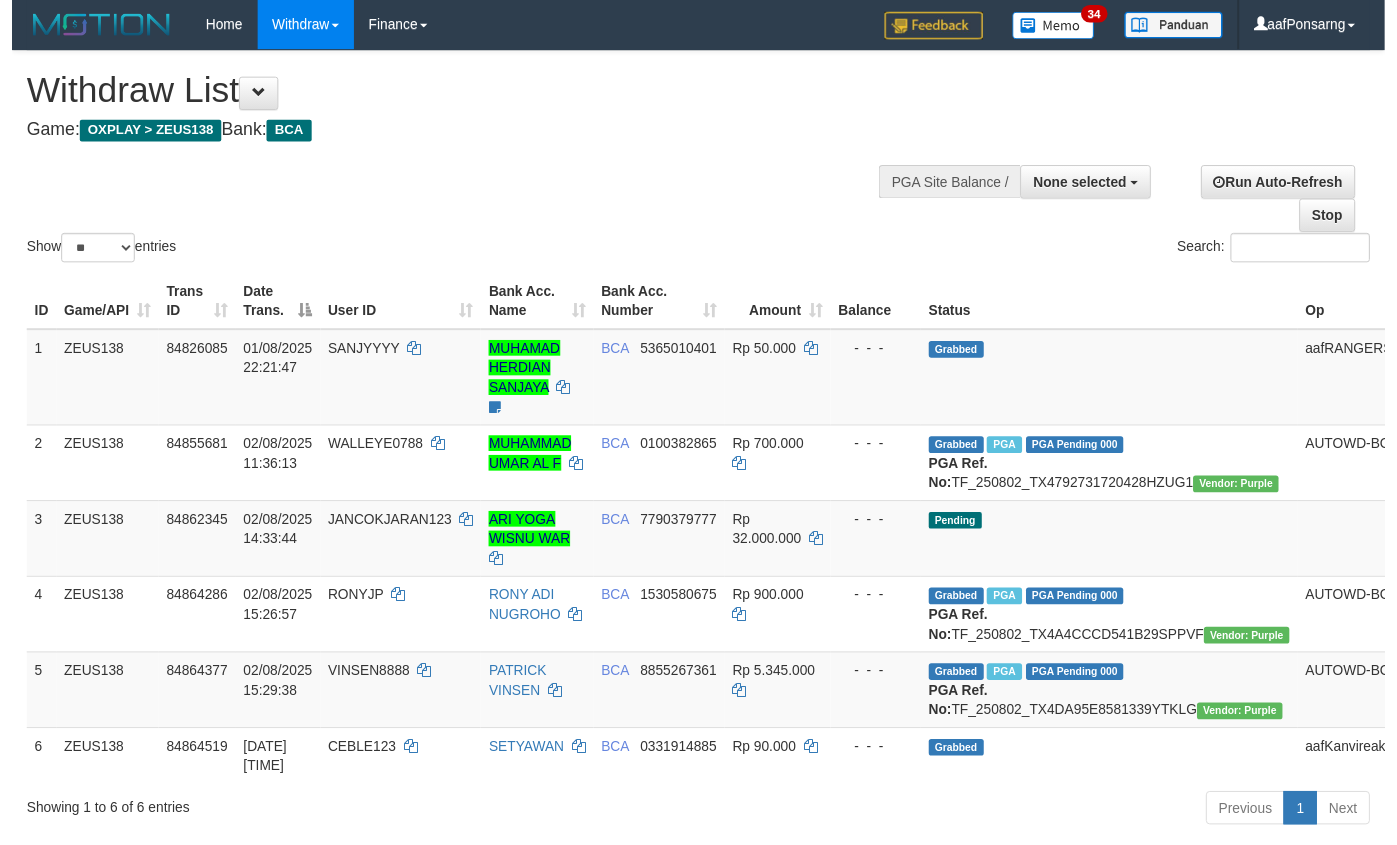 scroll, scrollTop: 152, scrollLeft: 0, axis: vertical 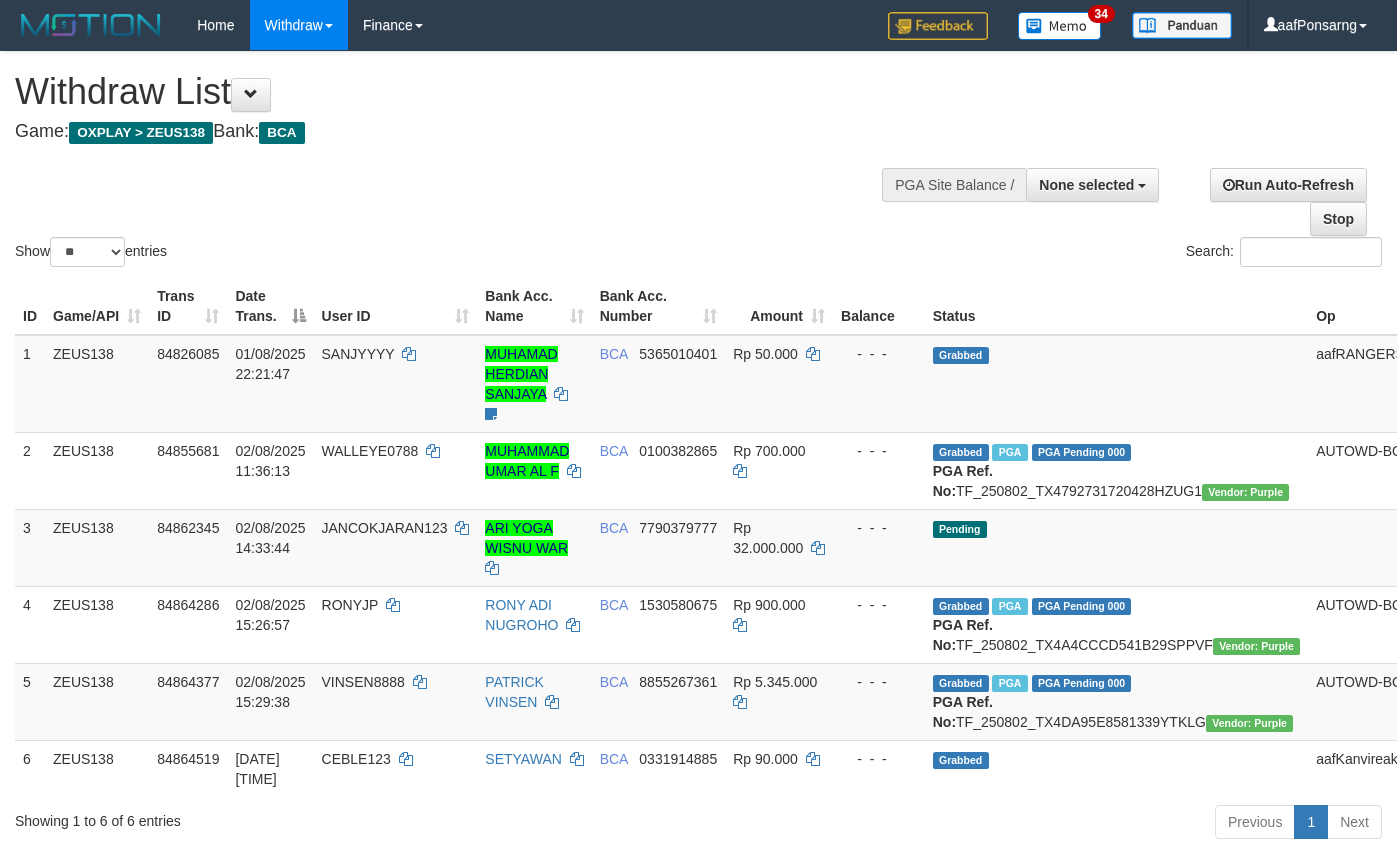 select 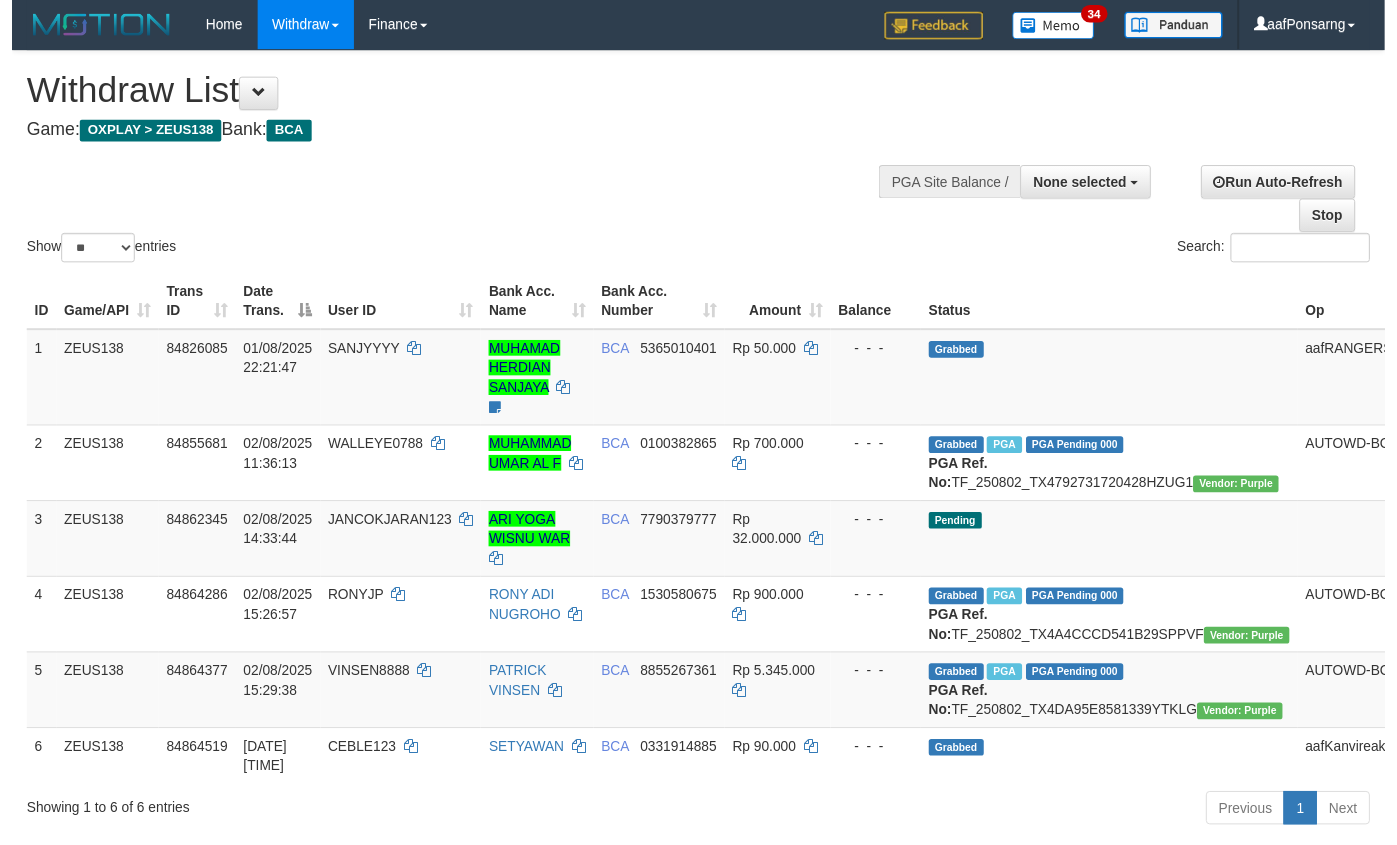 scroll, scrollTop: 152, scrollLeft: 0, axis: vertical 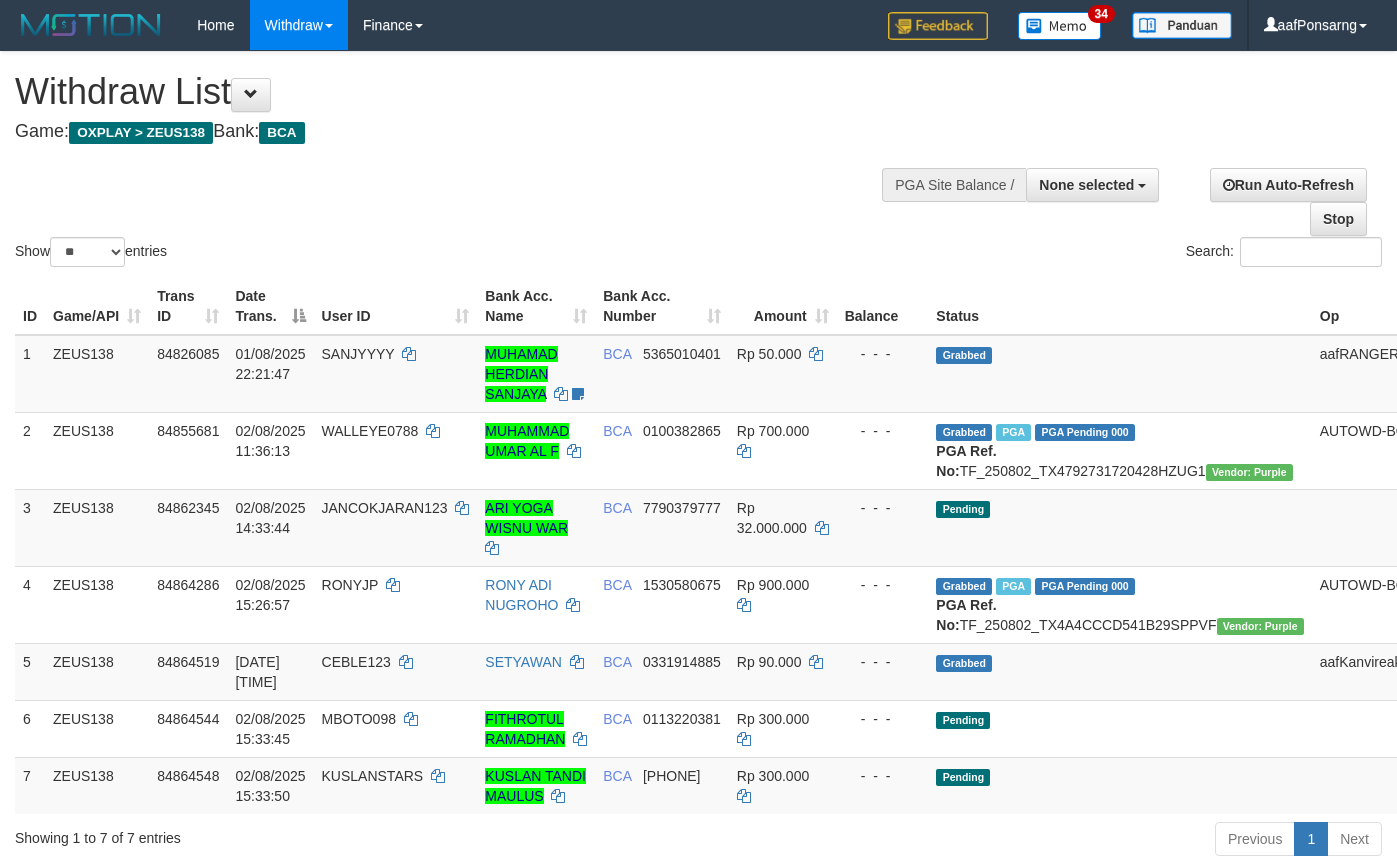 select 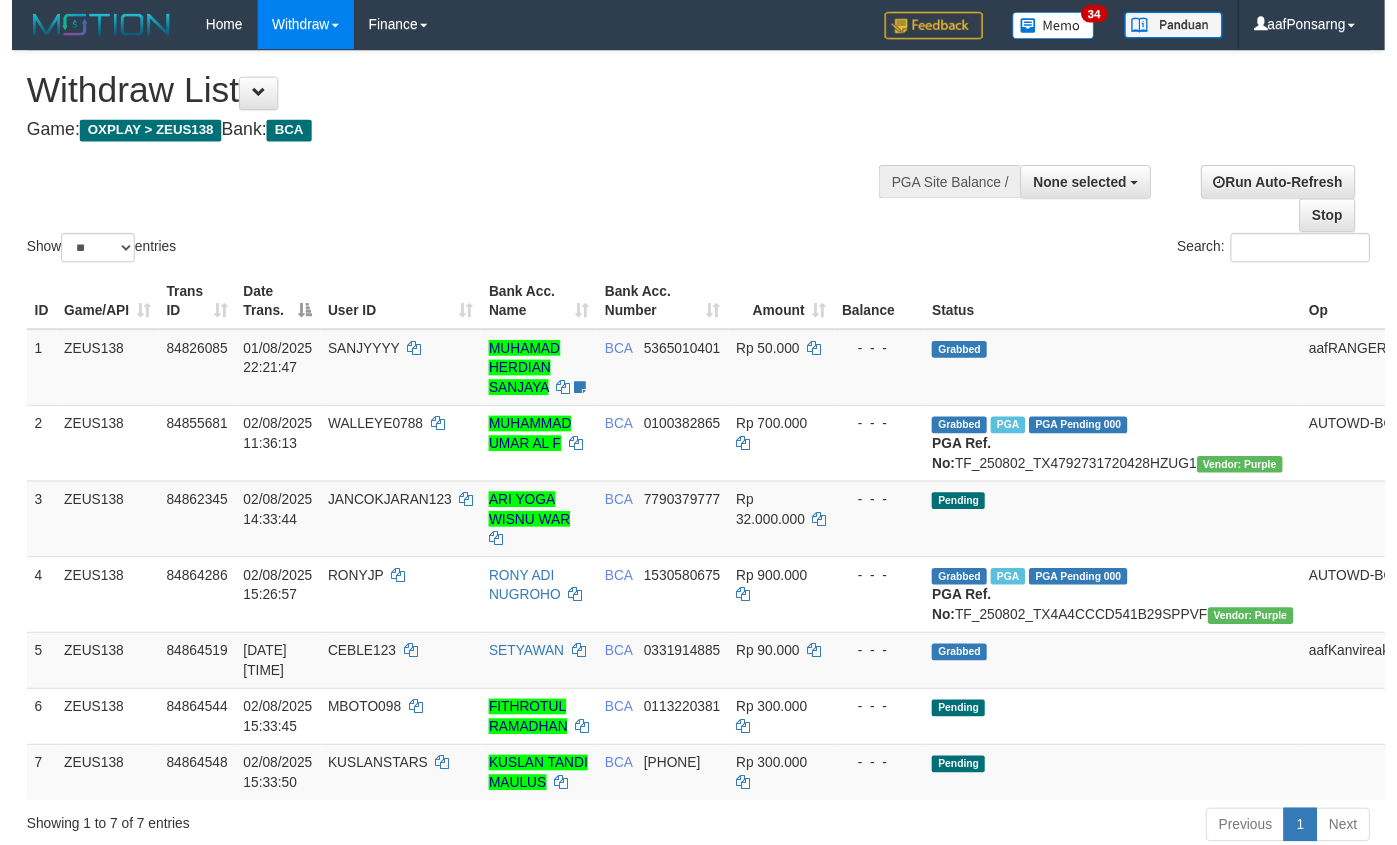 scroll, scrollTop: 152, scrollLeft: 0, axis: vertical 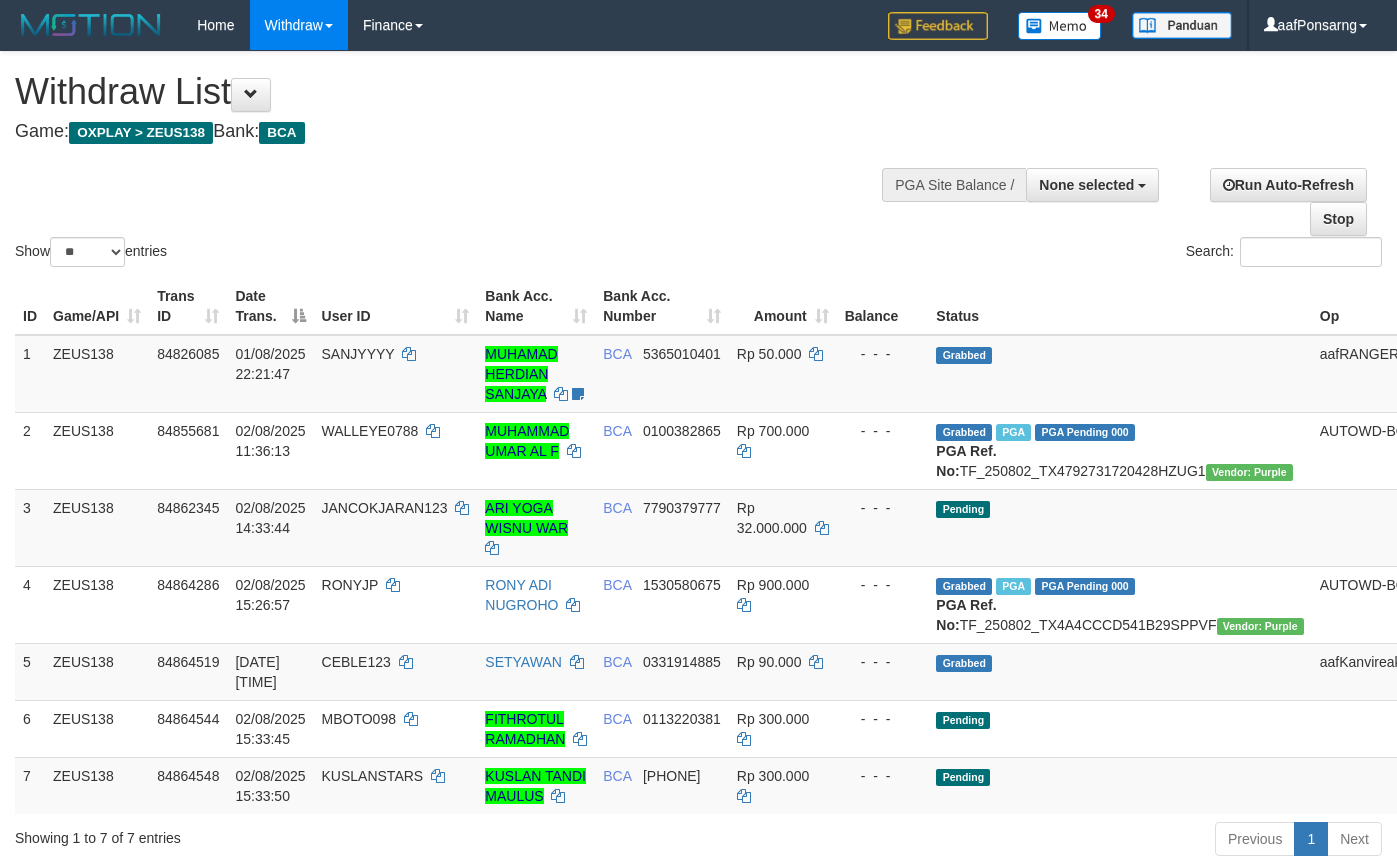 select 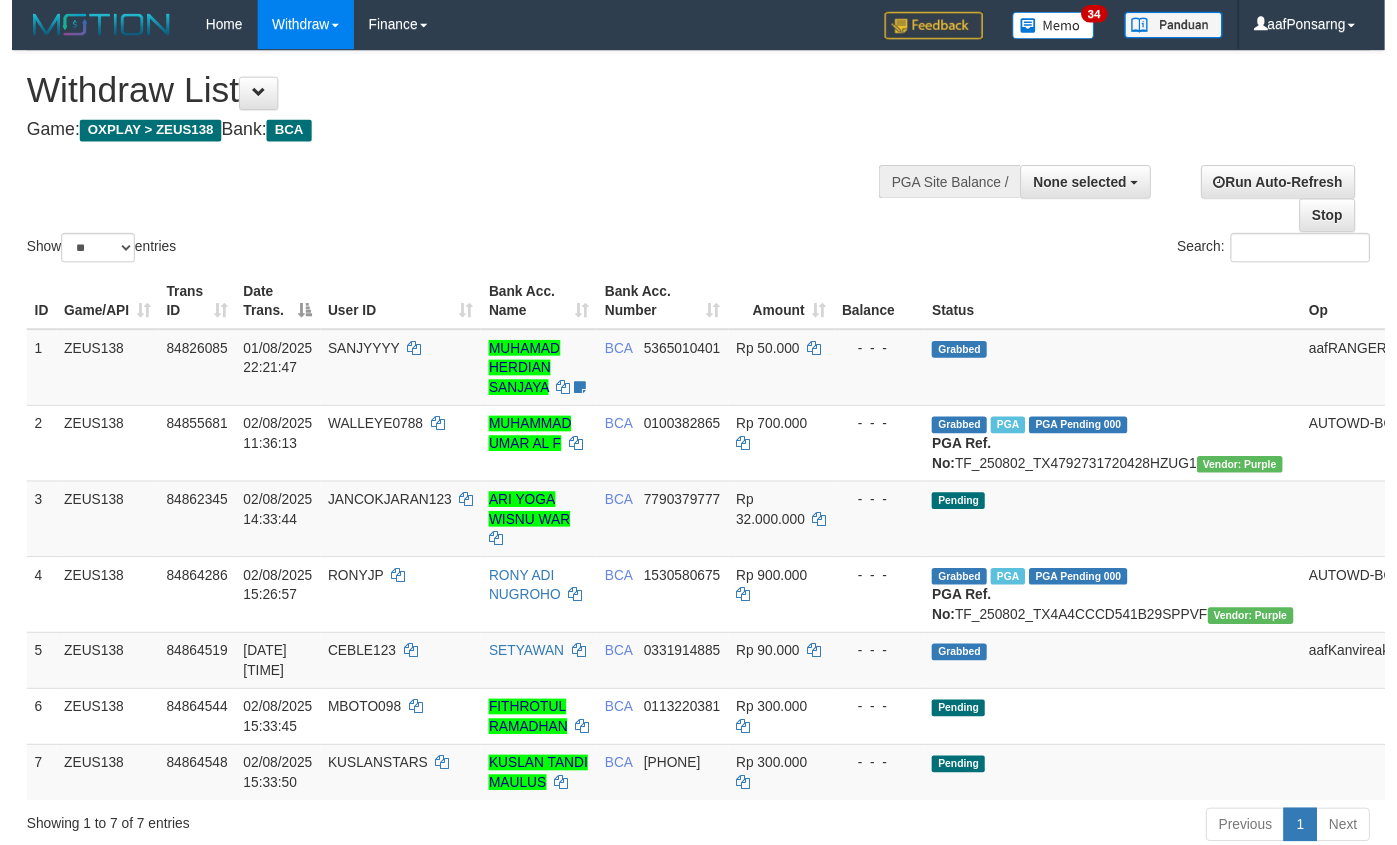 scroll, scrollTop: 152, scrollLeft: 0, axis: vertical 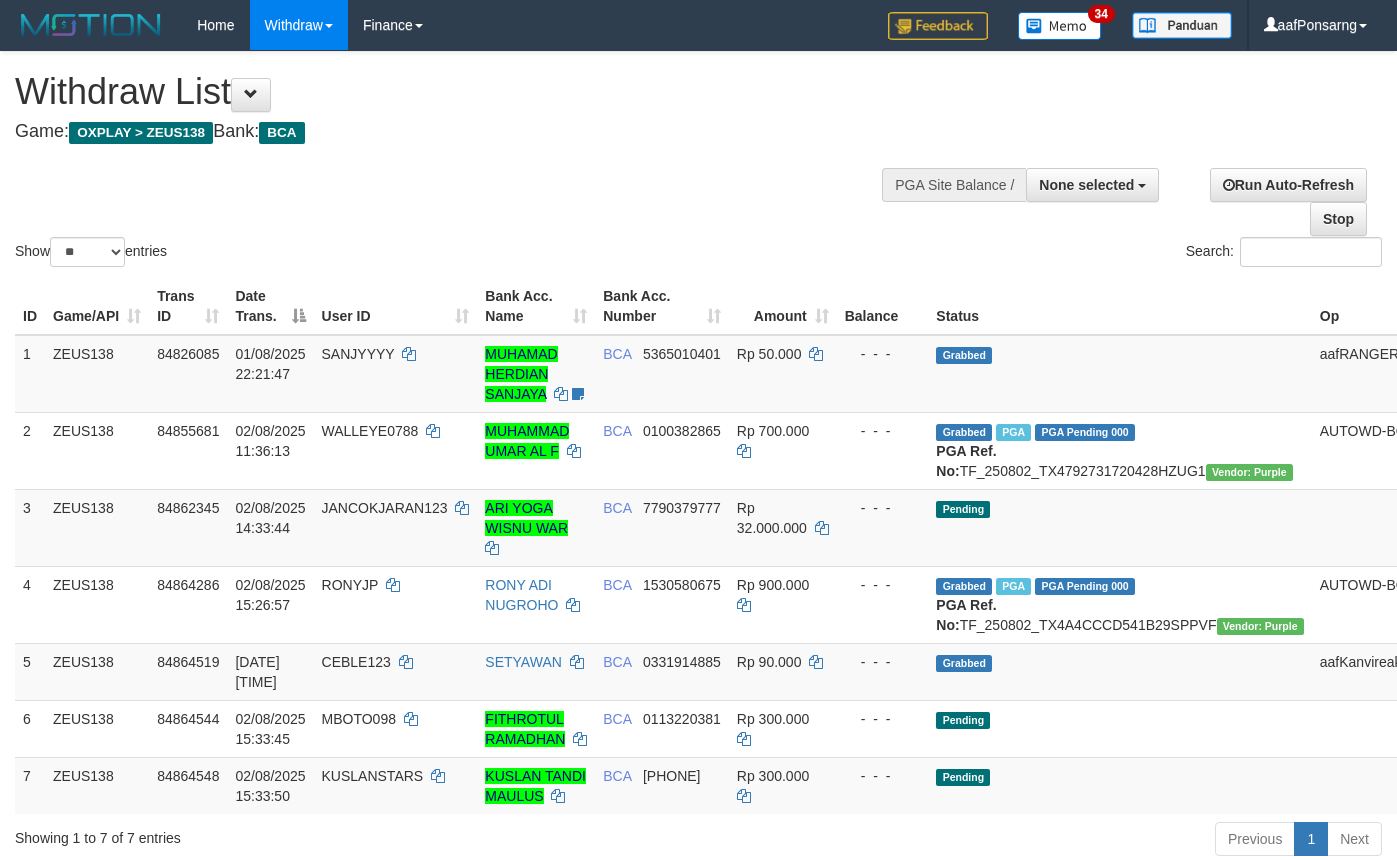 select 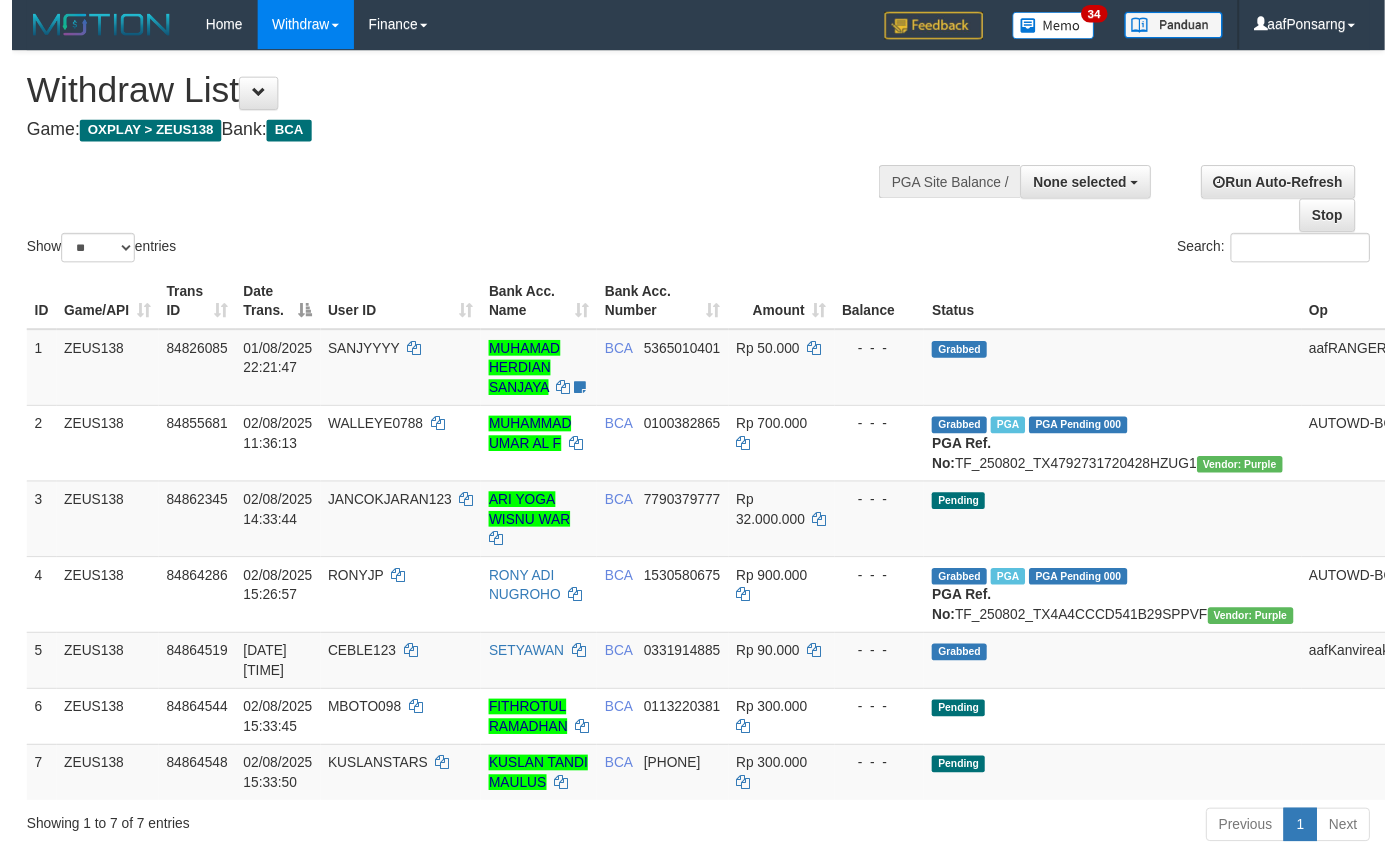 scroll, scrollTop: 152, scrollLeft: 0, axis: vertical 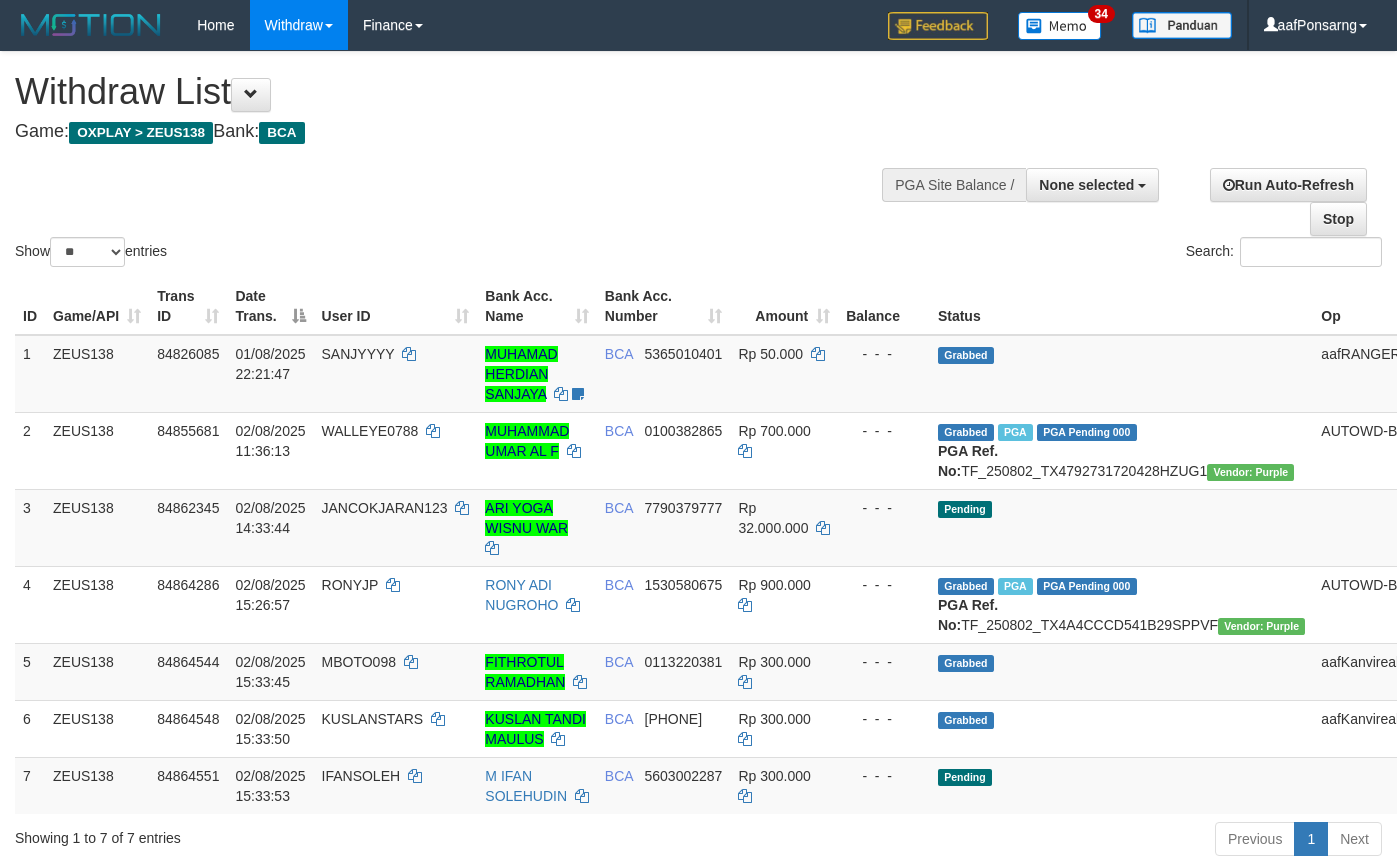select 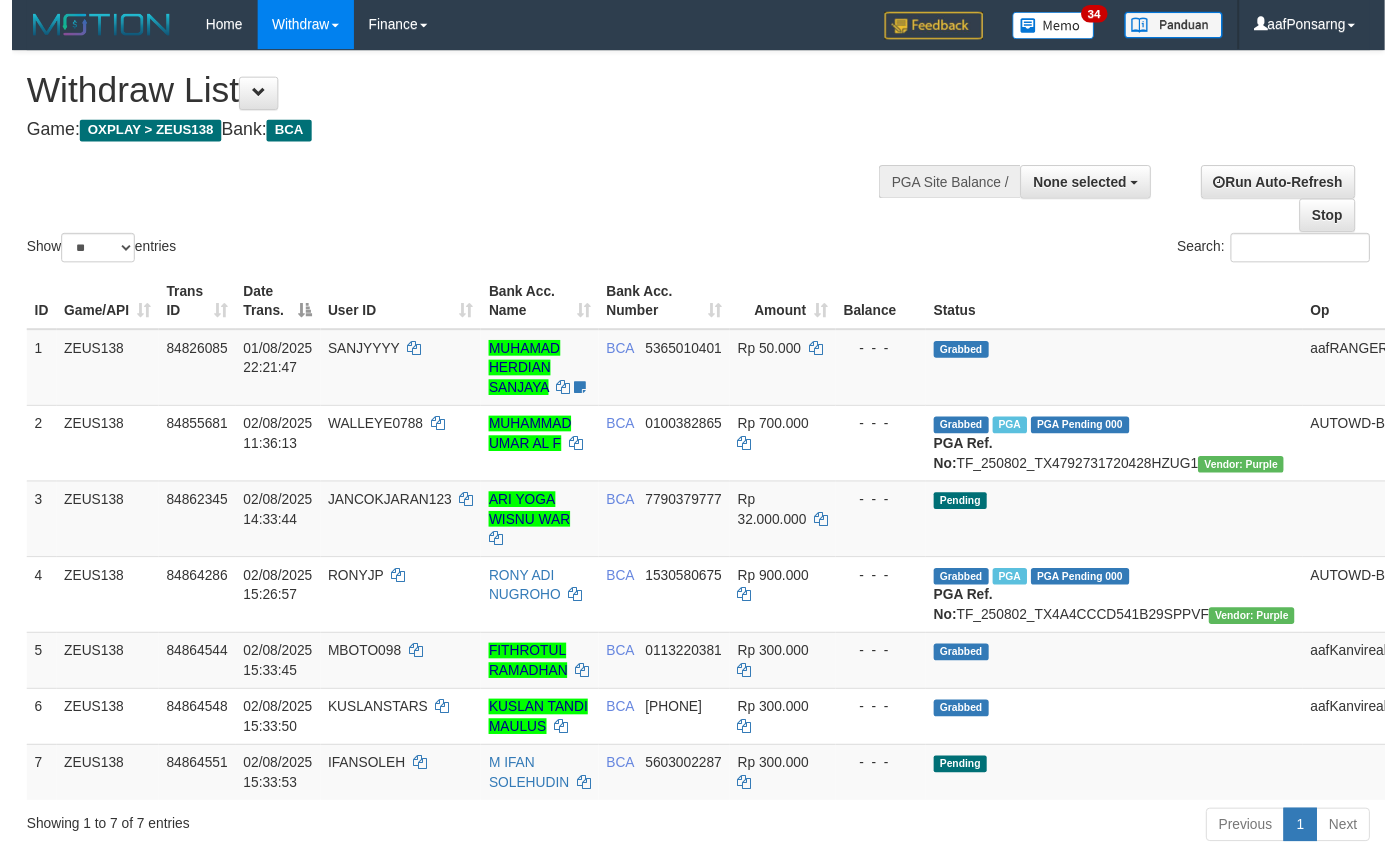 scroll, scrollTop: 152, scrollLeft: 0, axis: vertical 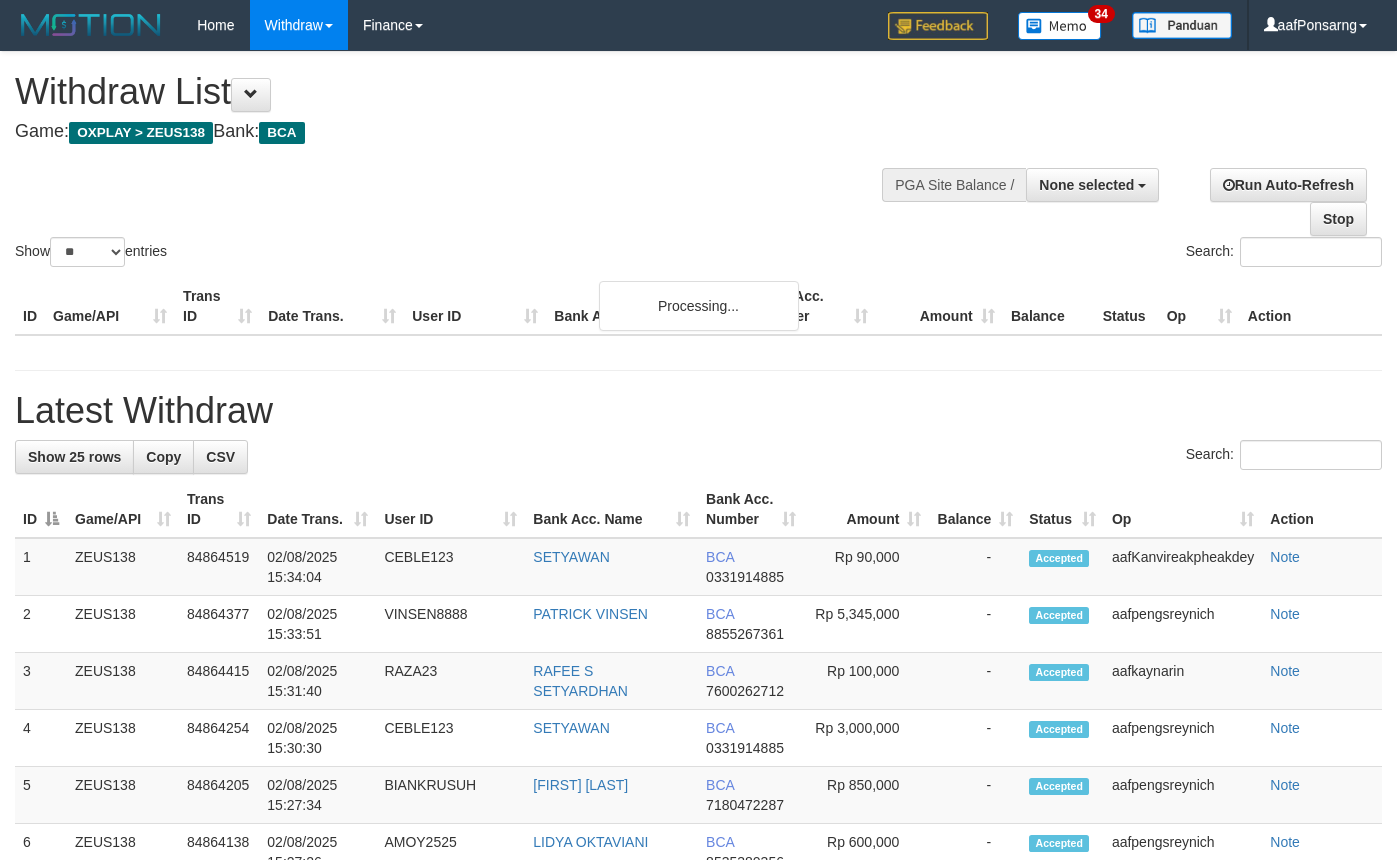 select 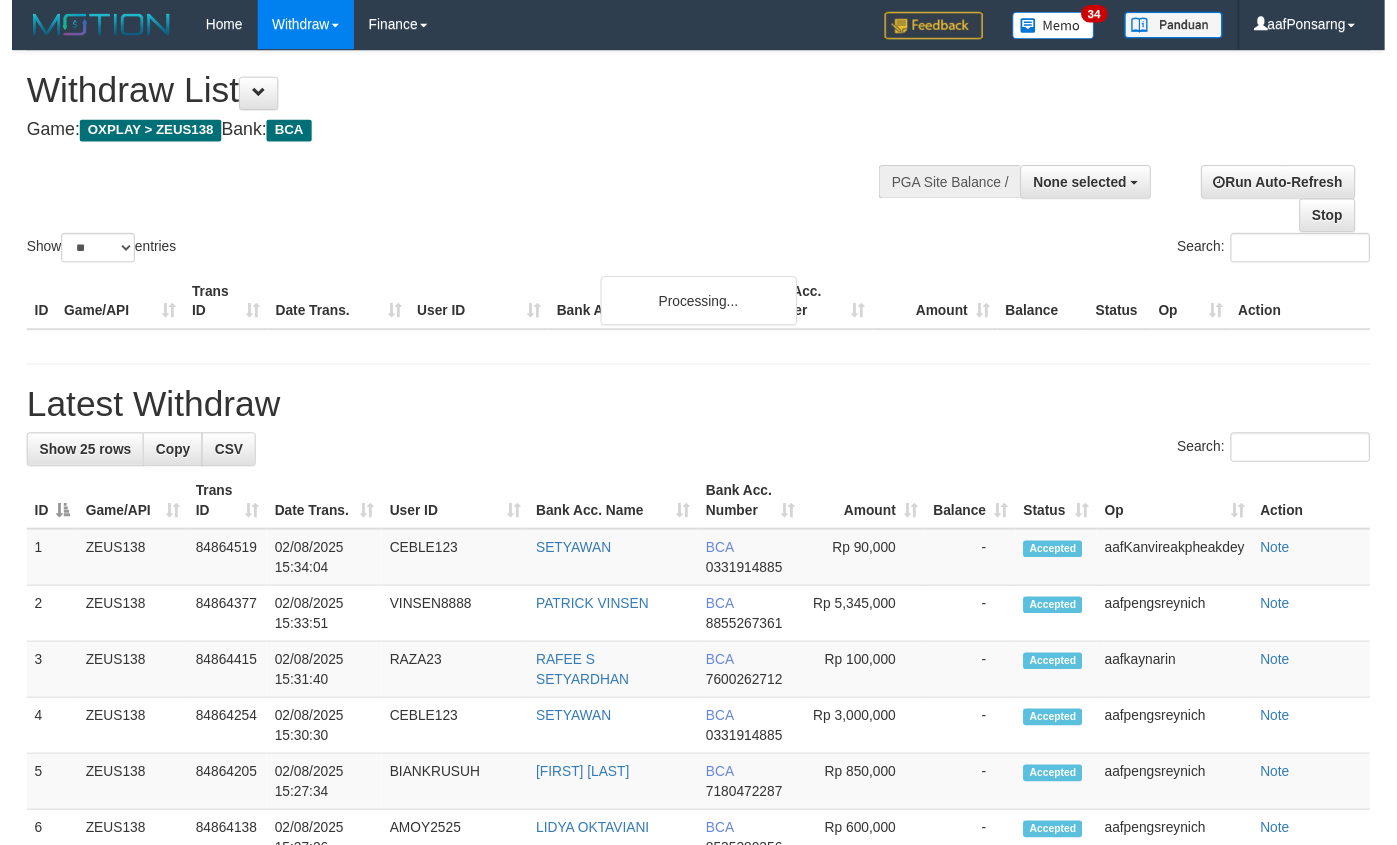 scroll, scrollTop: 152, scrollLeft: 0, axis: vertical 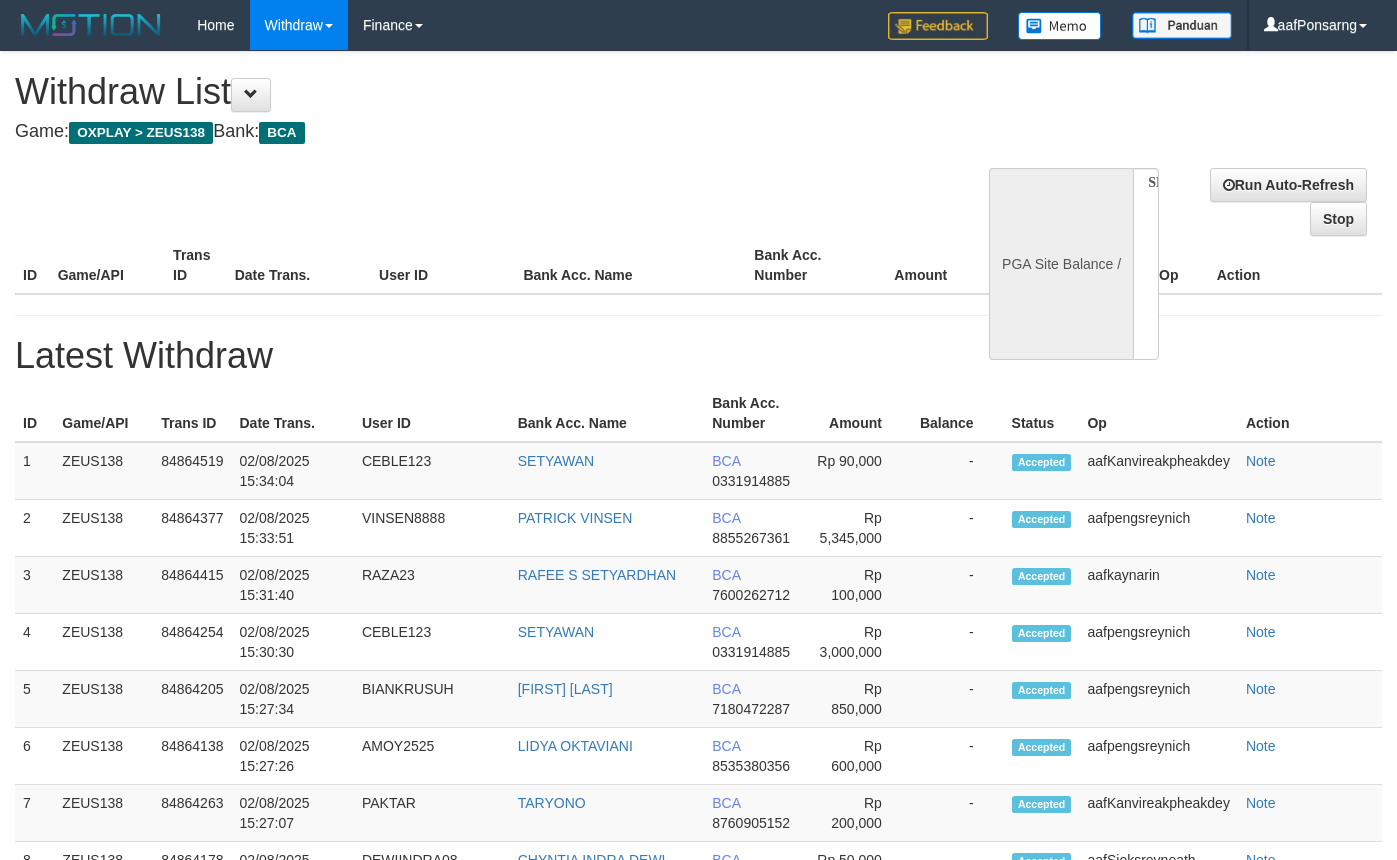 select 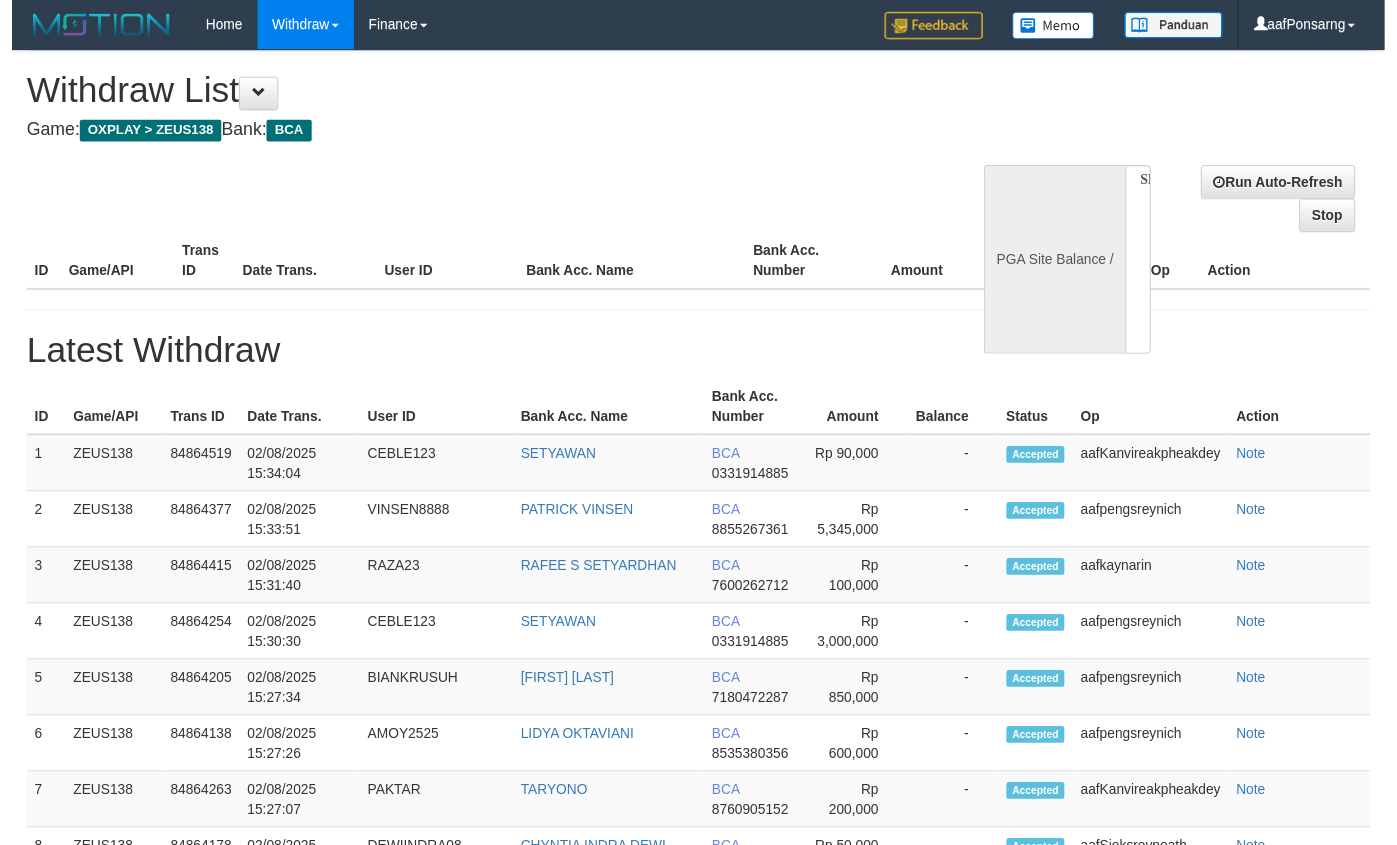 scroll, scrollTop: 152, scrollLeft: 0, axis: vertical 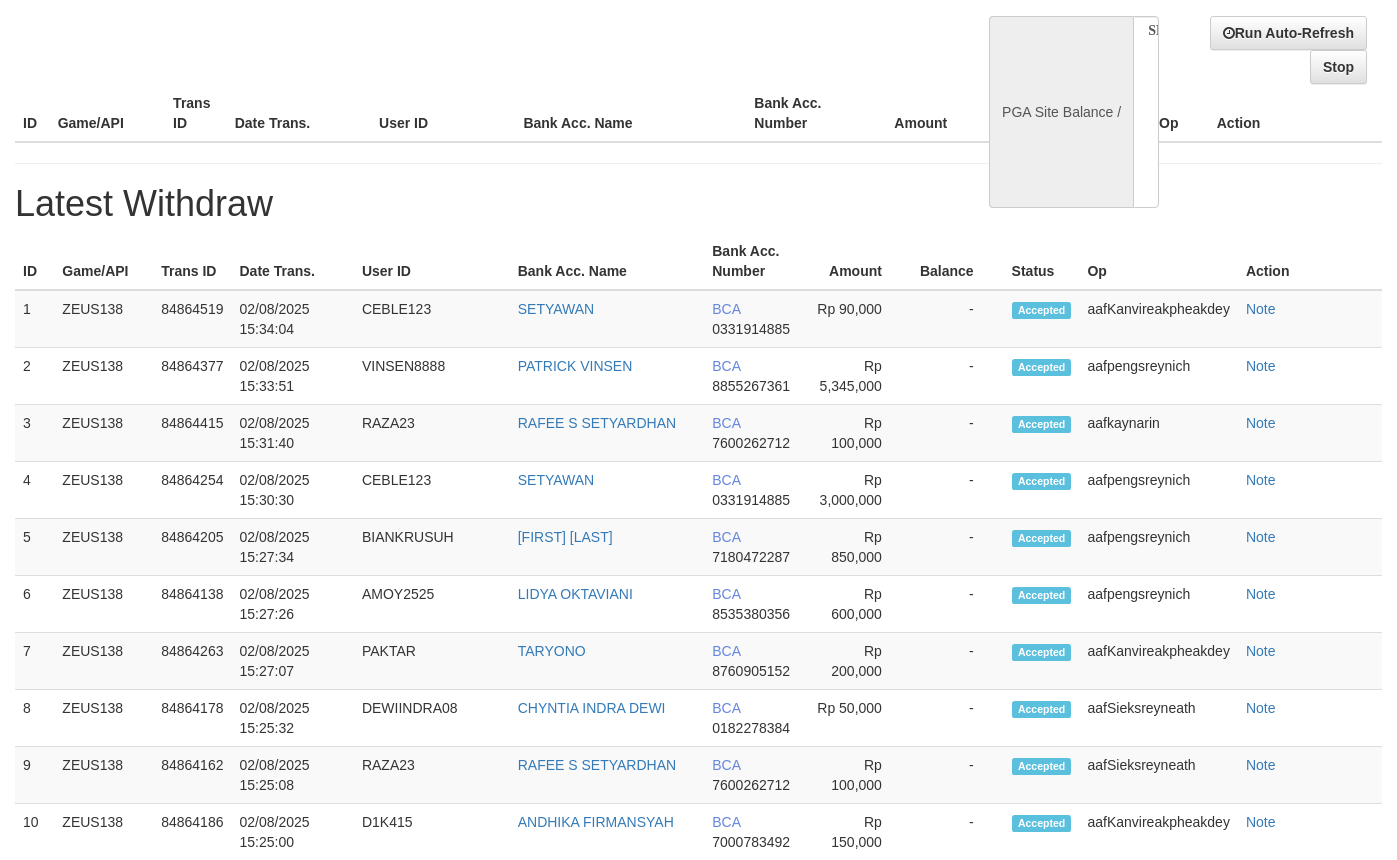 select on "**" 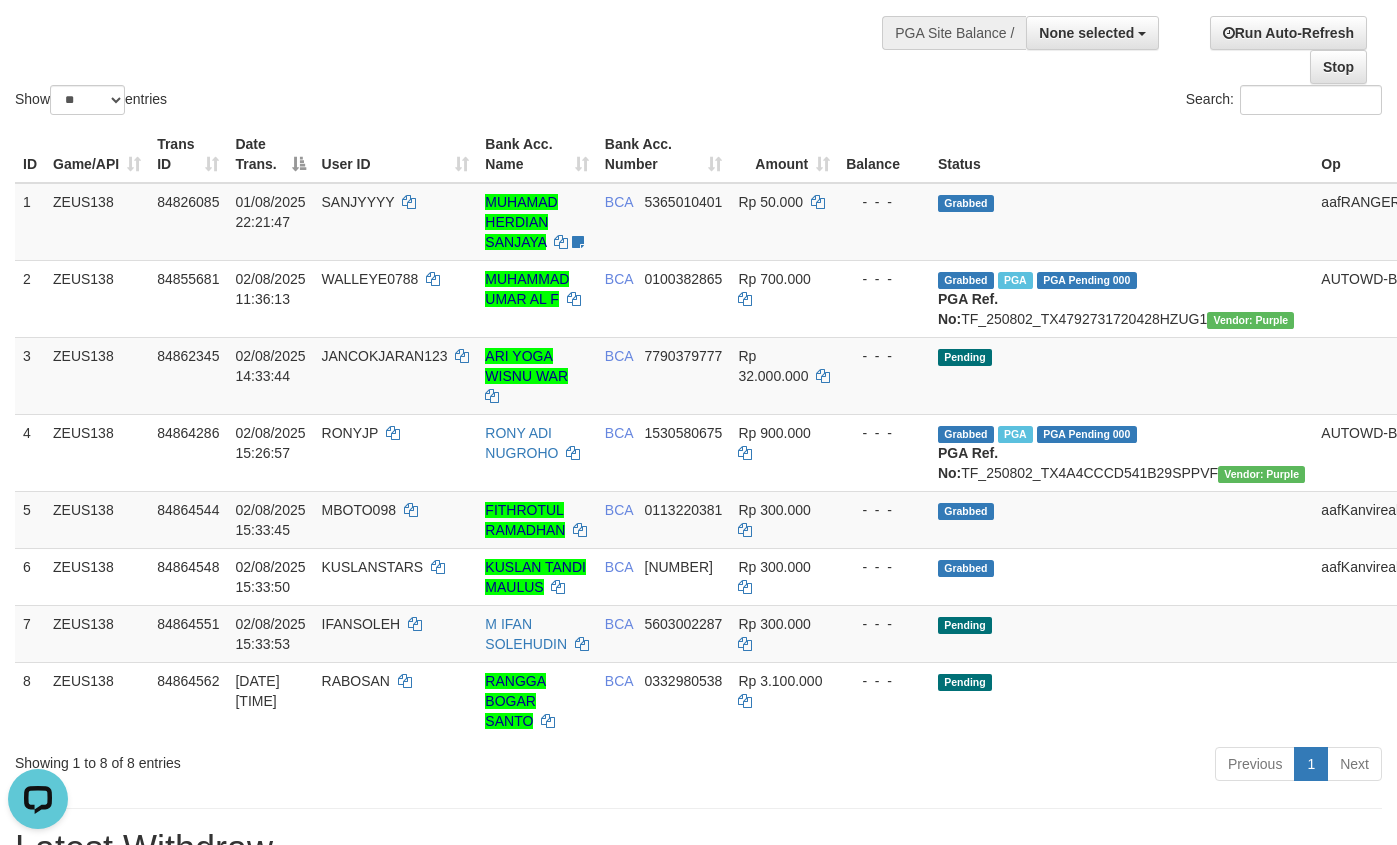 scroll, scrollTop: 0, scrollLeft: 0, axis: both 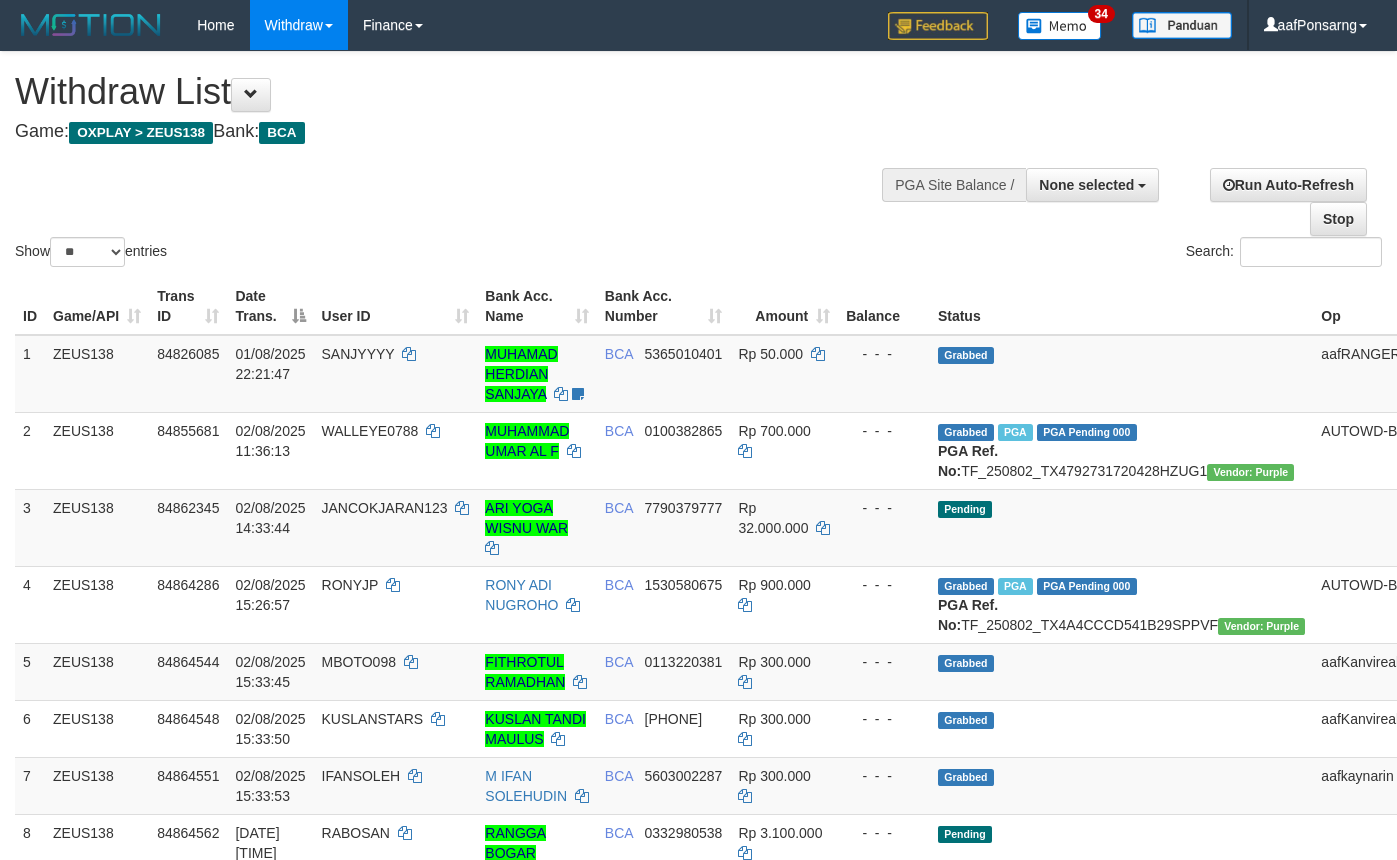 select 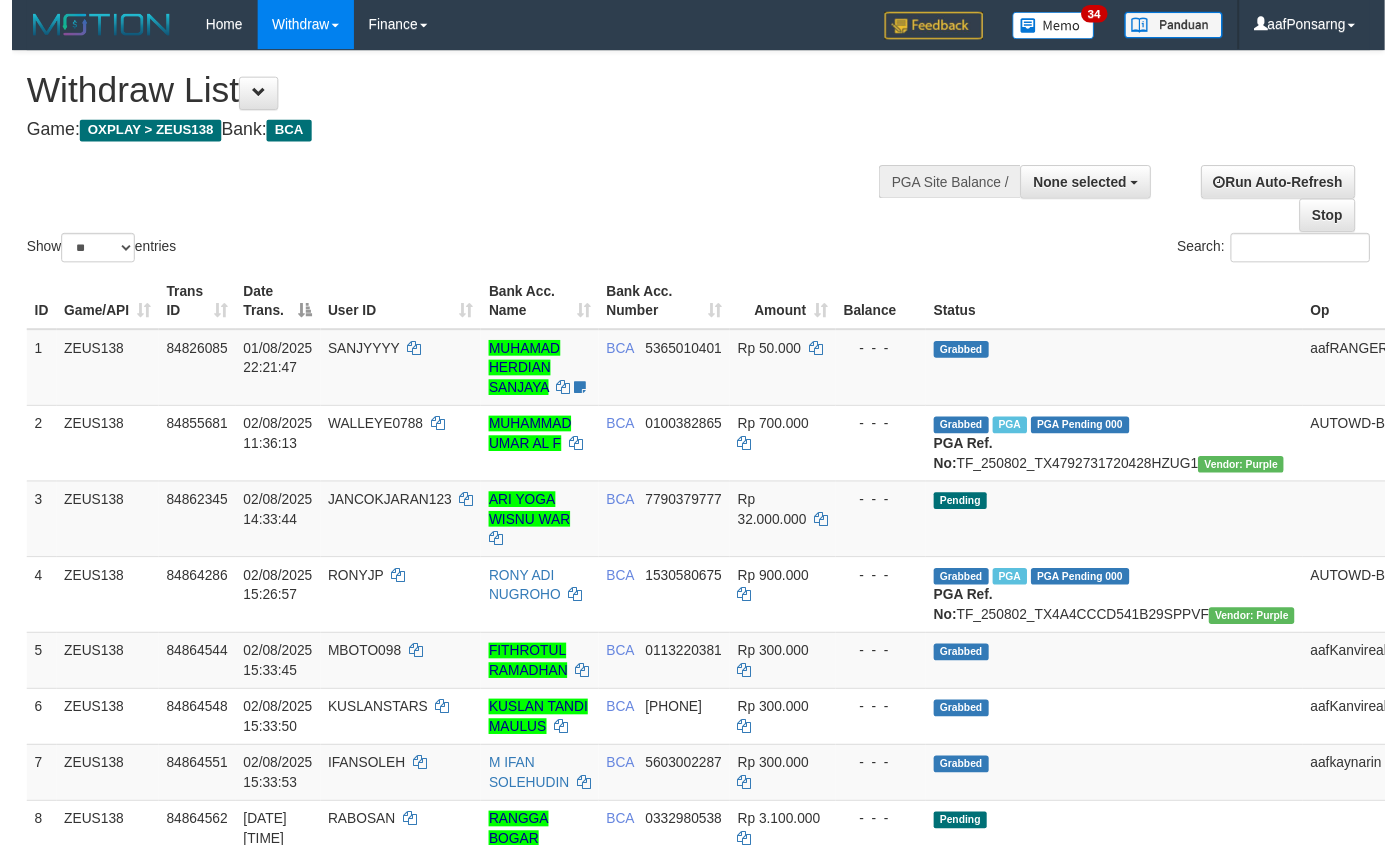 scroll, scrollTop: 152, scrollLeft: 0, axis: vertical 